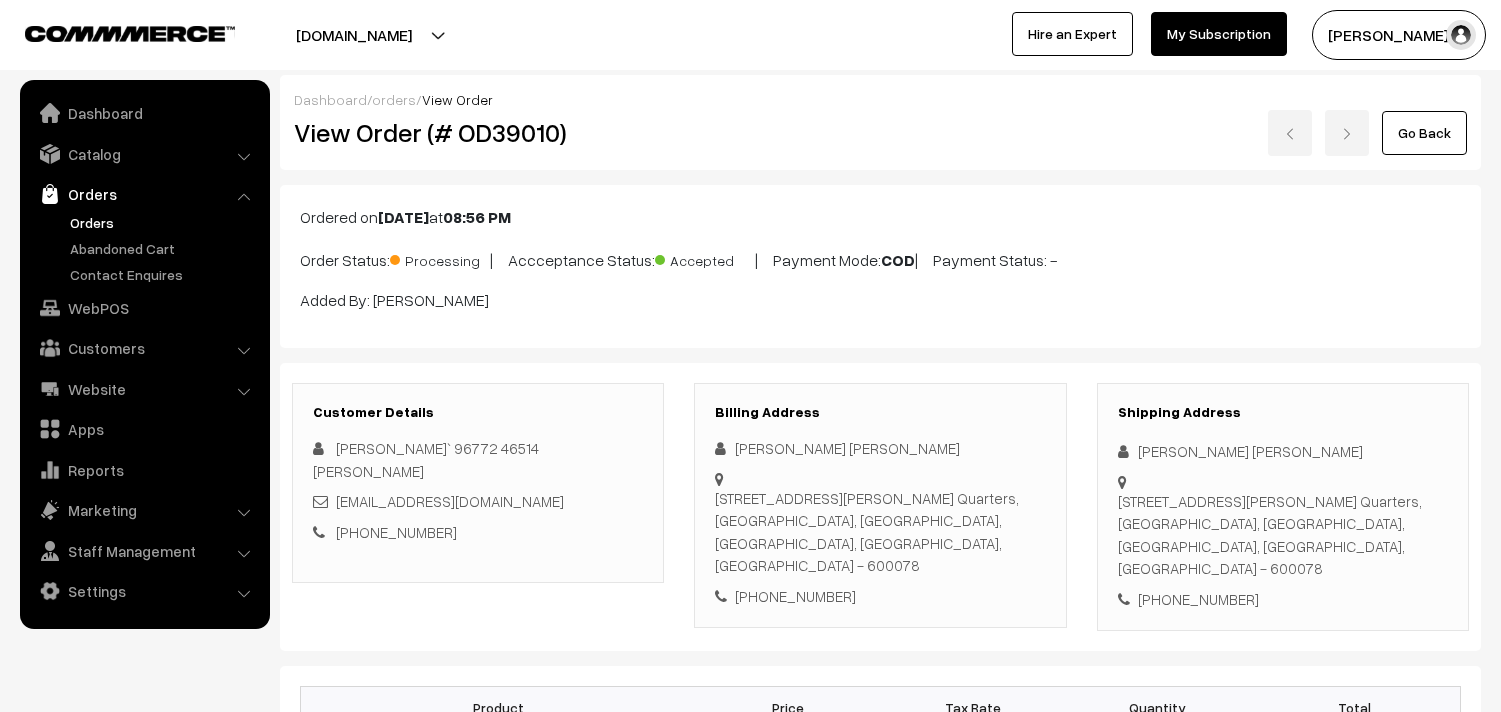 scroll, scrollTop: 0, scrollLeft: 0, axis: both 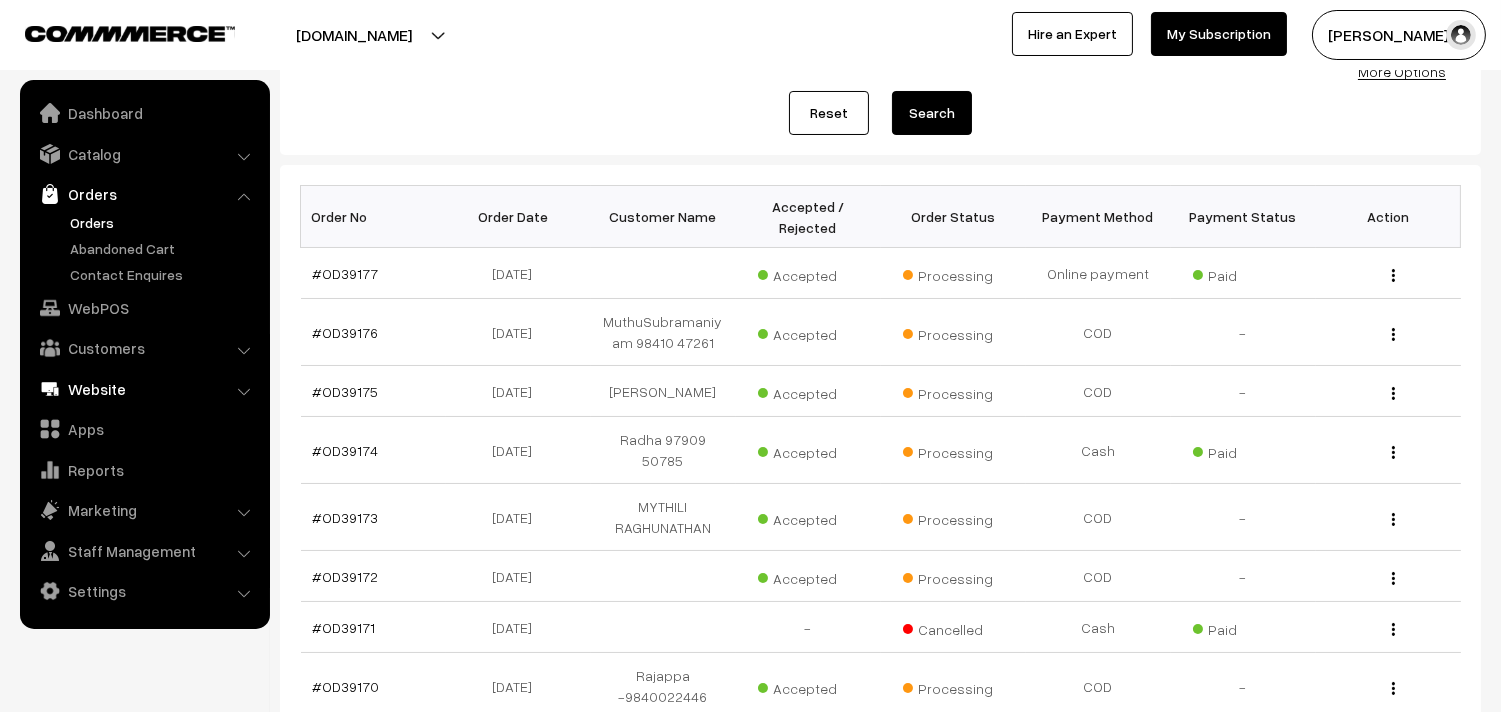 click on "WebPOS" at bounding box center (144, 308) 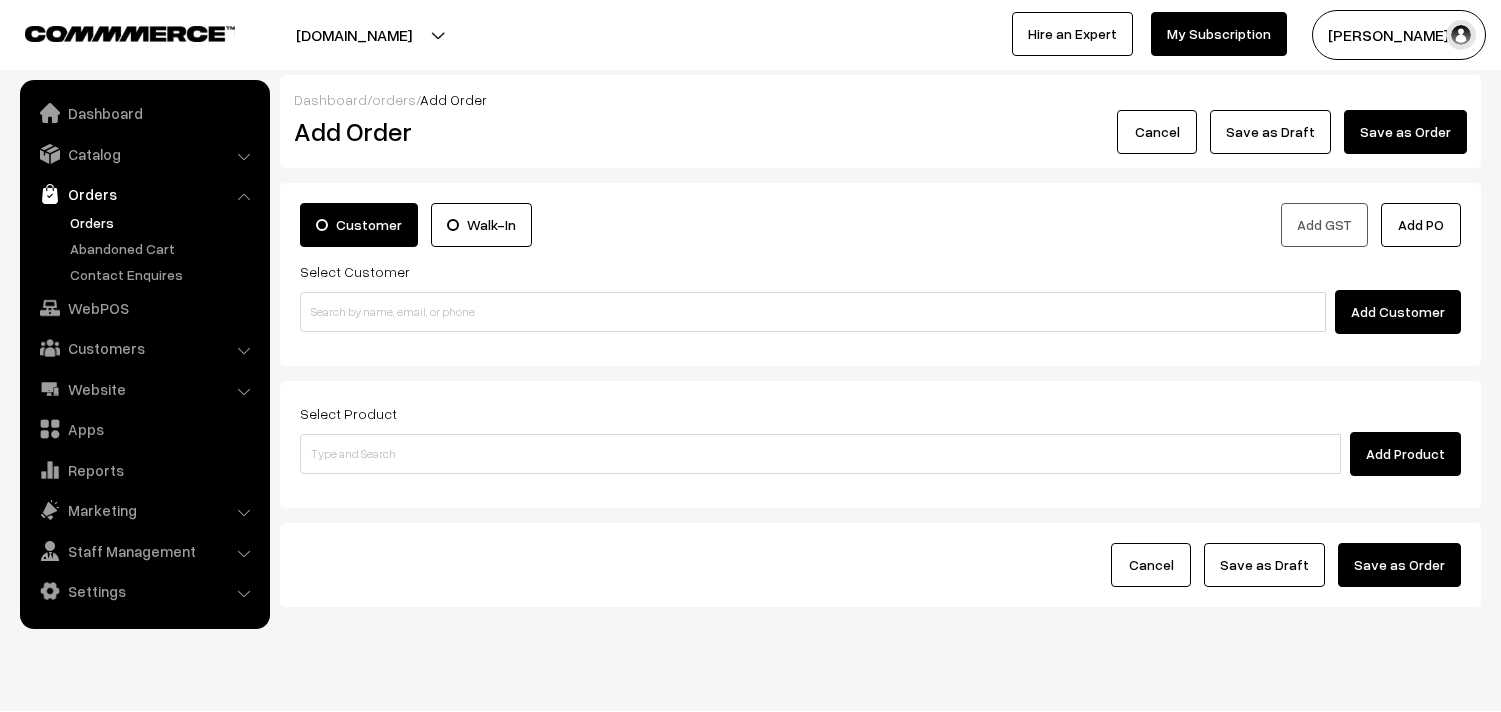 scroll, scrollTop: 0, scrollLeft: 0, axis: both 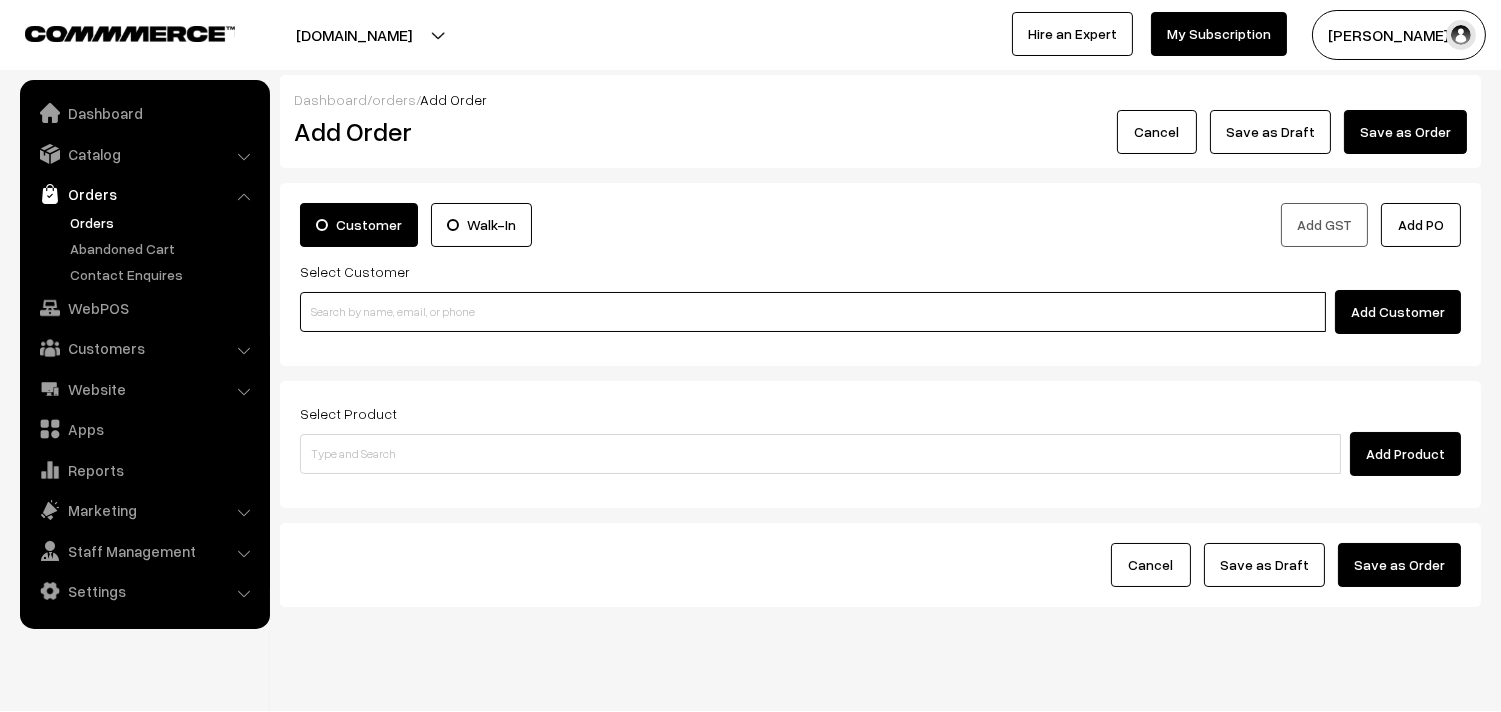 click at bounding box center (813, 312) 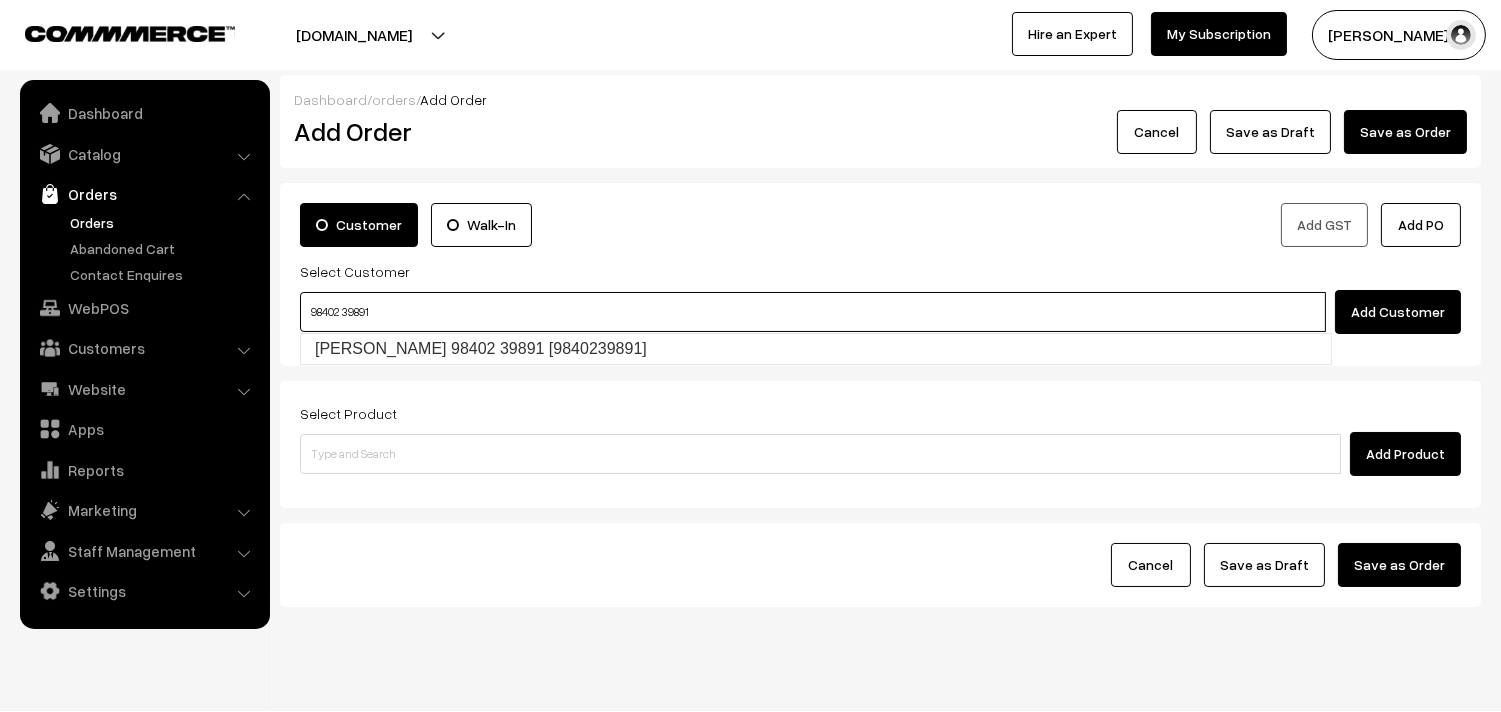 click on "98402 39891" at bounding box center [813, 312] 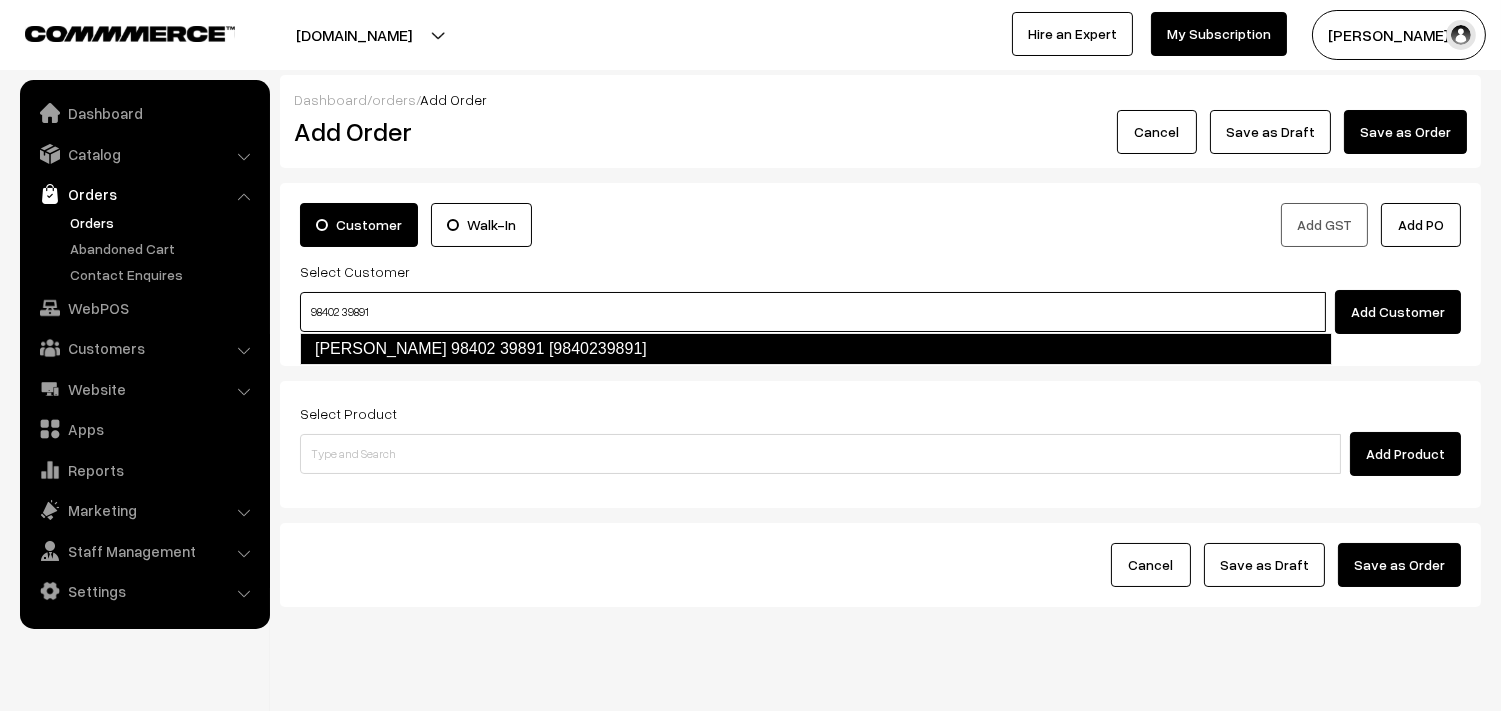 drag, startPoint x: 356, startPoint y: 341, endPoint x: 344, endPoint y: 336, distance: 13 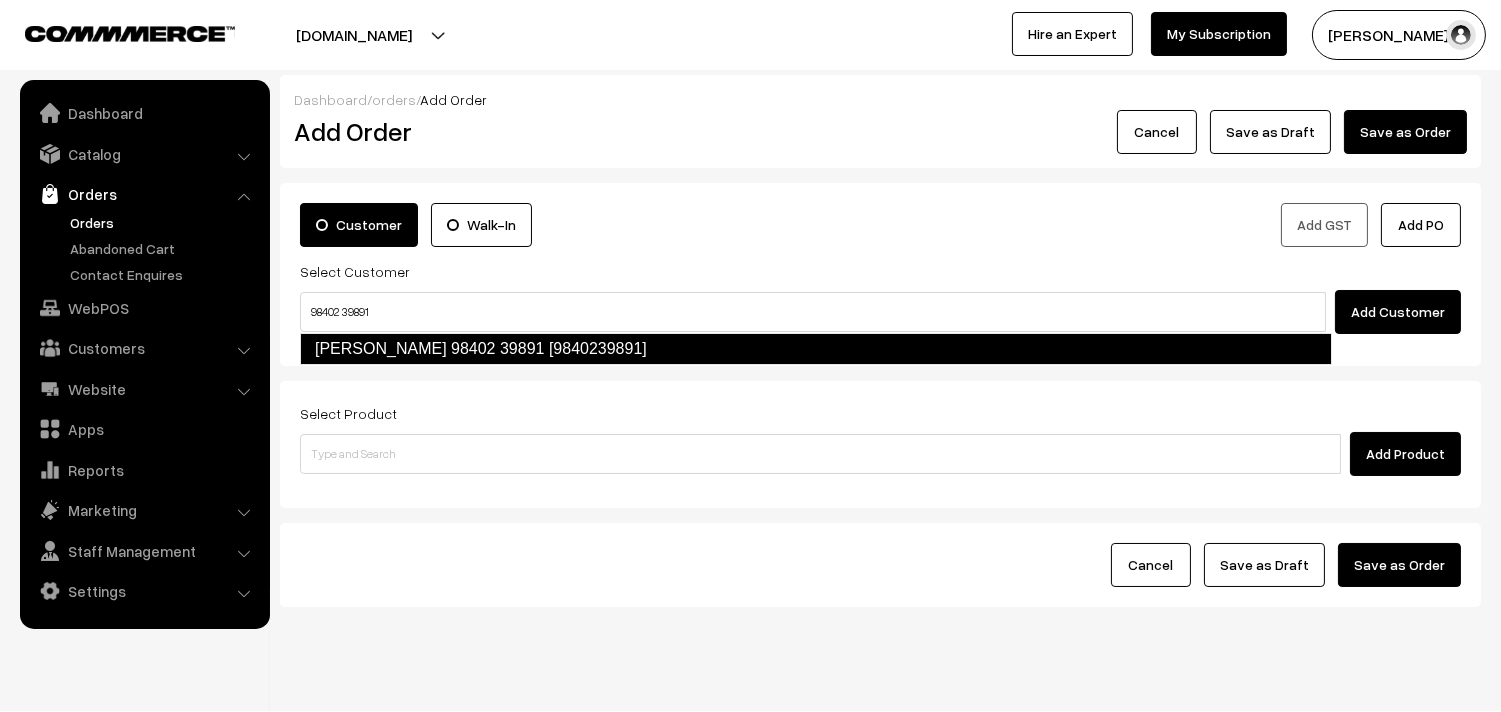 type 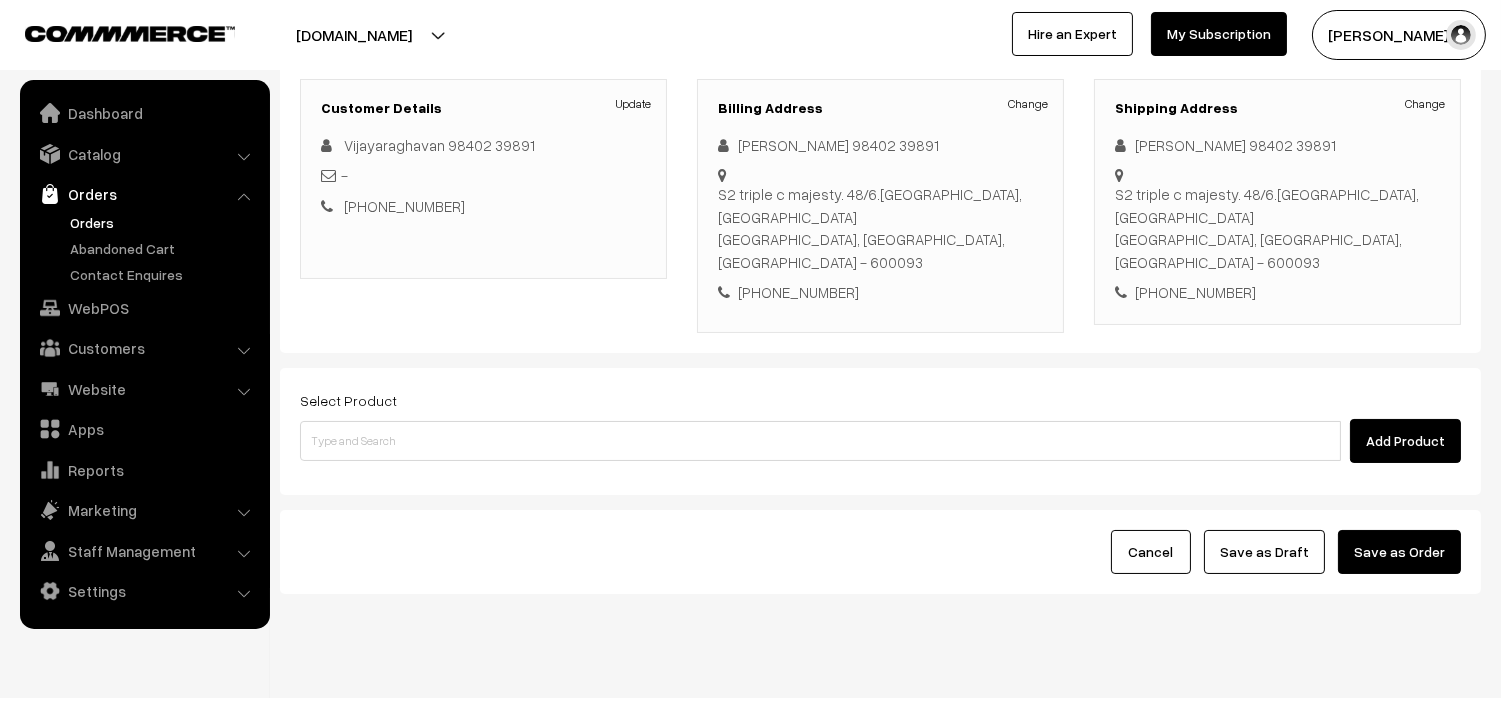 scroll, scrollTop: 272, scrollLeft: 0, axis: vertical 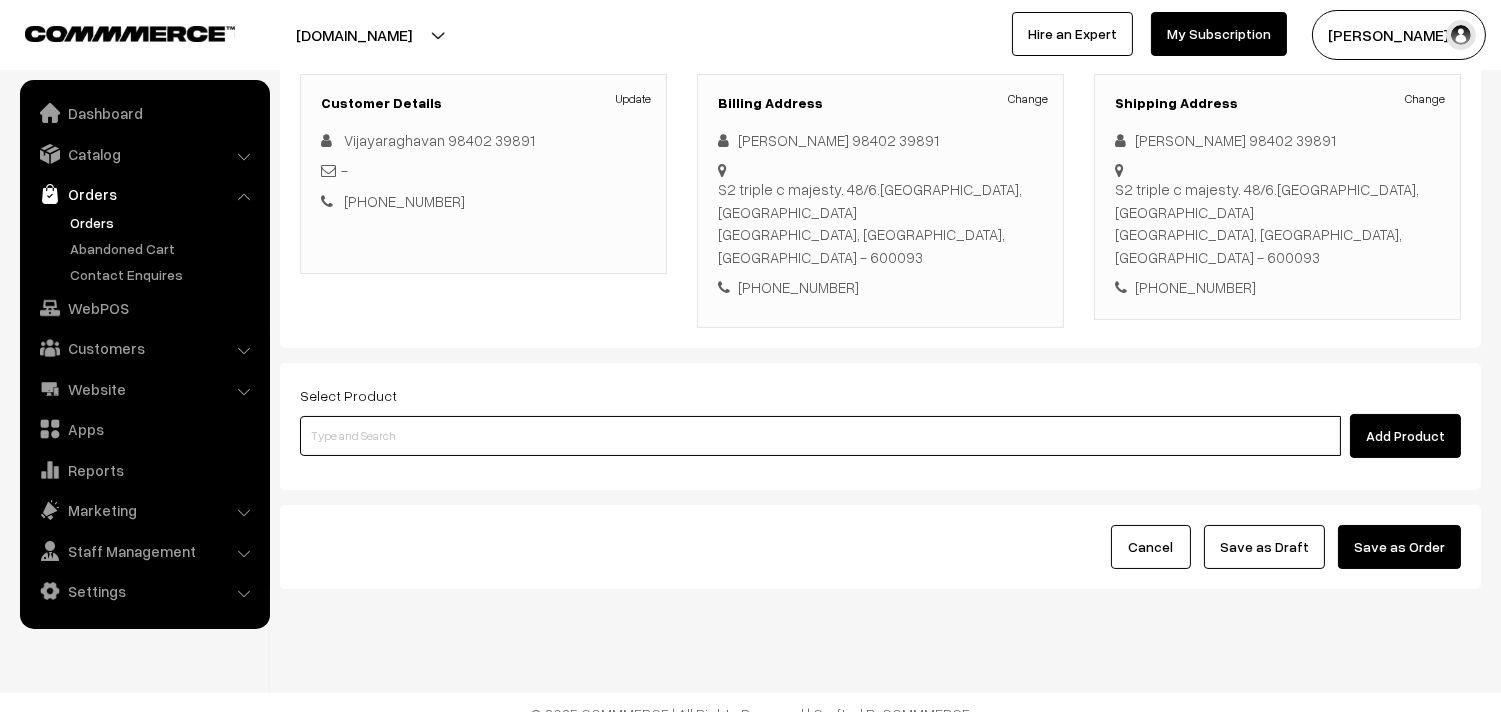 click at bounding box center (820, 436) 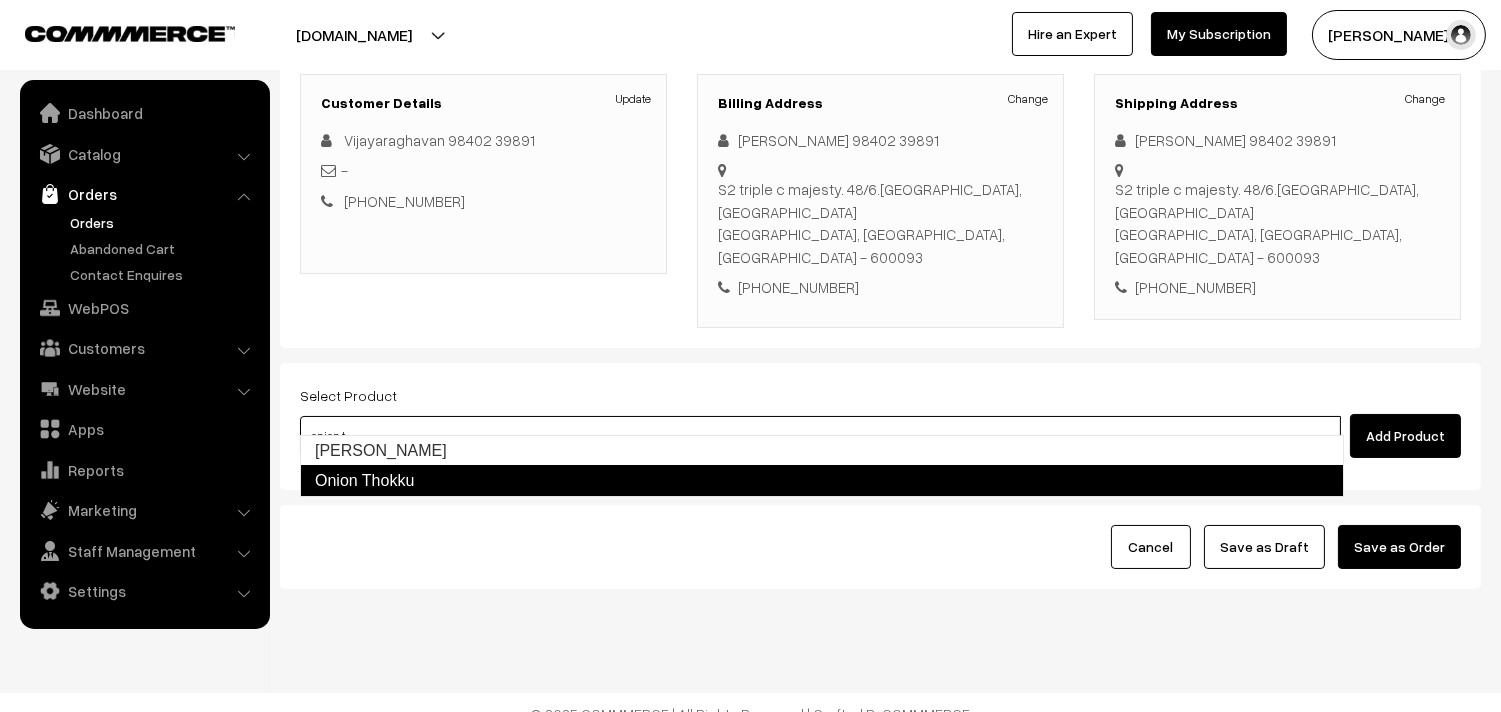 type on "Onion Thokku" 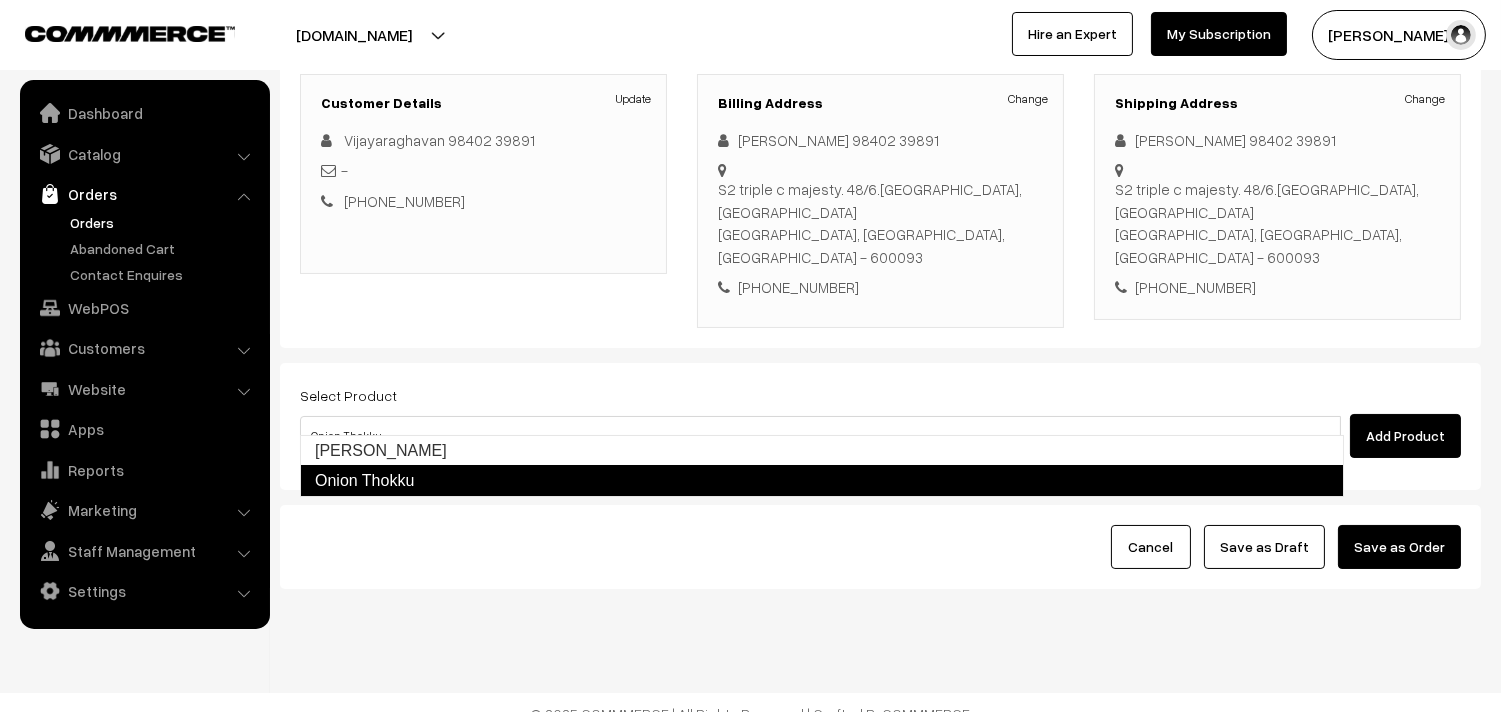 type 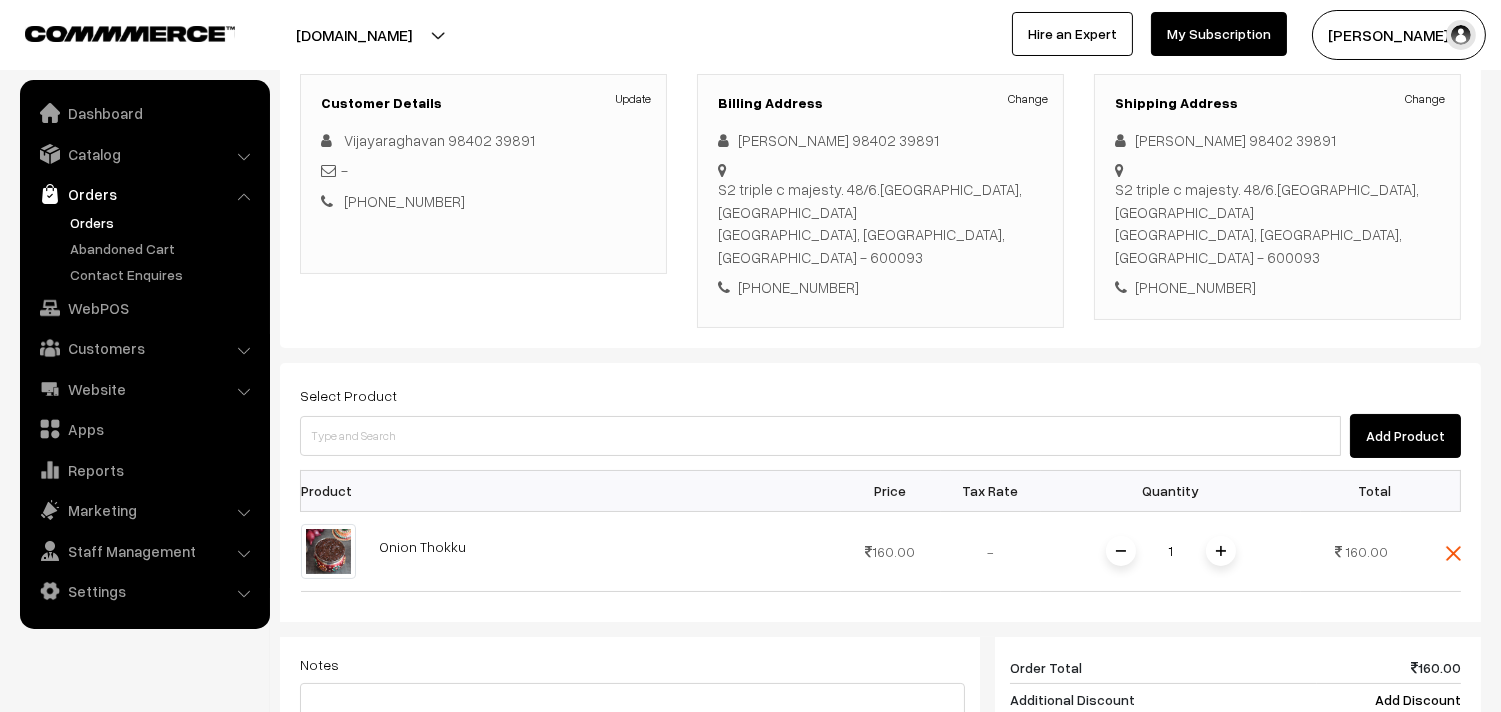 scroll, scrollTop: 760, scrollLeft: 0, axis: vertical 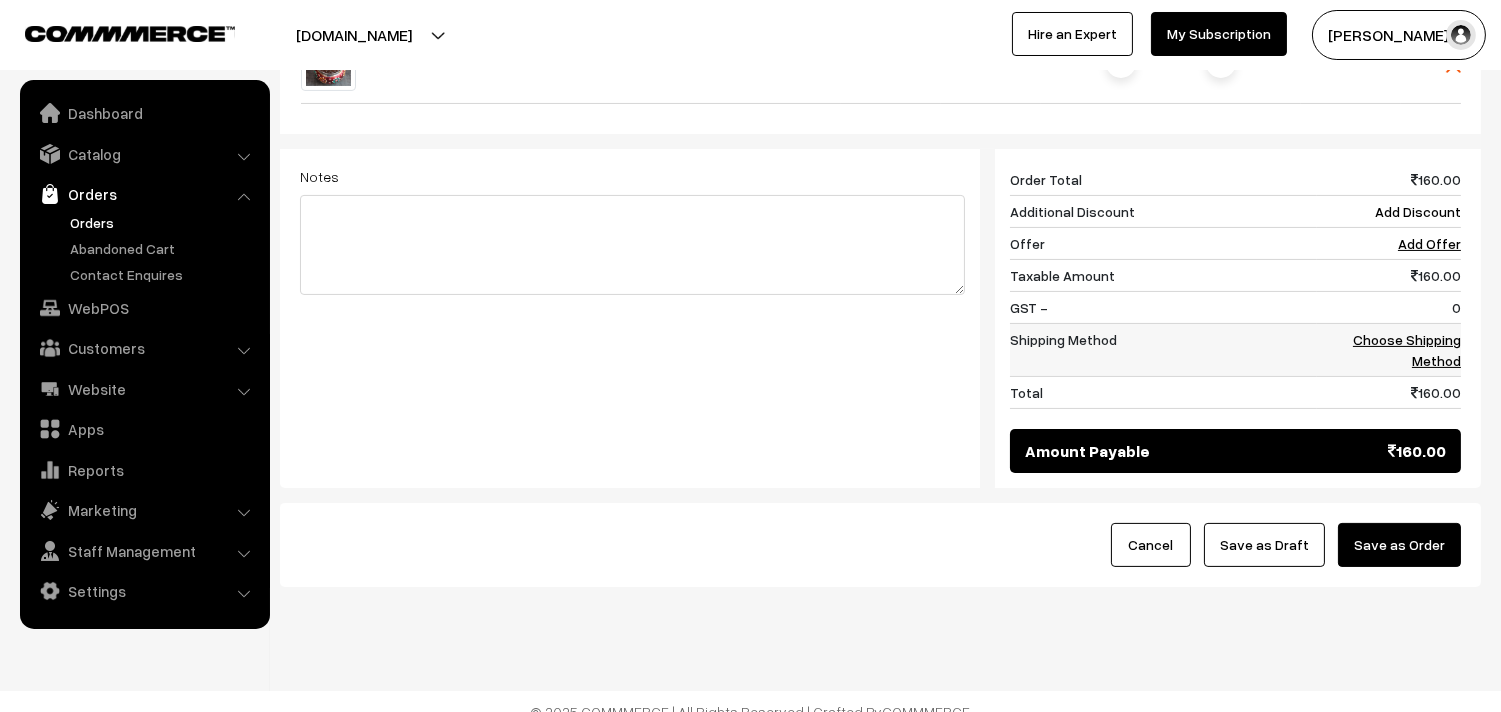 click on "Choose Shipping Method" at bounding box center (1389, 349) 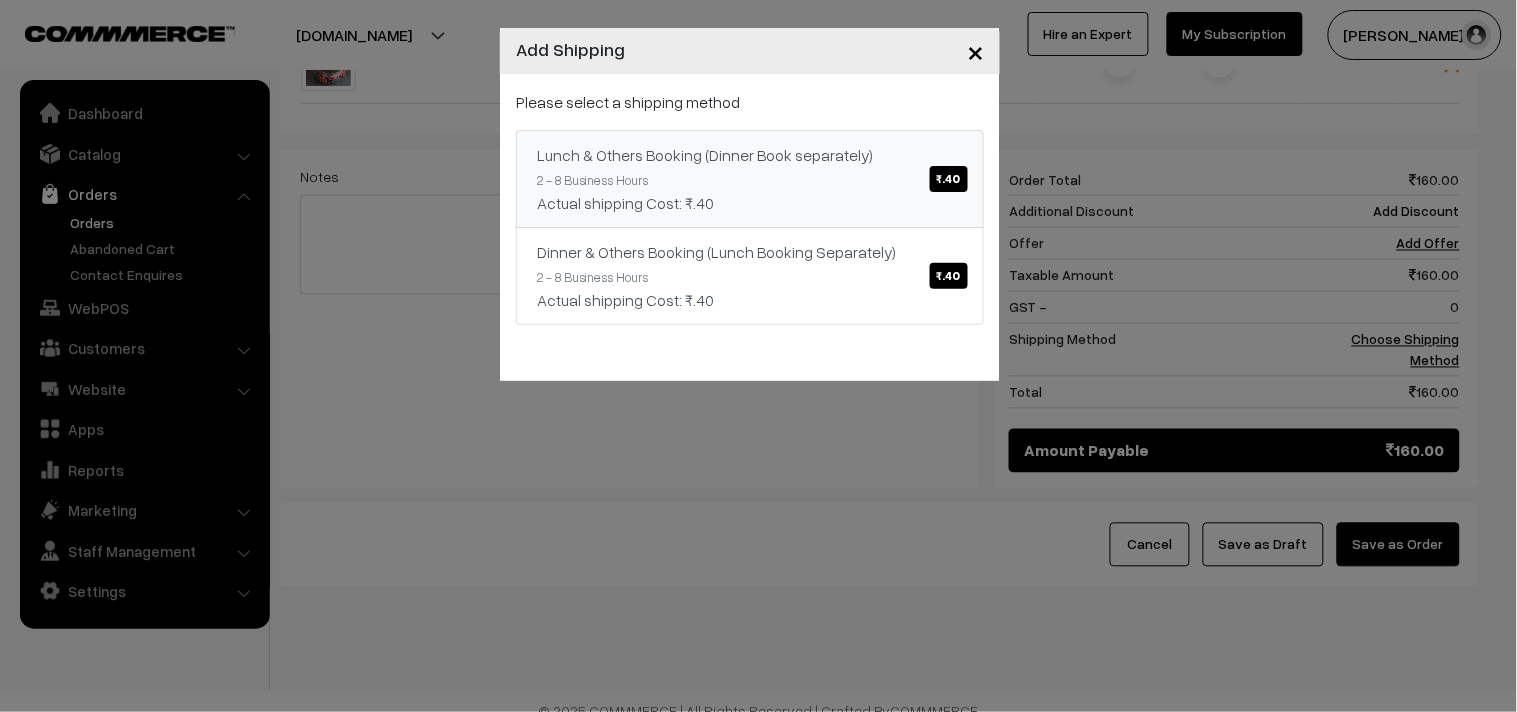 click on "Lunch & Others Booking (Dinner Book separately)
₹.40
2 - 8 Business Hours Actual shipping Cost: ₹.40" at bounding box center [750, 179] 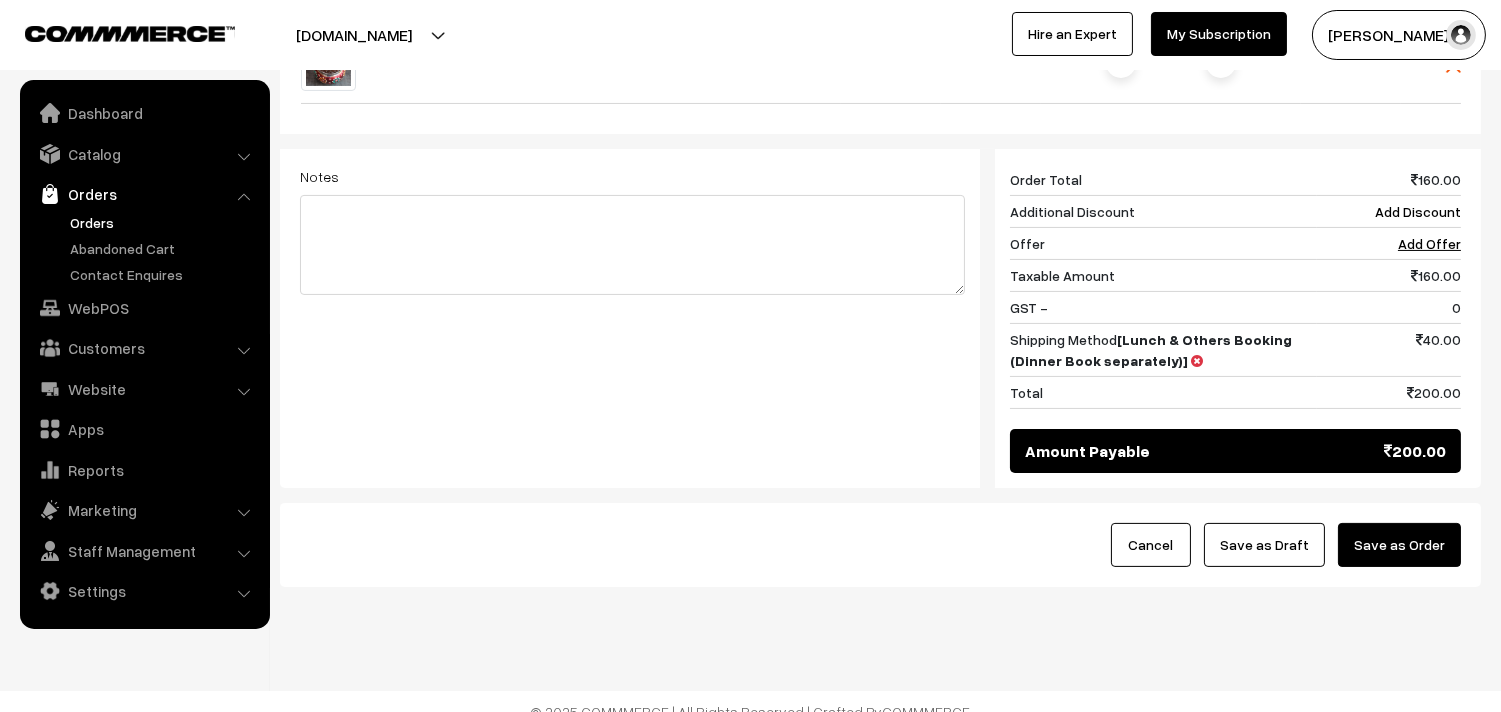 click on "Save as Draft" at bounding box center [1264, 545] 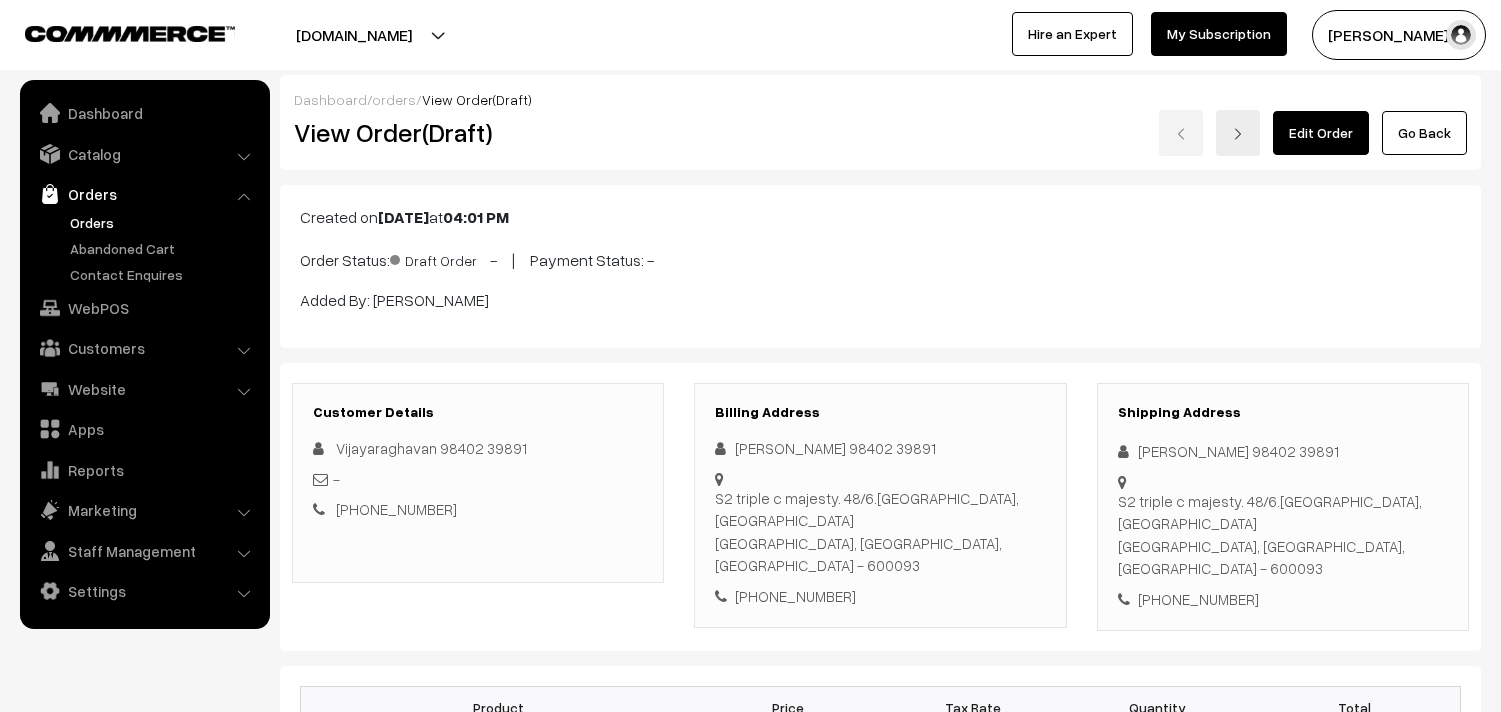 scroll, scrollTop: 0, scrollLeft: 0, axis: both 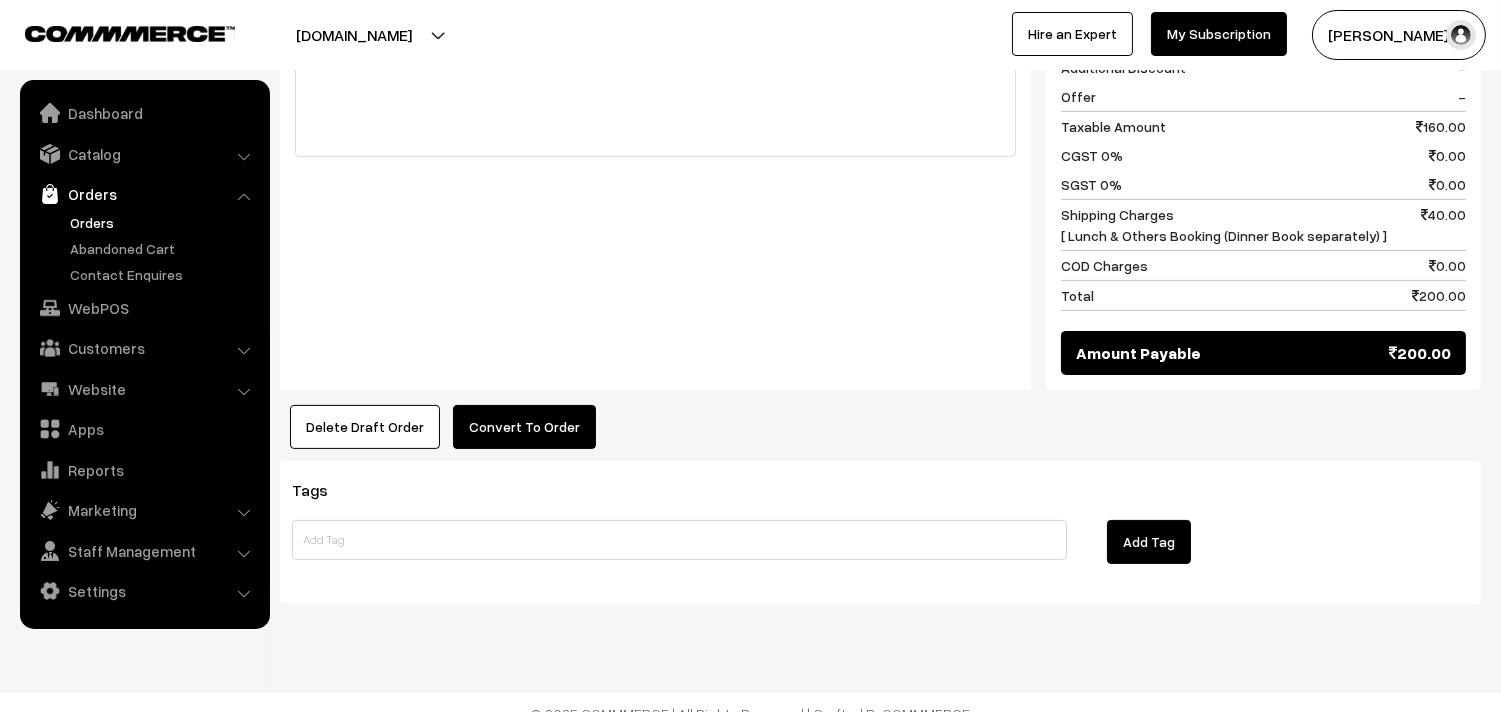 click on "Convert To Order" at bounding box center (524, 427) 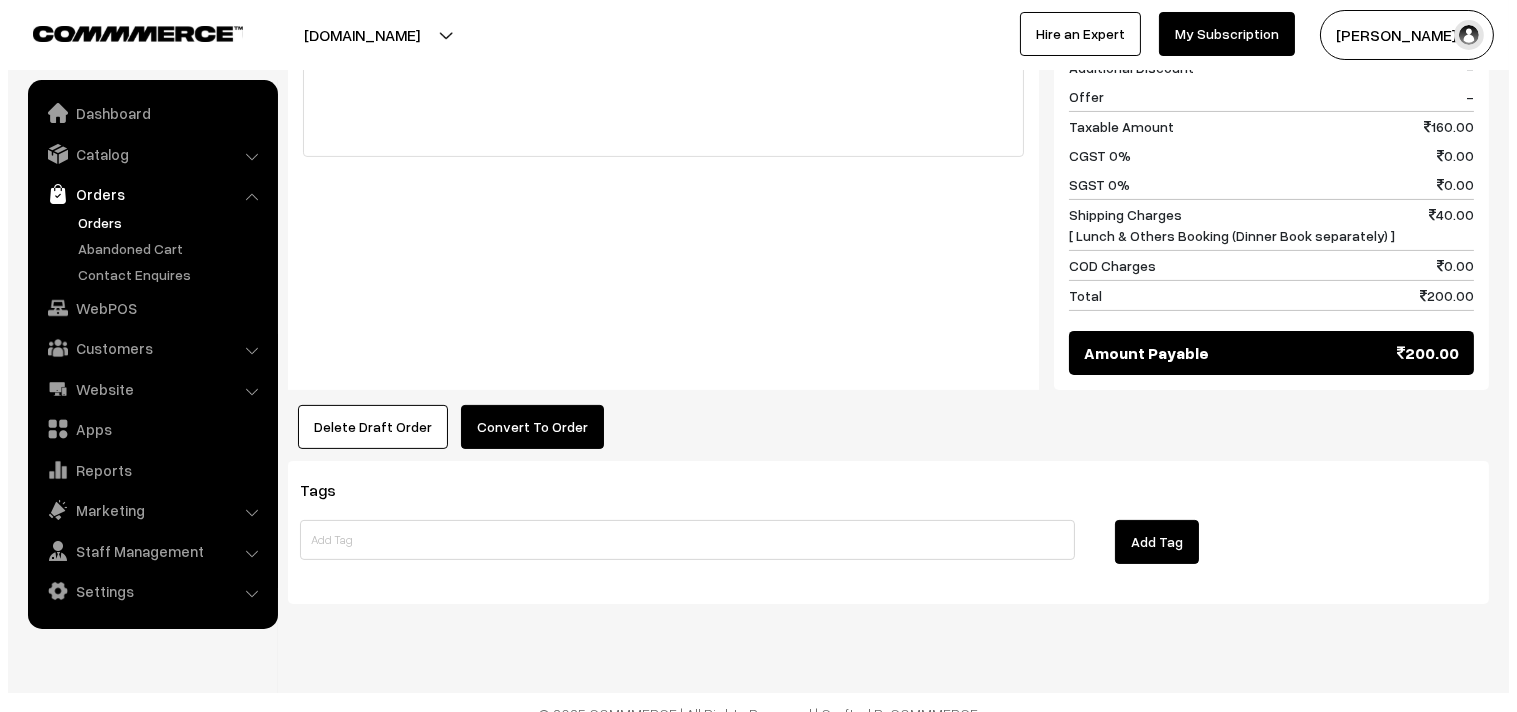 scroll, scrollTop: 956, scrollLeft: 0, axis: vertical 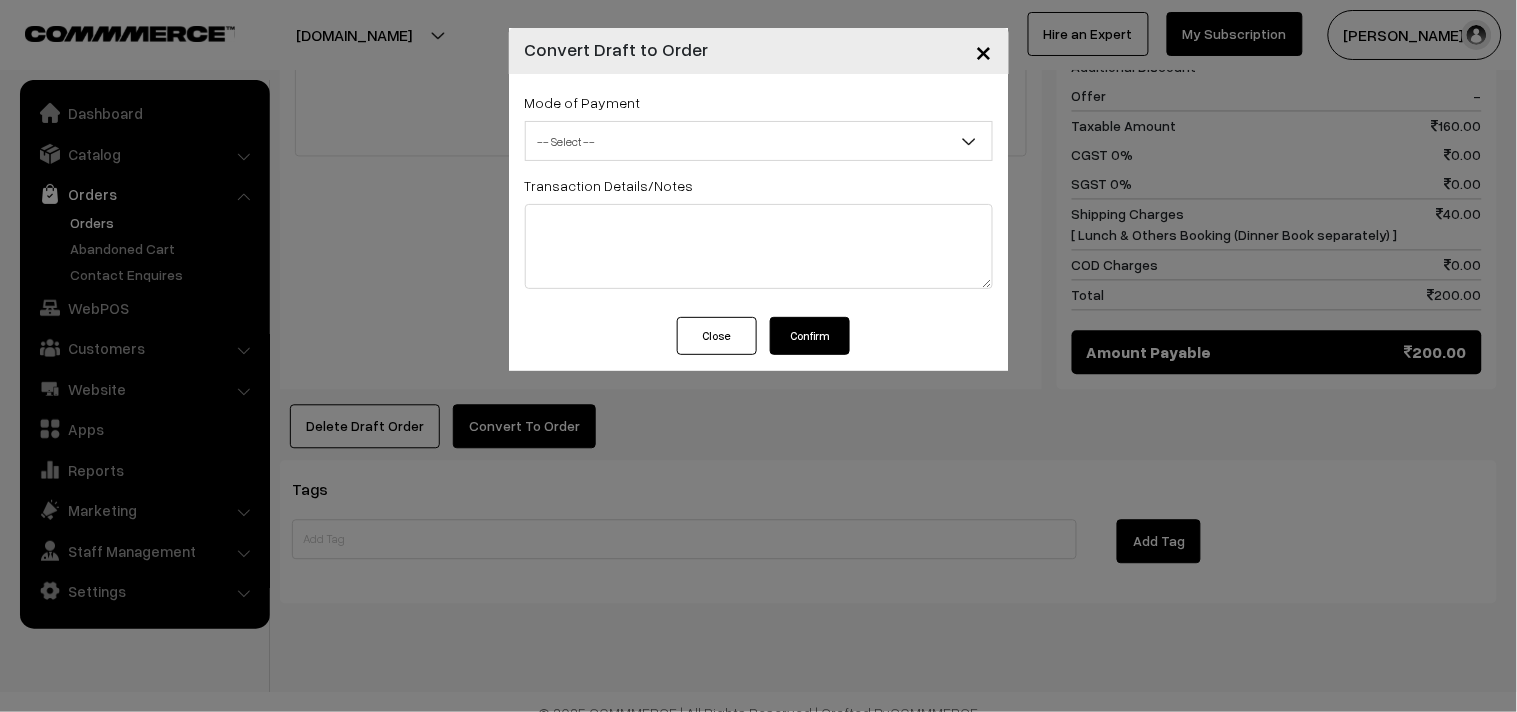 click on "-- Select --" at bounding box center (759, 141) 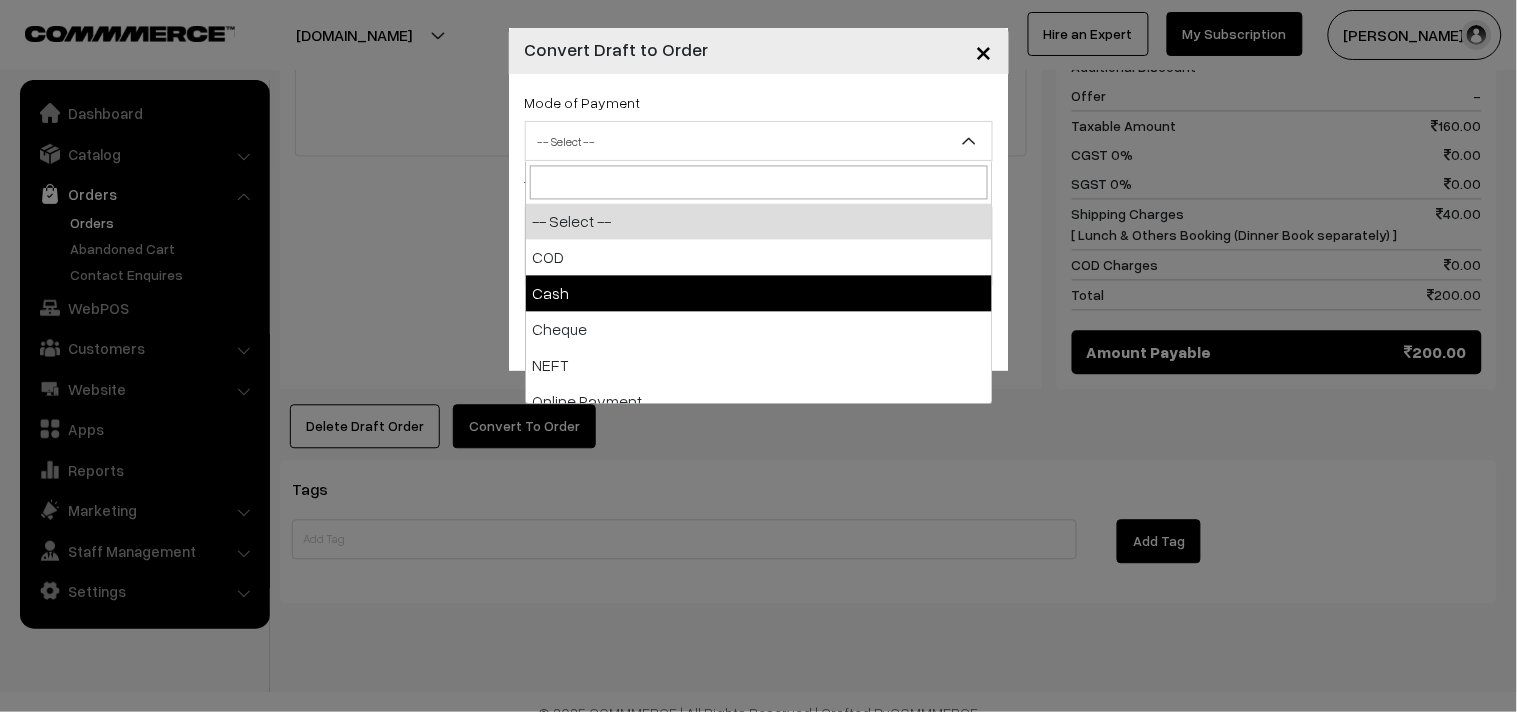 drag, startPoint x: 648, startPoint y: 278, endPoint x: 742, endPoint y: 368, distance: 130.13838 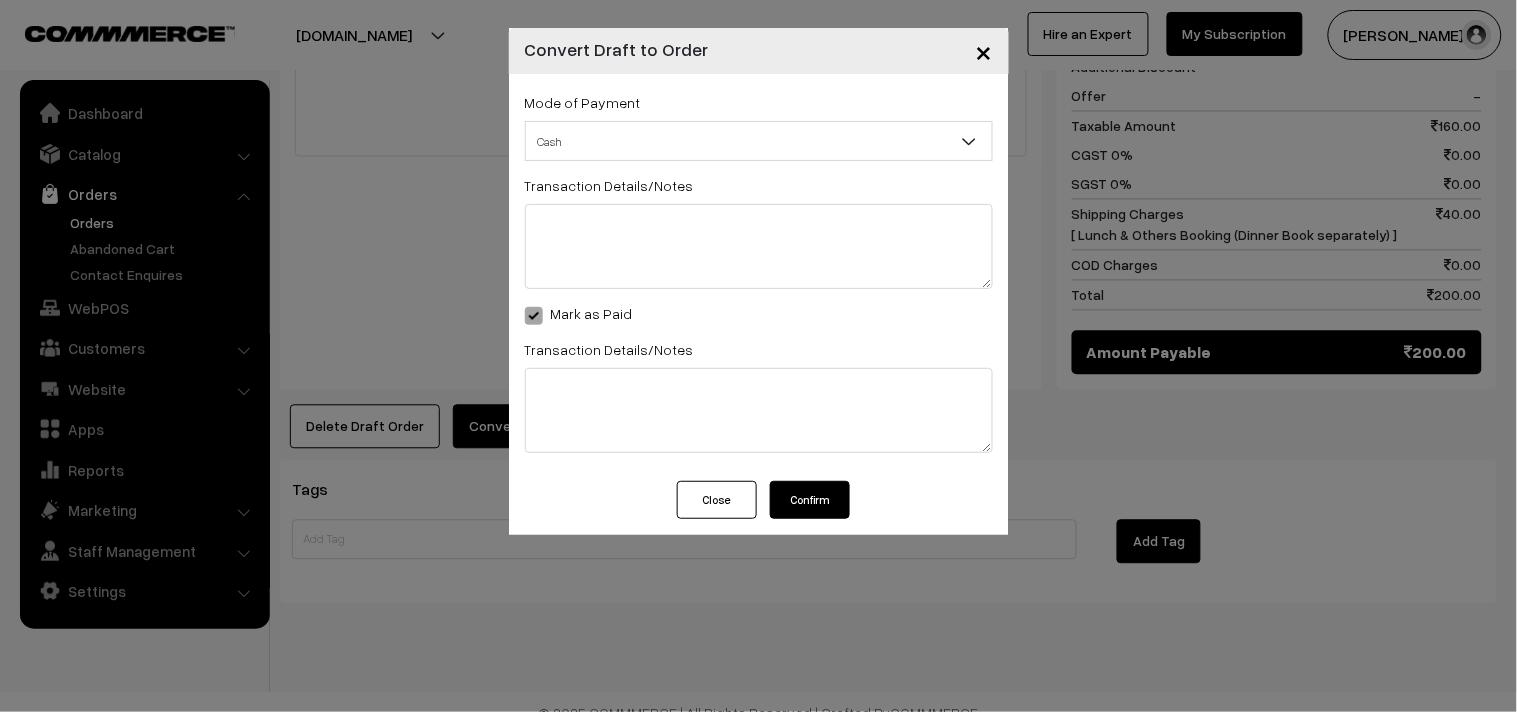 click on "Confirm" at bounding box center [810, 500] 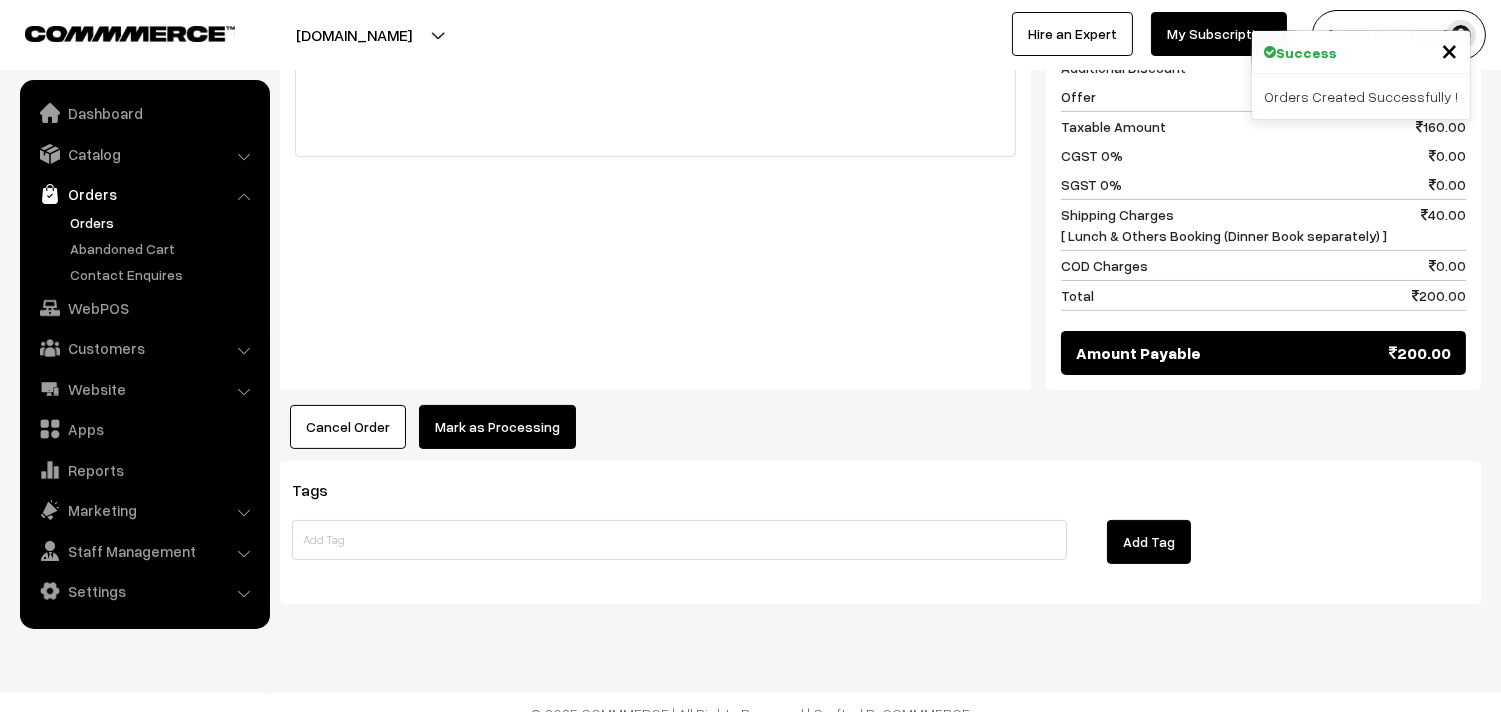 drag, startPoint x: 356, startPoint y: 133, endPoint x: 481, endPoint y: 235, distance: 161.33505 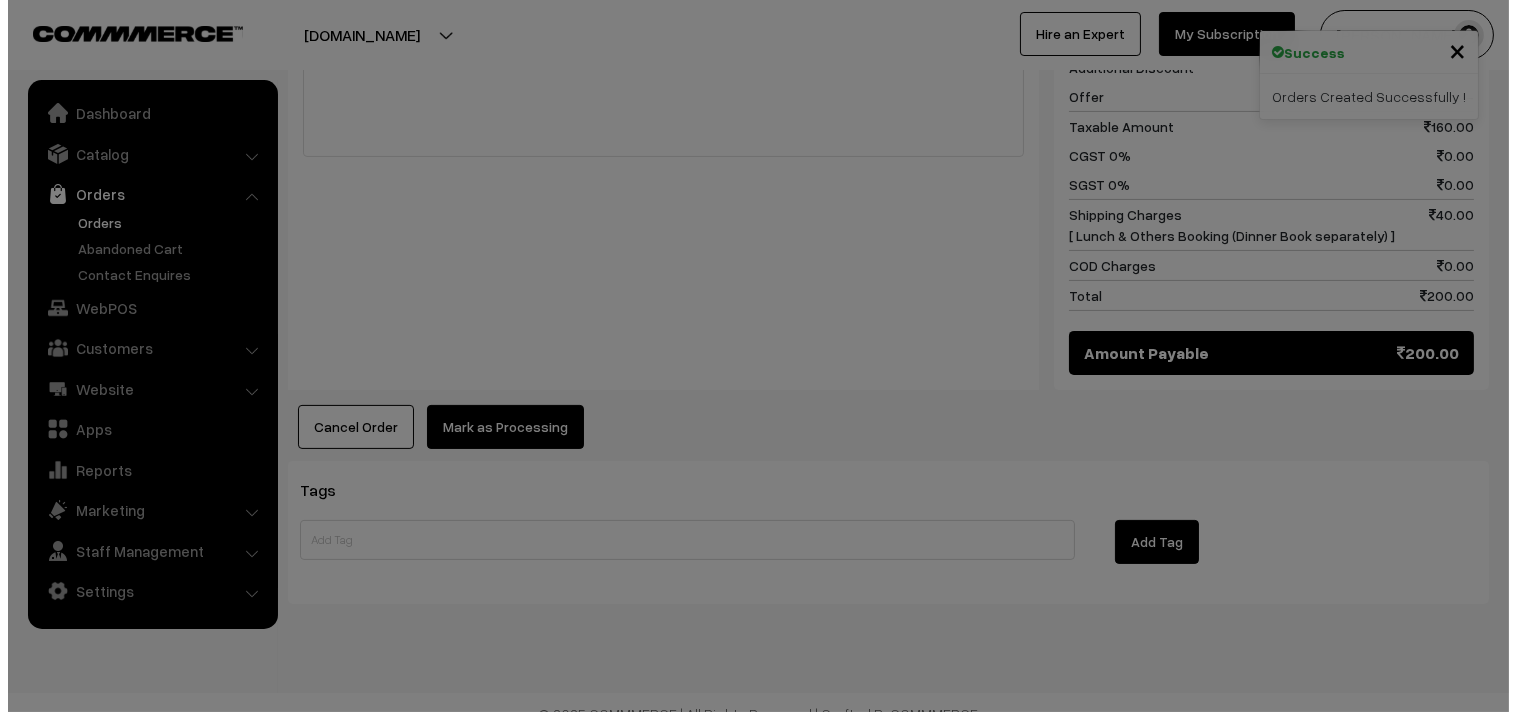 scroll, scrollTop: 956, scrollLeft: 0, axis: vertical 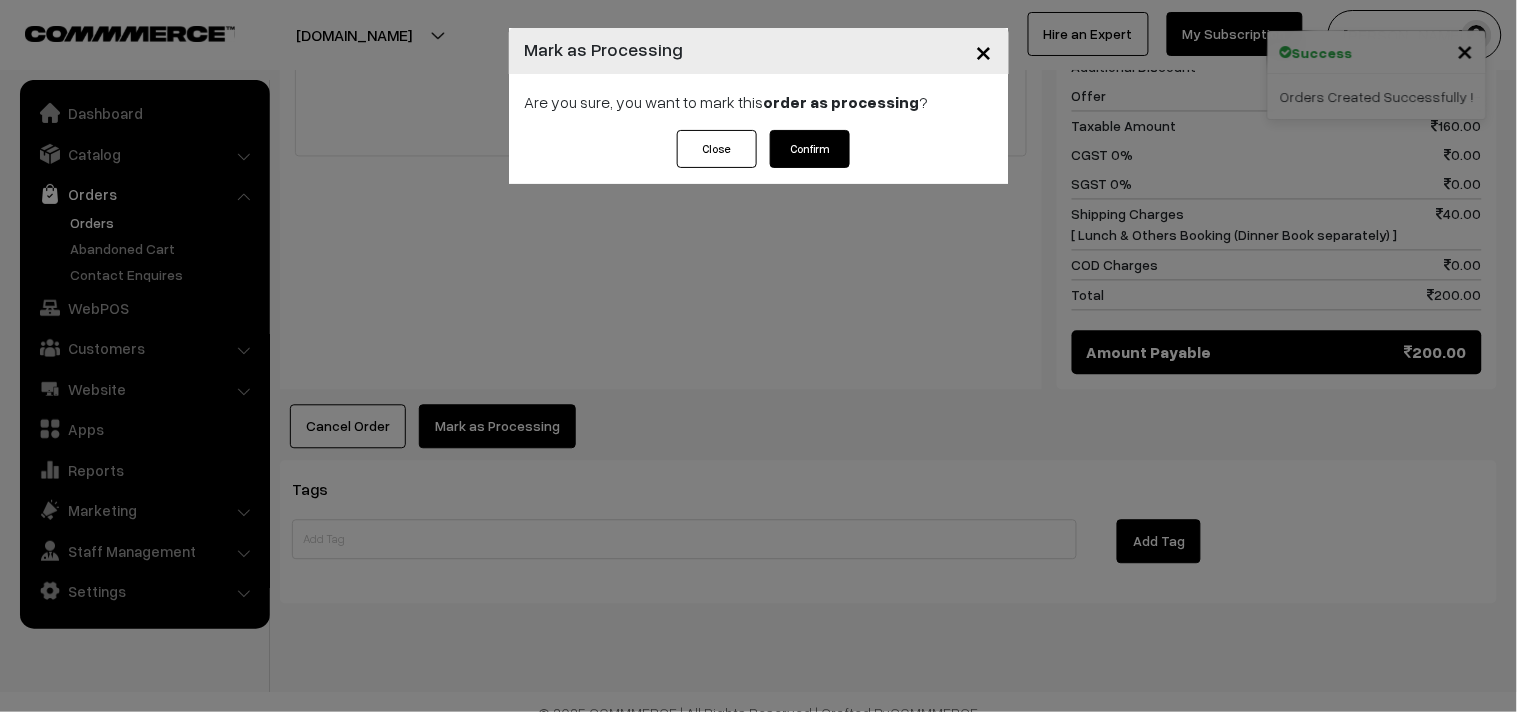click on "Confirm" at bounding box center [810, 149] 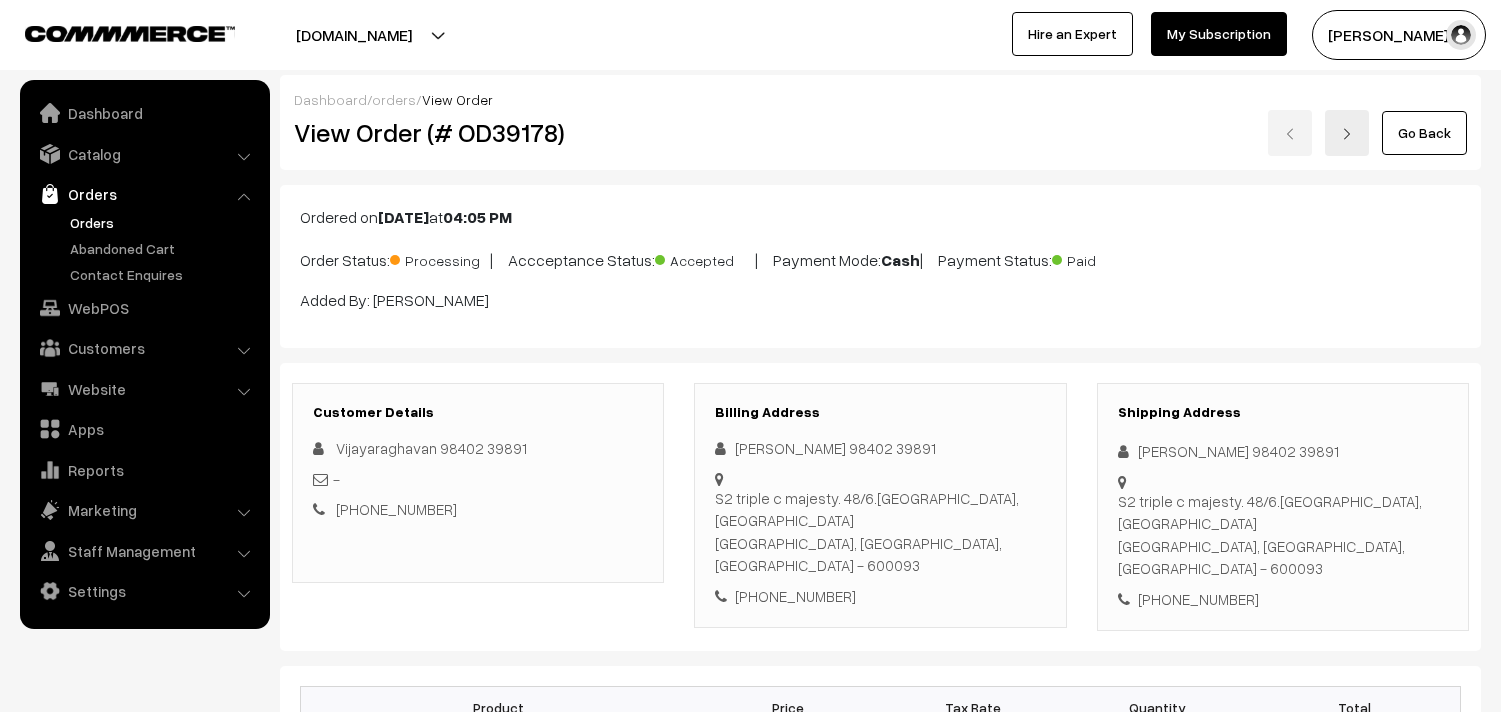 scroll, scrollTop: 0, scrollLeft: 0, axis: both 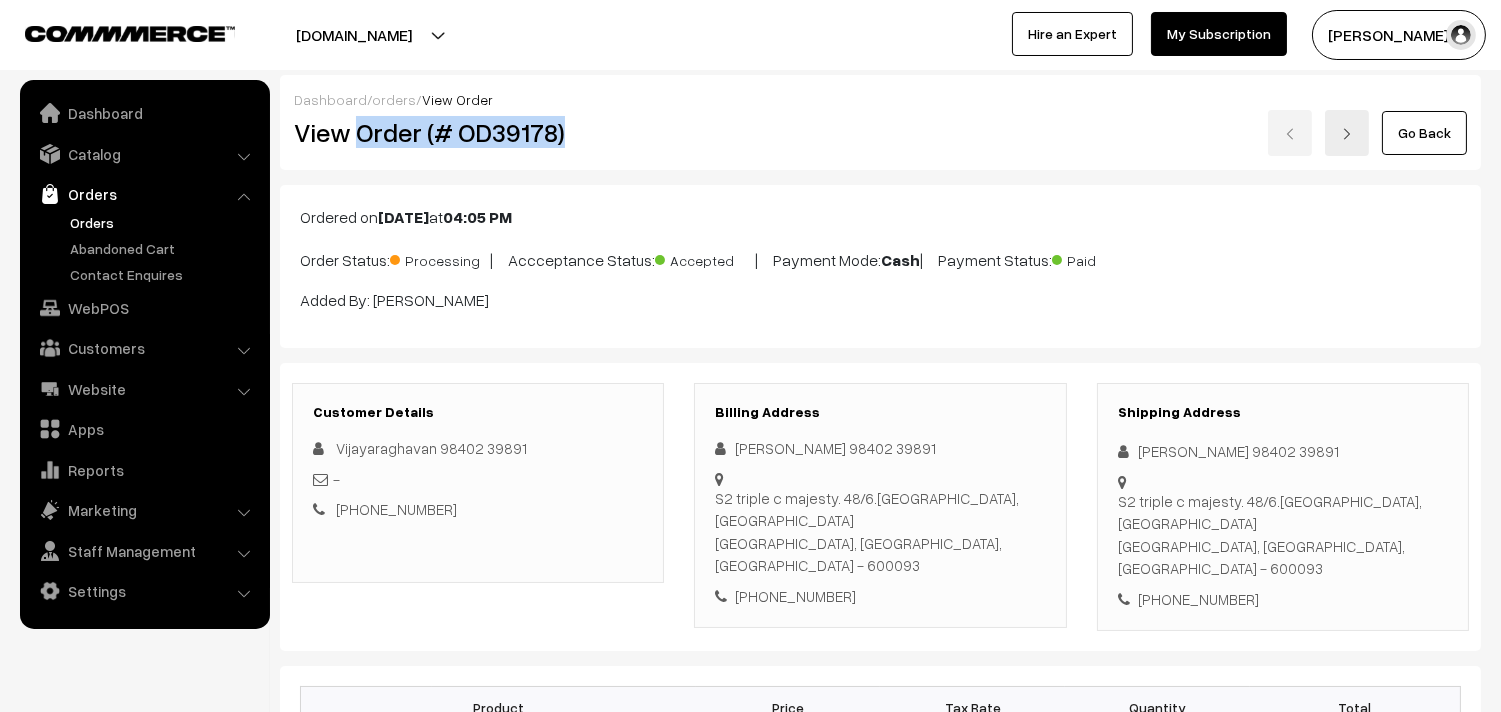 drag, startPoint x: 360, startPoint y: 132, endPoint x: 598, endPoint y: 135, distance: 238.0189 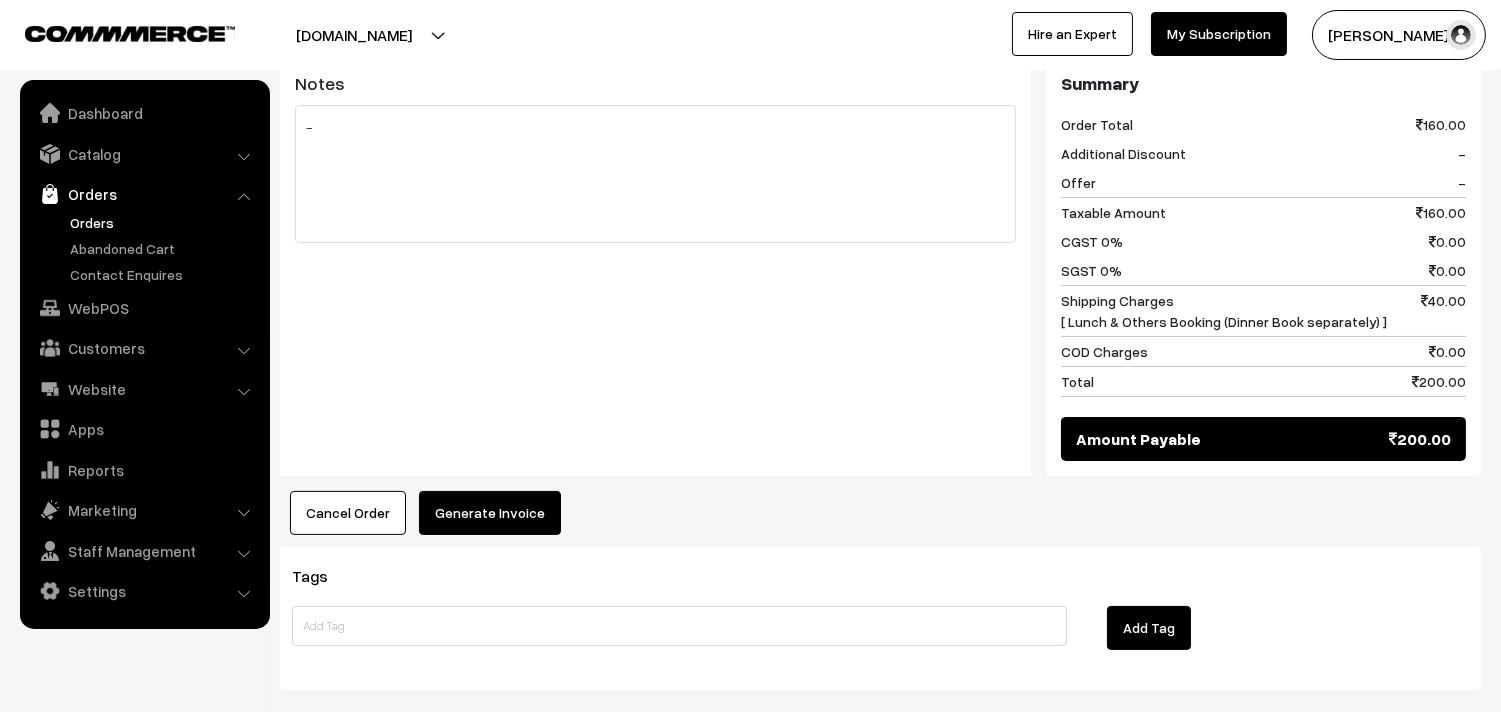 scroll, scrollTop: 954, scrollLeft: 0, axis: vertical 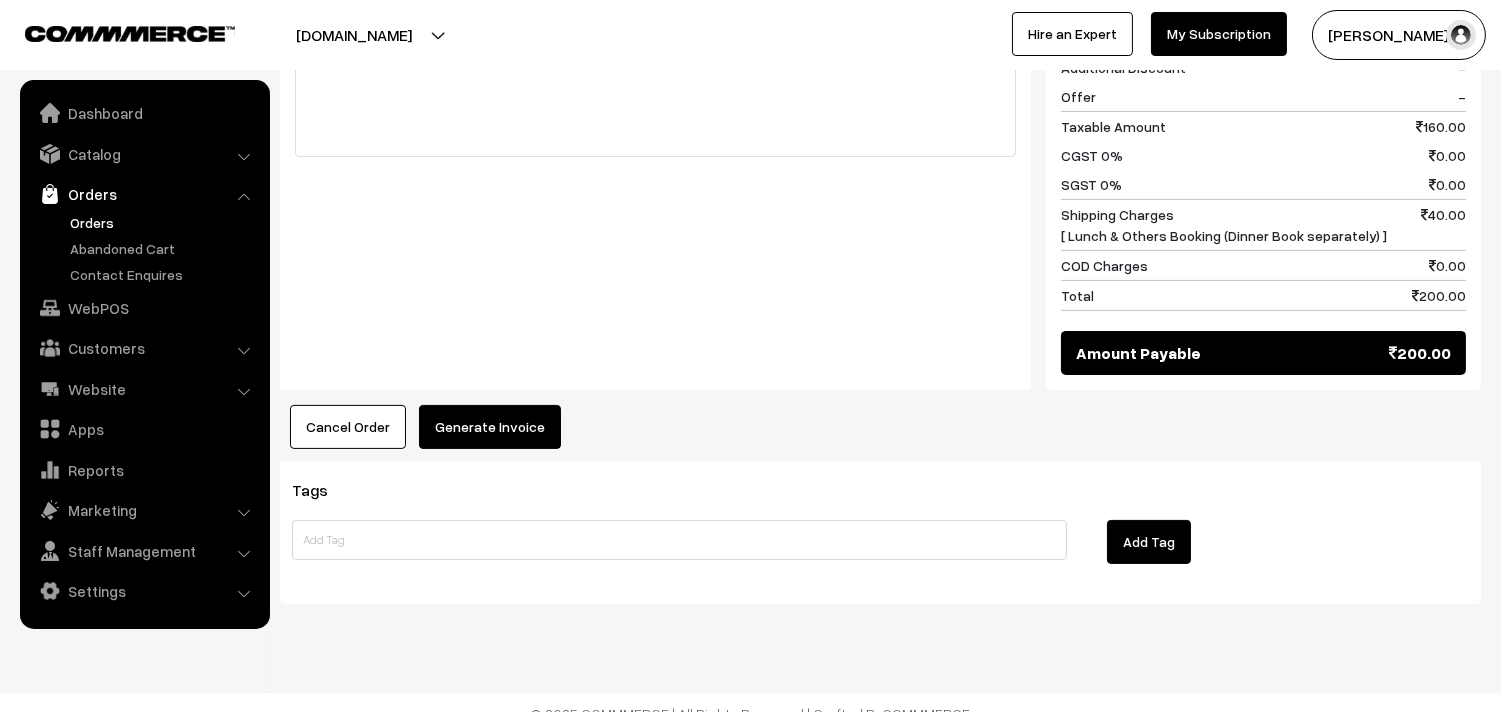 click on "Generate Invoice" at bounding box center [490, 427] 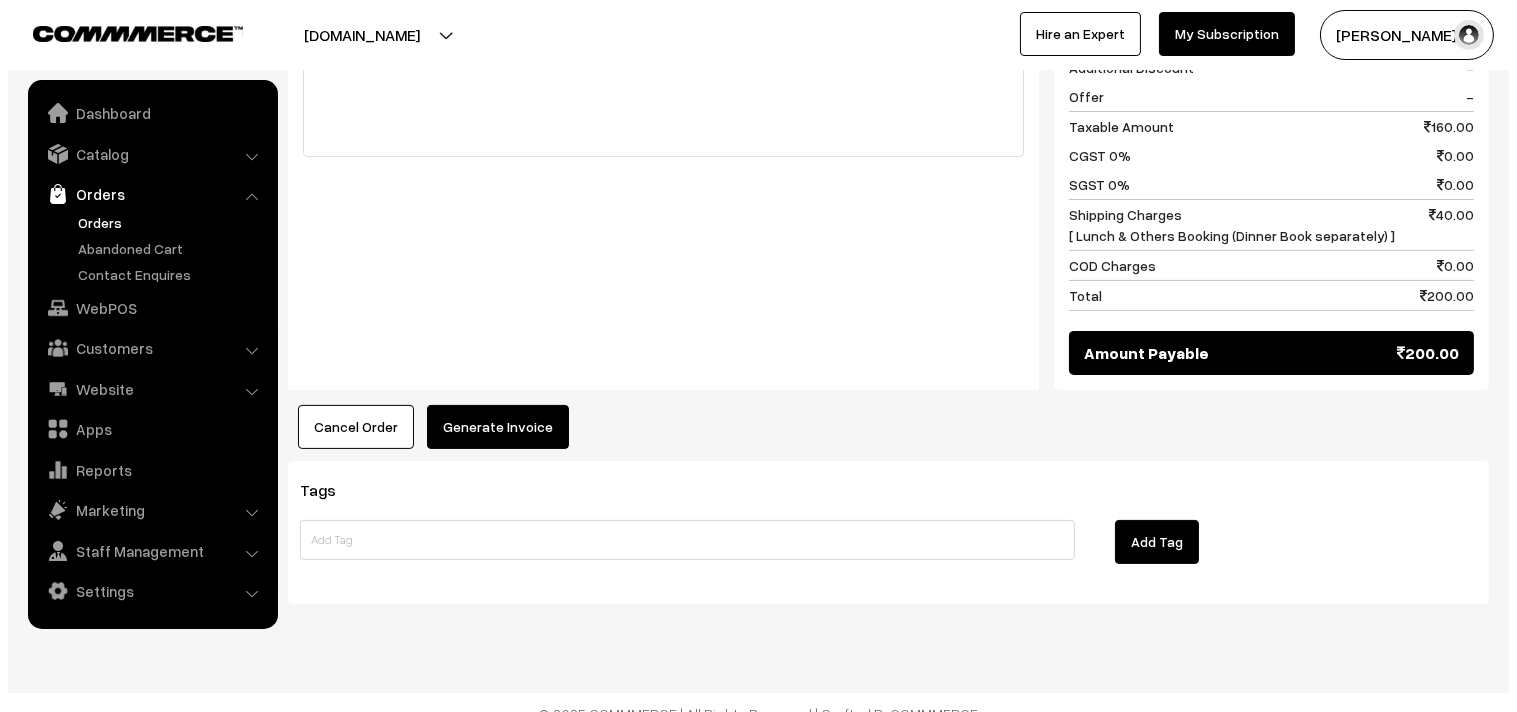 scroll, scrollTop: 956, scrollLeft: 0, axis: vertical 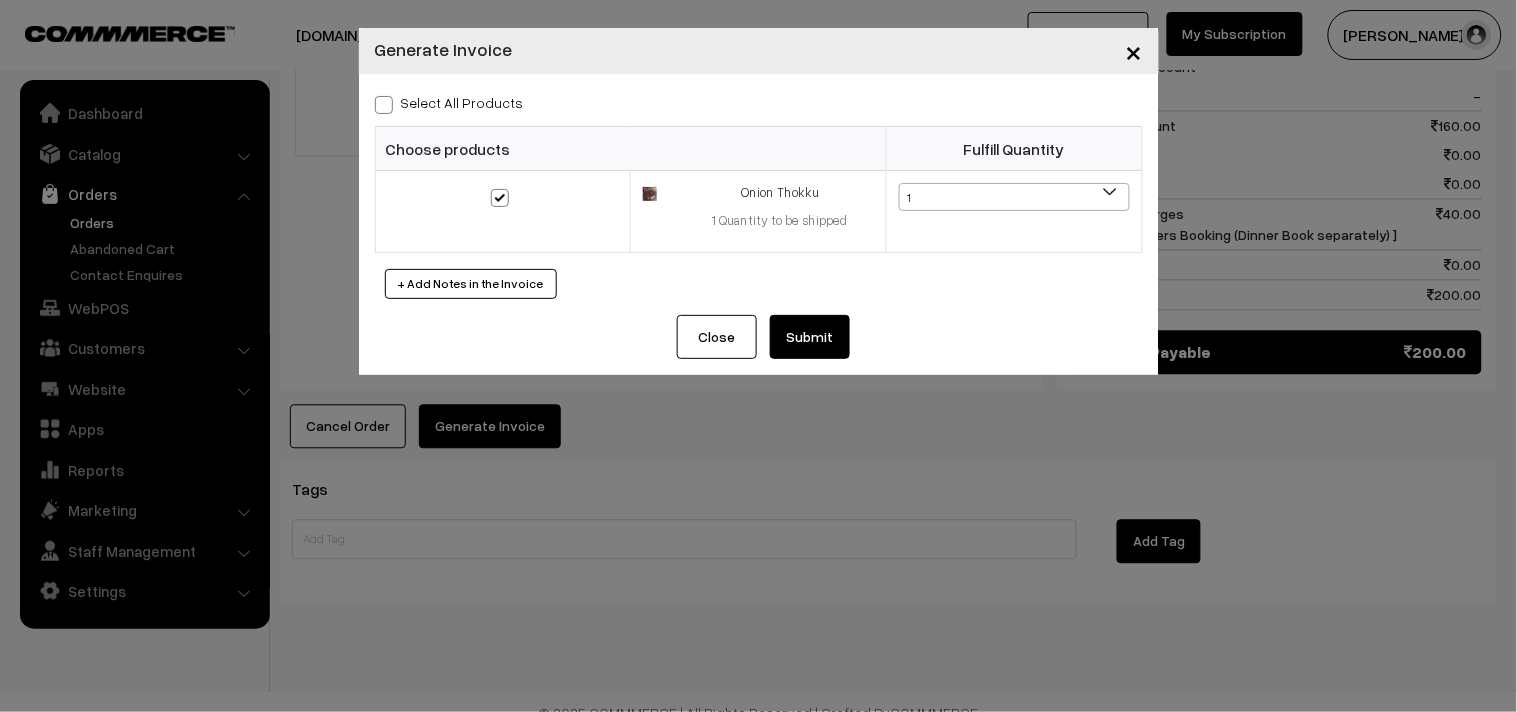 click on "Select All Products" at bounding box center (449, 102) 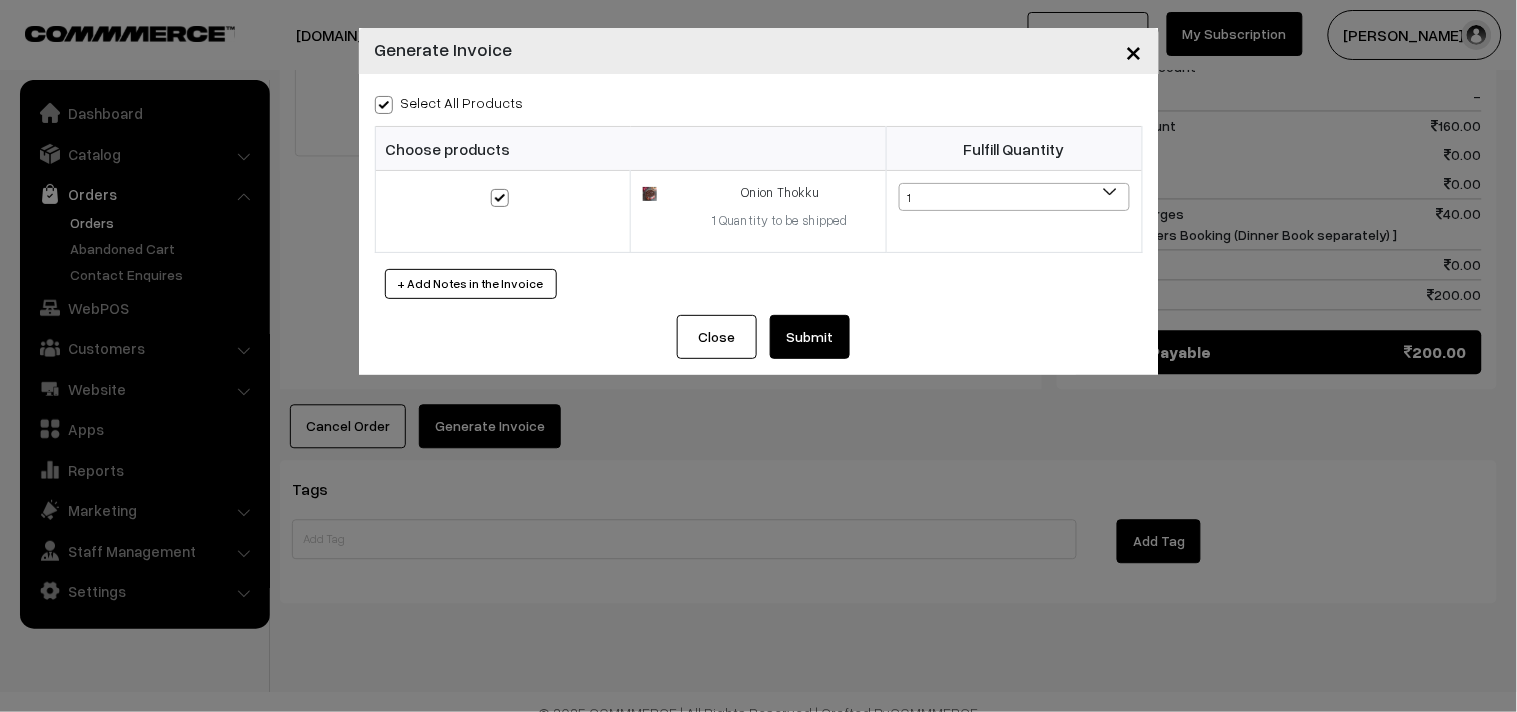 click on "Submit" at bounding box center [810, 337] 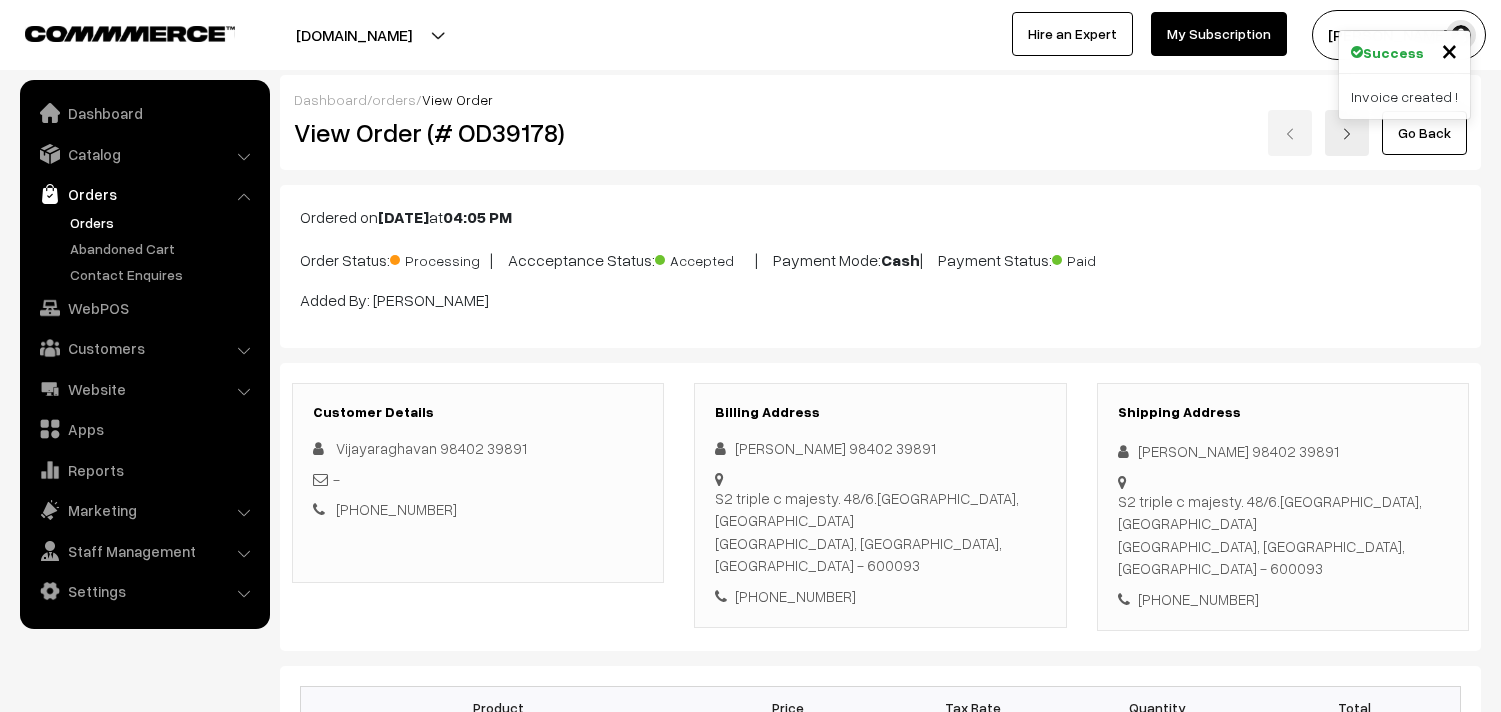 scroll, scrollTop: 956, scrollLeft: 0, axis: vertical 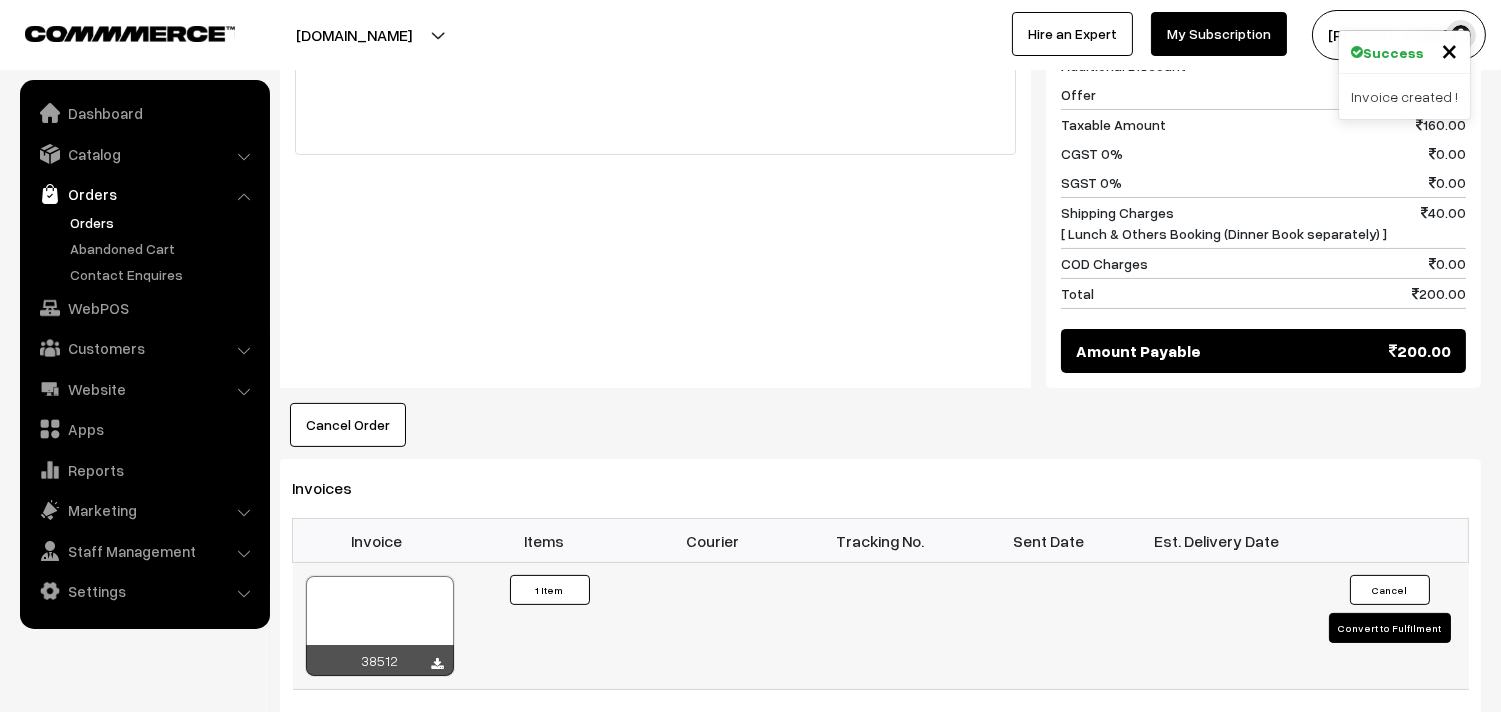 click at bounding box center (380, 626) 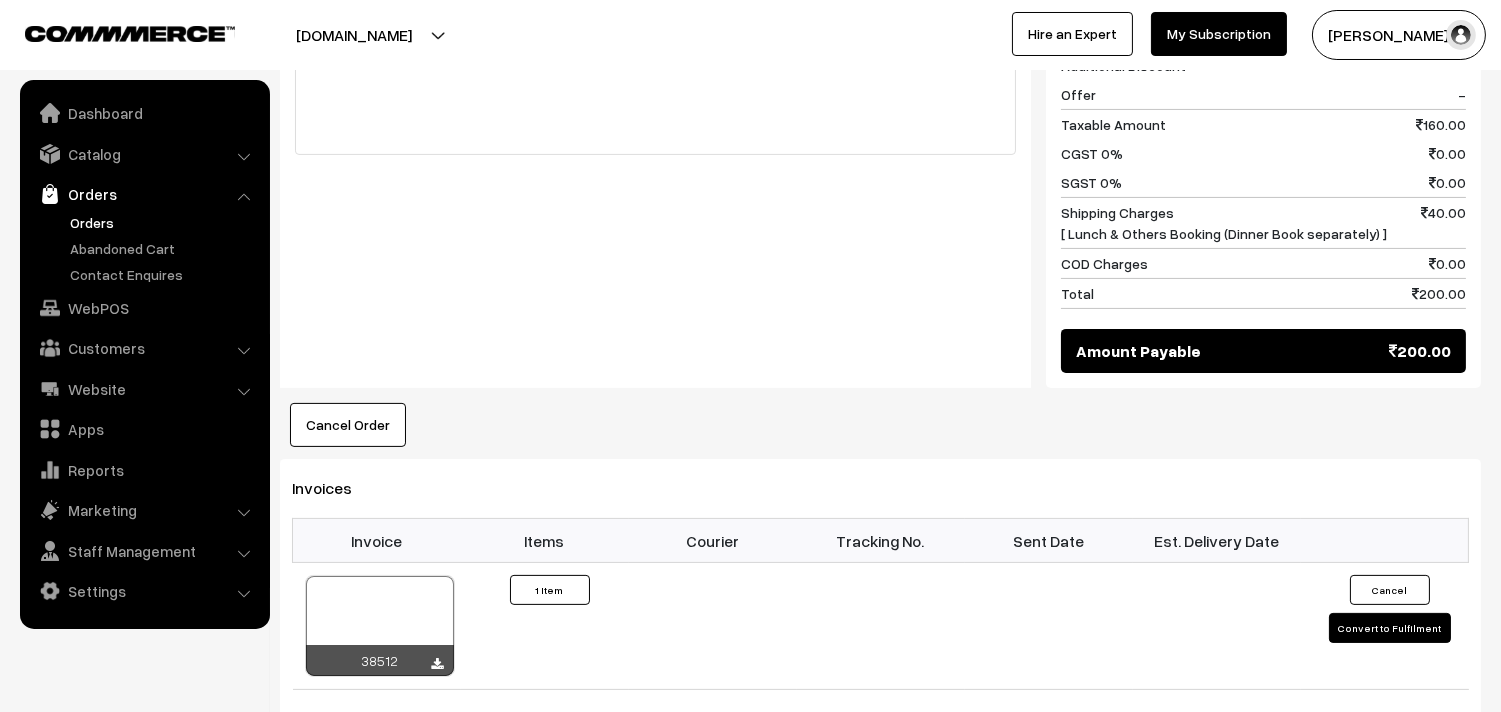 click on "Orders" at bounding box center [144, 194] 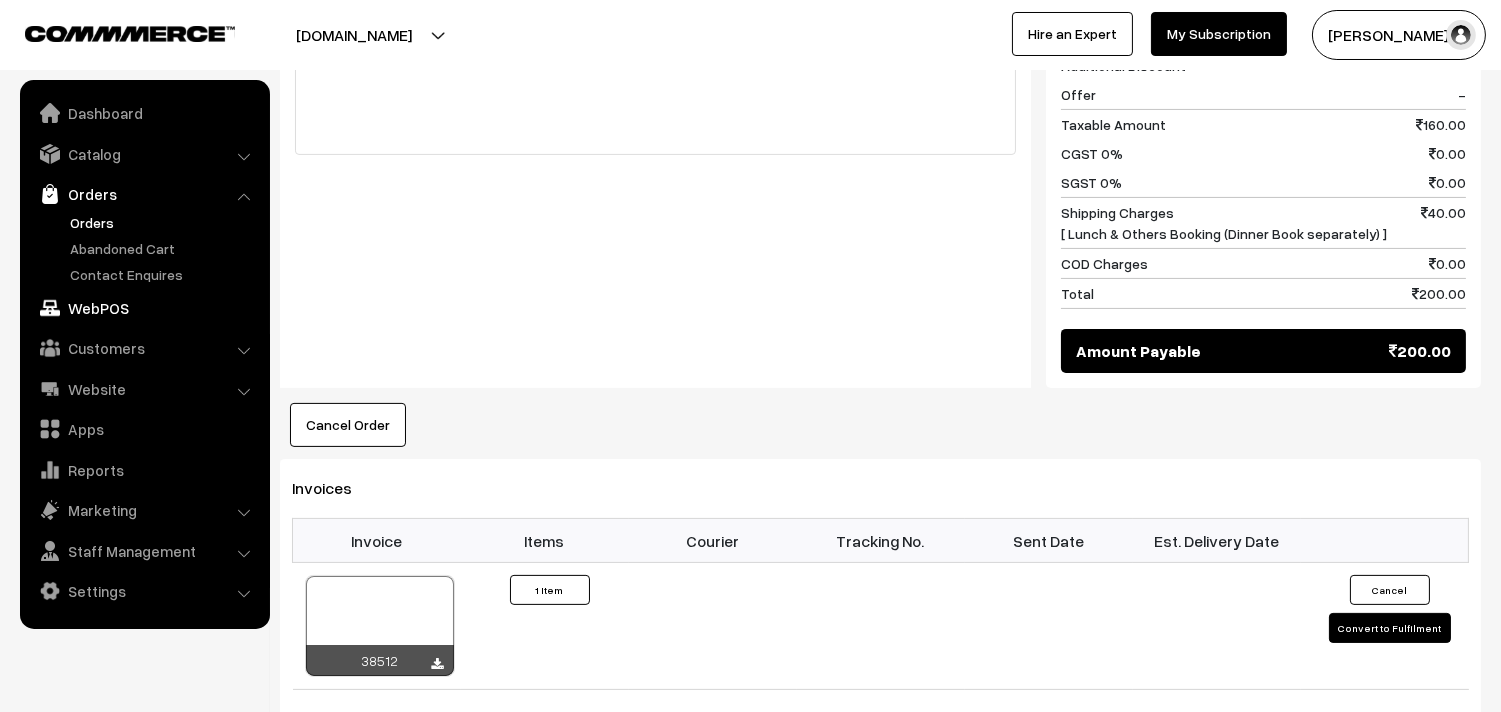 click on "WebPOS" at bounding box center [144, 308] 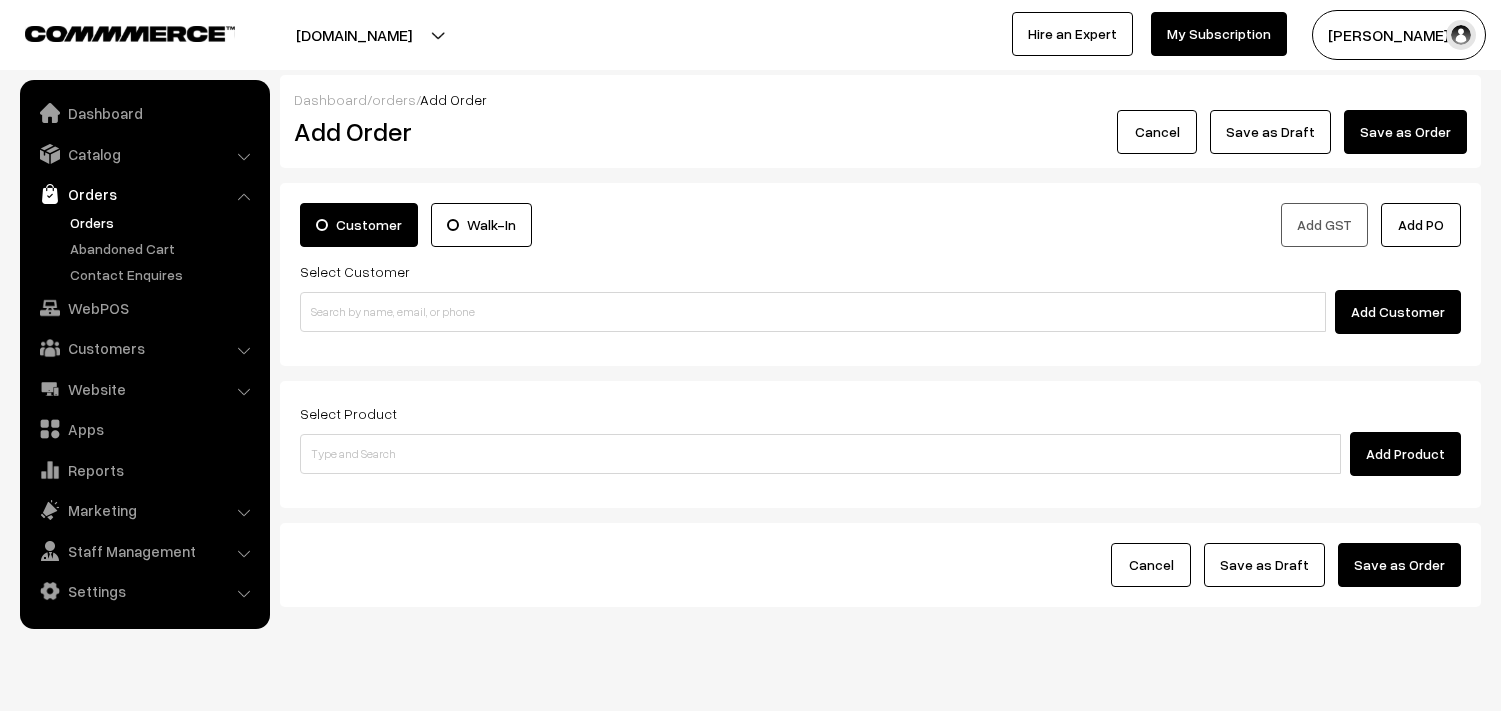 scroll, scrollTop: 0, scrollLeft: 0, axis: both 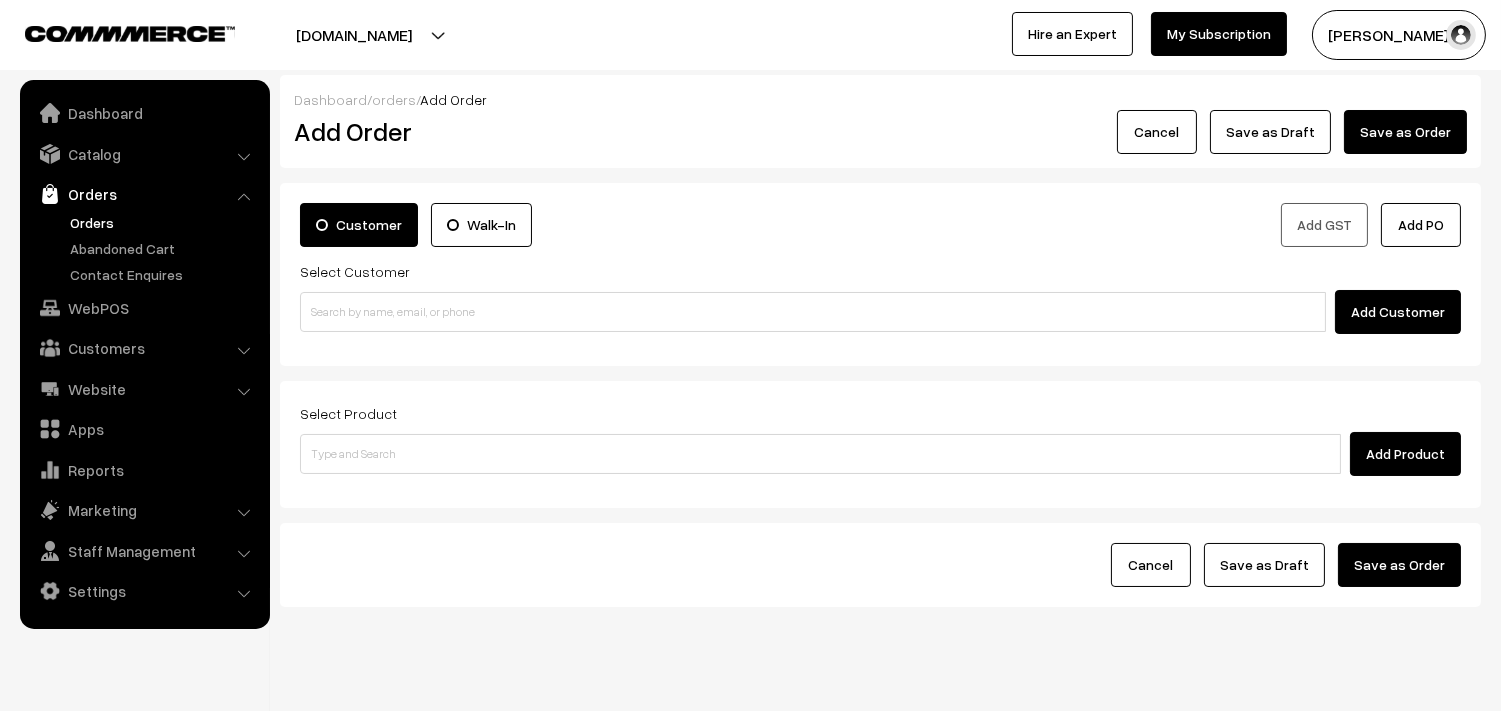 click at bounding box center (813, 312) 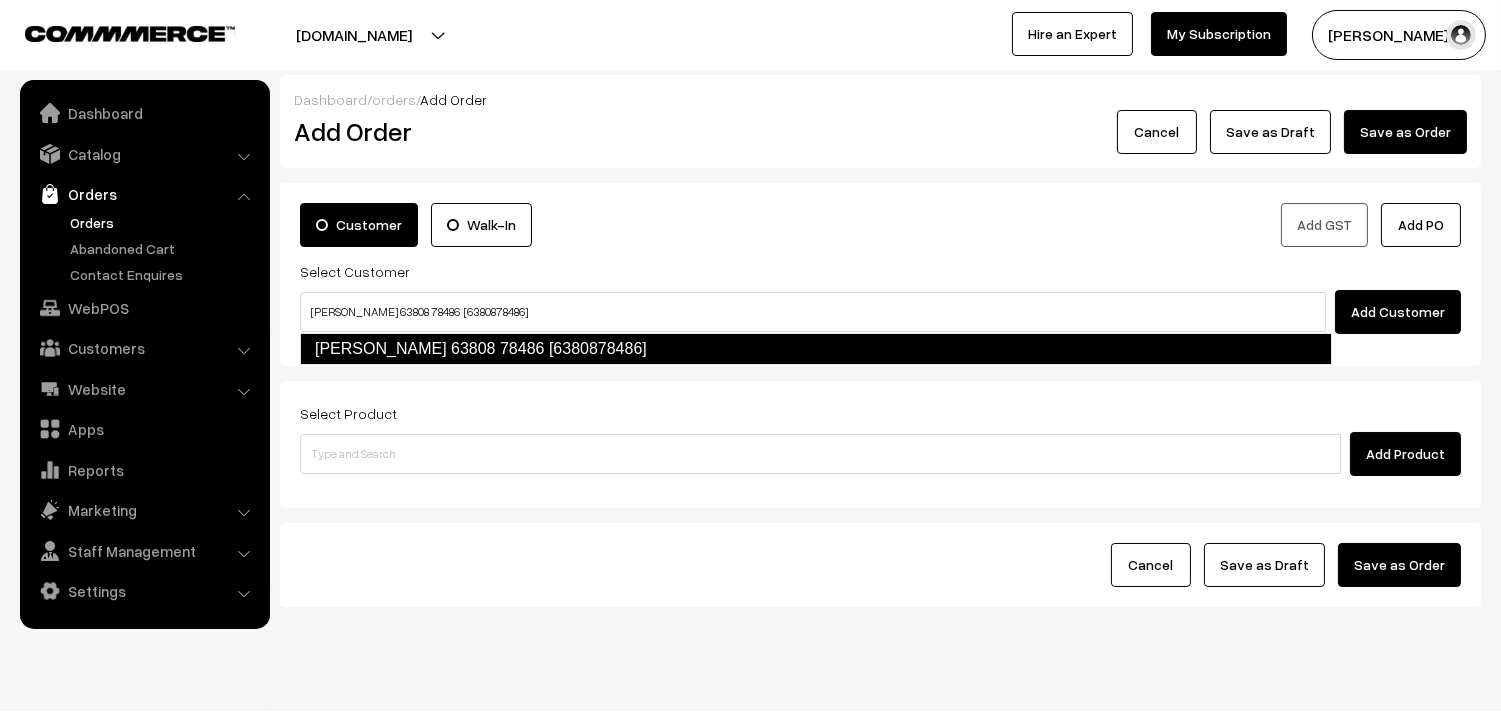 type on "[PERSON_NAME] 63808 78486  [6380878486]" 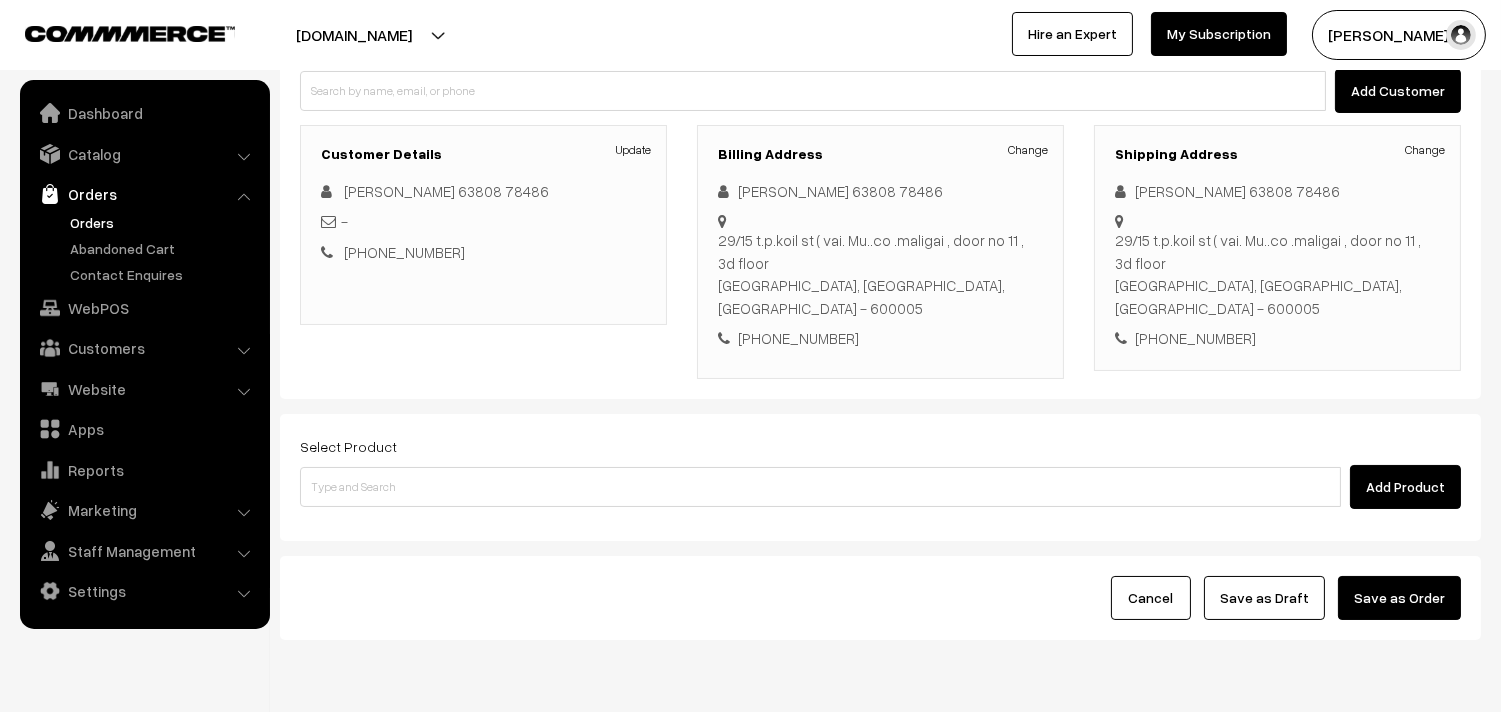 scroll, scrollTop: 222, scrollLeft: 0, axis: vertical 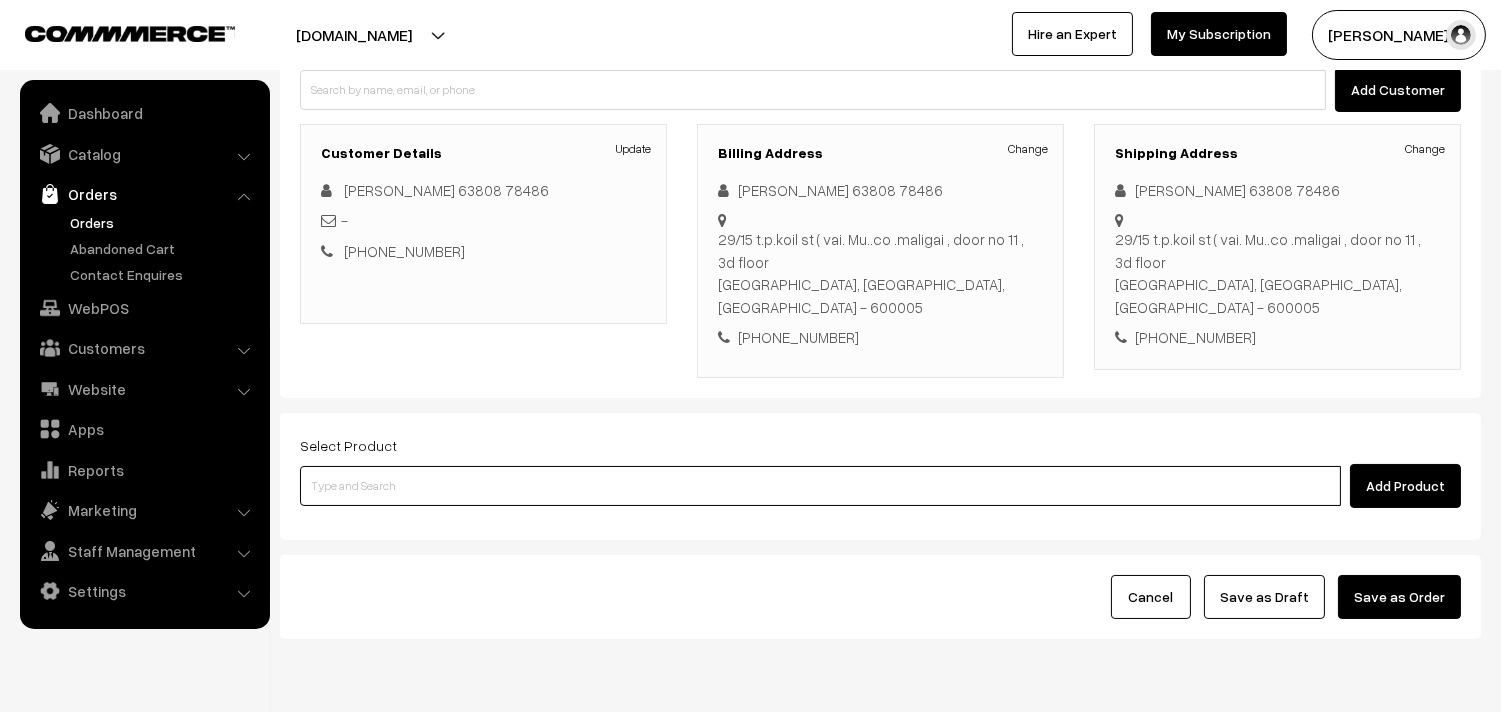 click at bounding box center [820, 486] 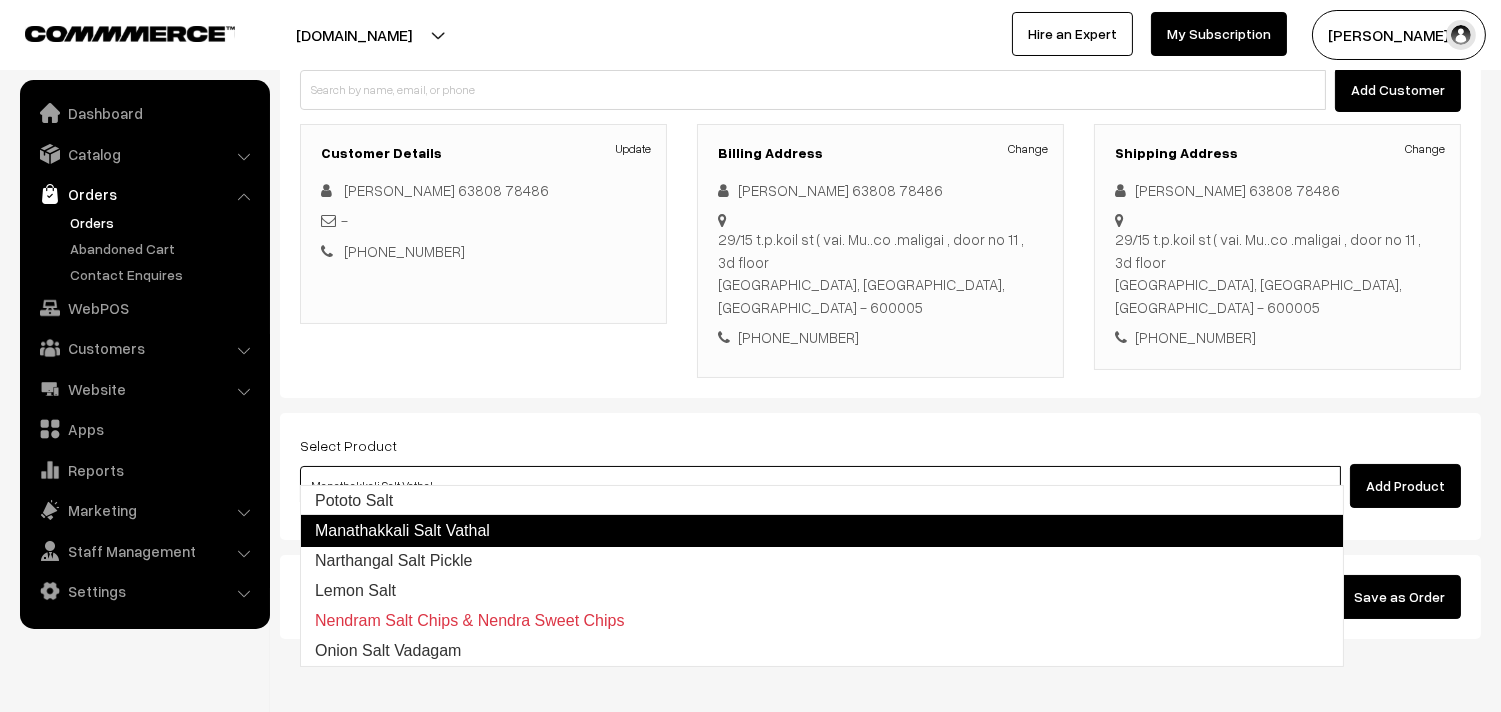 type on "Pototo Salt" 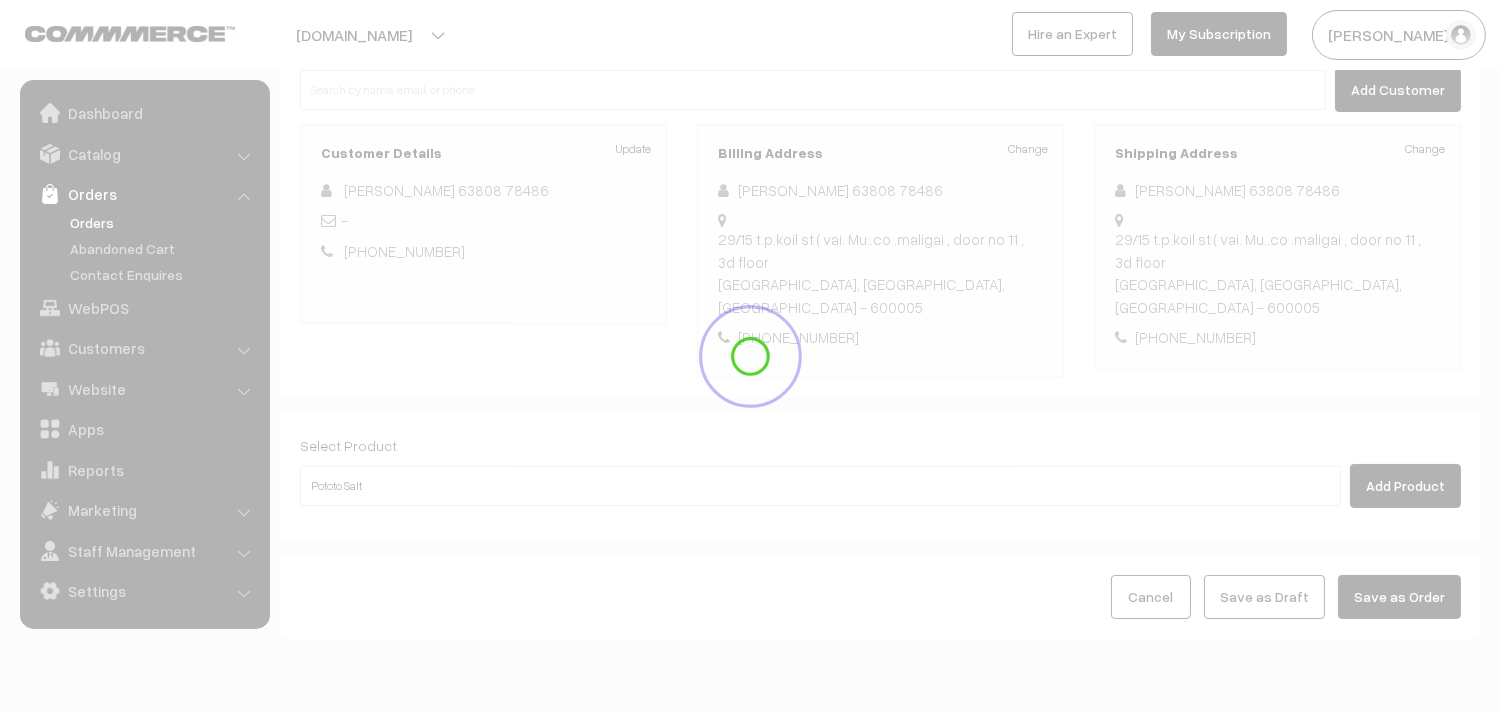 type 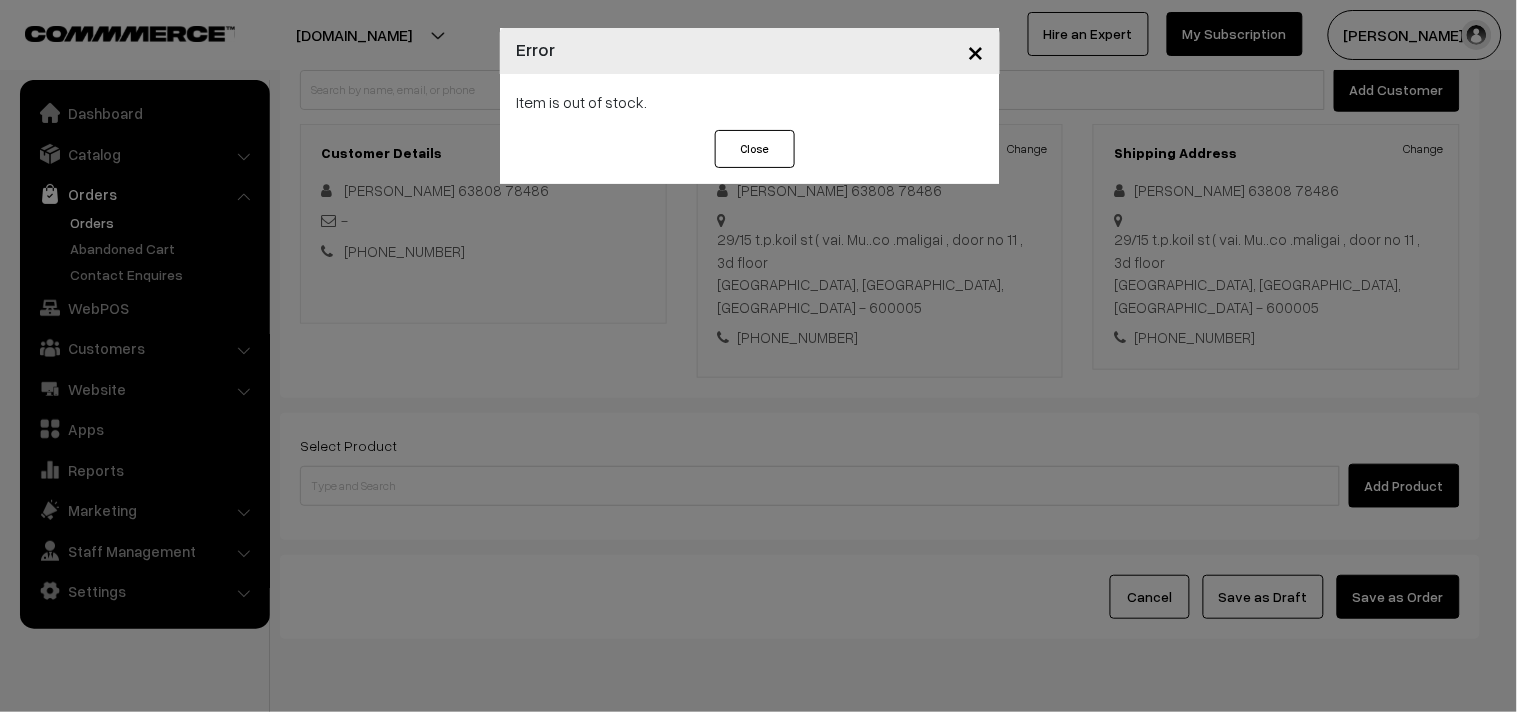 click on "×
Error
Item is out of stock.
Close" at bounding box center [758, 356] 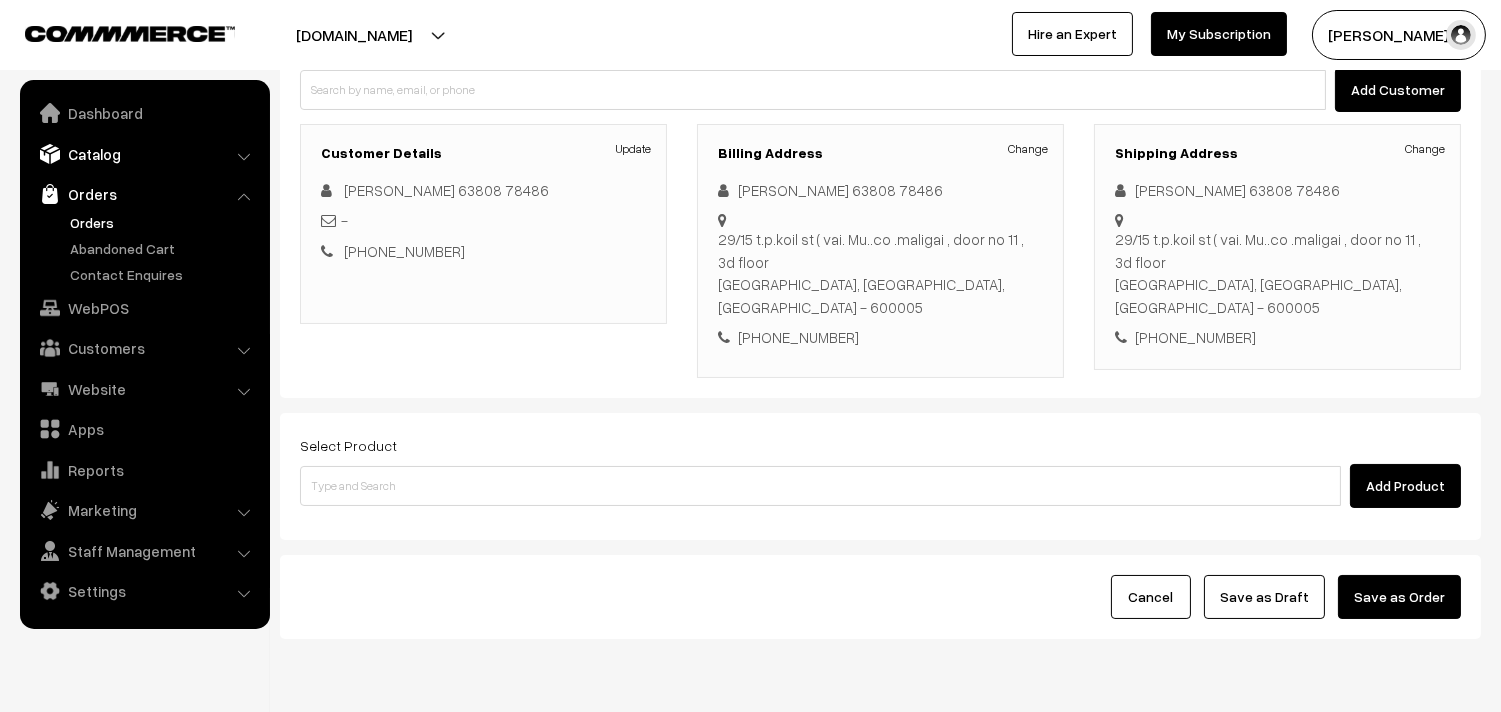 click on "Catalog" at bounding box center (144, 154) 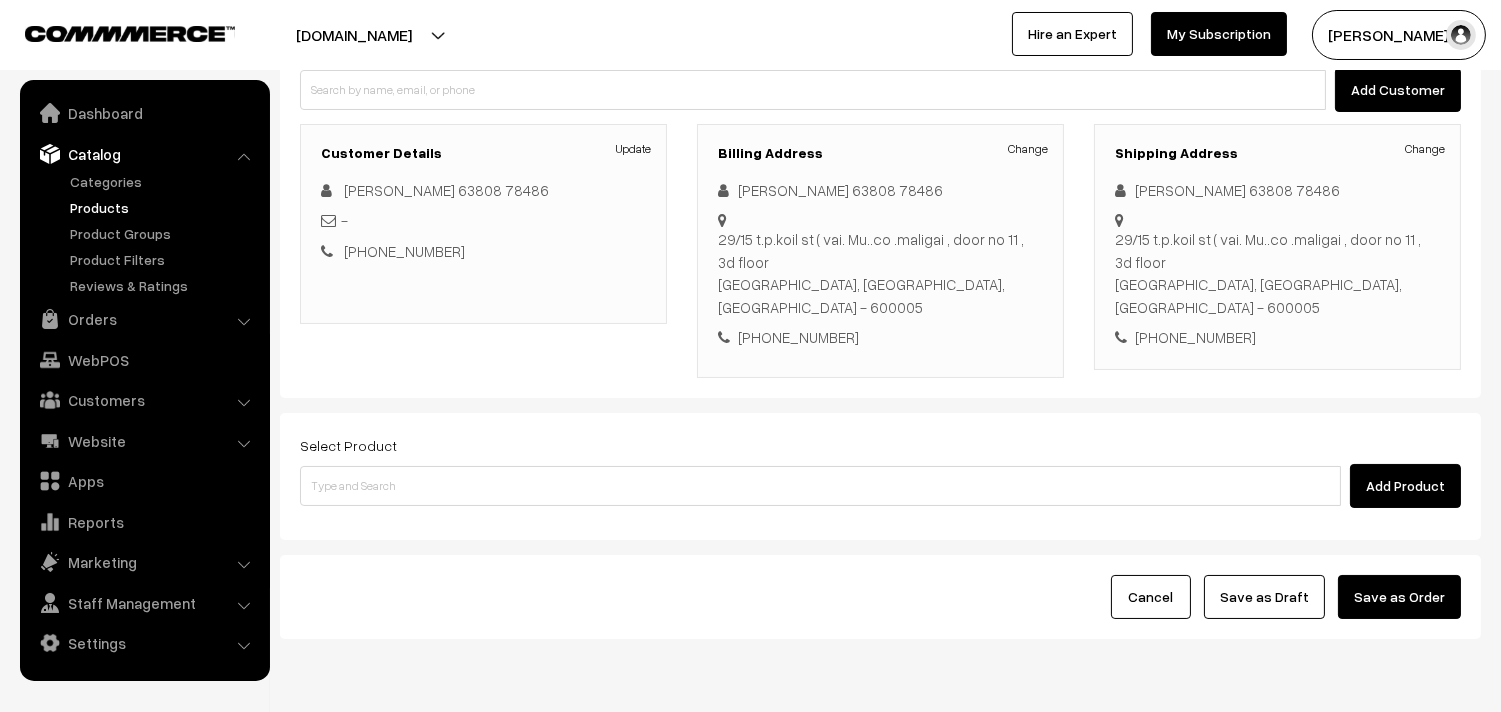 click on "Products" at bounding box center (164, 207) 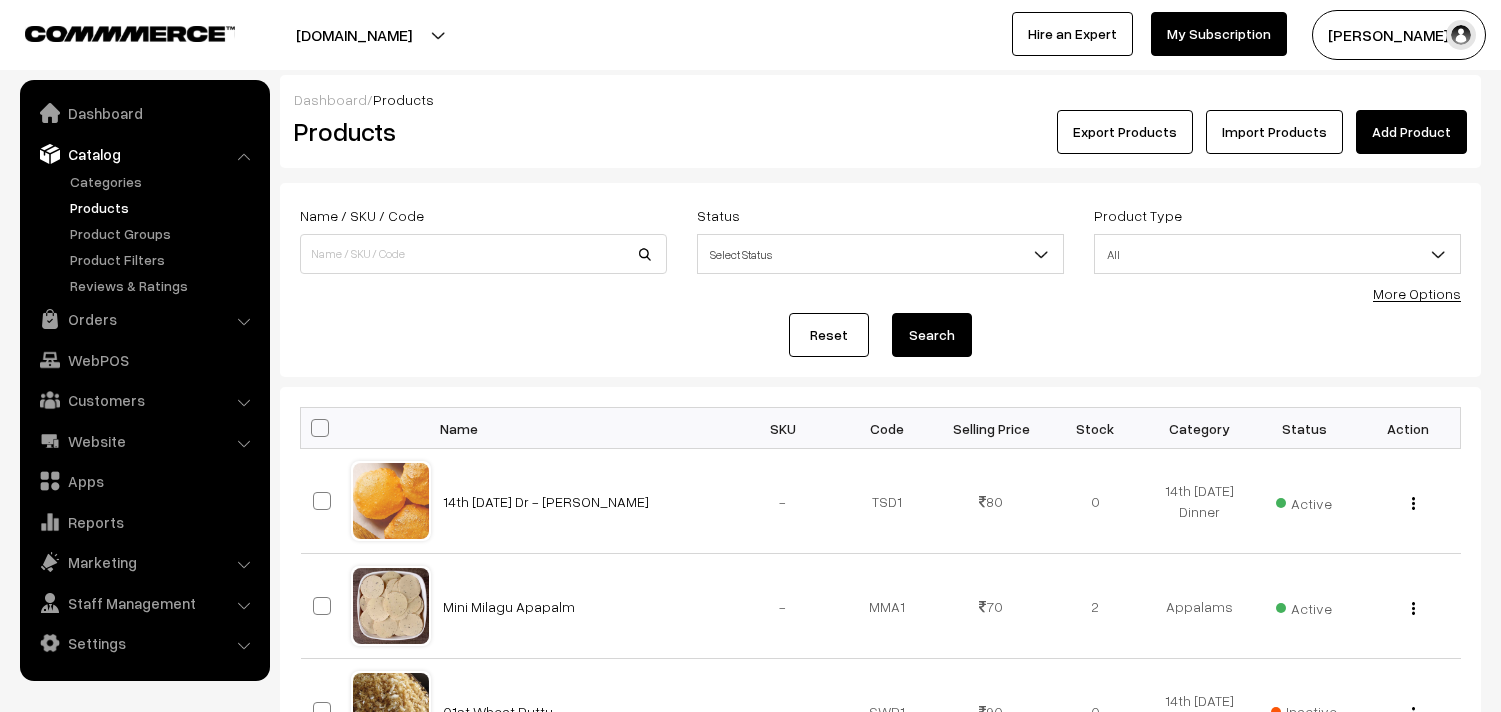 scroll, scrollTop: 0, scrollLeft: 0, axis: both 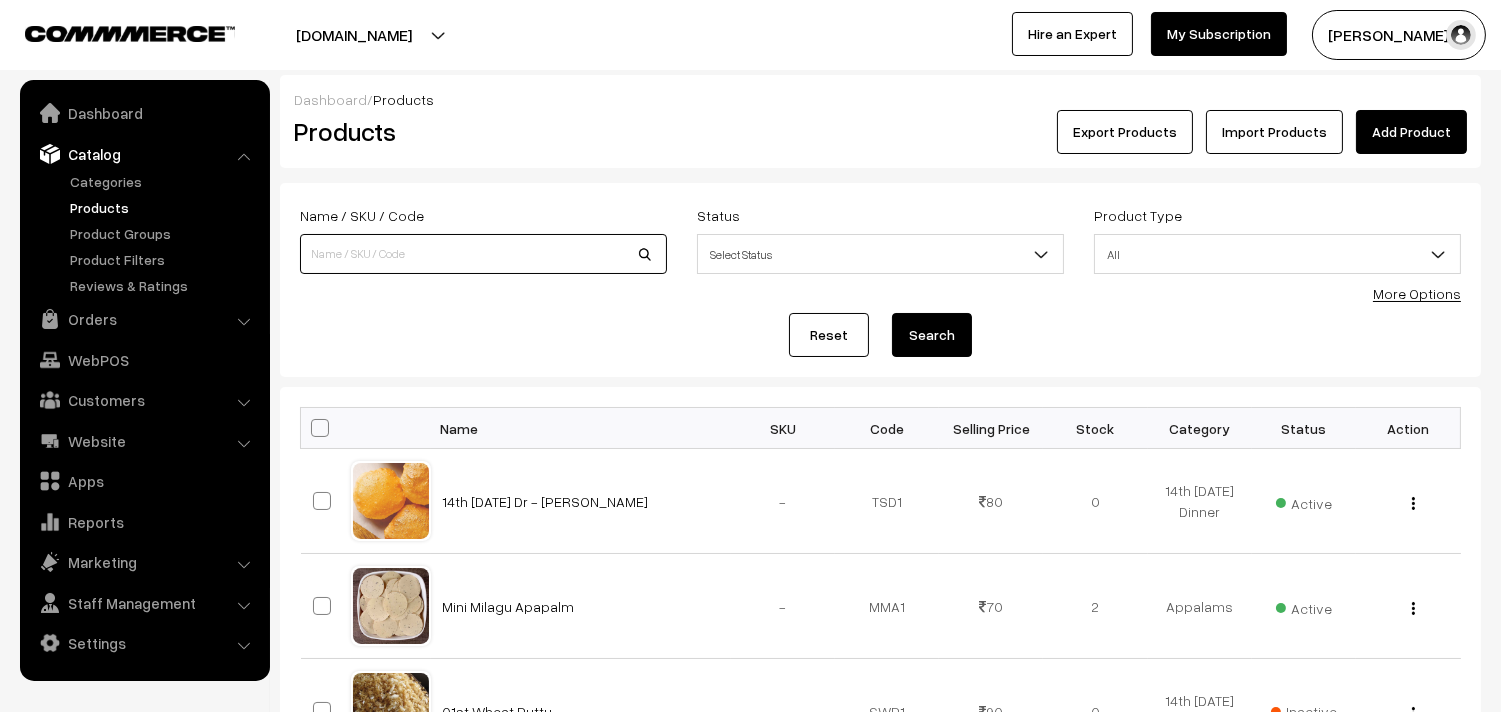 click at bounding box center (483, 254) 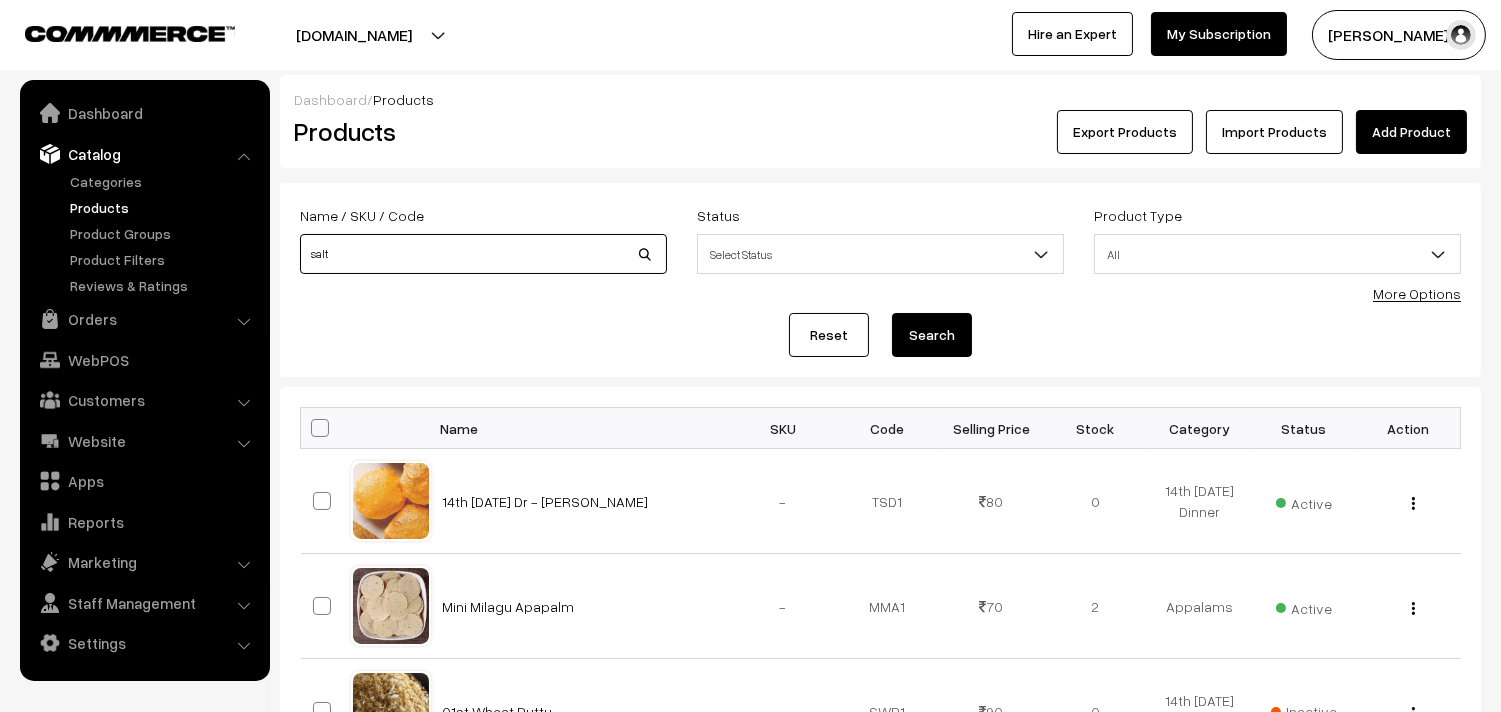 type on "salt" 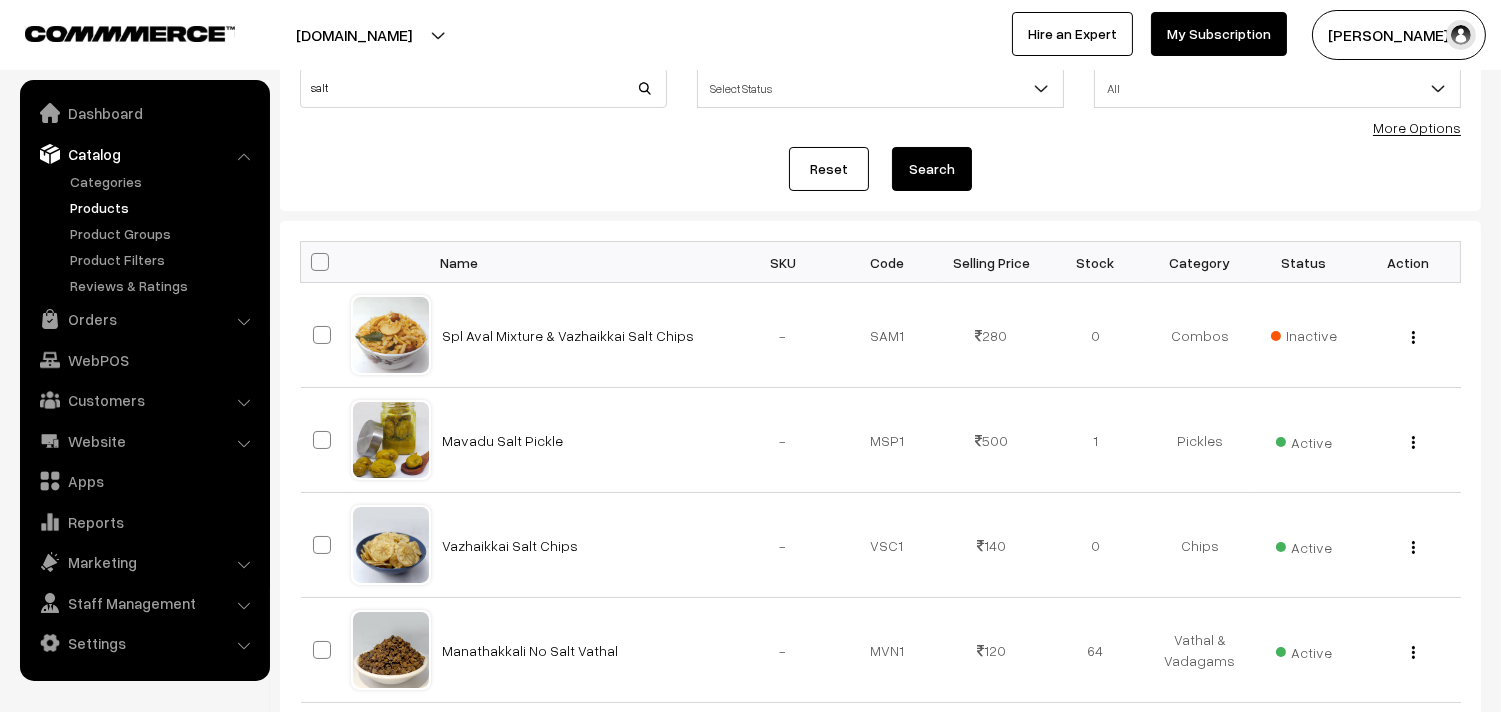 scroll, scrollTop: 0, scrollLeft: 0, axis: both 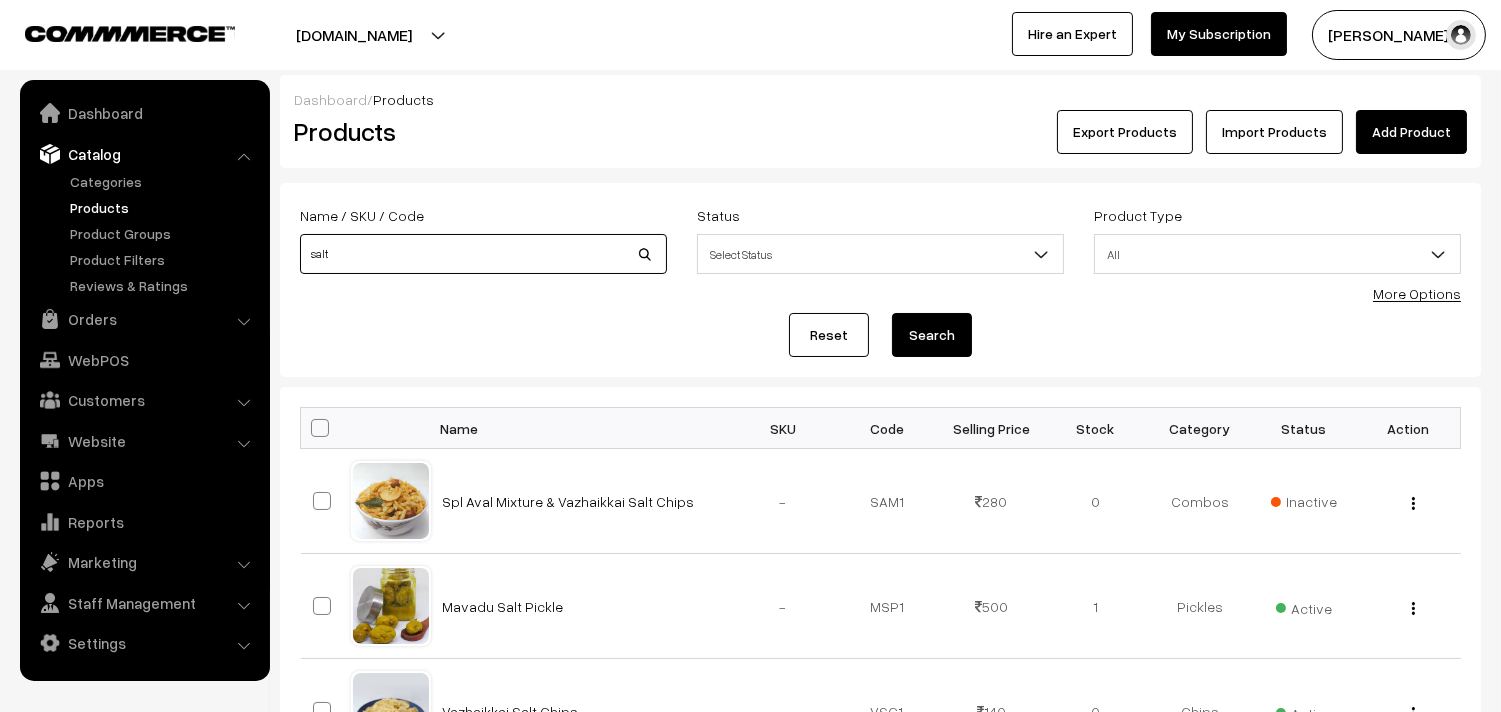 click on "salt" at bounding box center (483, 254) 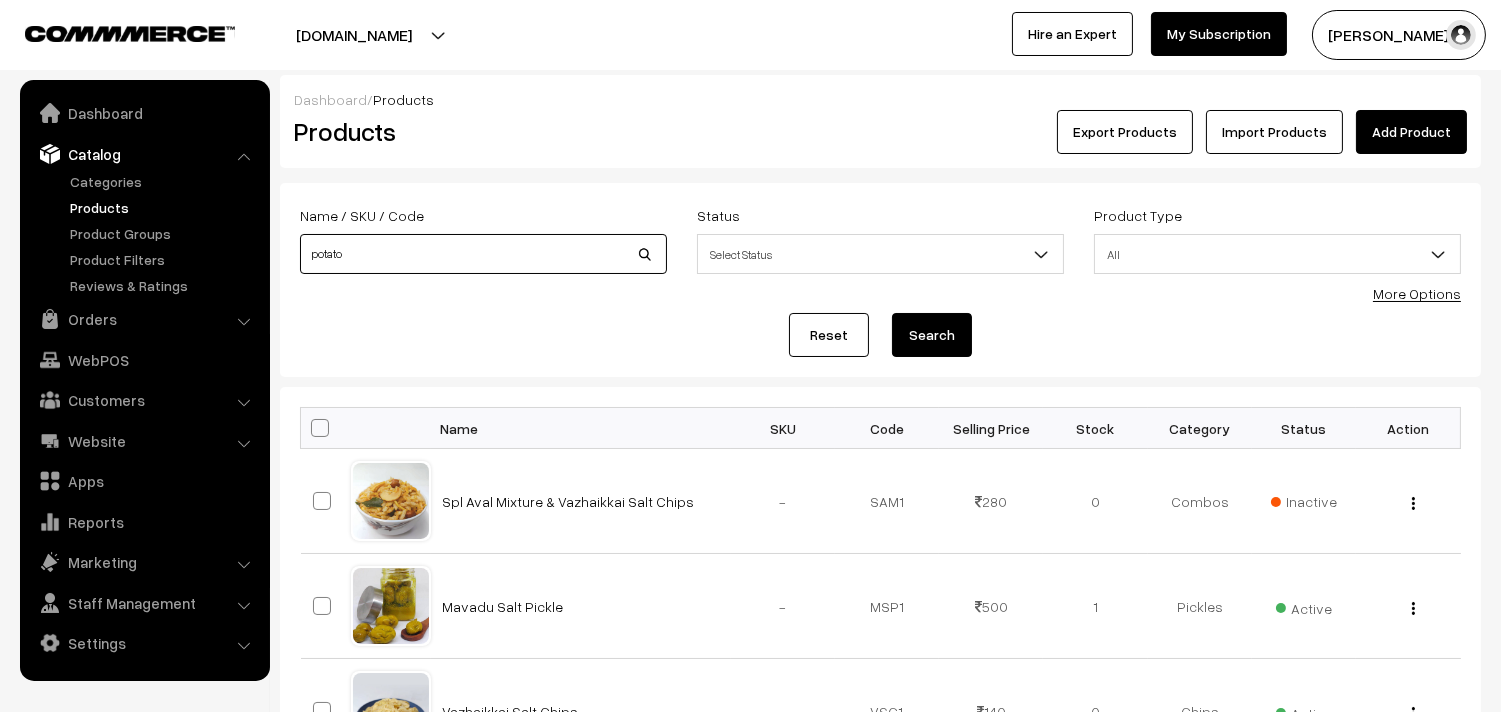 type on "potato" 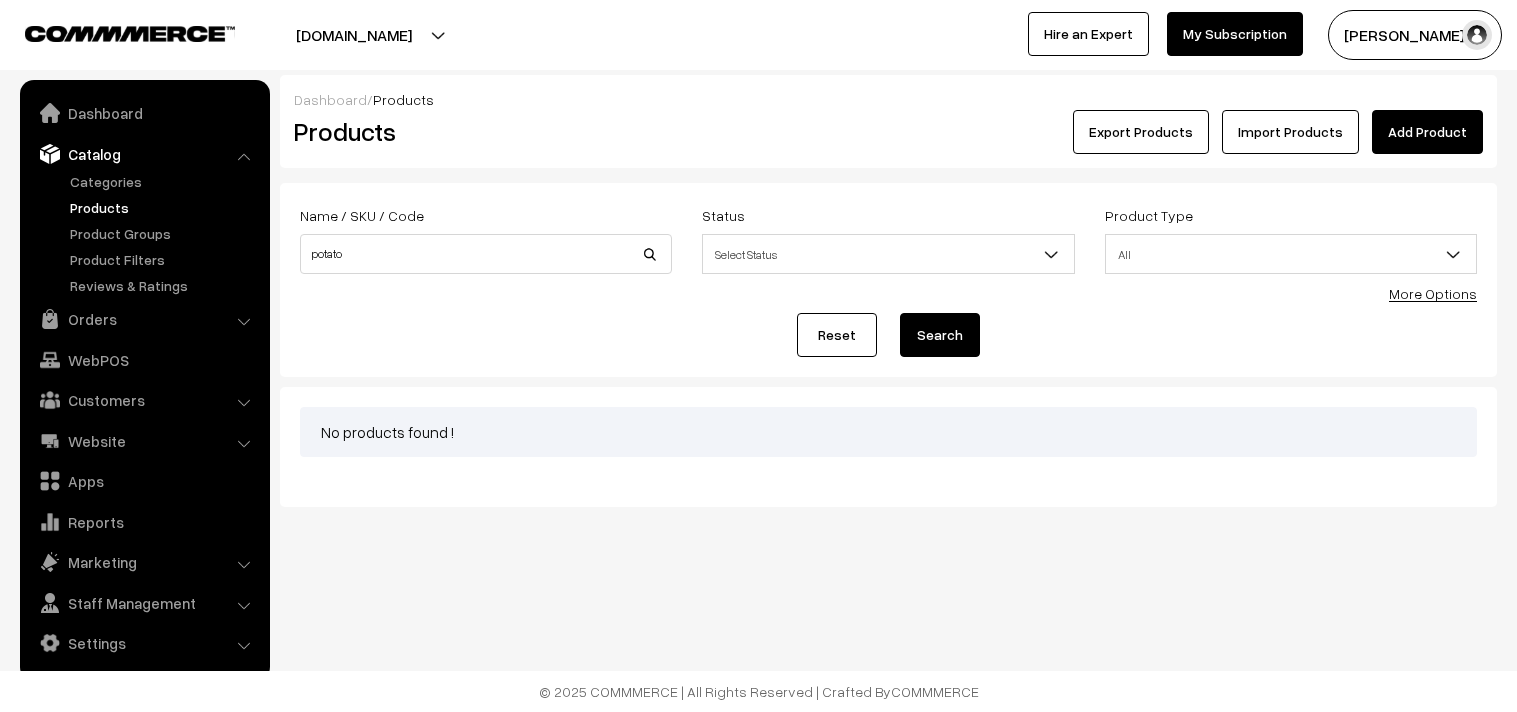 scroll, scrollTop: 0, scrollLeft: 0, axis: both 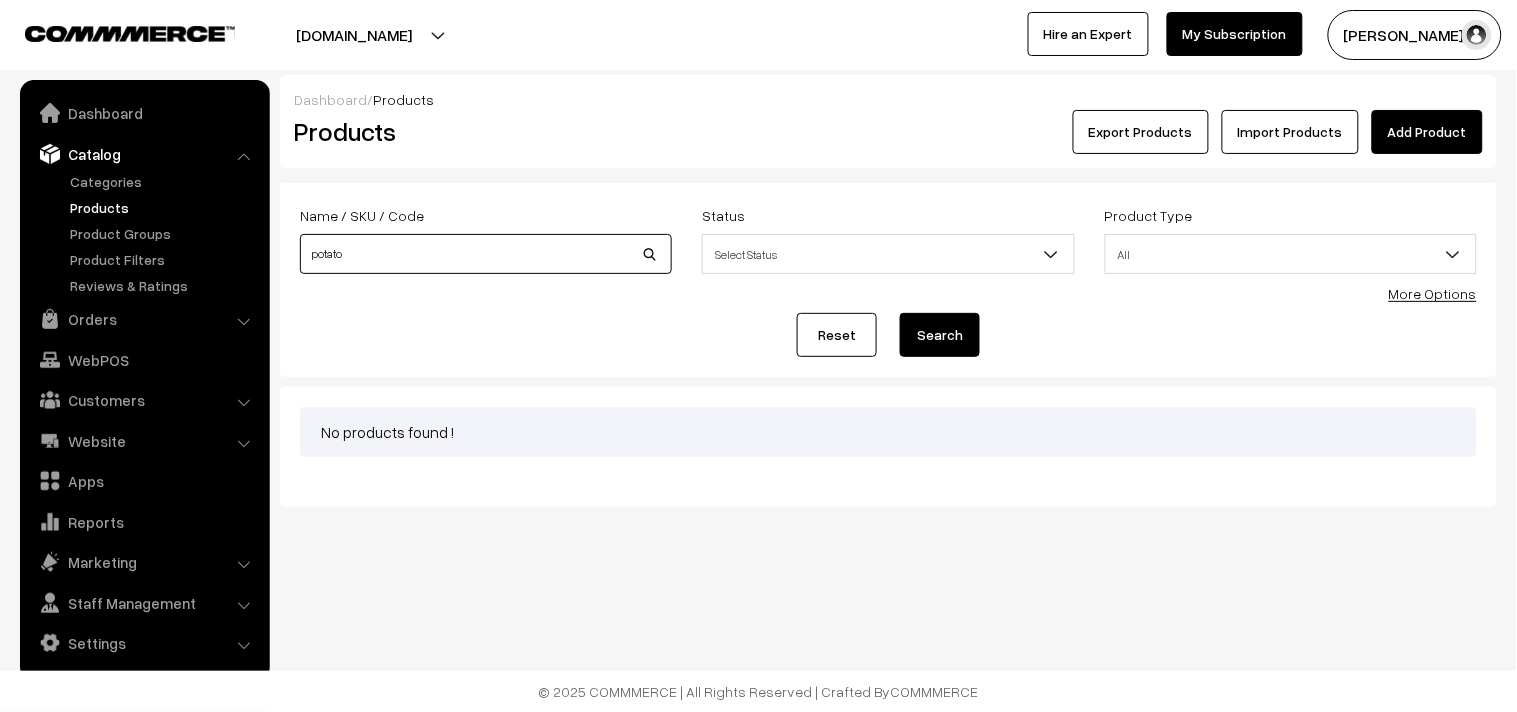 click on "potato" at bounding box center [486, 254] 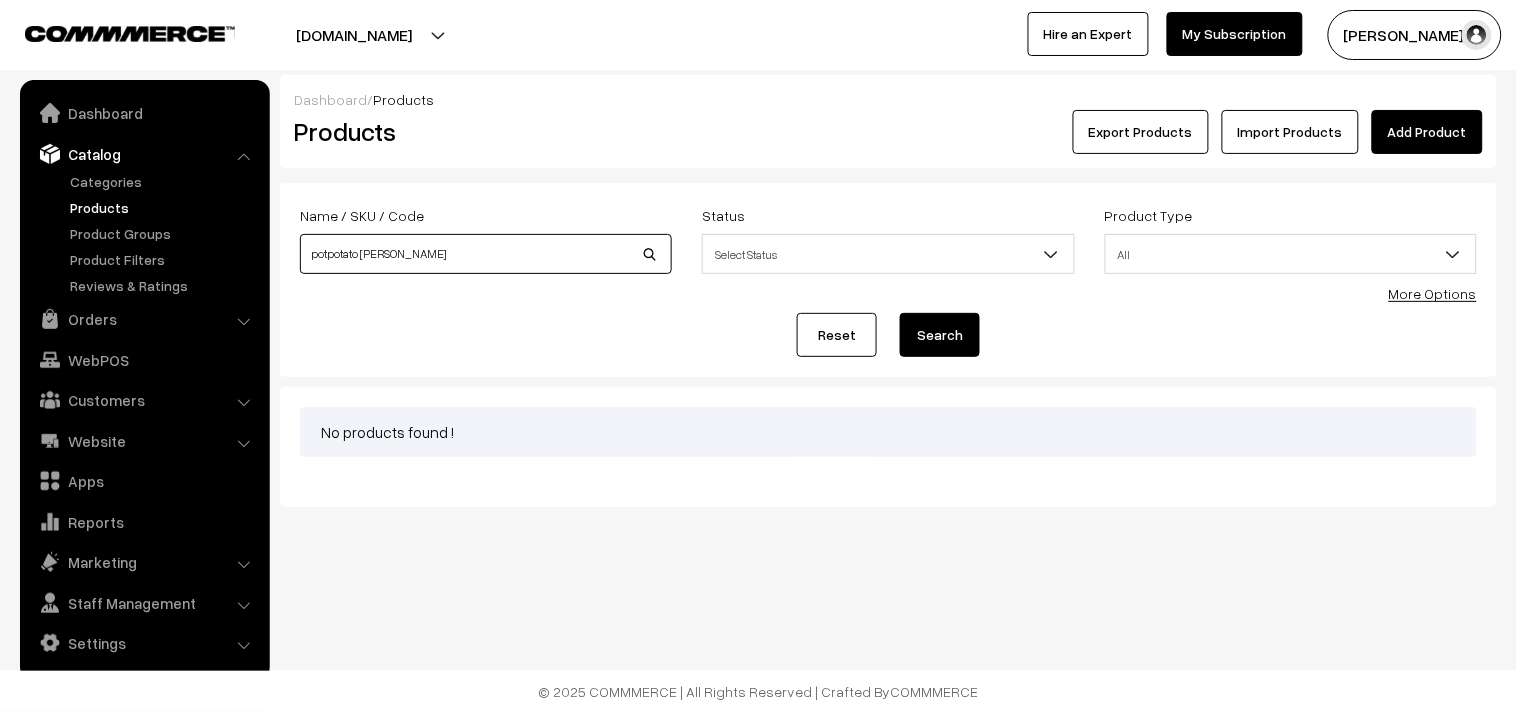 type on "potpotato [PERSON_NAME]" 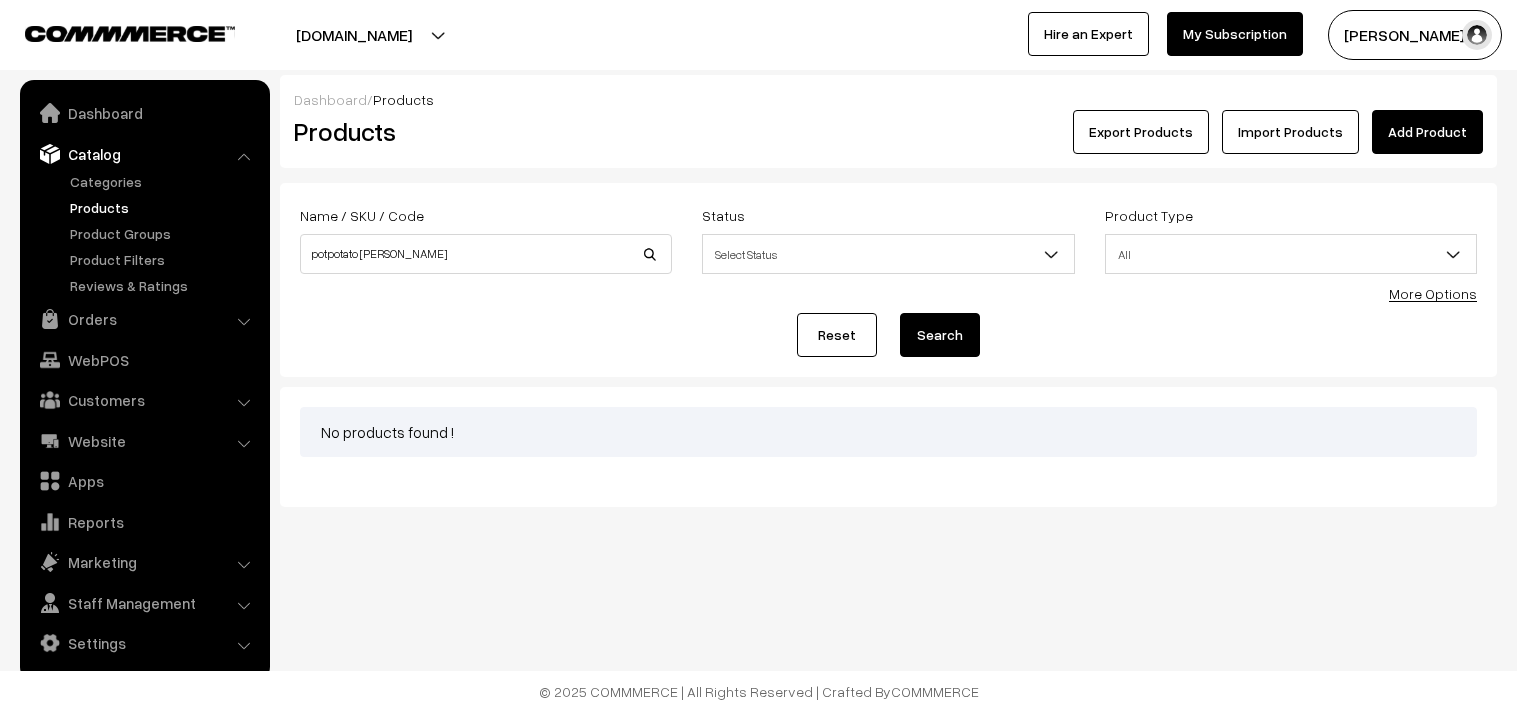 scroll, scrollTop: 0, scrollLeft: 0, axis: both 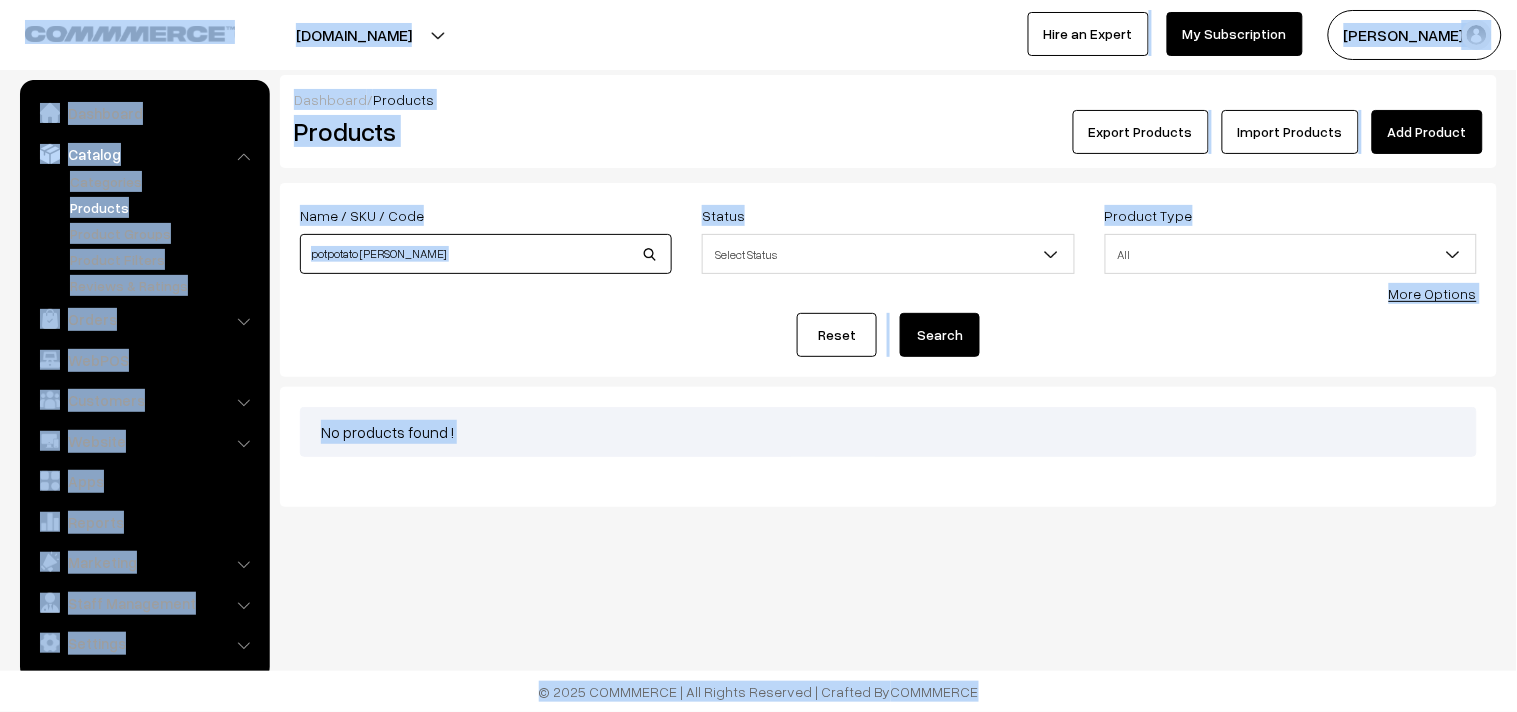 click on "potpotato [PERSON_NAME]" at bounding box center [486, 254] 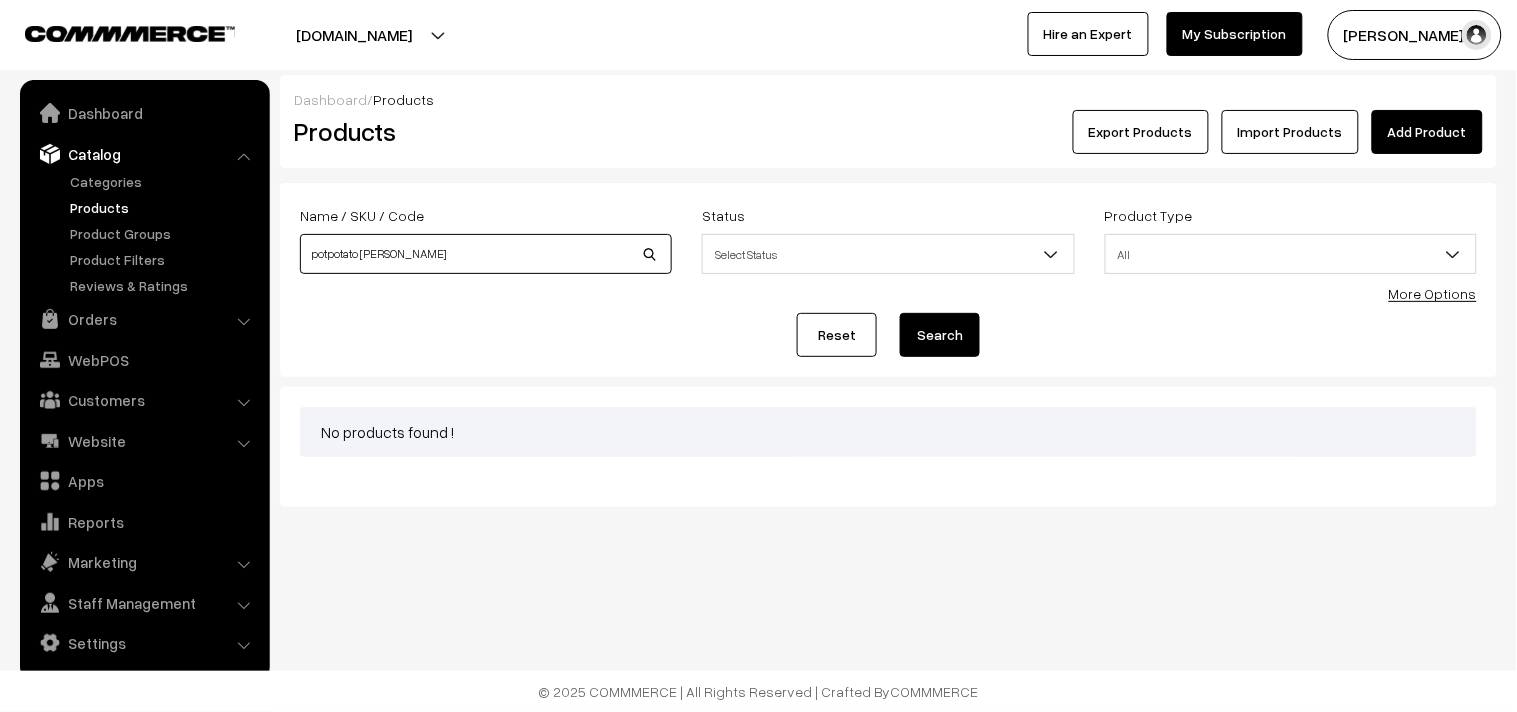 click on "potpotato sato" at bounding box center [486, 254] 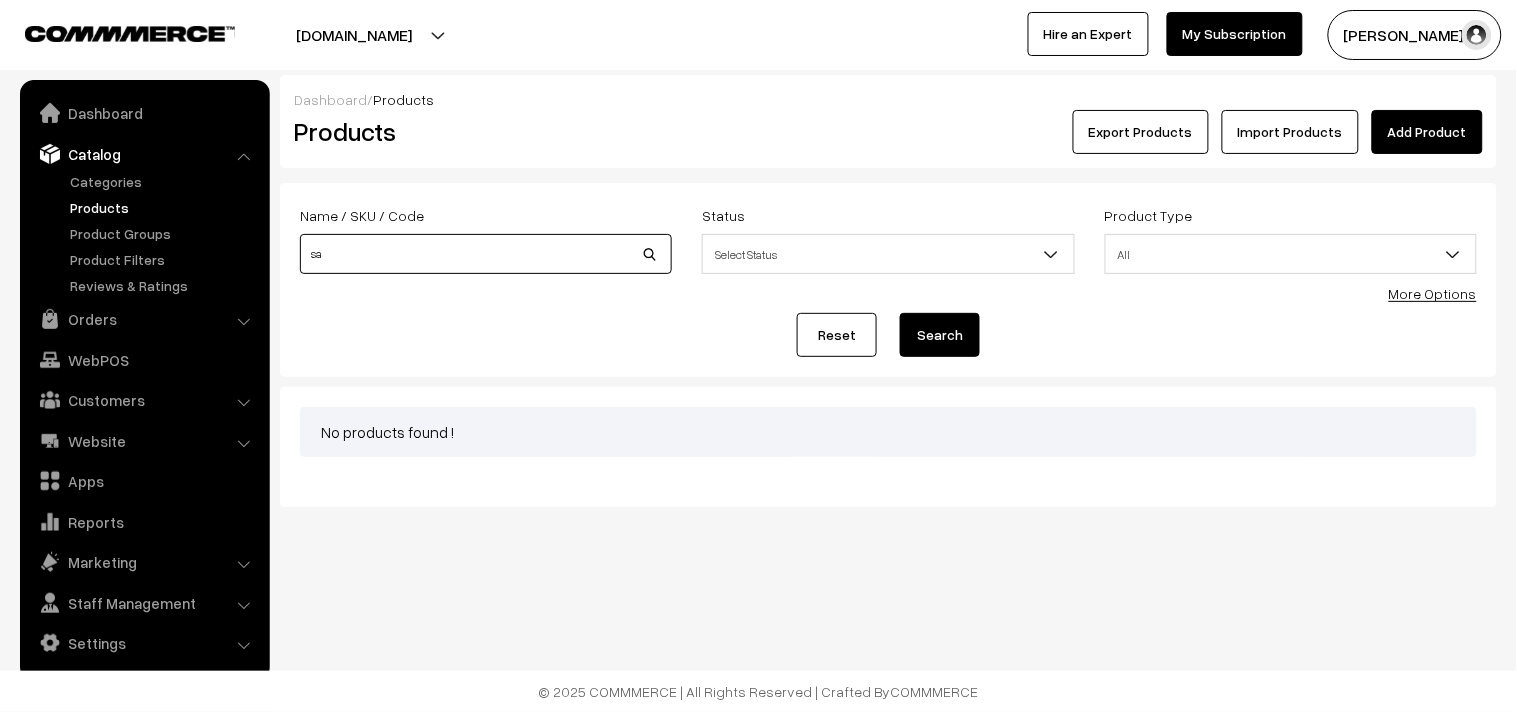 type on "s" 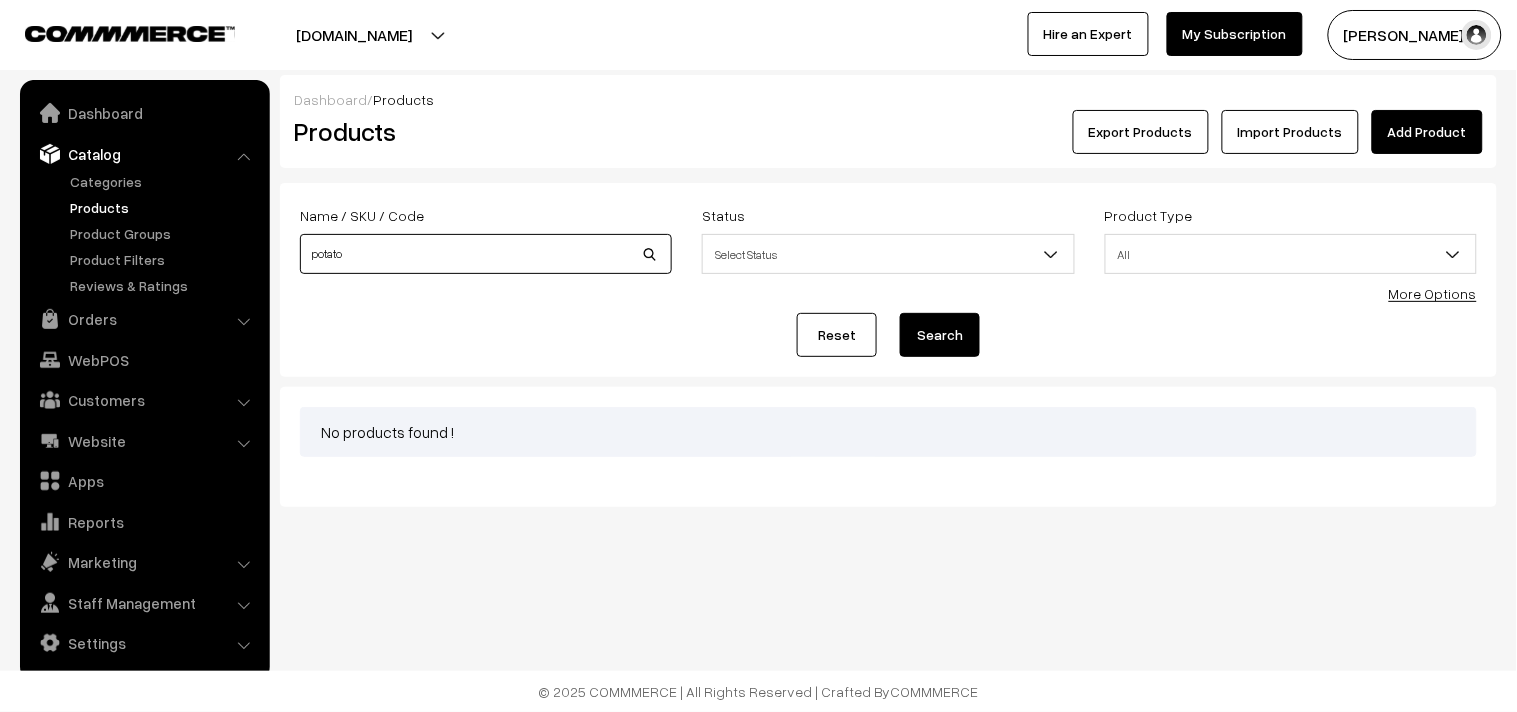 type on "potato" 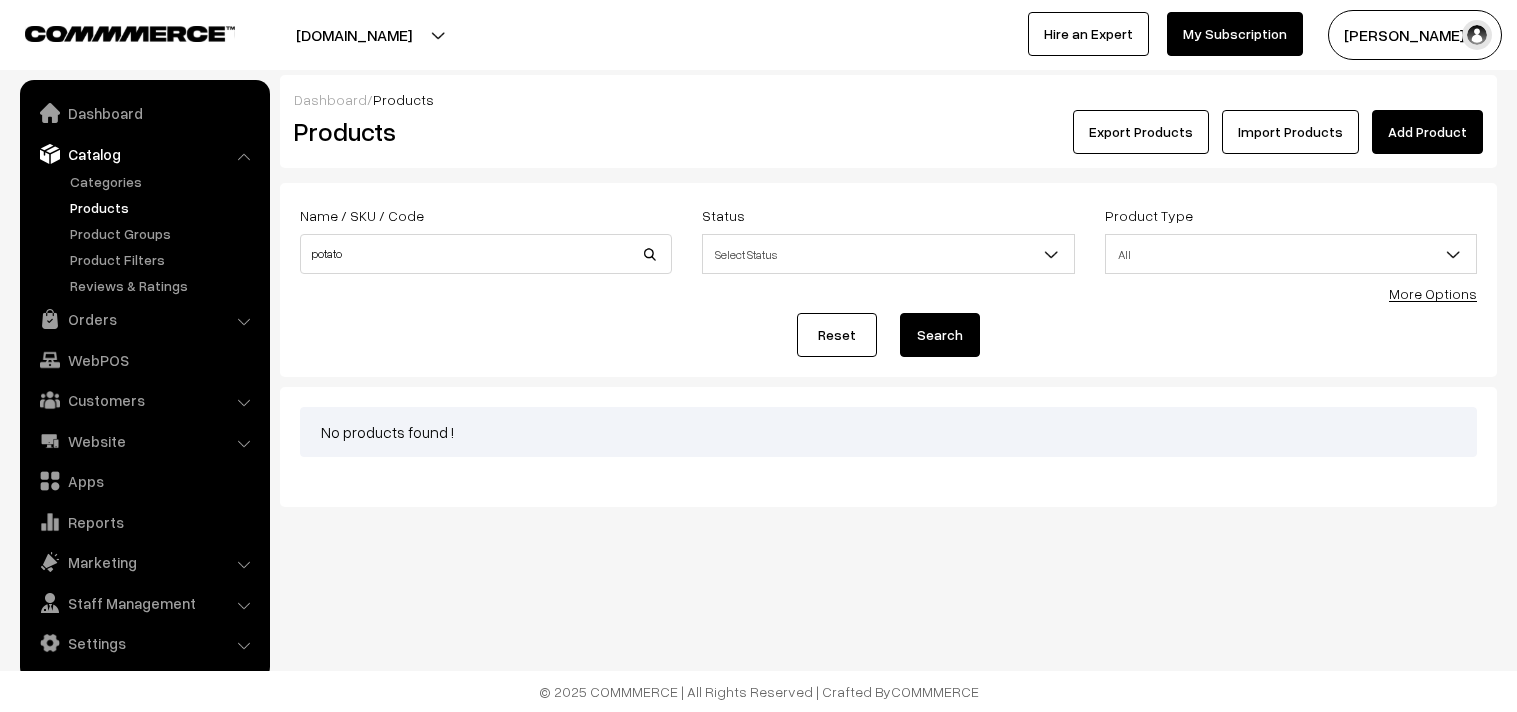 scroll, scrollTop: 0, scrollLeft: 0, axis: both 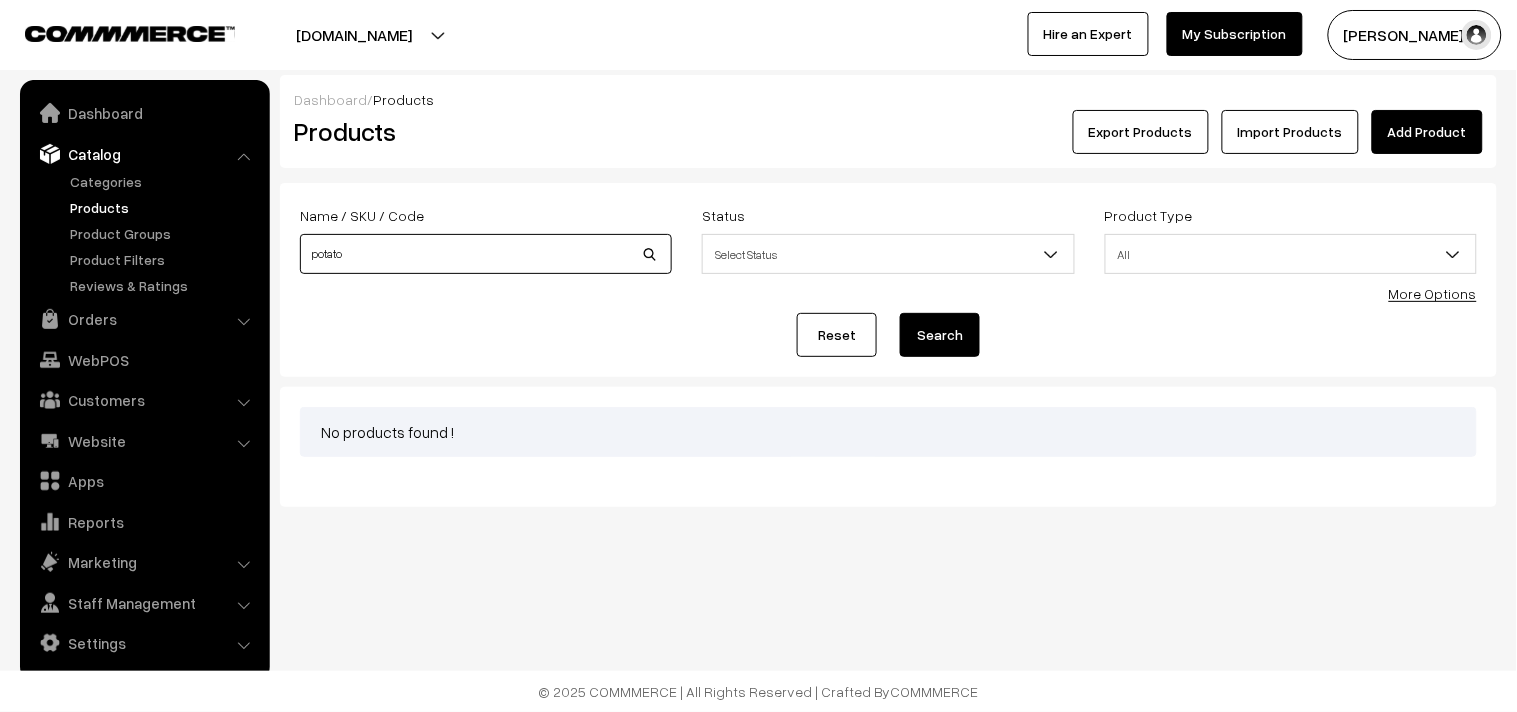 click on "potato" at bounding box center [486, 254] 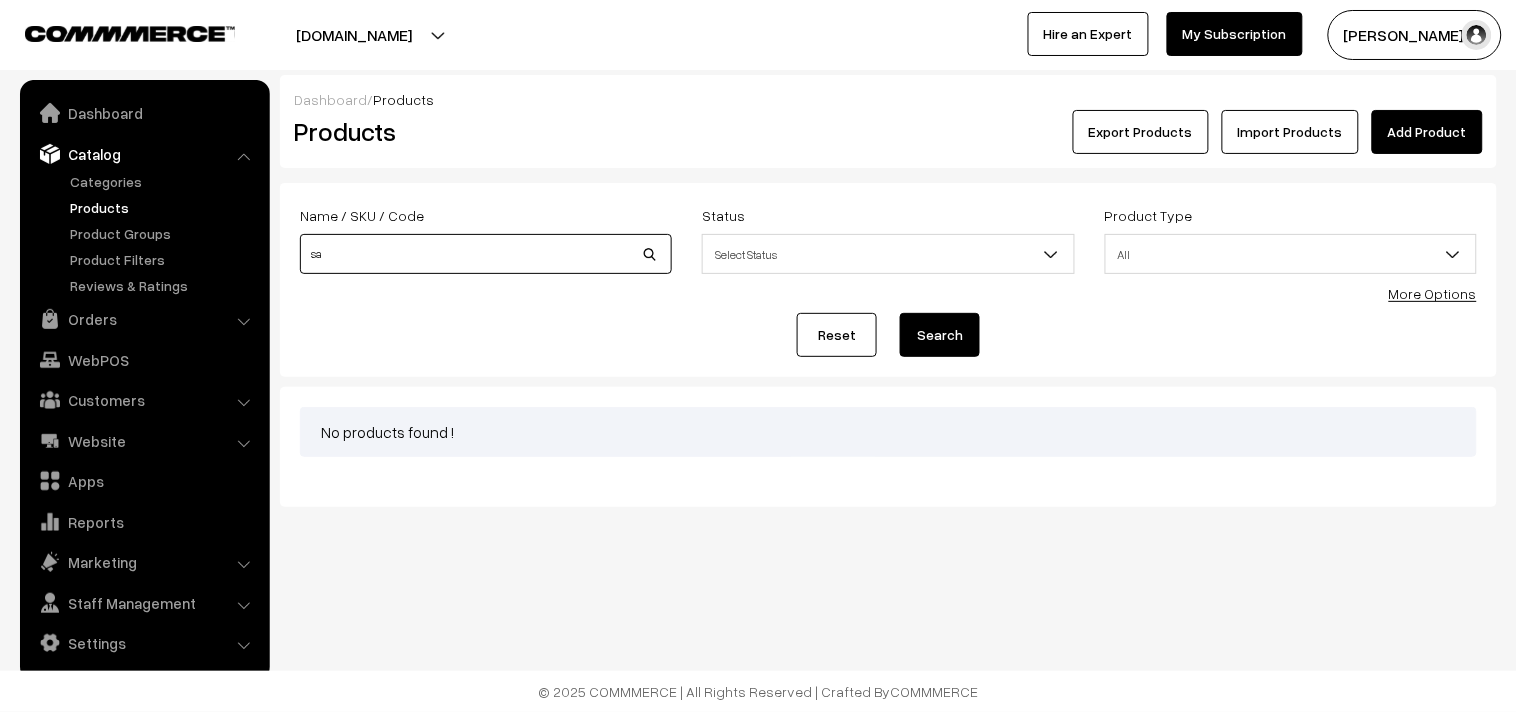 type on "s" 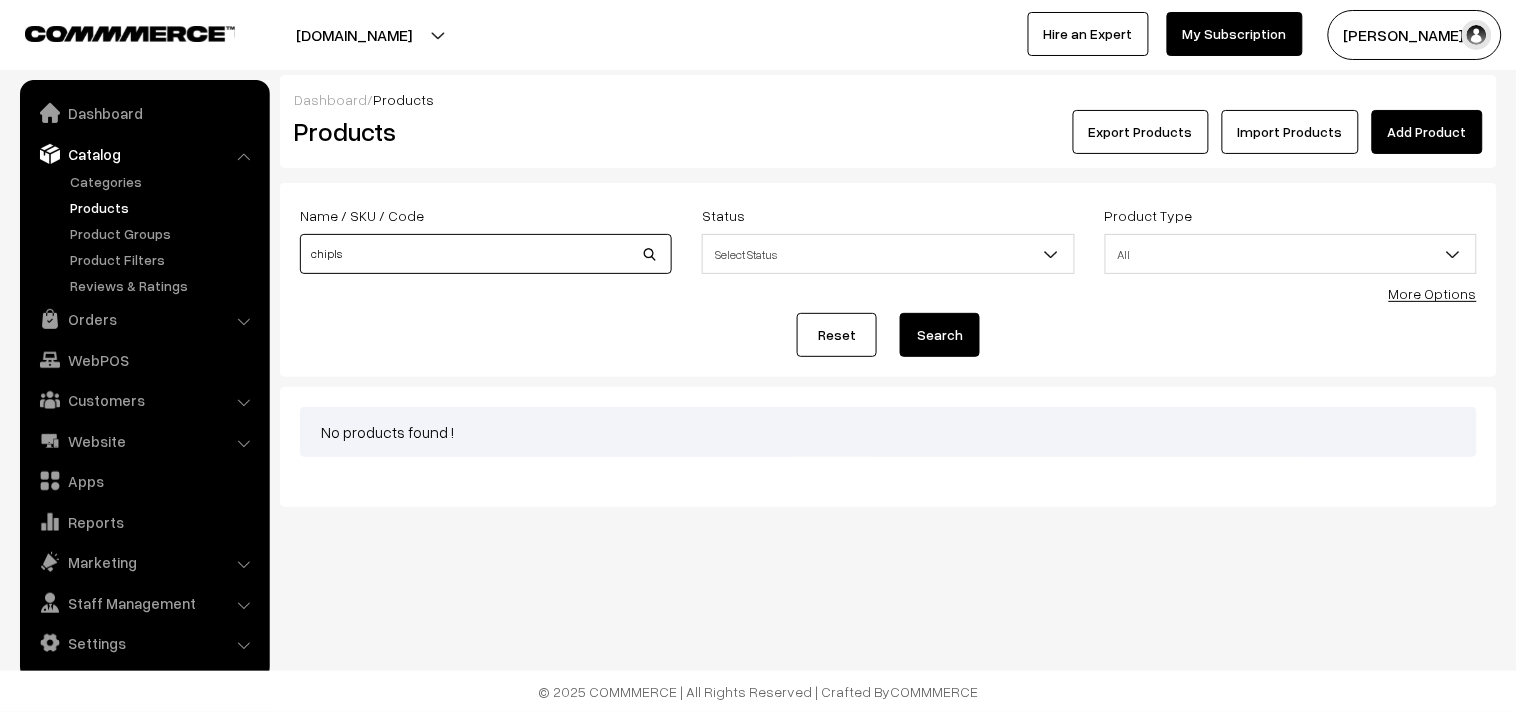 type on "chipls" 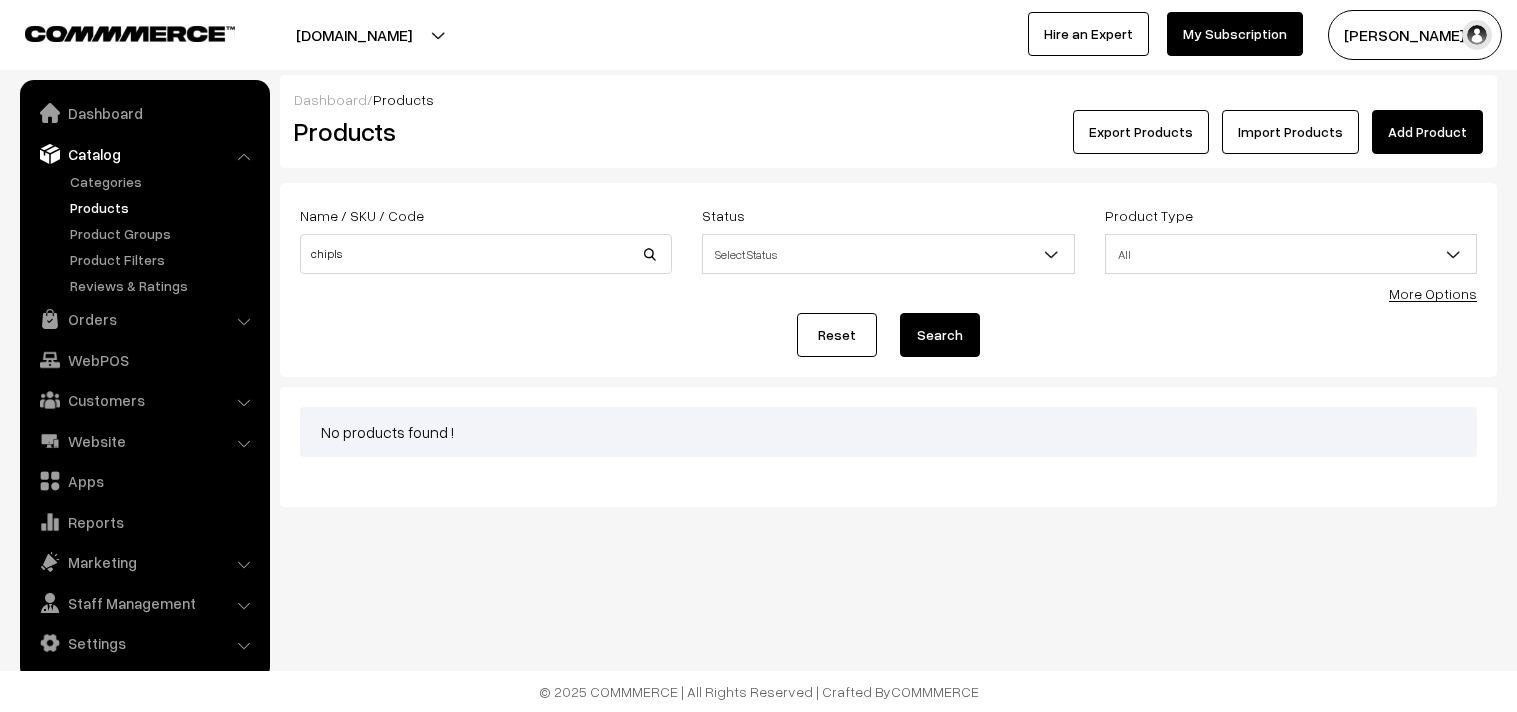 scroll, scrollTop: 0, scrollLeft: 0, axis: both 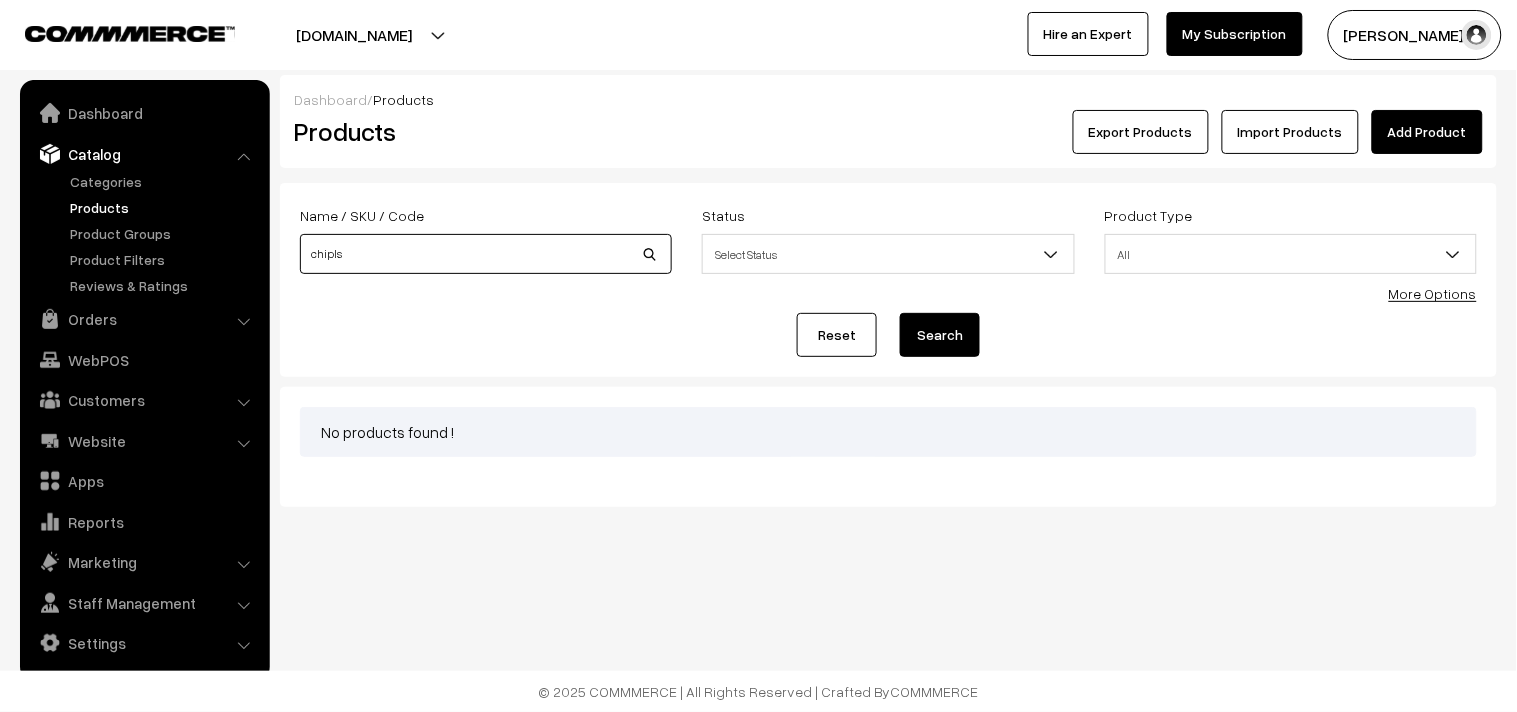 click on "chipls" at bounding box center (486, 254) 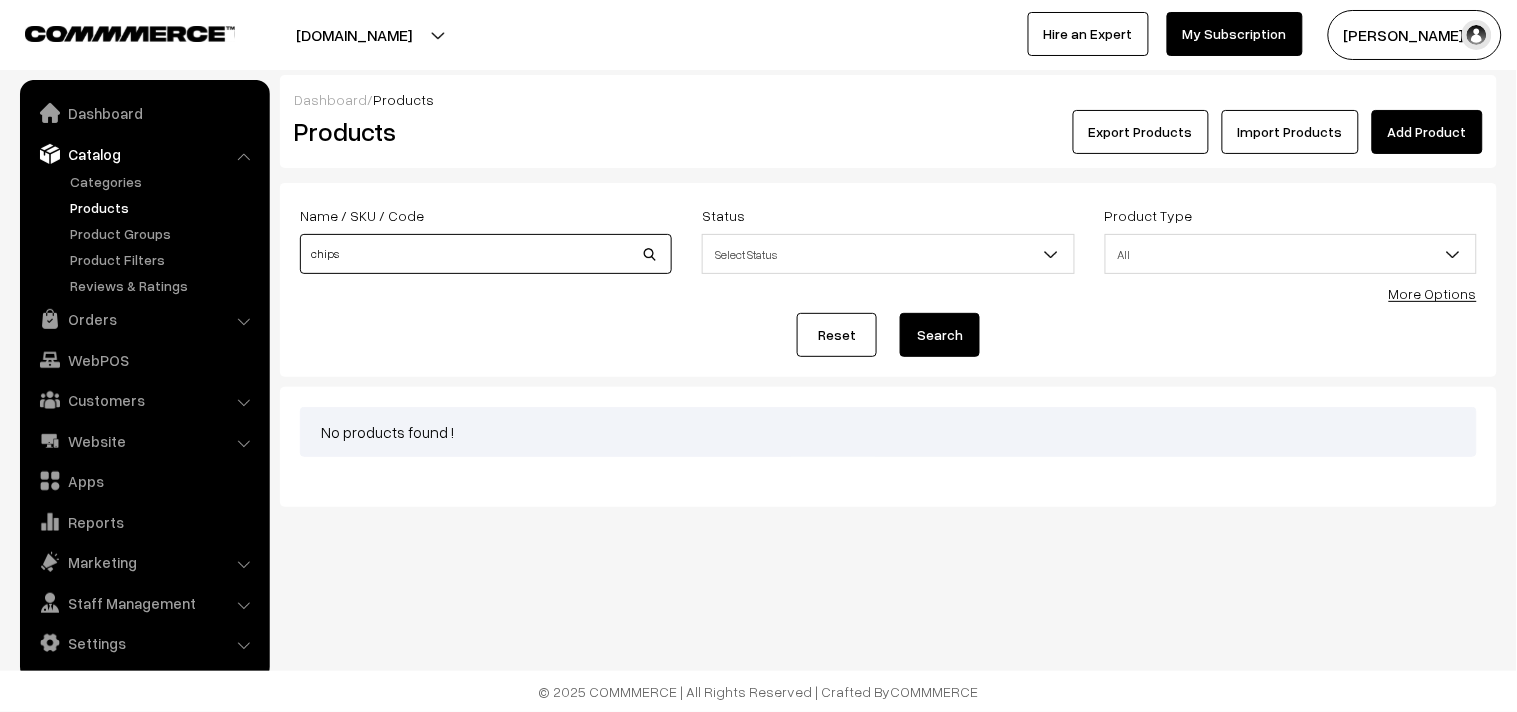 type on "chips" 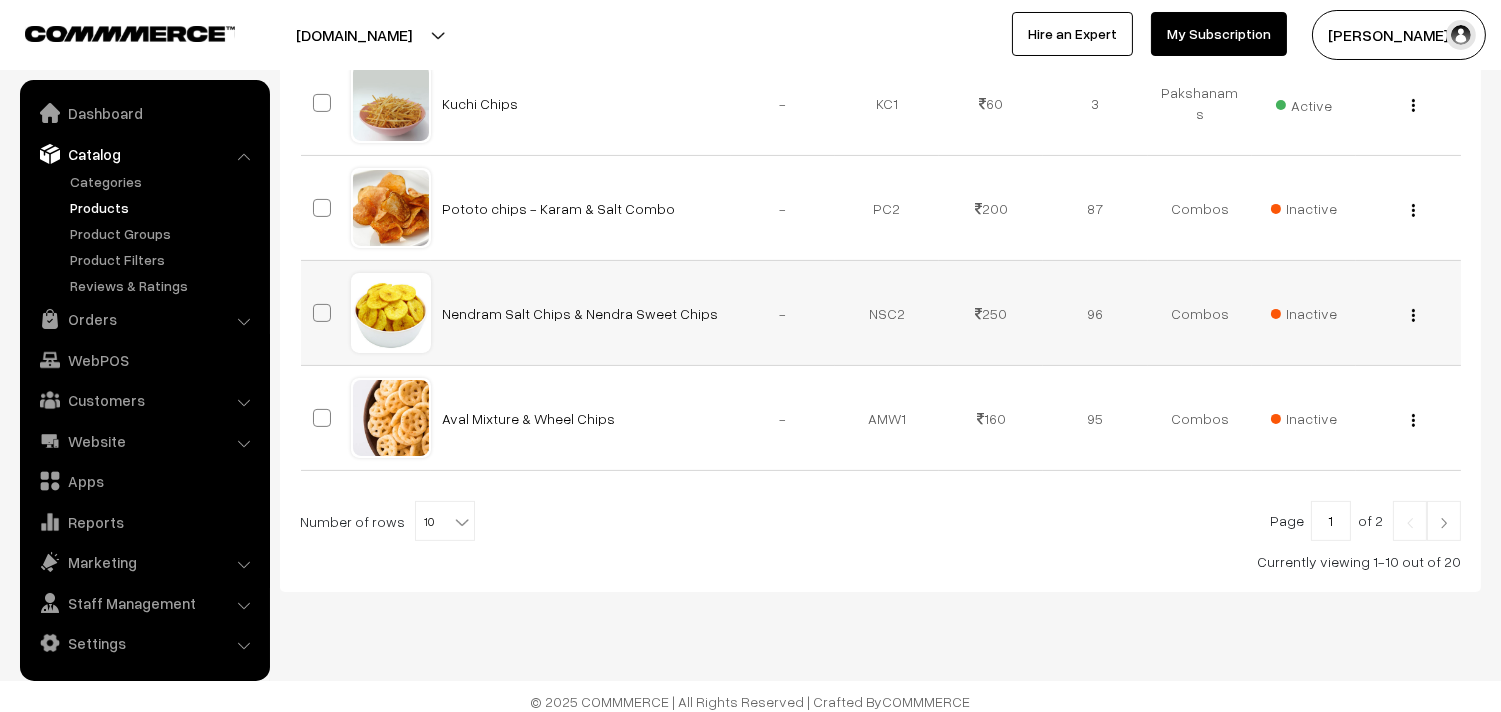 scroll, scrollTop: 1040, scrollLeft: 0, axis: vertical 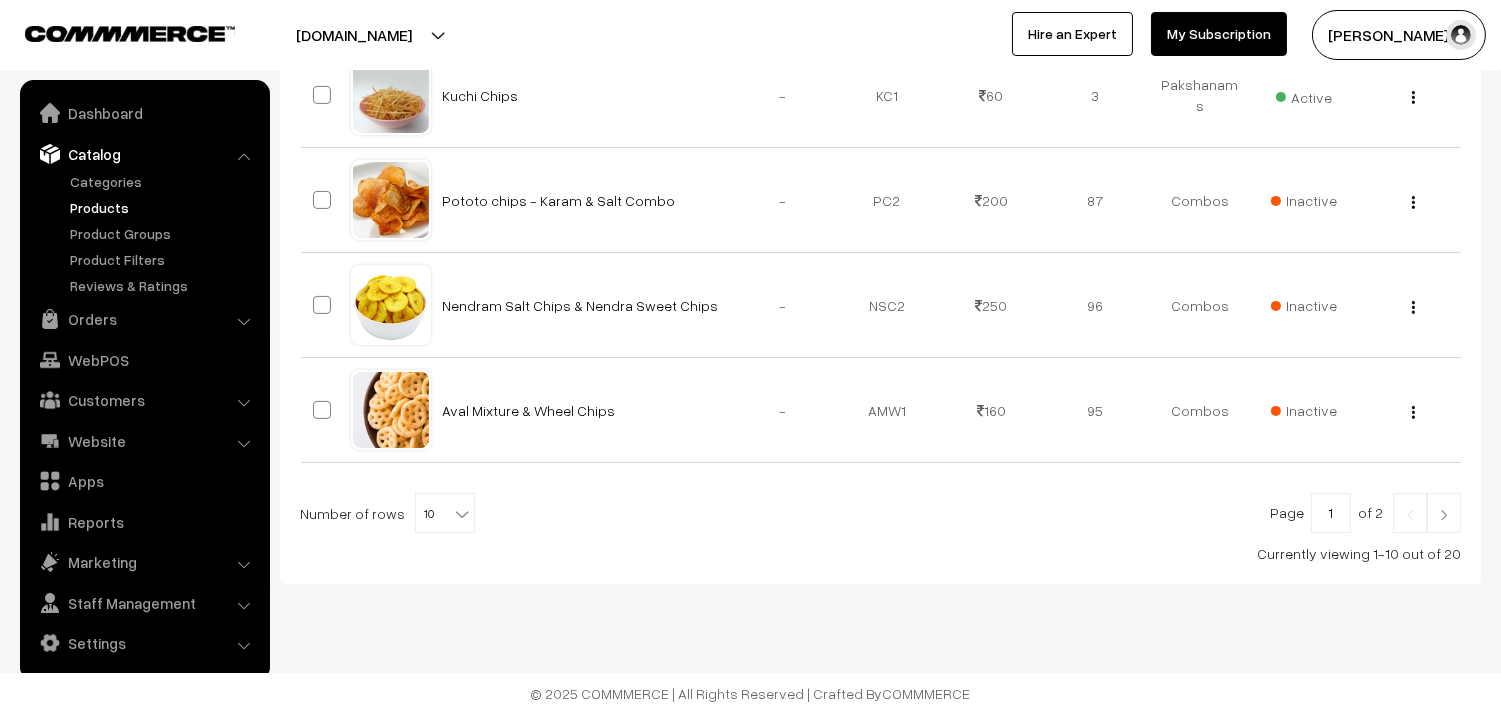 click on "10" at bounding box center [445, 514] 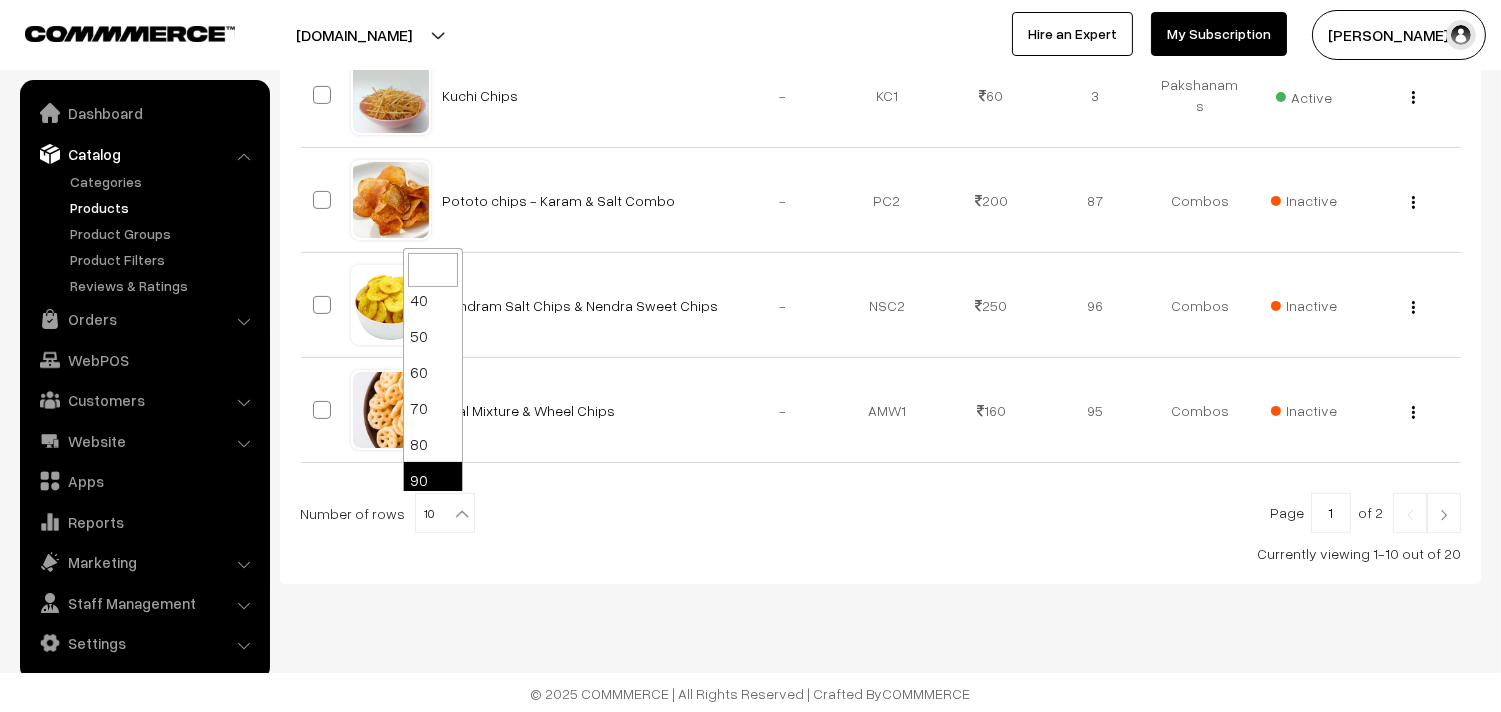 scroll, scrollTop: 160, scrollLeft: 0, axis: vertical 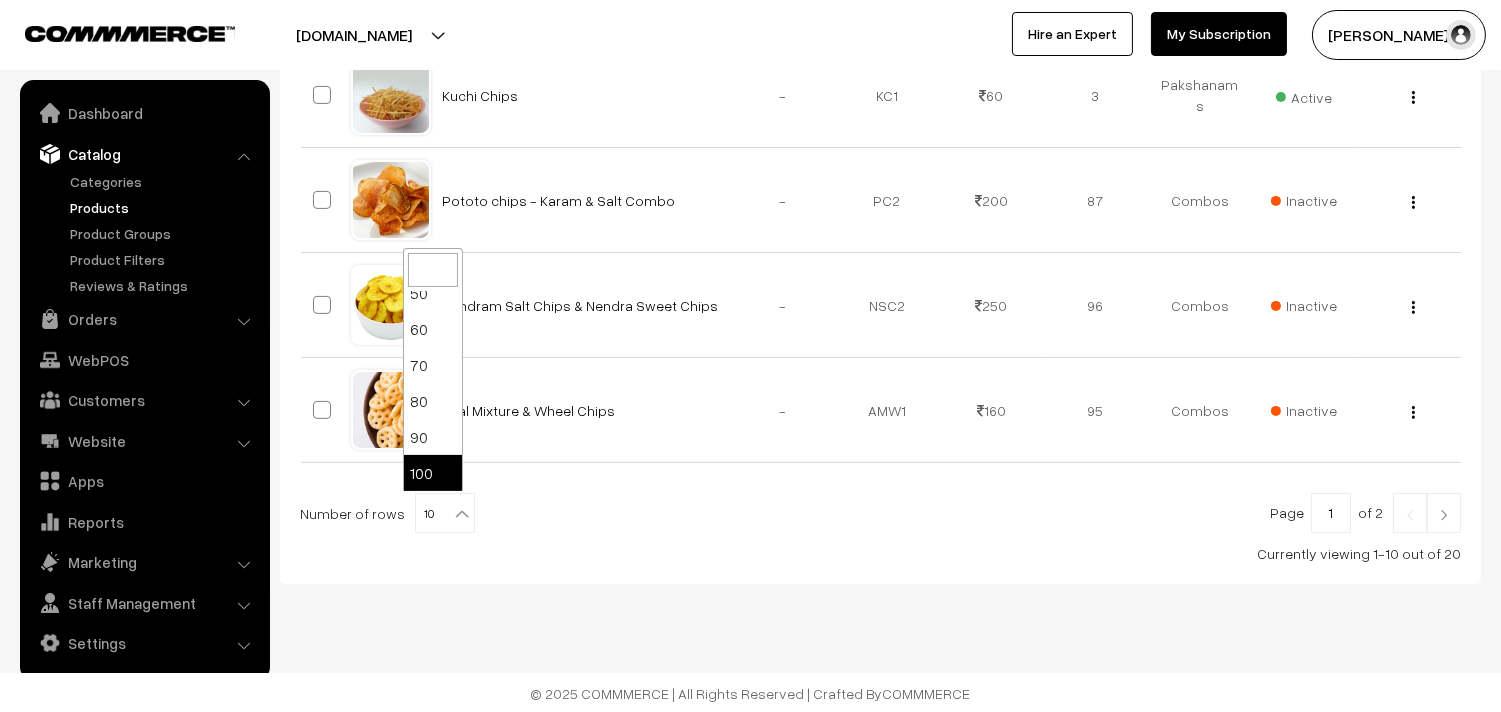 select on "100" 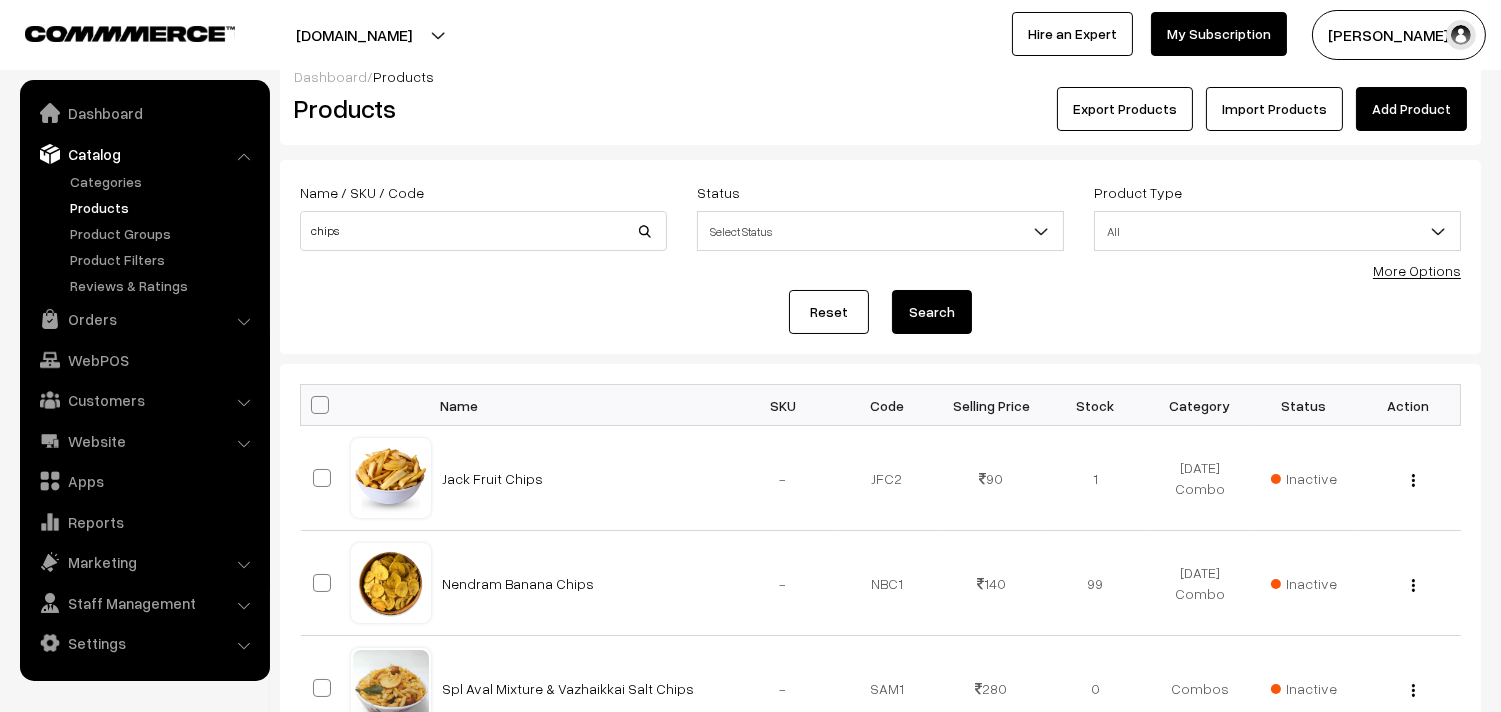 scroll, scrollTop: 0, scrollLeft: 0, axis: both 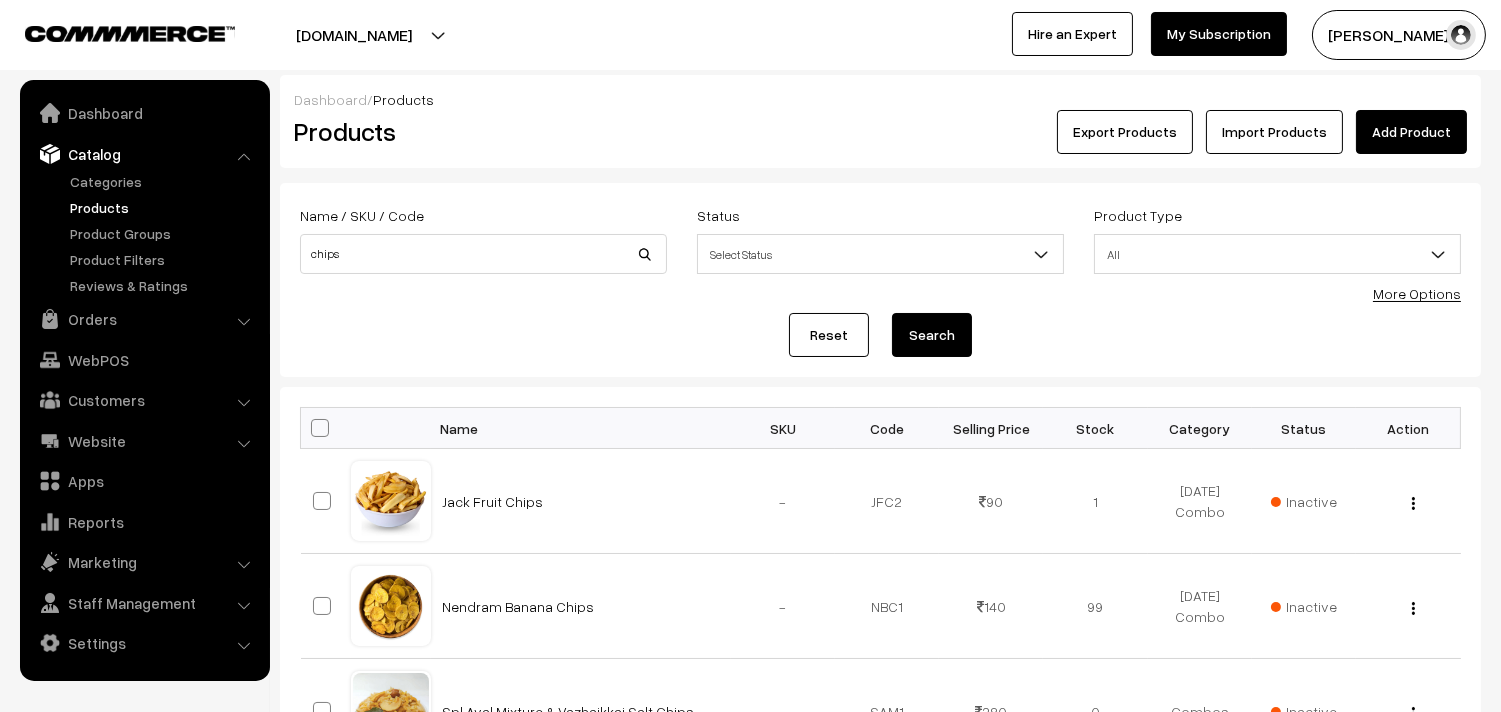 click on "Categories" at bounding box center [145, 233] 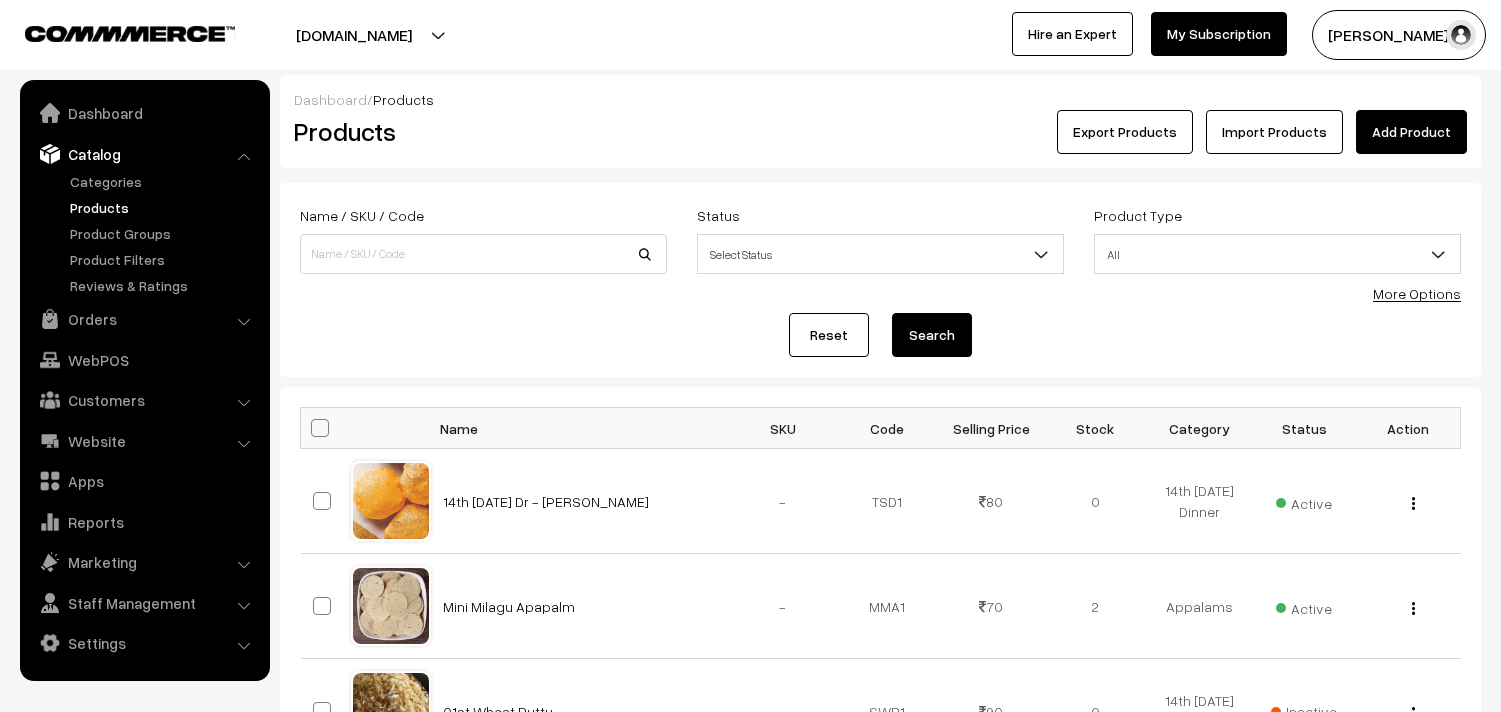 scroll, scrollTop: 0, scrollLeft: 0, axis: both 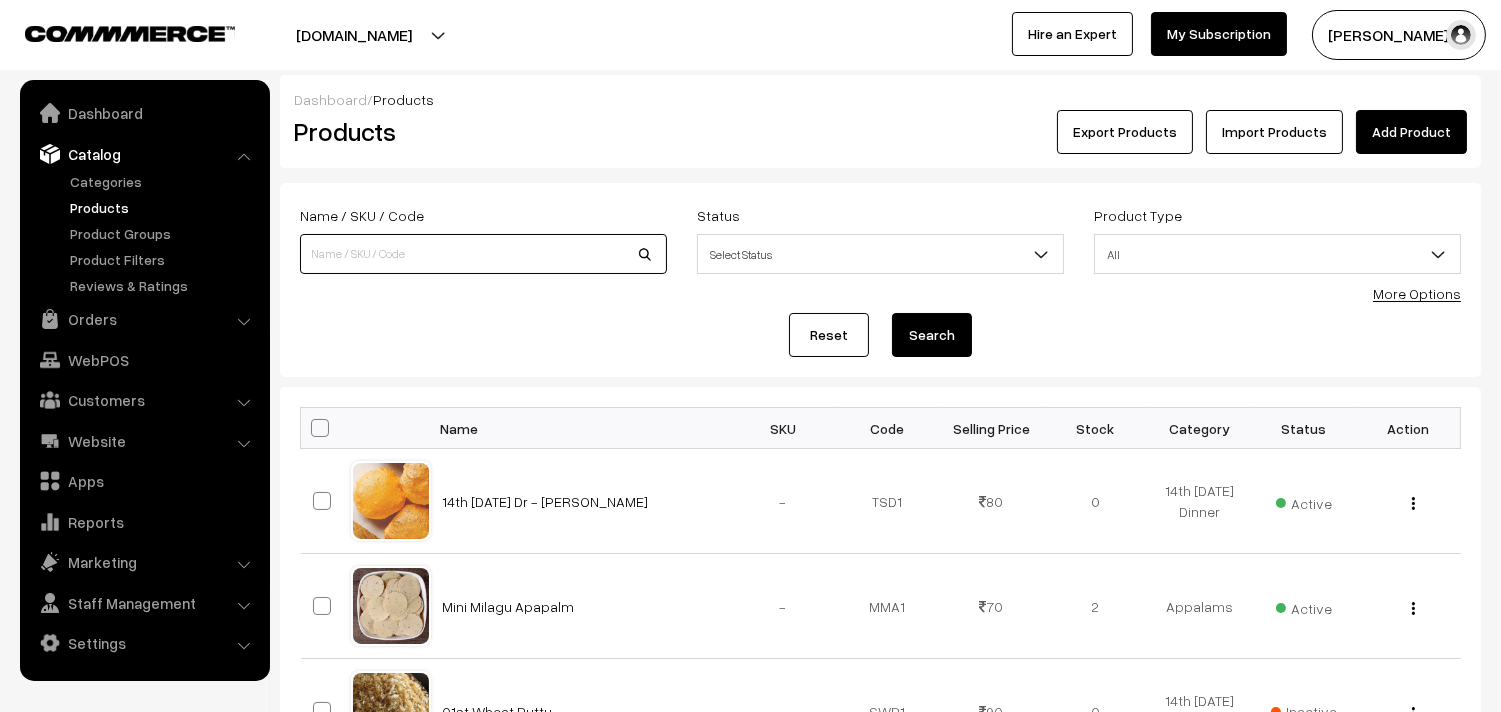 click at bounding box center (483, 254) 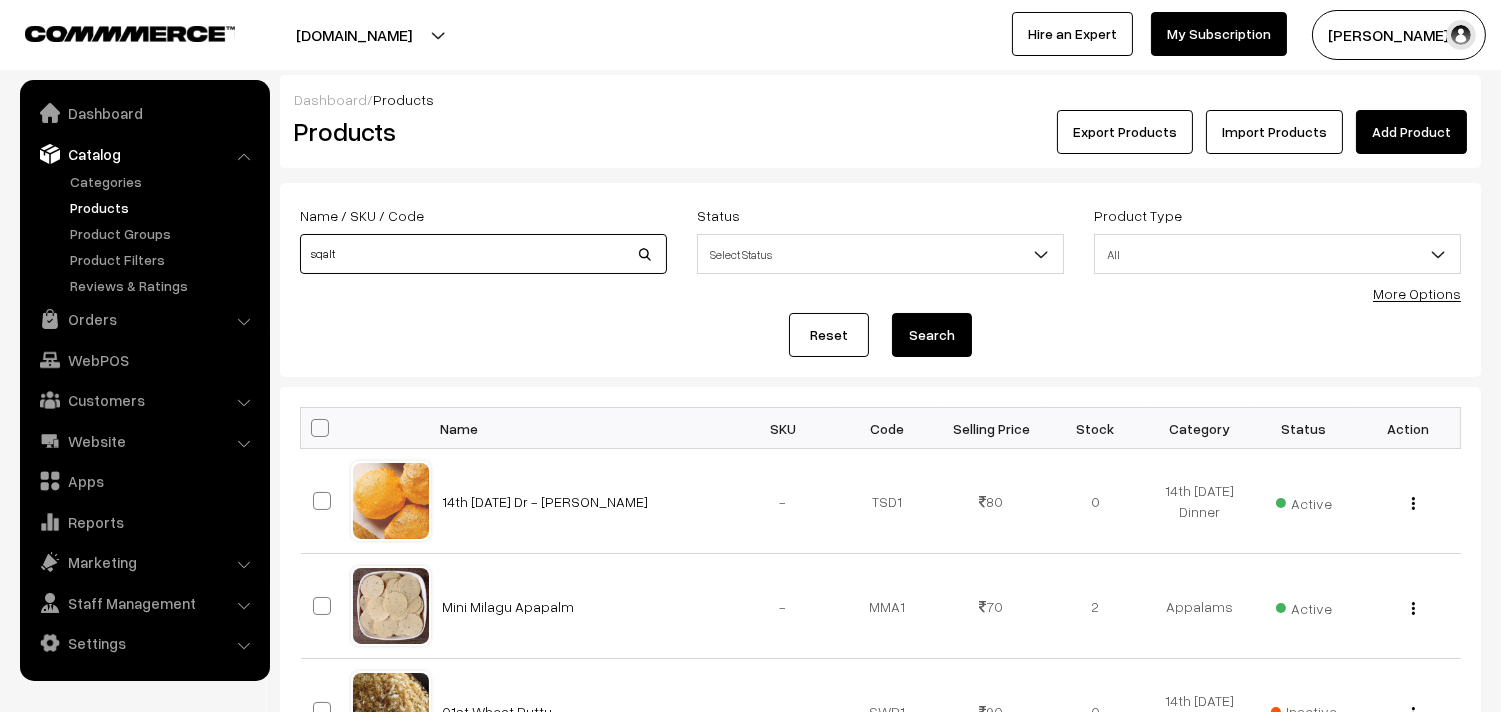 type on "sqalt" 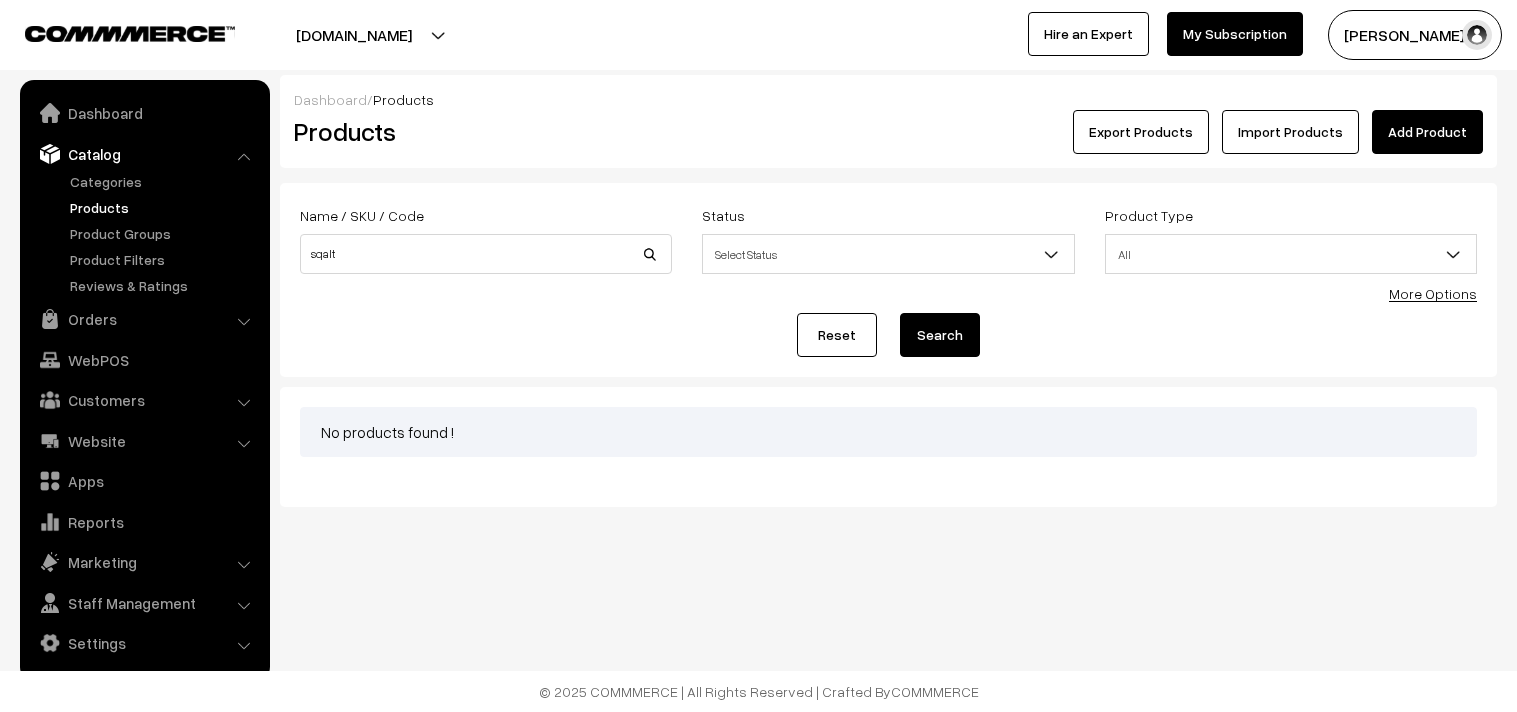 scroll, scrollTop: 0, scrollLeft: 0, axis: both 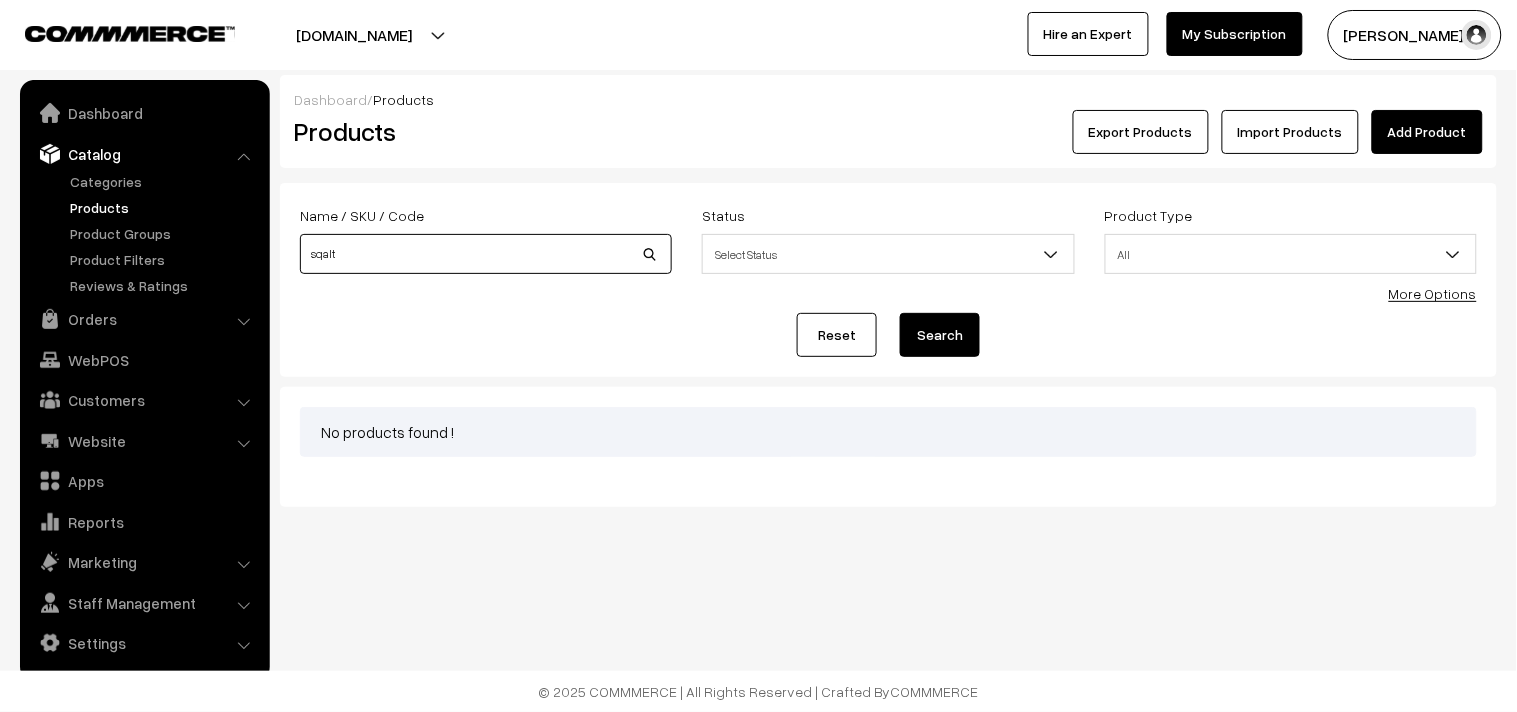 click on "sqalt" at bounding box center (486, 254) 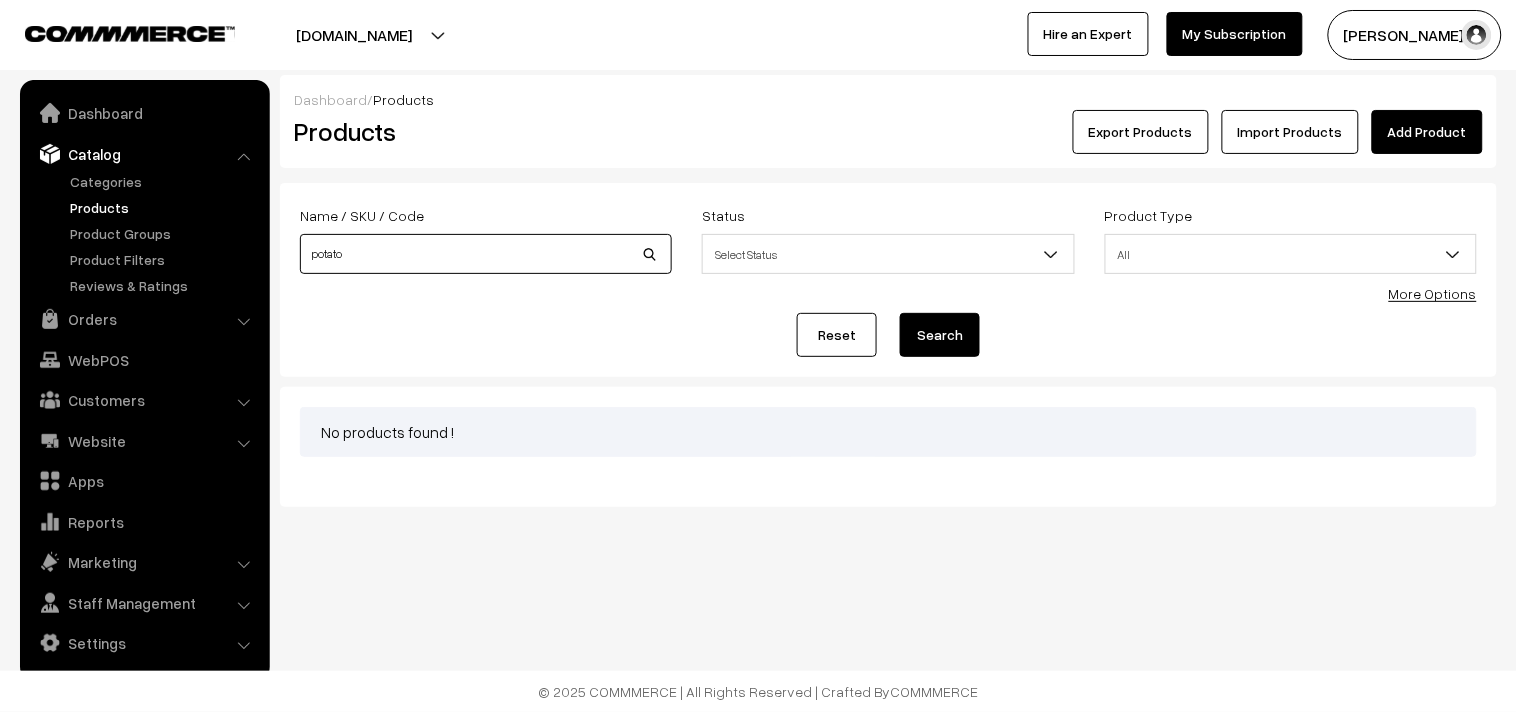 type on "potato" 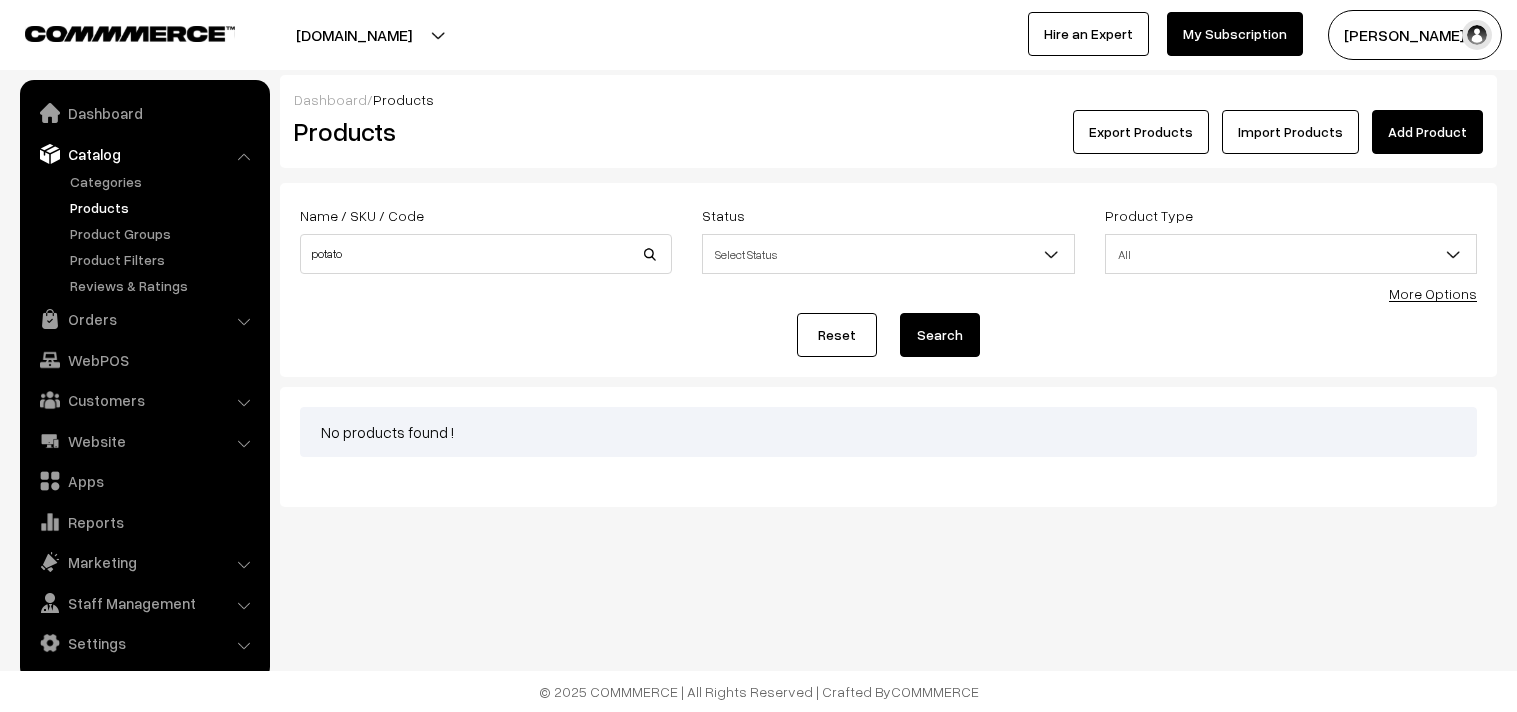 scroll, scrollTop: 0, scrollLeft: 0, axis: both 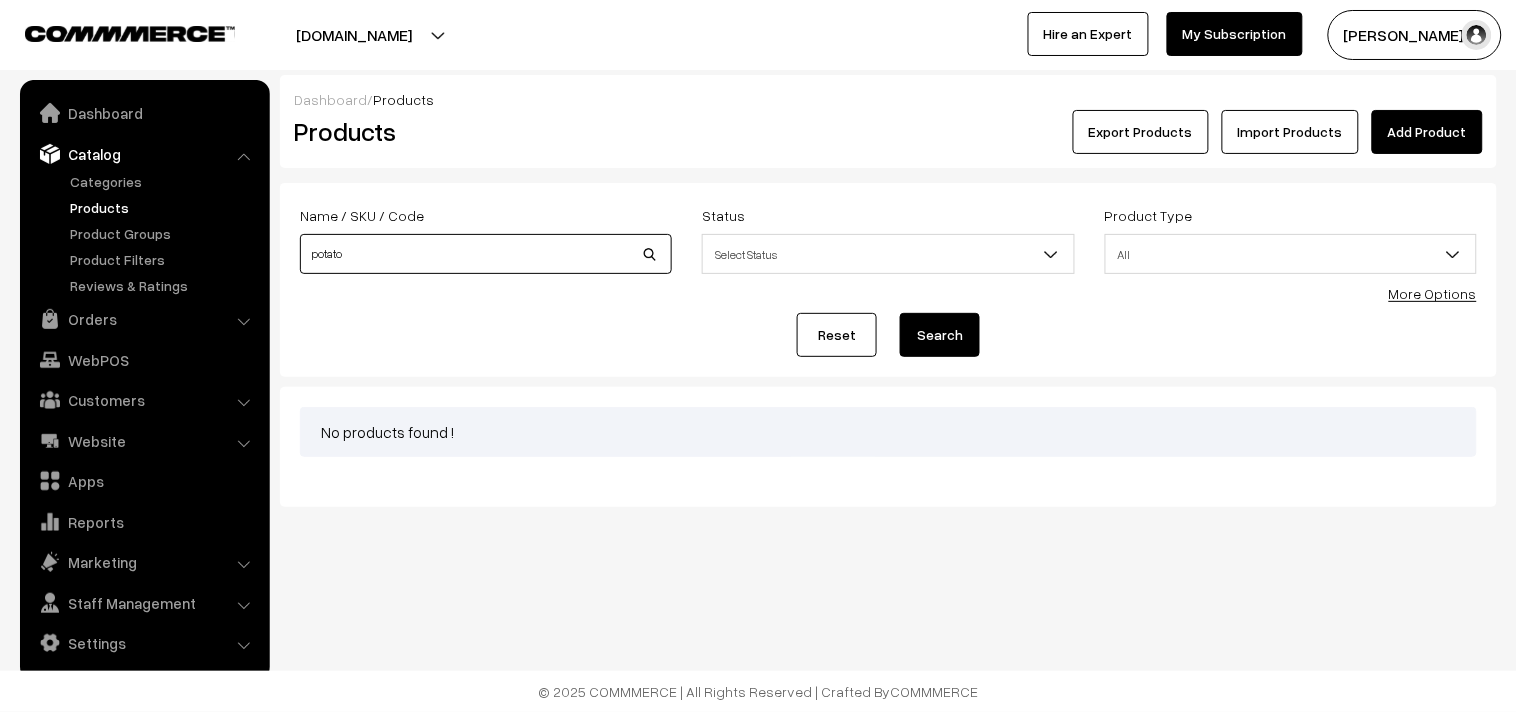 click on "potato" at bounding box center (486, 254) 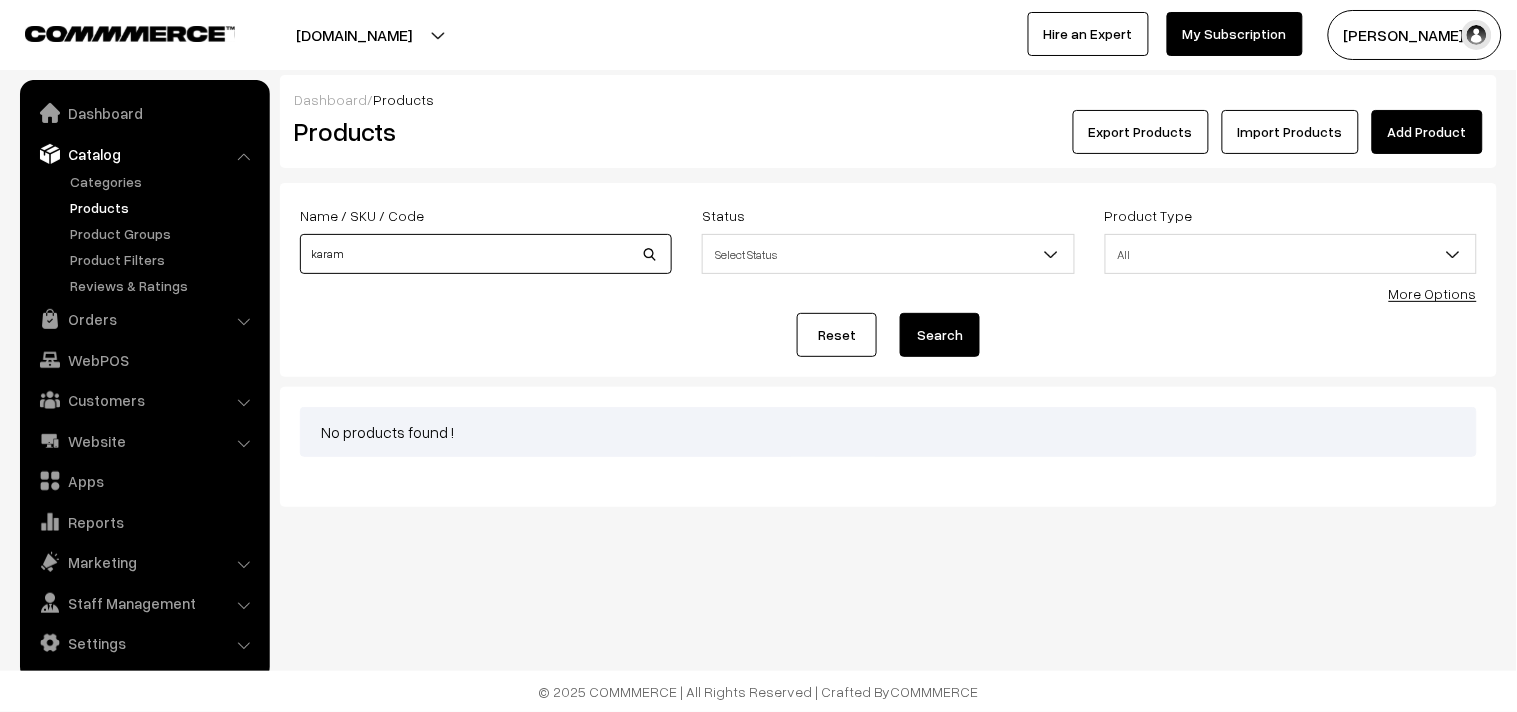 type on "karam" 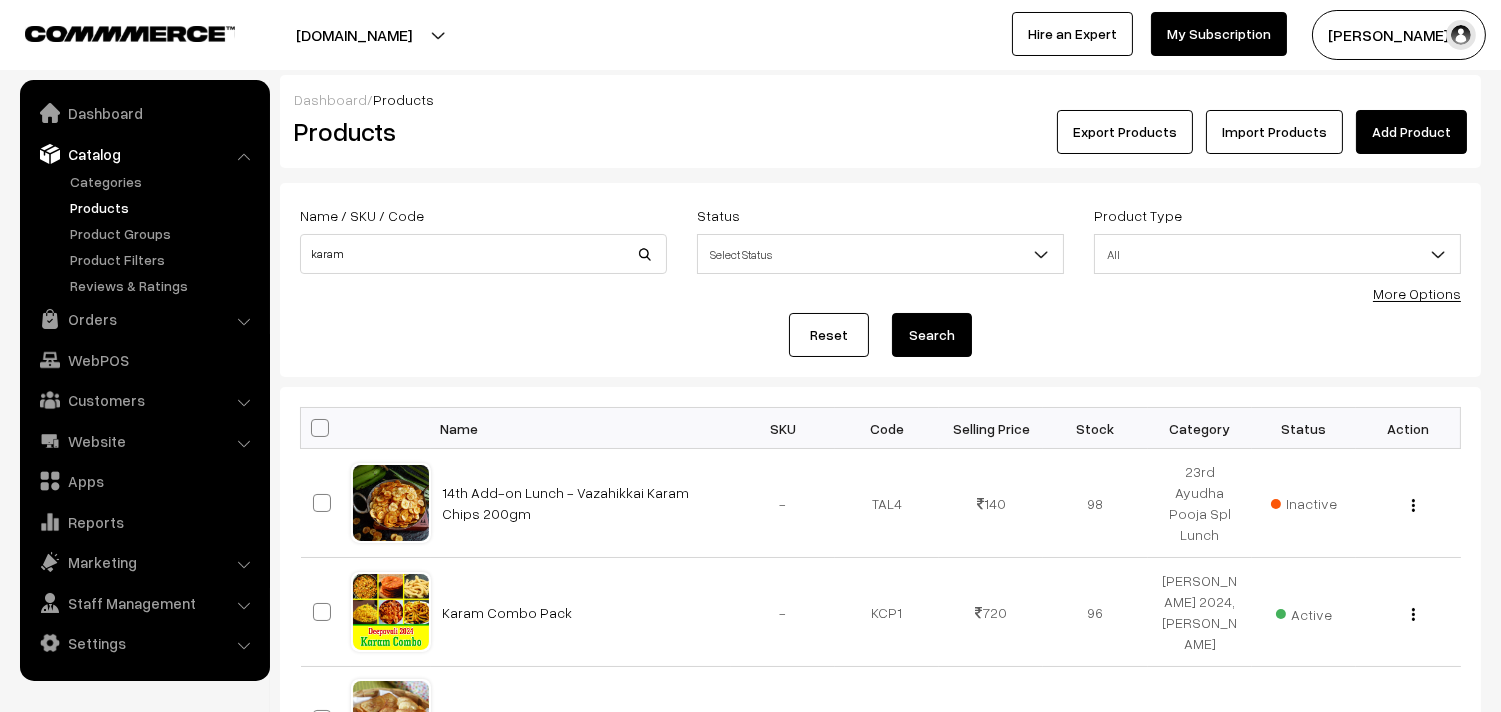 scroll, scrollTop: 333, scrollLeft: 0, axis: vertical 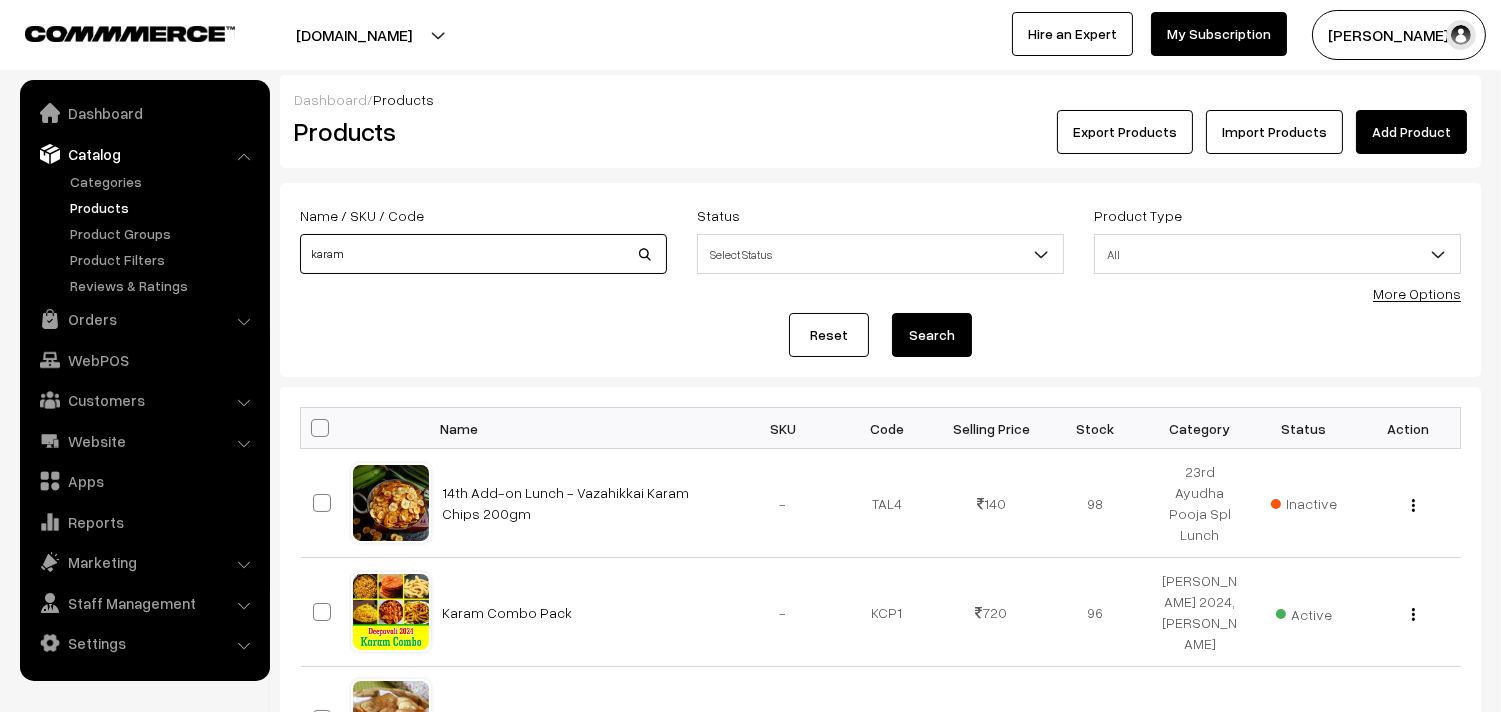 click on "karam" at bounding box center [483, 254] 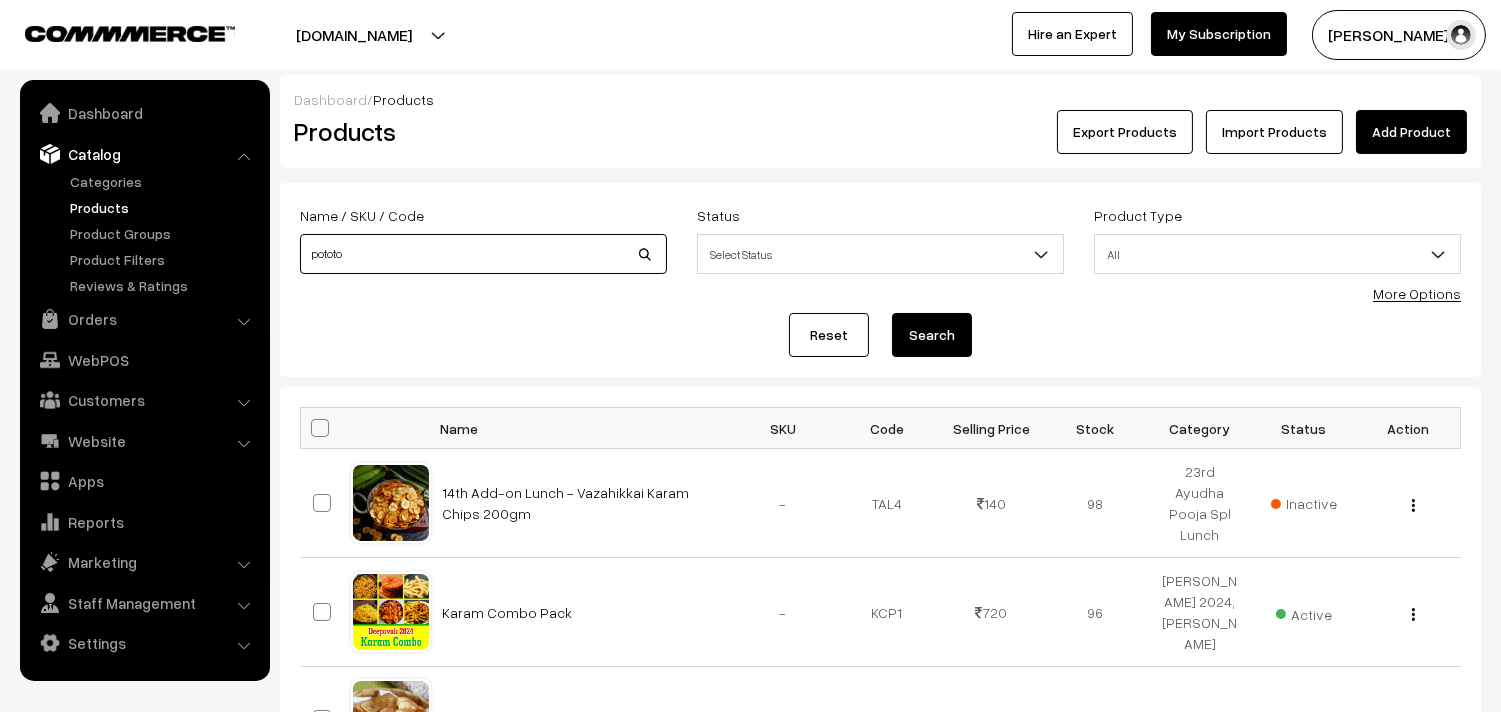 type on "pototo" 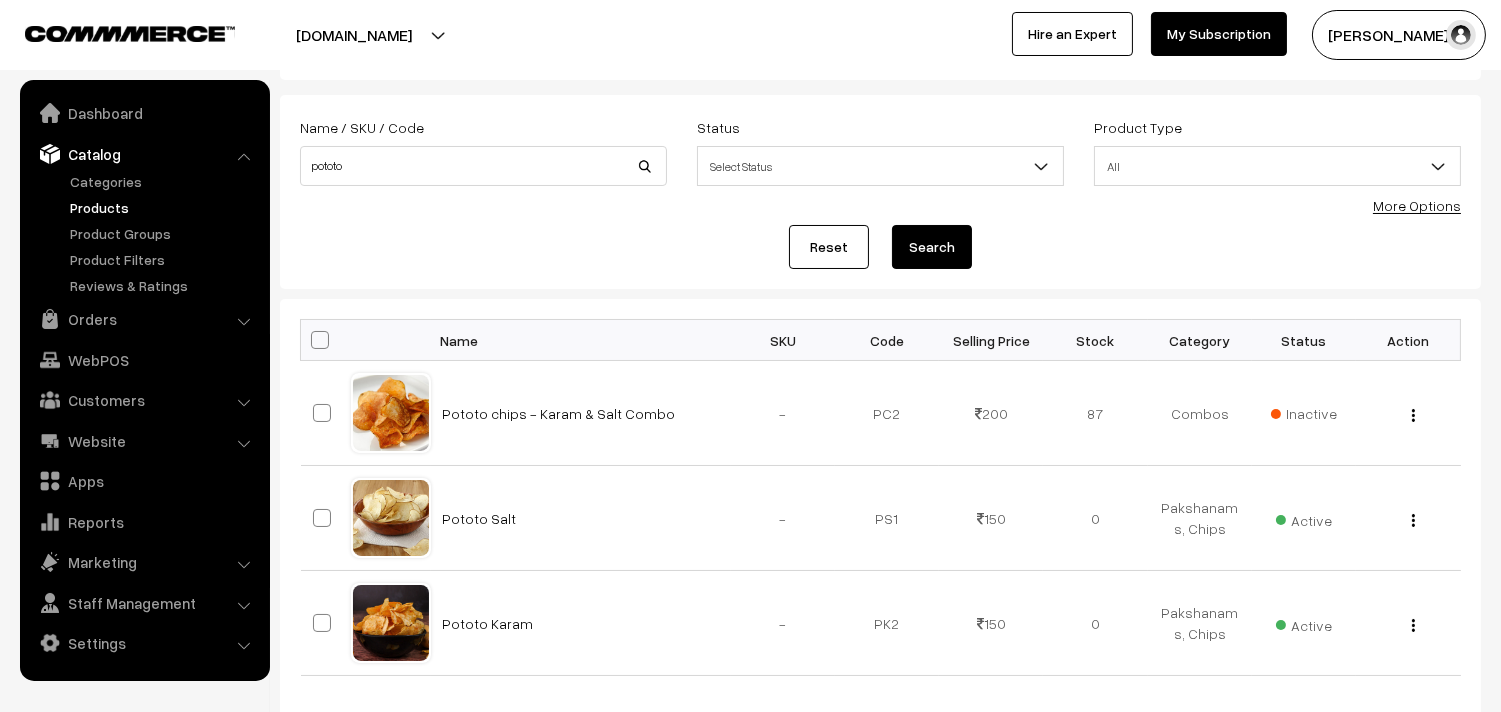 scroll, scrollTop: 222, scrollLeft: 0, axis: vertical 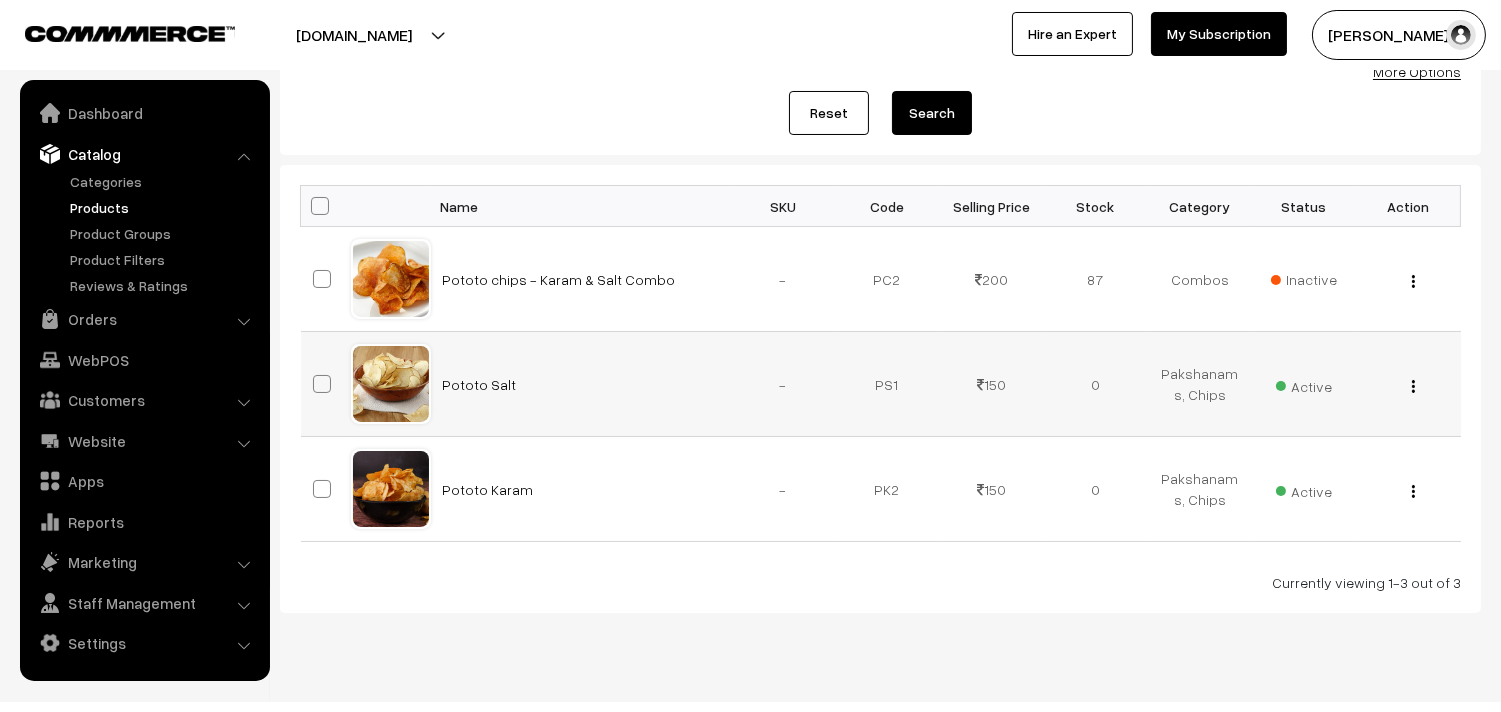 click at bounding box center (1413, 386) 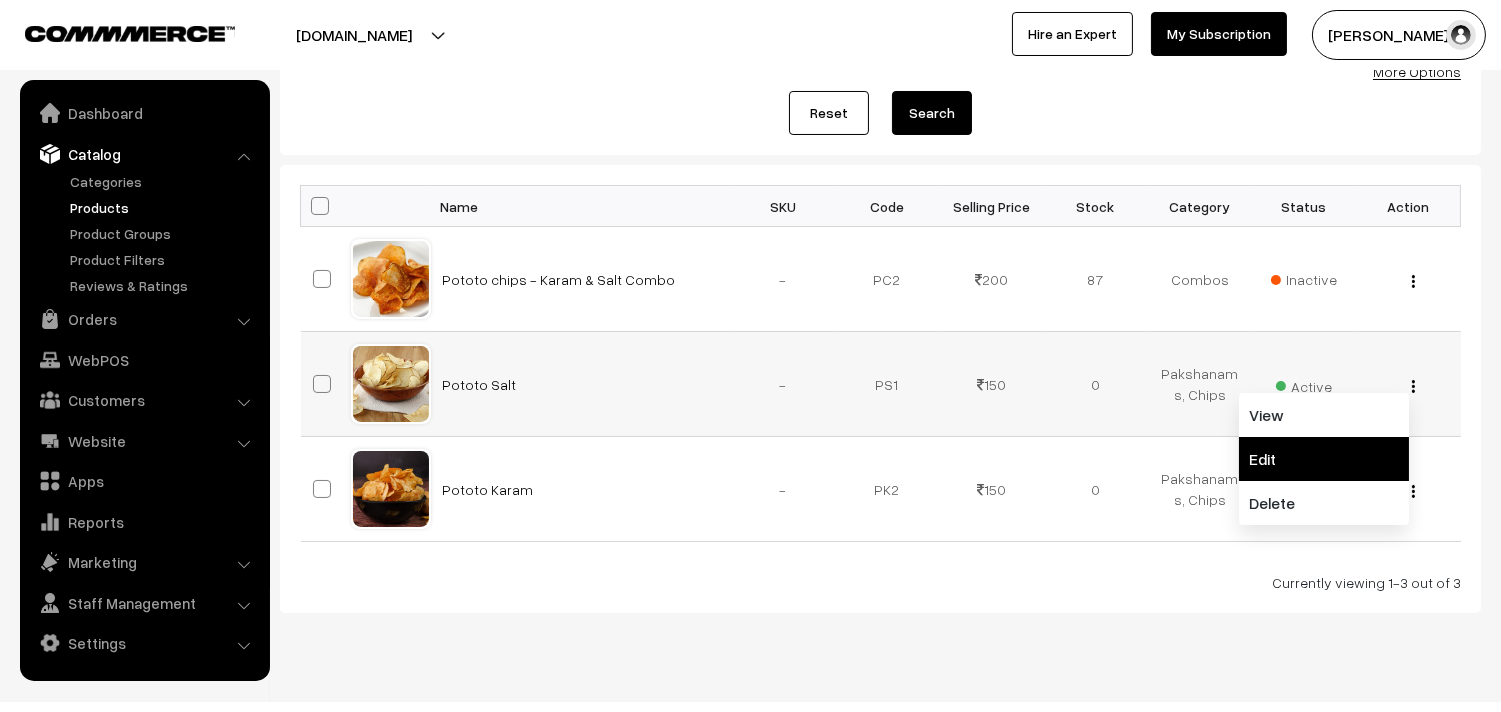 click on "Edit" at bounding box center [1324, 459] 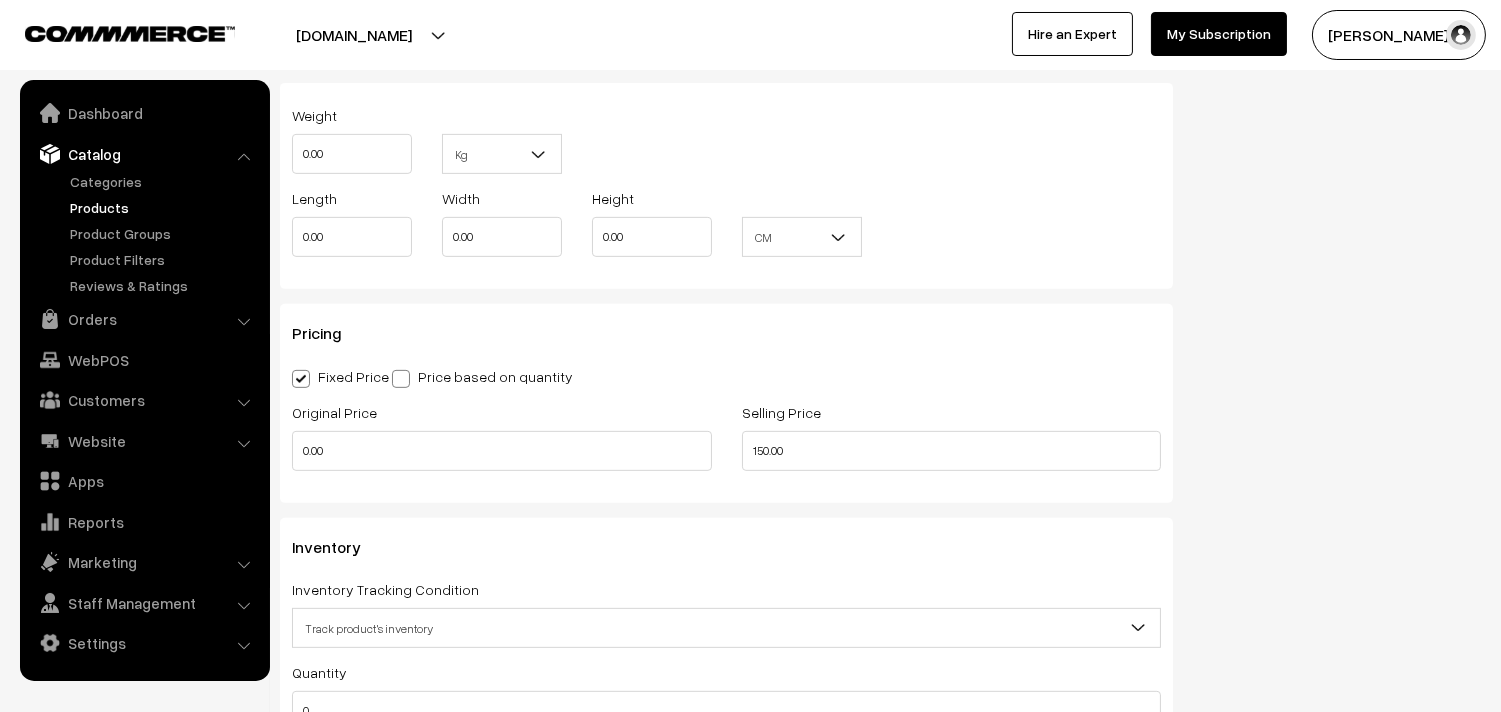 scroll, scrollTop: 1777, scrollLeft: 0, axis: vertical 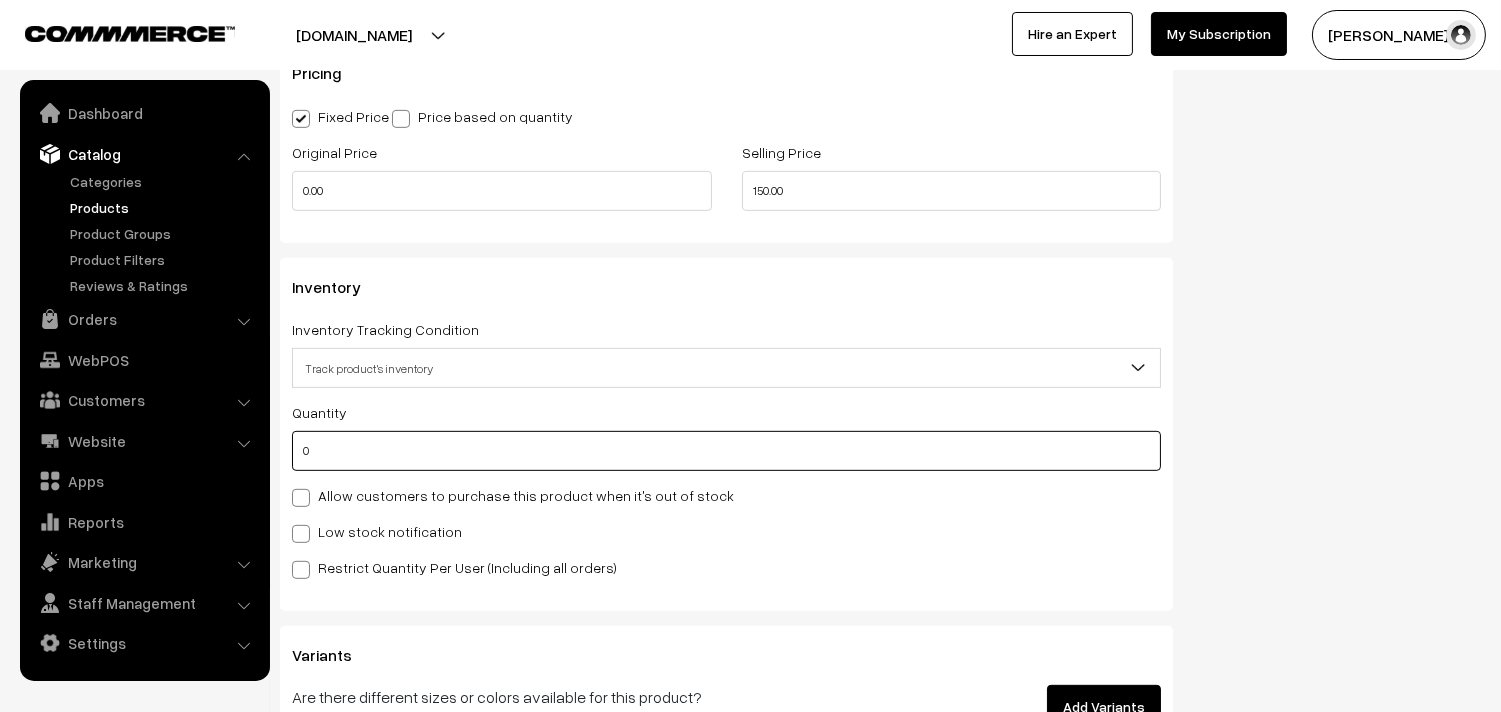click on "0" at bounding box center [726, 451] 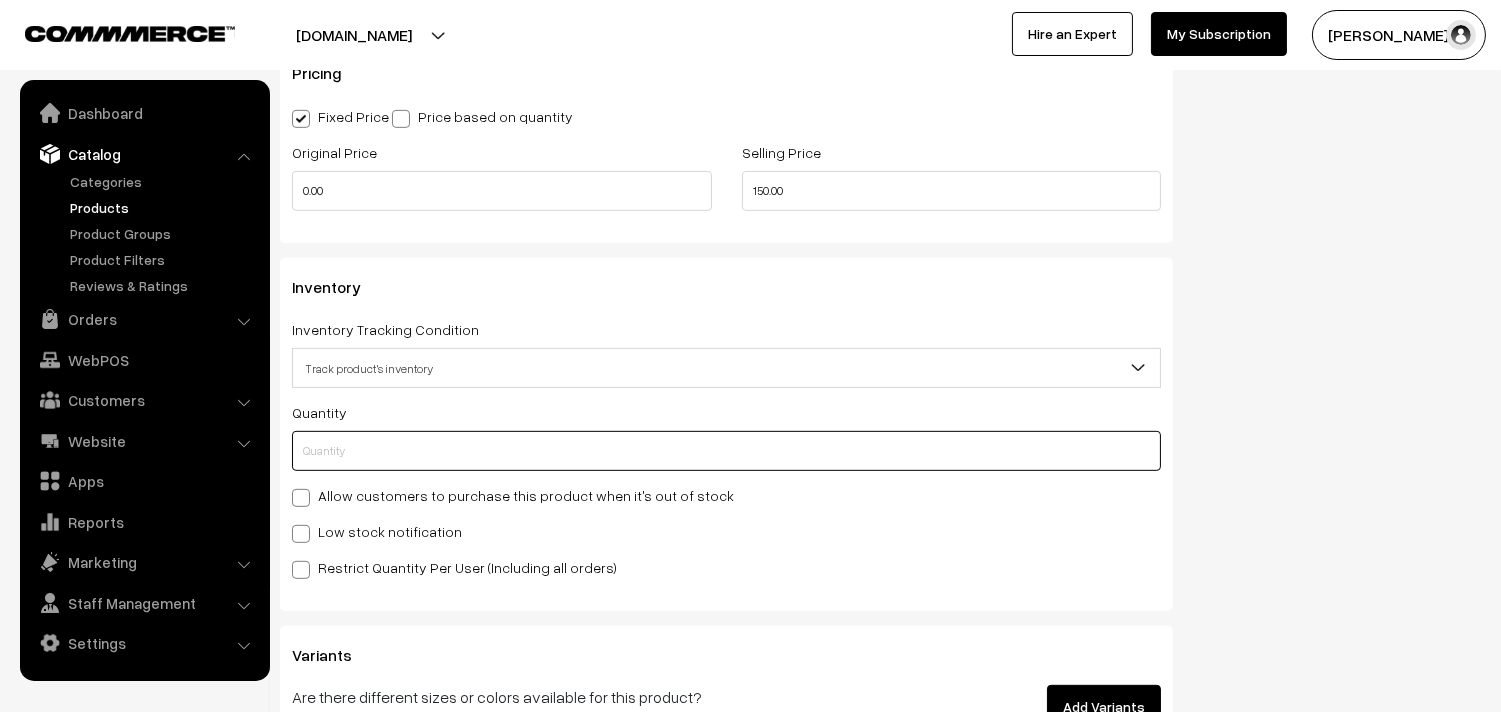 type on "2" 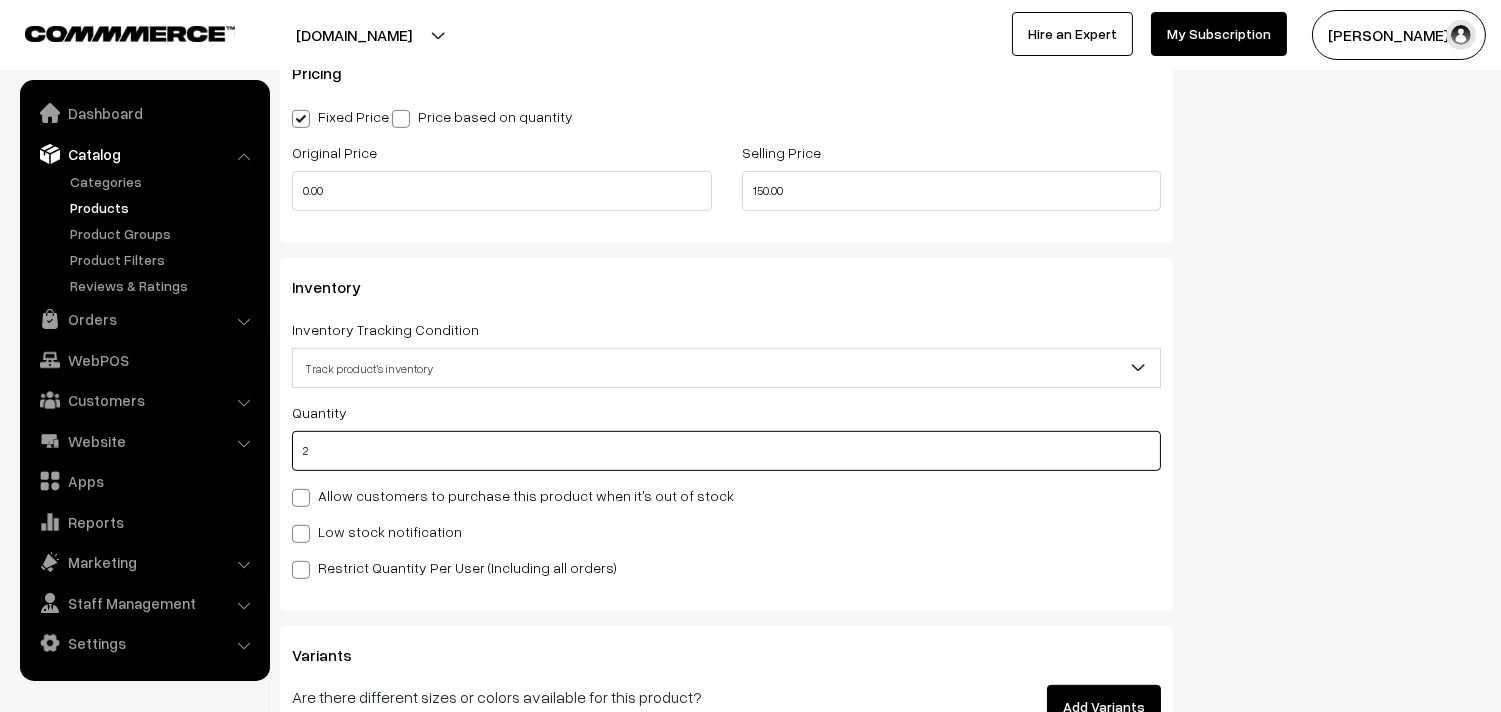 type on "2" 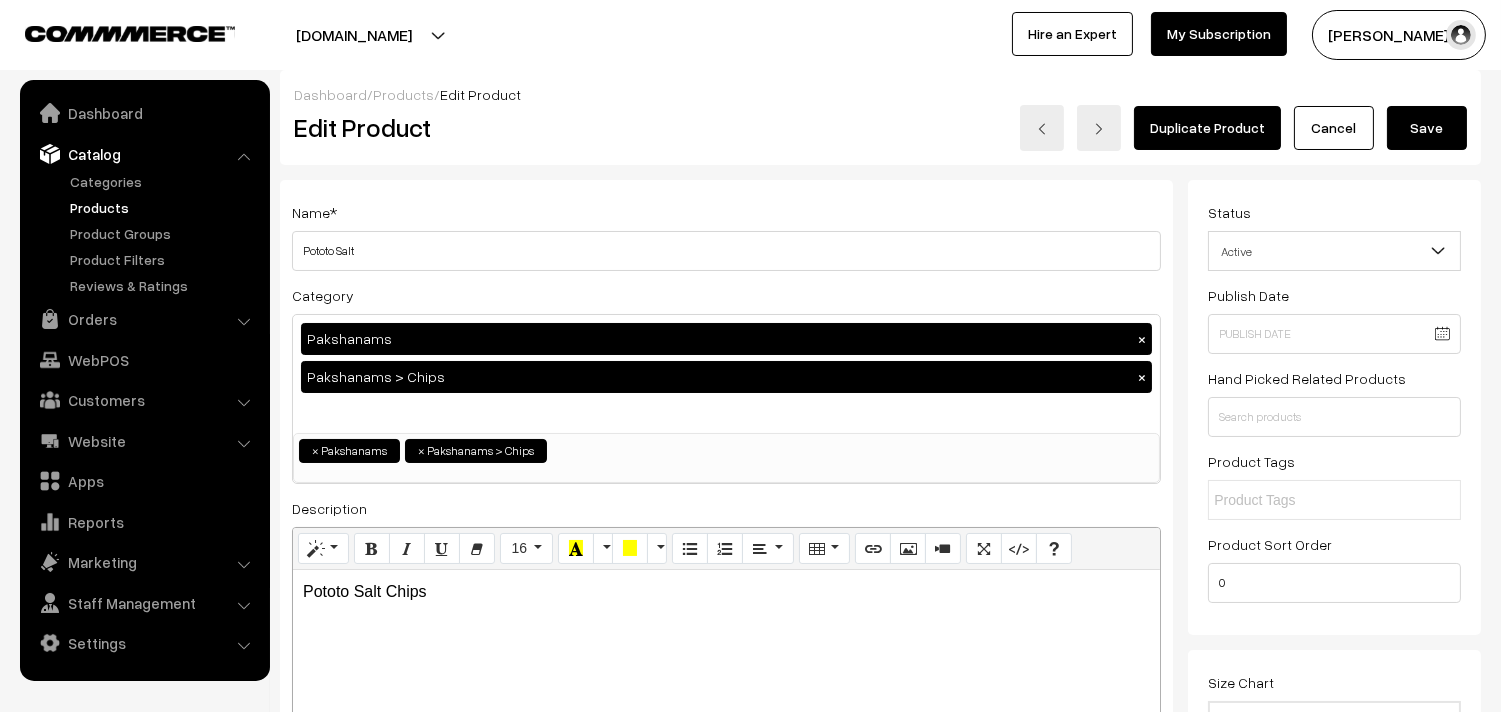 scroll, scrollTop: 0, scrollLeft: 0, axis: both 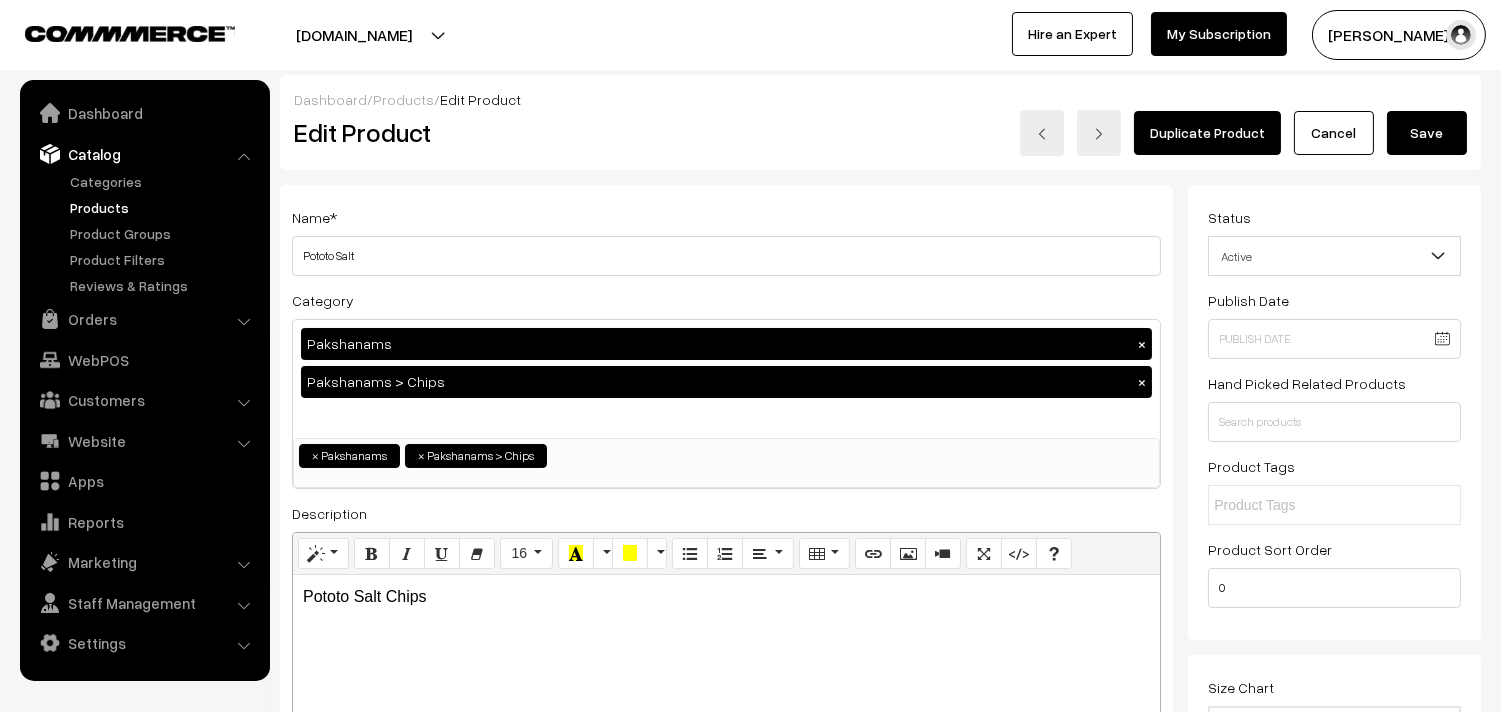 type on "2" 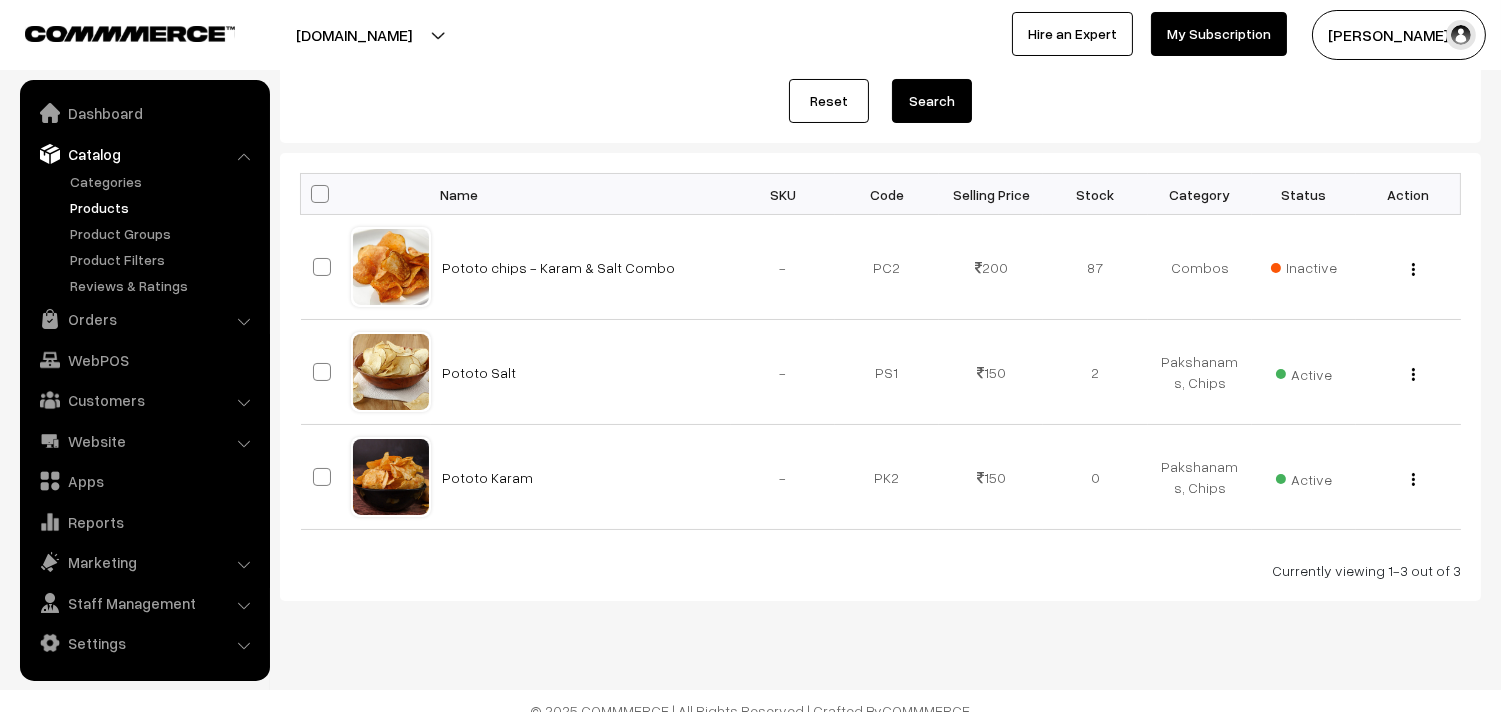 scroll, scrollTop: 254, scrollLeft: 0, axis: vertical 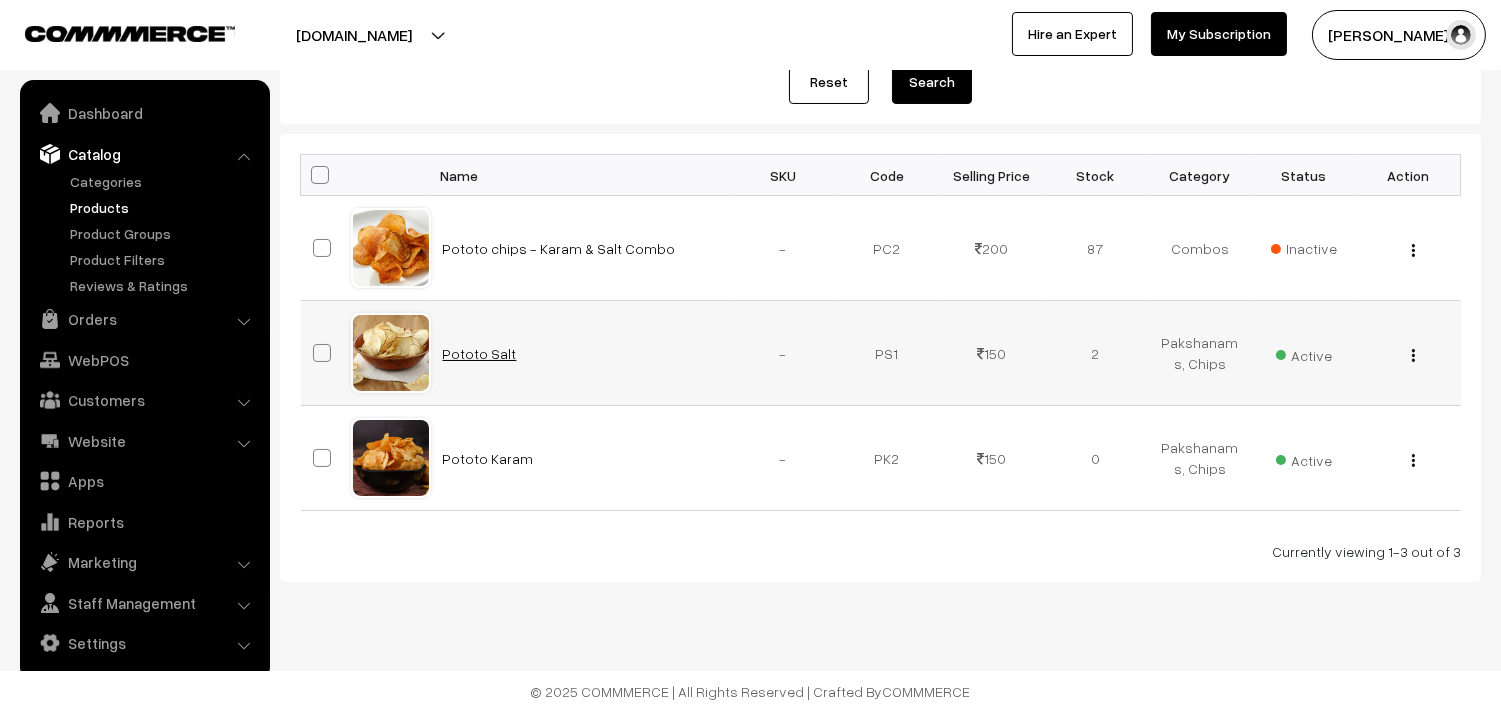 drag, startPoint x: 437, startPoint y: 367, endPoint x: 497, endPoint y: 347, distance: 63.245552 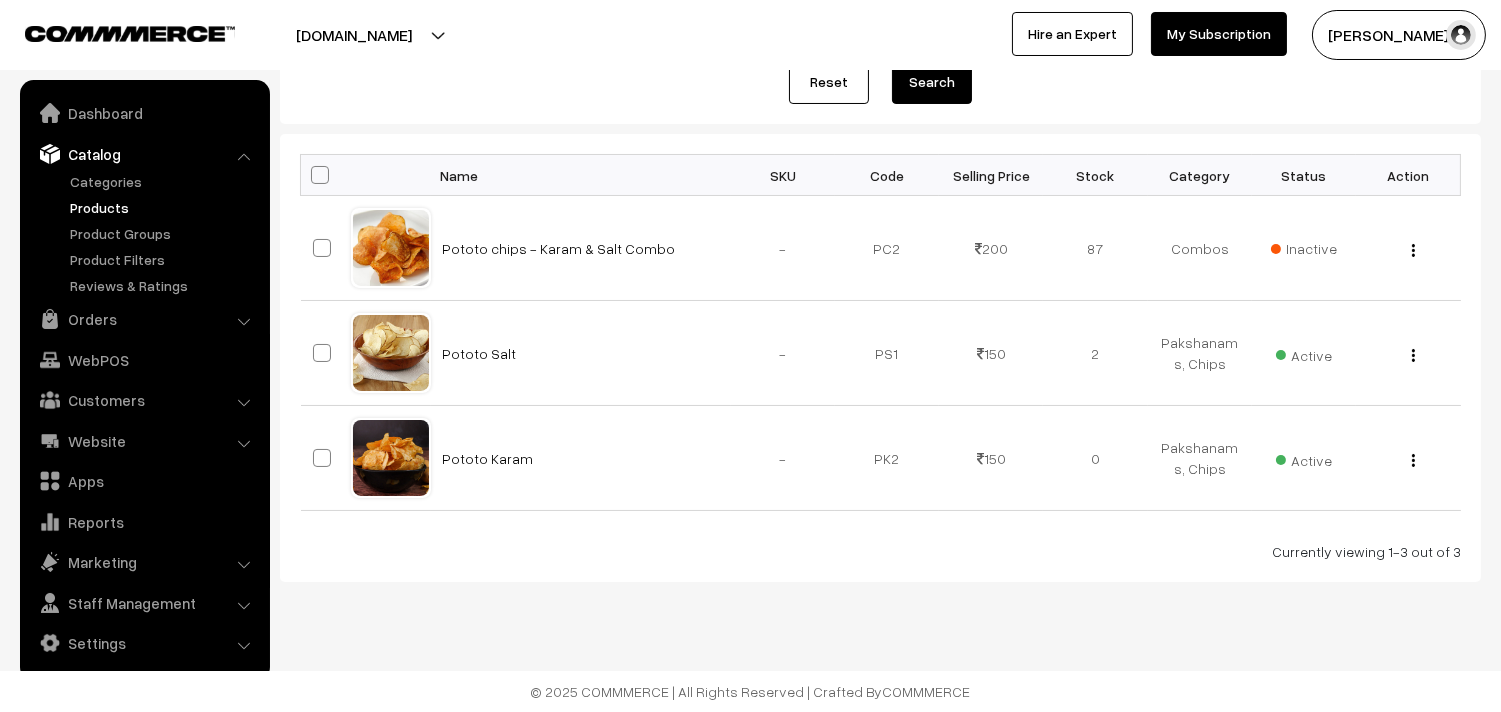 click on "Dashboard
Catalog" at bounding box center (145, 380) 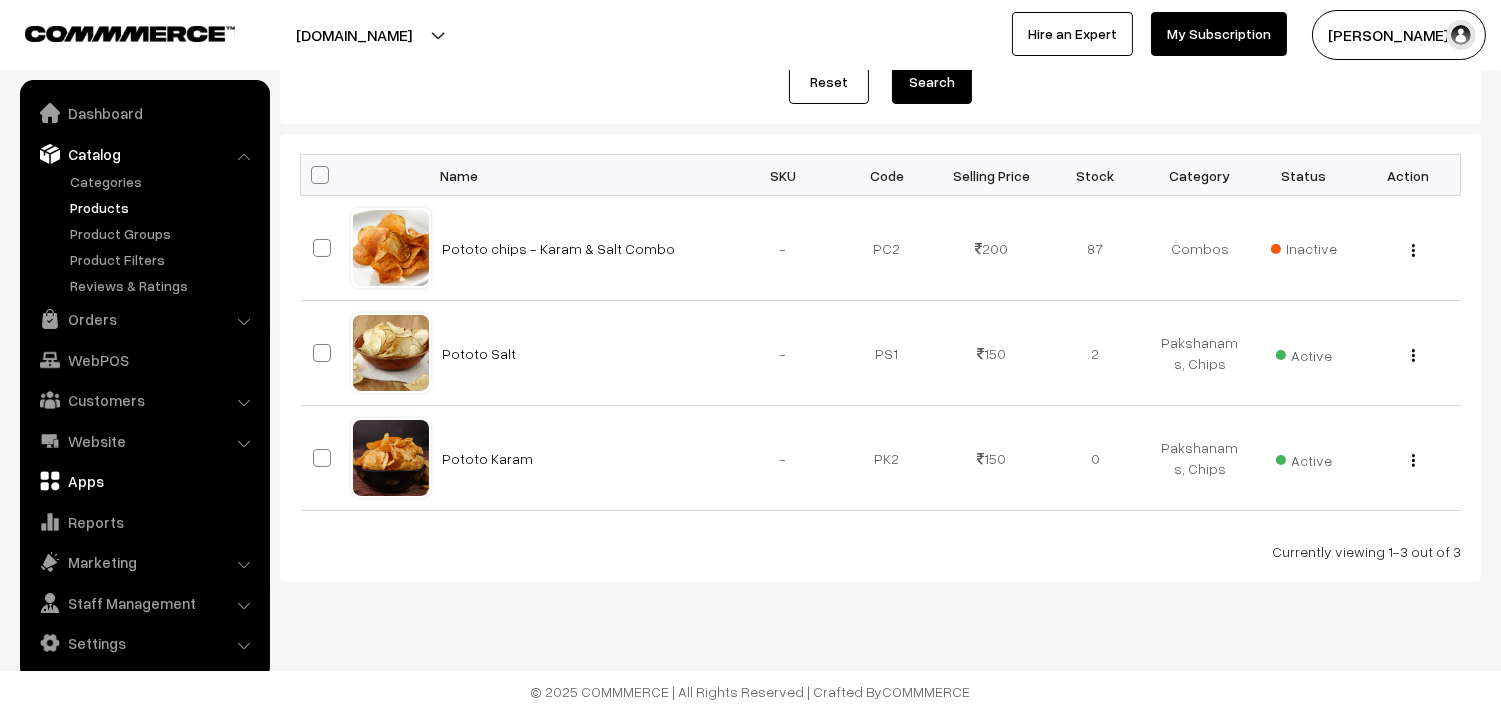 drag, startPoint x: 97, startPoint y: 367, endPoint x: 116, endPoint y: 367, distance: 19 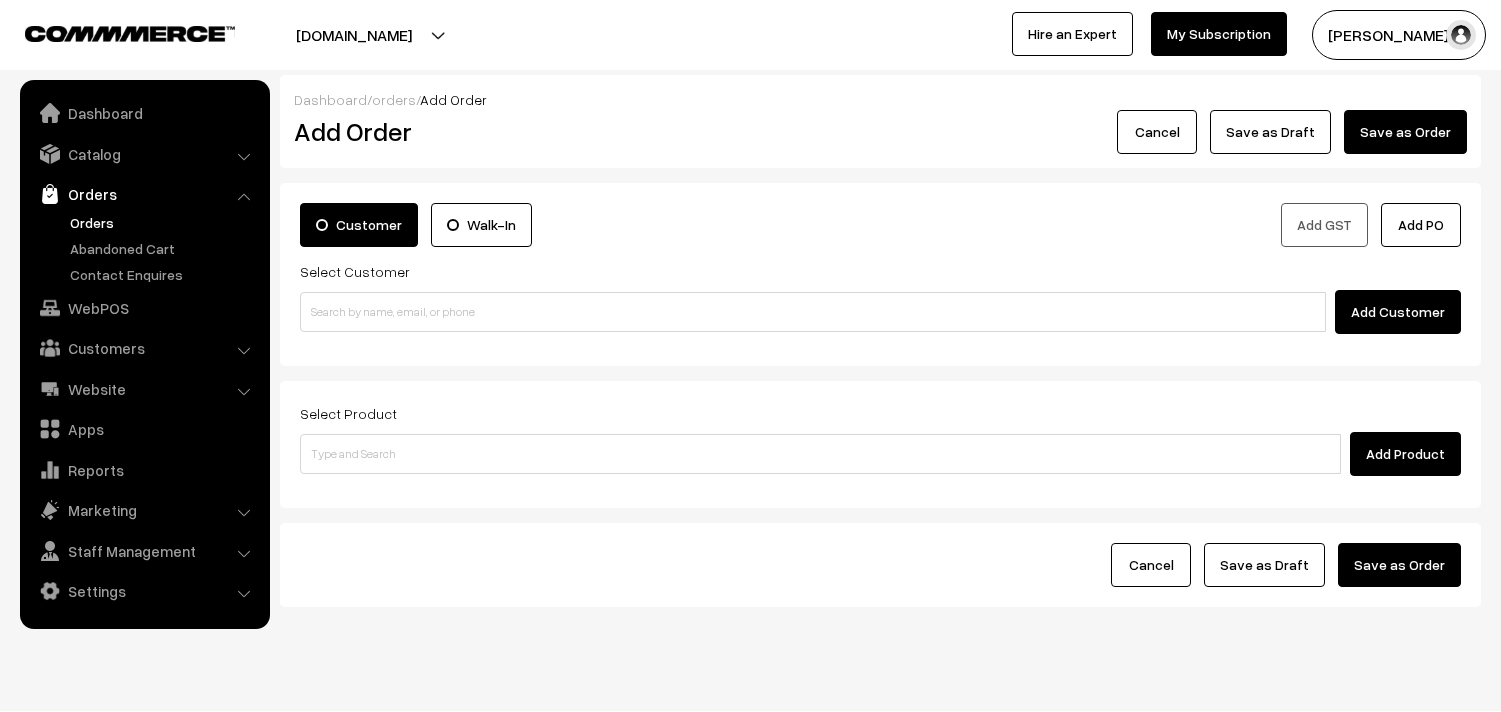 scroll, scrollTop: 0, scrollLeft: 0, axis: both 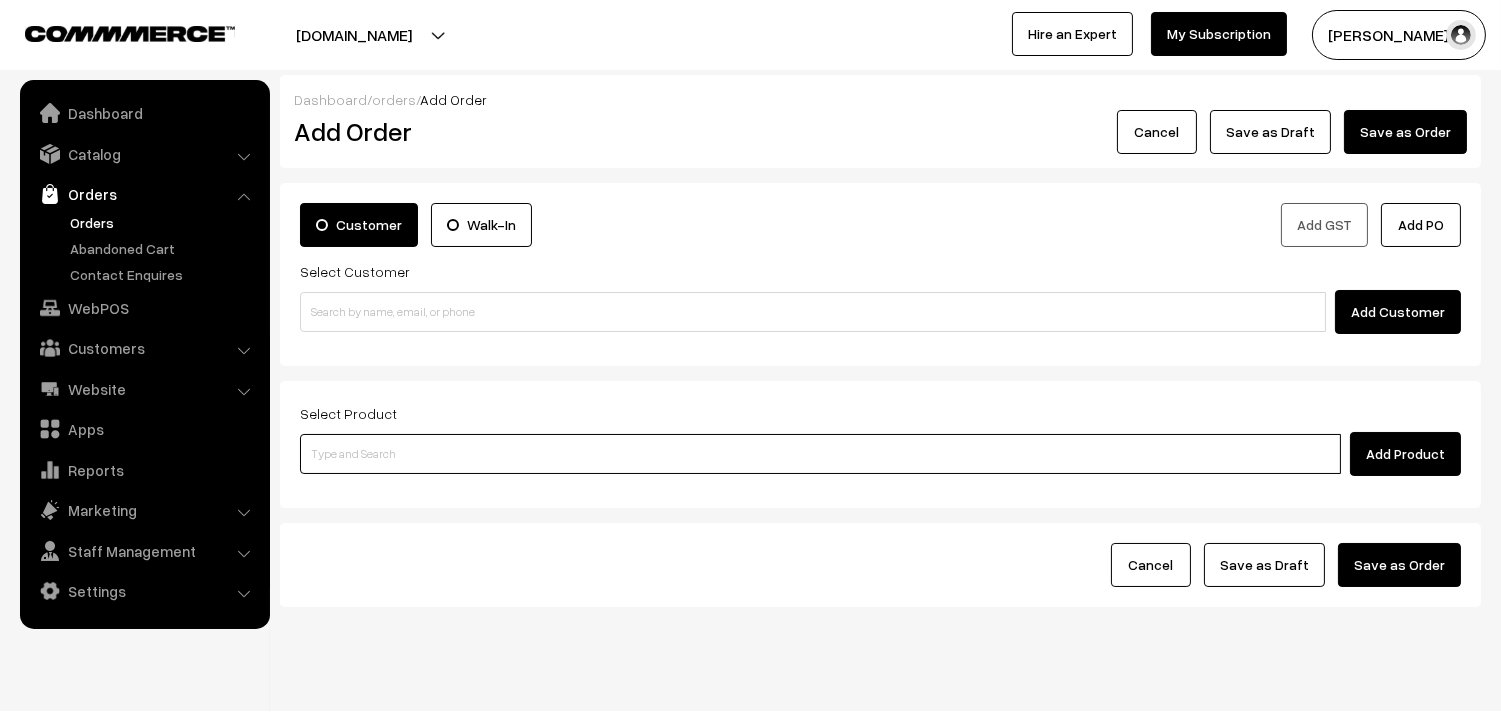 click at bounding box center (820, 454) 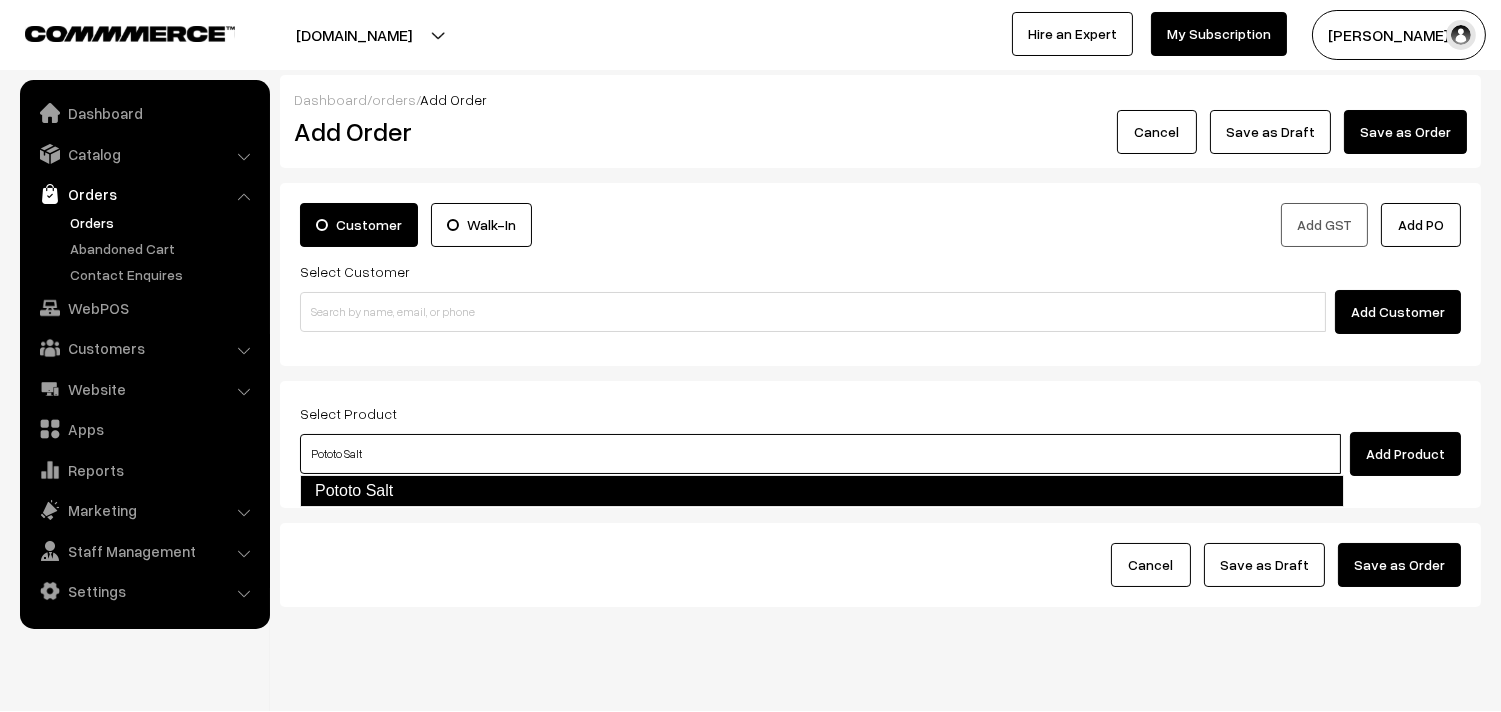 click on "Pototo Salt" at bounding box center [822, 491] 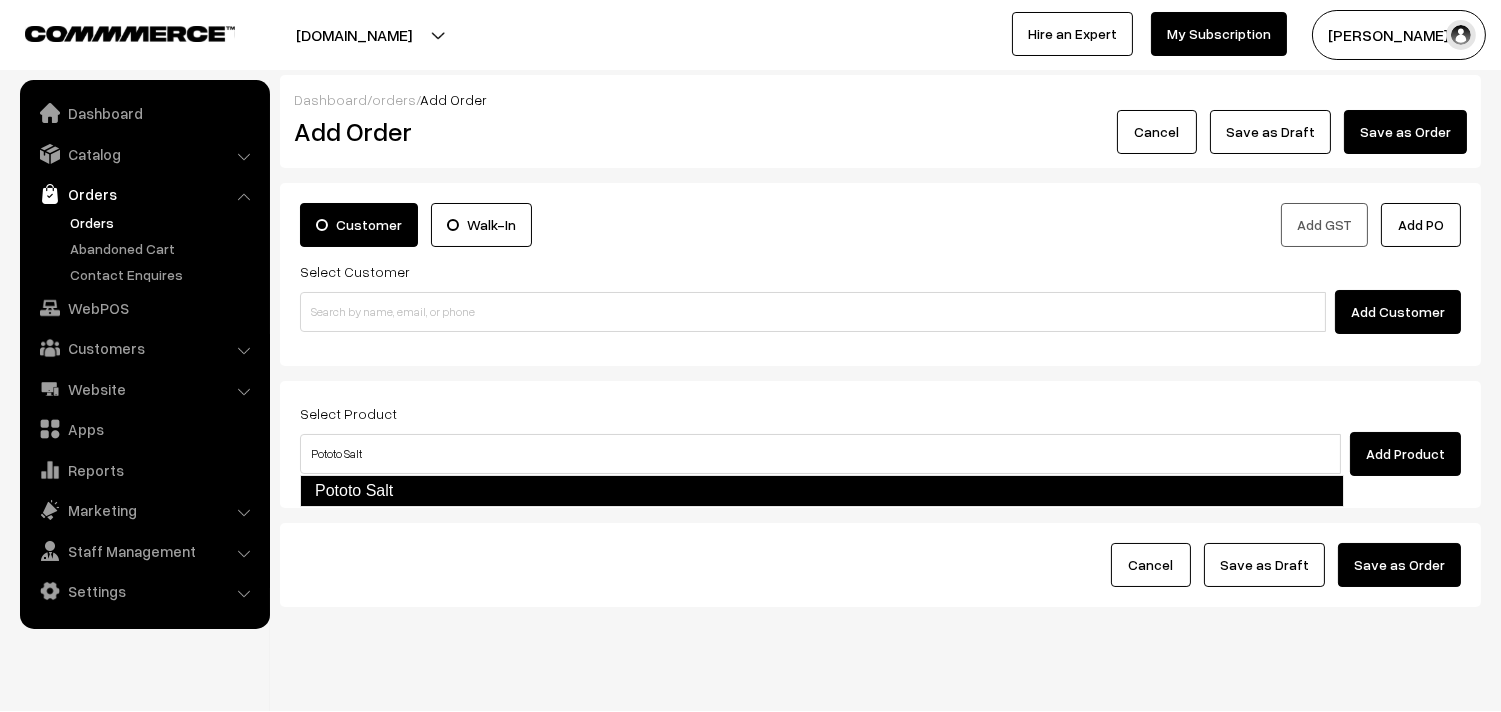 type 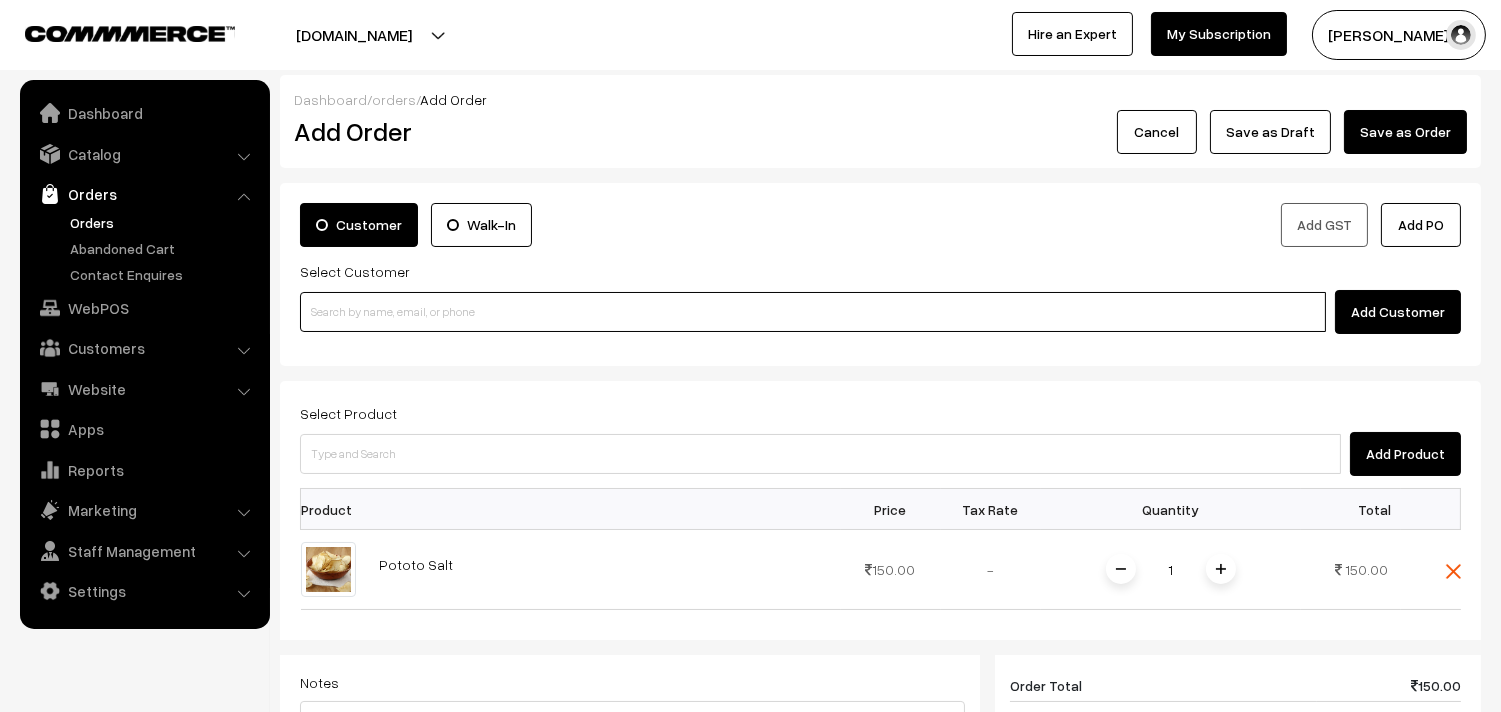 click at bounding box center [813, 312] 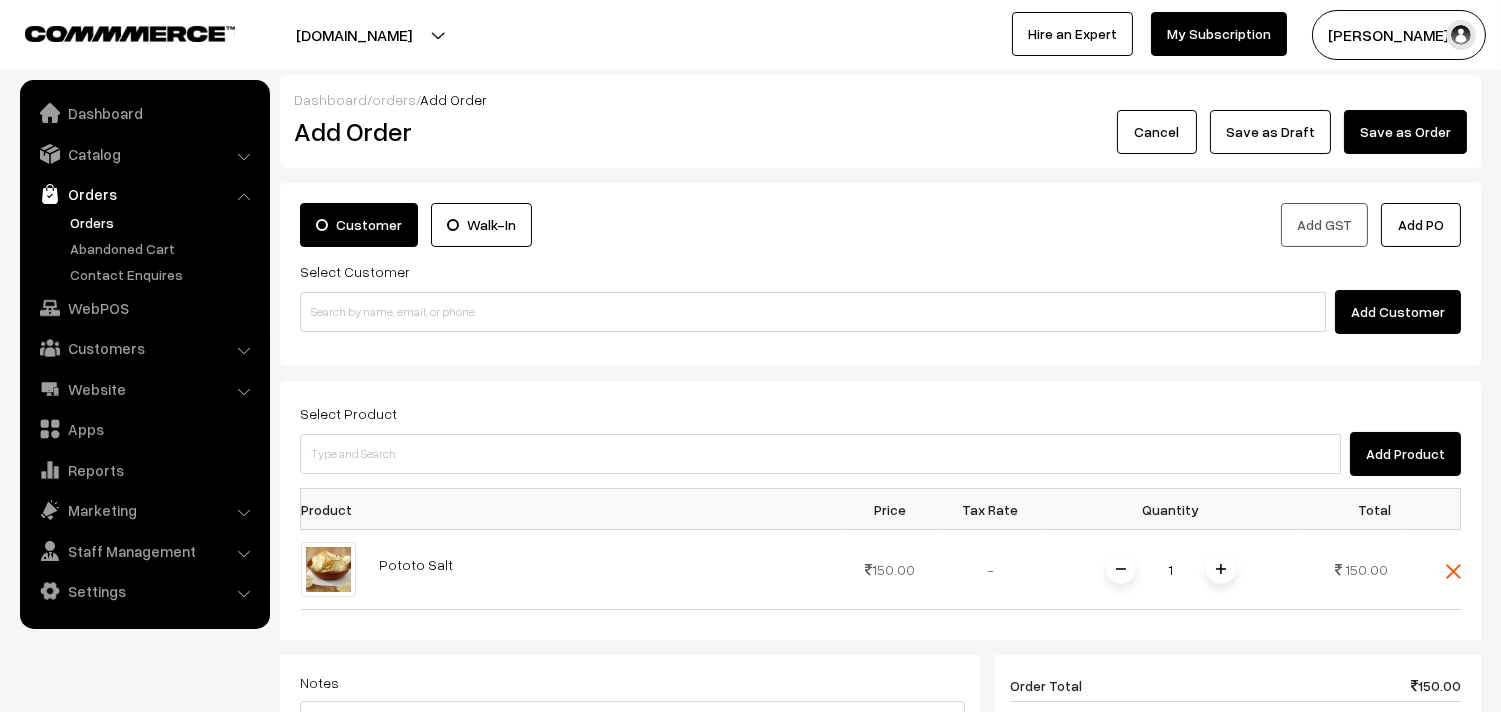 click on "Customer
Walk-In
Add GST
Add PO
Select Customer
Add Customer" at bounding box center (880, 274) 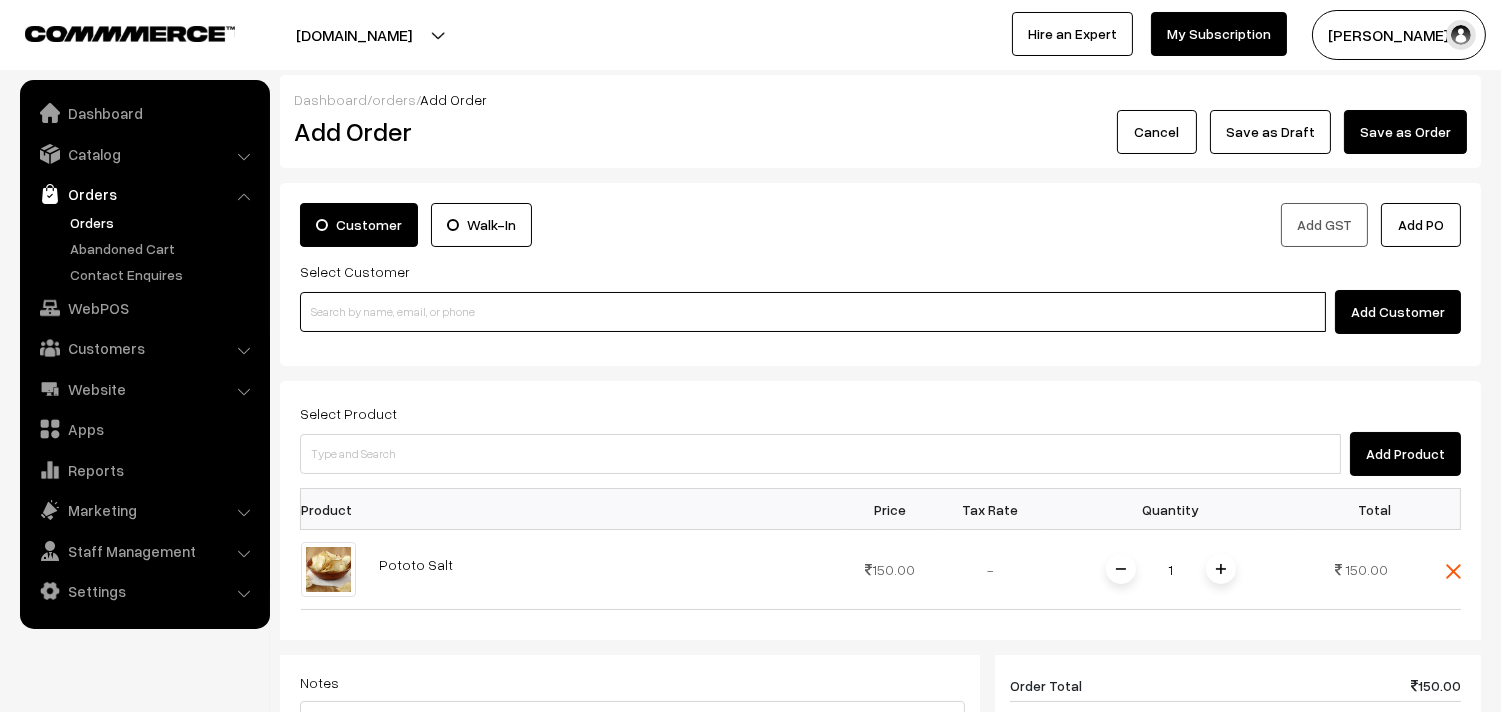 paste on "6380 878 486" 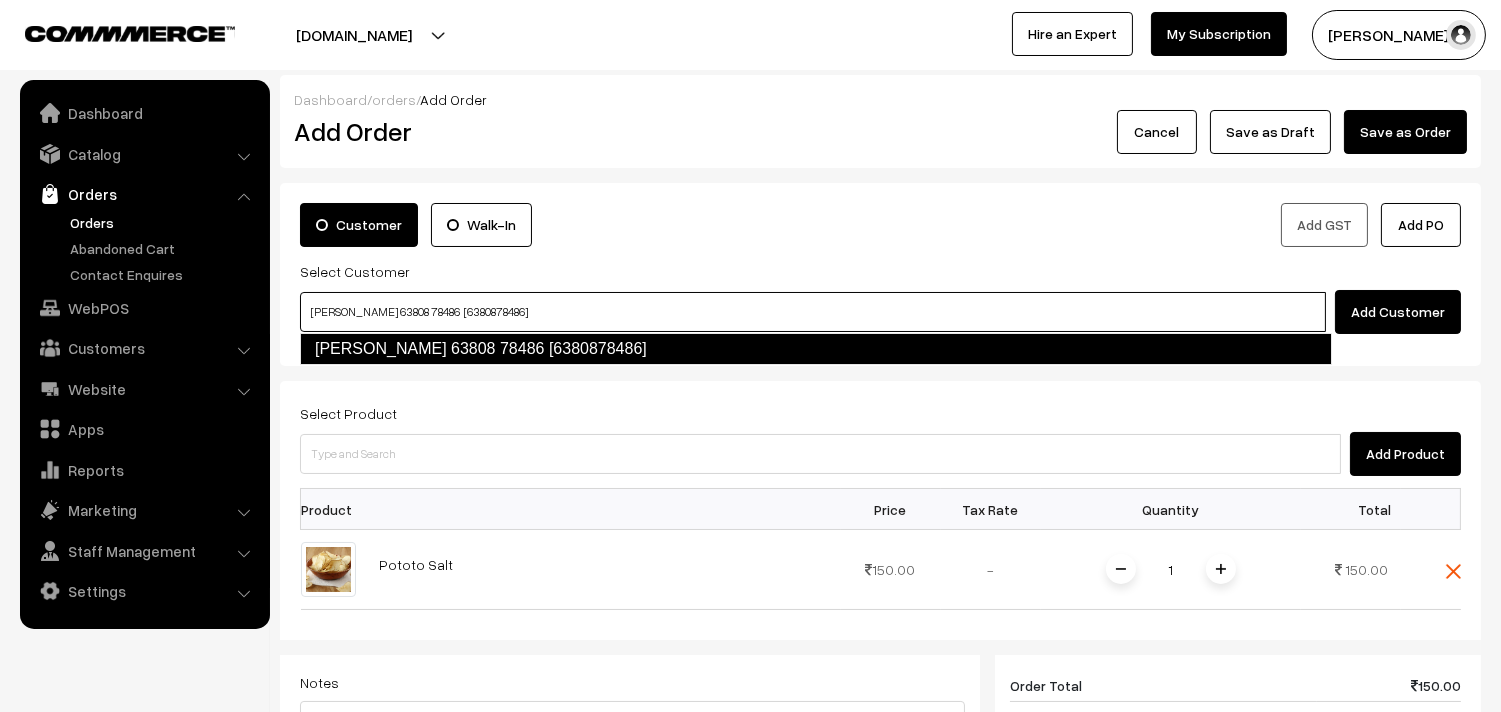 type on "Lakshmi Manivannan 63808 78486  [6380878486]" 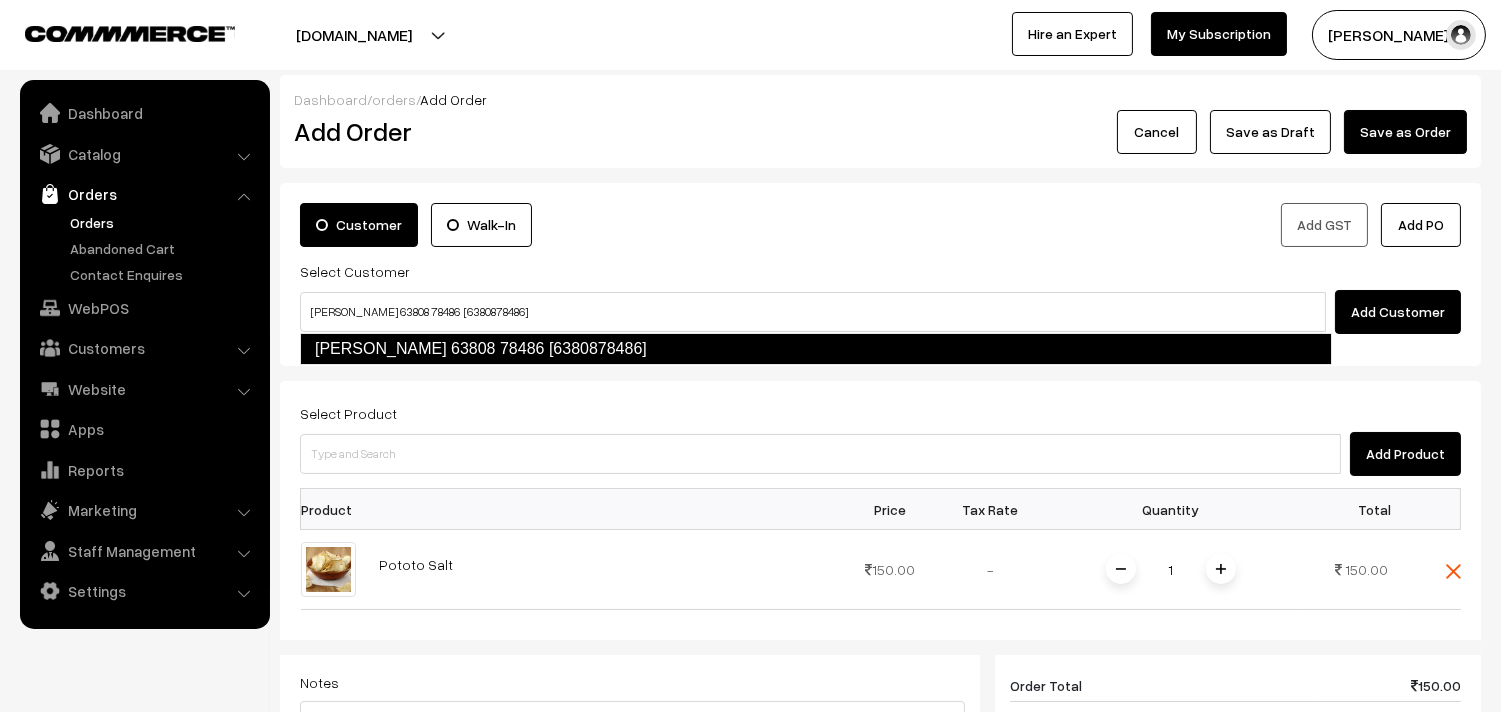 type 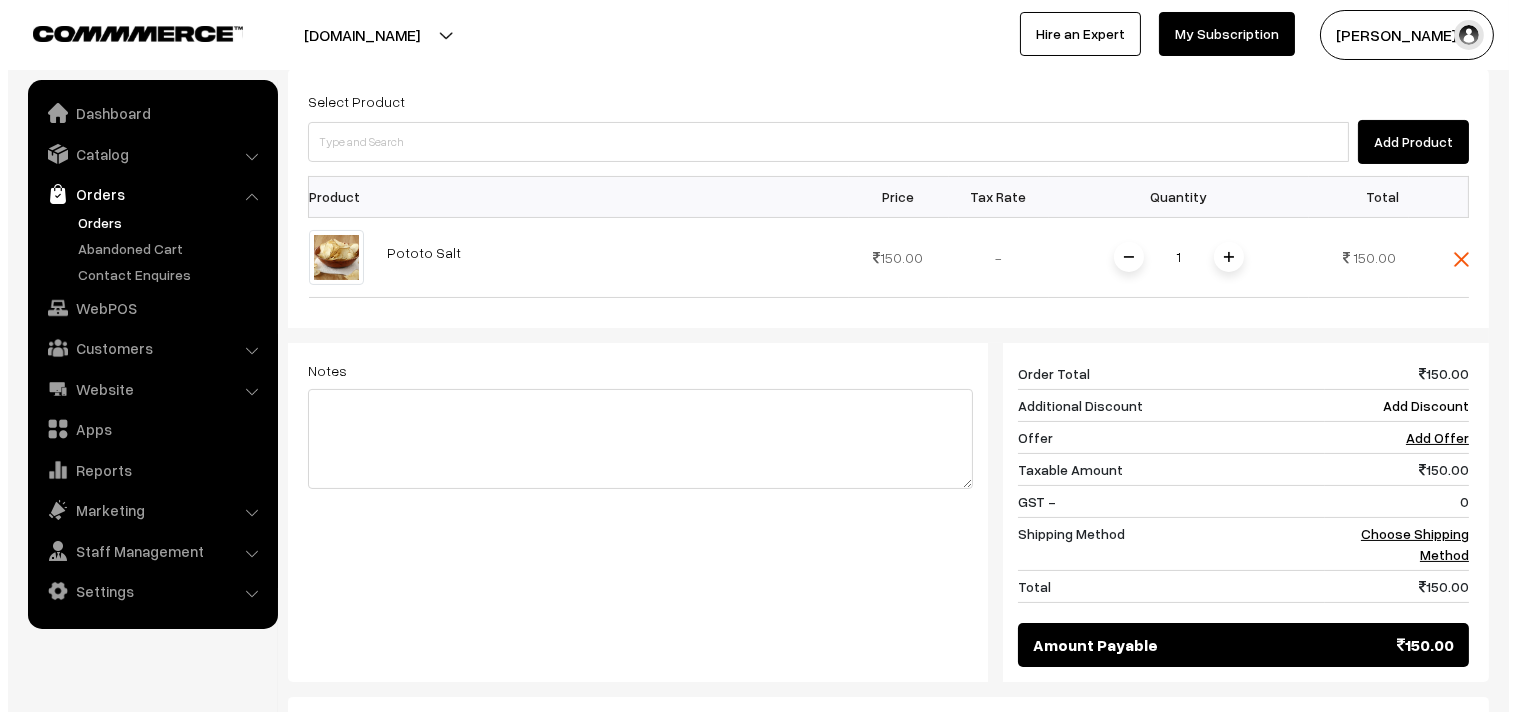 scroll, scrollTop: 760, scrollLeft: 0, axis: vertical 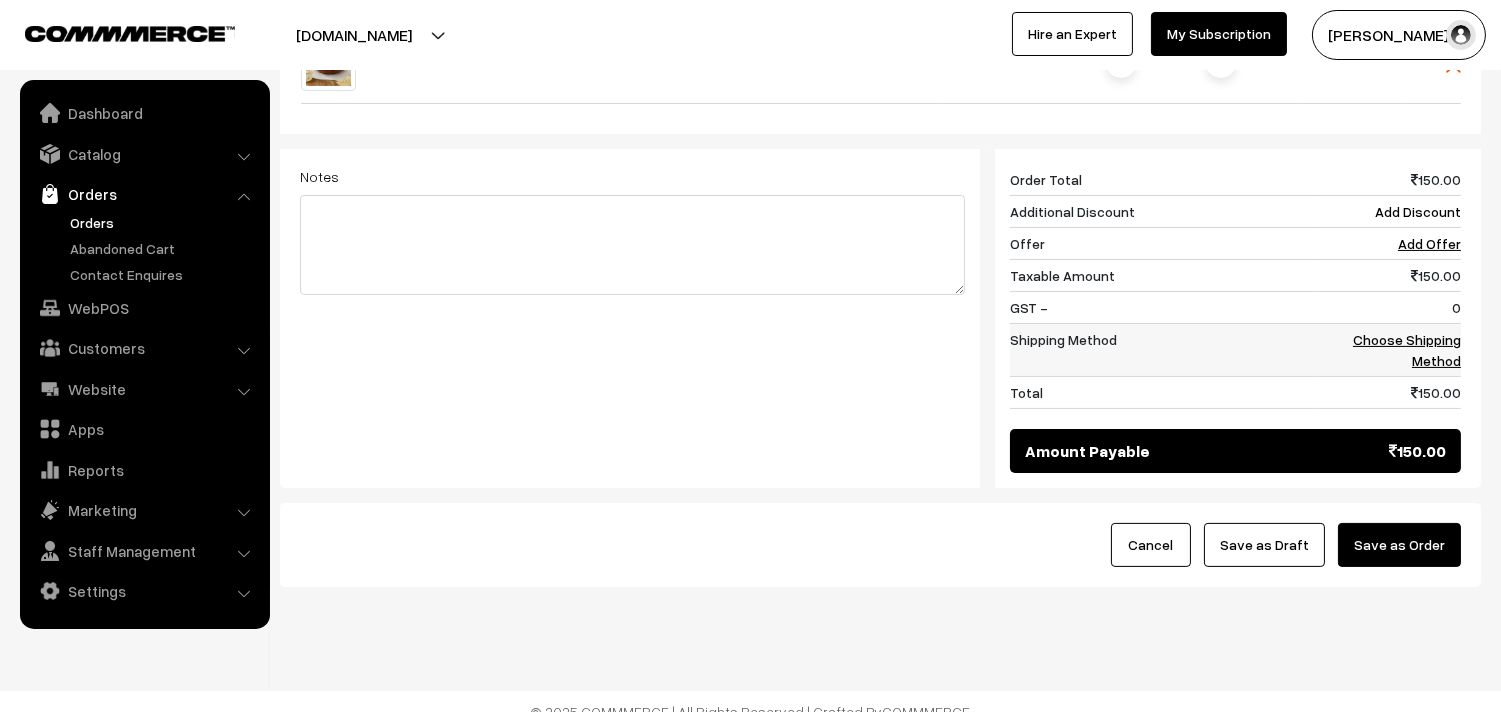 click on "Choose Shipping Method" at bounding box center [1407, 350] 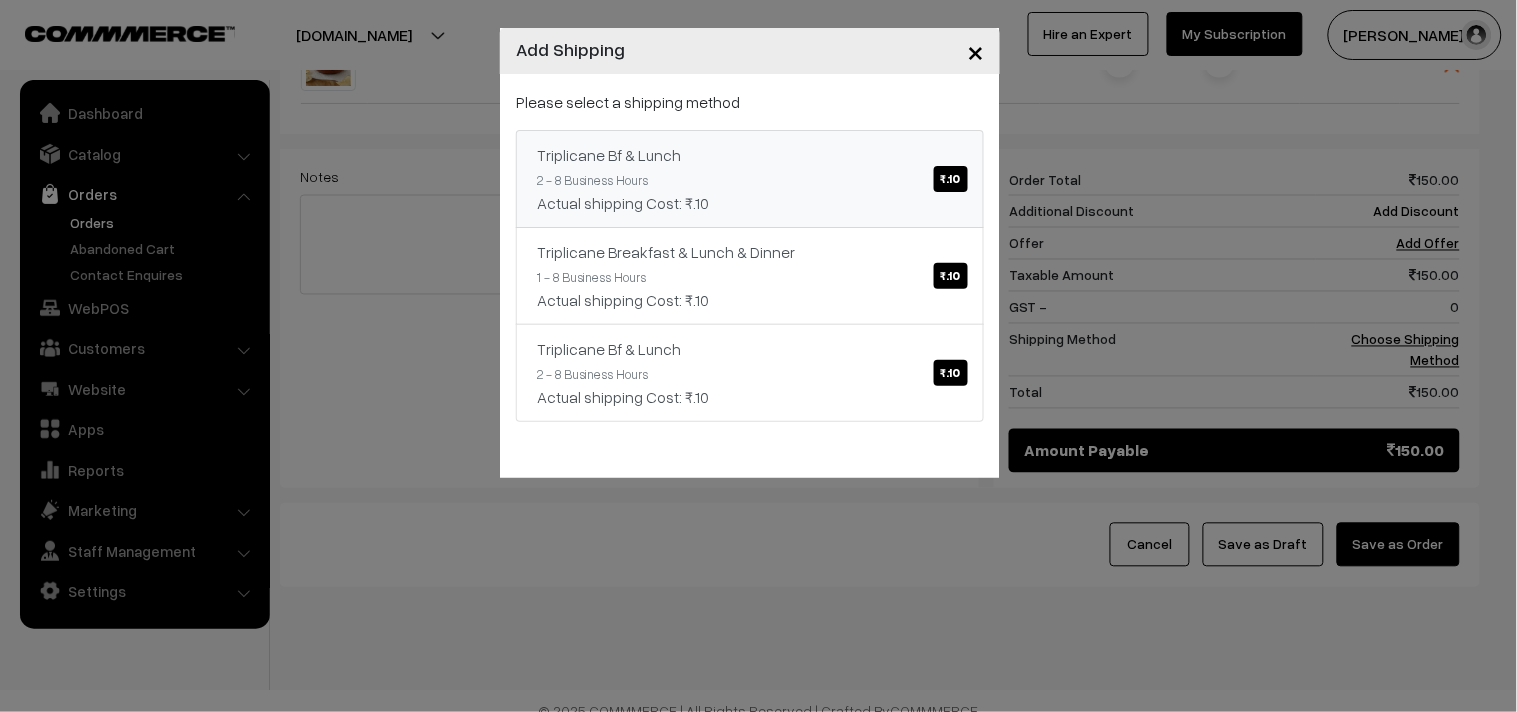 click on "Triplicane Bf & Lunch
₹.10
2 - 8 Business Hours Actual shipping Cost: ₹.10" at bounding box center [750, 179] 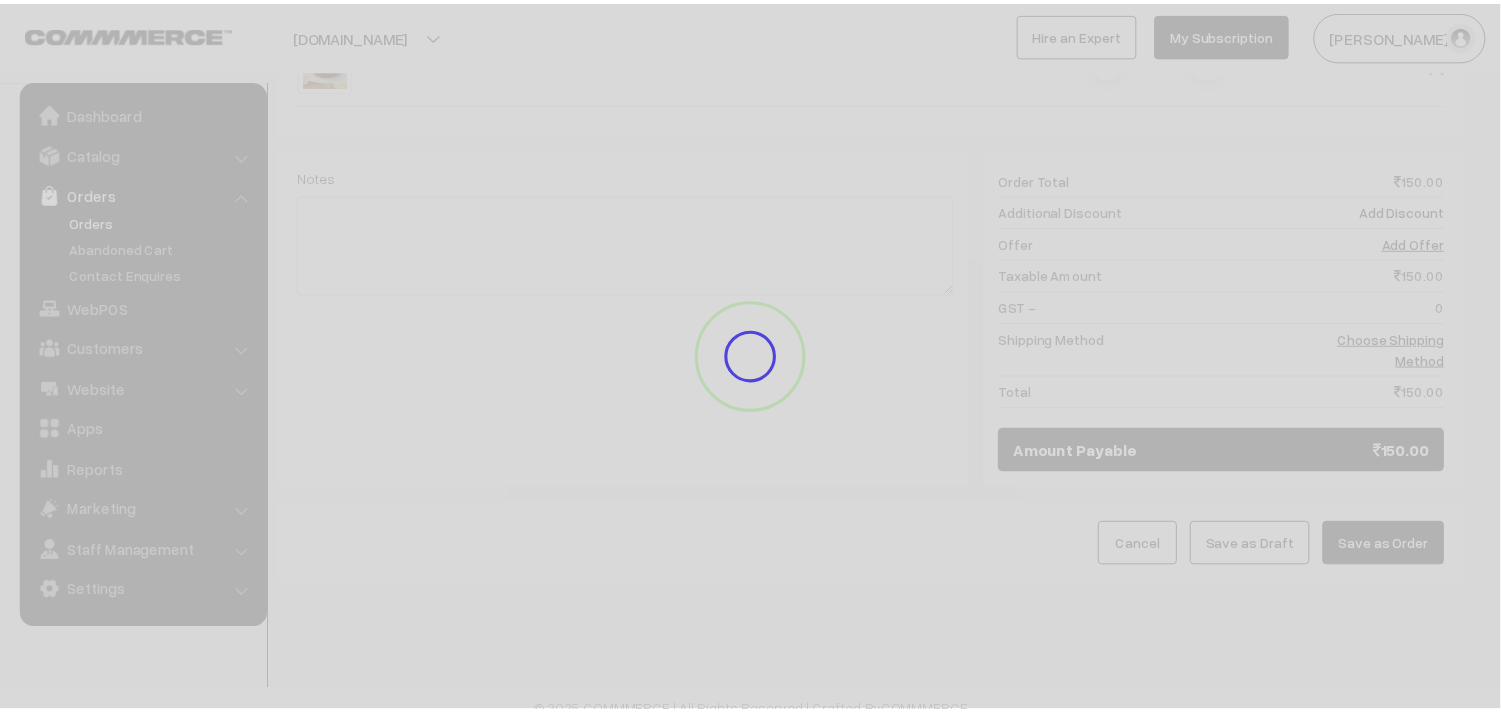 scroll, scrollTop: 738, scrollLeft: 0, axis: vertical 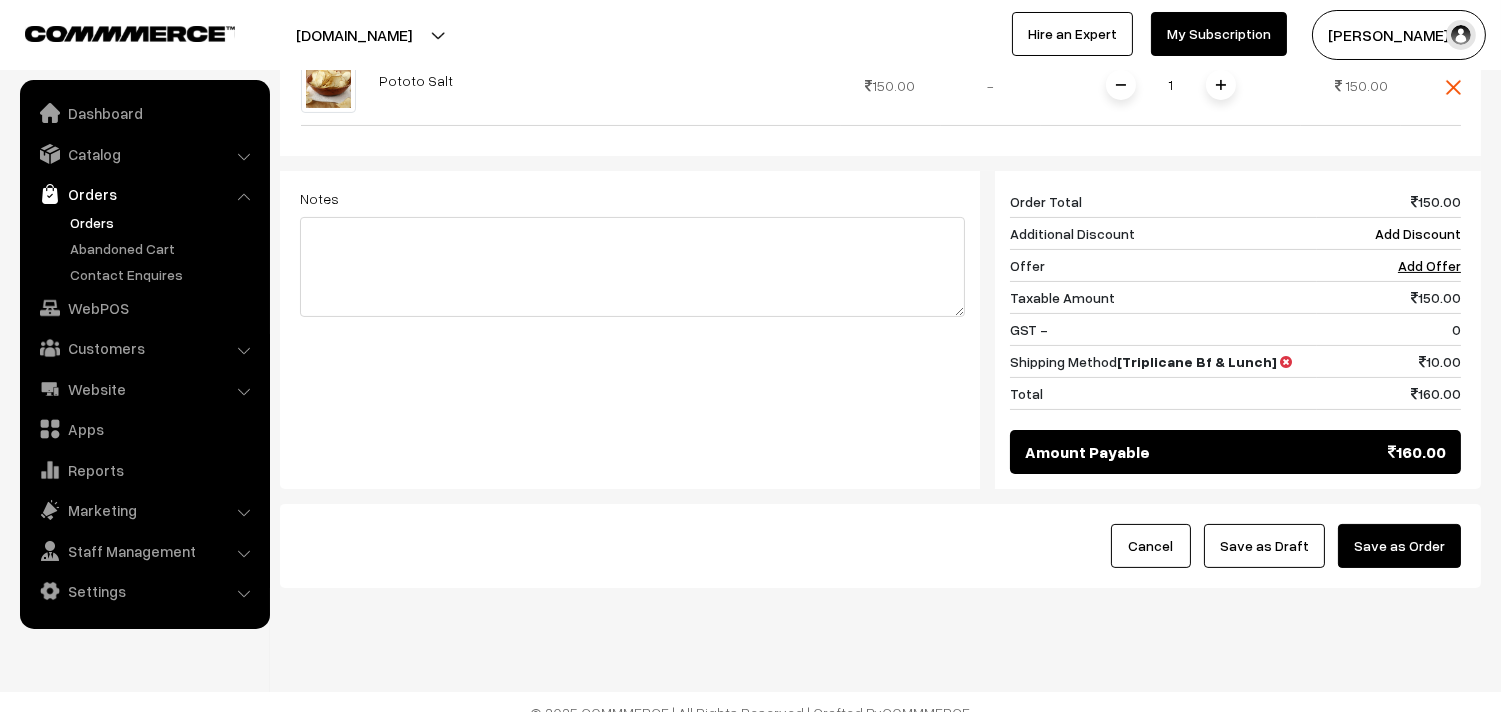 drag, startPoint x: 1310, startPoint y: 552, endPoint x: 1297, endPoint y: 533, distance: 23.021729 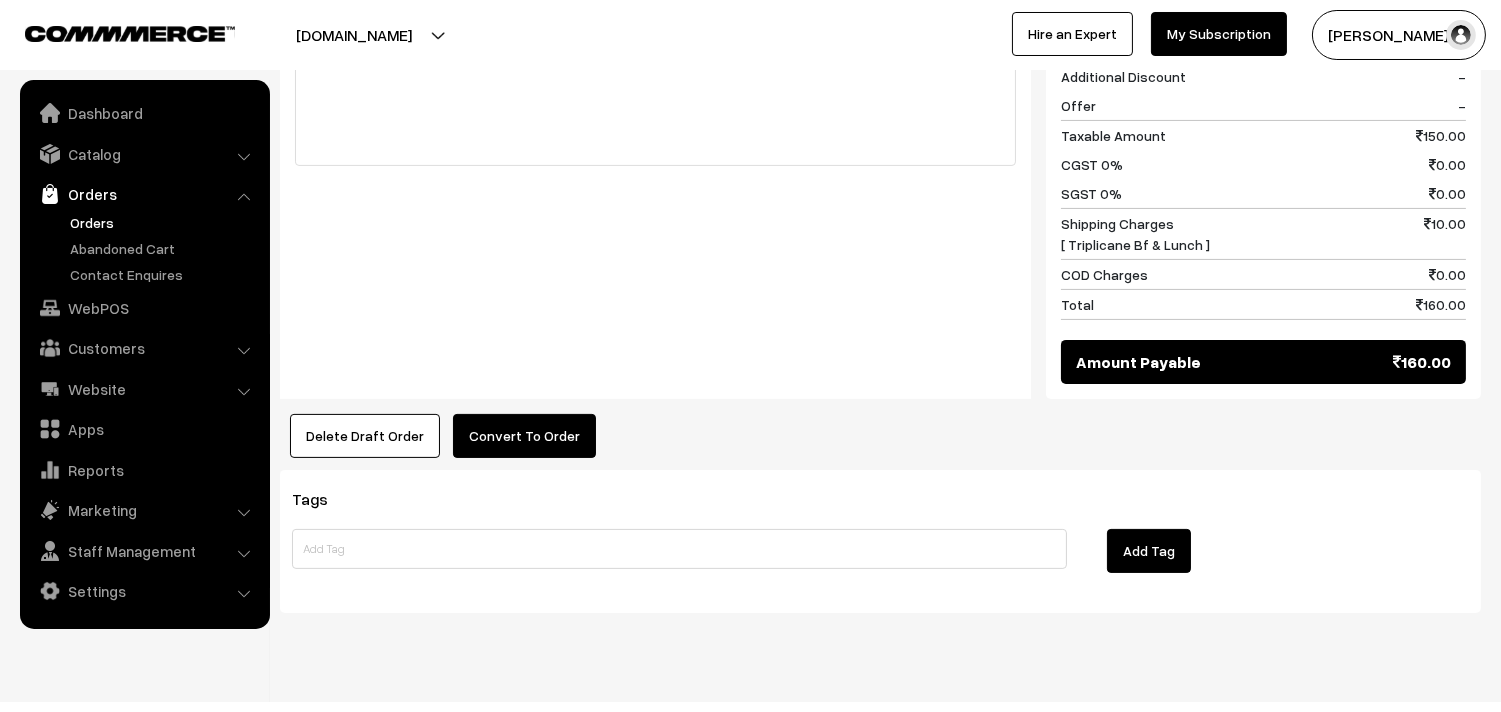 scroll, scrollTop: 954, scrollLeft: 0, axis: vertical 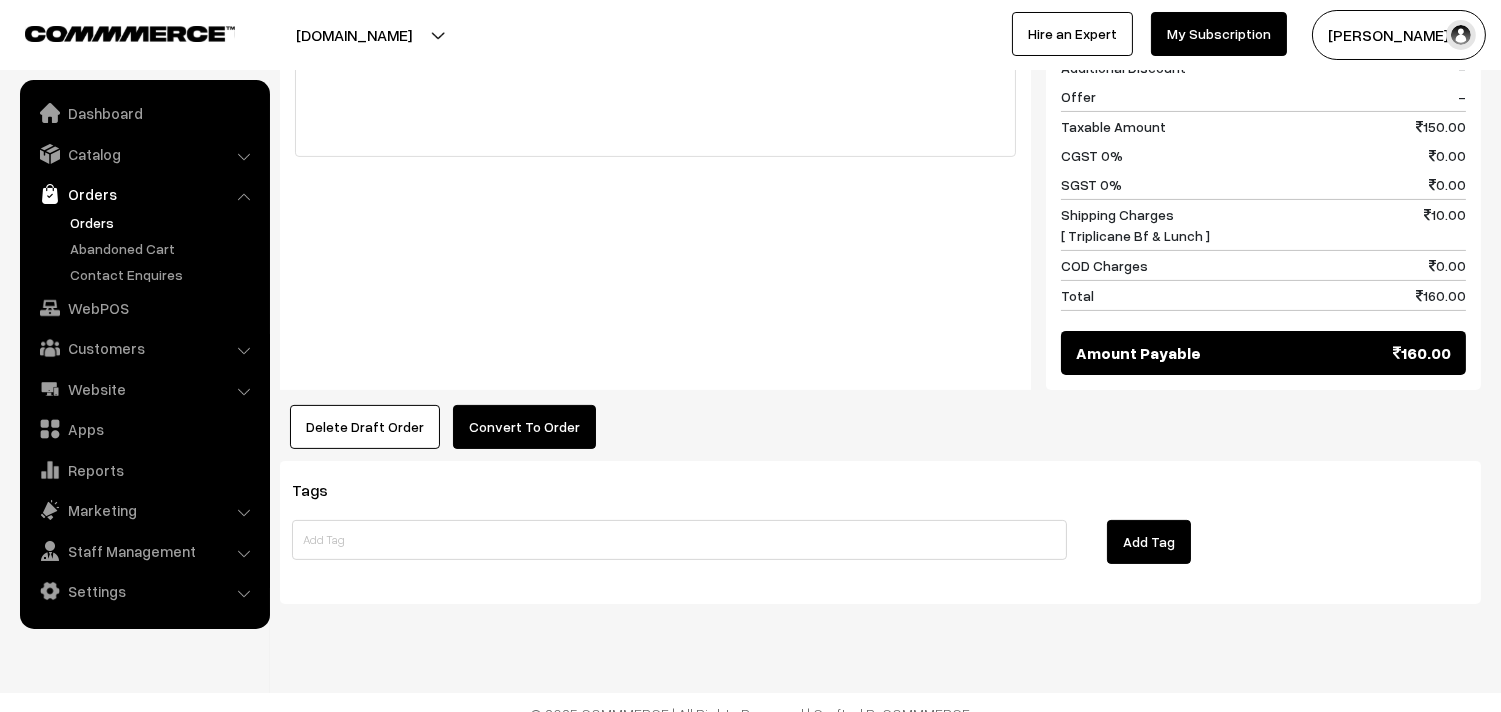 click on "Notes
-" at bounding box center (655, 181) 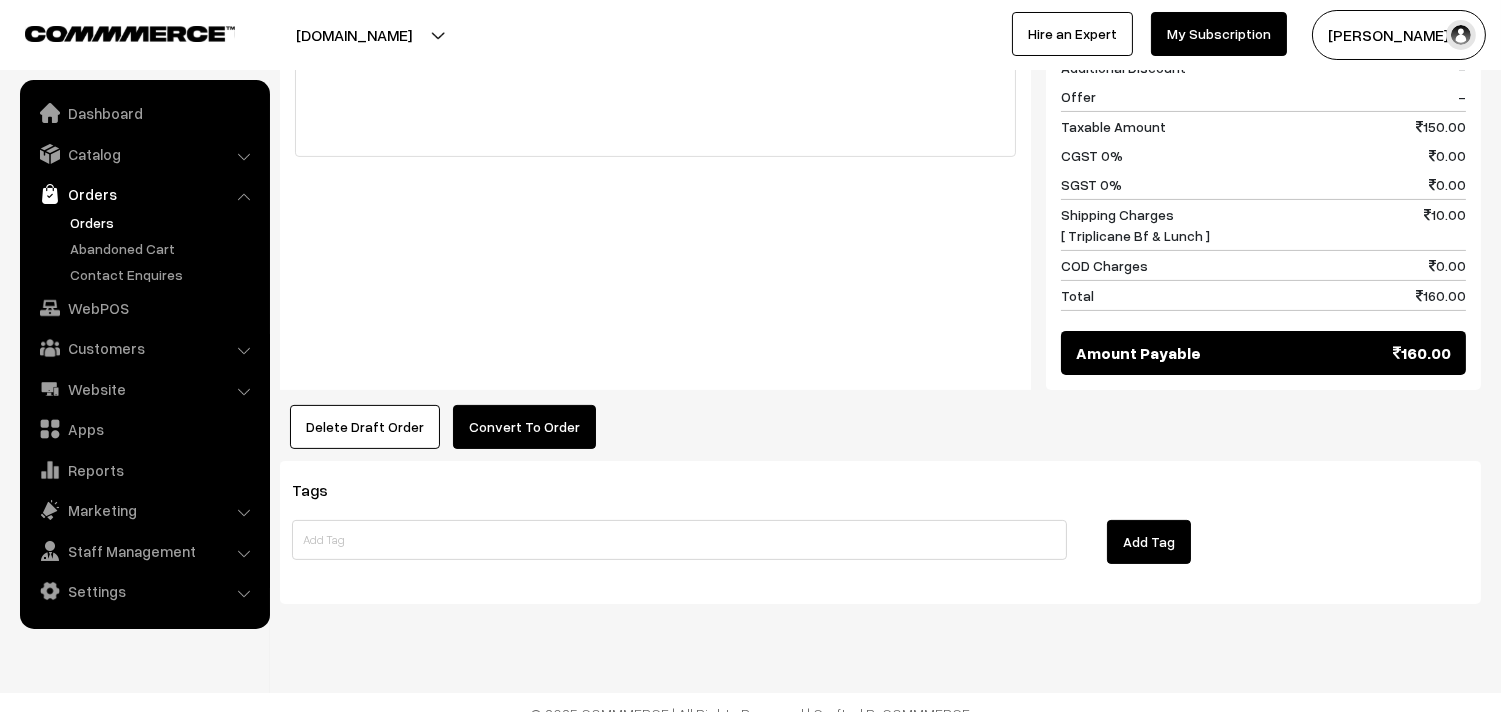 click on "Convert To Order" at bounding box center (524, 427) 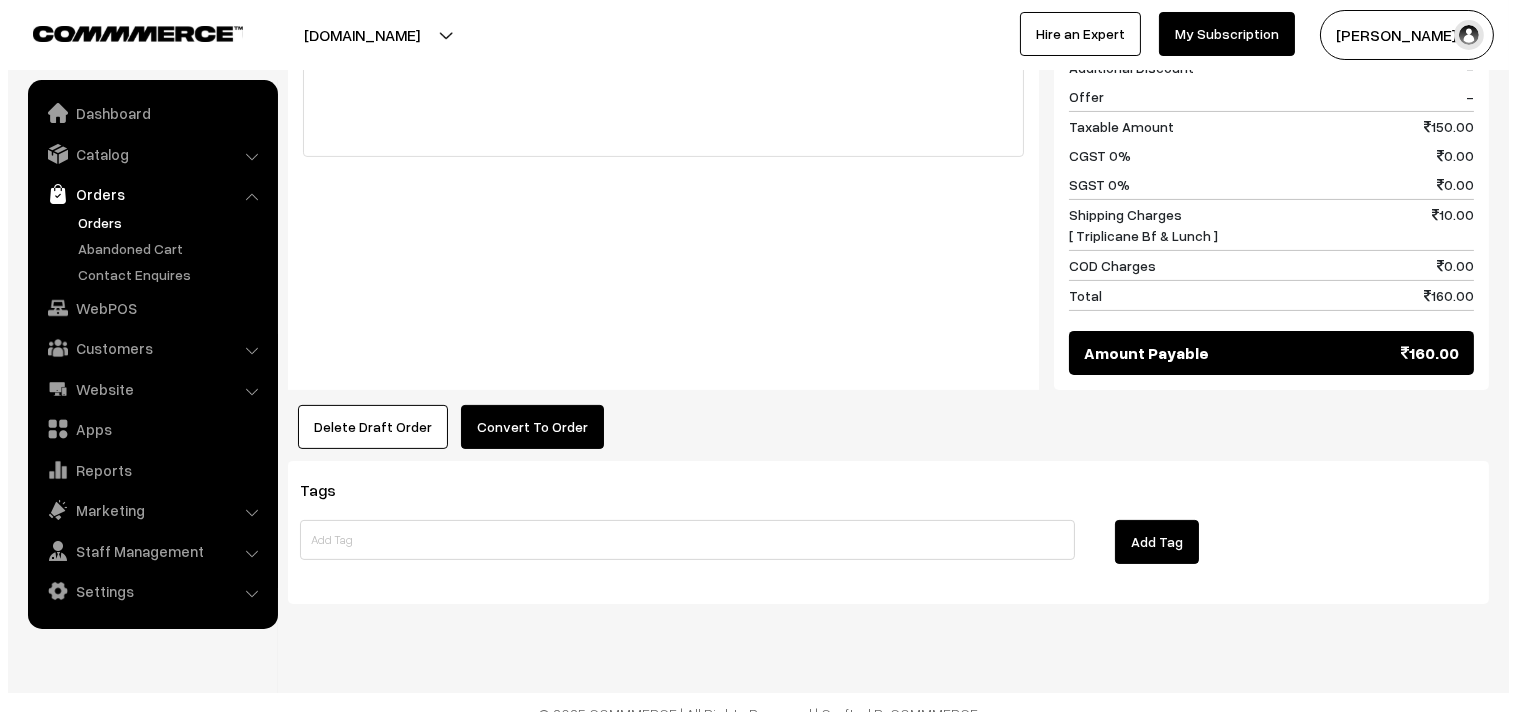 scroll, scrollTop: 956, scrollLeft: 0, axis: vertical 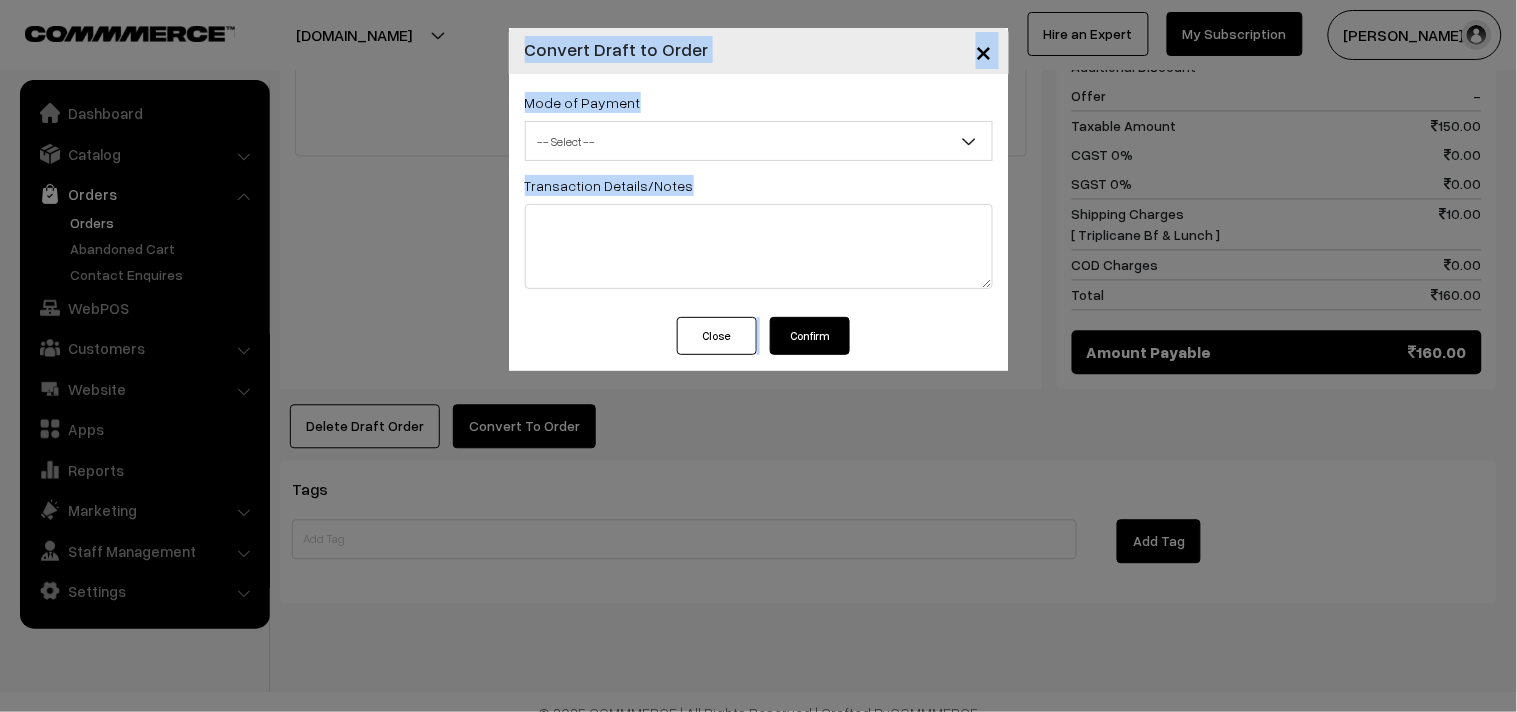 click on "Mode of Payment
-- Select --
COD
Cash
Cheque
-- Select --" at bounding box center [759, 125] 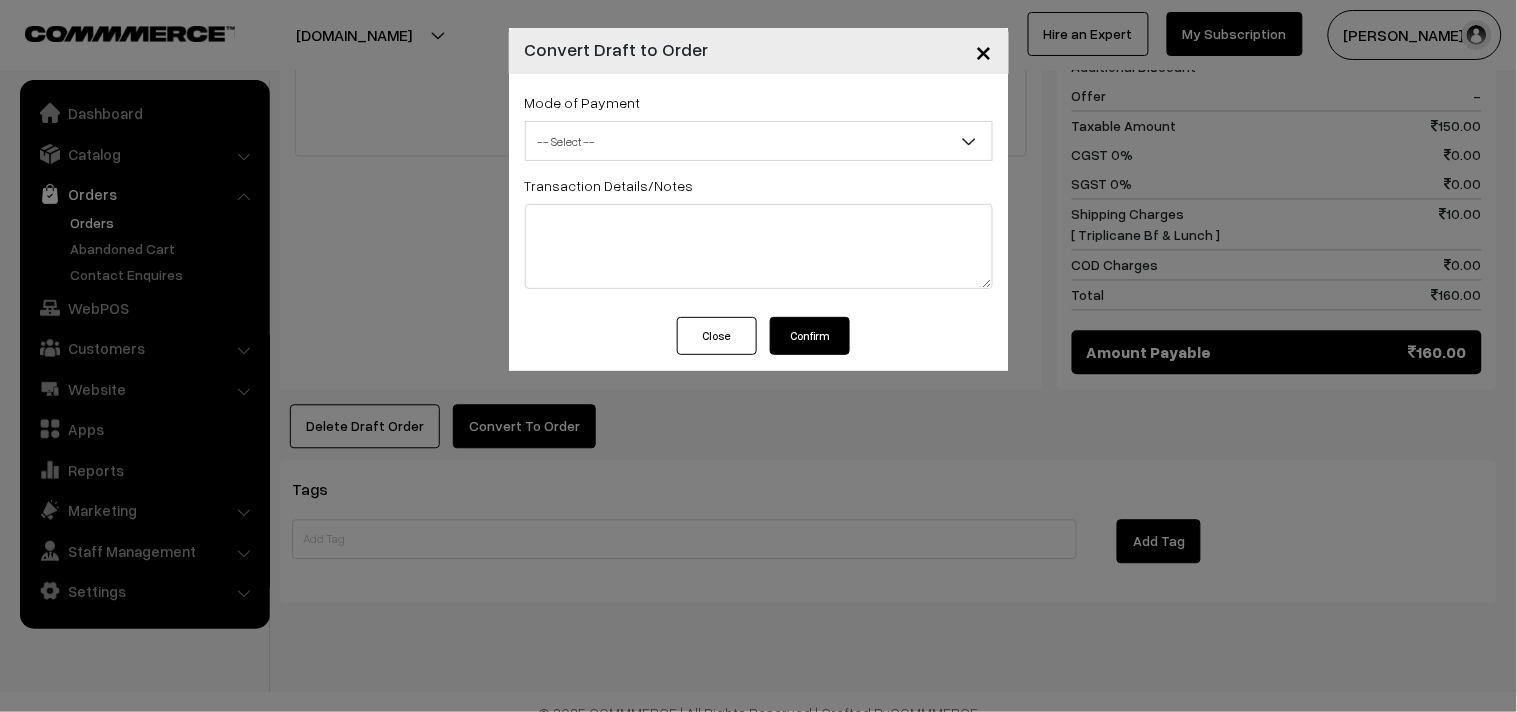 click on "-- Select --" at bounding box center (759, 141) 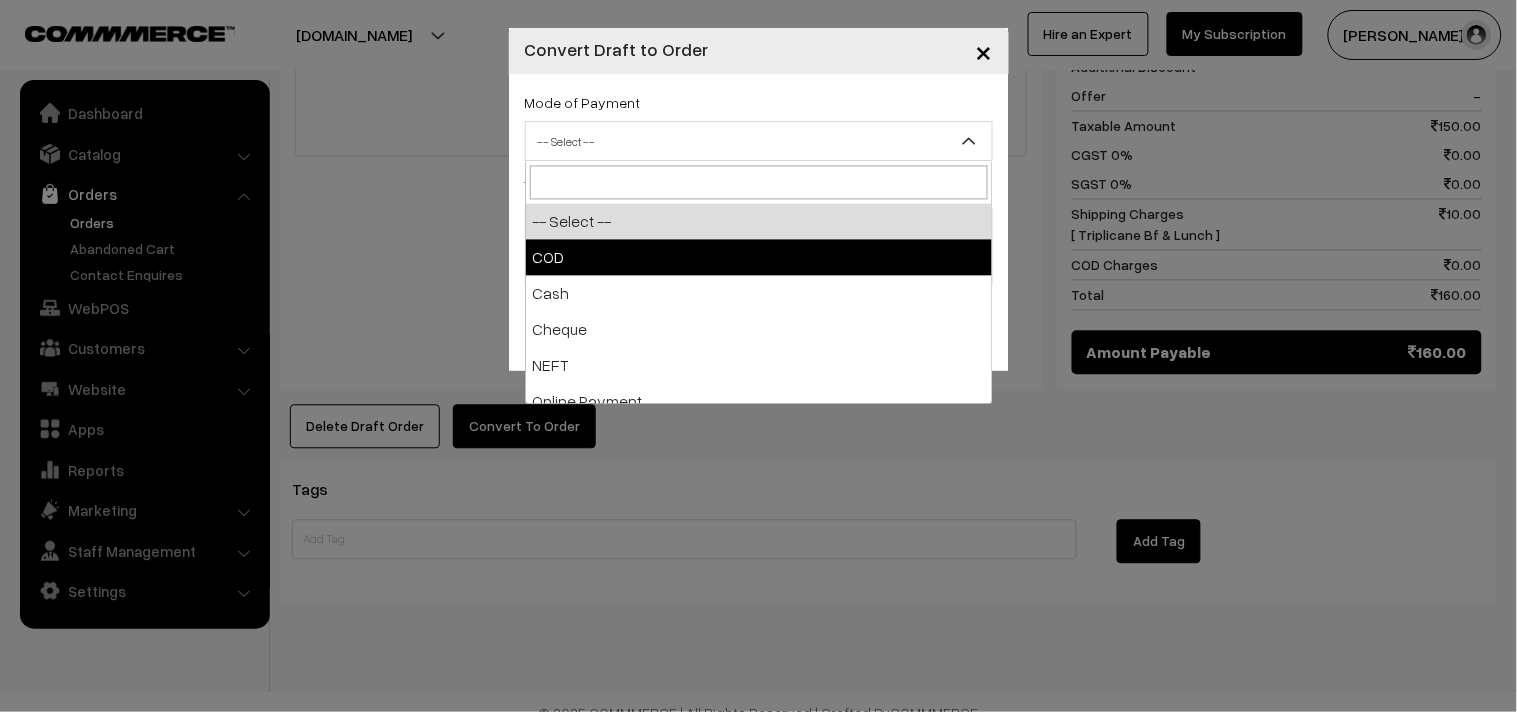 select on "1" 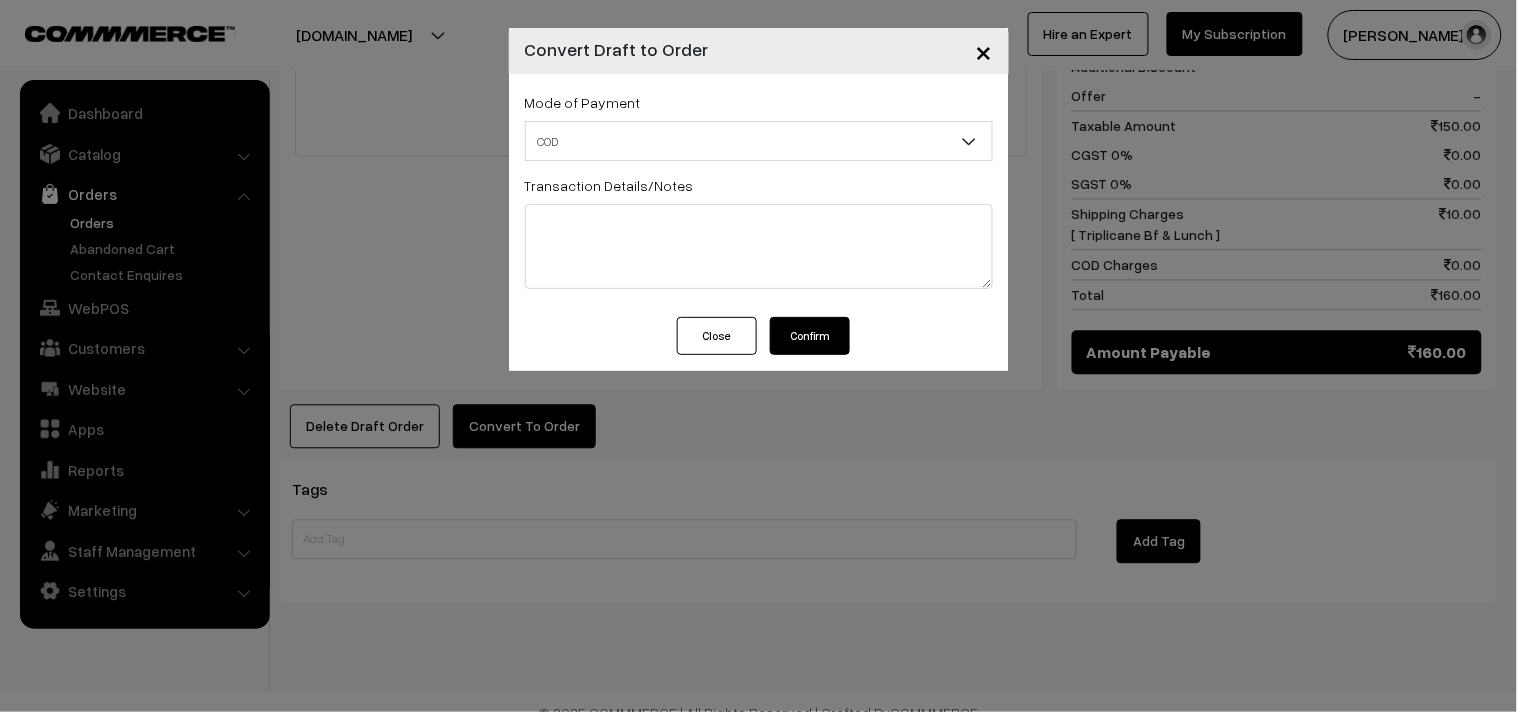 click on "Confirm" at bounding box center [810, 336] 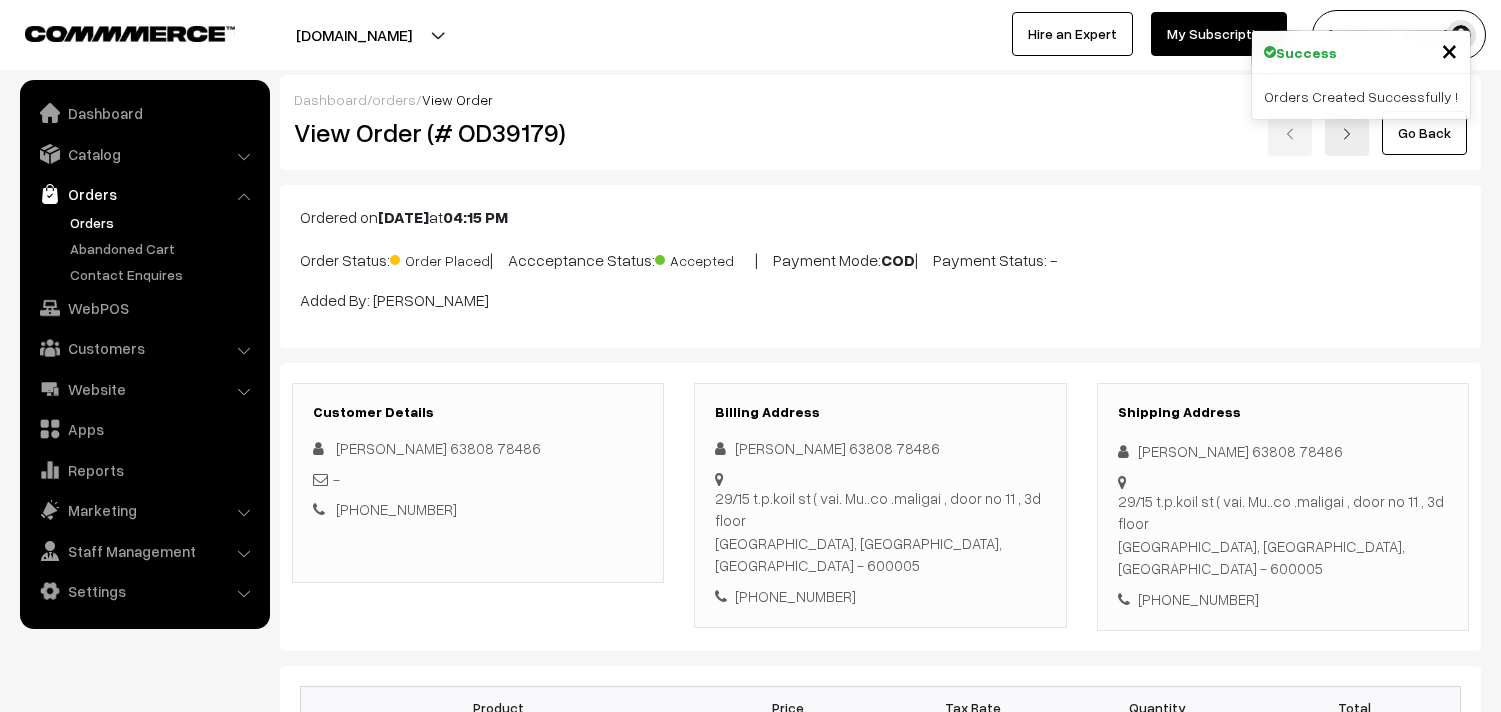 scroll, scrollTop: 954, scrollLeft: 0, axis: vertical 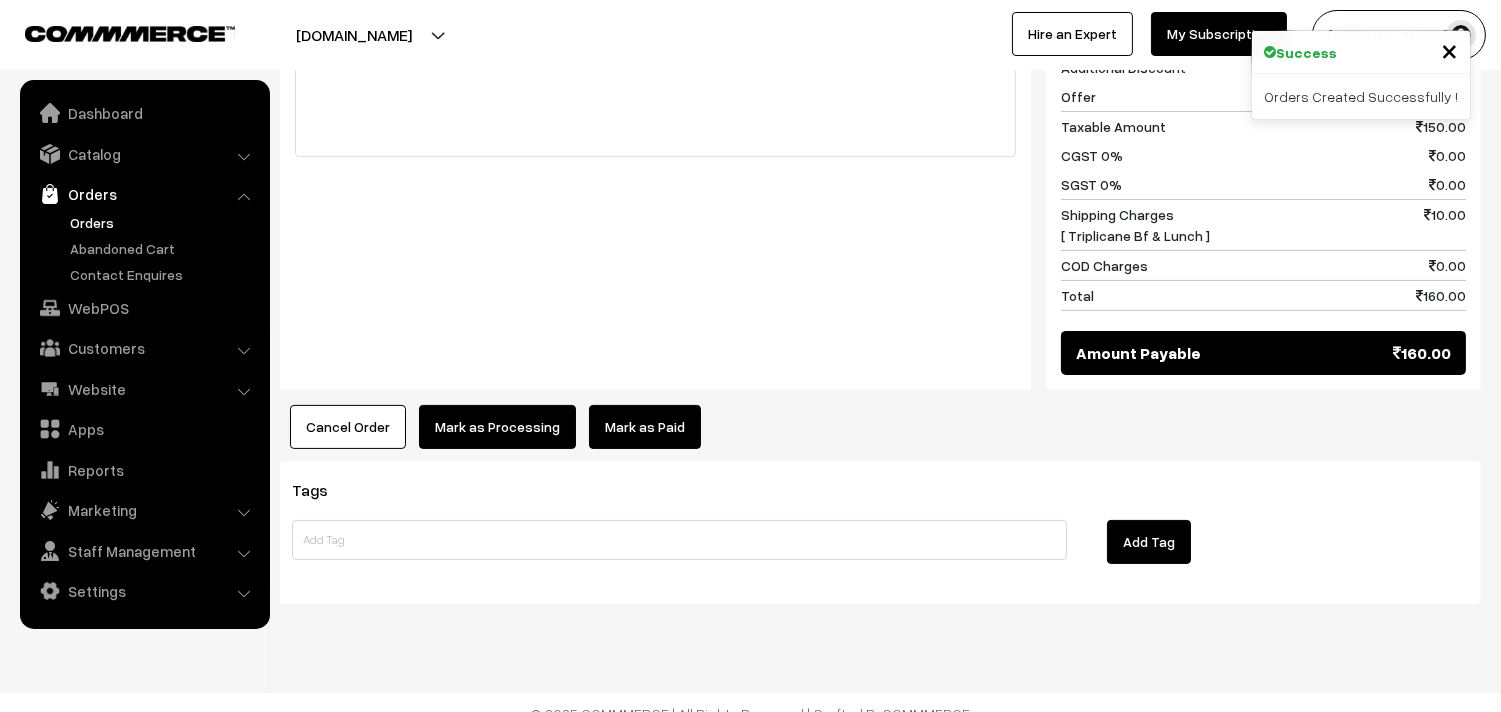 click on "Mark as Processing" at bounding box center [497, 427] 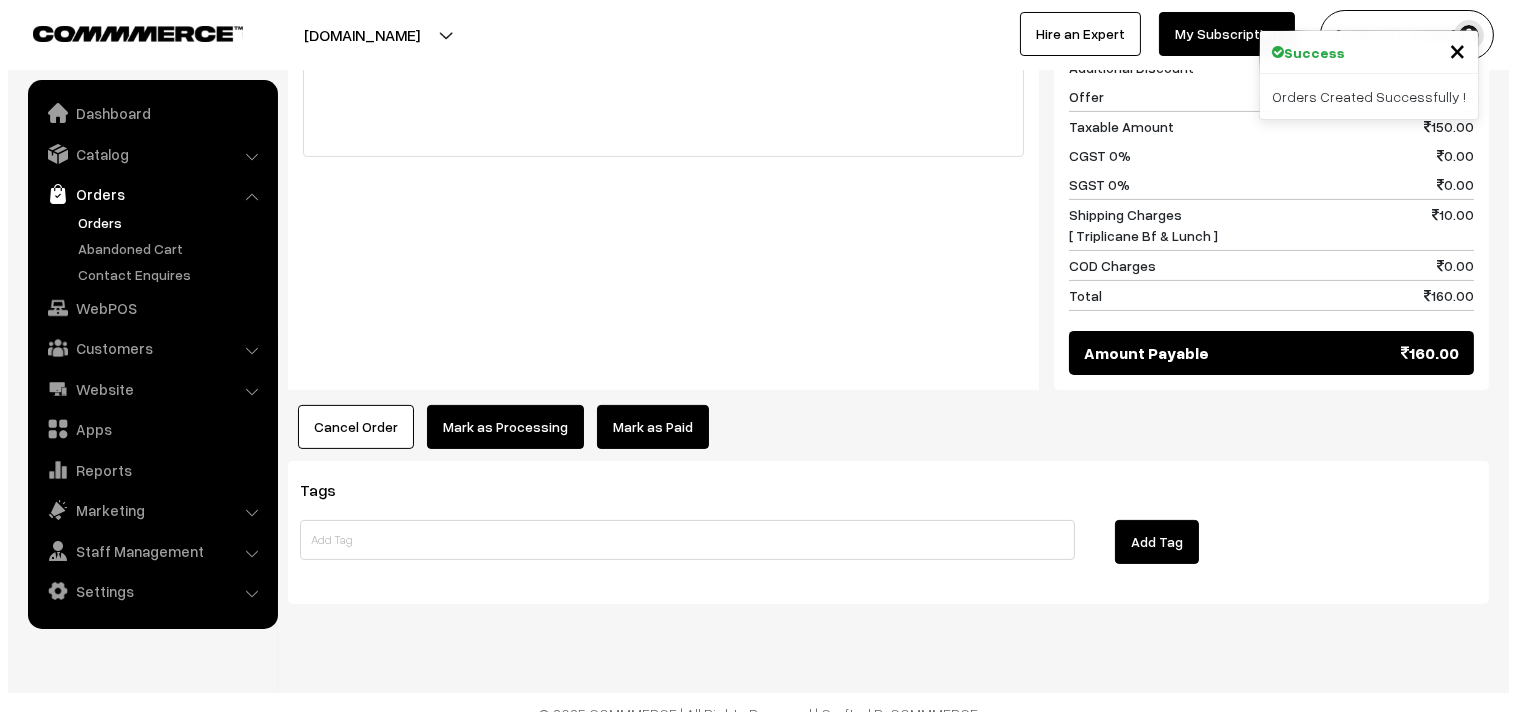 scroll, scrollTop: 956, scrollLeft: 0, axis: vertical 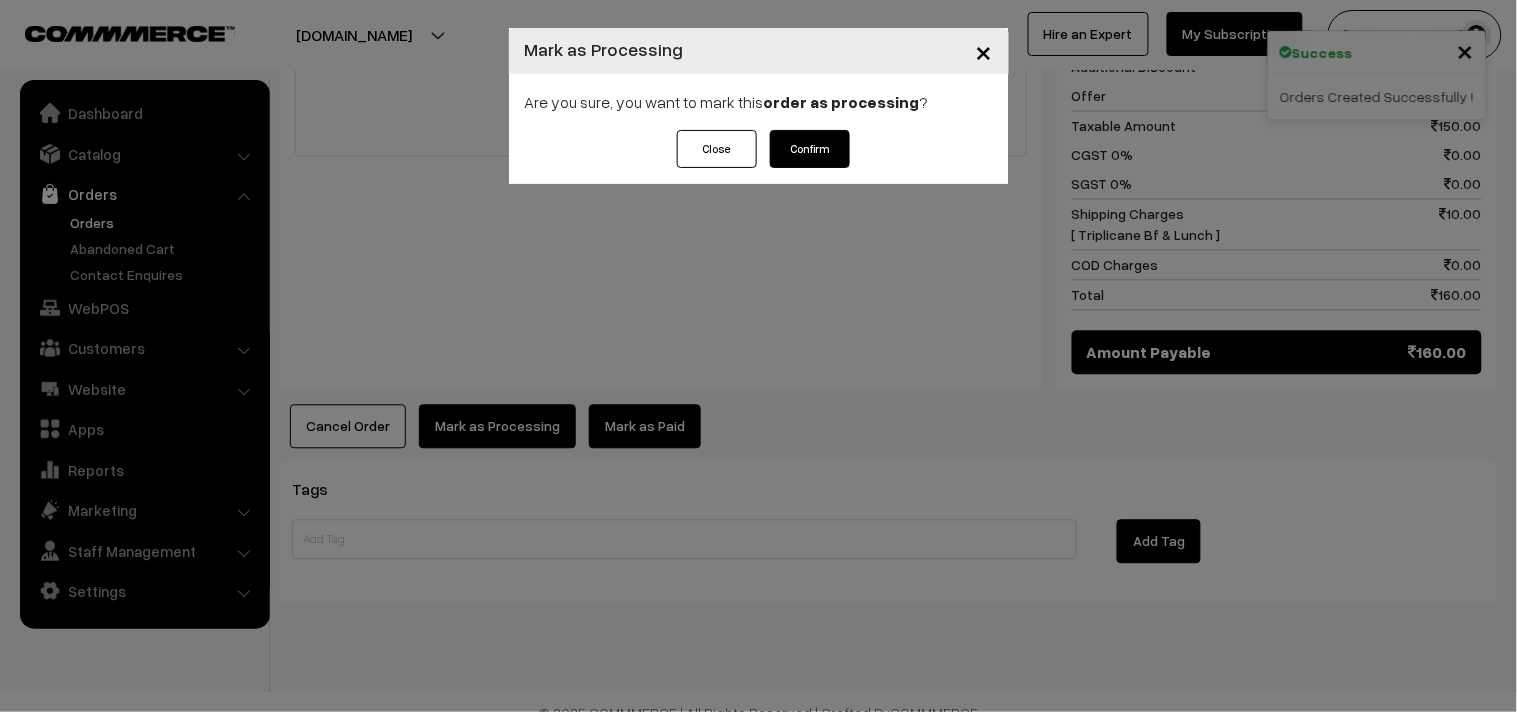 click on "Confirm" at bounding box center (810, 149) 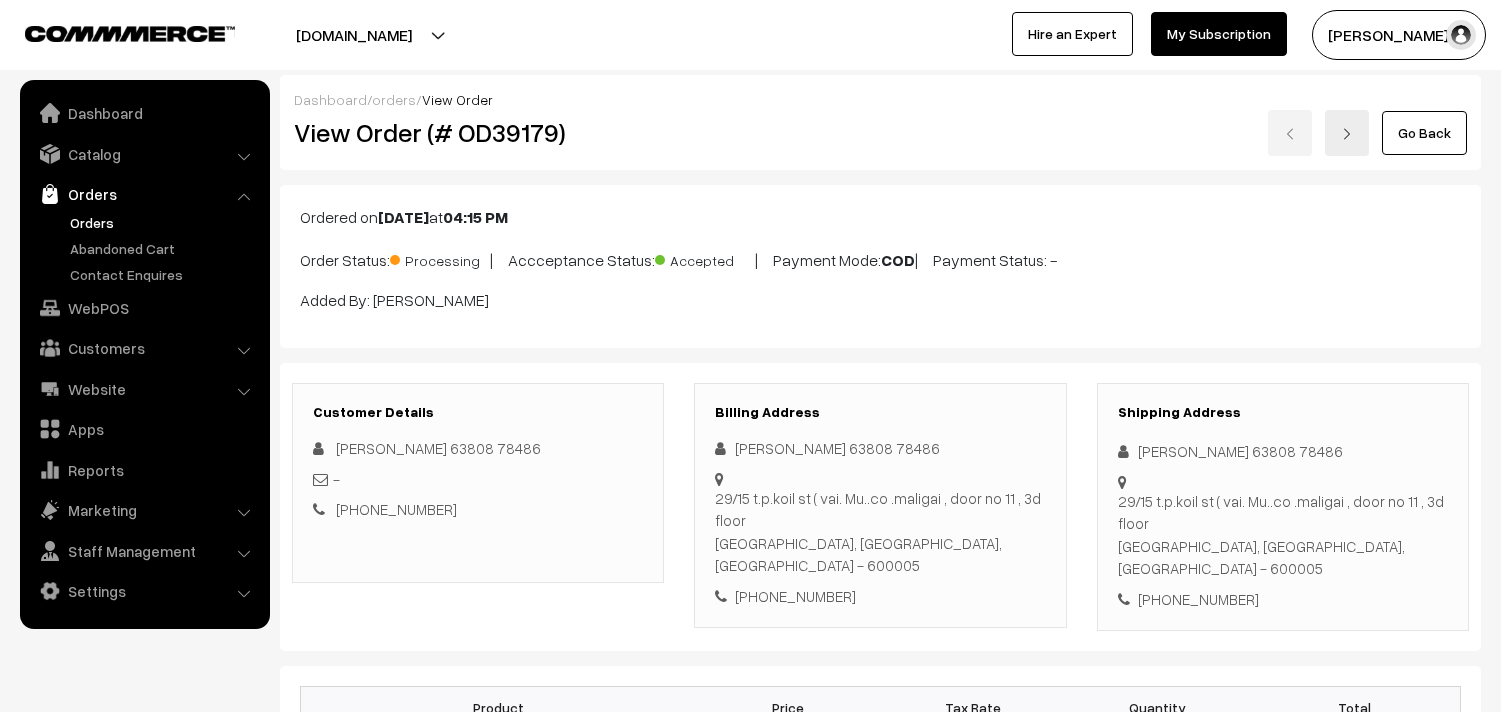 scroll, scrollTop: 0, scrollLeft: 0, axis: both 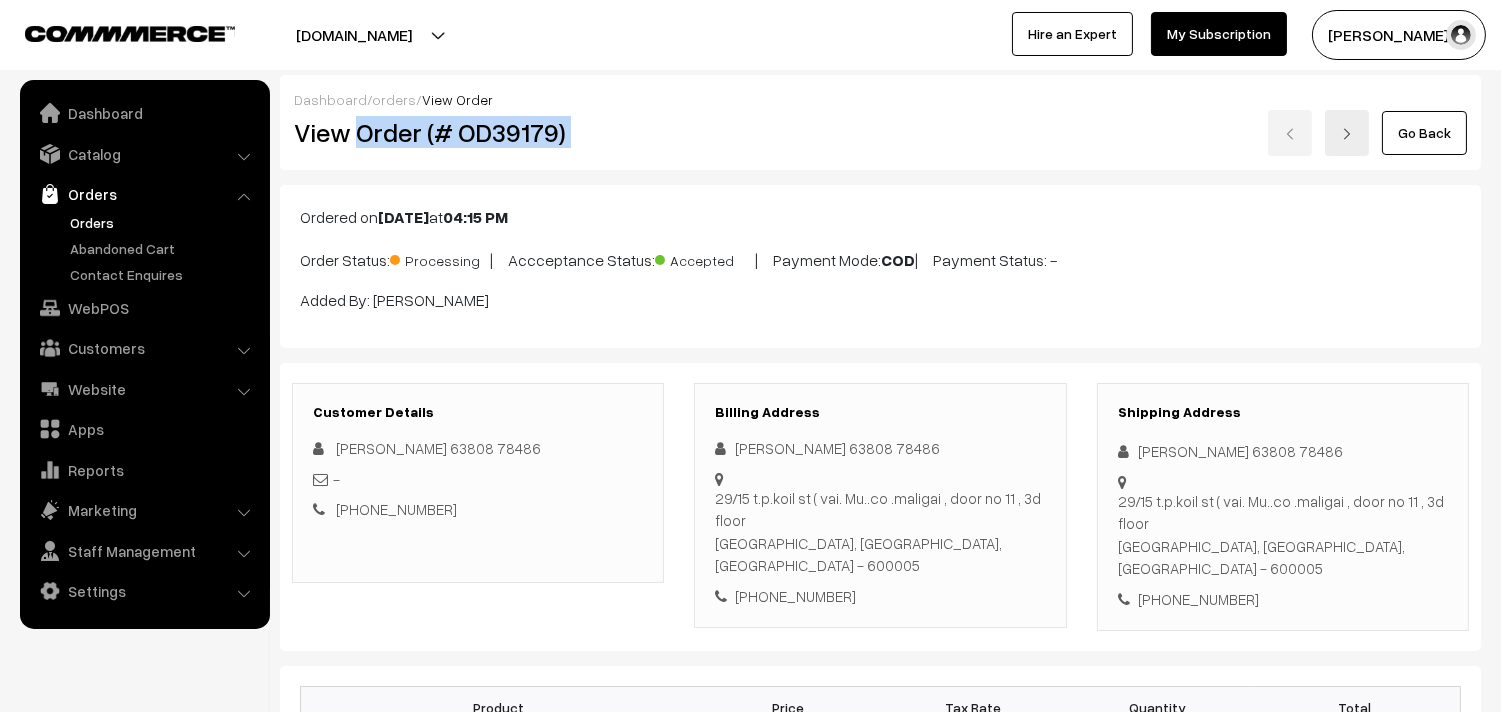 drag, startPoint x: 354, startPoint y: 132, endPoint x: 708, endPoint y: 142, distance: 354.1412 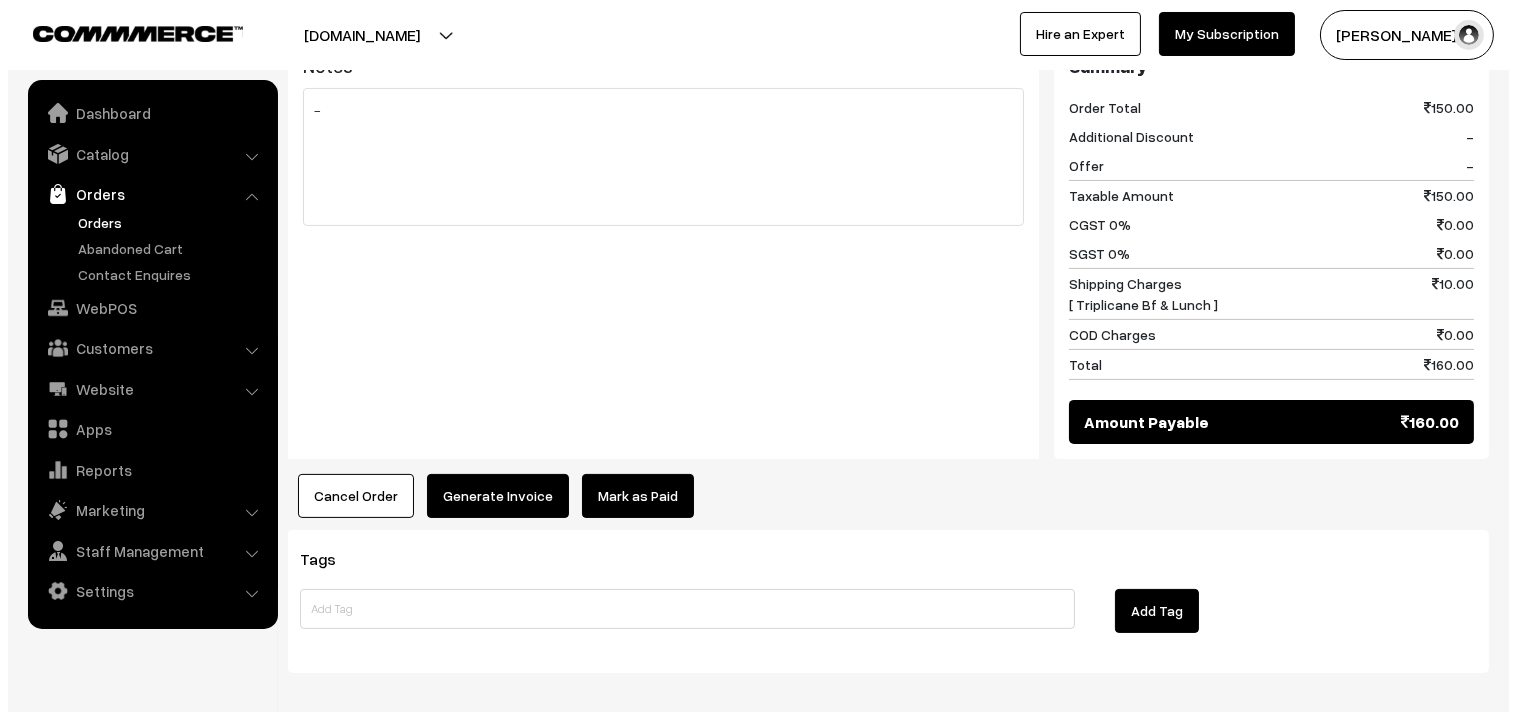 scroll, scrollTop: 888, scrollLeft: 0, axis: vertical 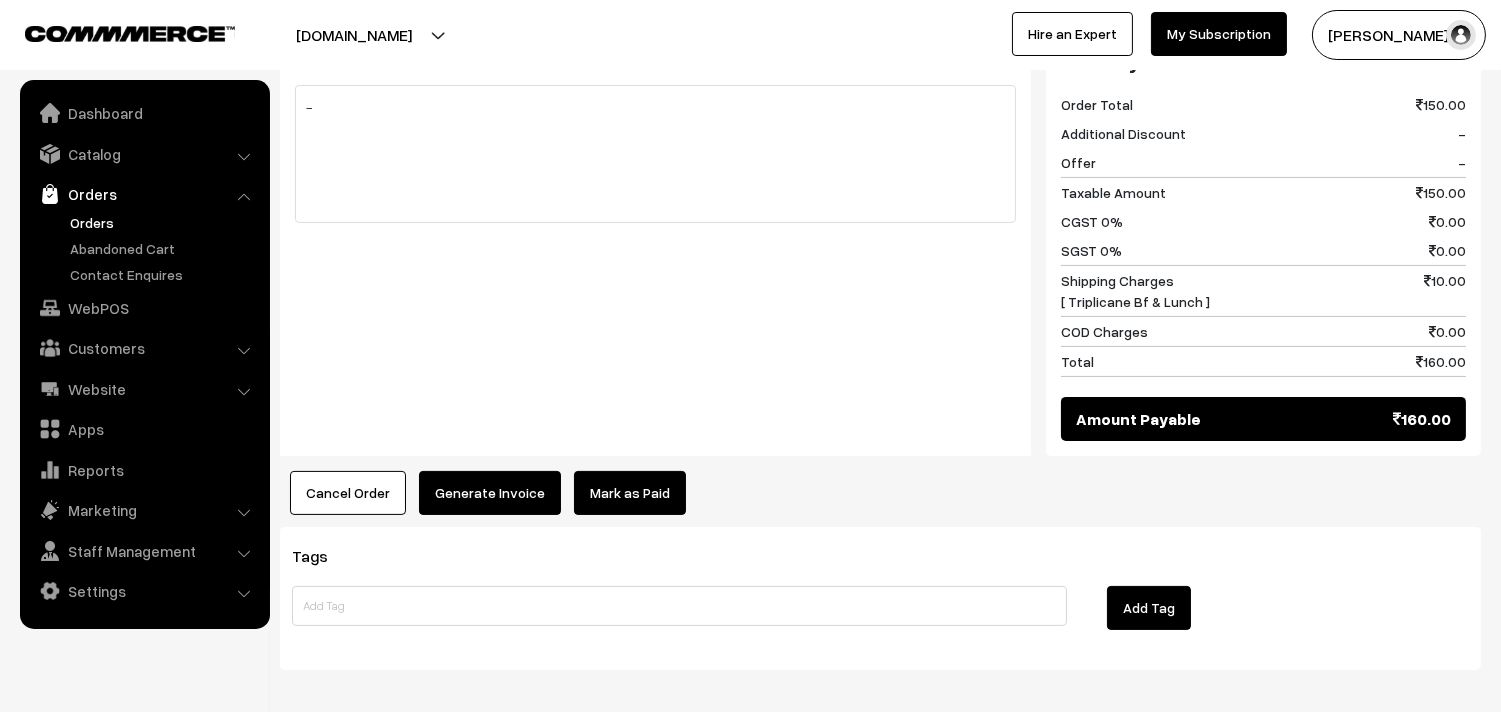 click on "Generate Invoice" at bounding box center [490, 493] 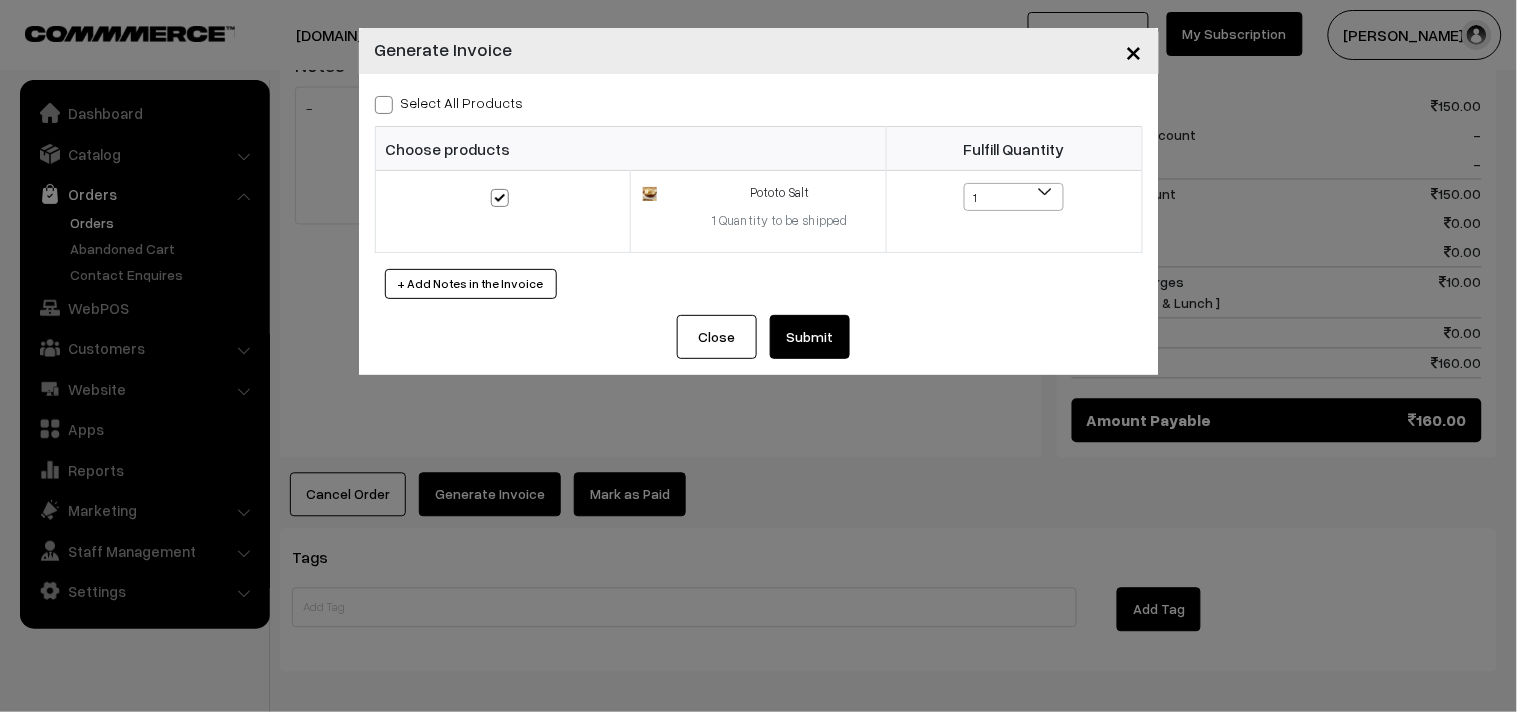 click on "Submit" 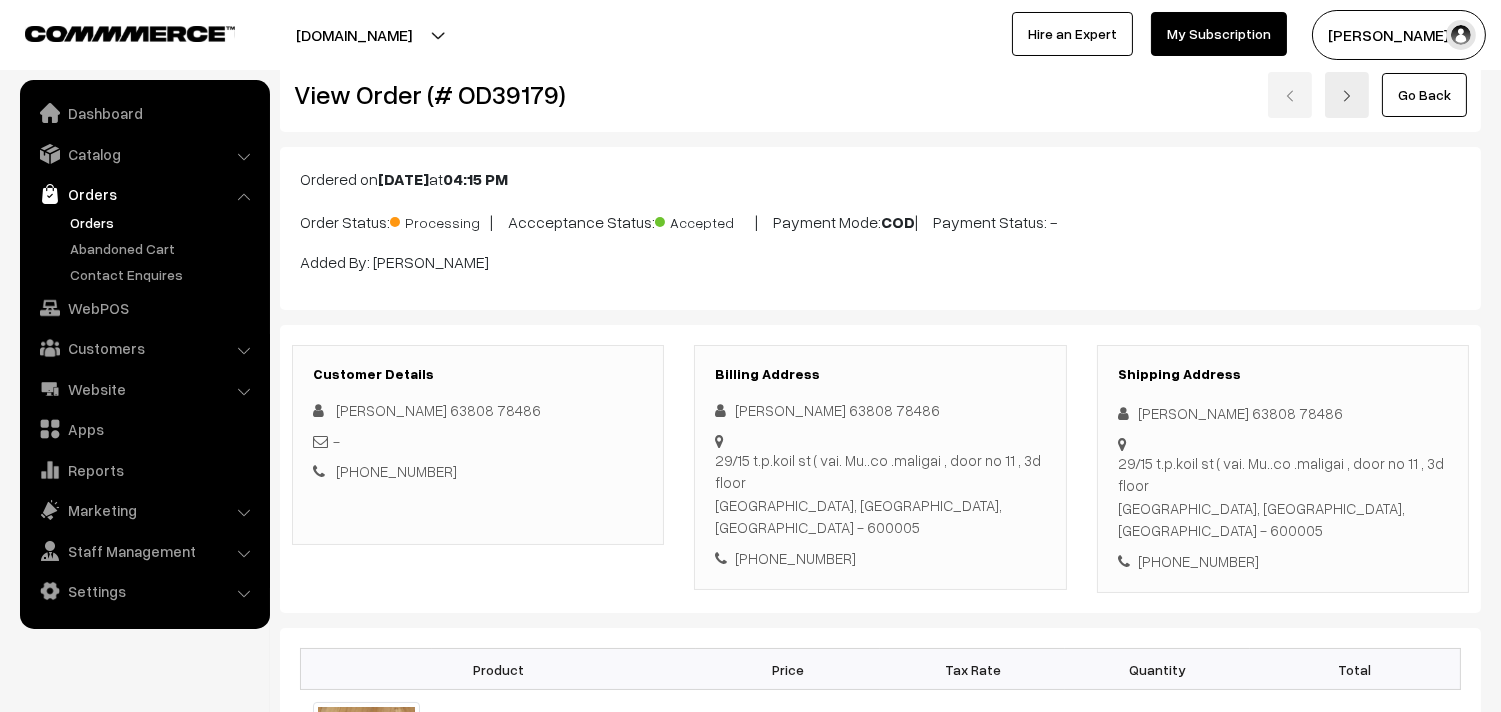 scroll, scrollTop: 0, scrollLeft: 0, axis: both 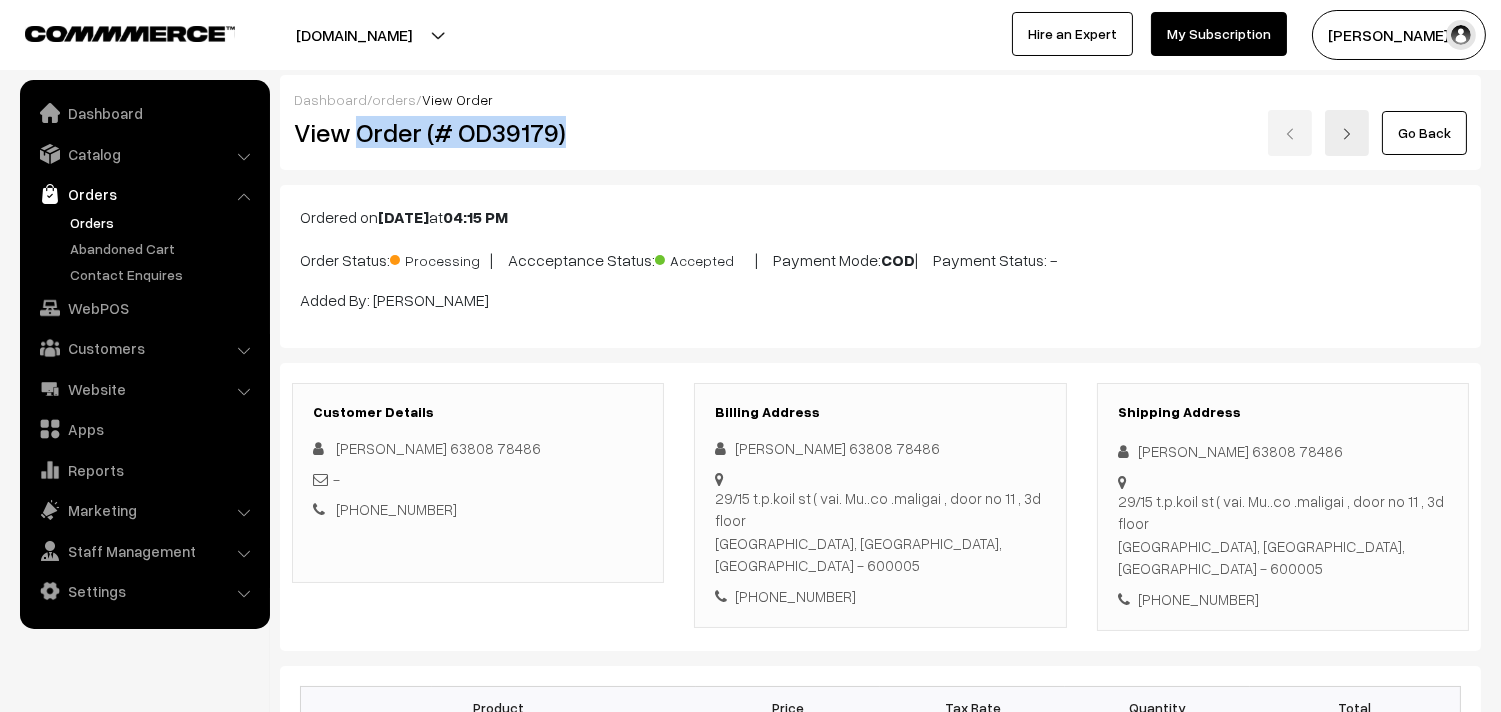 drag, startPoint x: 478, startPoint y: 133, endPoint x: 581, endPoint y: 128, distance: 103.121284 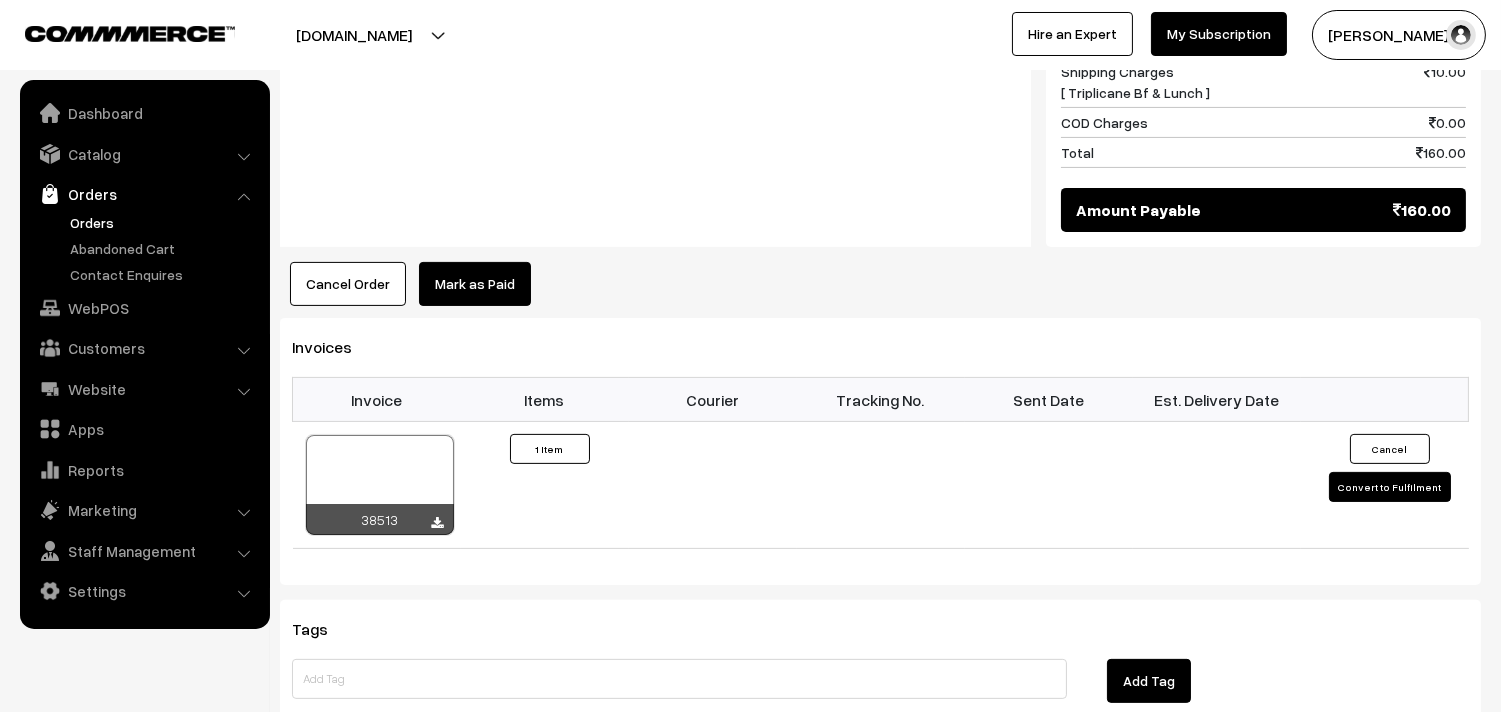scroll, scrollTop: 1333, scrollLeft: 0, axis: vertical 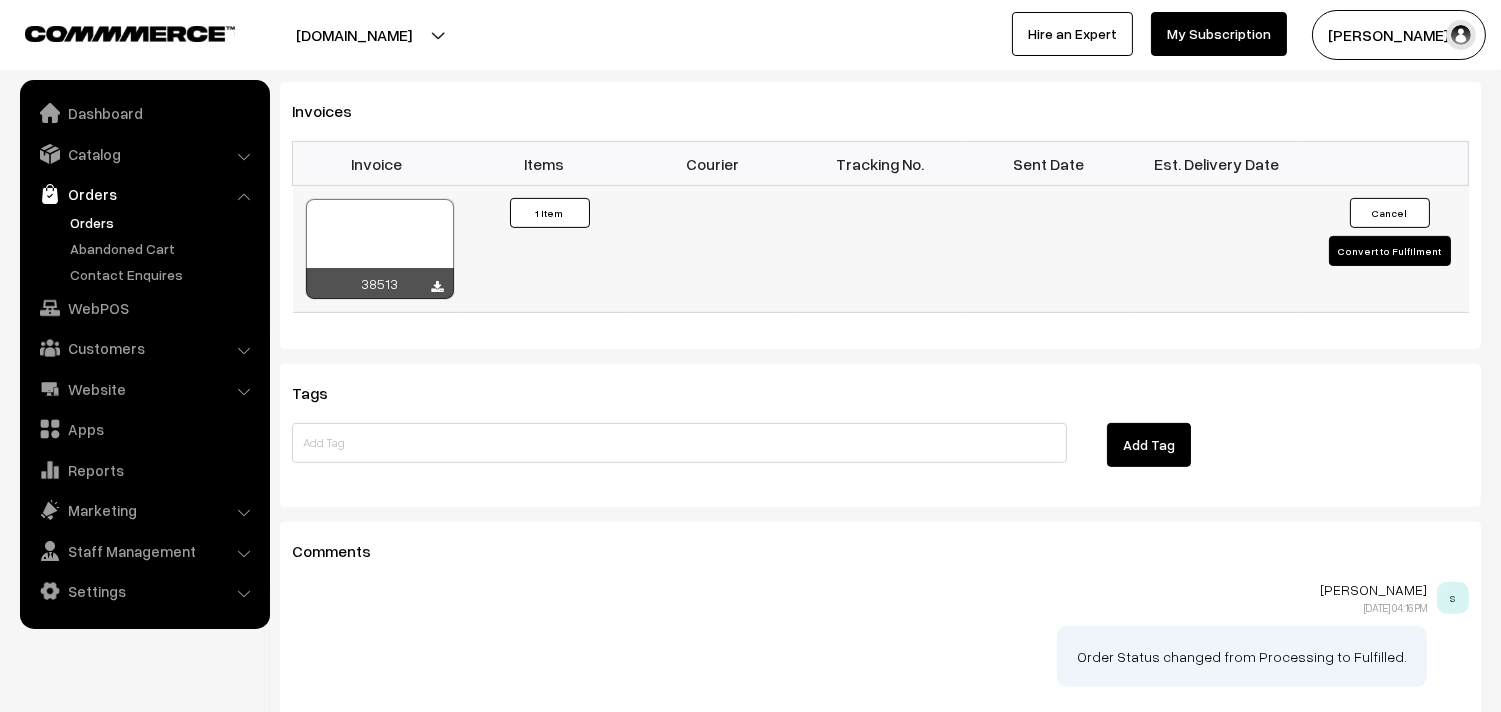 click at bounding box center [380, 249] 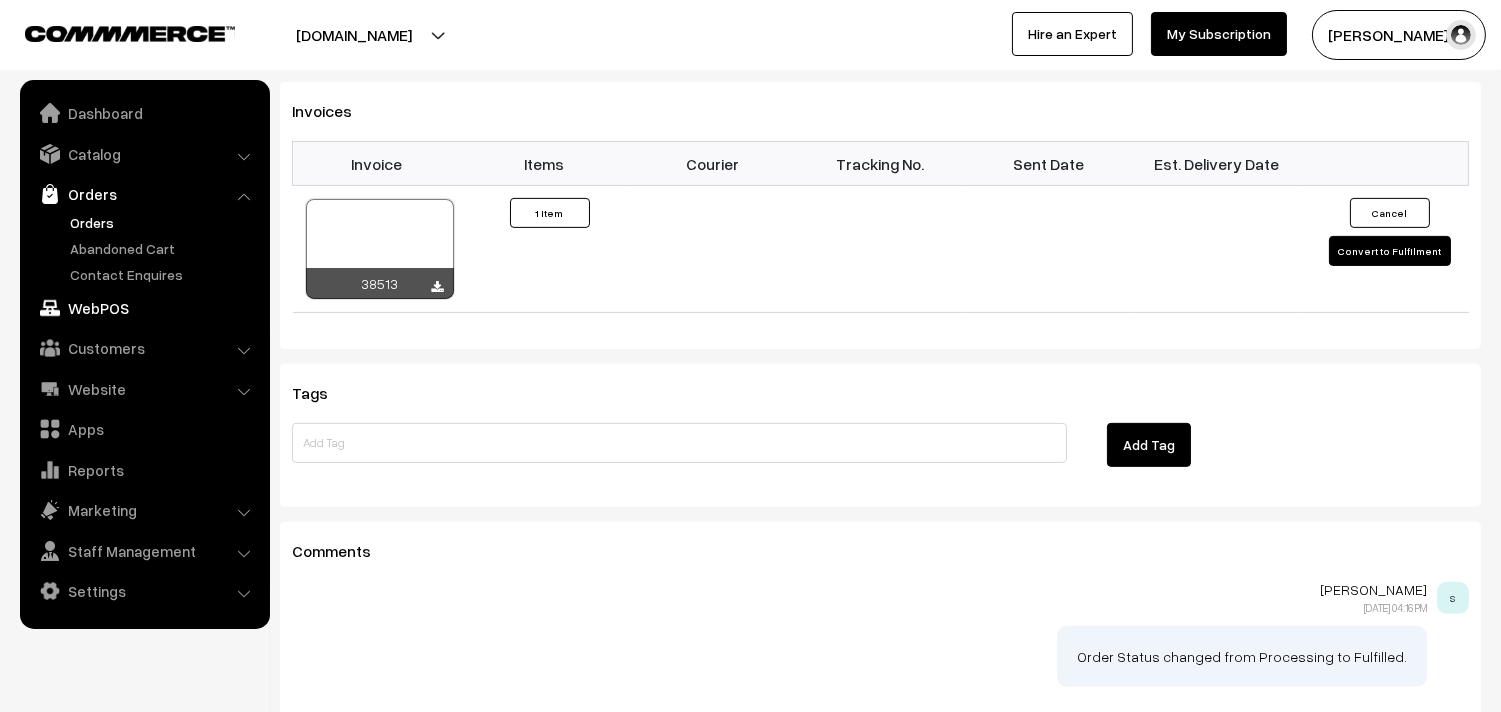 click on "WebPOS" at bounding box center (144, 308) 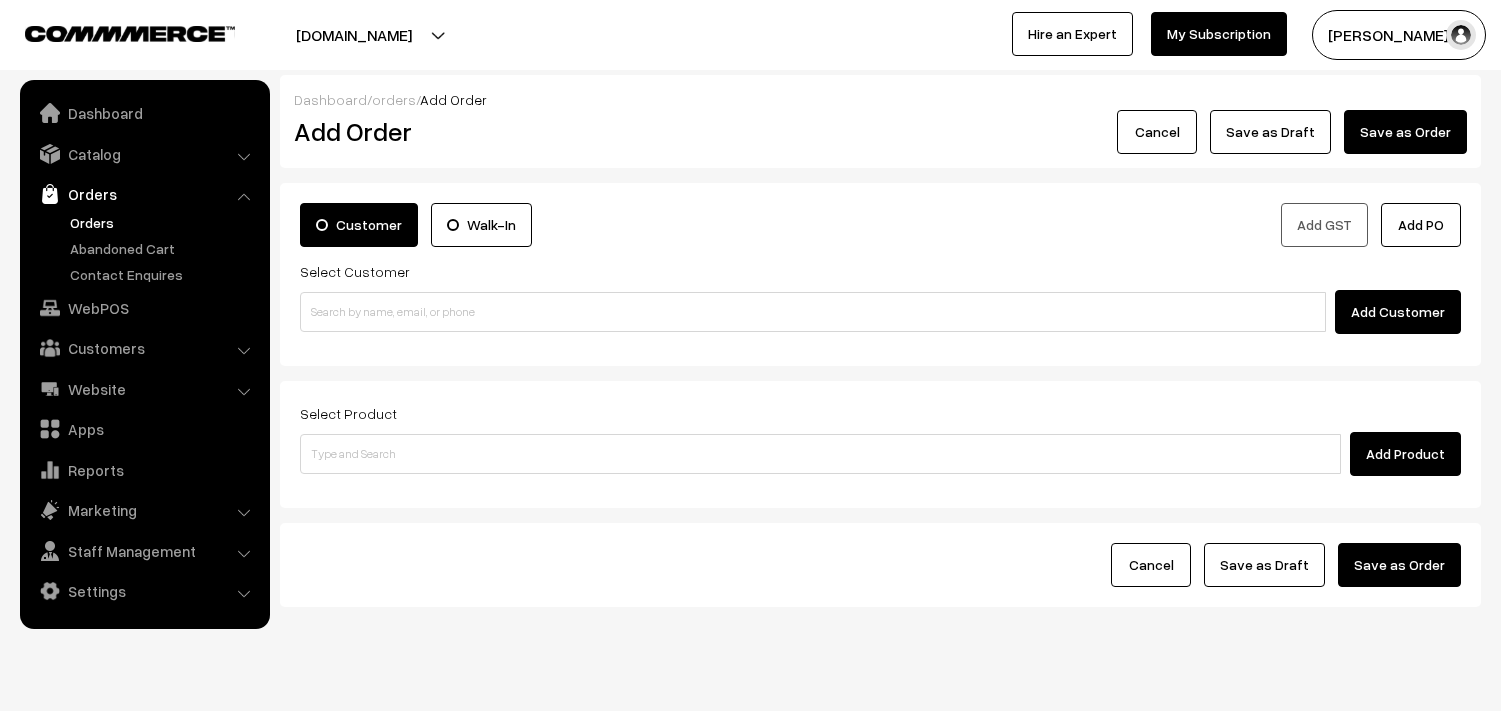 click at bounding box center [813, 312] 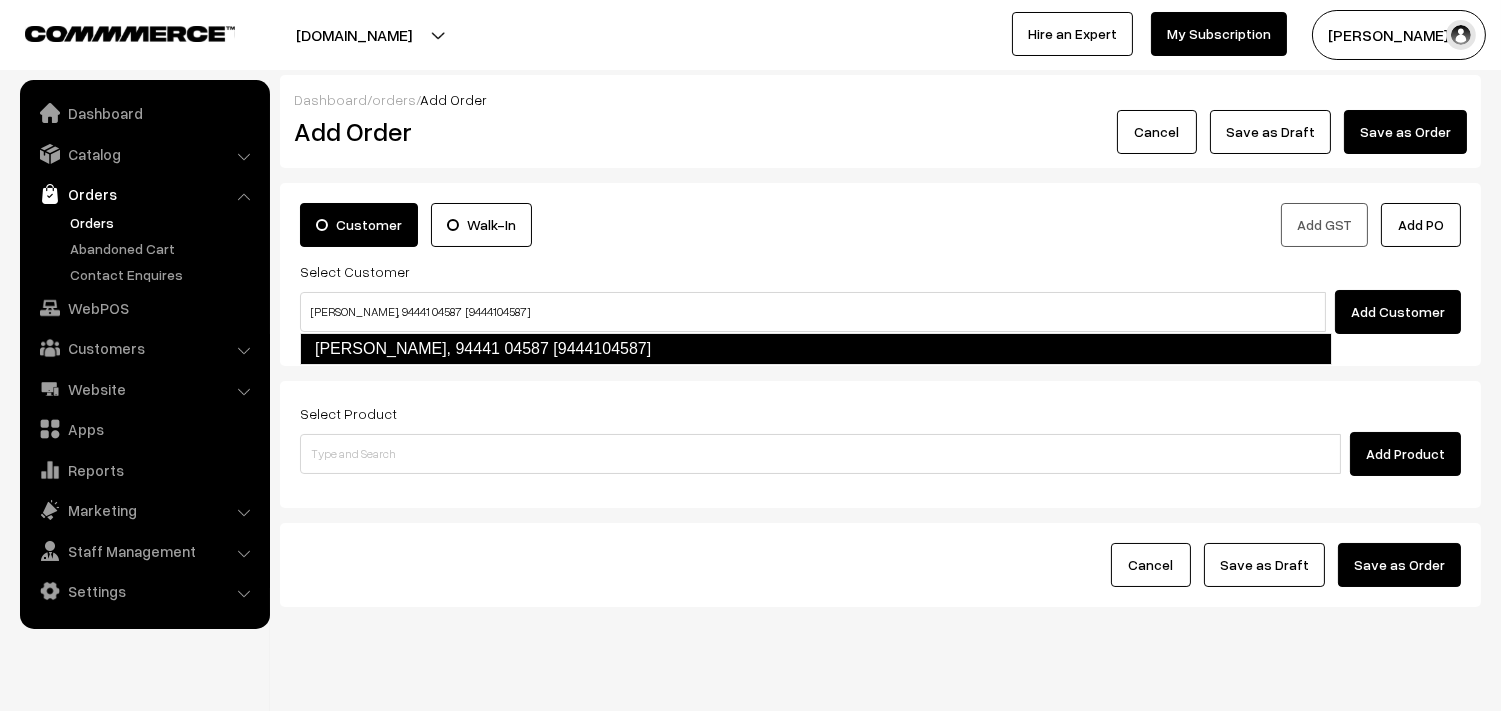 type on "[PERSON_NAME], 94441 04587  [9444104587]" 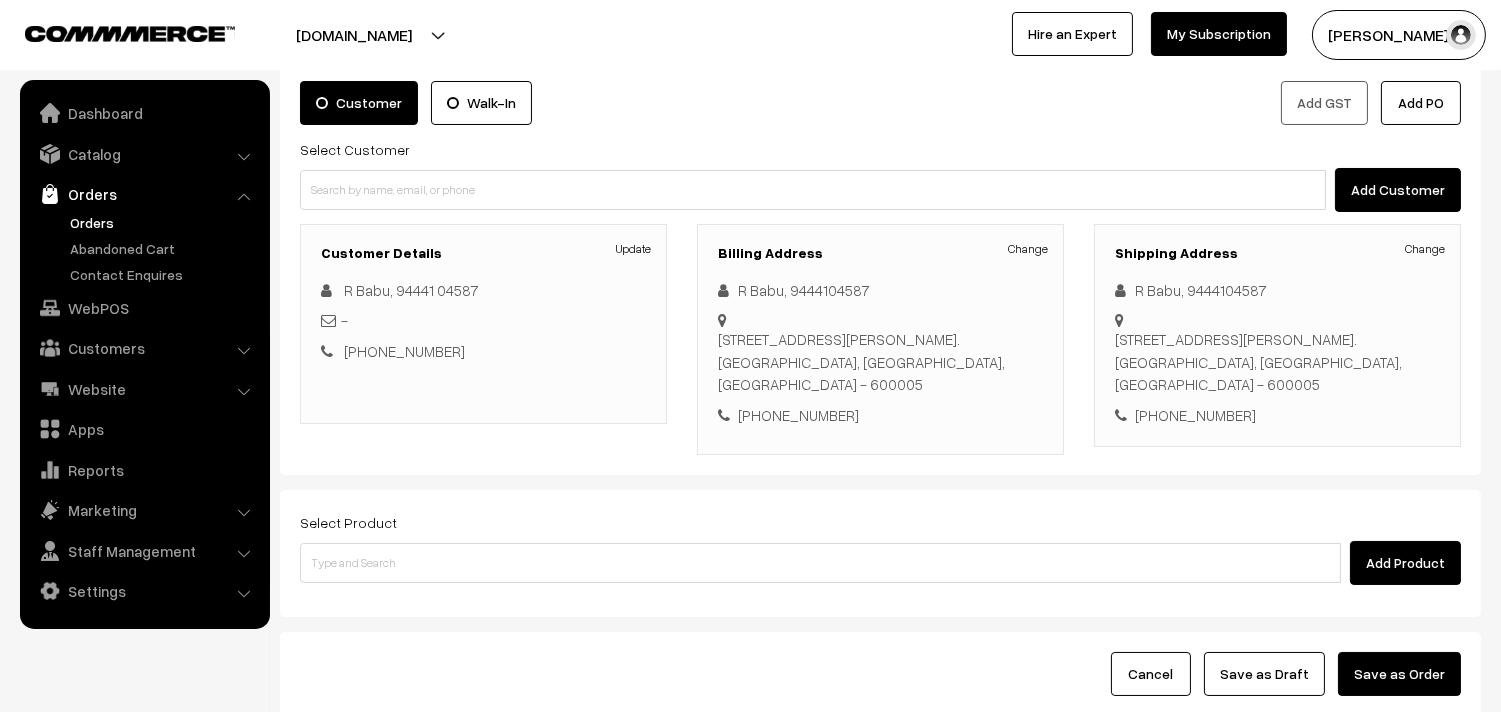 scroll, scrollTop: 295, scrollLeft: 0, axis: vertical 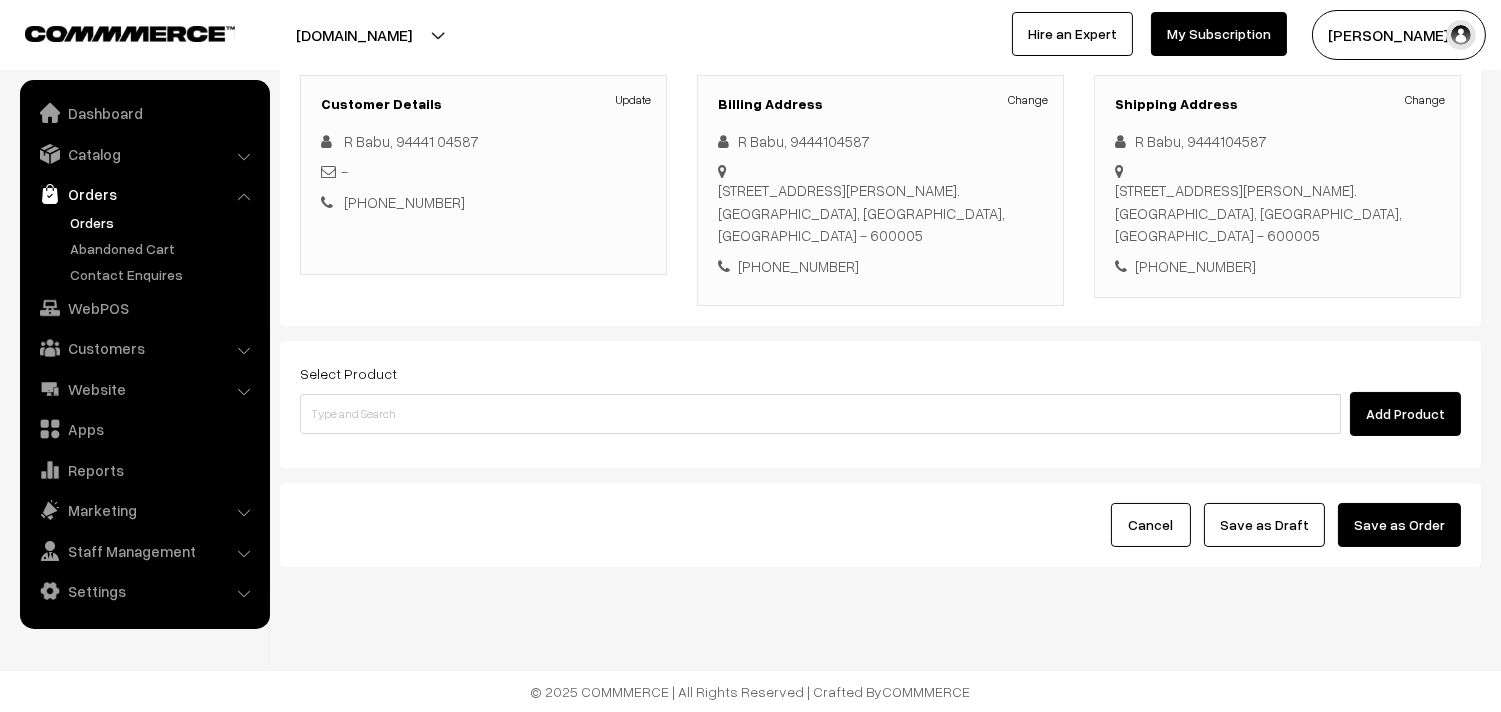 click on "Select Product
Add Product" at bounding box center (880, 398) 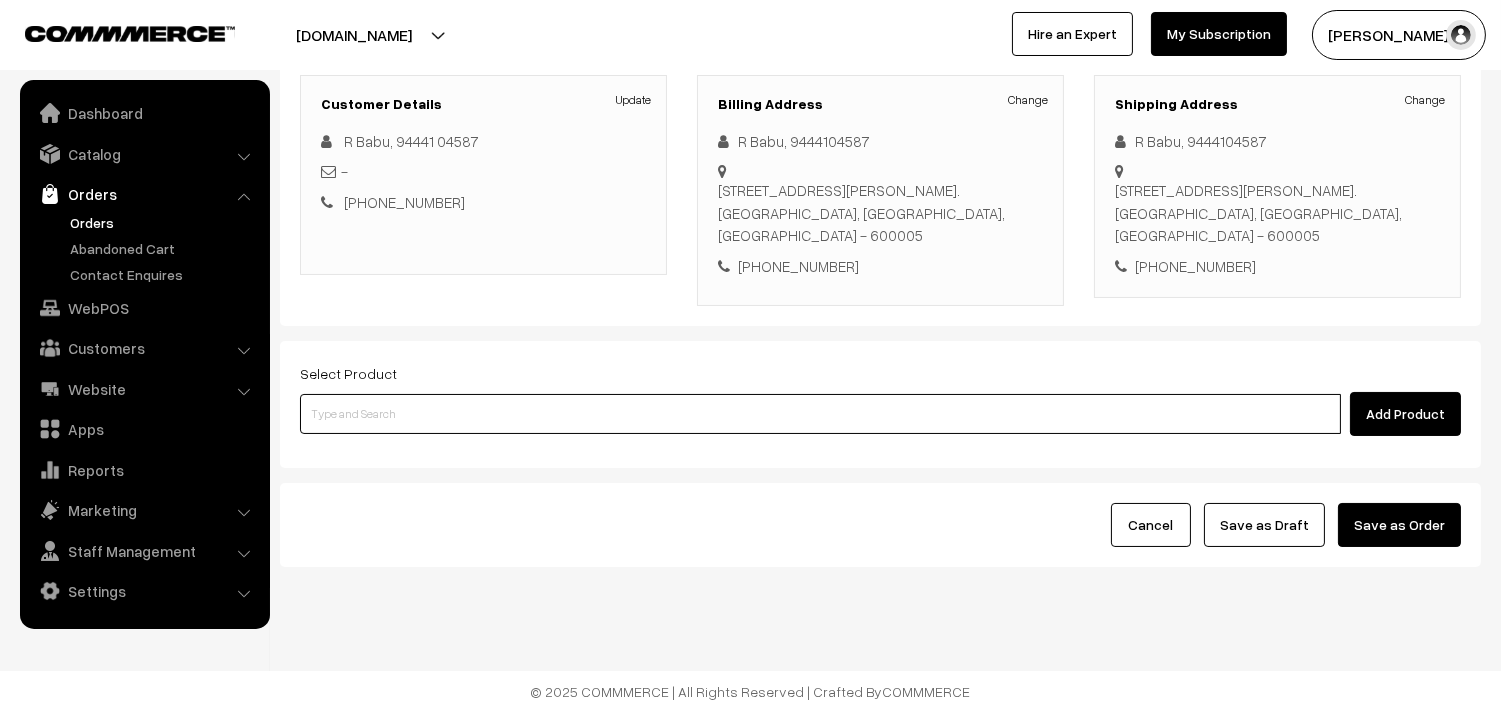 click at bounding box center (820, 414) 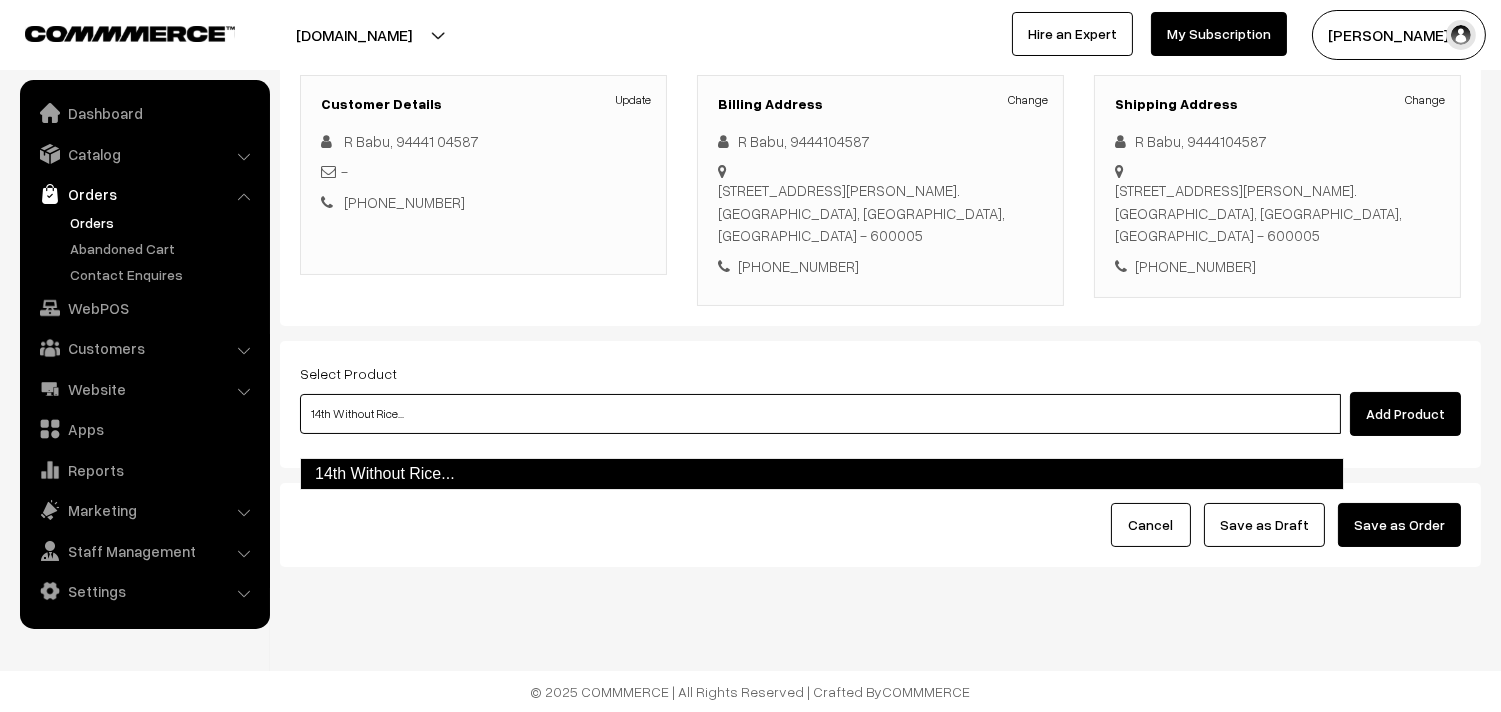 click on "14th Without Rice..." at bounding box center (822, 474) 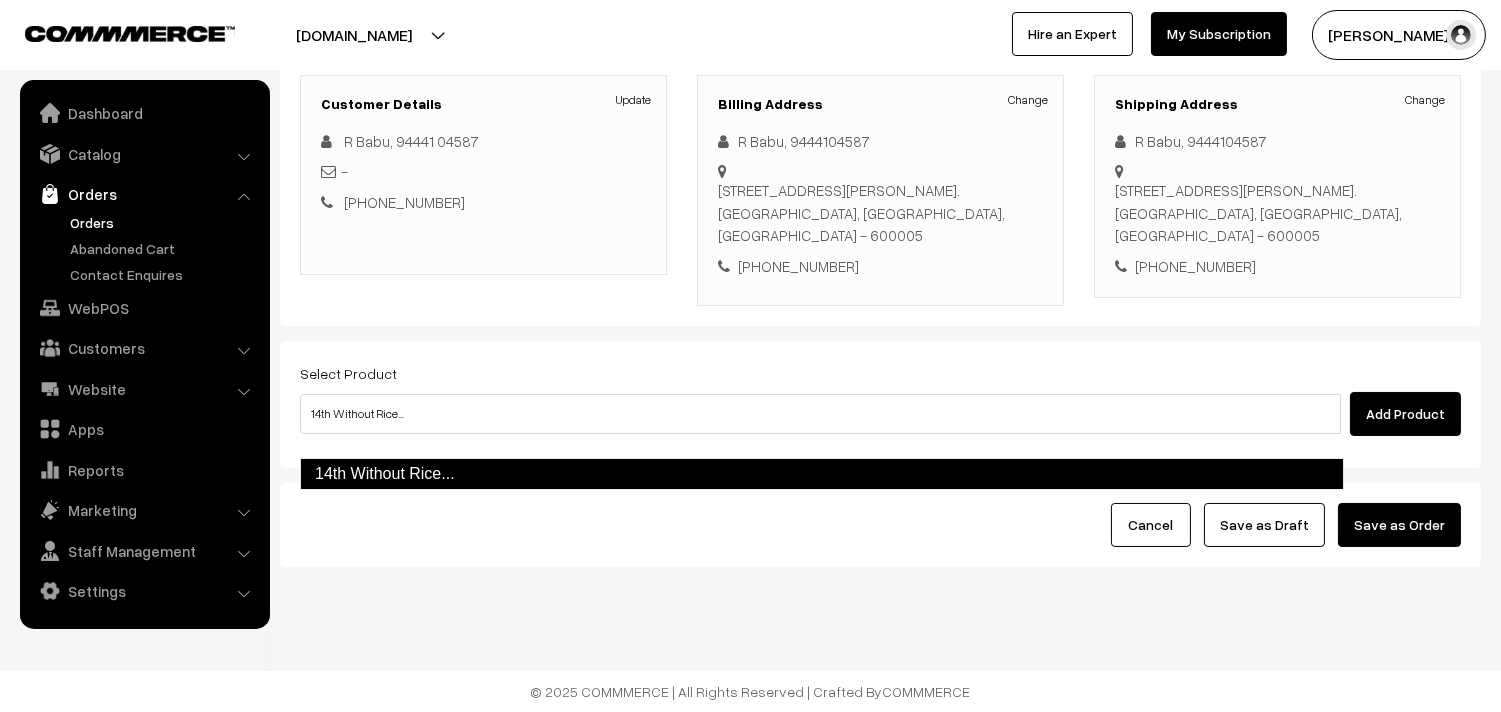 type 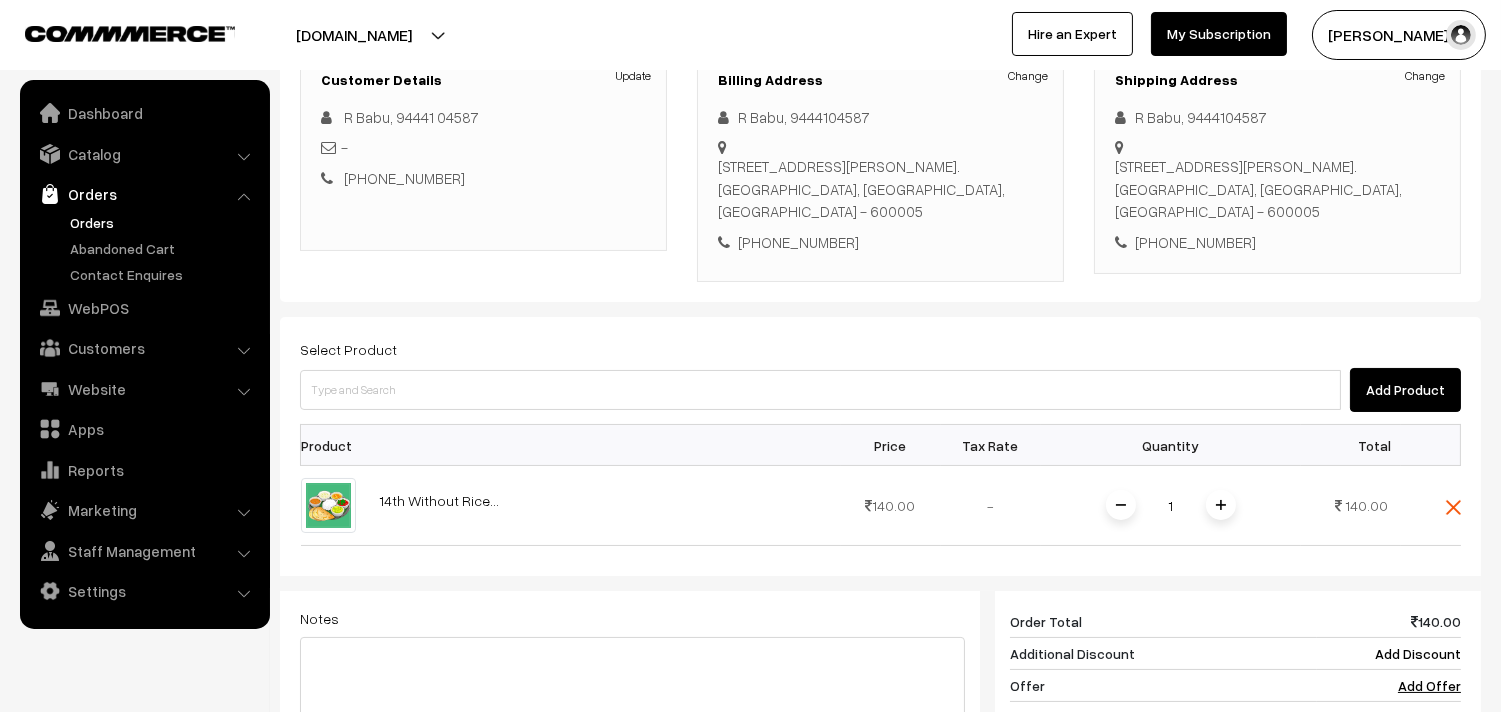 scroll, scrollTop: 740, scrollLeft: 0, axis: vertical 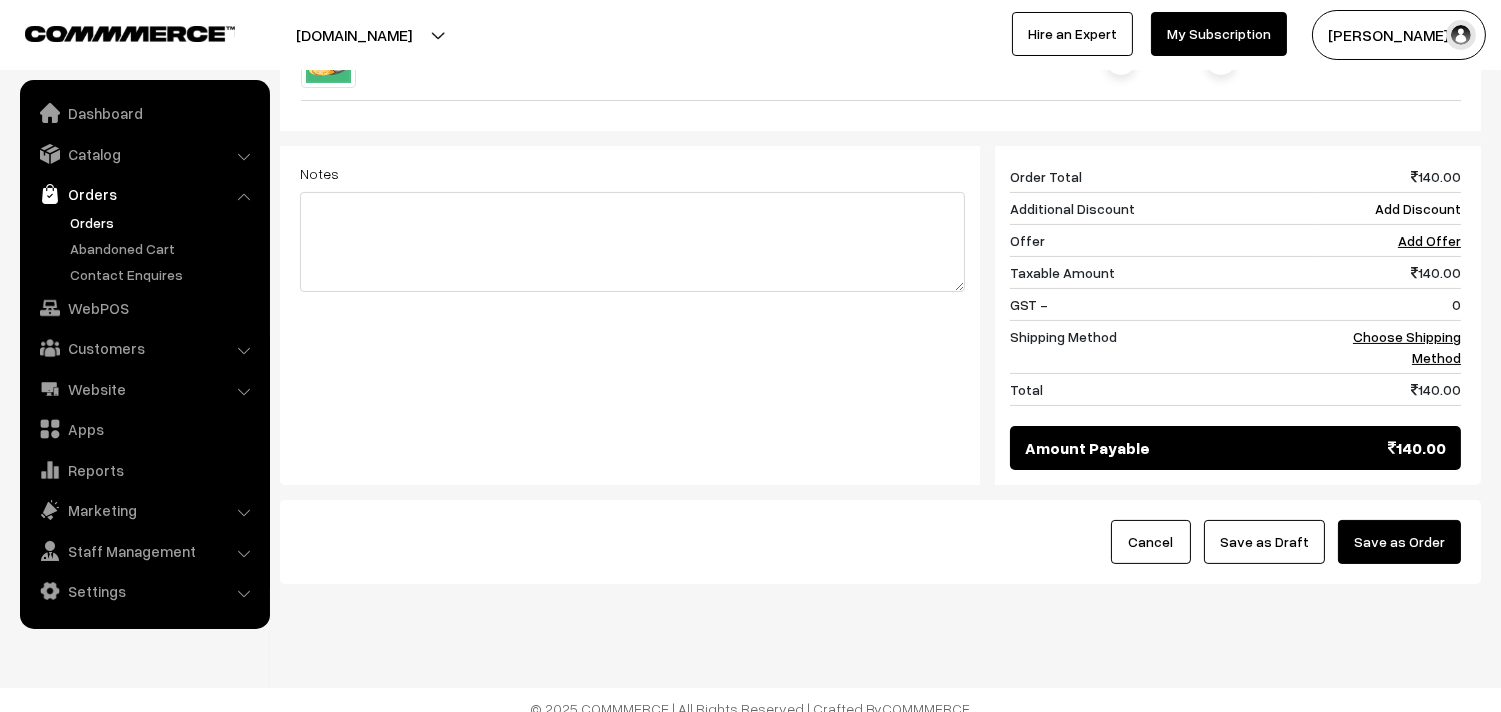 click on "140
Order Total
140.00
Additional Discount
Add Discount
Offer
Add Offer
Taxable Amount
140.00  140.00" at bounding box center (1228, 315) 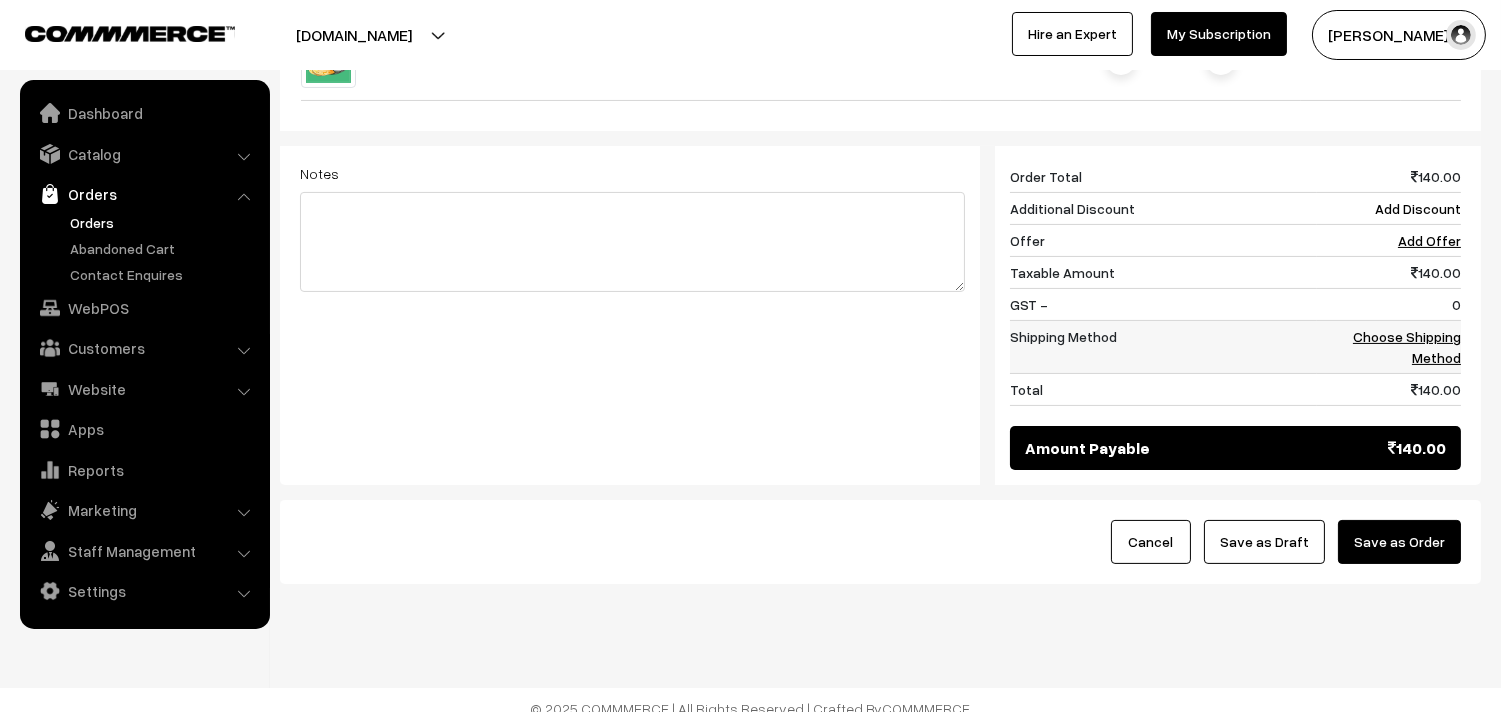 click on "Choose Shipping Method" at bounding box center [1407, 347] 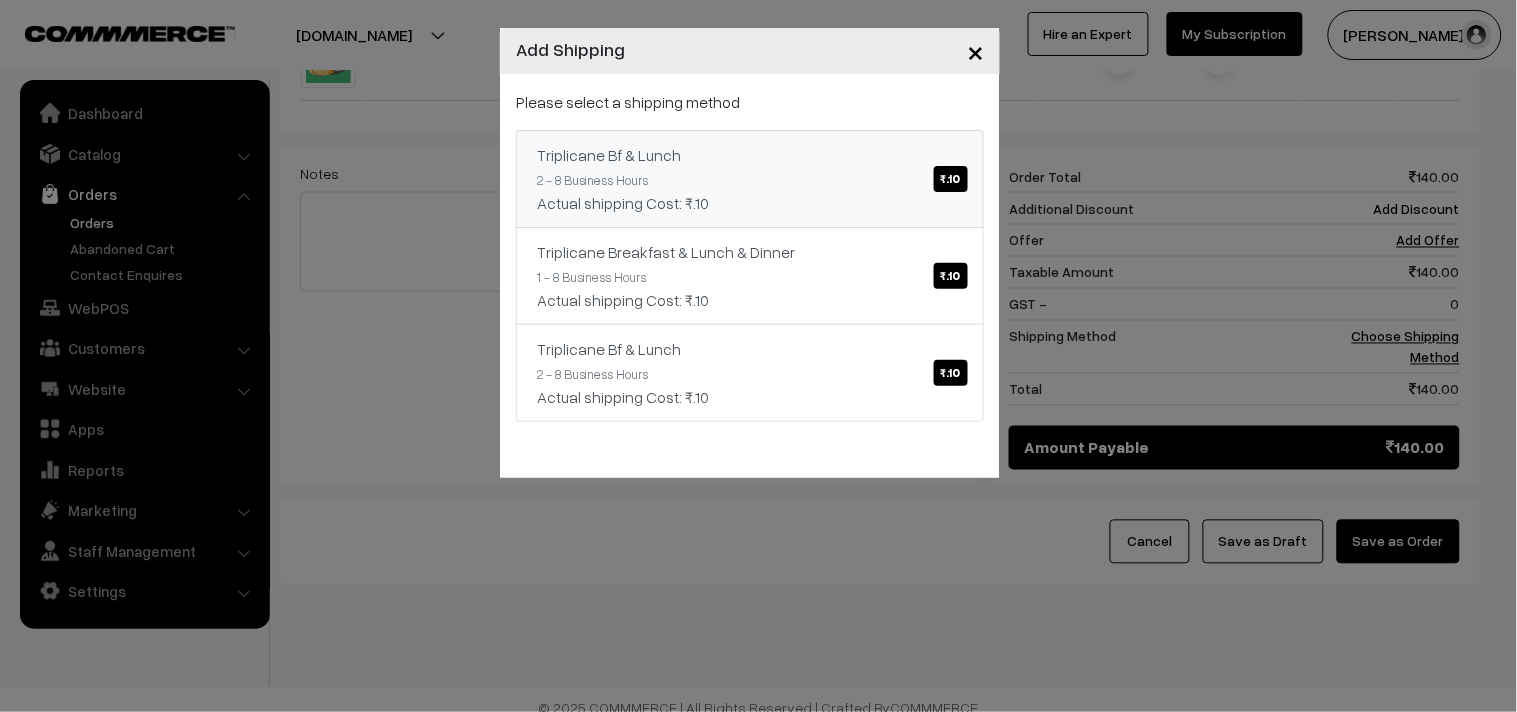 click on "Triplicane Bf & Lunch
₹.10" at bounding box center [750, 155] 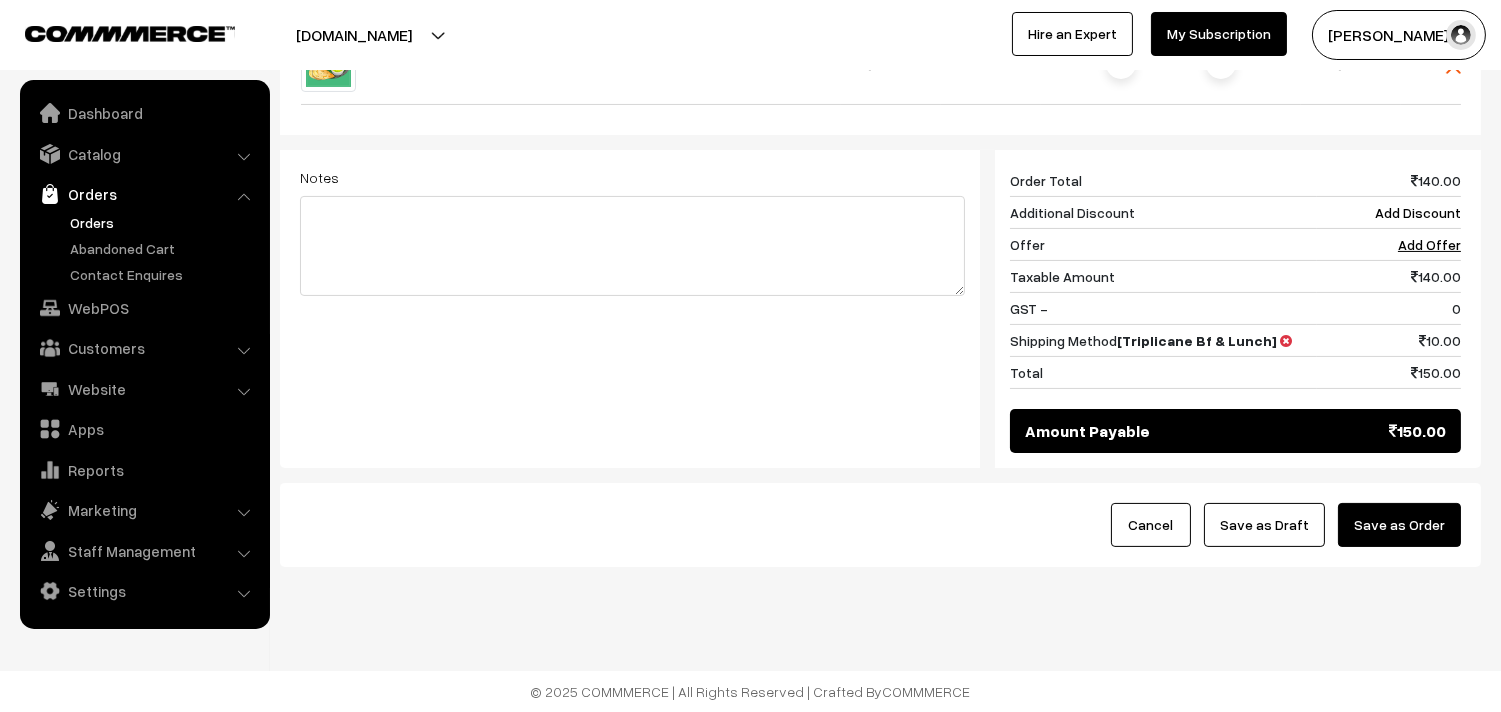 click on "Save as Draft" at bounding box center (1264, 525) 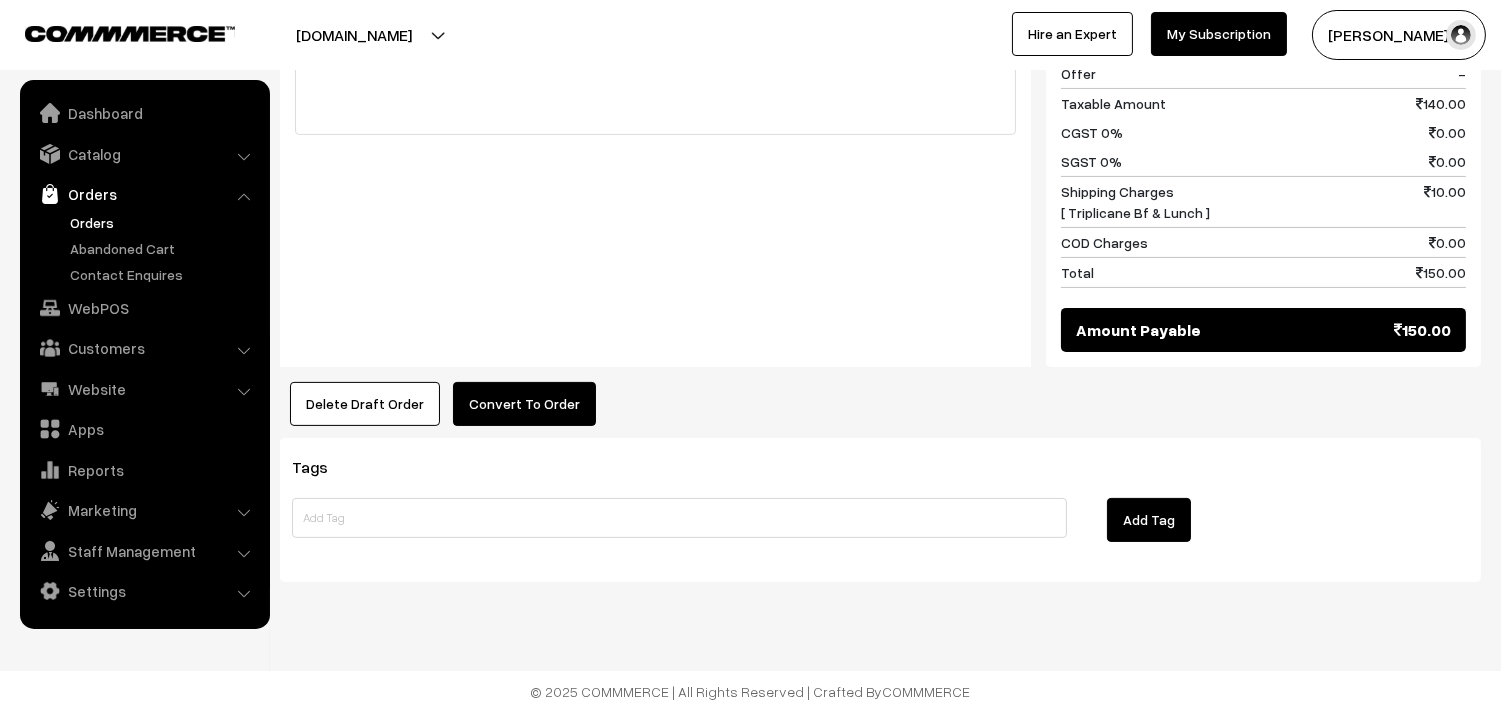 click on "Convert To Order" at bounding box center [524, 404] 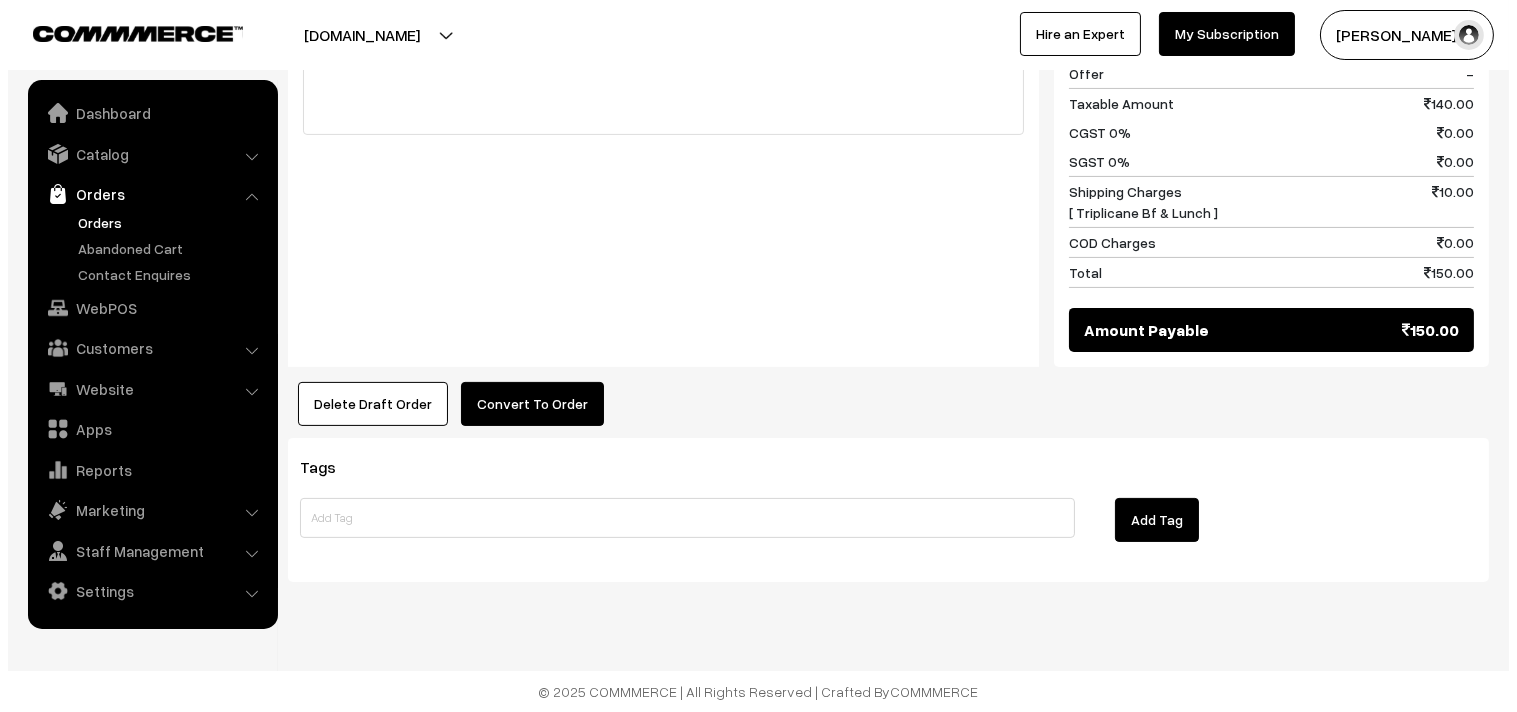 scroll, scrollTop: 956, scrollLeft: 0, axis: vertical 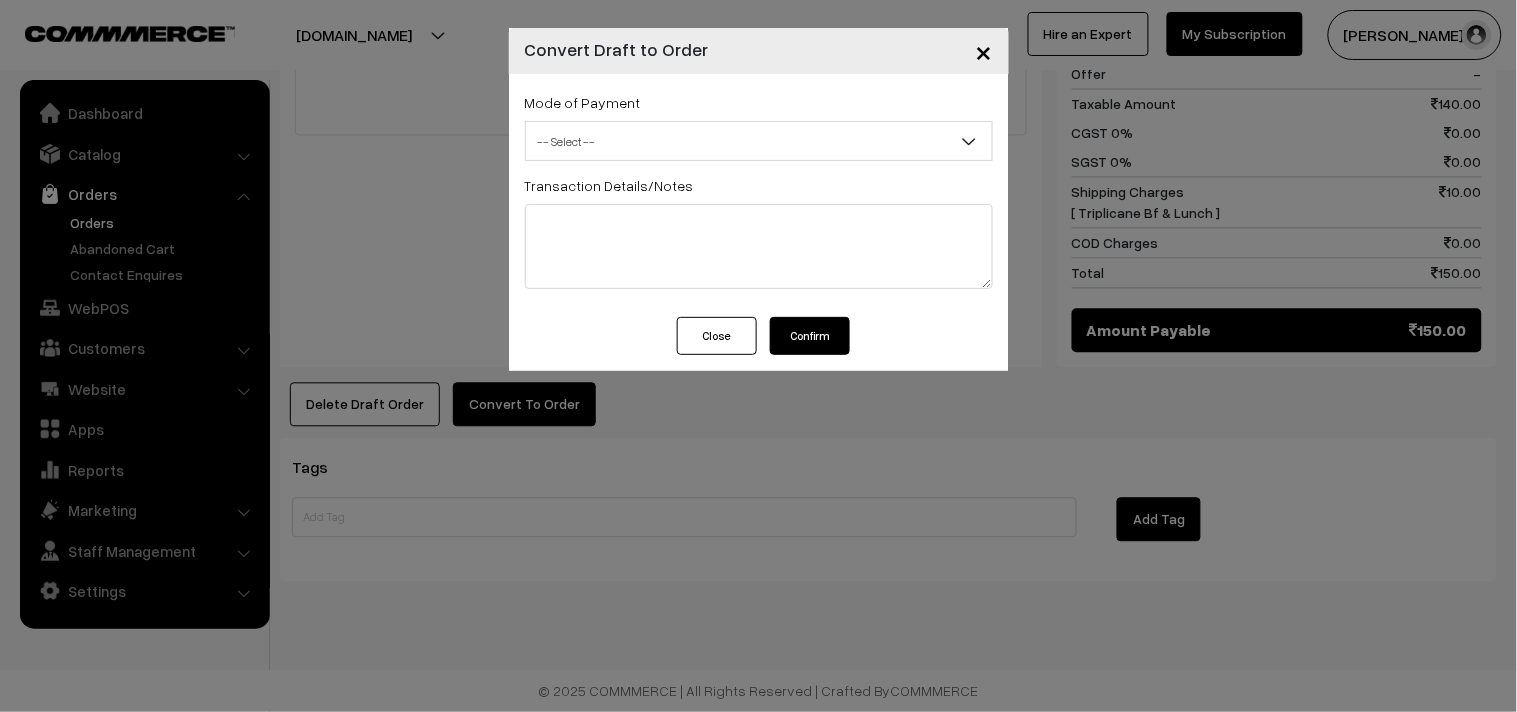 drag, startPoint x: 634, startPoint y: 132, endPoint x: 636, endPoint y: 154, distance: 22.090721 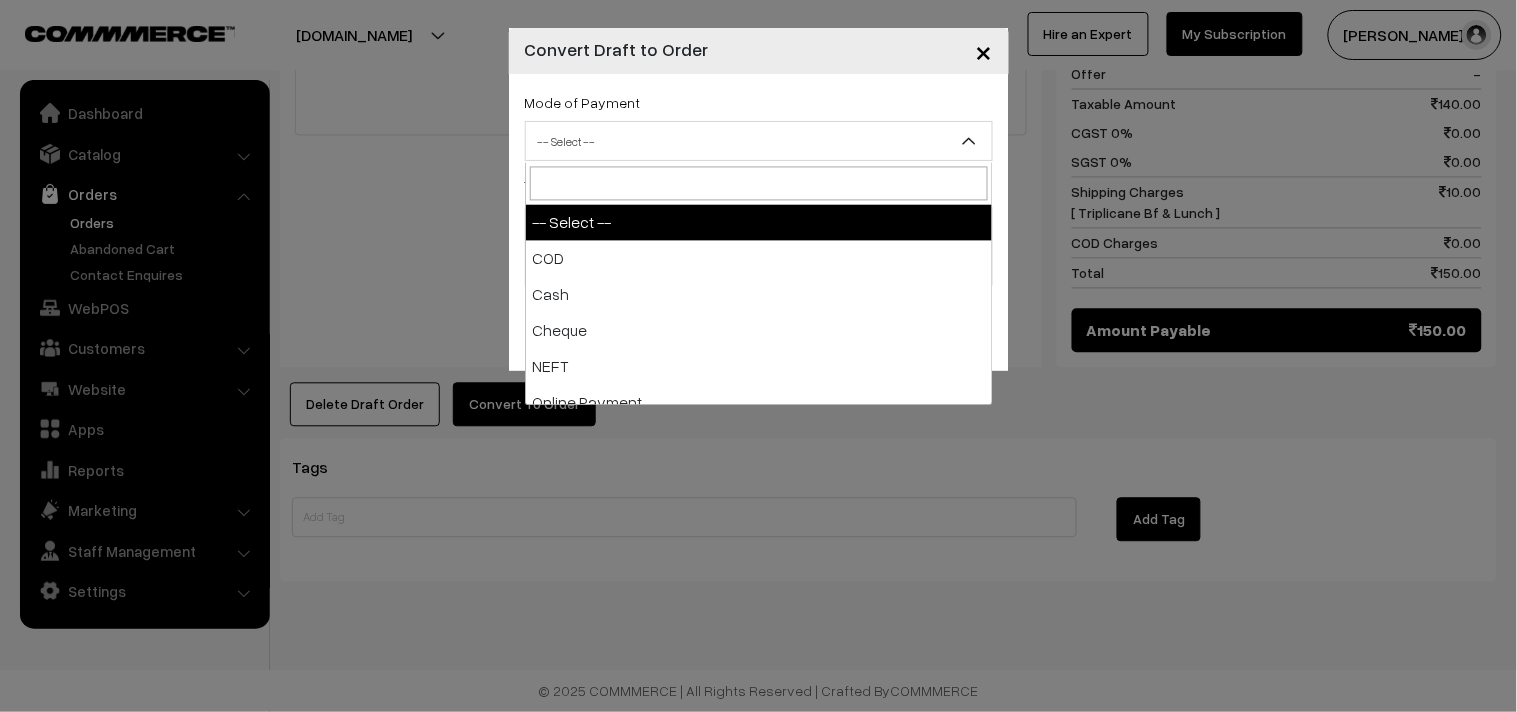 select on "1" 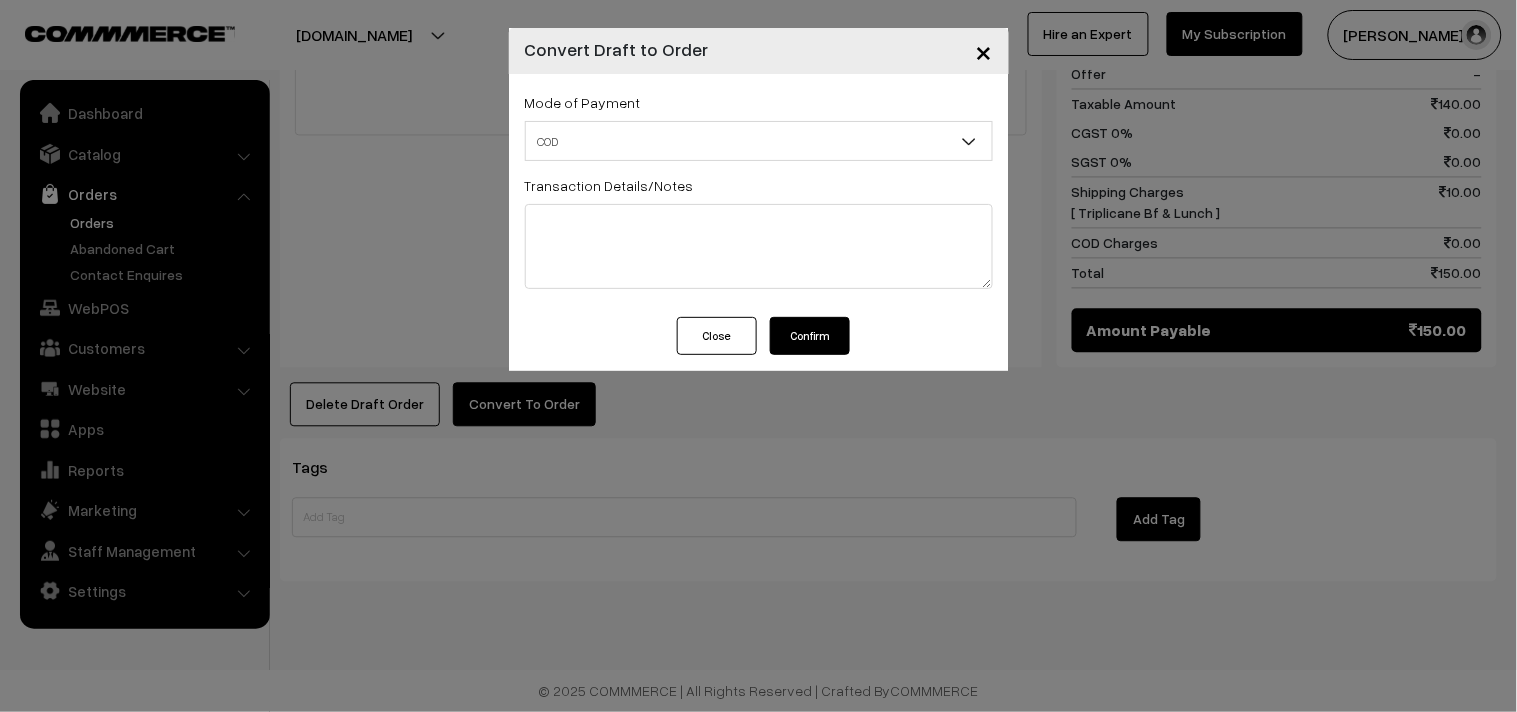 click on "Confirm" at bounding box center (810, 336) 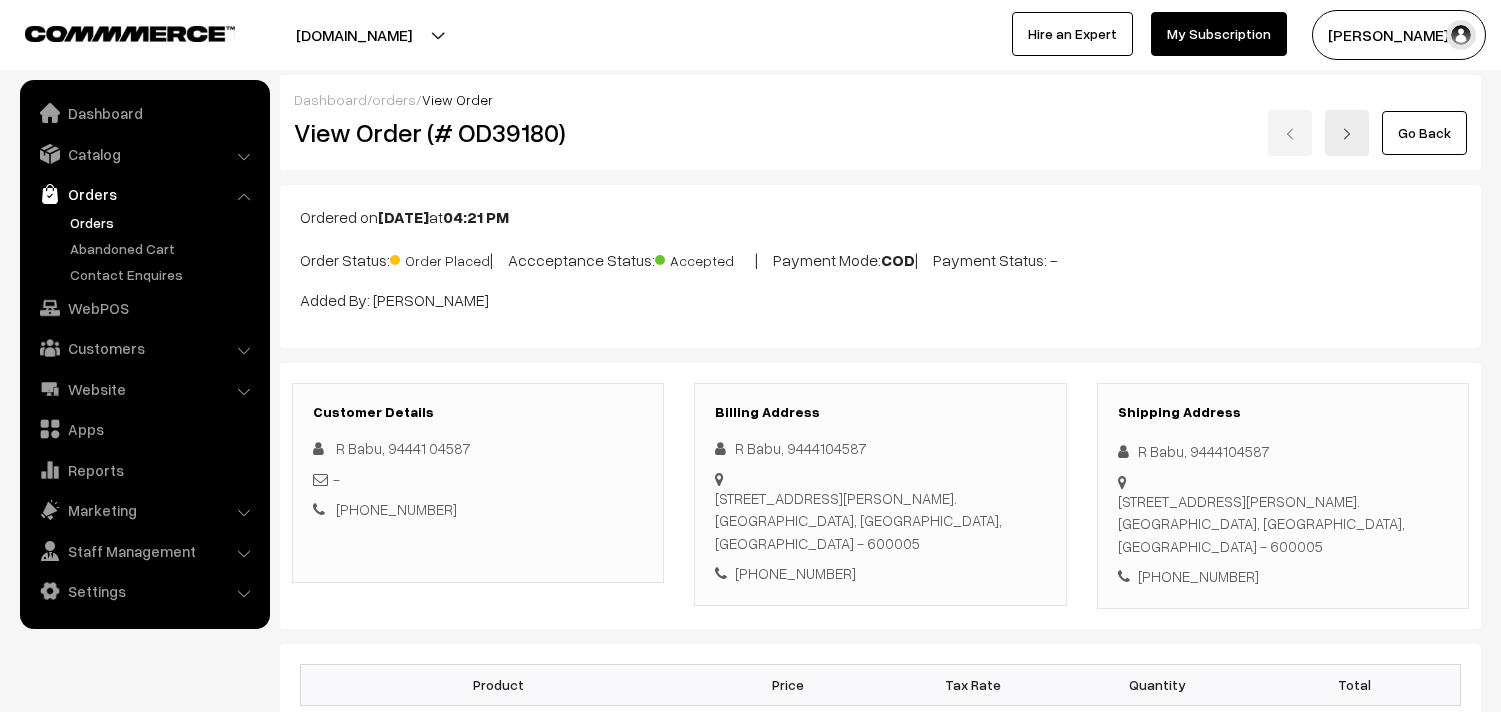 scroll, scrollTop: 956, scrollLeft: 0, axis: vertical 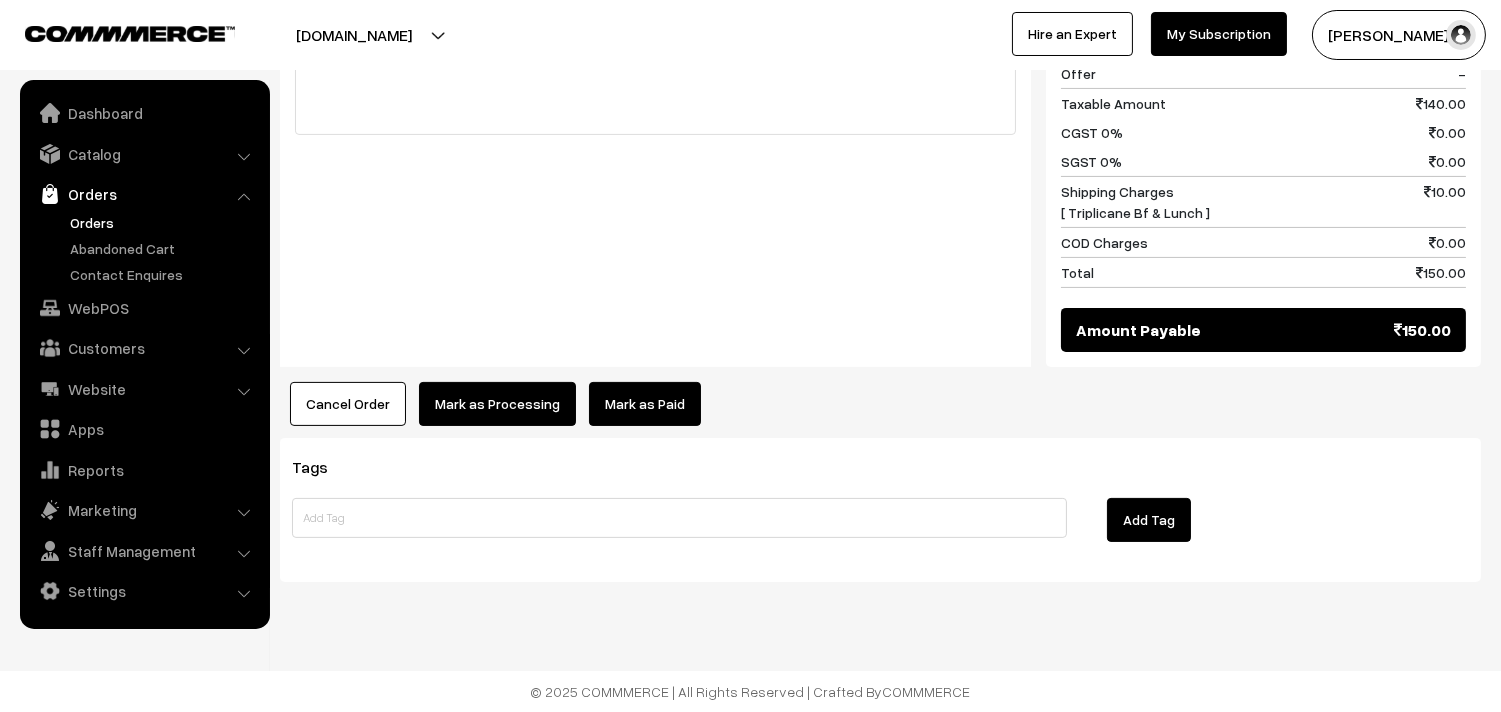 click on "Mark as Processing" at bounding box center (497, 404) 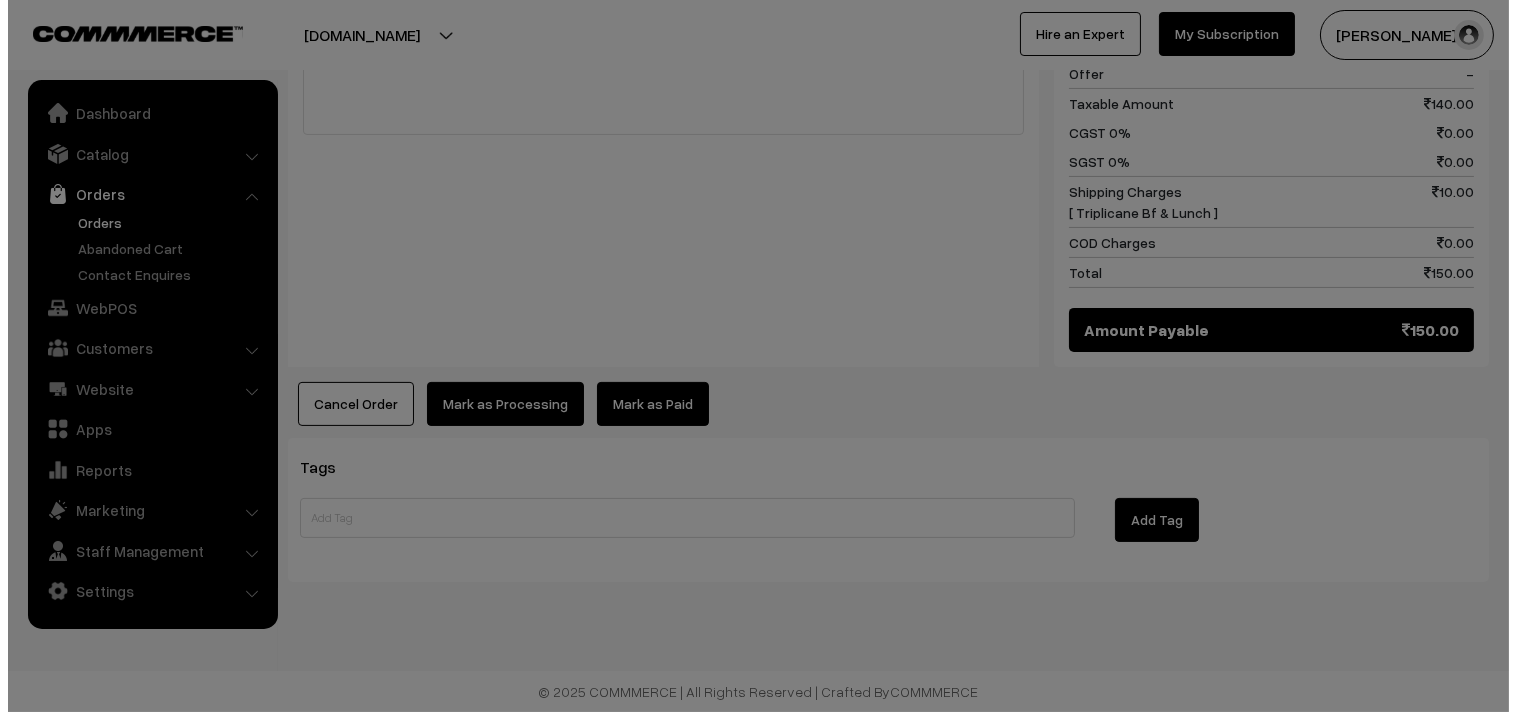 scroll, scrollTop: 935, scrollLeft: 0, axis: vertical 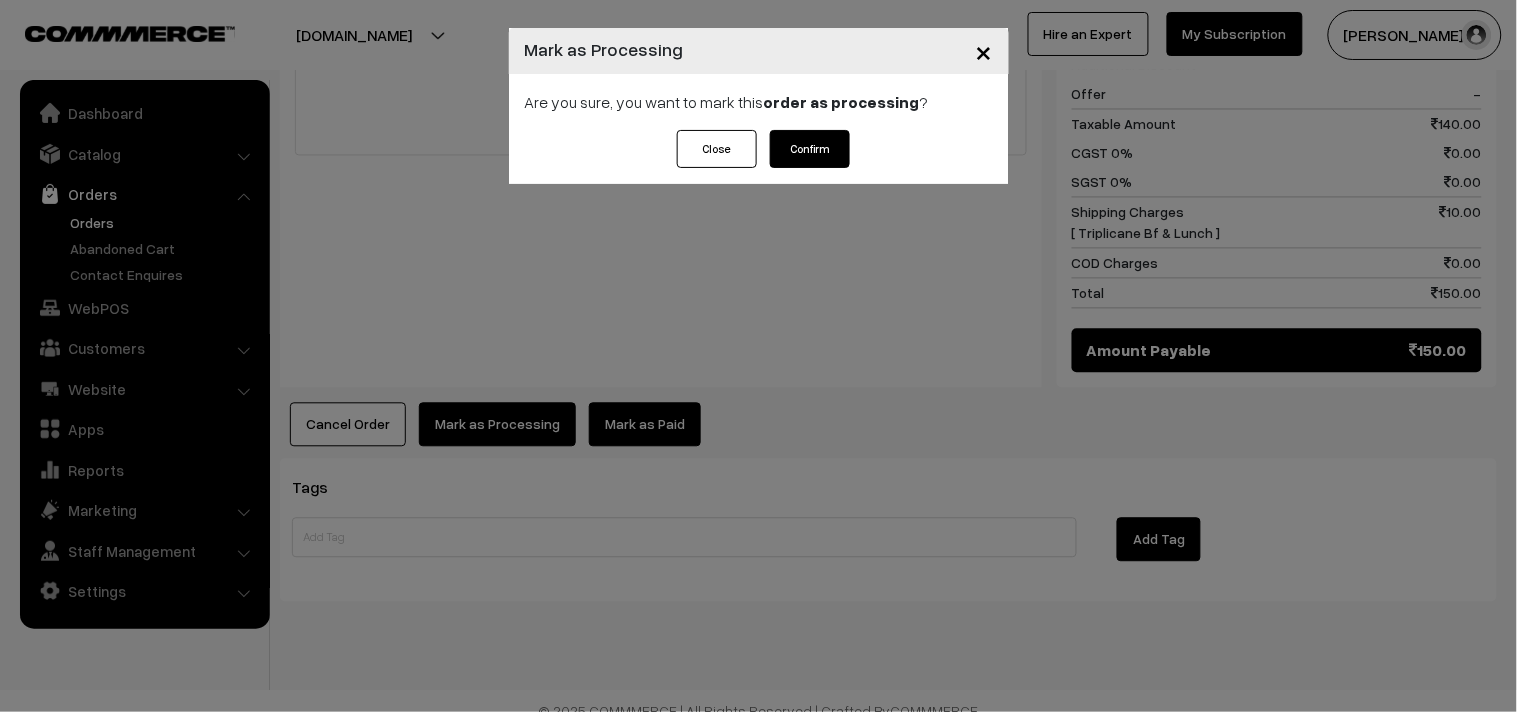click on "Confirm" at bounding box center (810, 149) 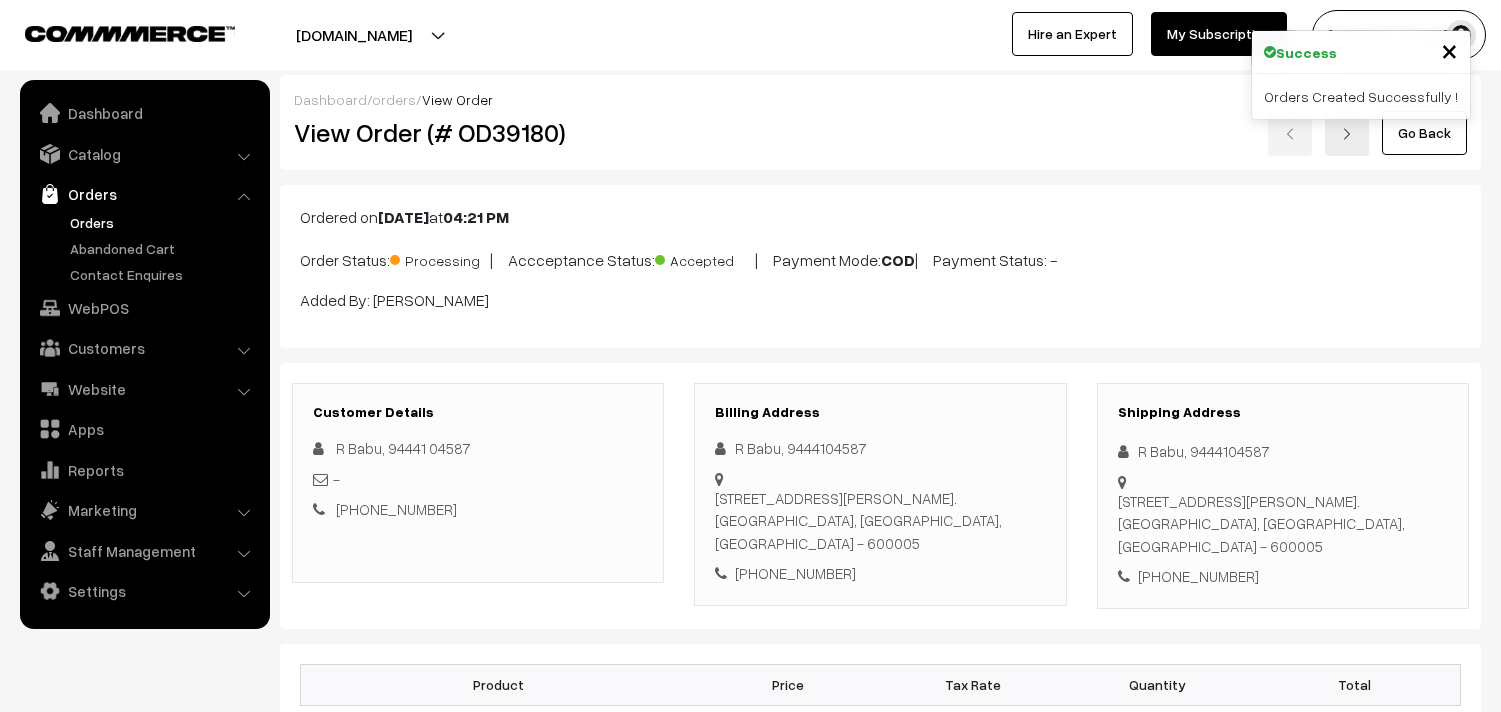 scroll, scrollTop: 0, scrollLeft: 0, axis: both 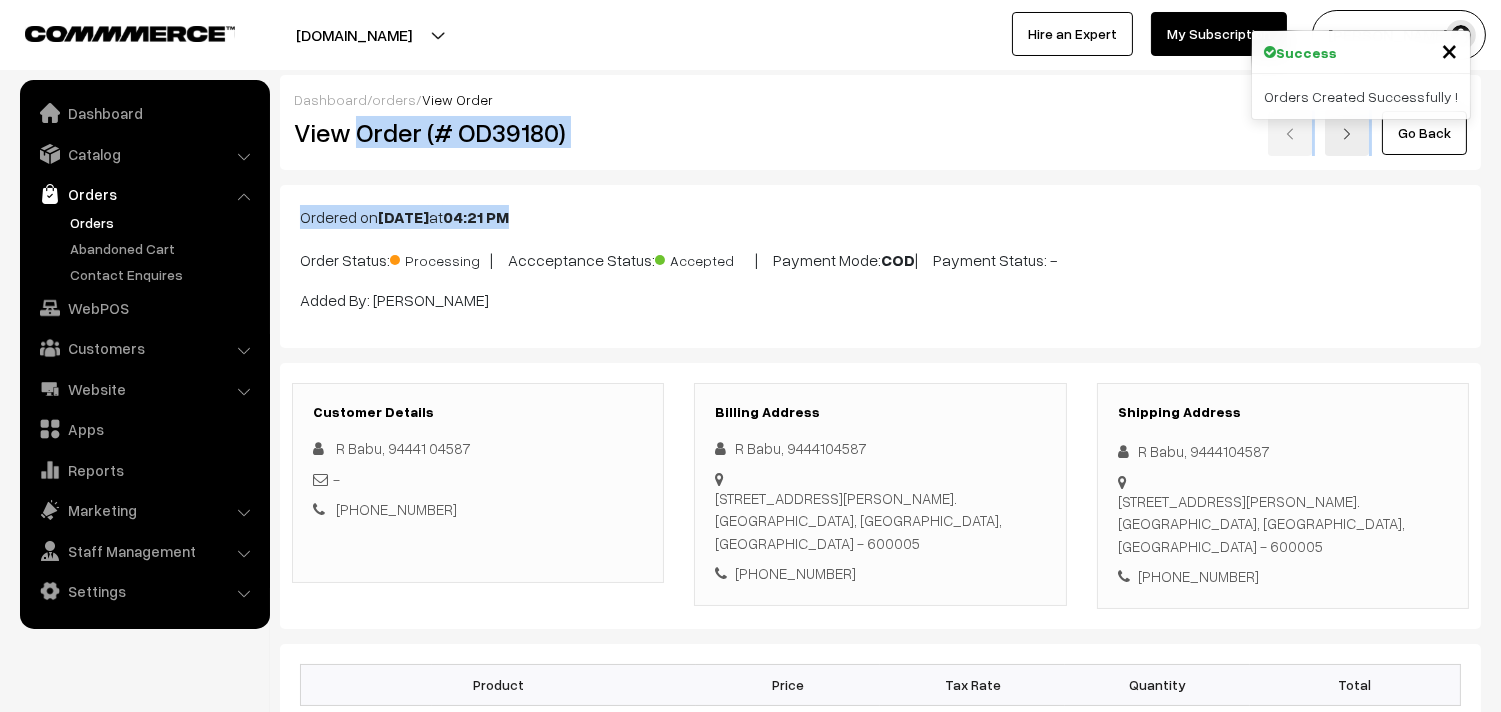 drag, startPoint x: 732, startPoint y: 168, endPoint x: 890, endPoint y: 162, distance: 158.11388 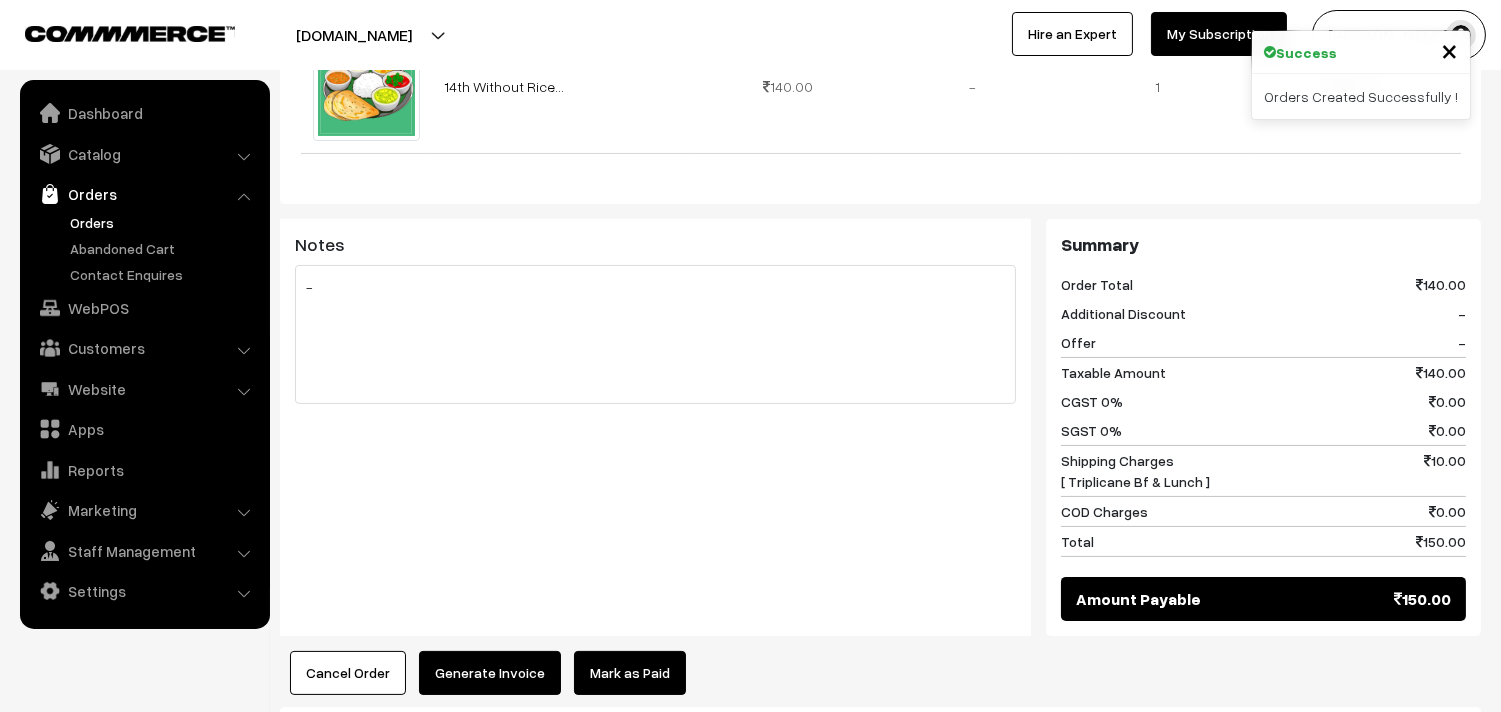 scroll, scrollTop: 888, scrollLeft: 0, axis: vertical 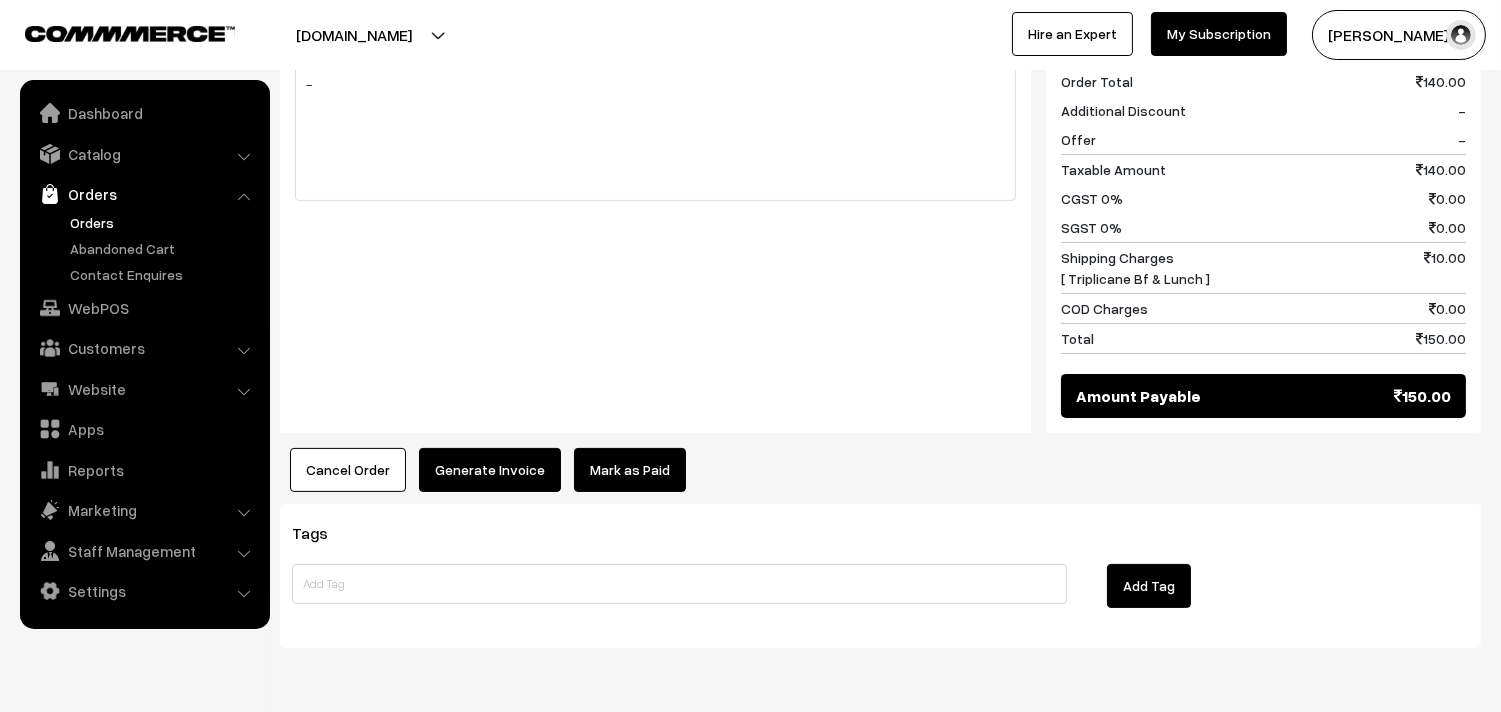 click on "Generate Invoice" at bounding box center [490, 470] 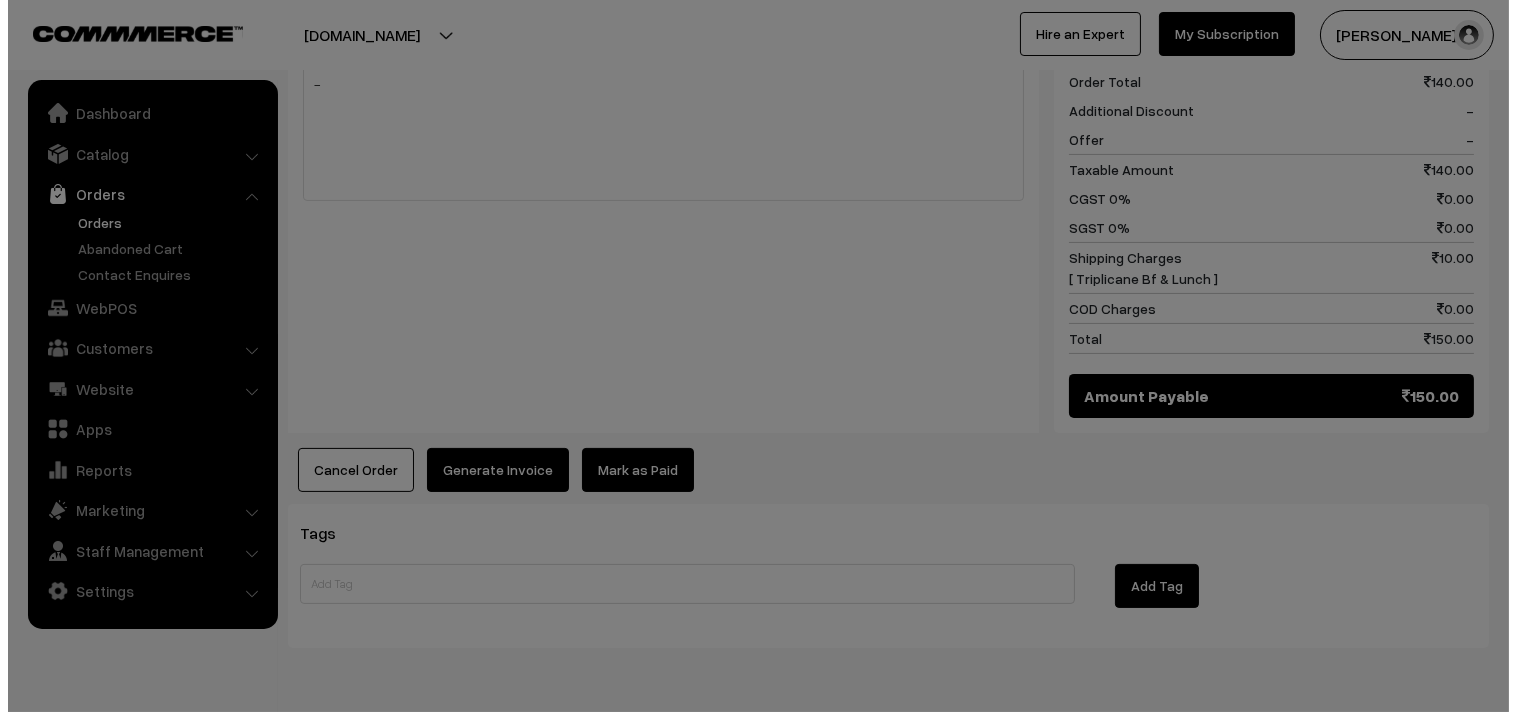 scroll, scrollTop: 866, scrollLeft: 0, axis: vertical 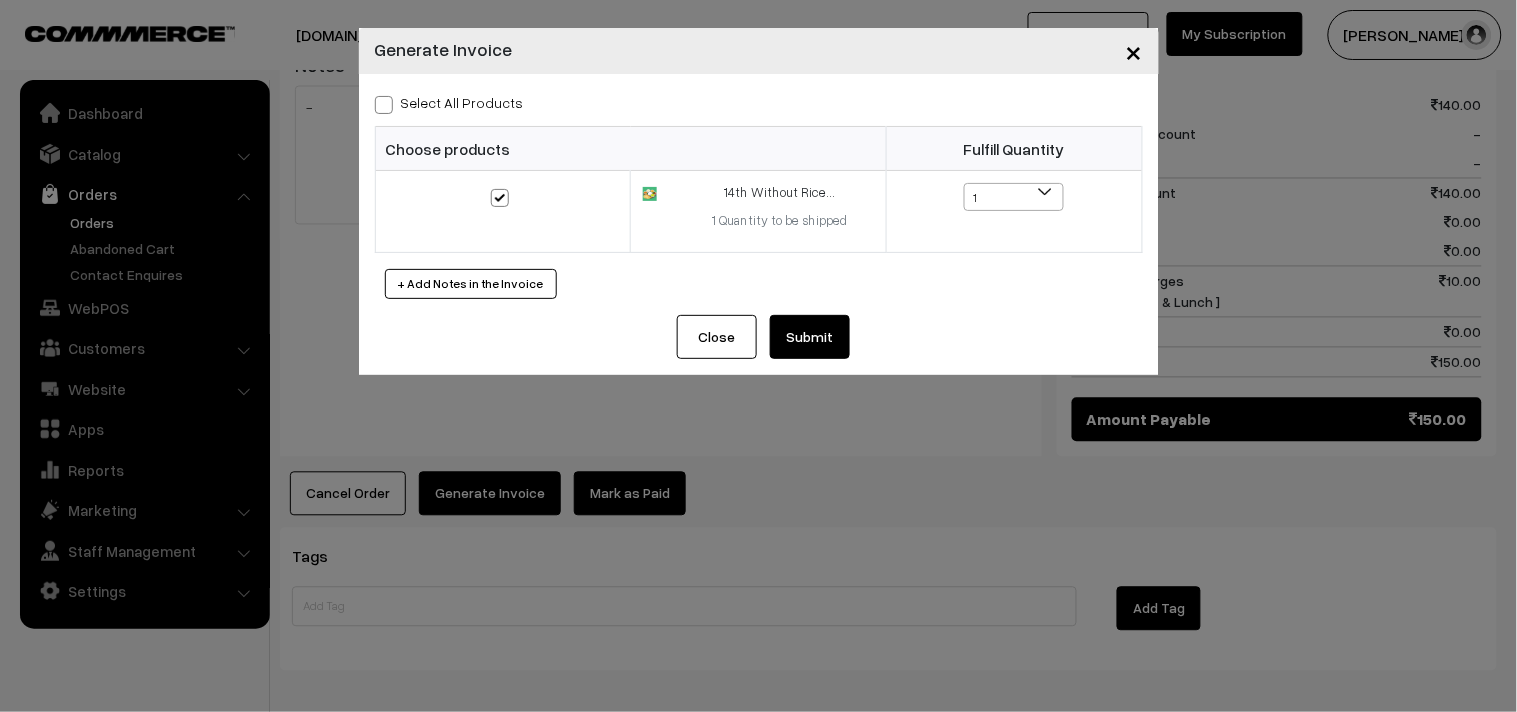 click on "Submit" at bounding box center (810, 337) 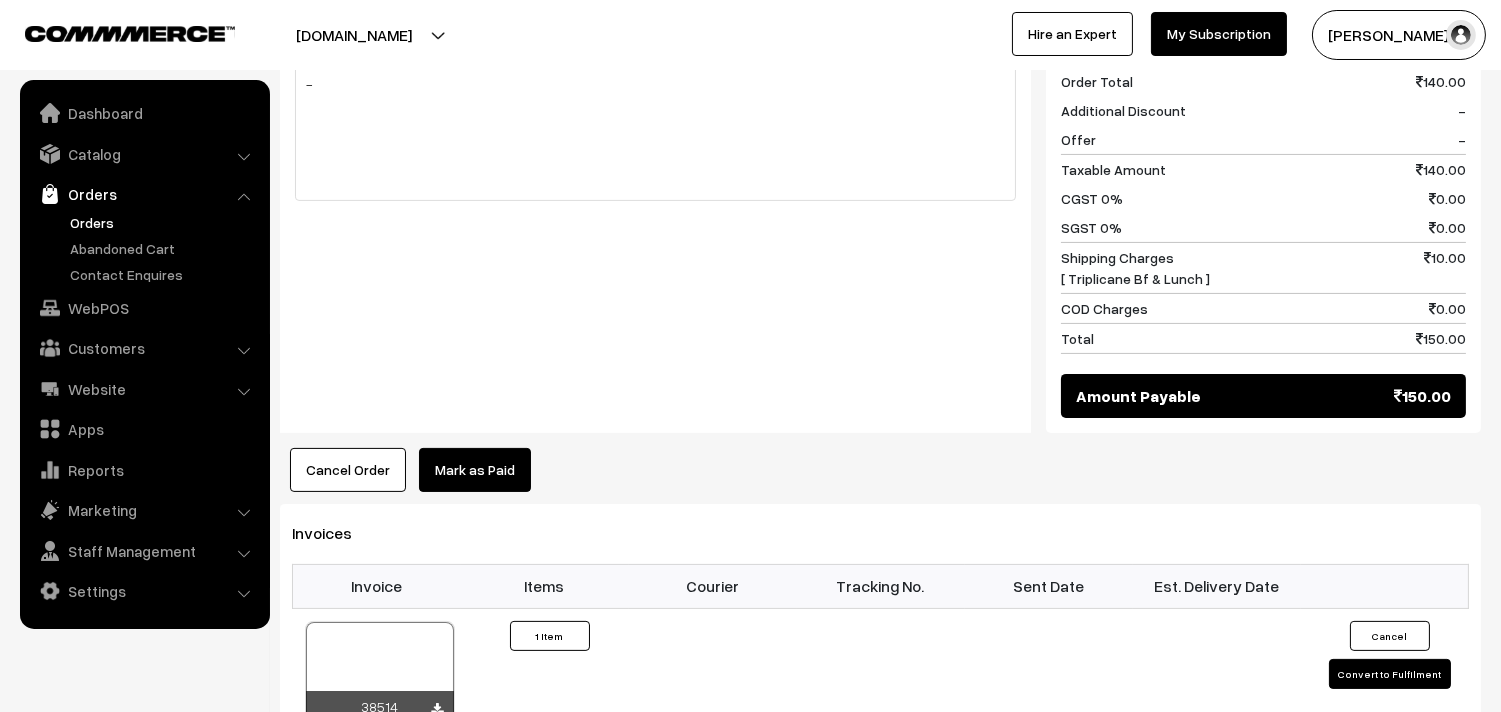 scroll, scrollTop: 1111, scrollLeft: 0, axis: vertical 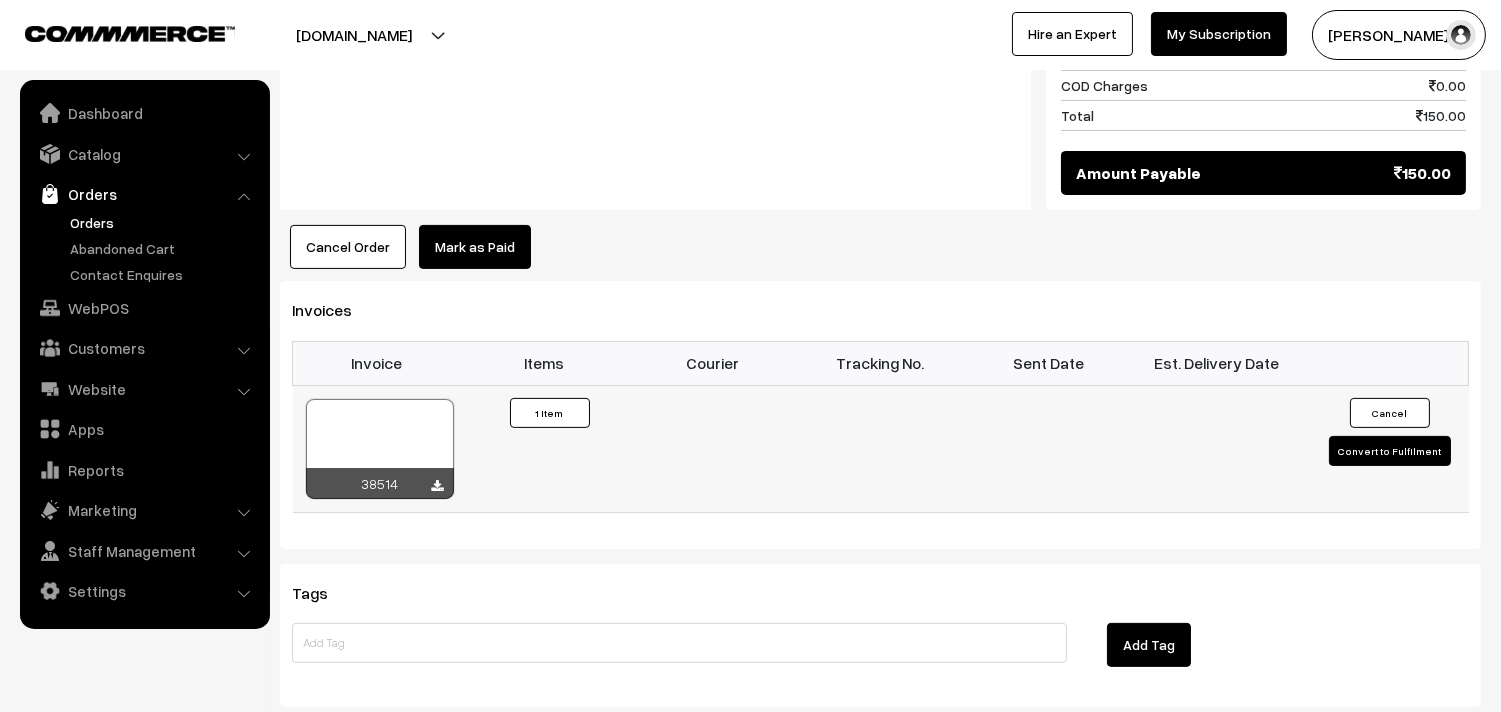 click at bounding box center [380, 449] 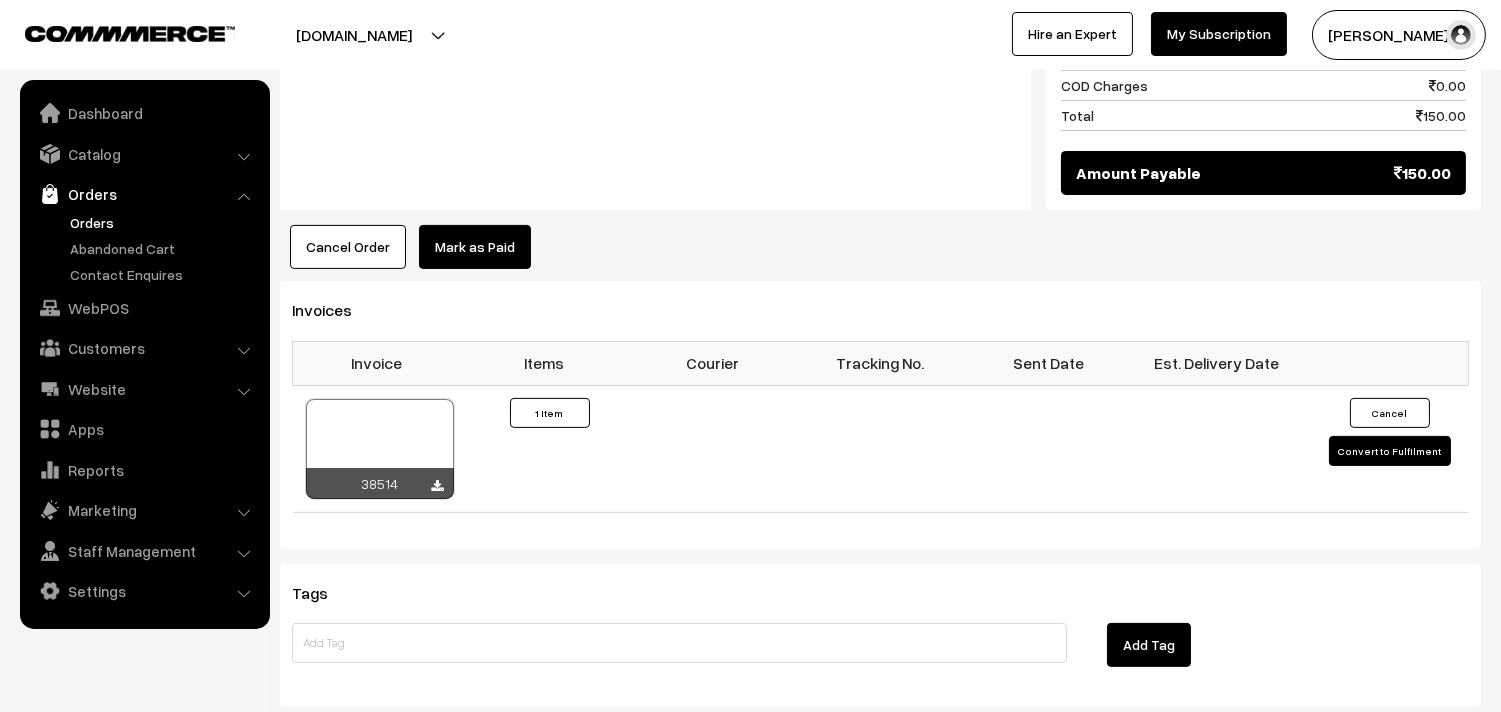 click on "Orders" at bounding box center (164, 222) 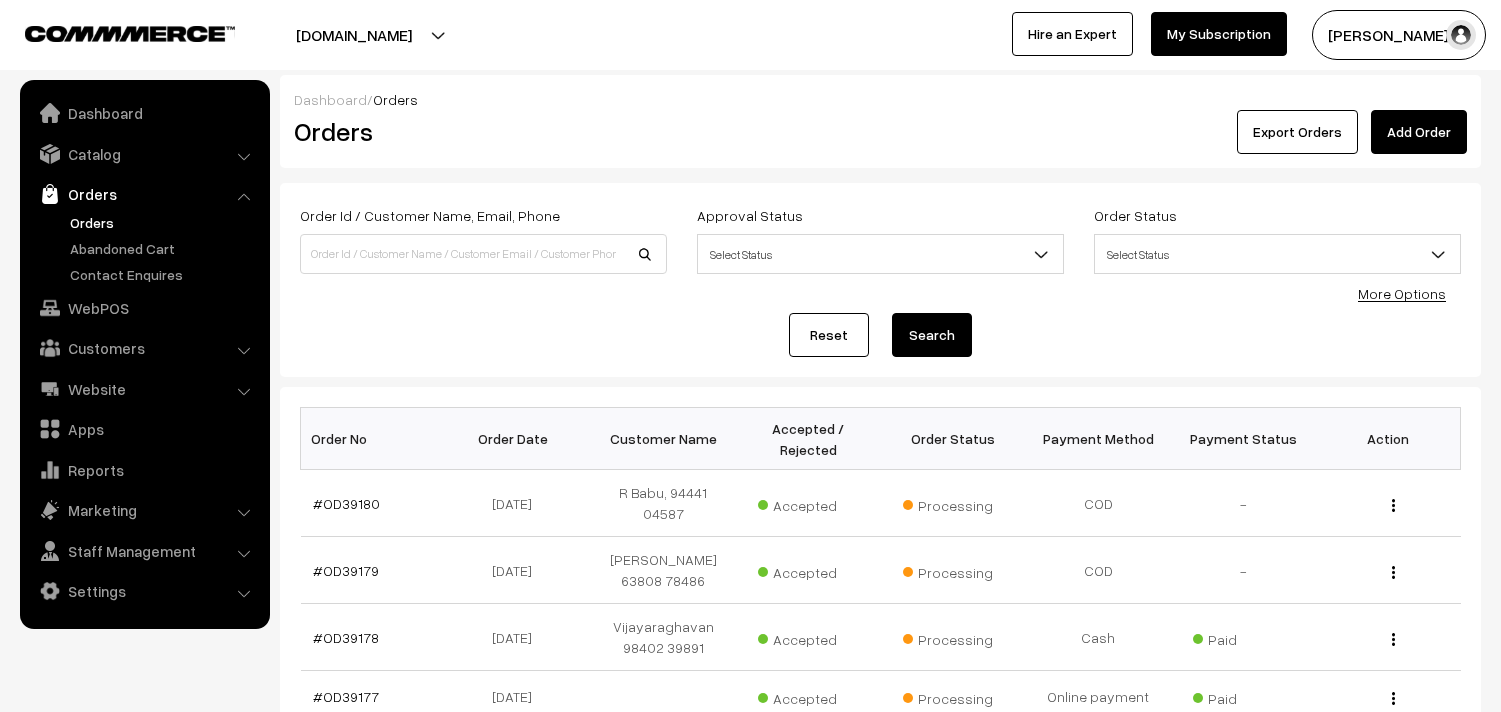 scroll, scrollTop: 0, scrollLeft: 0, axis: both 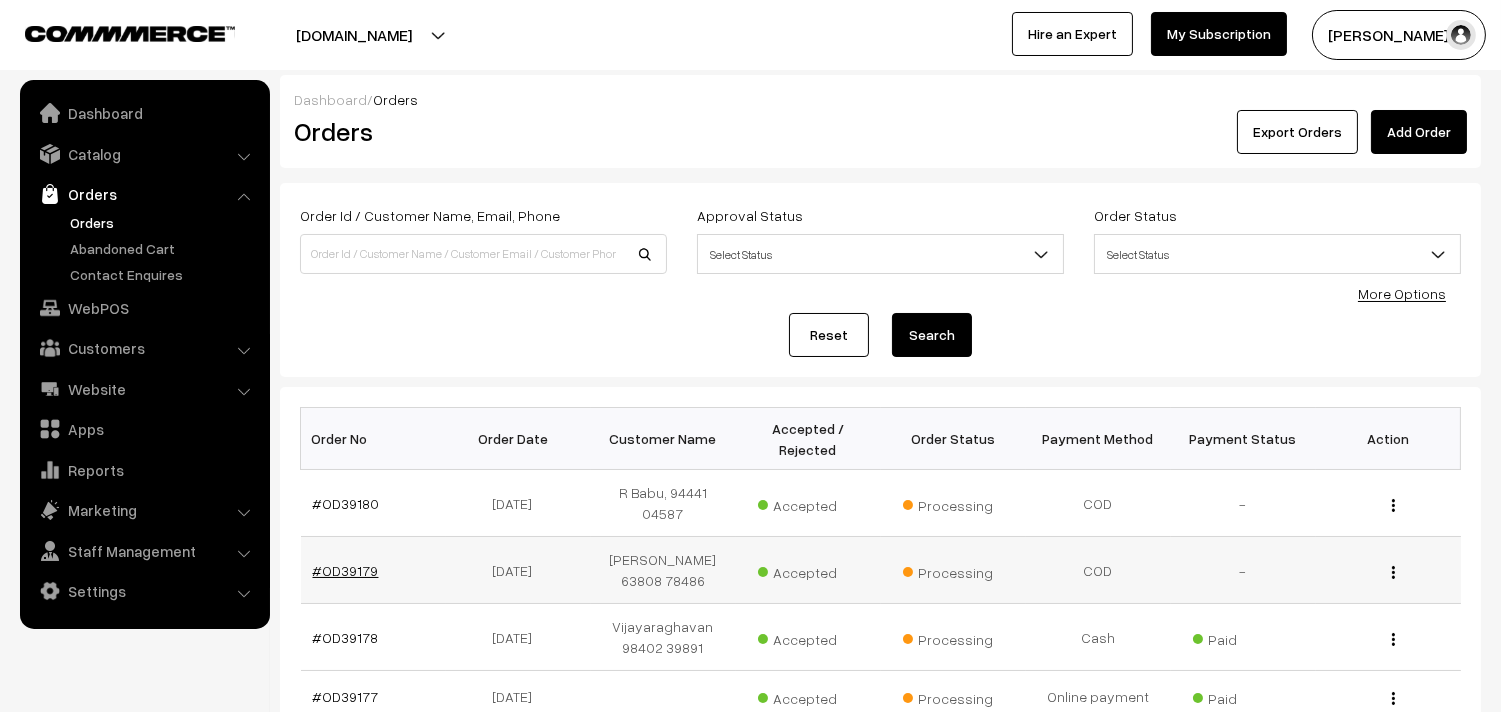click on "#OD39179" at bounding box center [346, 570] 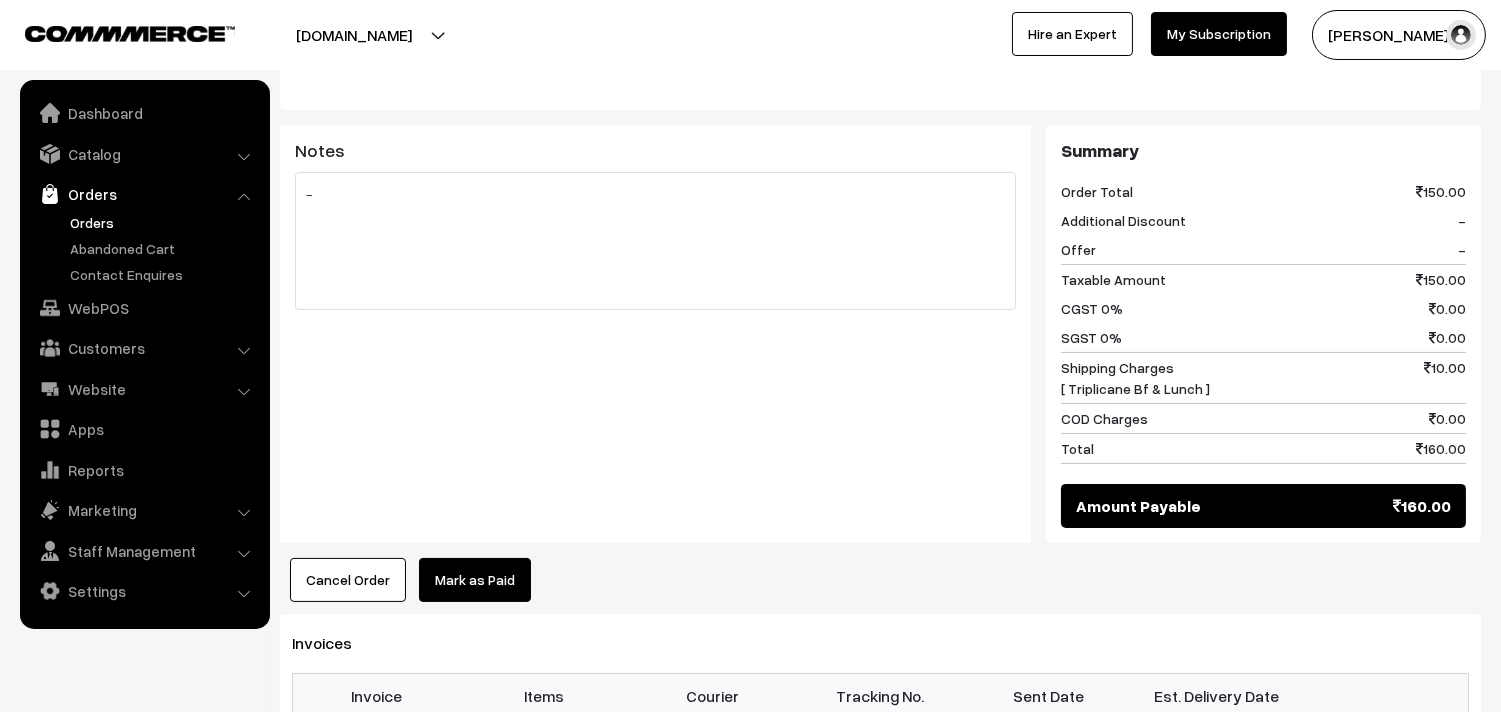 scroll, scrollTop: 1111, scrollLeft: 0, axis: vertical 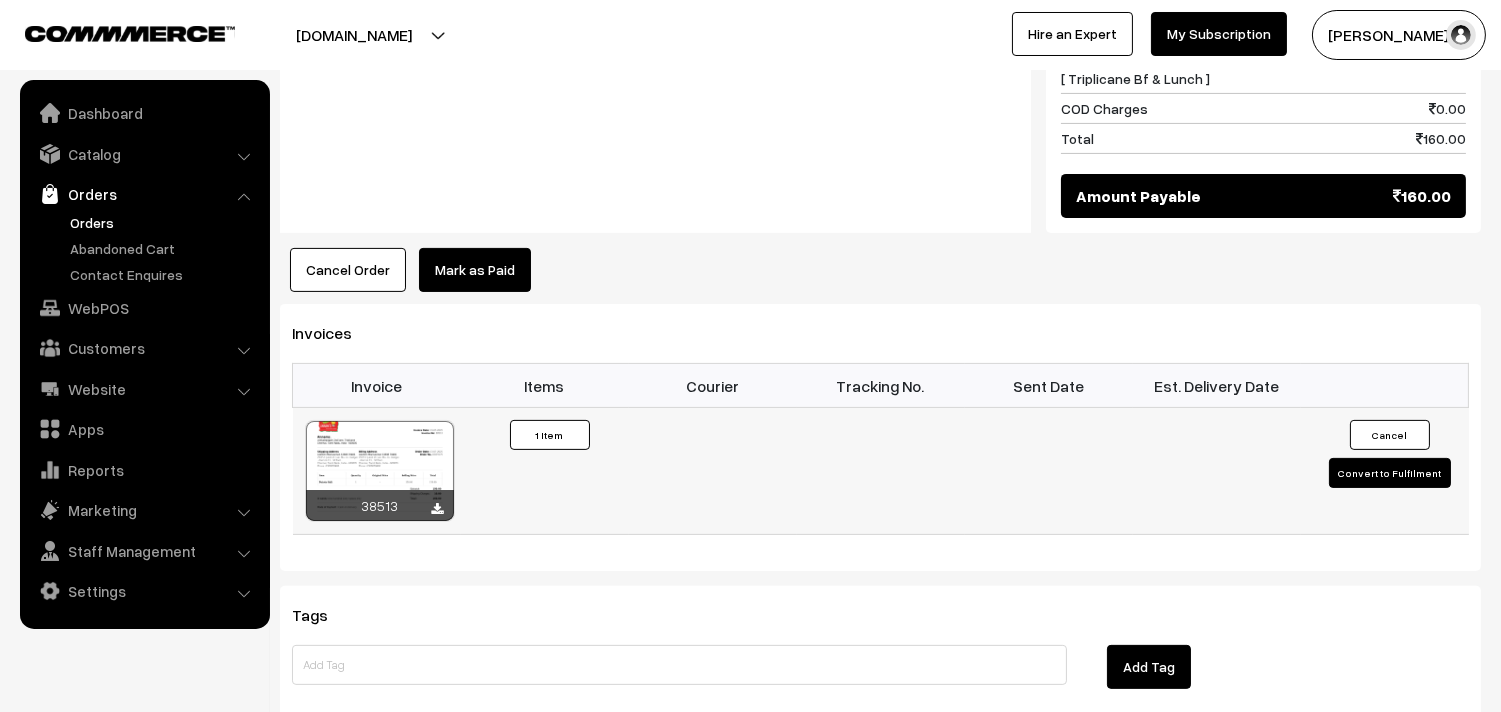 click at bounding box center (380, 471) 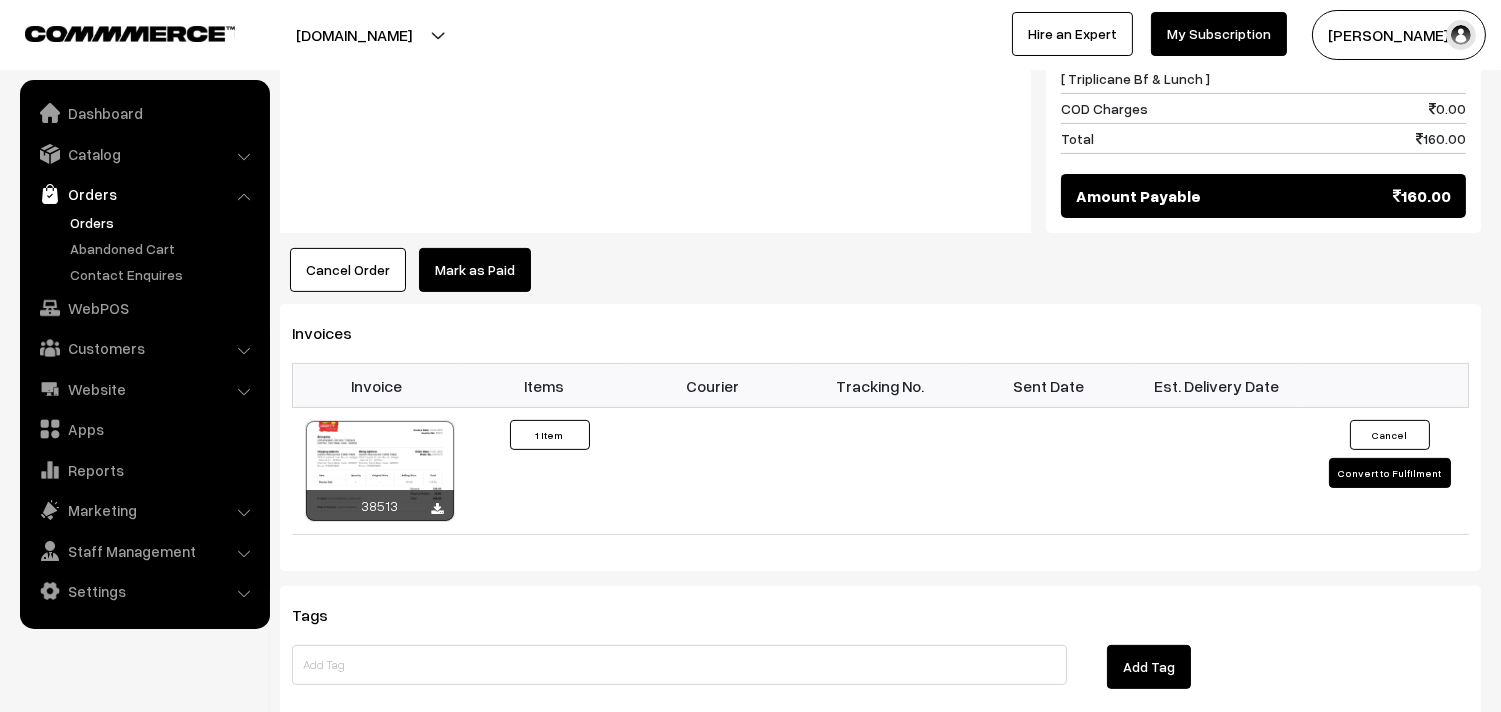 click on "Orders" at bounding box center [164, 222] 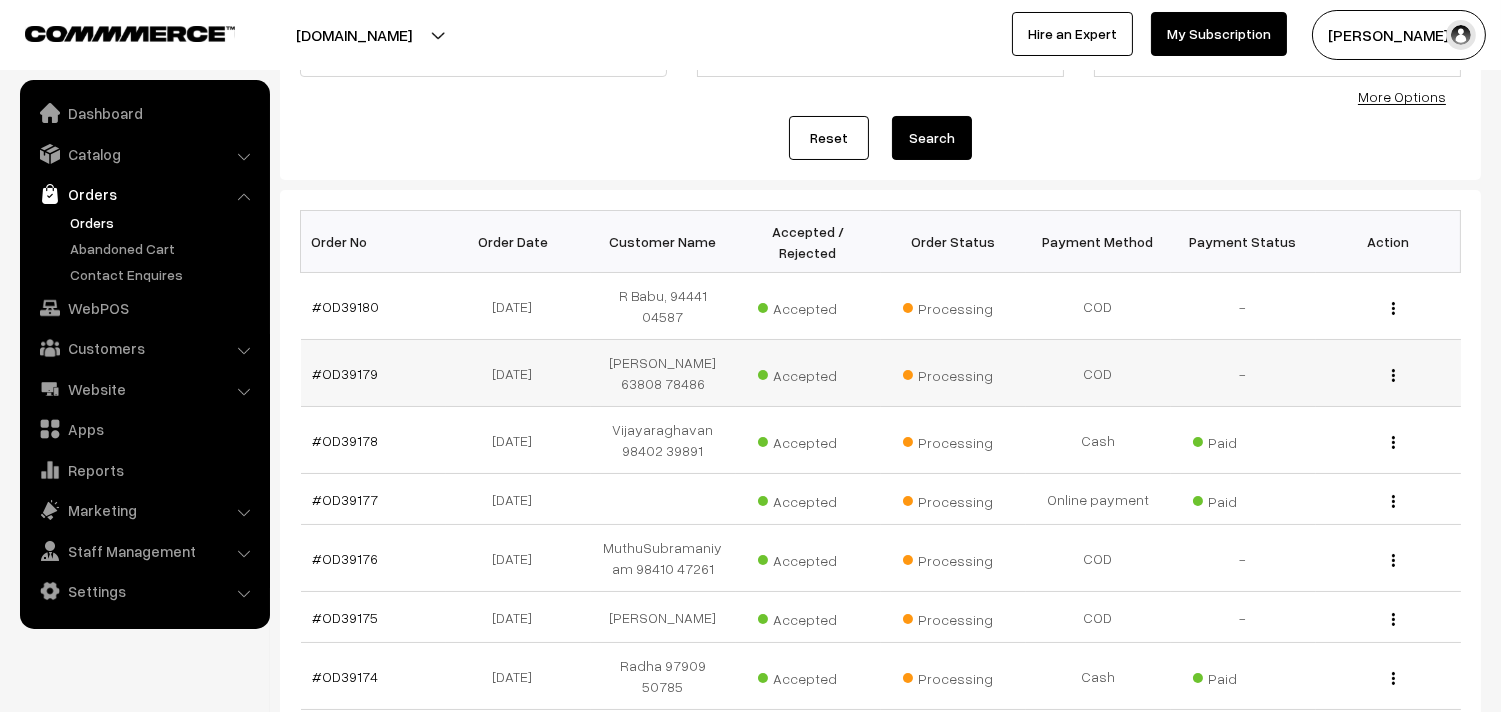 scroll, scrollTop: 222, scrollLeft: 0, axis: vertical 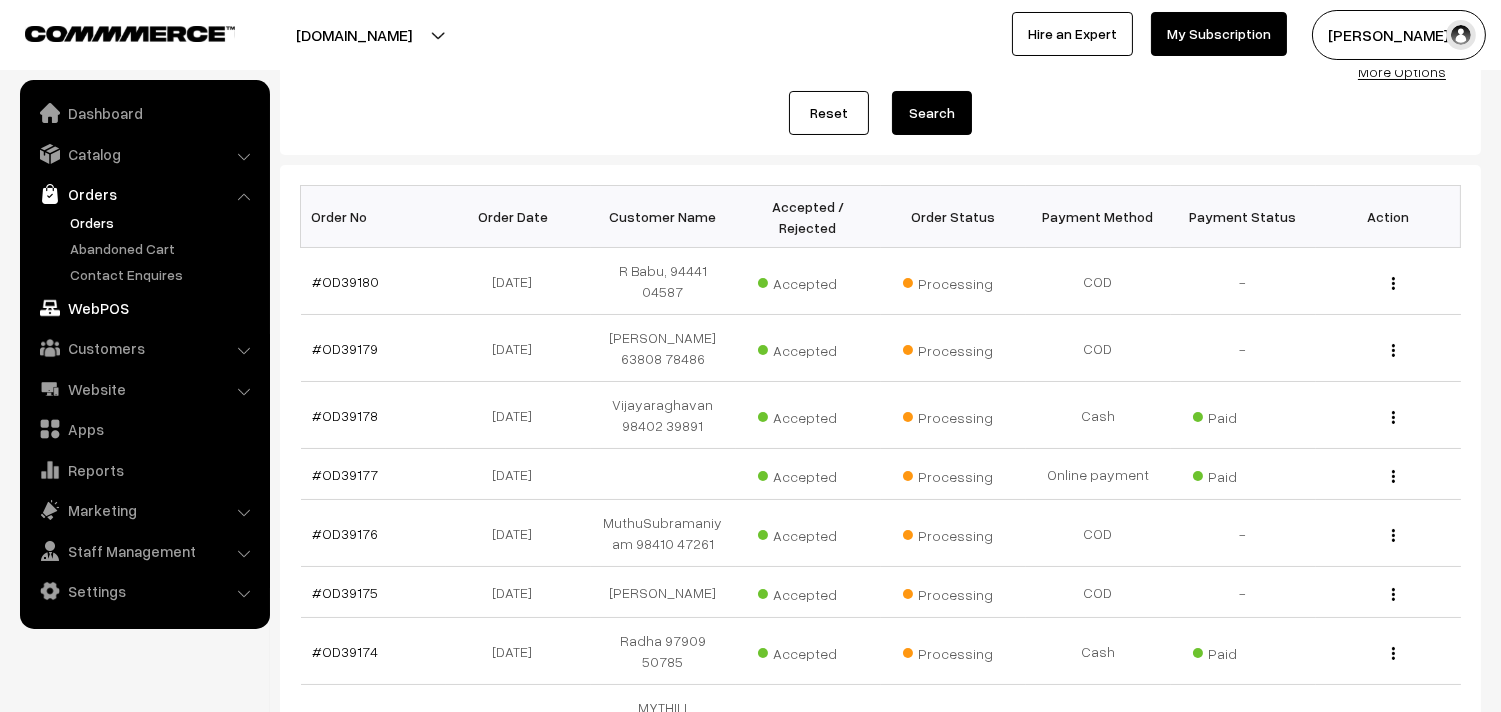 click on "WebPOS" at bounding box center (144, 308) 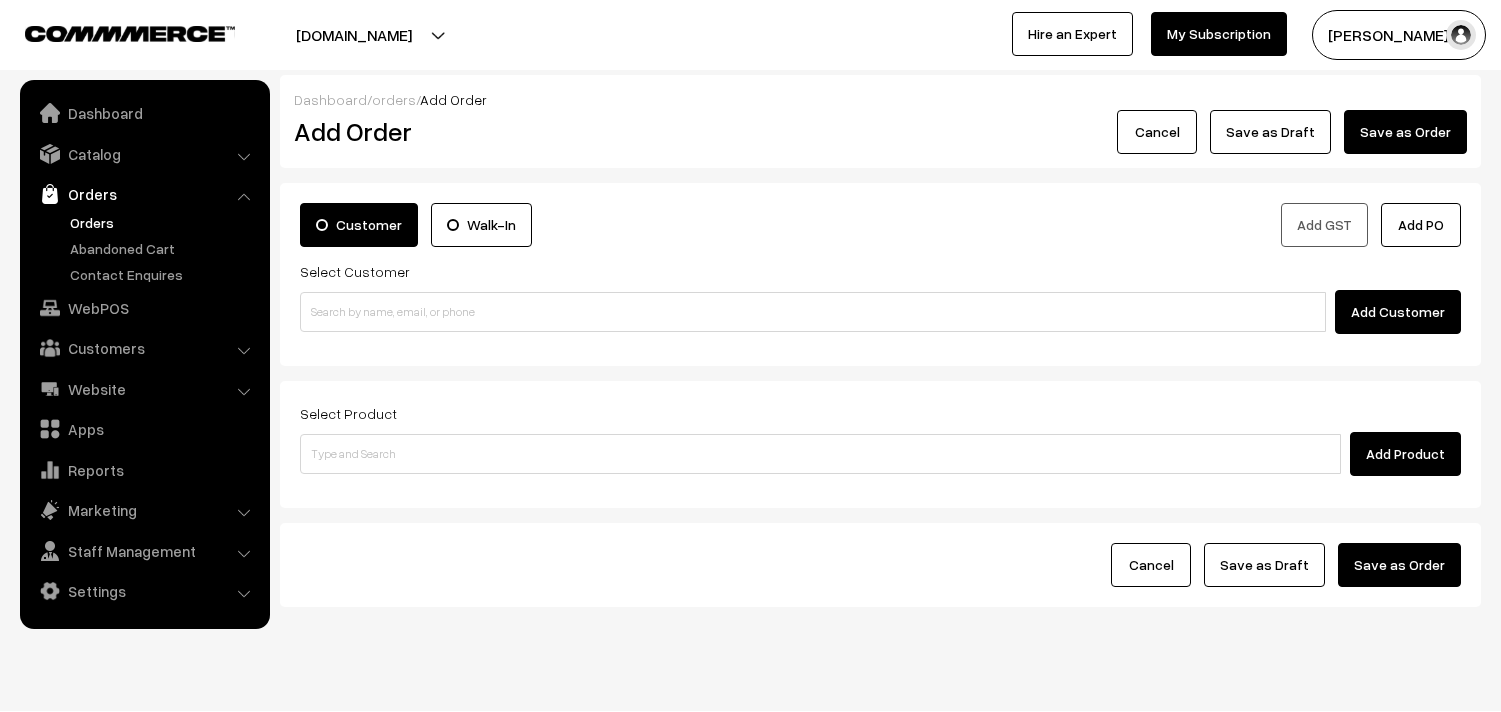 scroll, scrollTop: 0, scrollLeft: 0, axis: both 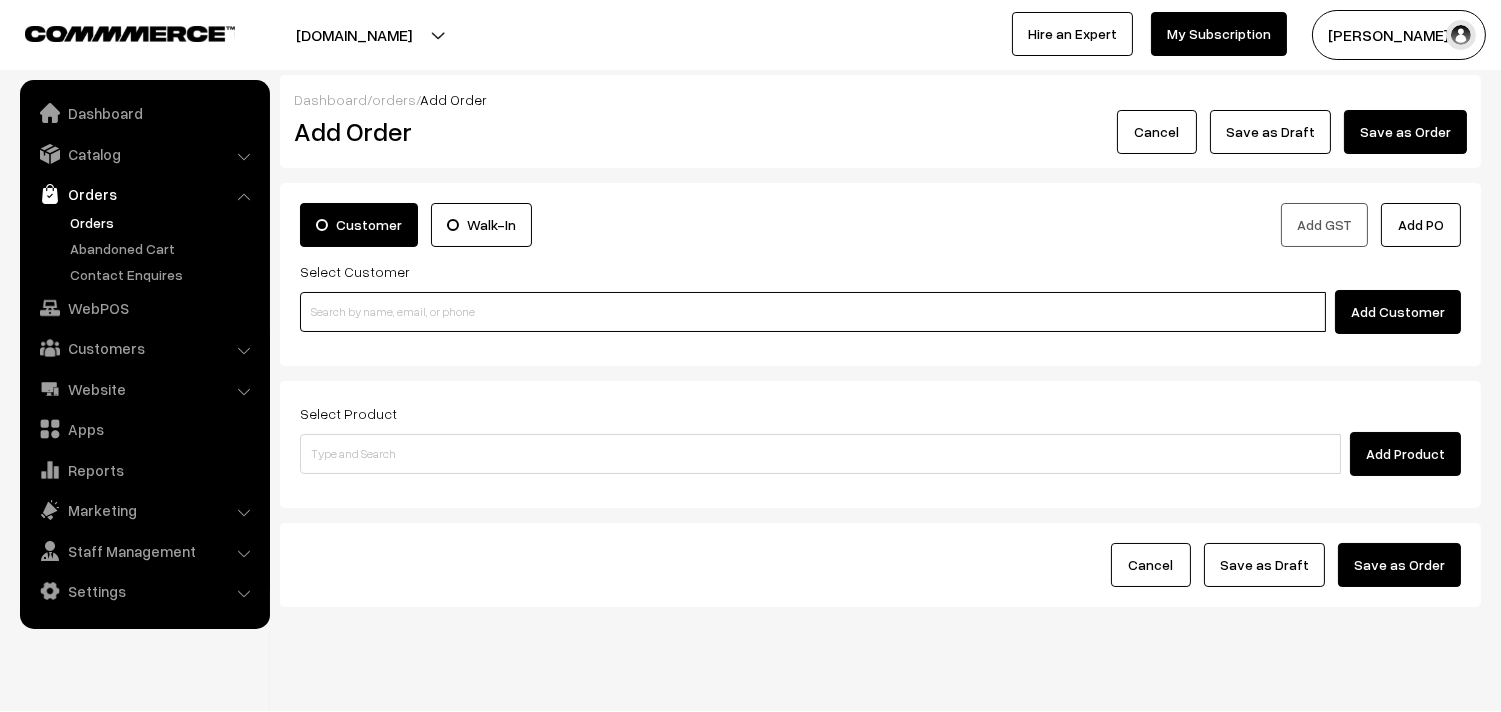 click at bounding box center [813, 312] 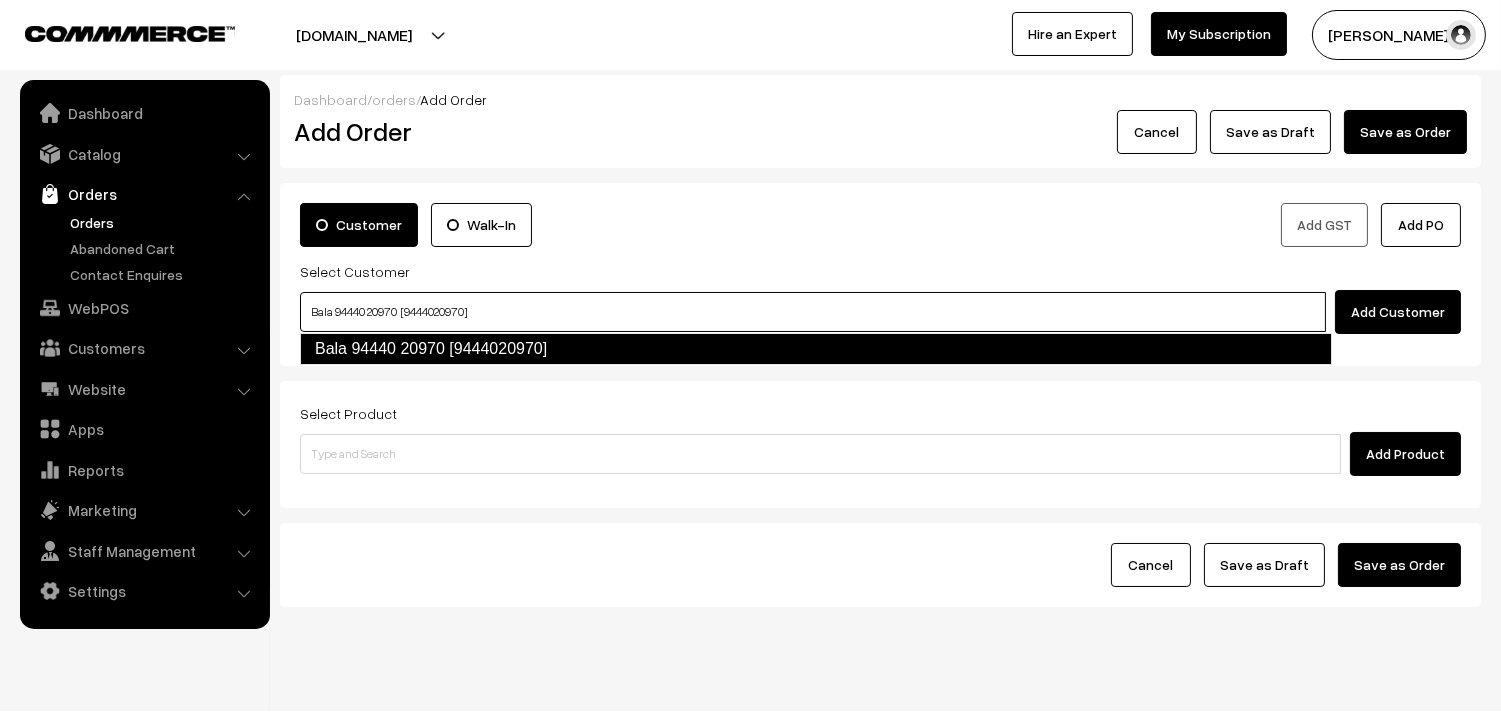 type on "Bala 94440 20970  [9444020970]" 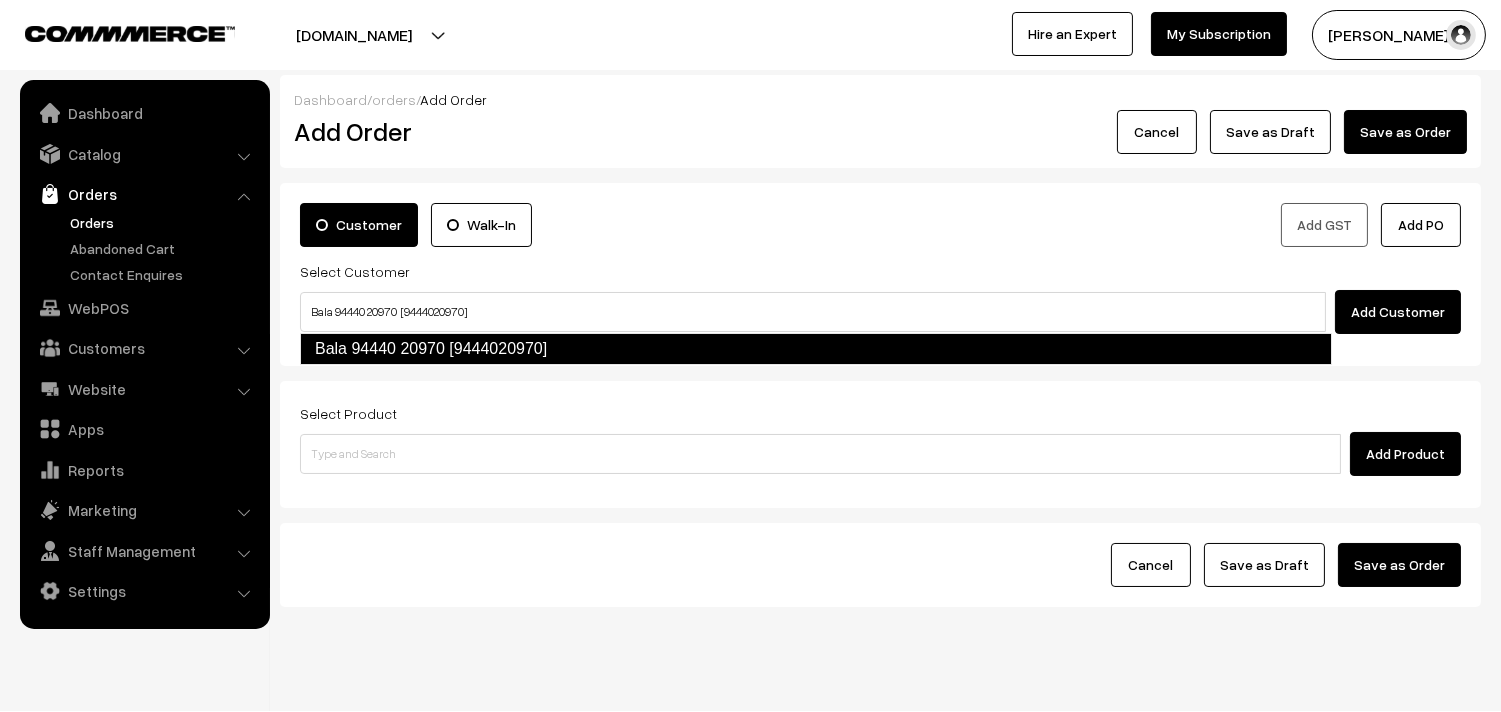 type 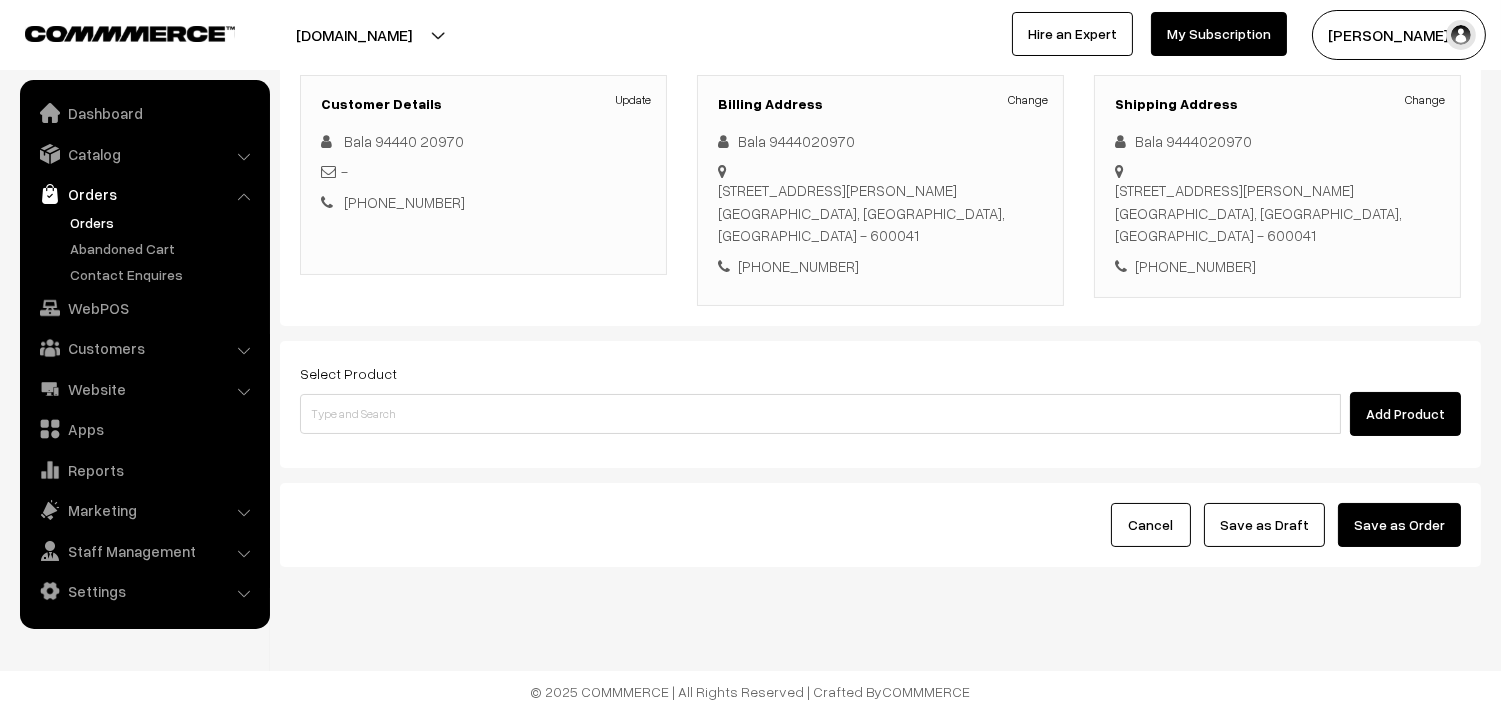 scroll, scrollTop: 295, scrollLeft: 0, axis: vertical 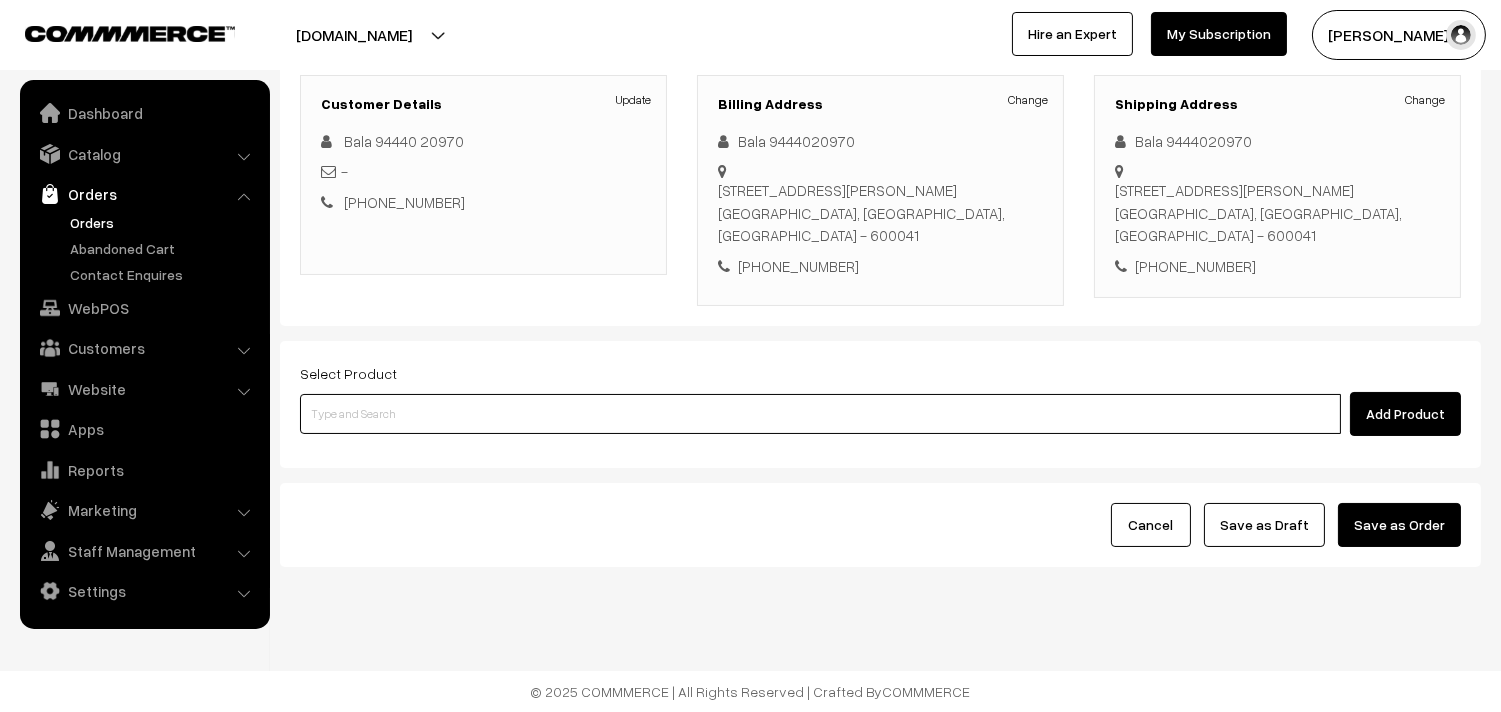 drag, startPoint x: 593, startPoint y: 418, endPoint x: 580, endPoint y: 426, distance: 15.264338 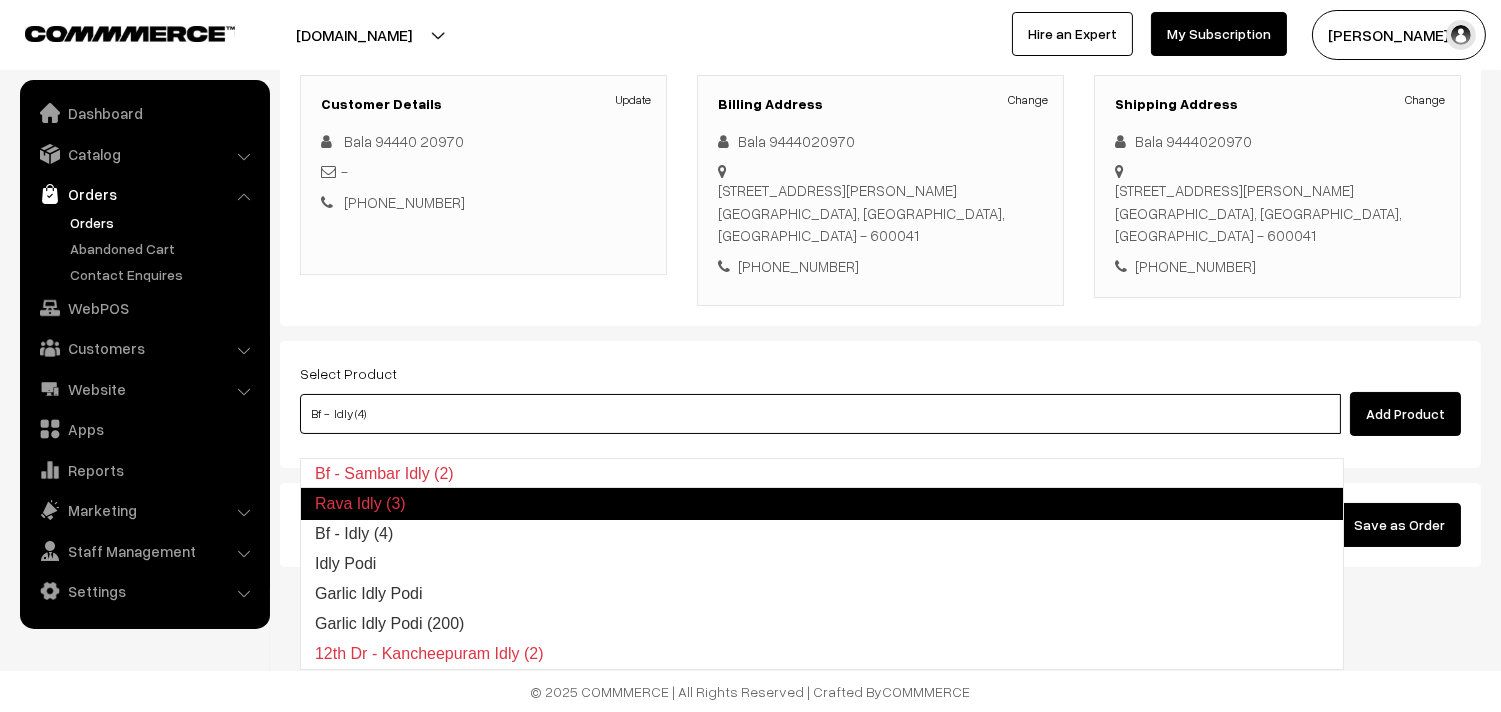 type on "Idly Podi" 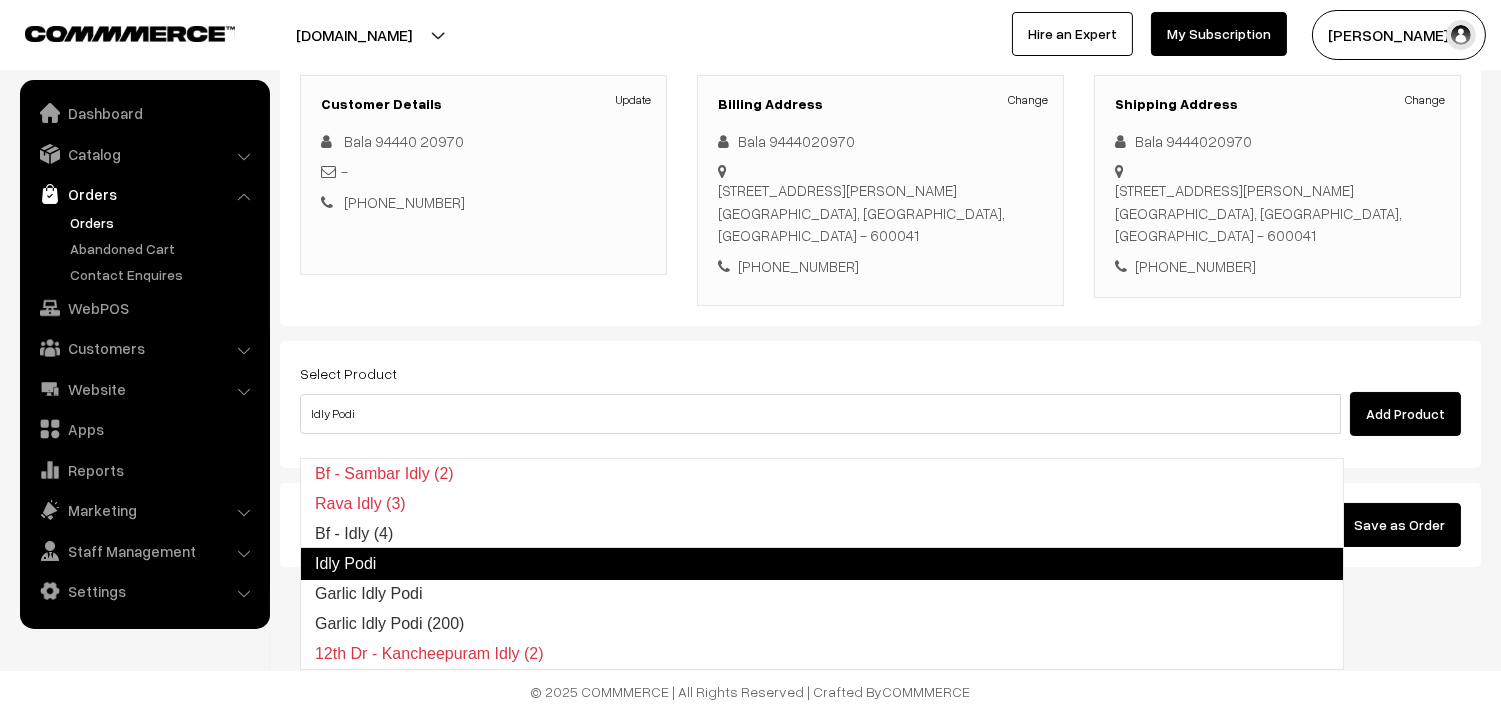type 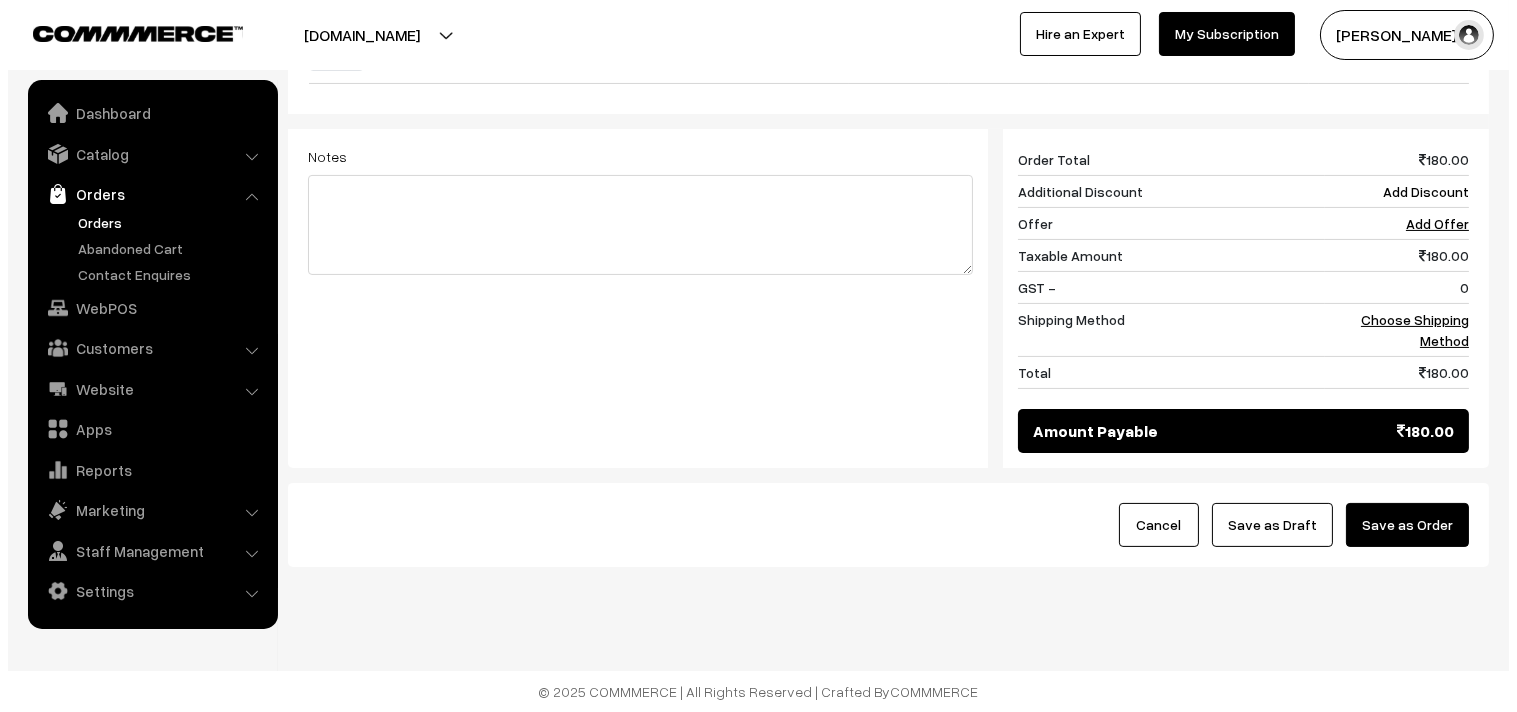scroll, scrollTop: 782, scrollLeft: 0, axis: vertical 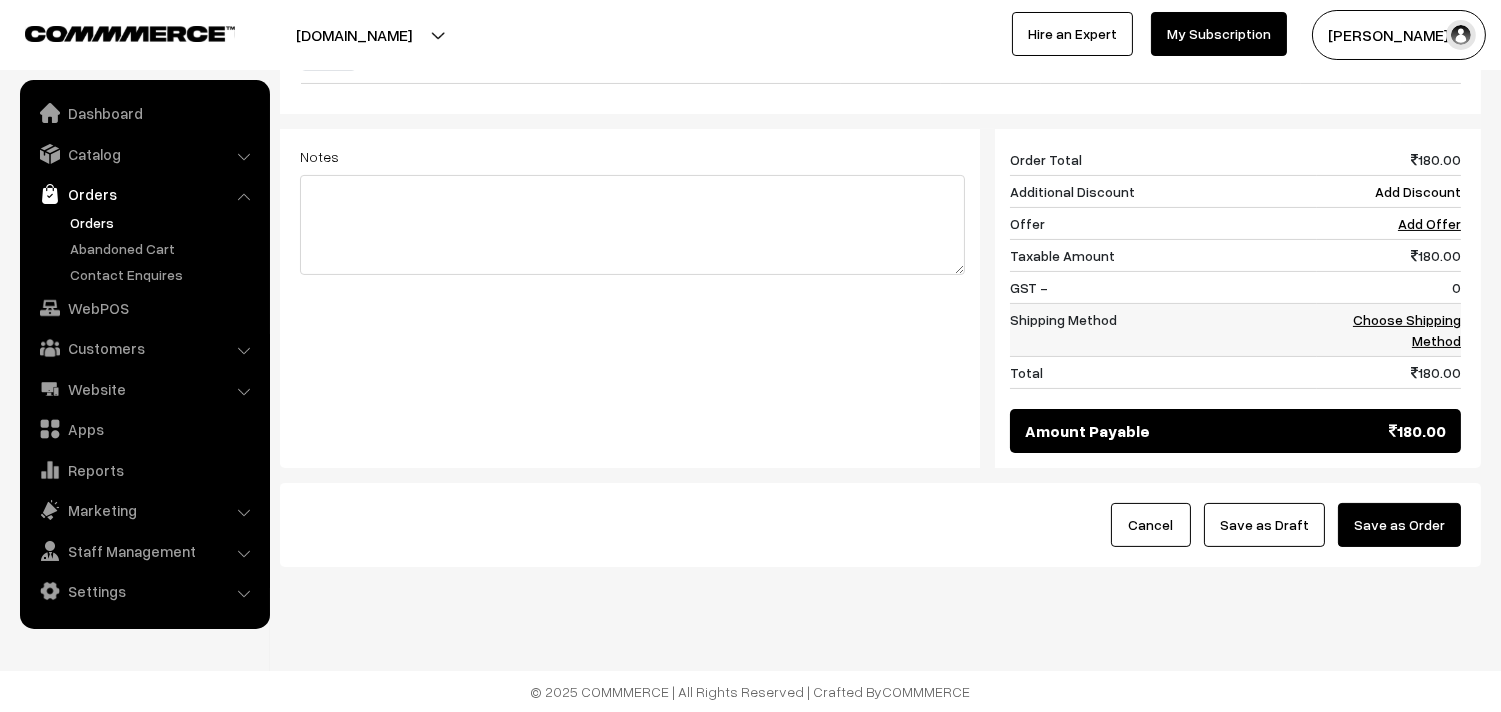 click on "Choose Shipping Method" at bounding box center [1407, 330] 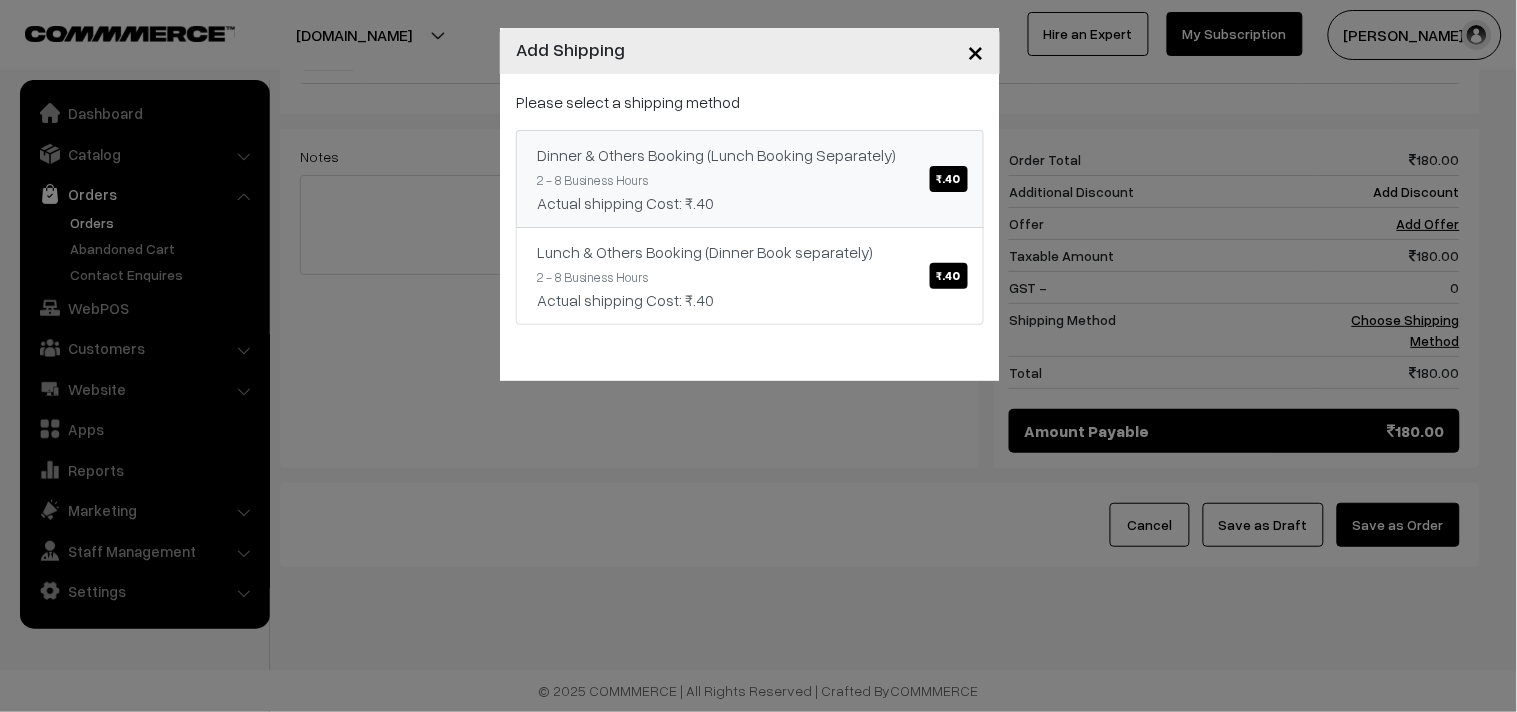 click on "Dinner & Others Booking (Lunch Booking Separately)
₹.40
2 - 8 Business Hours Actual shipping Cost: ₹.40" at bounding box center [750, 179] 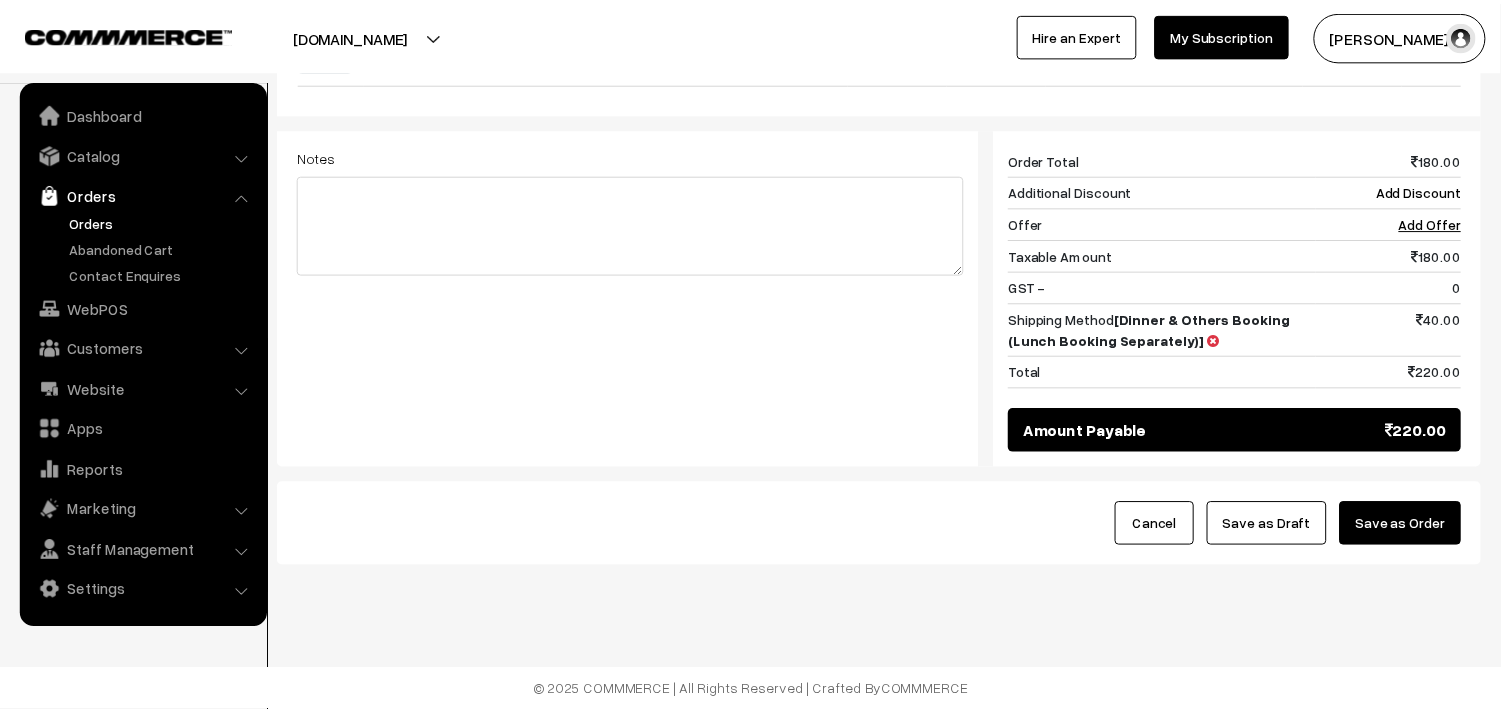 scroll, scrollTop: 760, scrollLeft: 0, axis: vertical 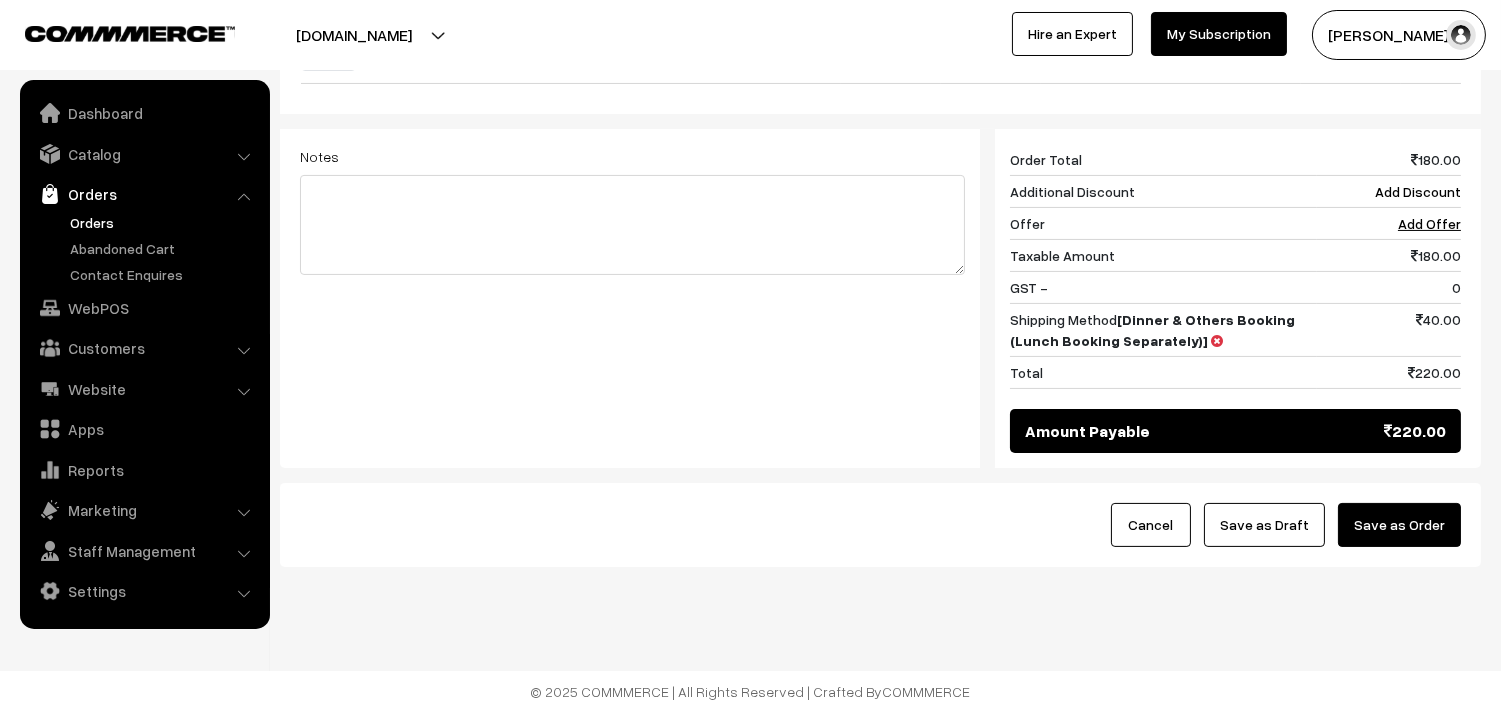 click on "Save as Draft" at bounding box center [1264, 525] 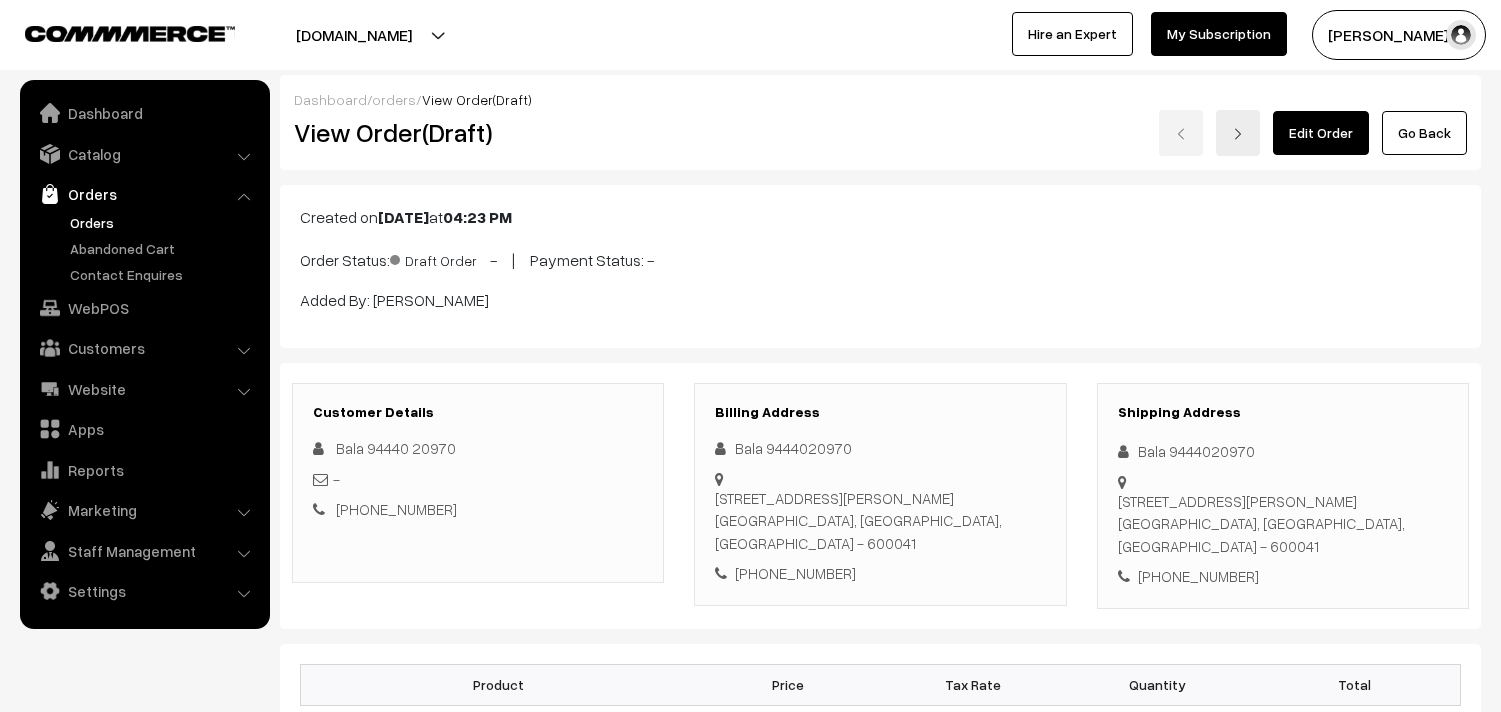 scroll, scrollTop: 0, scrollLeft: 0, axis: both 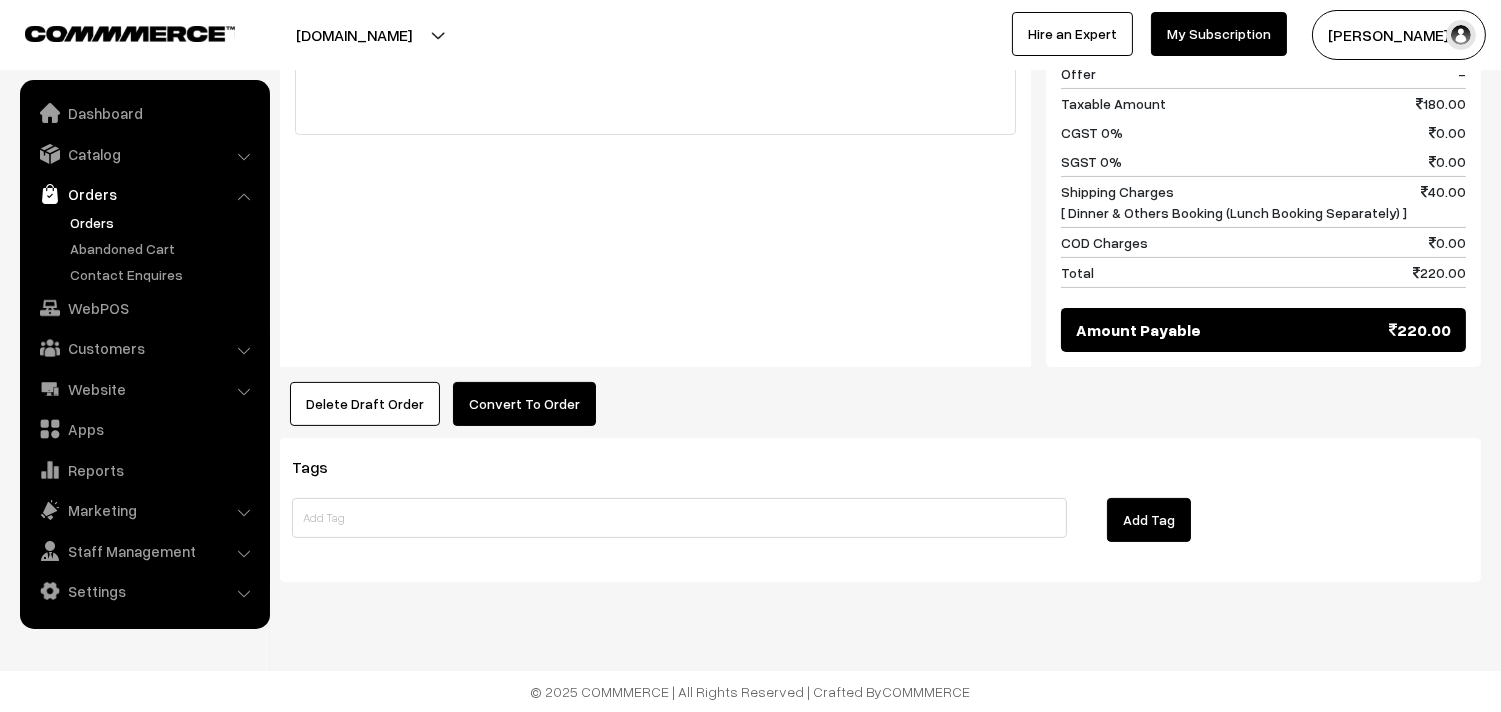 click on "Convert To Order" at bounding box center [524, 404] 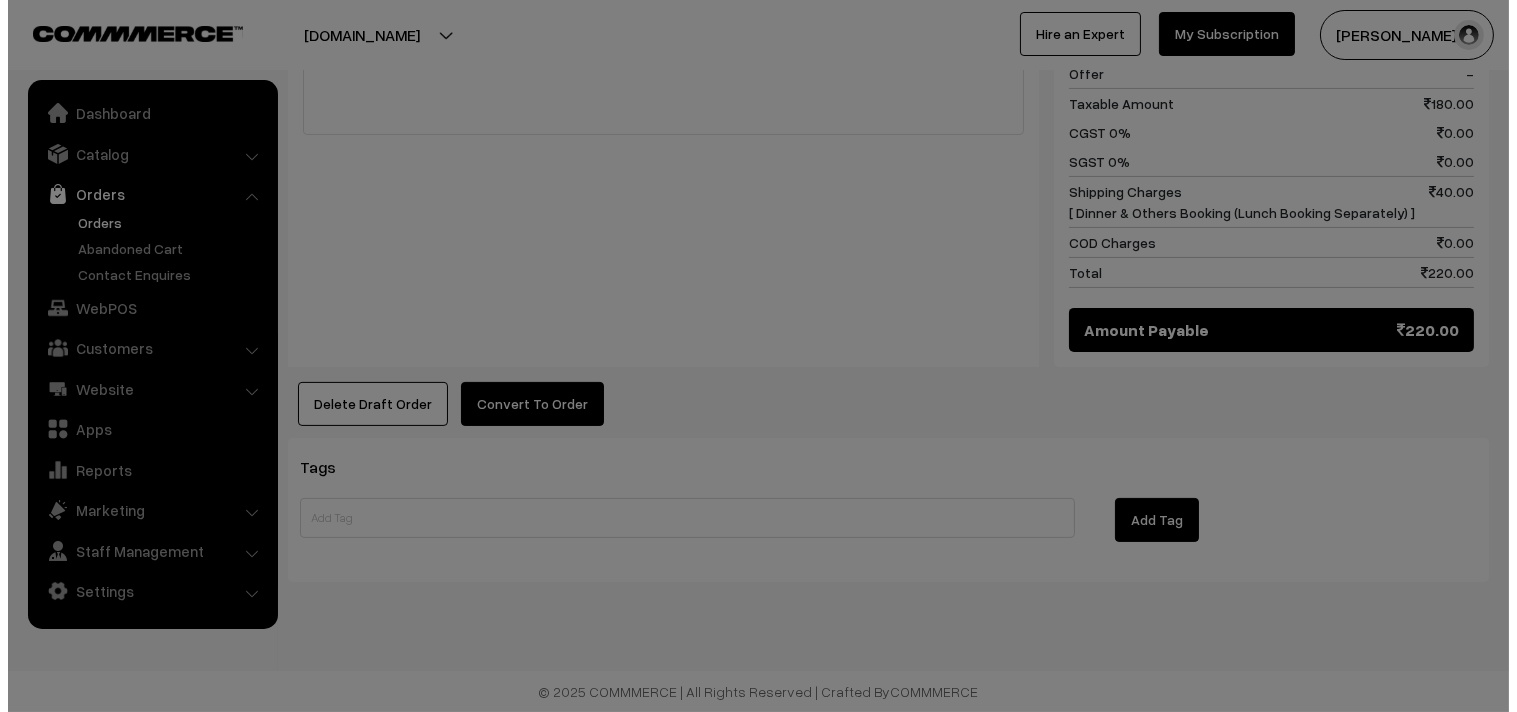 scroll, scrollTop: 956, scrollLeft: 0, axis: vertical 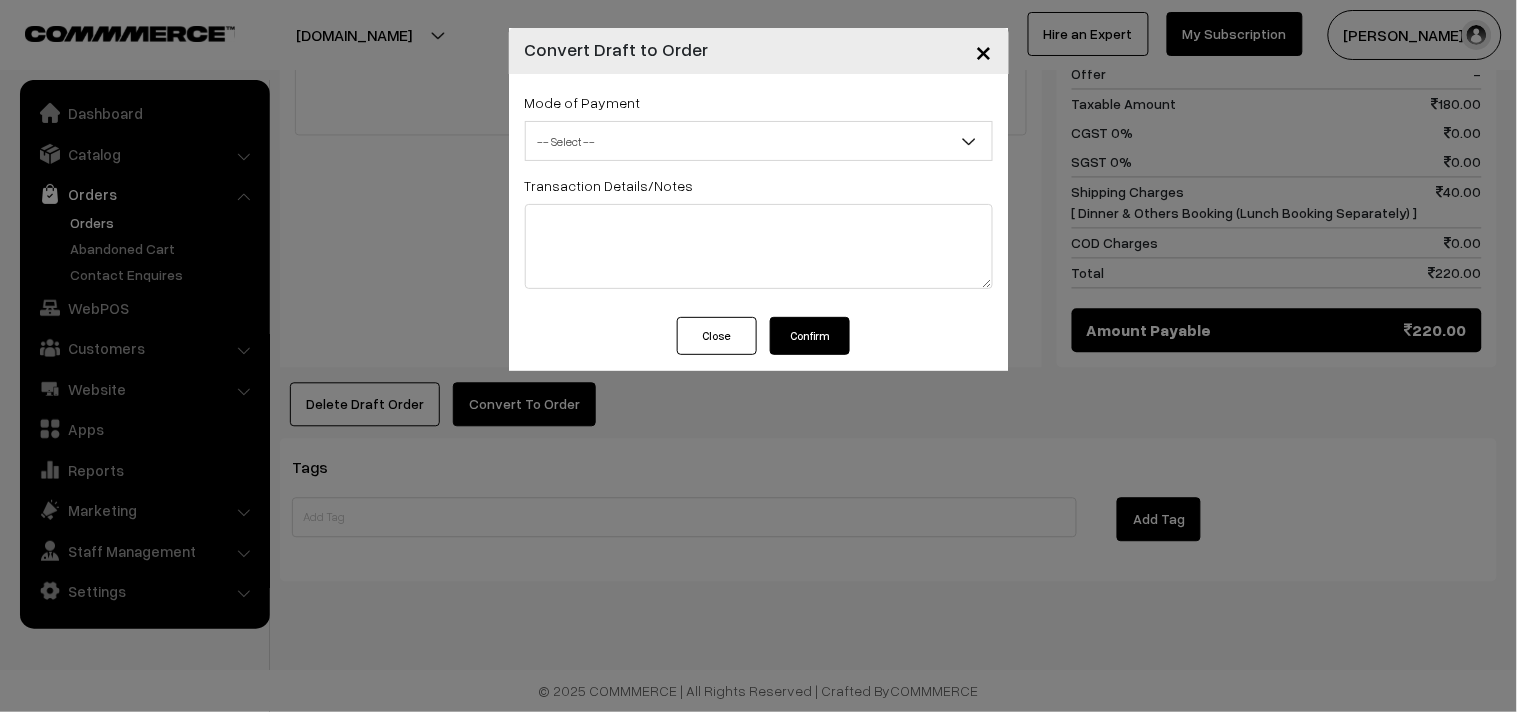 click on "-- Select --" at bounding box center (759, 141) 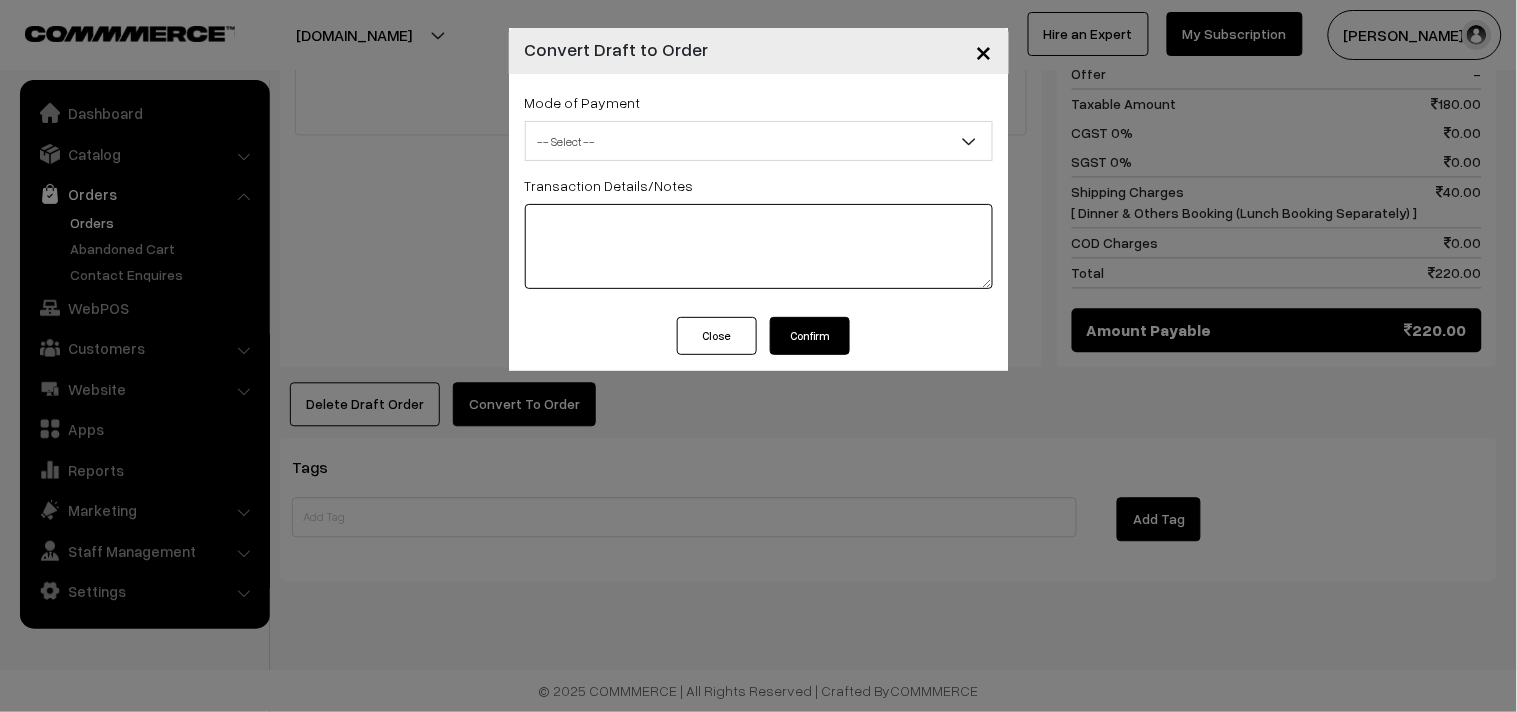 click at bounding box center [759, 246] 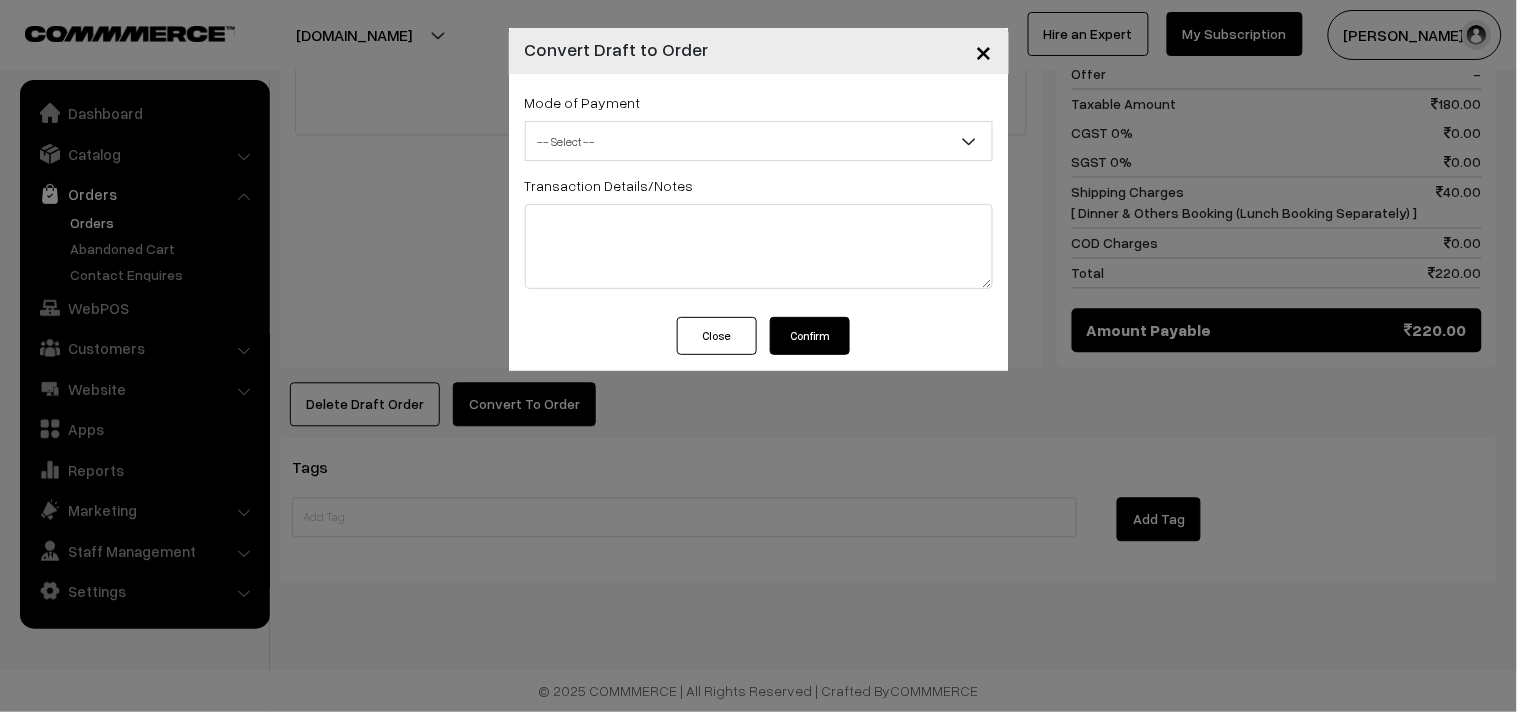 click on "-- Select --" at bounding box center (759, 141) 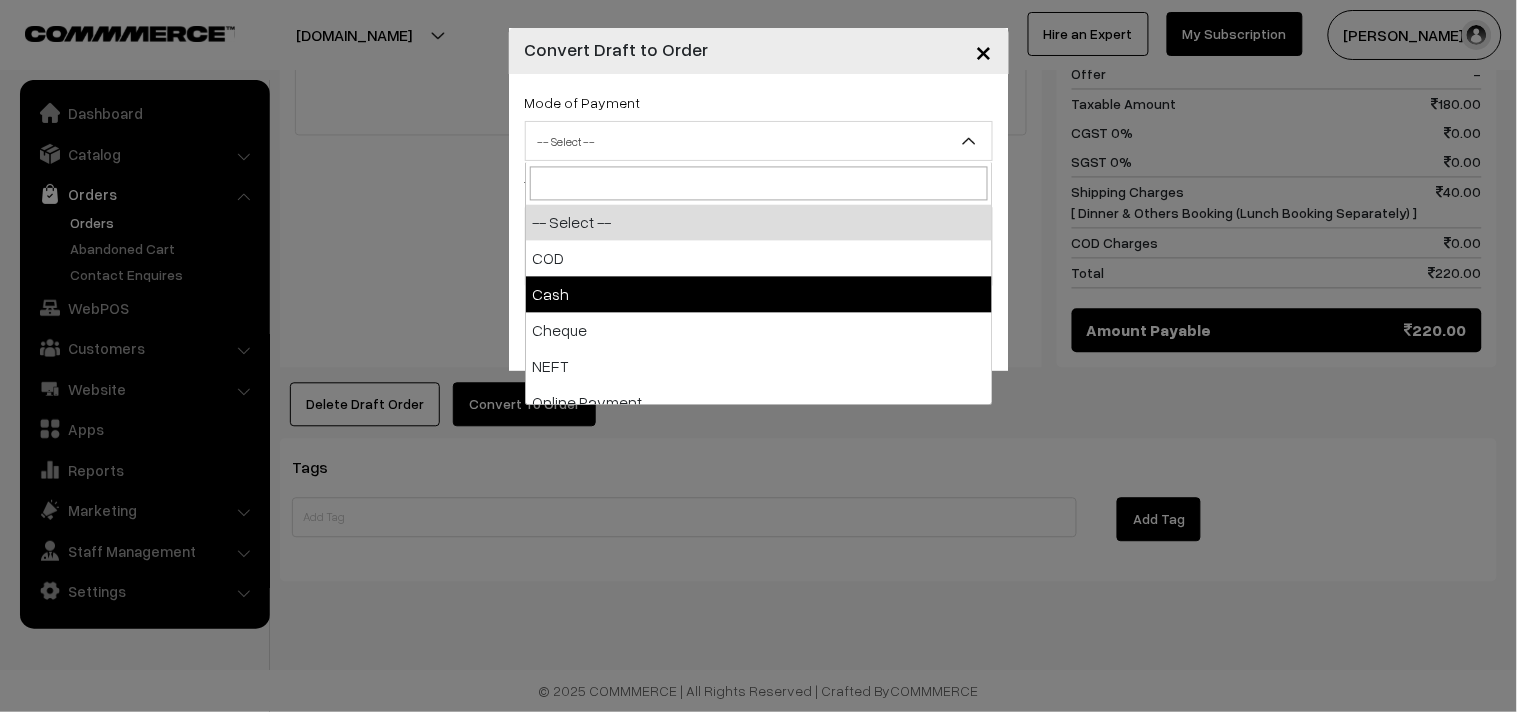 select on "2" 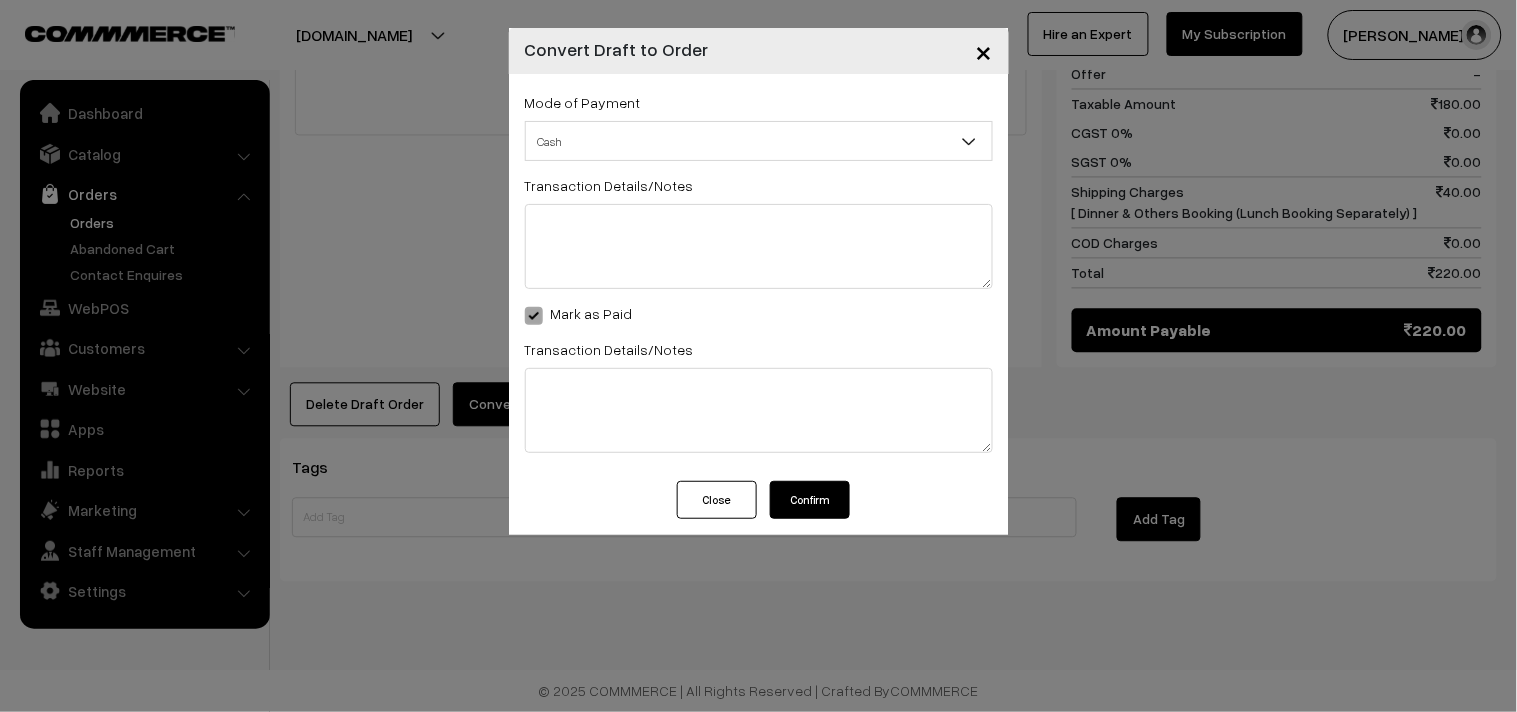 click on "Confirm" at bounding box center (810, 500) 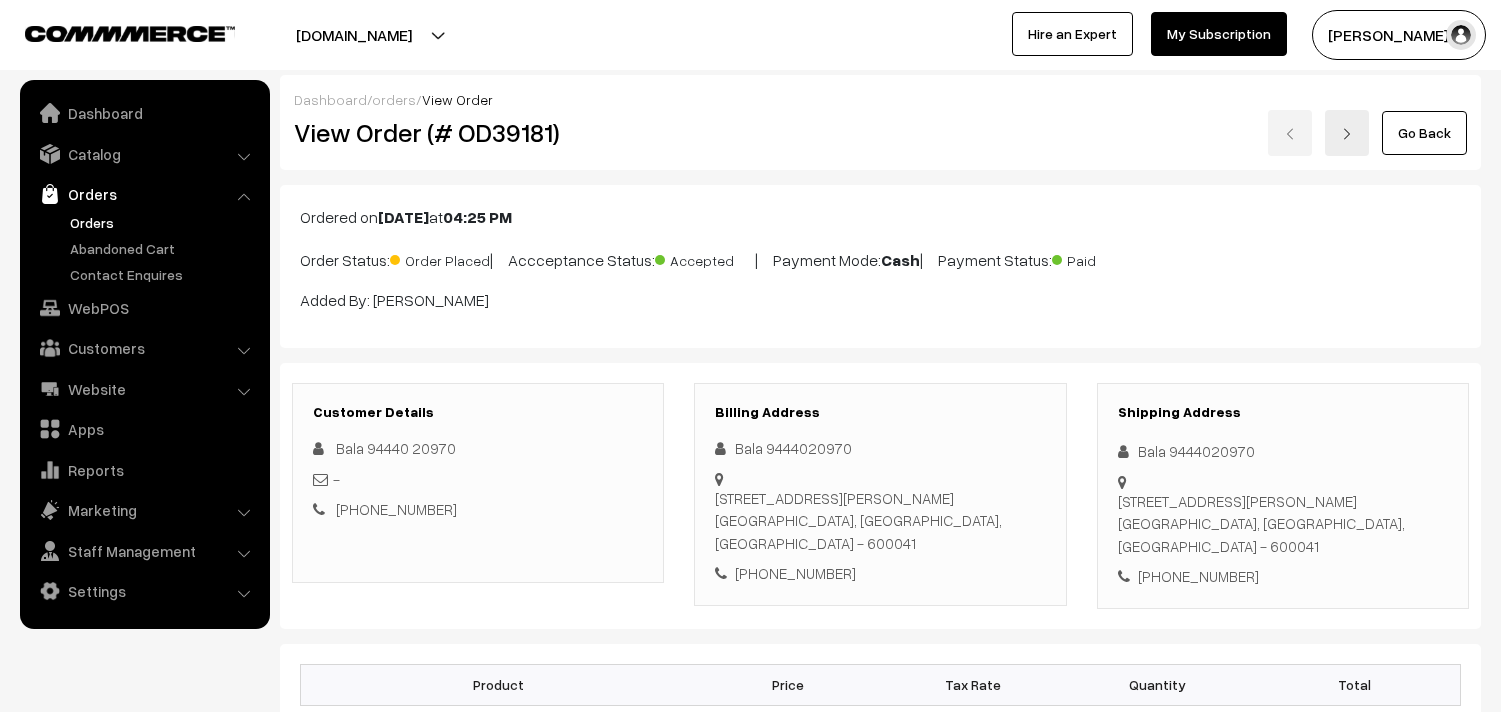 scroll, scrollTop: 954, scrollLeft: 0, axis: vertical 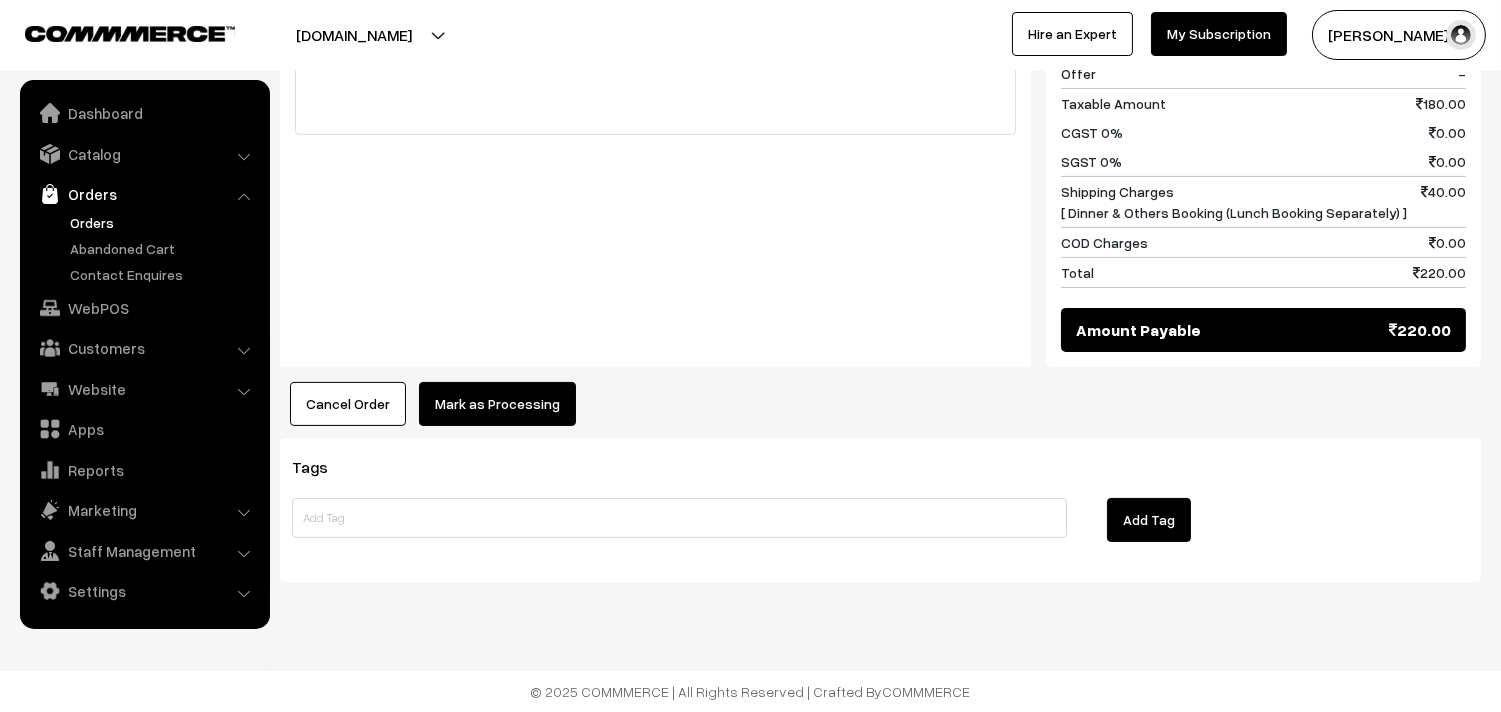 drag, startPoint x: 518, startPoint y: 380, endPoint x: 541, endPoint y: 392, distance: 25.942244 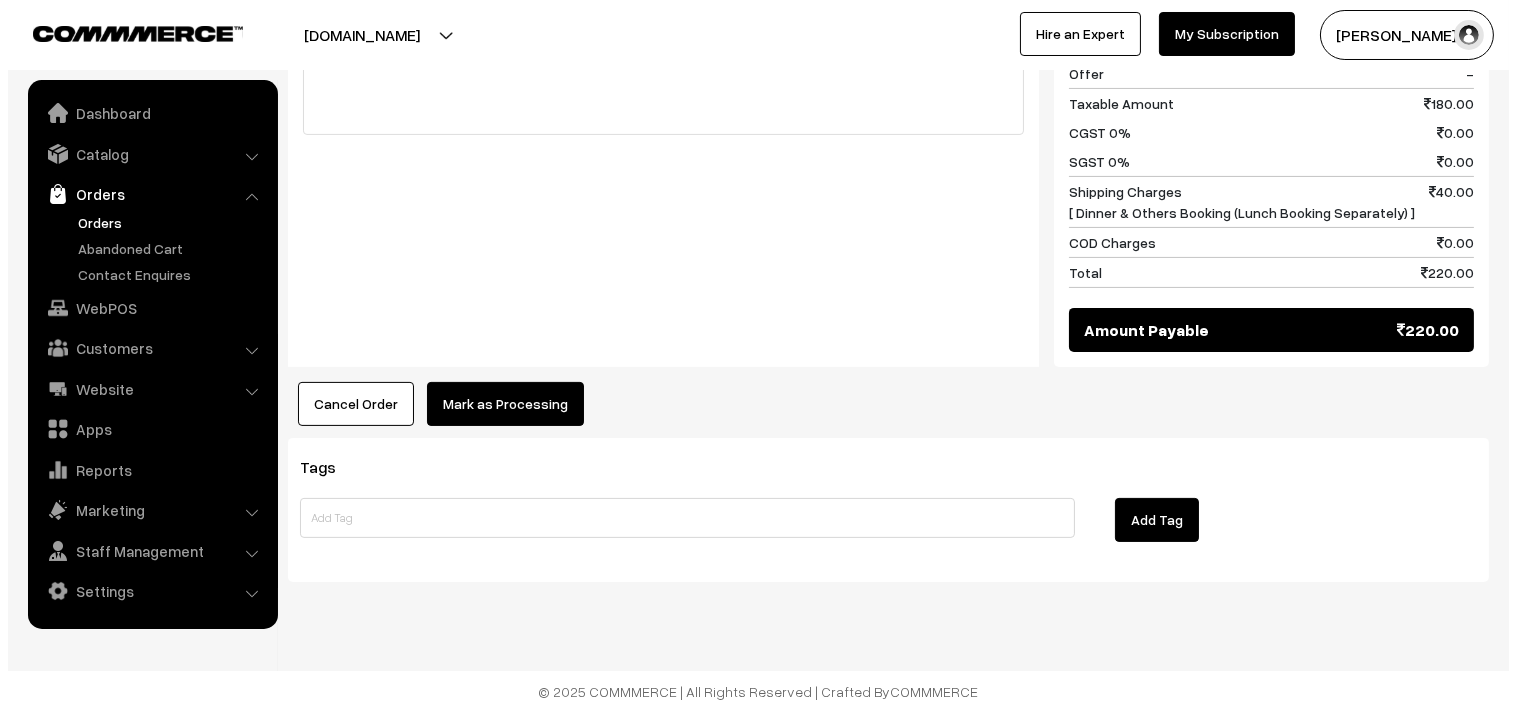 scroll, scrollTop: 956, scrollLeft: 0, axis: vertical 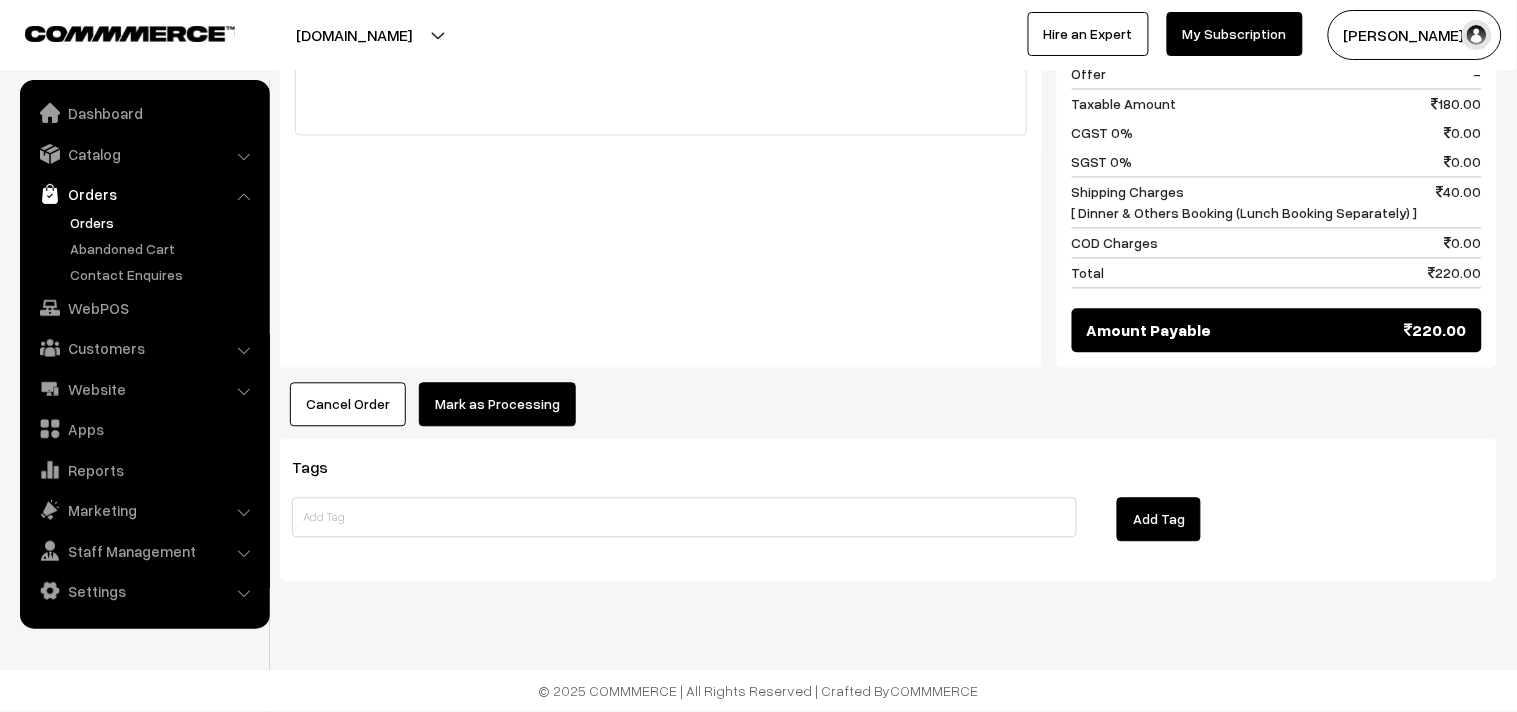 drag, startPoint x: 551, startPoint y: 398, endPoint x: 540, endPoint y: 398, distance: 11 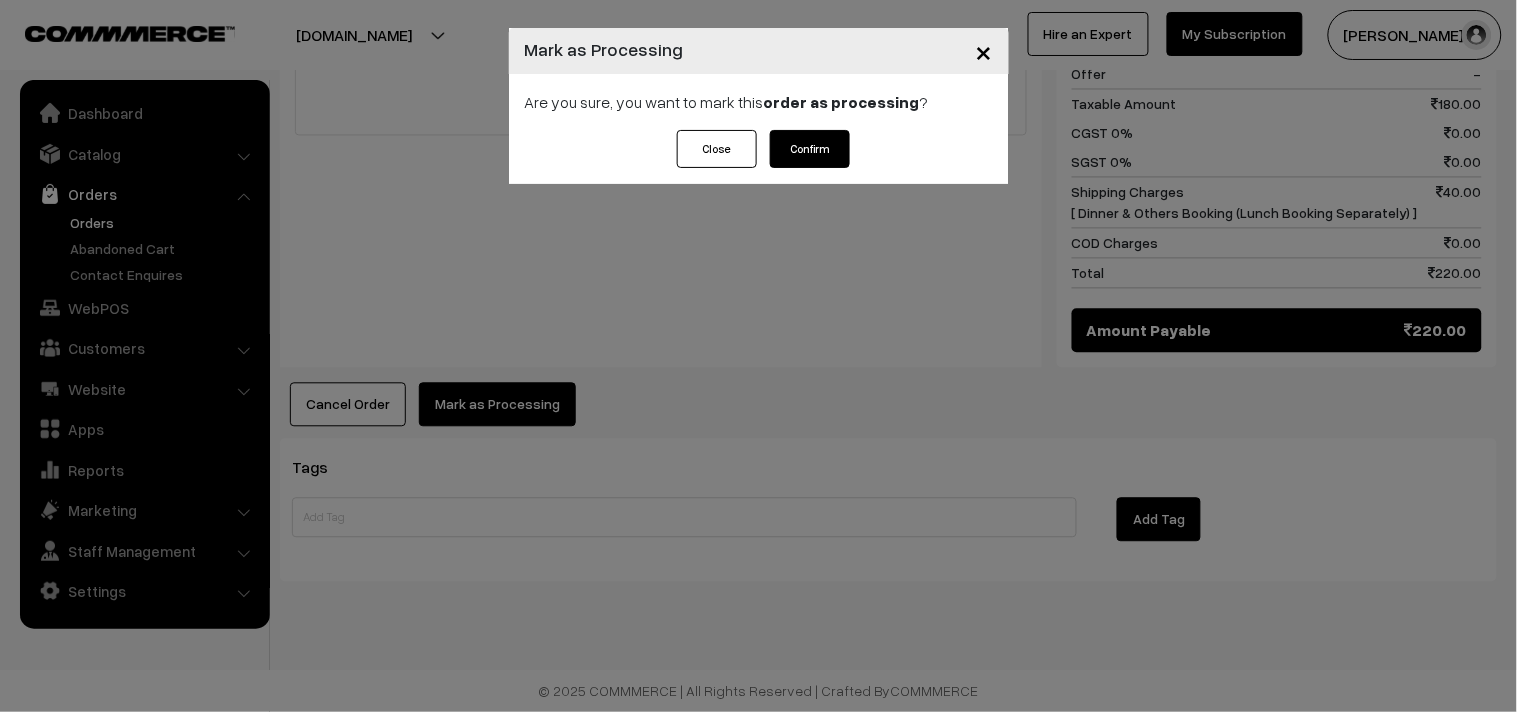 click on "order as processing" at bounding box center [842, 102] 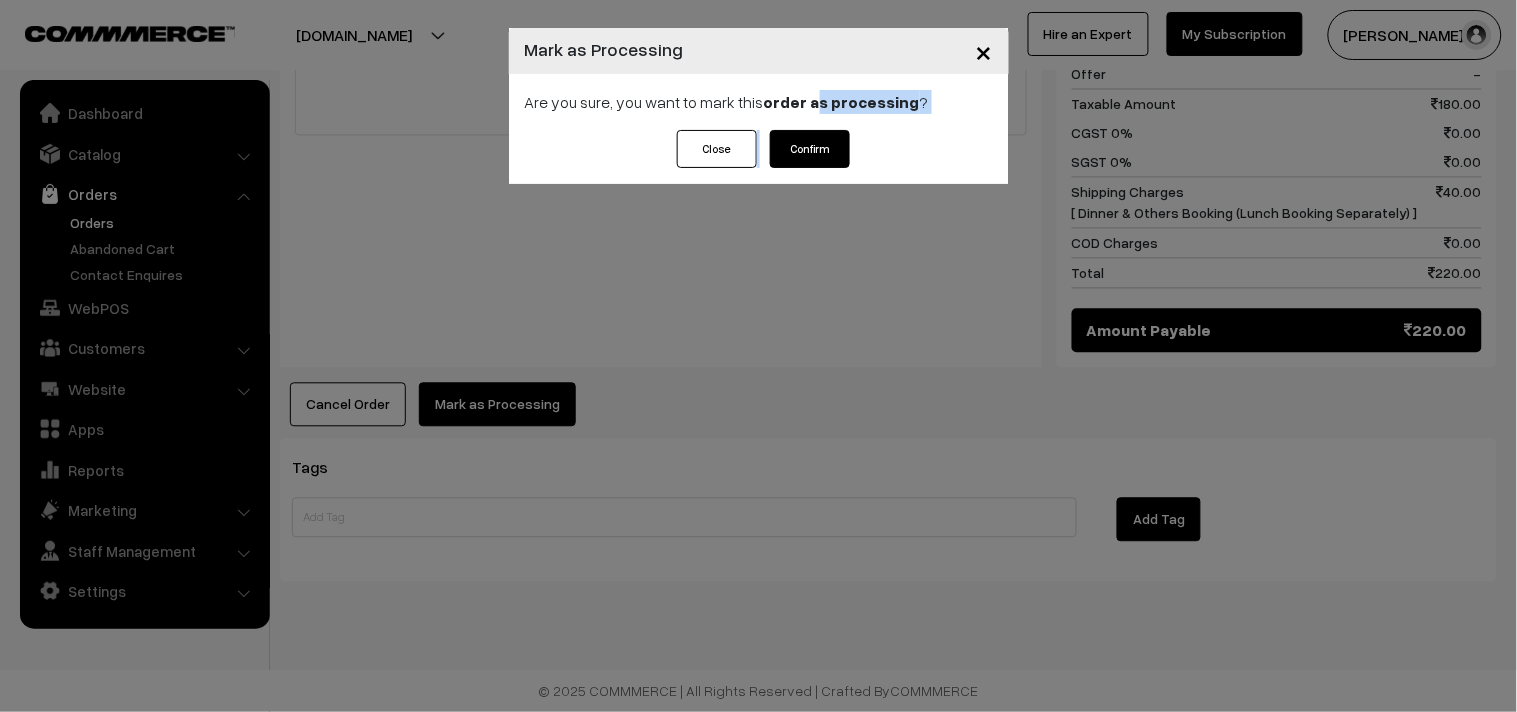 click on "×
Mark as Processing
Are you sure, you want to mark this  order as processing  ?
Close
Confirm" at bounding box center [759, 106] 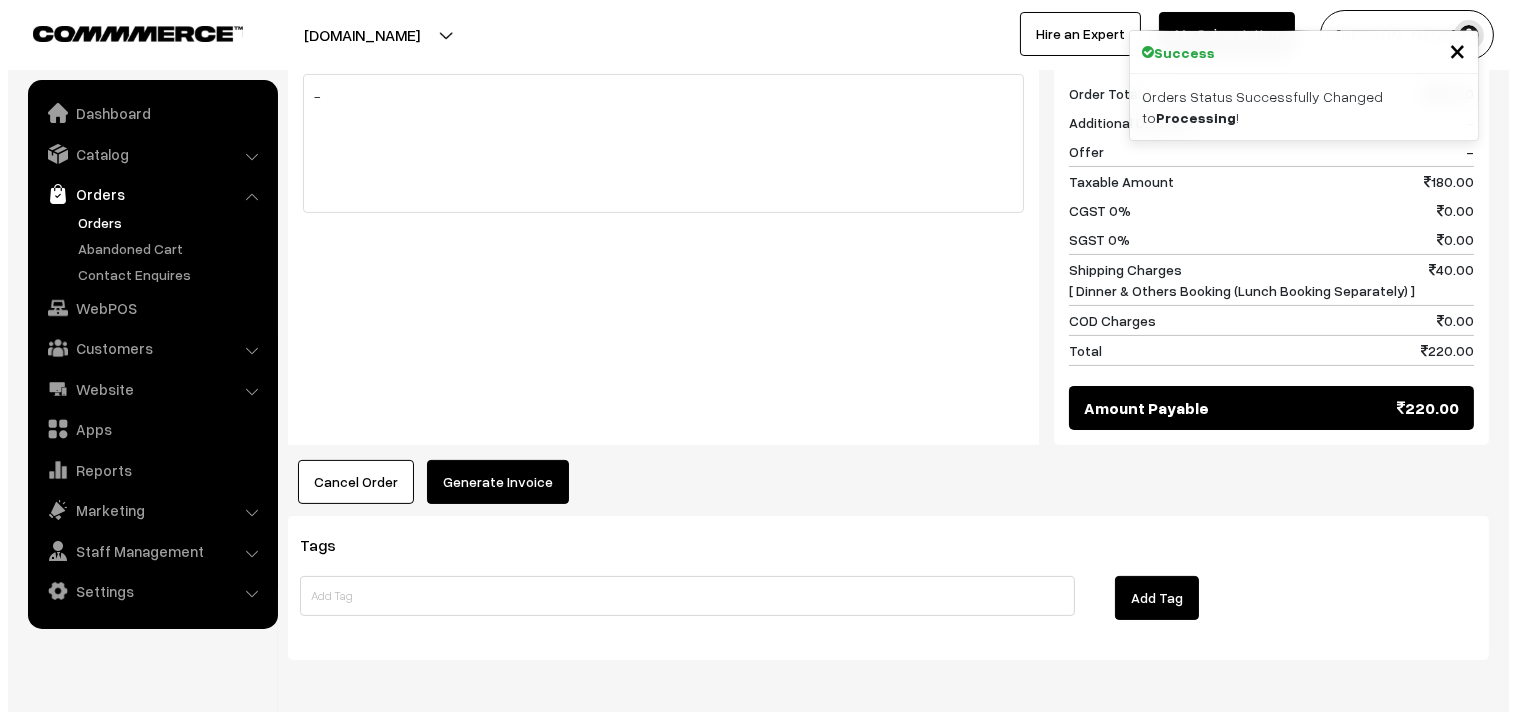 scroll, scrollTop: 888, scrollLeft: 0, axis: vertical 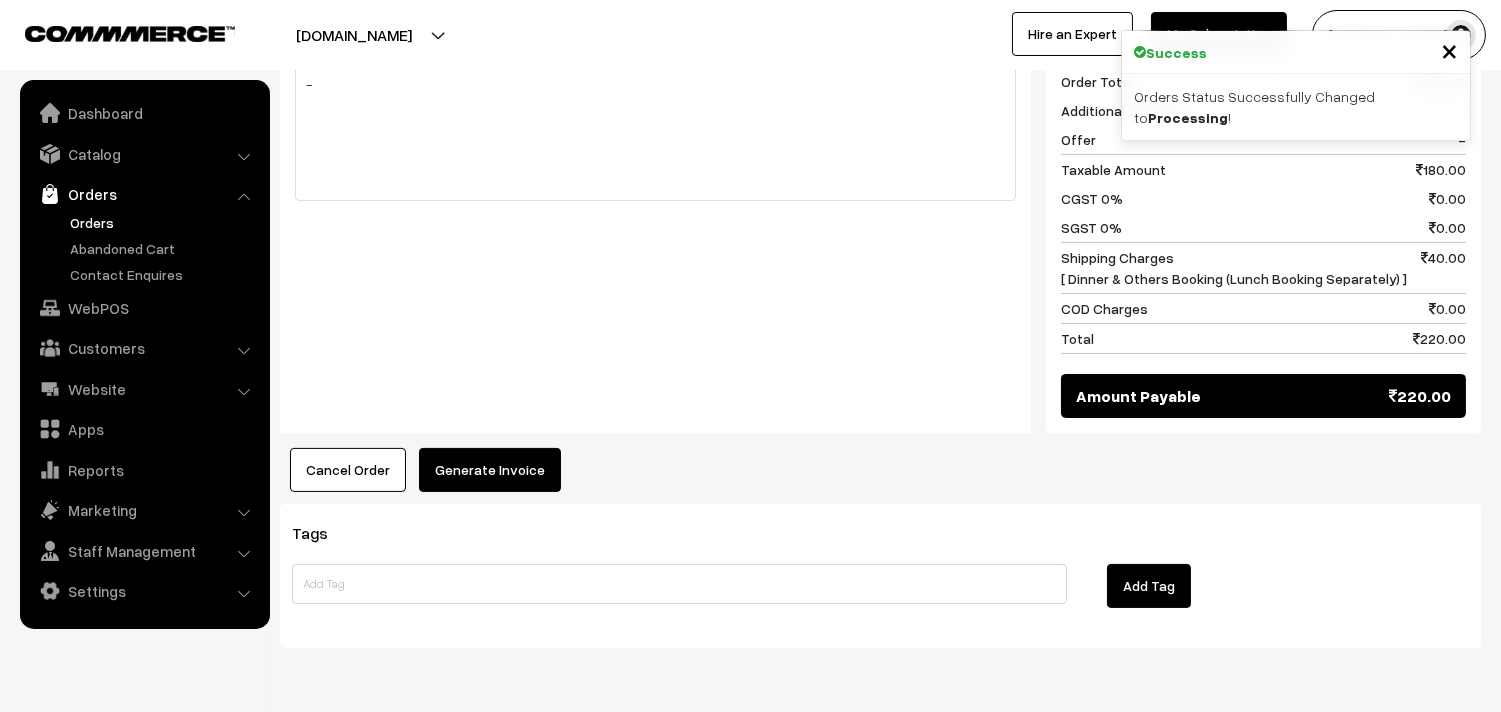 click on "Generate Invoice" at bounding box center [490, 470] 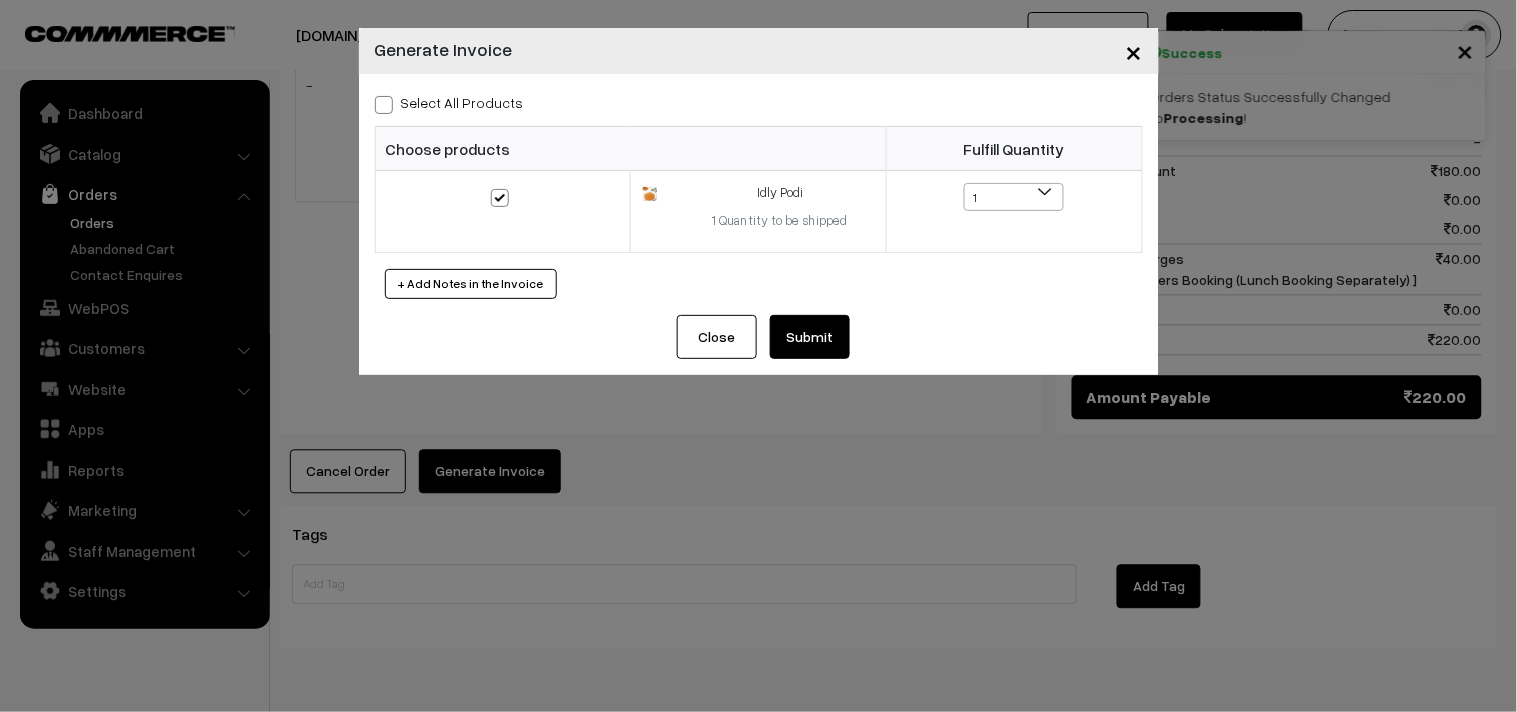 click on "Submit" at bounding box center (810, 337) 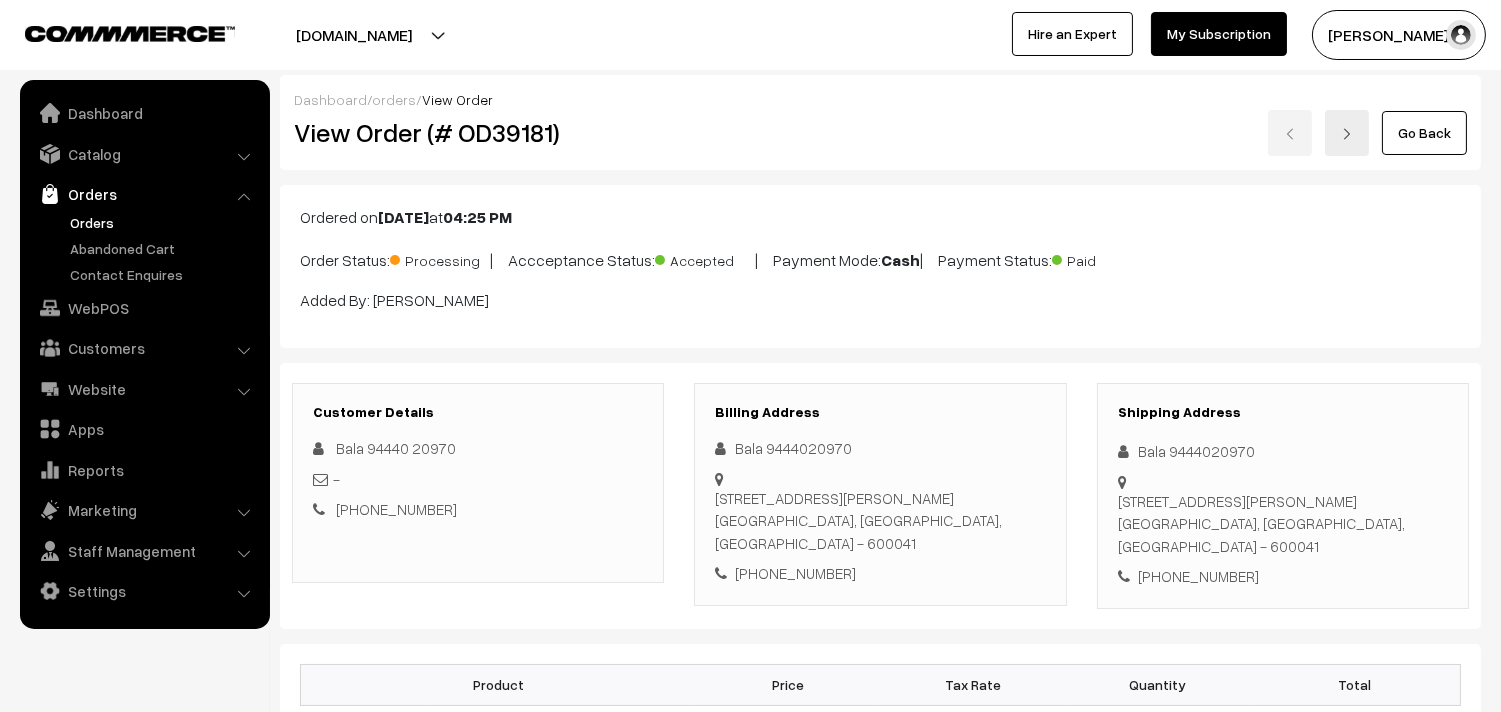 scroll, scrollTop: 0, scrollLeft: 0, axis: both 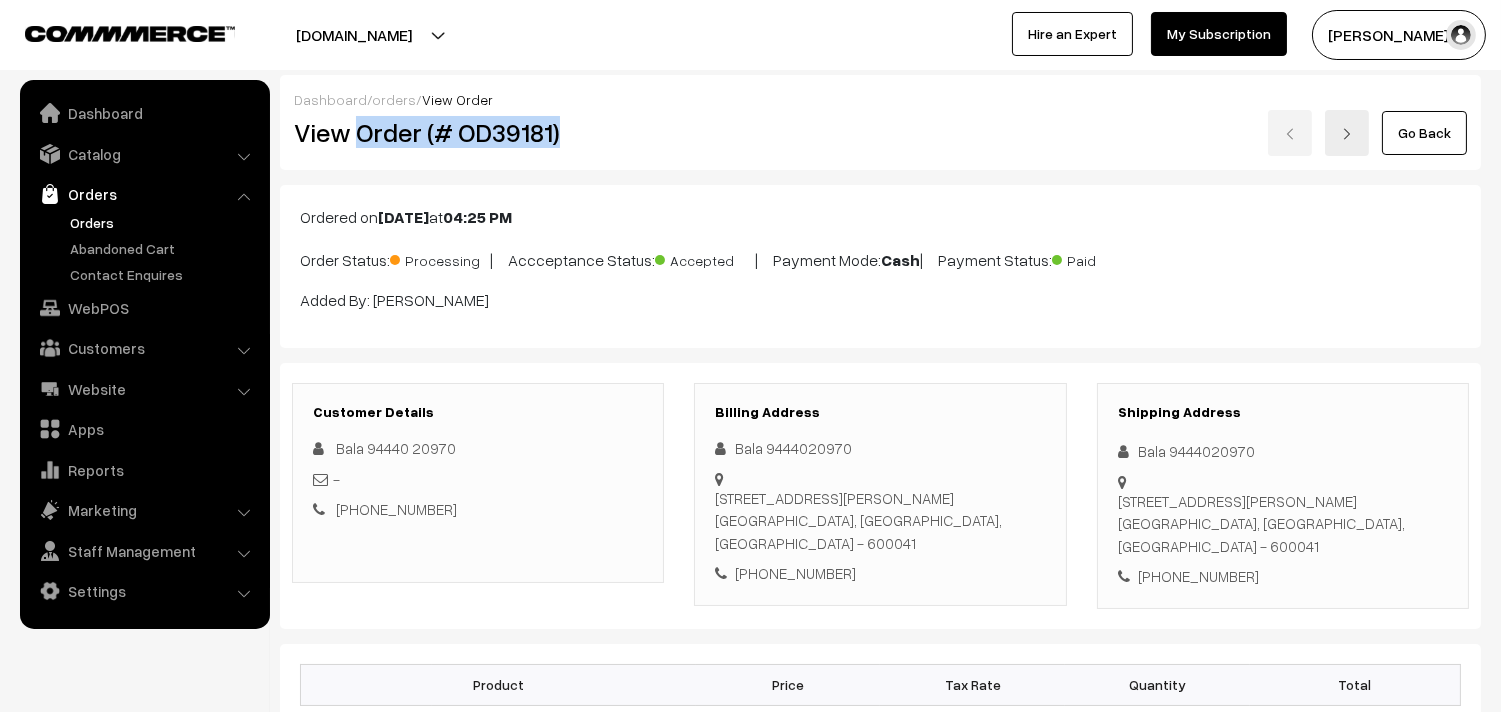 drag, startPoint x: 360, startPoint y: 133, endPoint x: 607, endPoint y: 154, distance: 247.8911 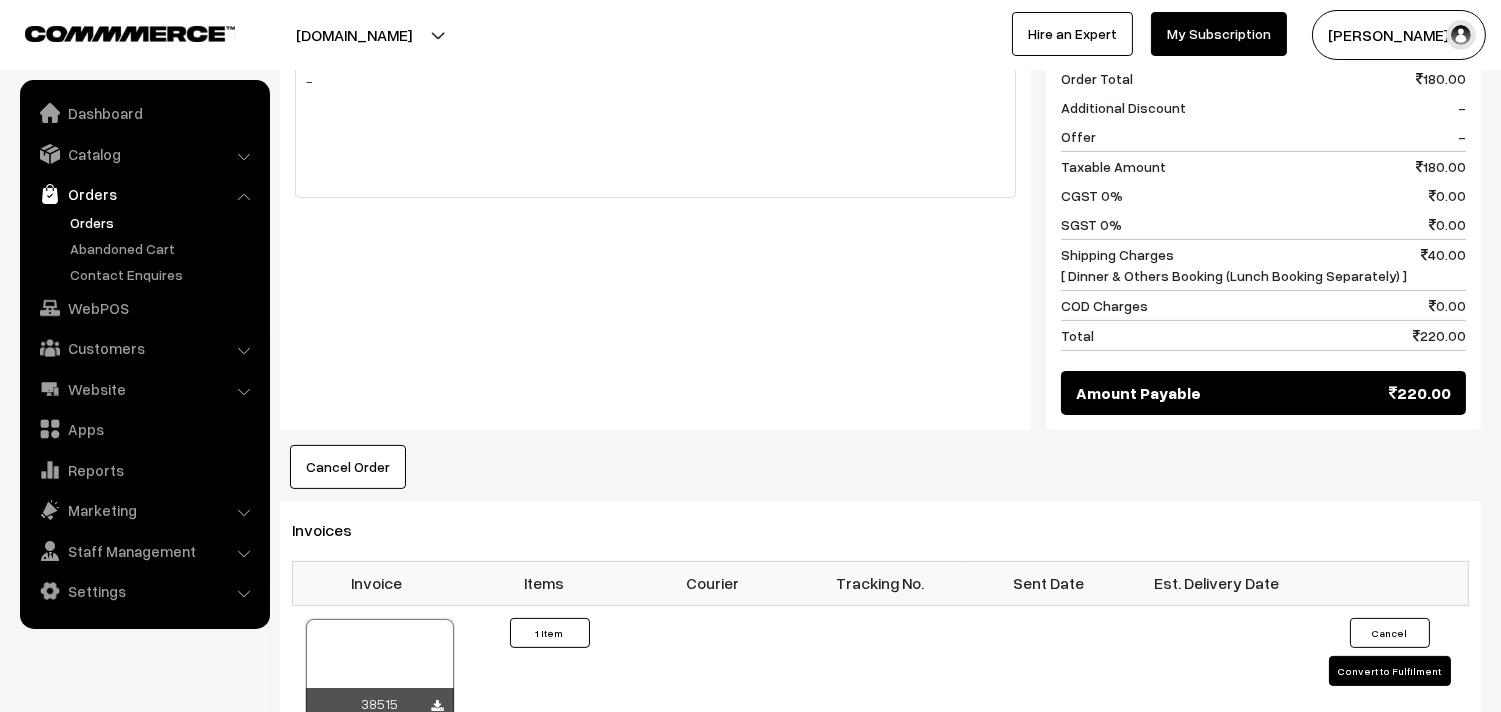 scroll, scrollTop: 1000, scrollLeft: 0, axis: vertical 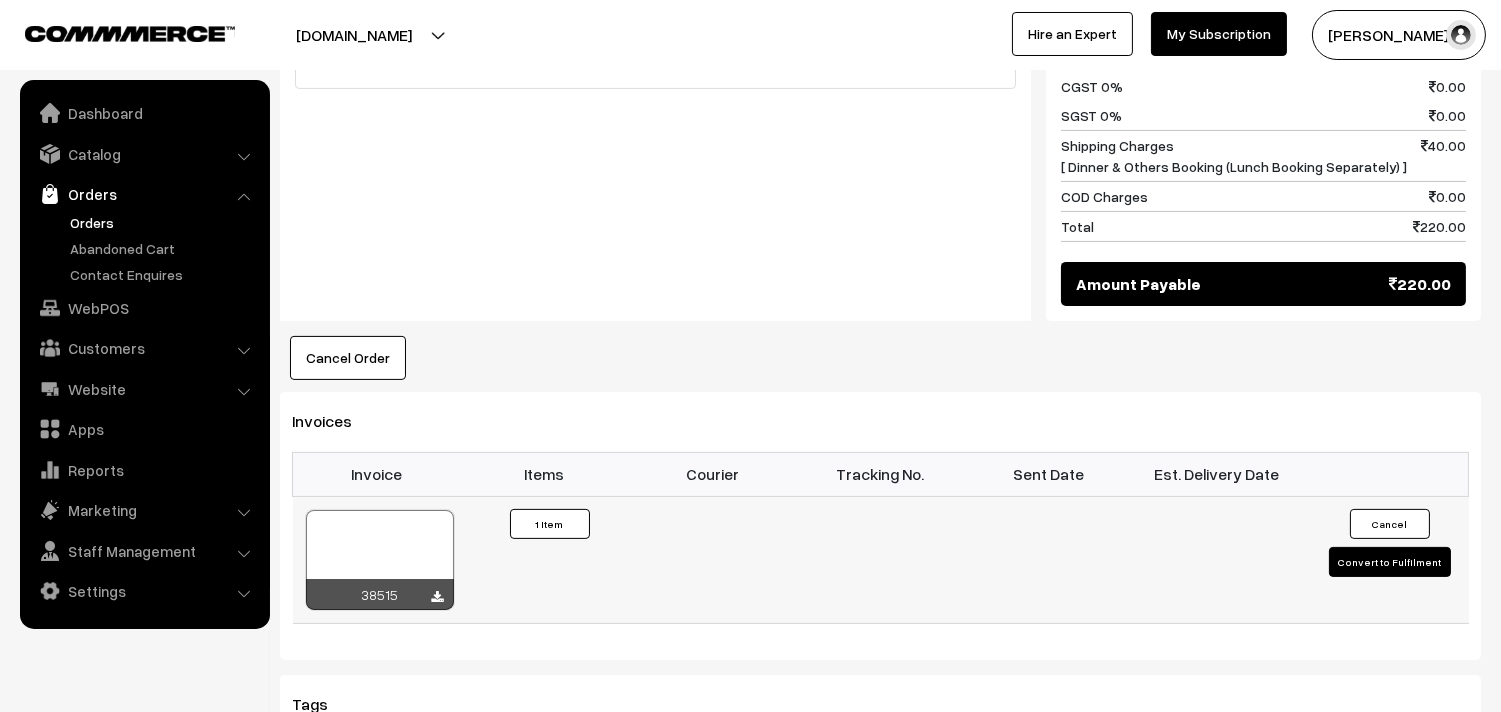 click at bounding box center [380, 560] 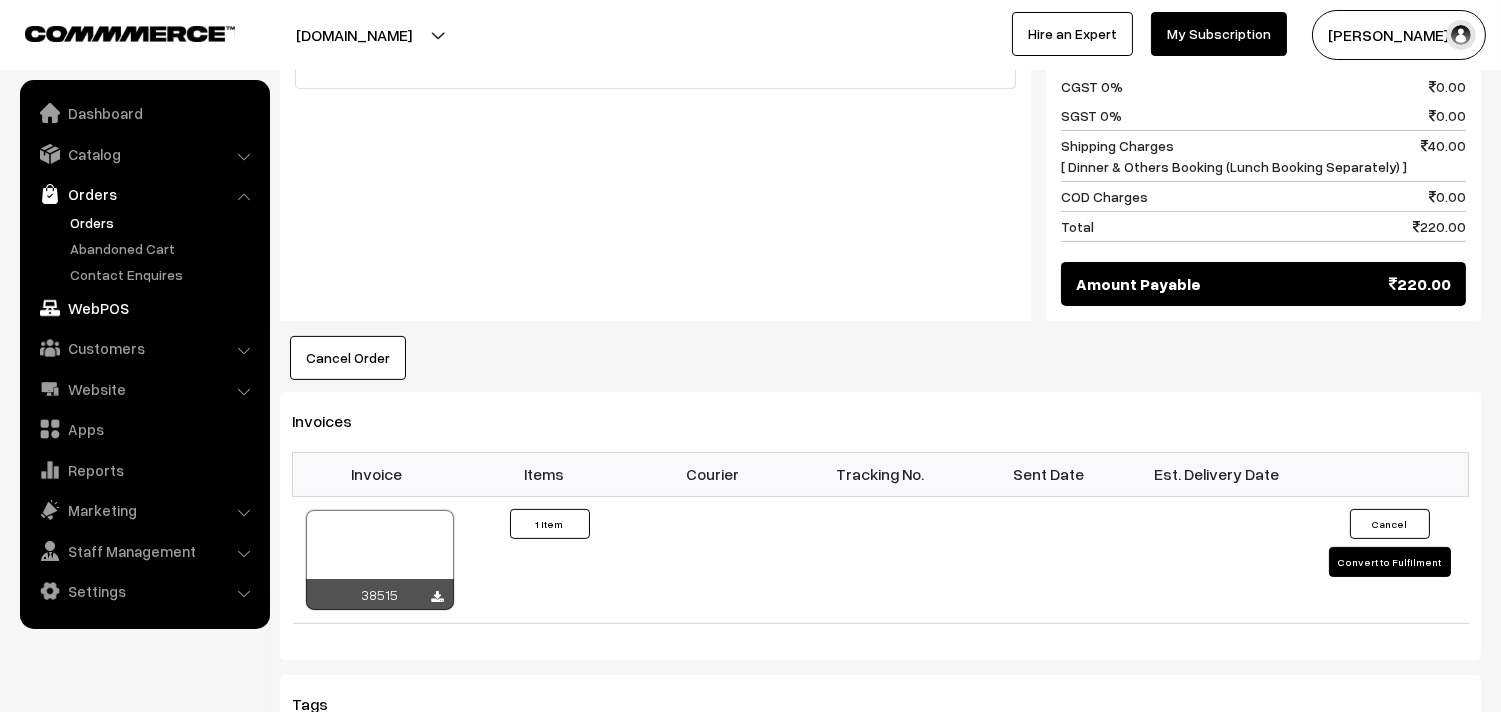 click on "WebPOS" at bounding box center (144, 308) 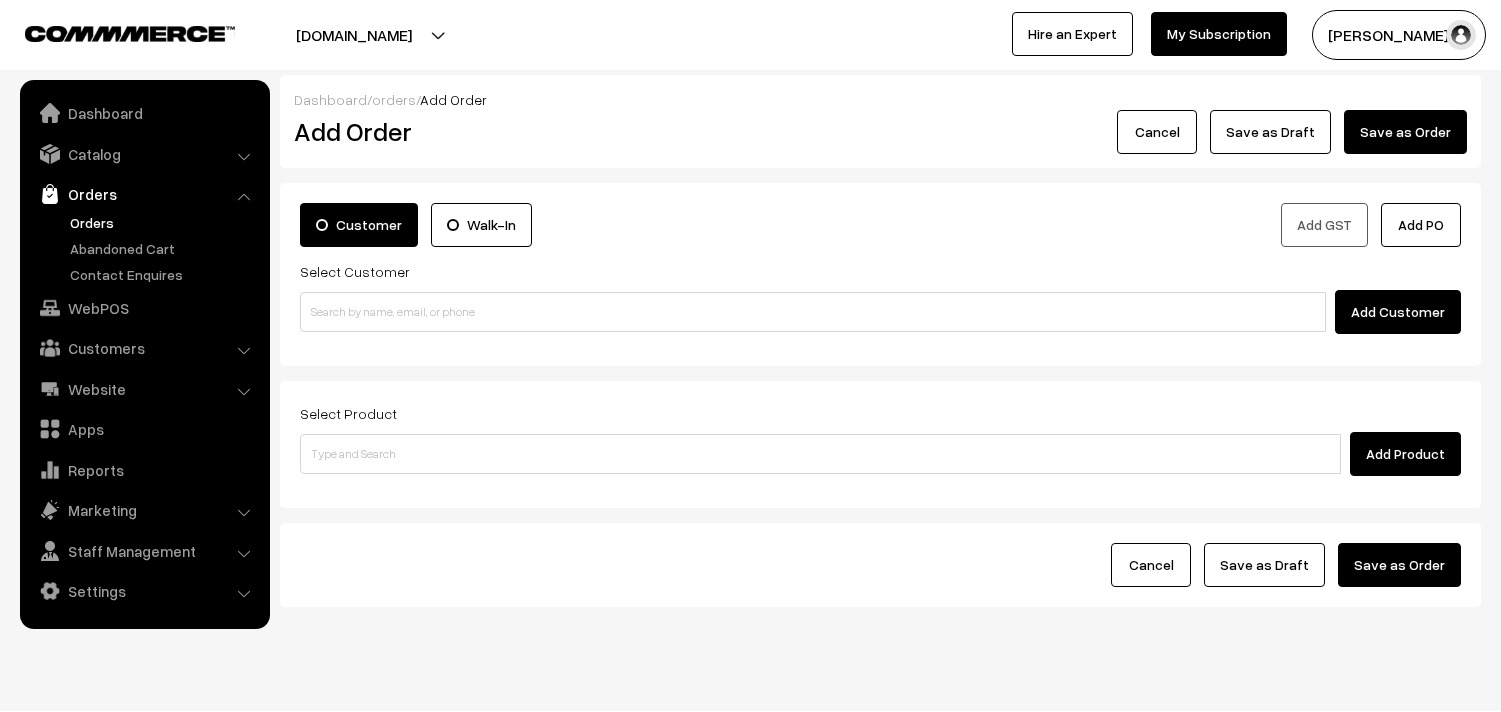 scroll, scrollTop: 0, scrollLeft: 0, axis: both 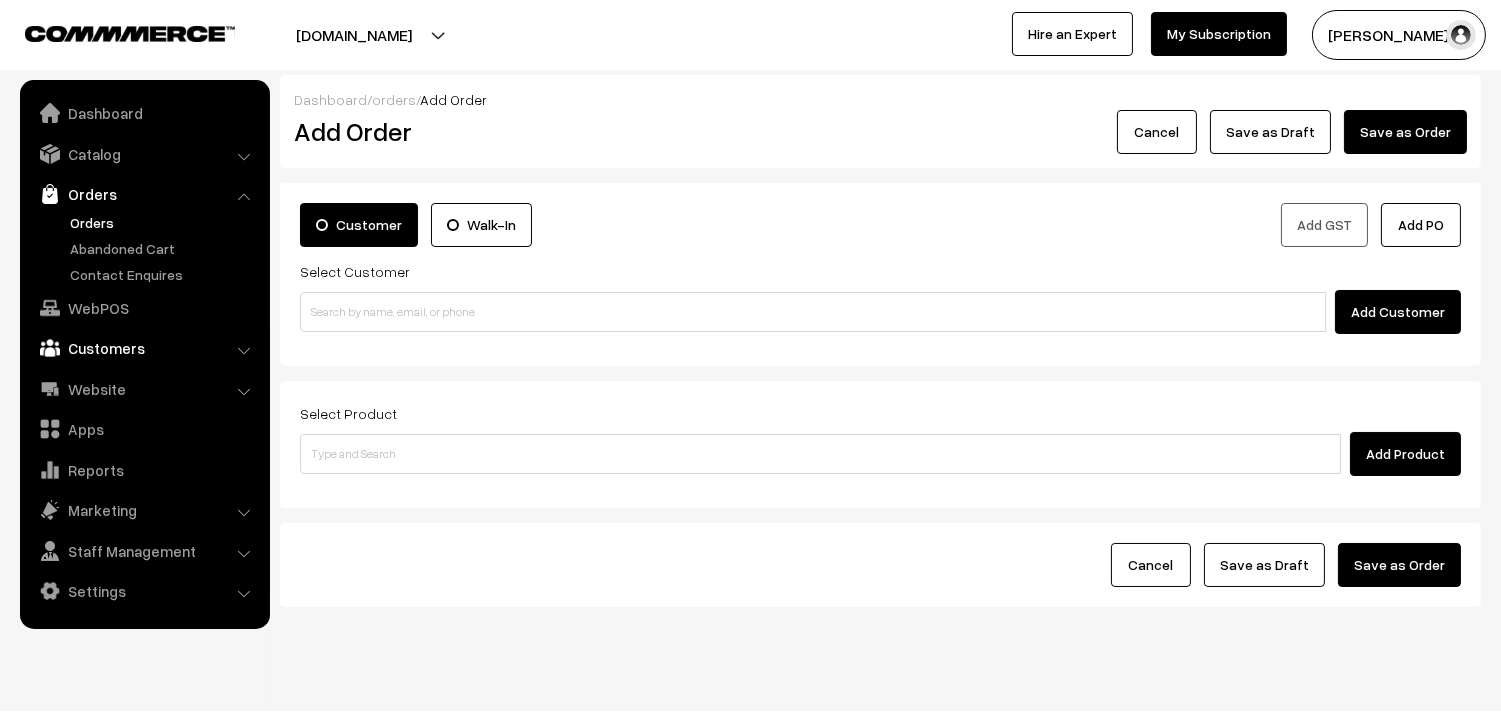 click on "Customers" at bounding box center (144, 348) 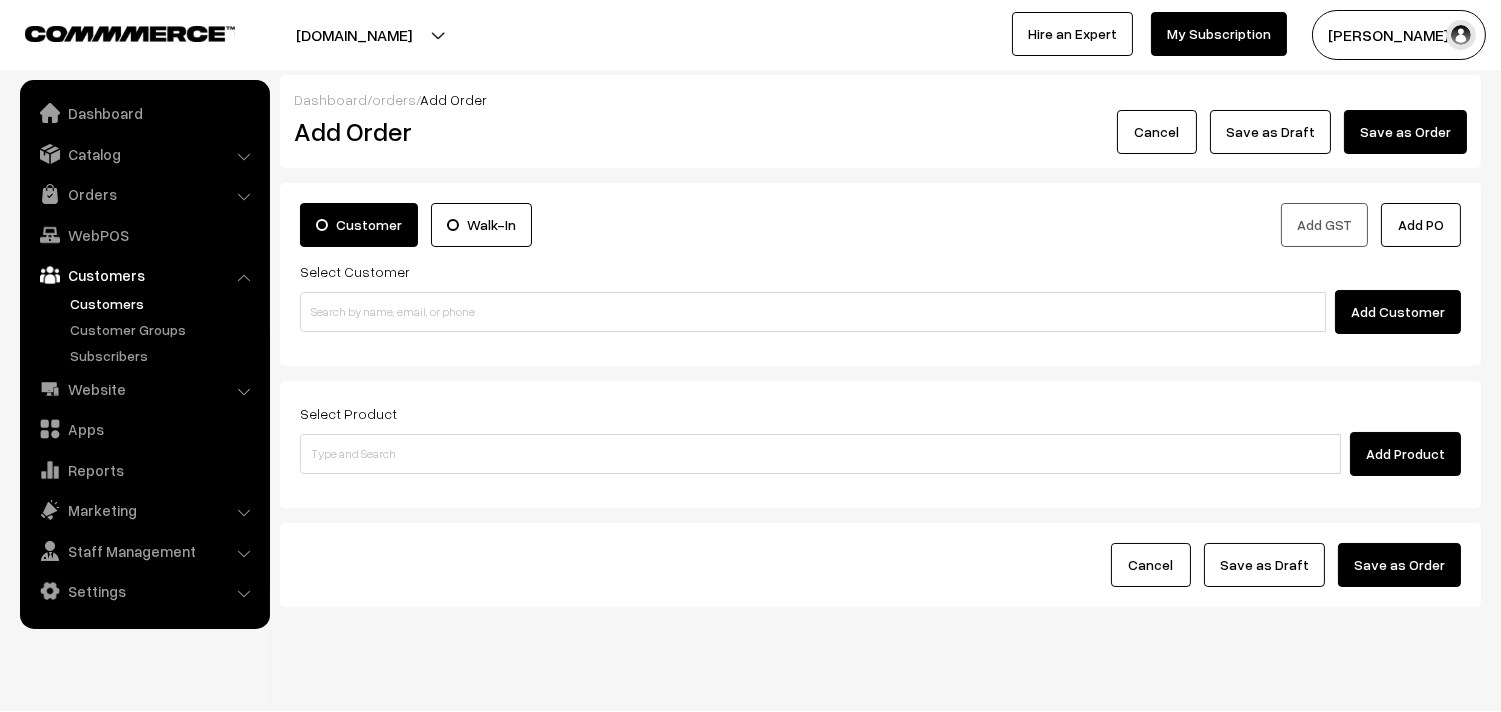 drag, startPoint x: 136, startPoint y: 301, endPoint x: 151, endPoint y: 300, distance: 15.033297 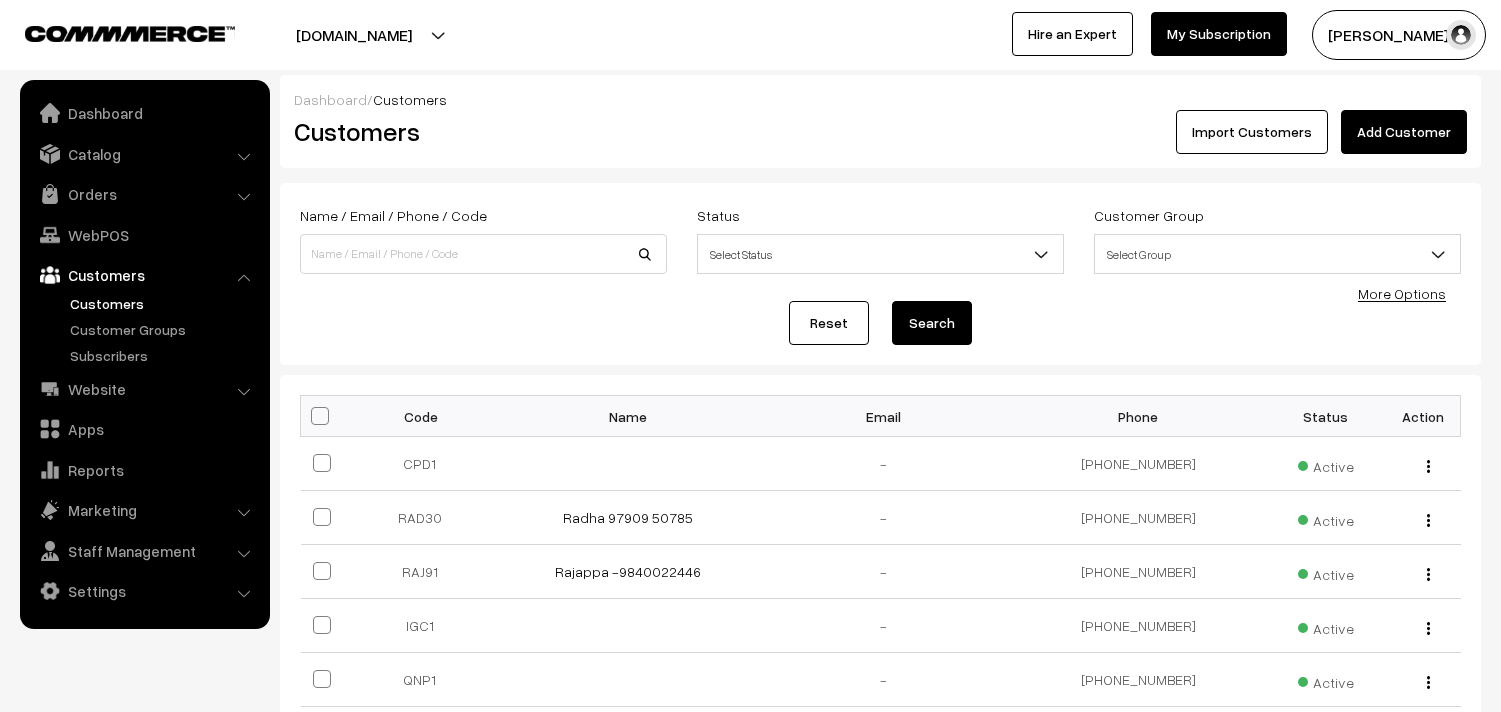 scroll, scrollTop: 0, scrollLeft: 0, axis: both 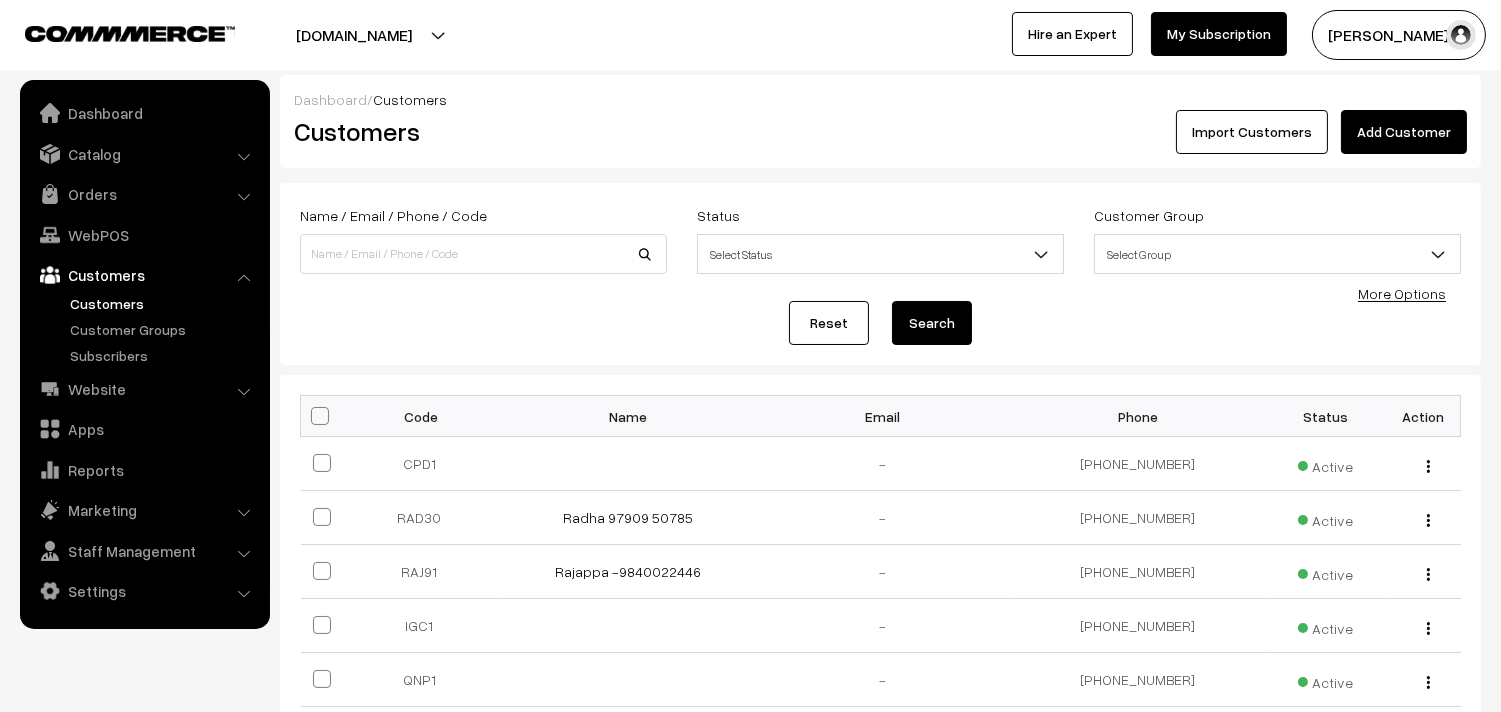 click on "Add Customer" at bounding box center [1404, 132] 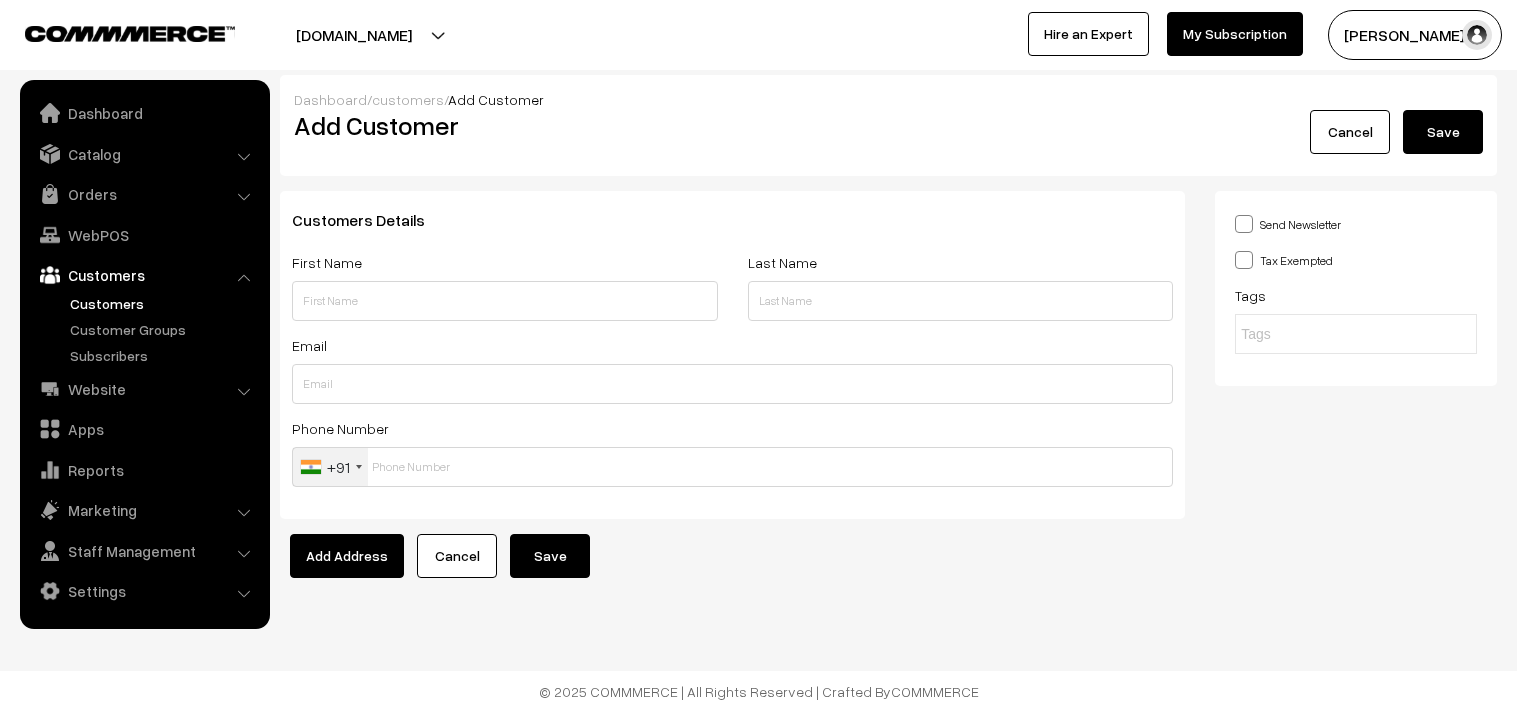 scroll, scrollTop: 0, scrollLeft: 0, axis: both 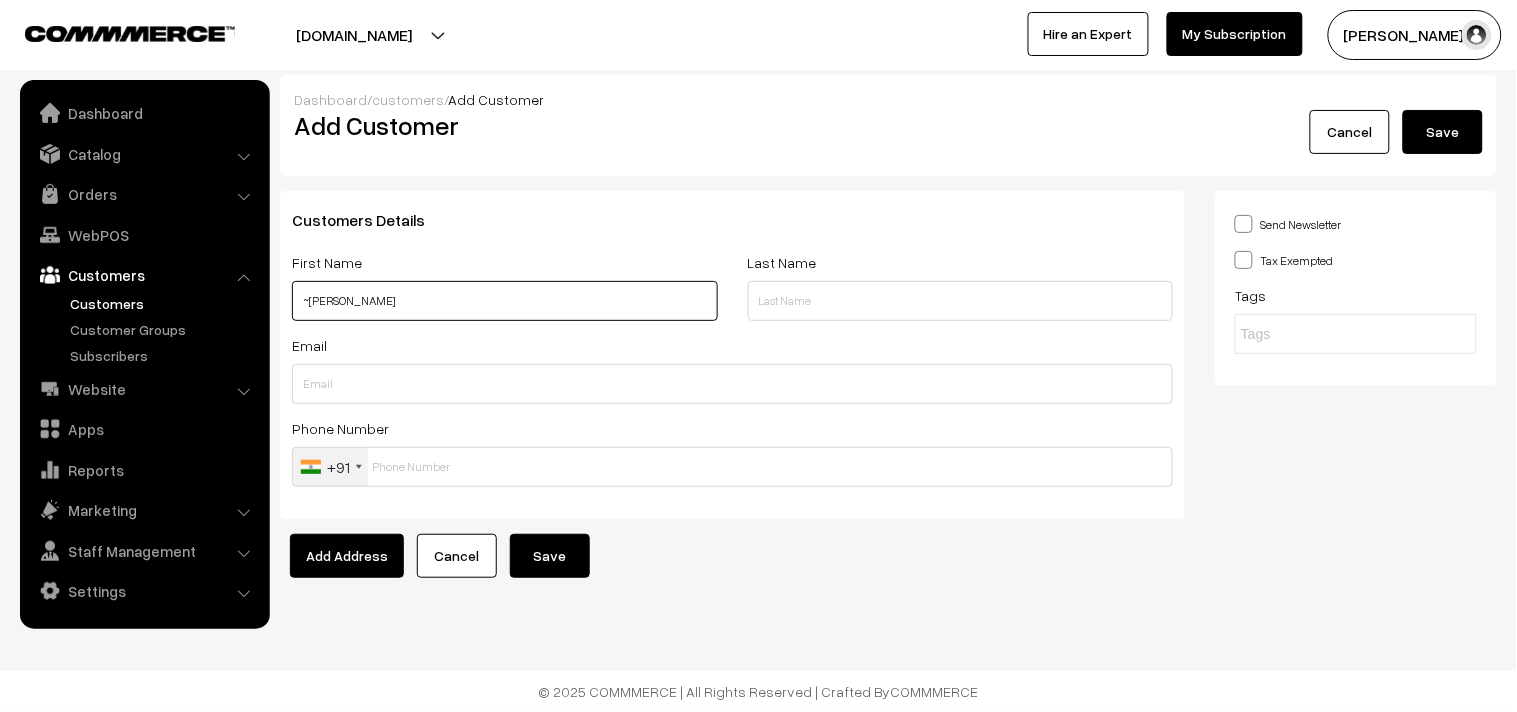 paste on "98842 94768" 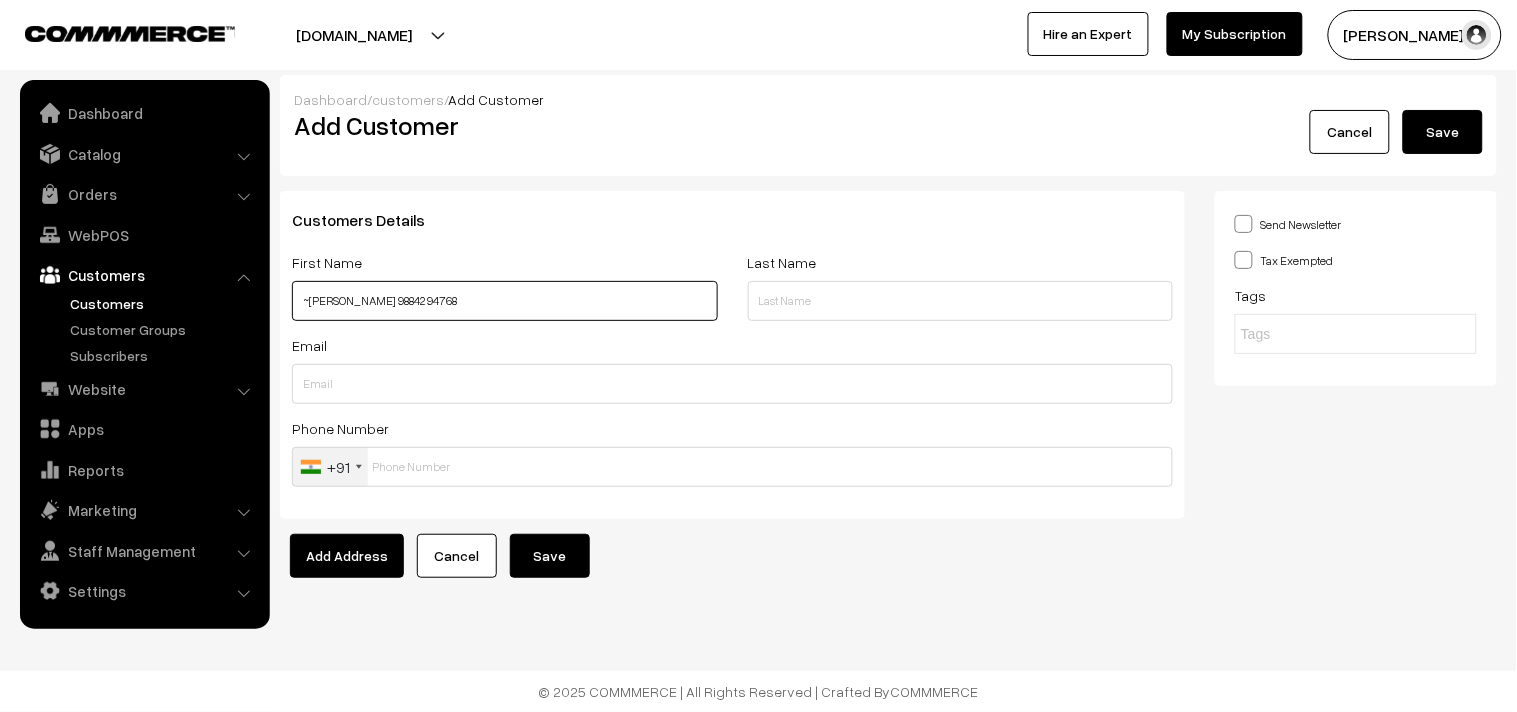 type on "~[PERSON_NAME] 98842 94768" 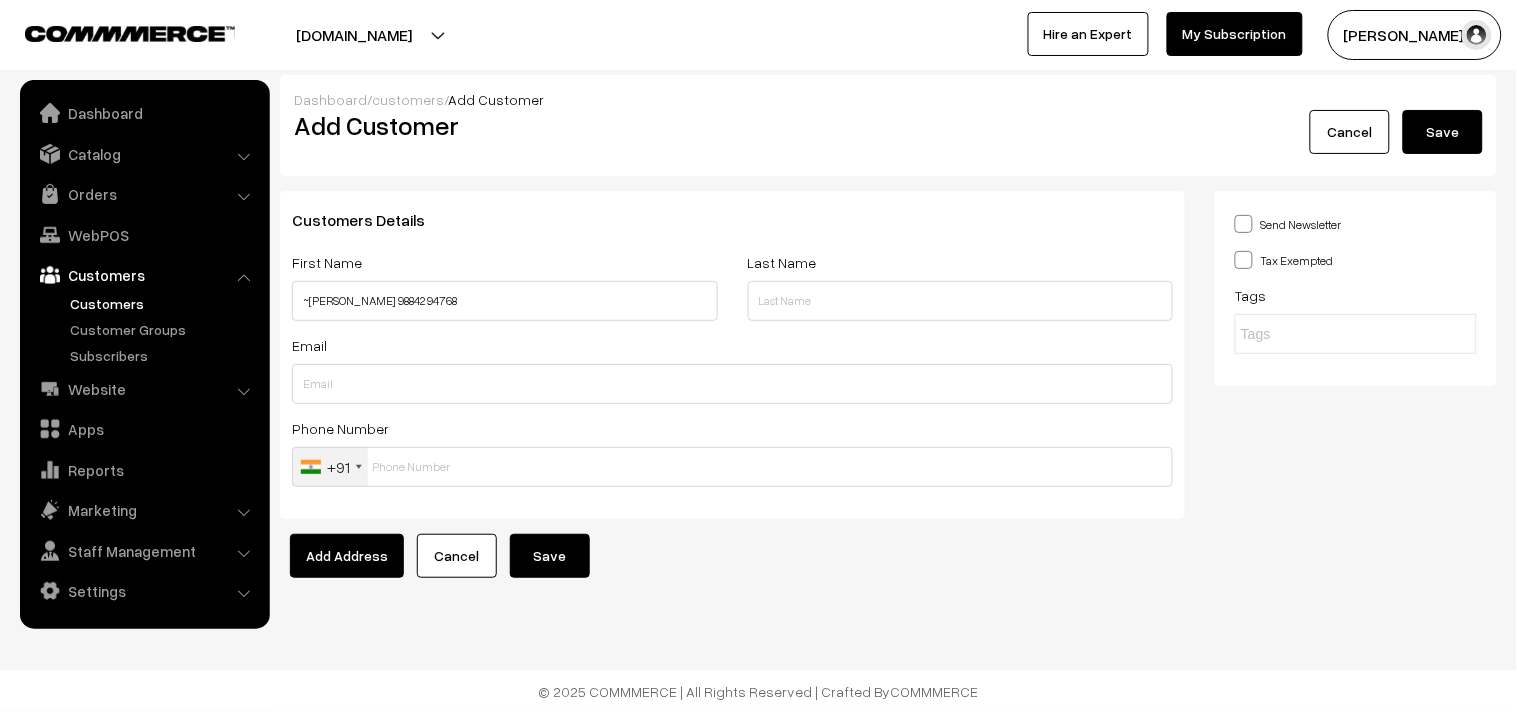 drag, startPoint x: 363, startPoint y: 465, endPoint x: 447, endPoint y: 470, distance: 84.14868 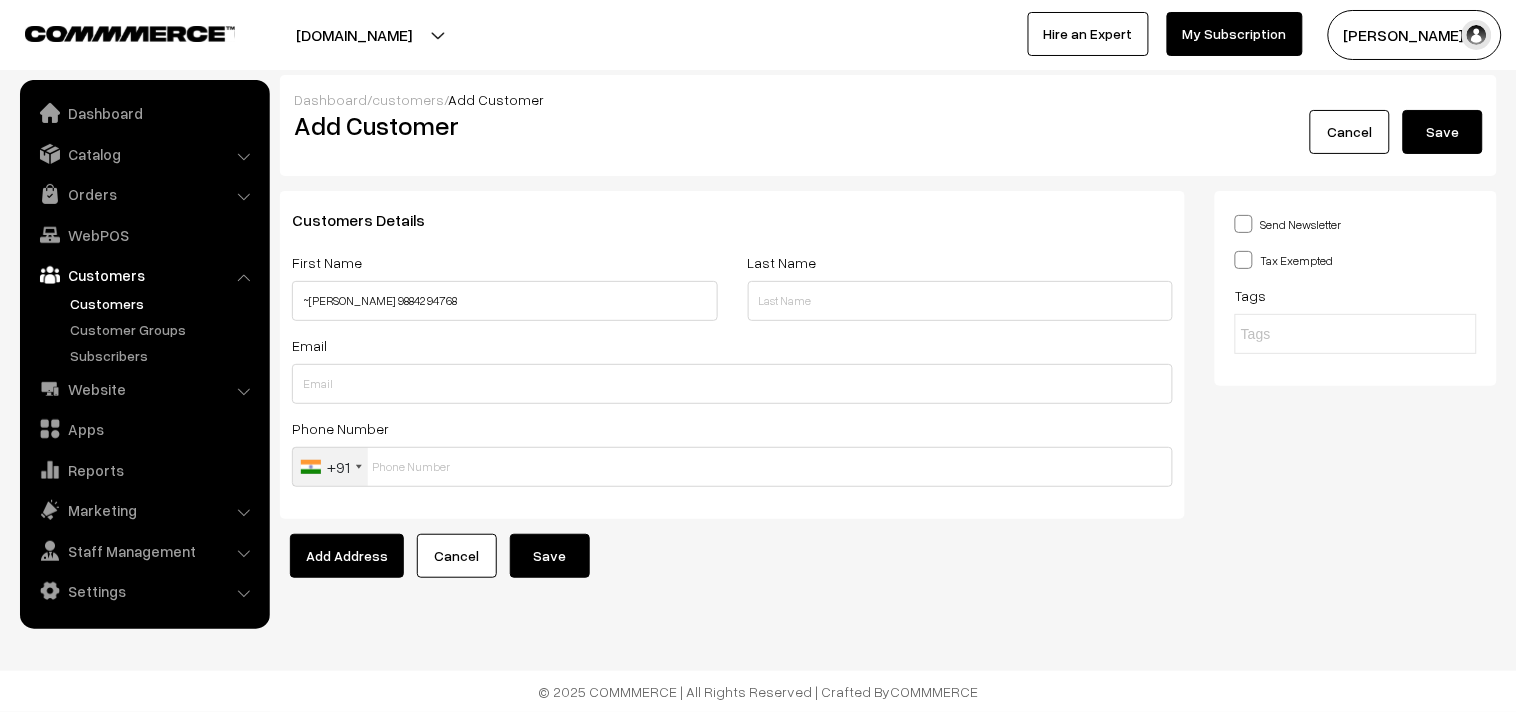 click on "+91" at bounding box center [330, 467] 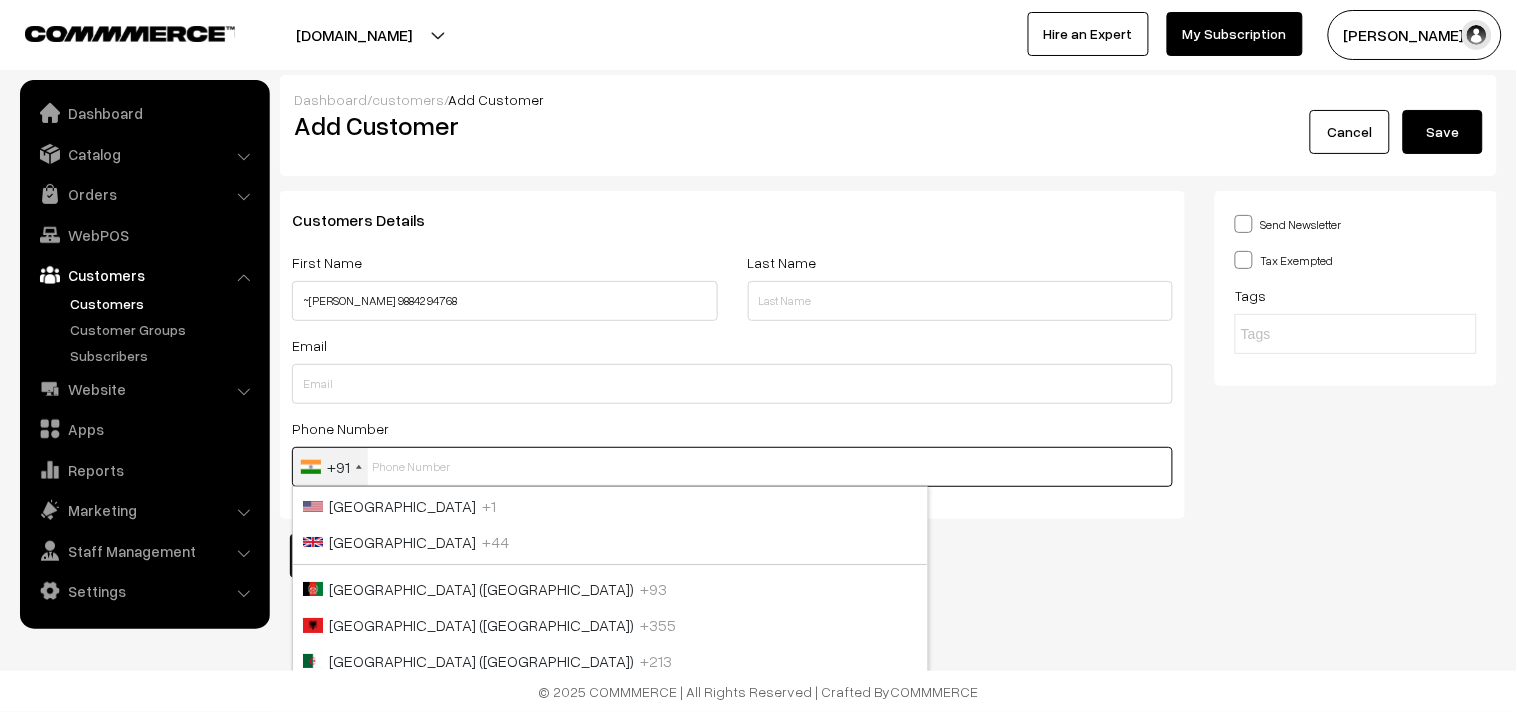 click at bounding box center [732, 467] 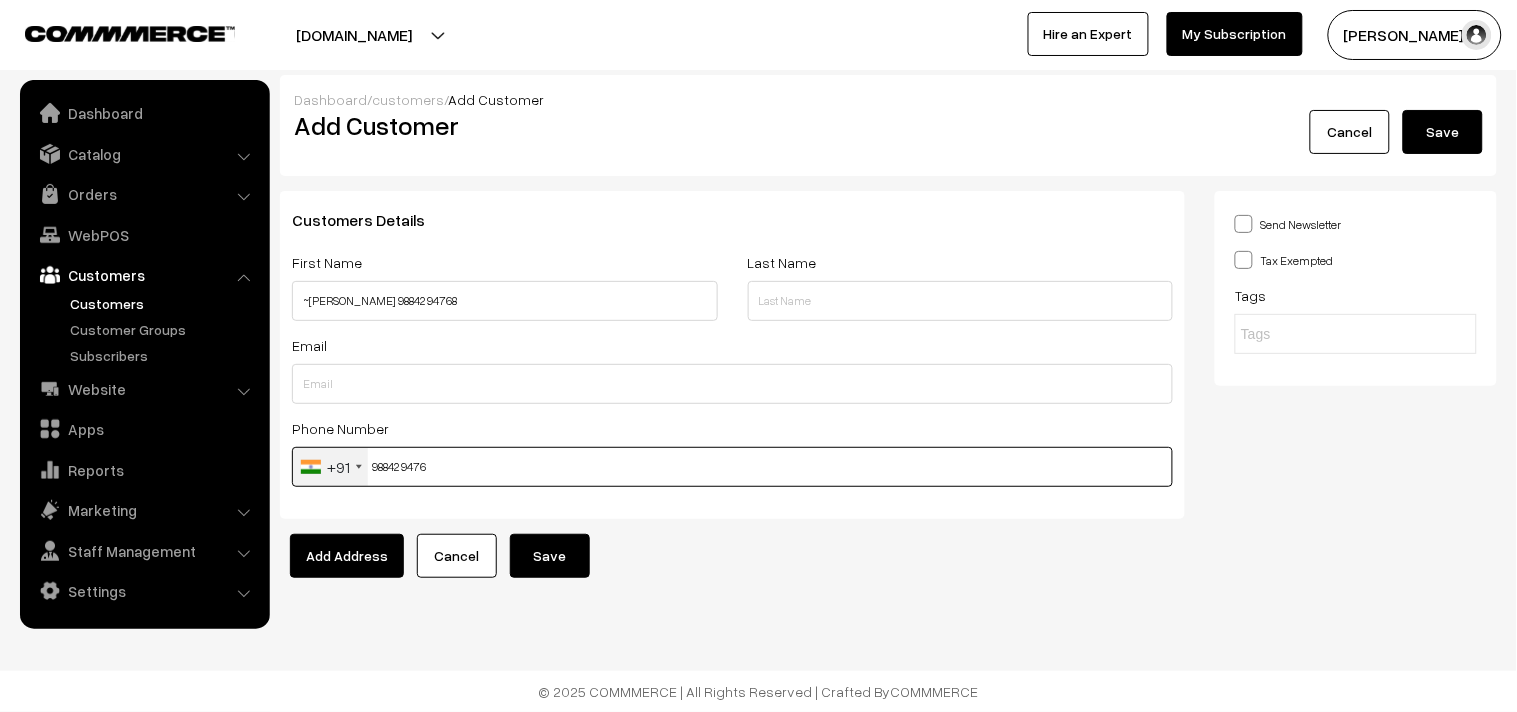 drag, startPoint x: 414, startPoint y: 460, endPoint x: 420, endPoint y: 471, distance: 12.529964 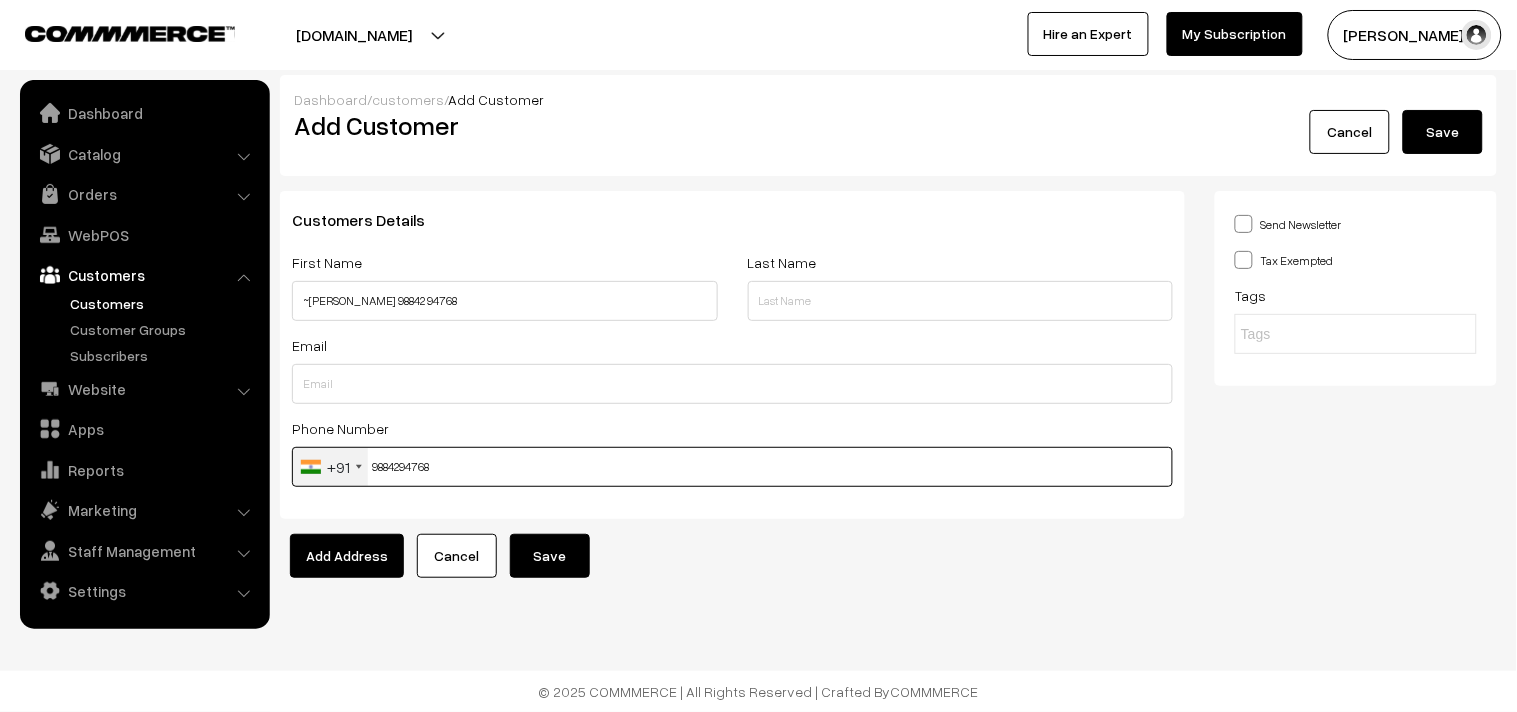 type on "9884294768" 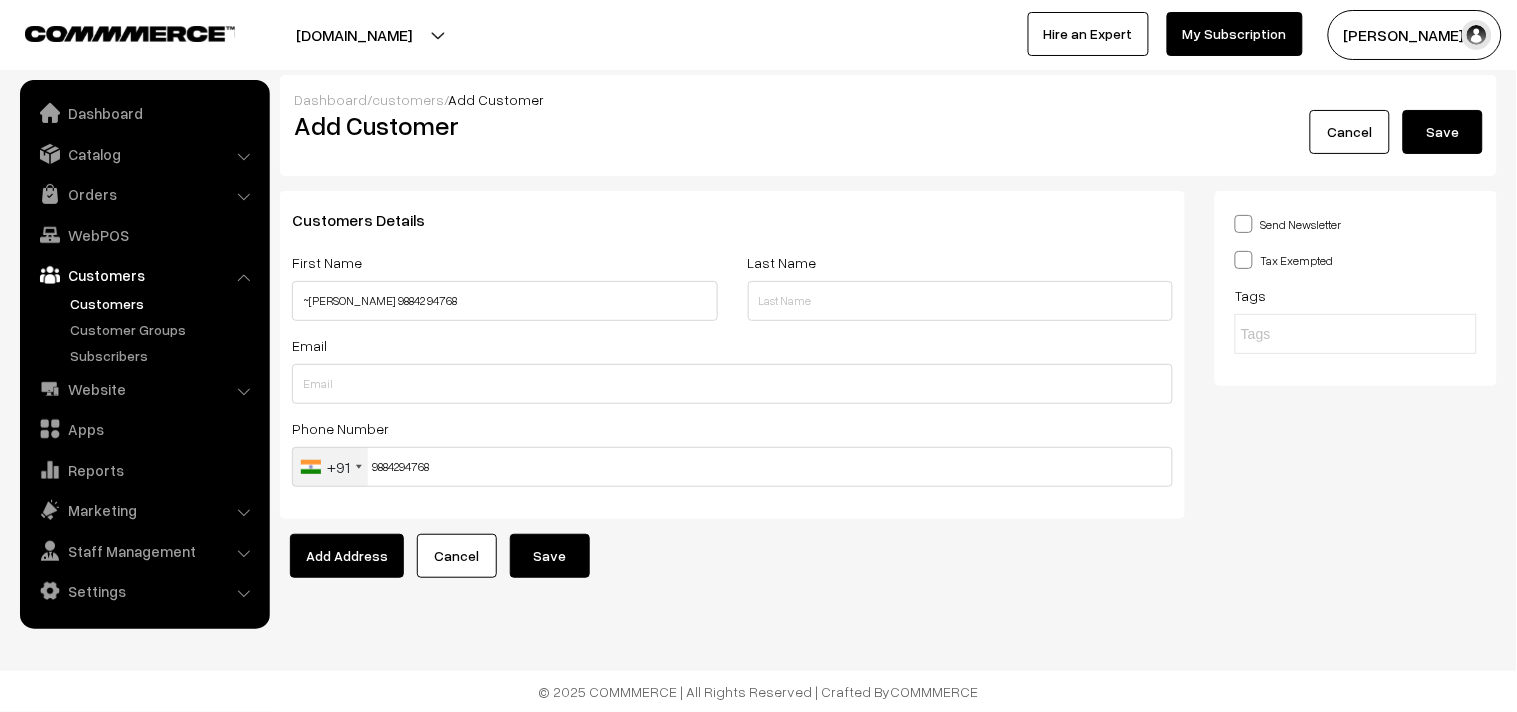 click on "Save" at bounding box center [550, 556] 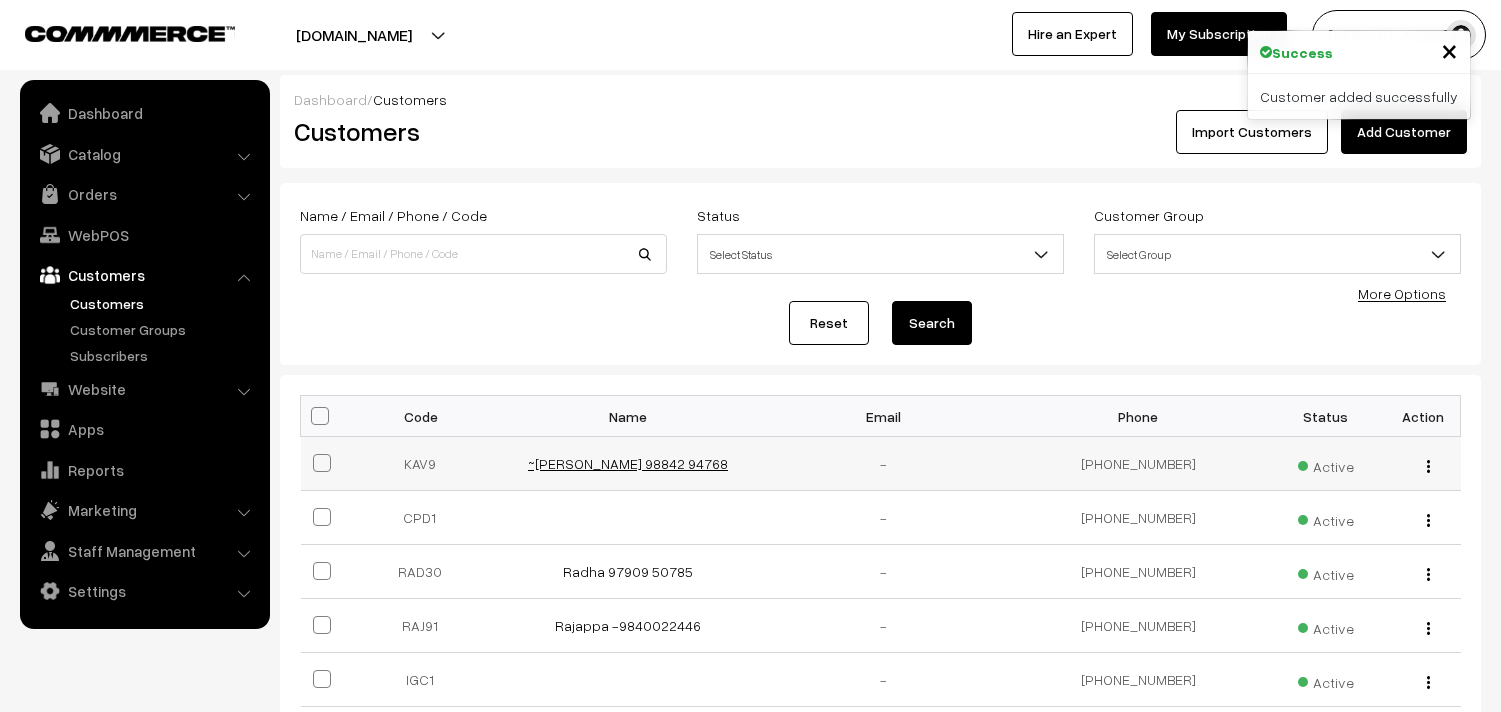 scroll, scrollTop: 0, scrollLeft: 0, axis: both 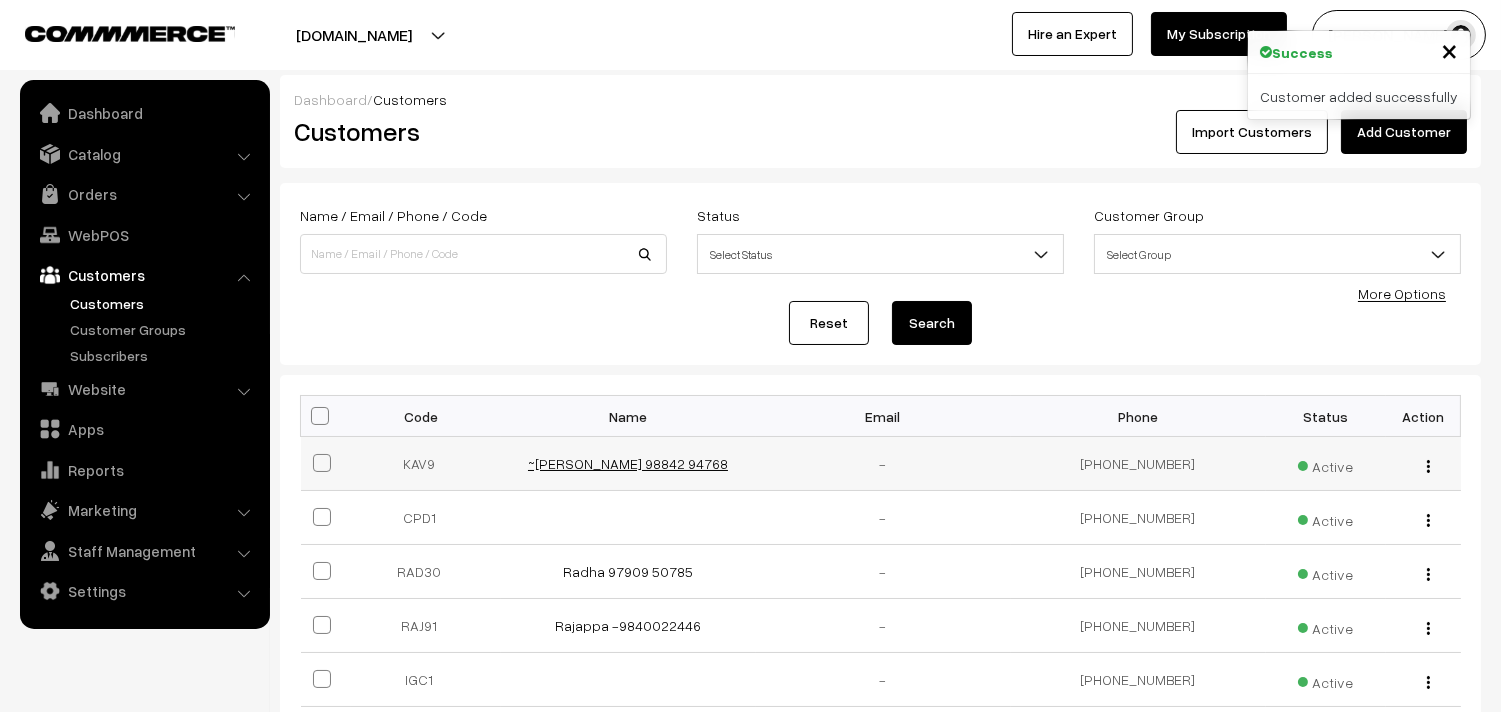 click on "~[PERSON_NAME] 98842 94768" at bounding box center [628, 463] 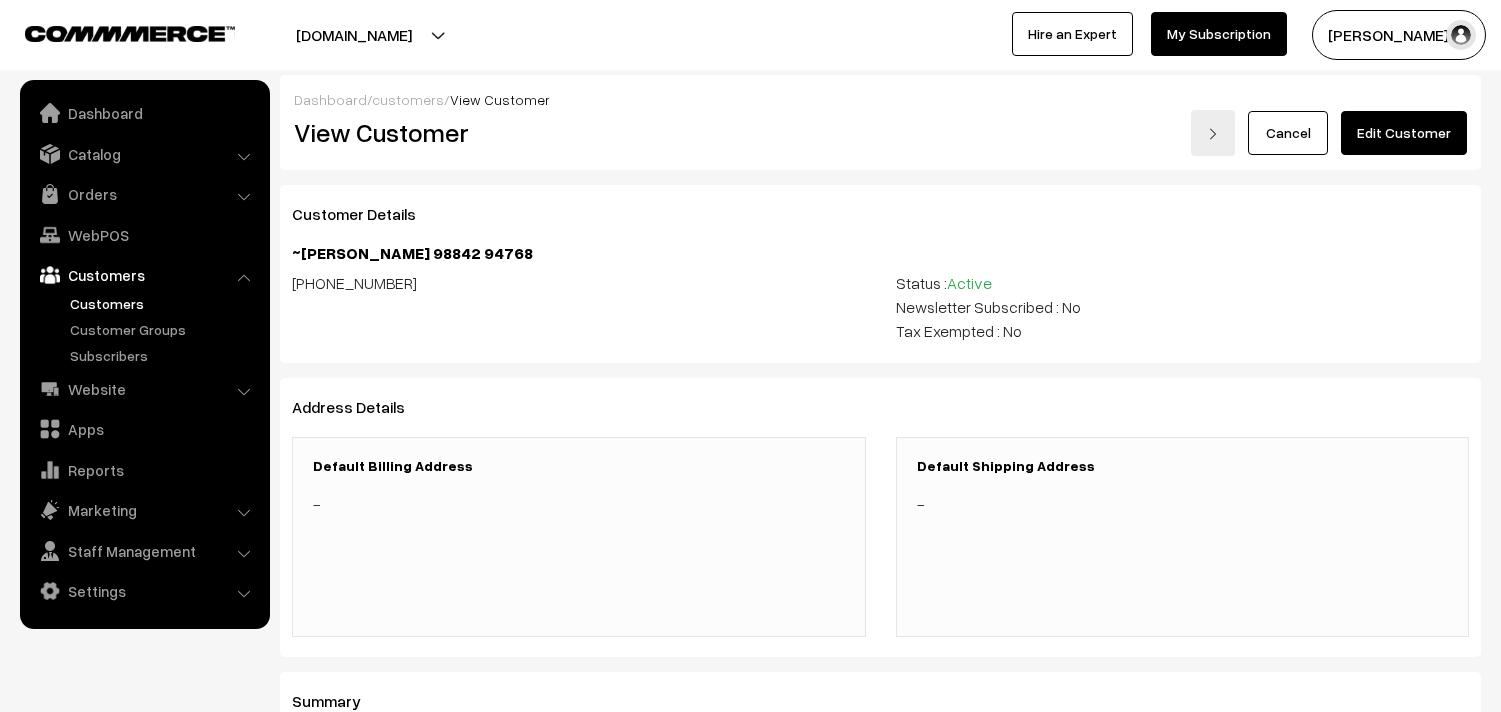 click on "Edit Customer" at bounding box center (1404, 133) 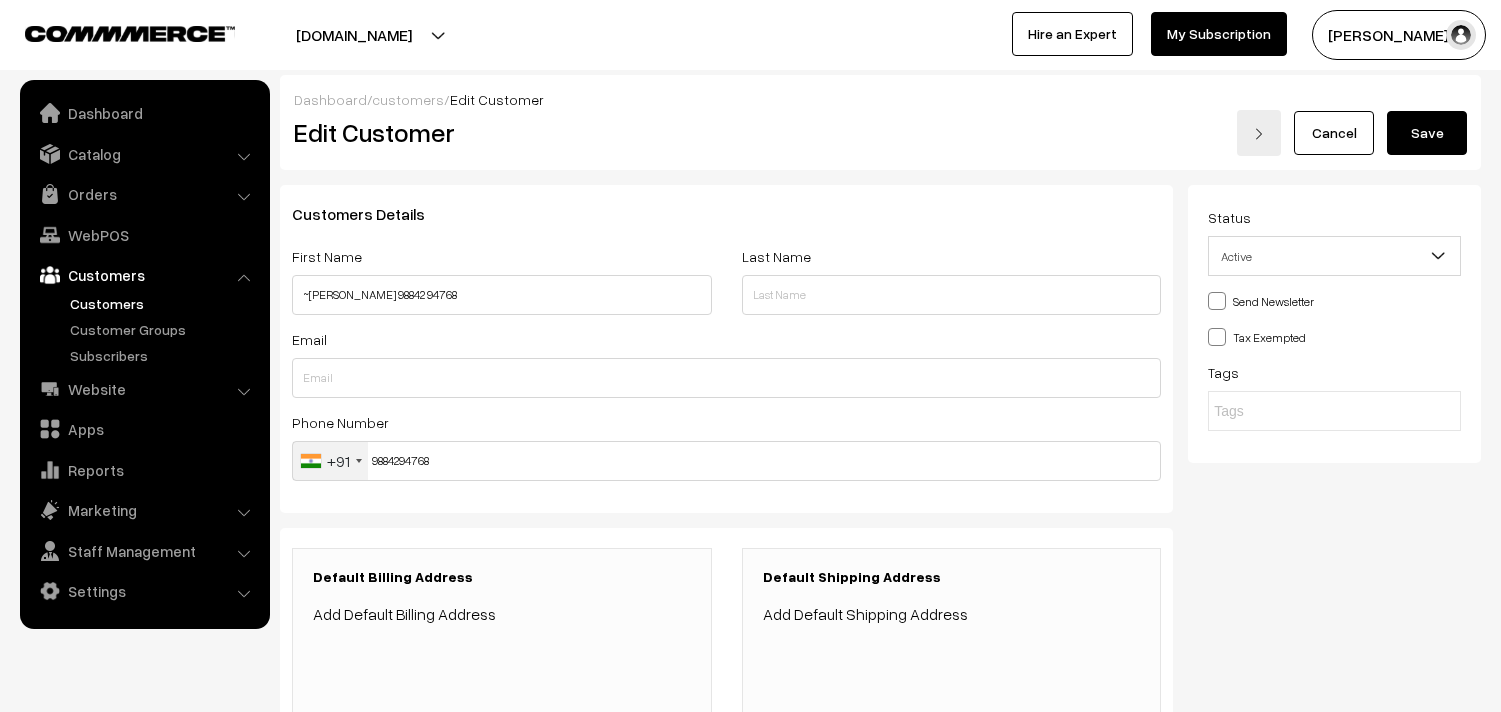 scroll, scrollTop: 0, scrollLeft: 0, axis: both 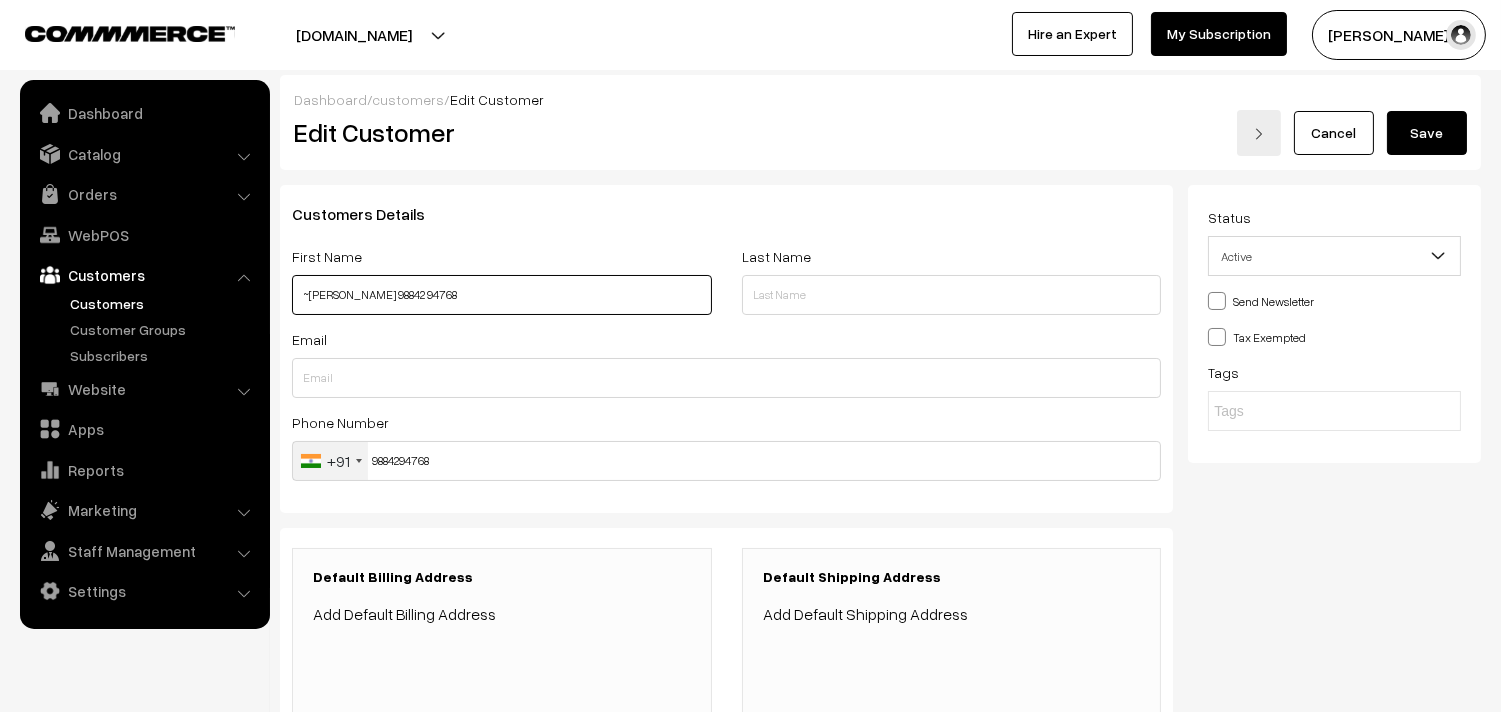 click on "~[PERSON_NAME] 98842 94768" at bounding box center (502, 295) 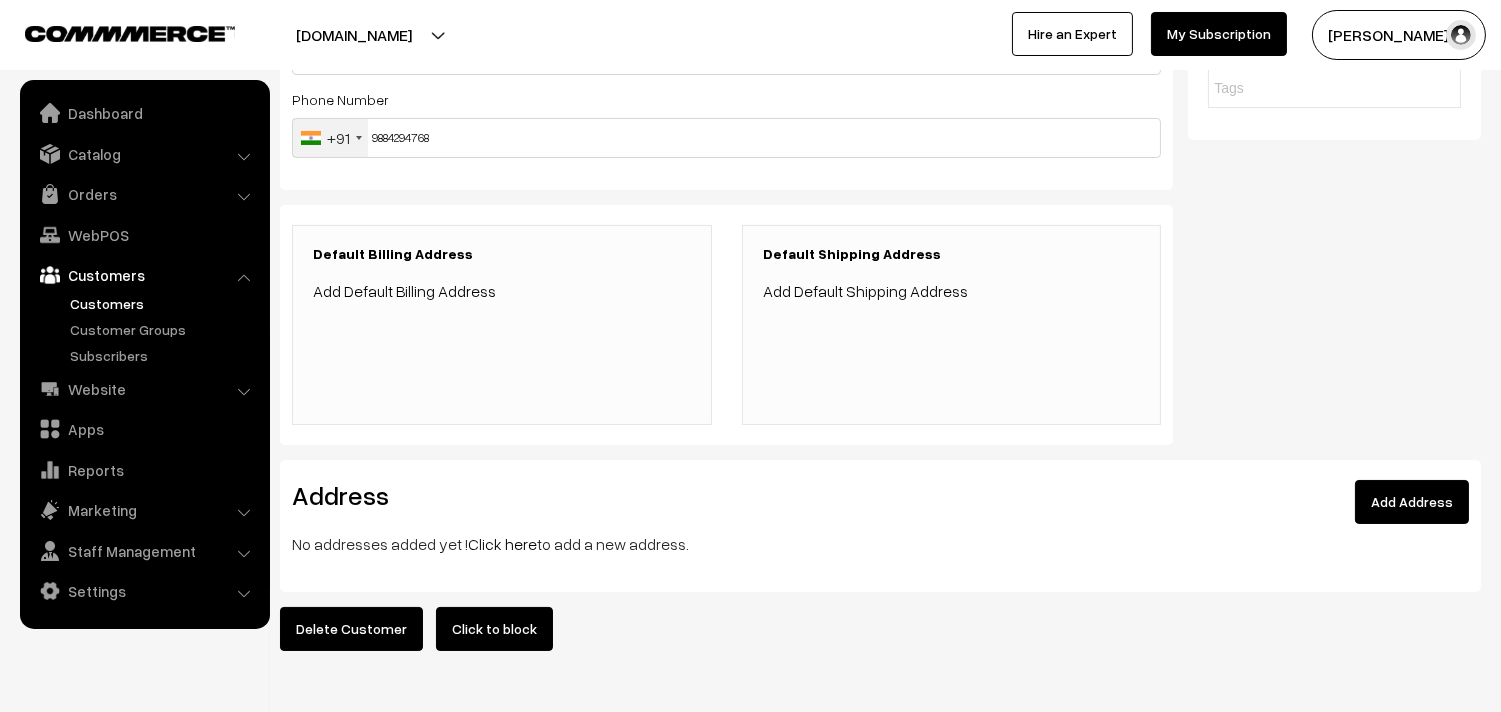 scroll, scrollTop: 333, scrollLeft: 0, axis: vertical 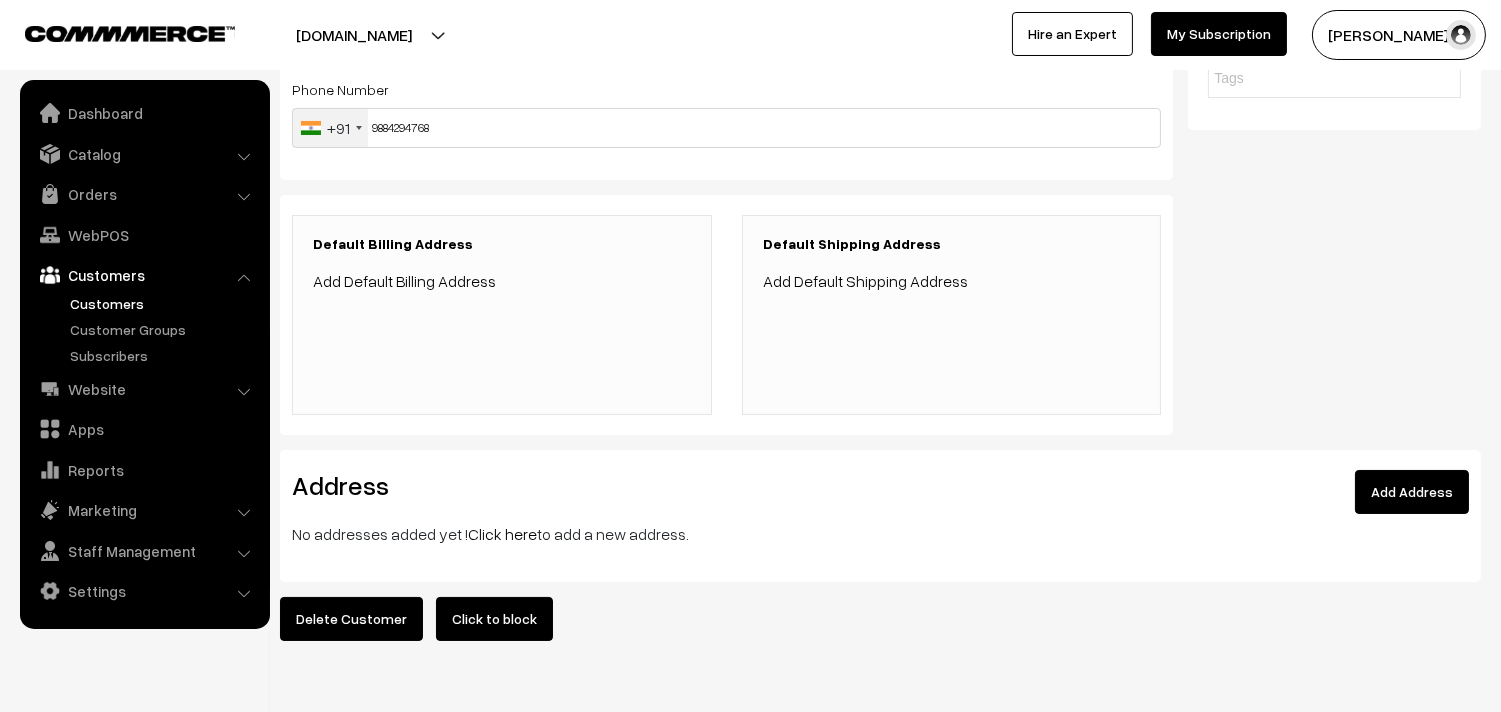 click on "Click here" at bounding box center (502, 534) 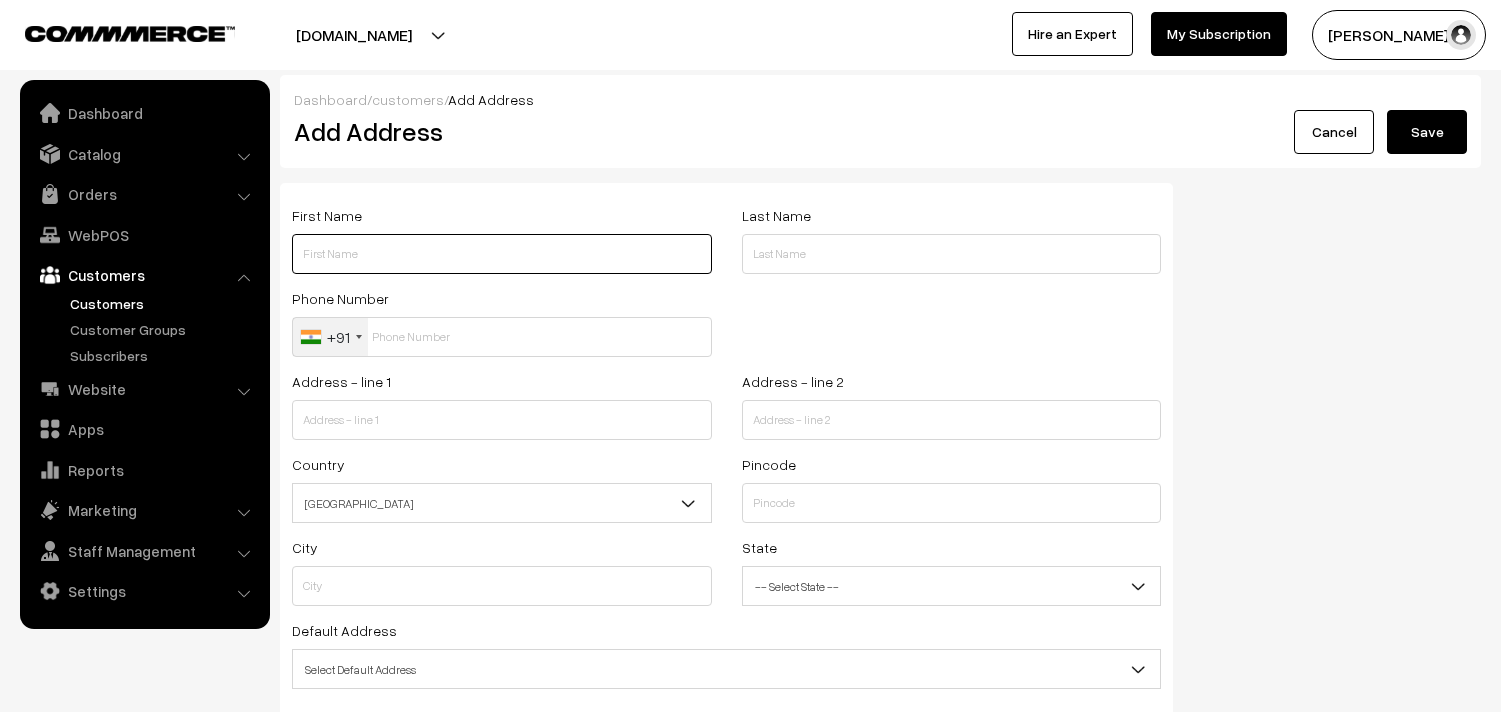 scroll, scrollTop: 0, scrollLeft: 0, axis: both 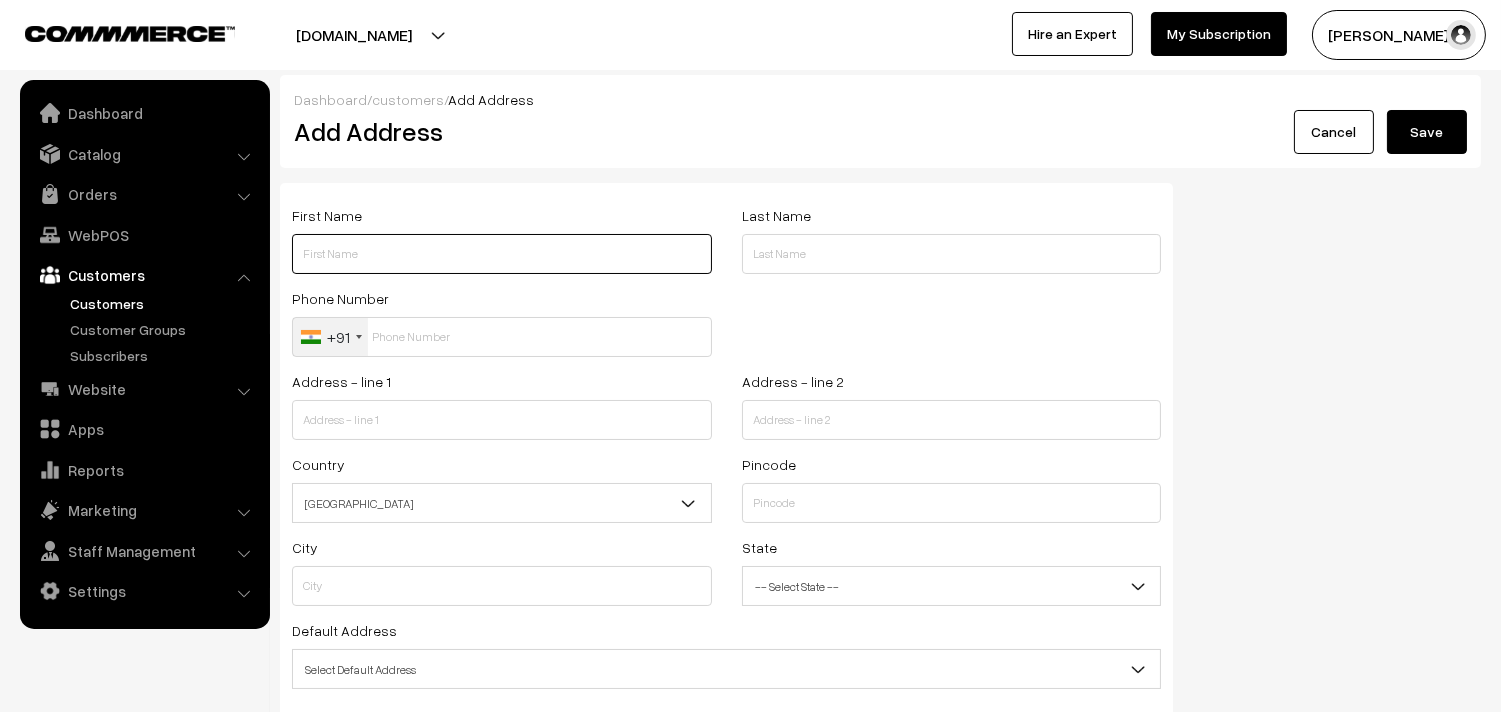 click at bounding box center (502, 254) 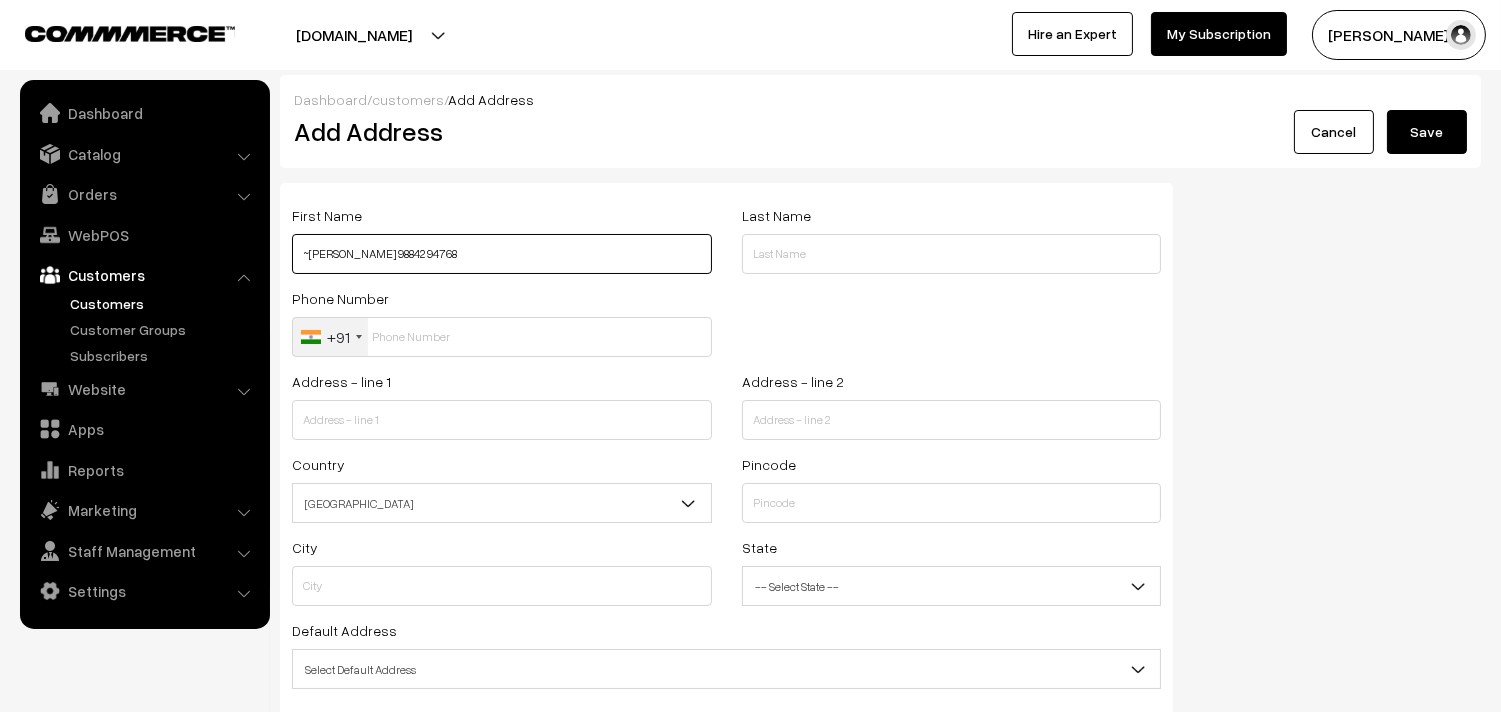 click on "~[PERSON_NAME] 98842 94768" at bounding box center [502, 254] 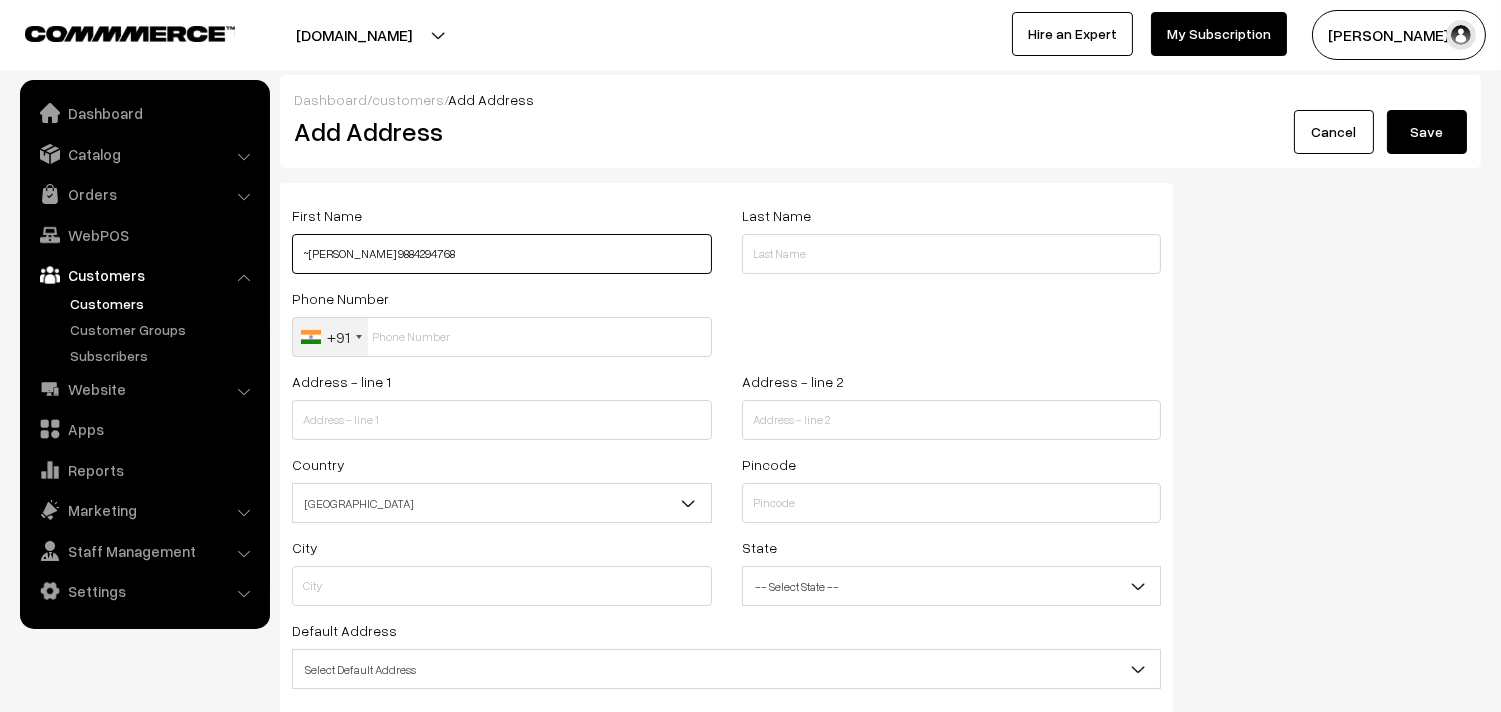 type on "~Kavitha Rajaram 9884294768" 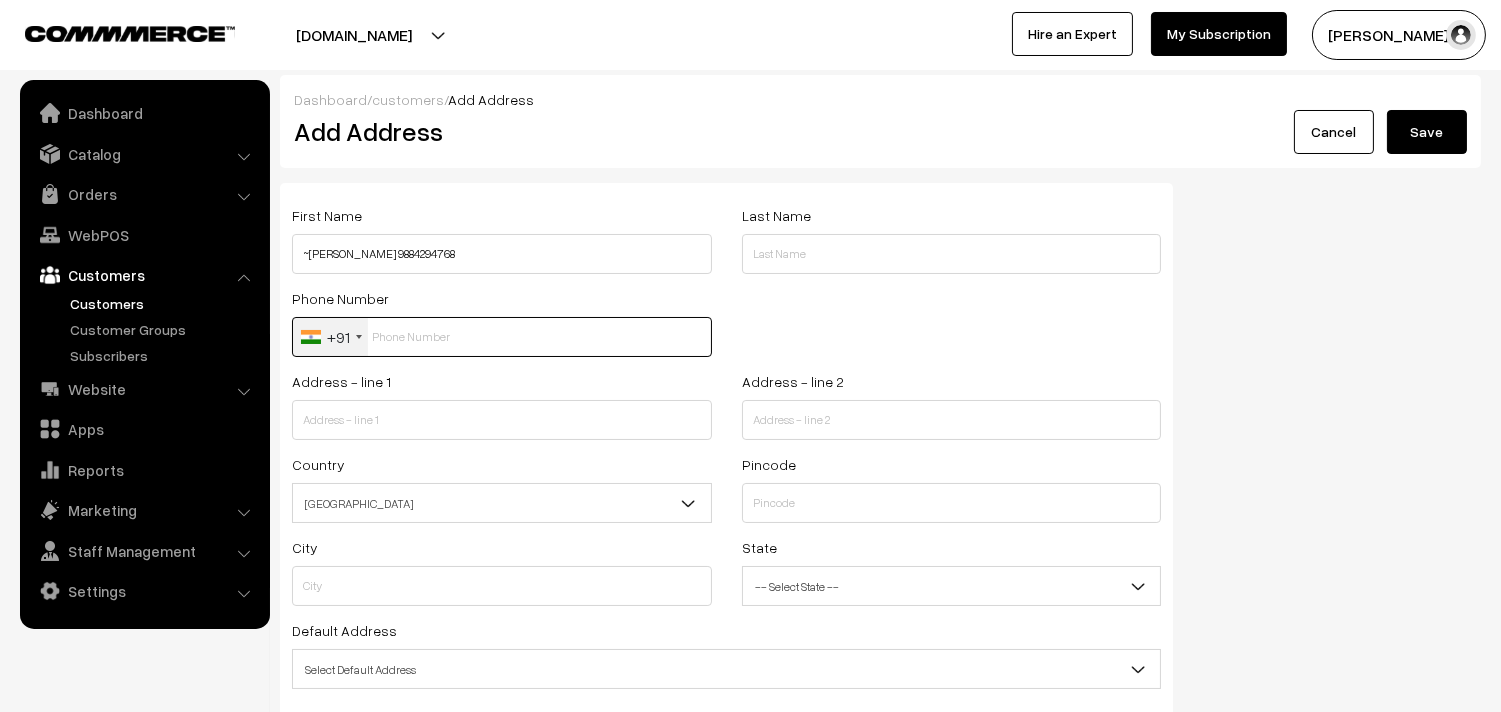 click at bounding box center [502, 337] 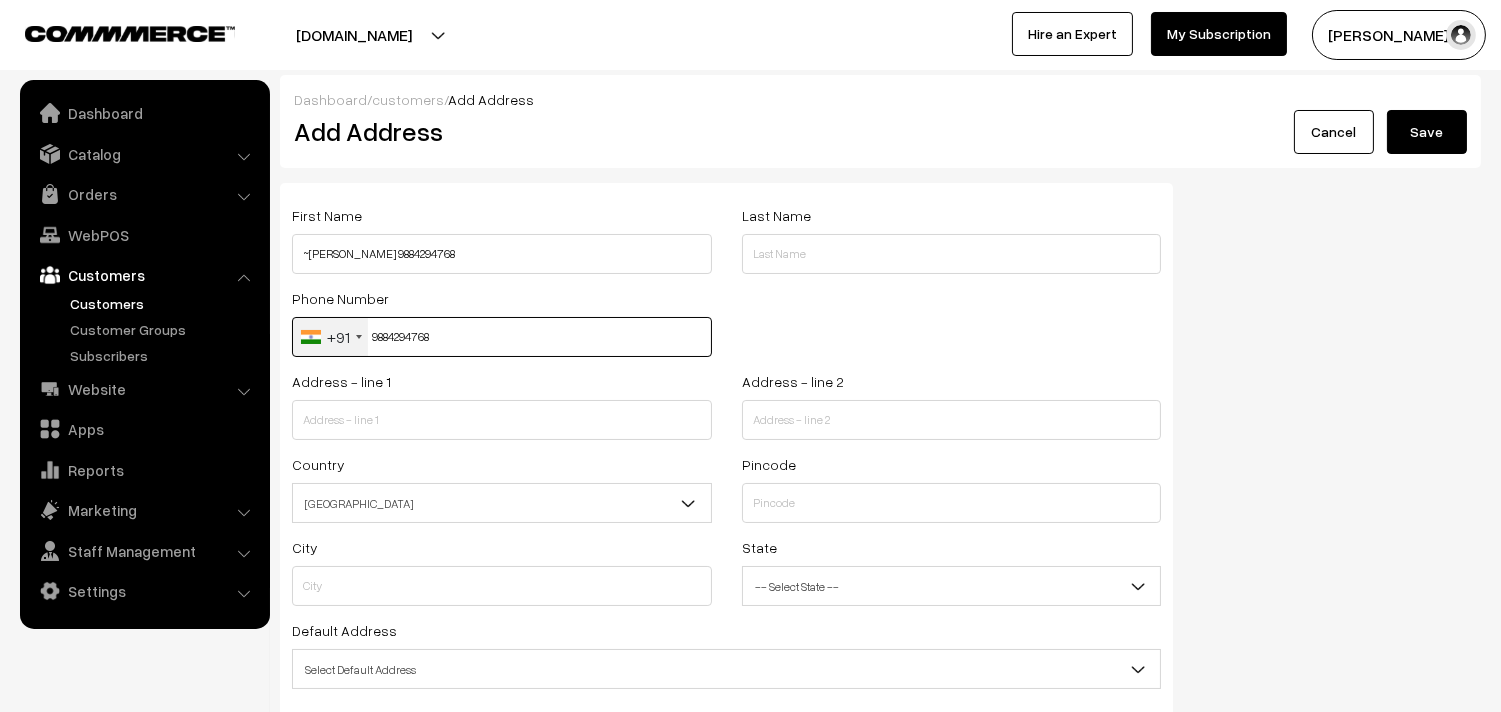 type on "9884294768" 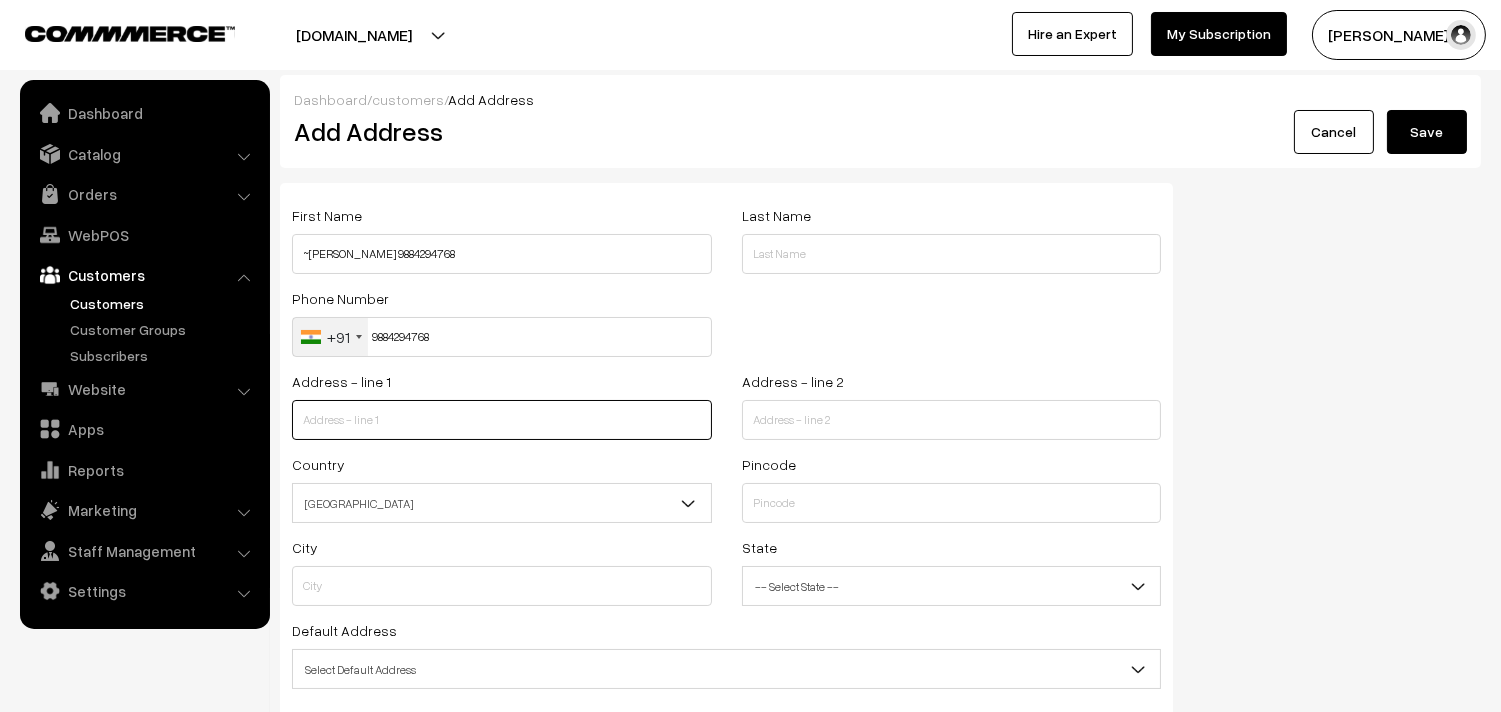 click at bounding box center [502, 420] 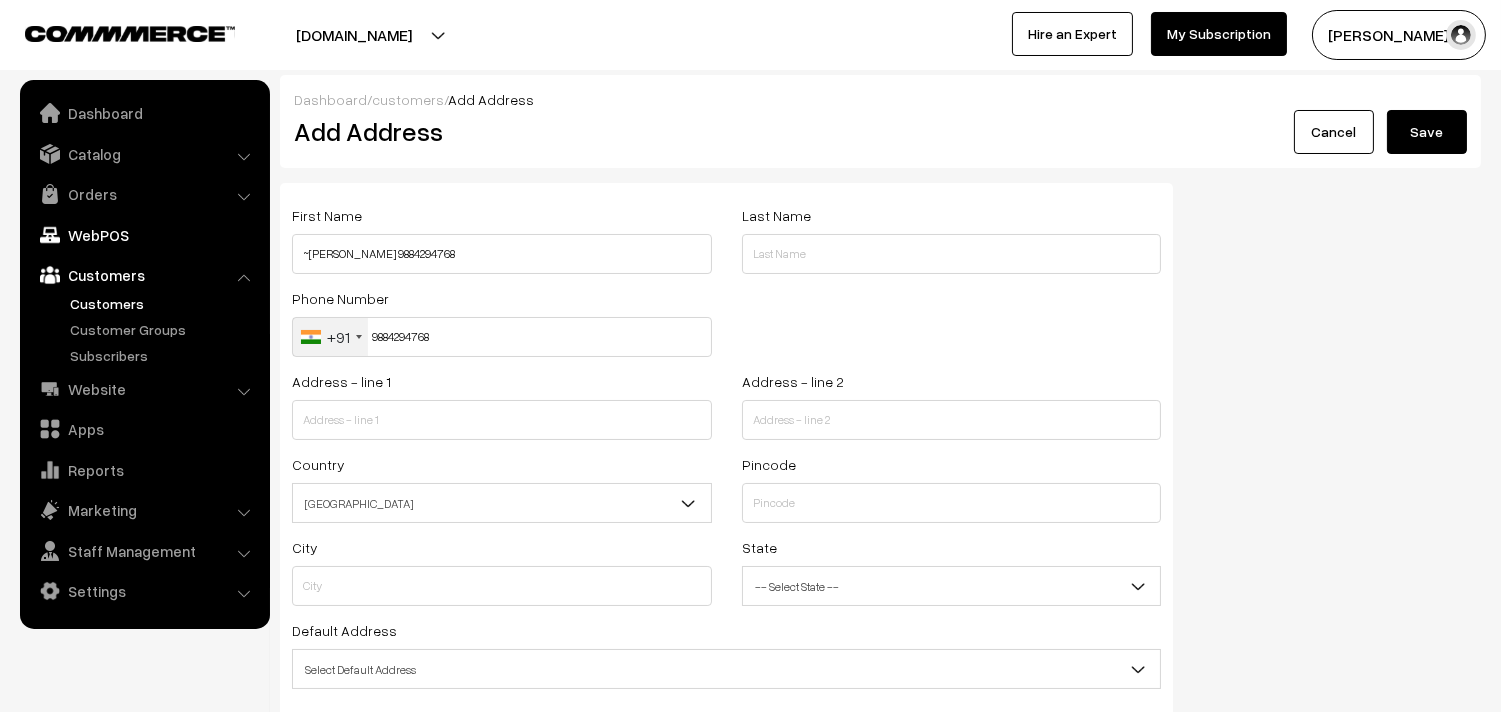 click on "WebPOS" at bounding box center (144, 235) 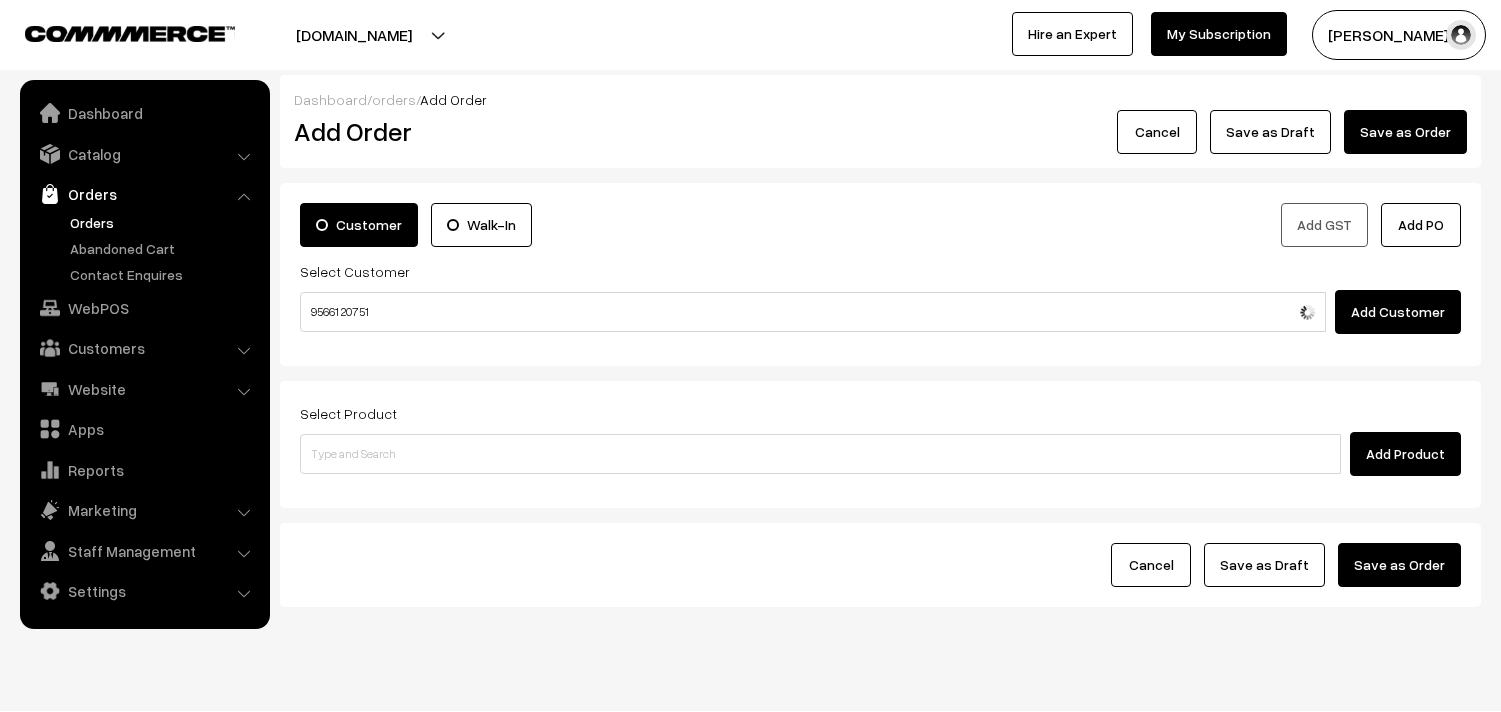 click on "95661 20751" at bounding box center [813, 312] 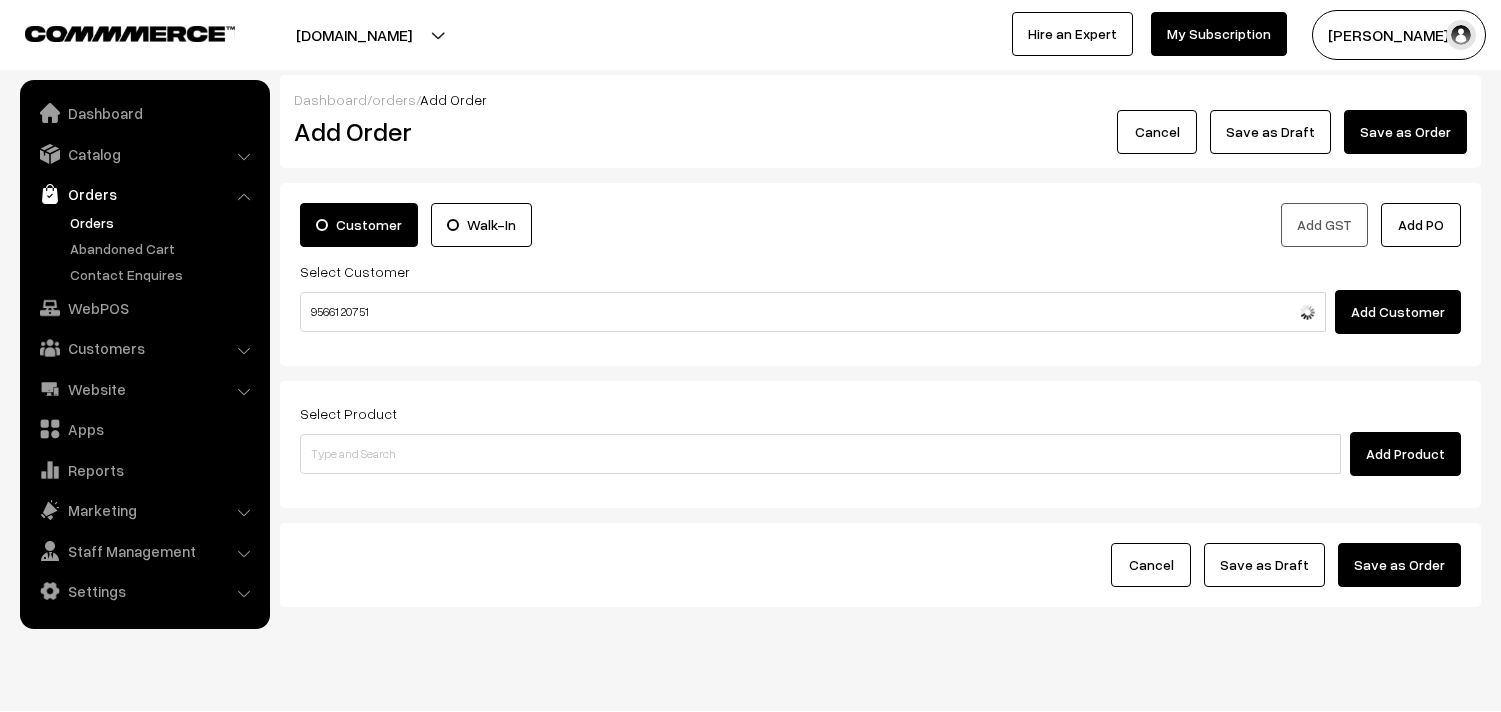 scroll, scrollTop: 0, scrollLeft: 0, axis: both 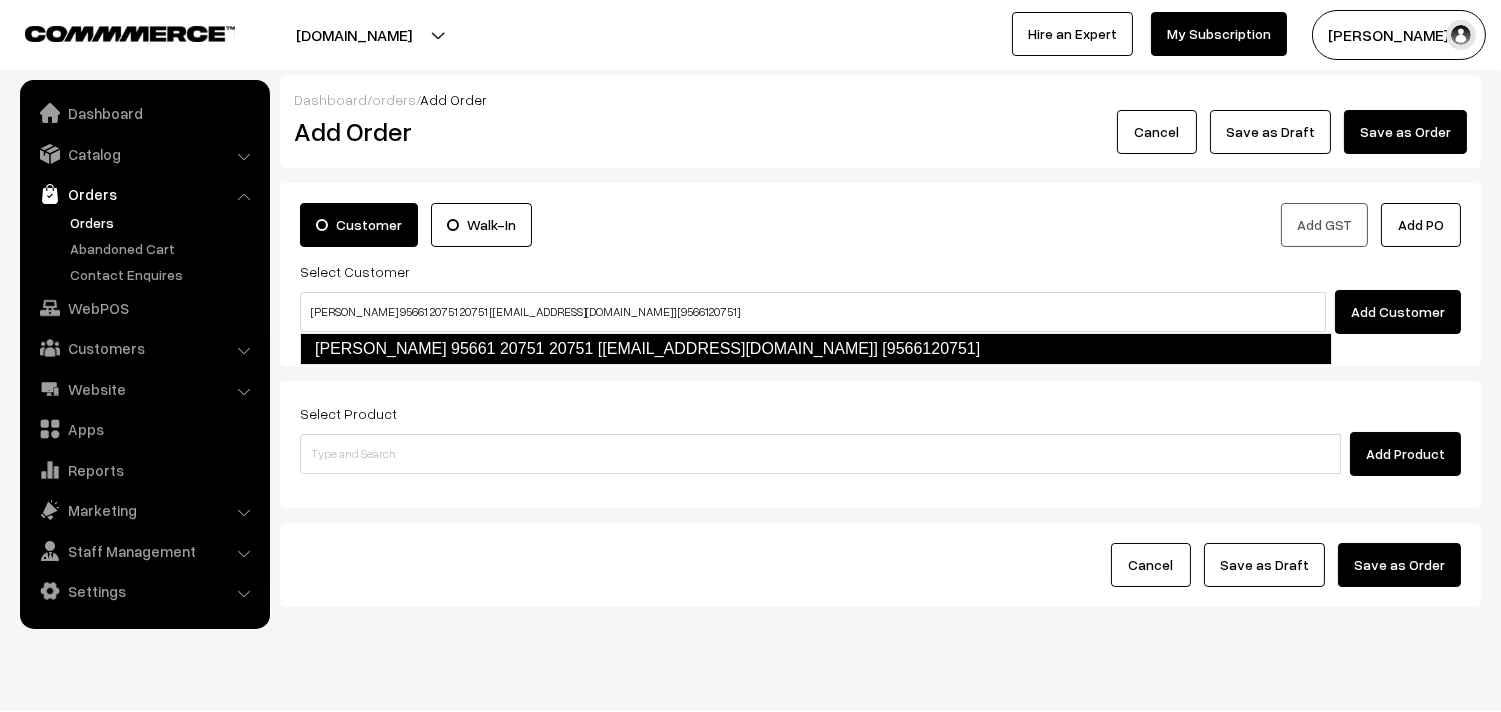 type on "vijayamala Sekar 95661 20751 20751 [test314@gmail.com] [9566120751]" 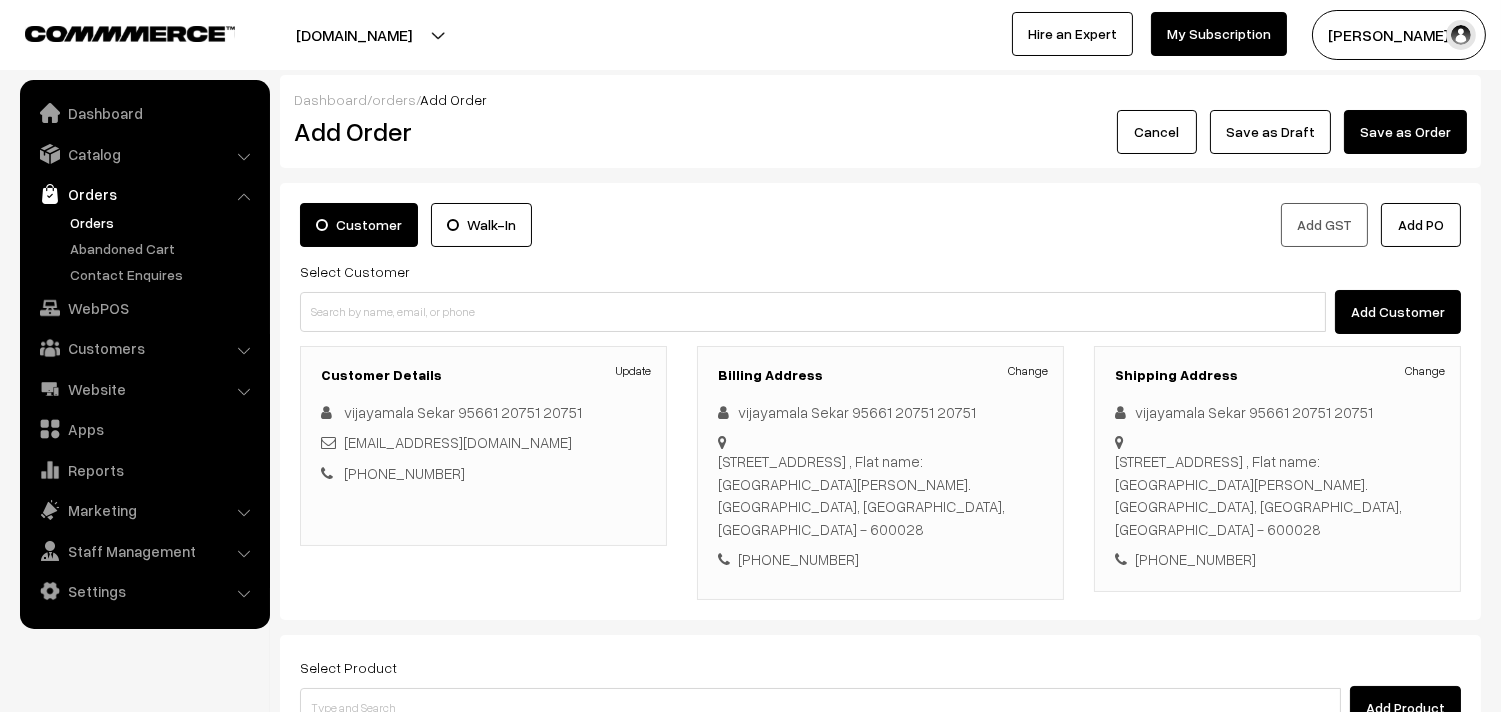 scroll, scrollTop: 272, scrollLeft: 0, axis: vertical 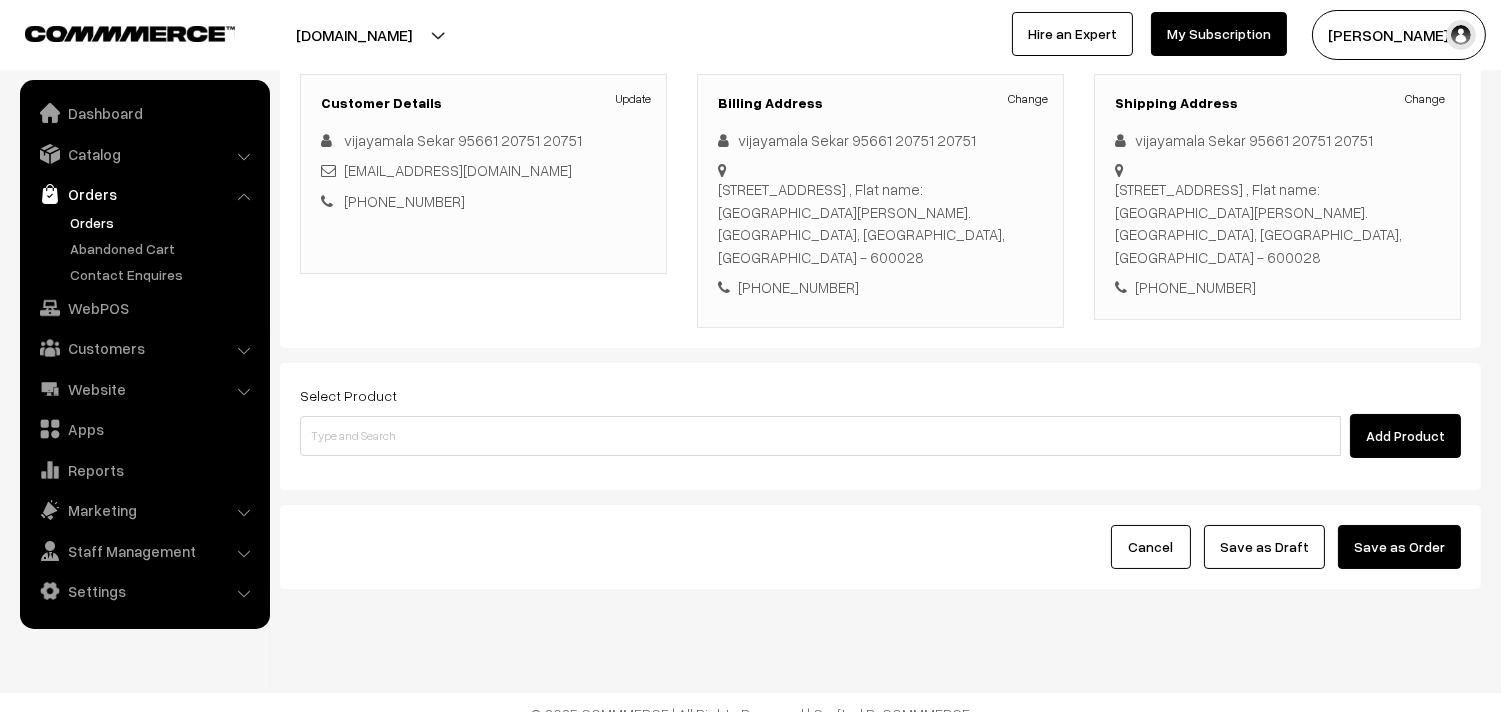 click on "Add Product" at bounding box center (880, 436) 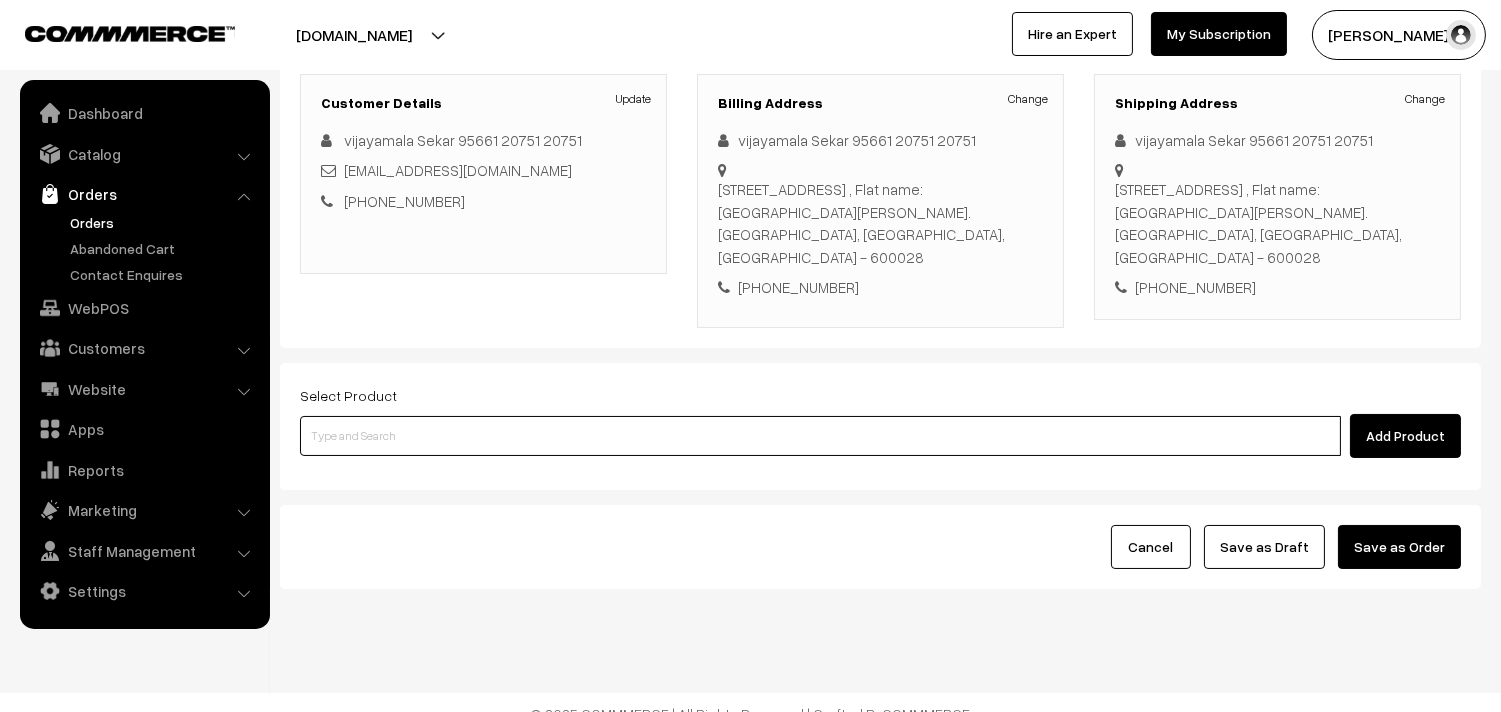 click at bounding box center [820, 436] 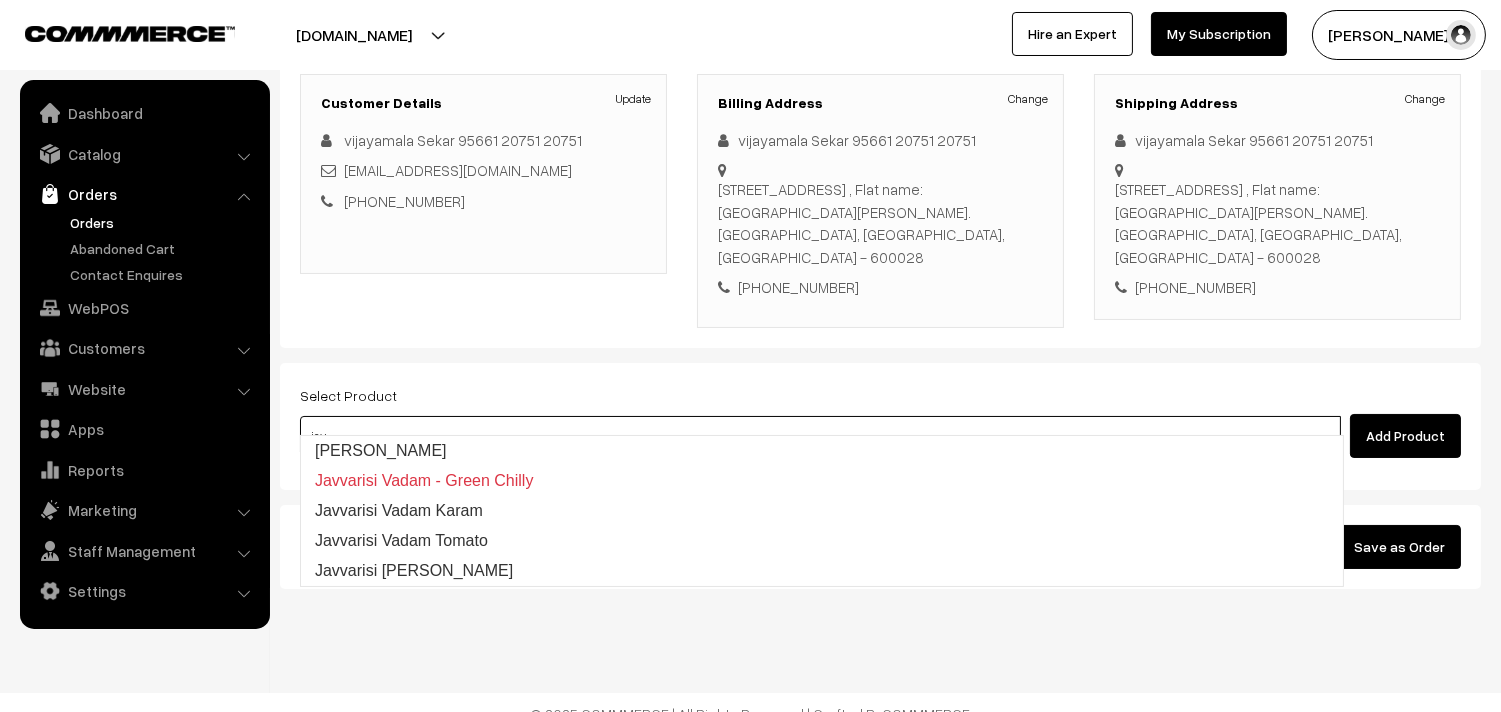 type on "[PERSON_NAME]" 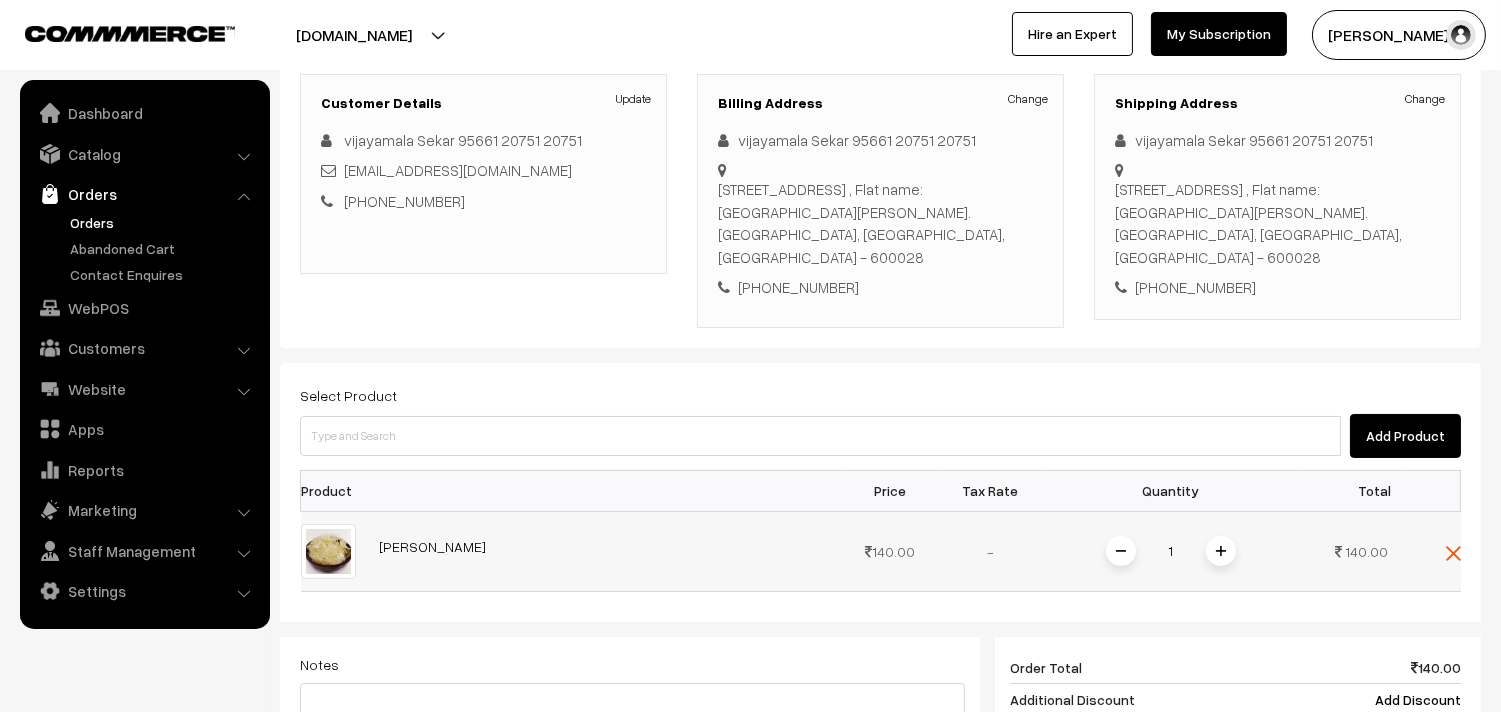 click at bounding box center [1221, 551] 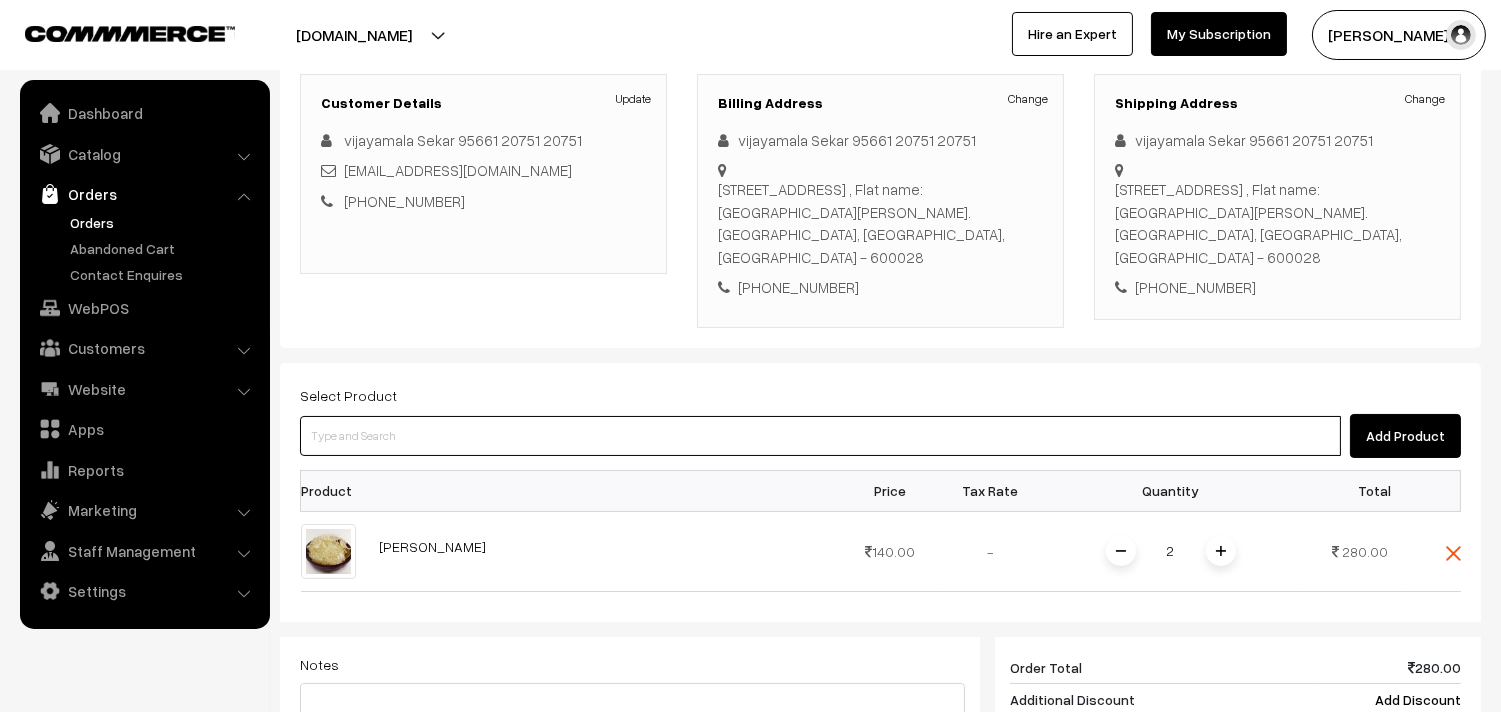 click at bounding box center (820, 436) 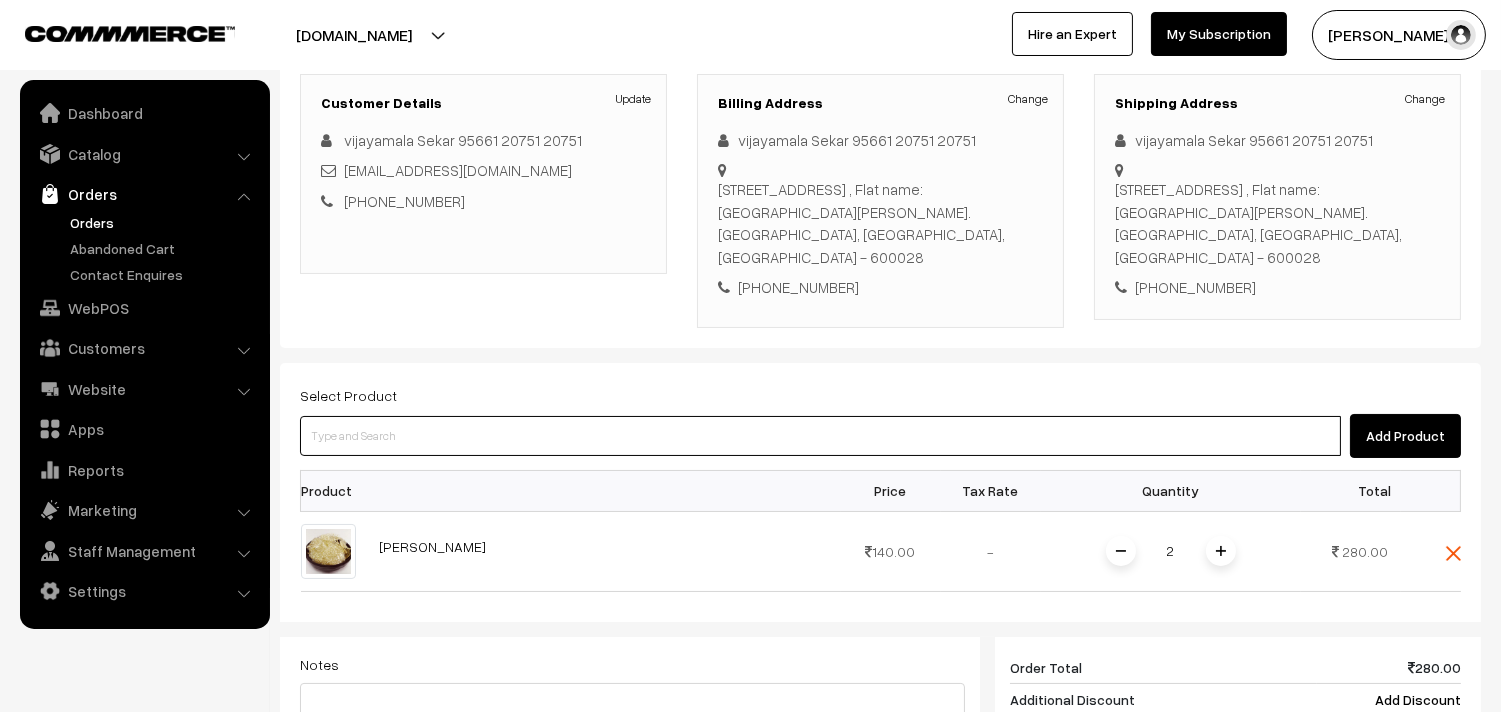 click at bounding box center [820, 436] 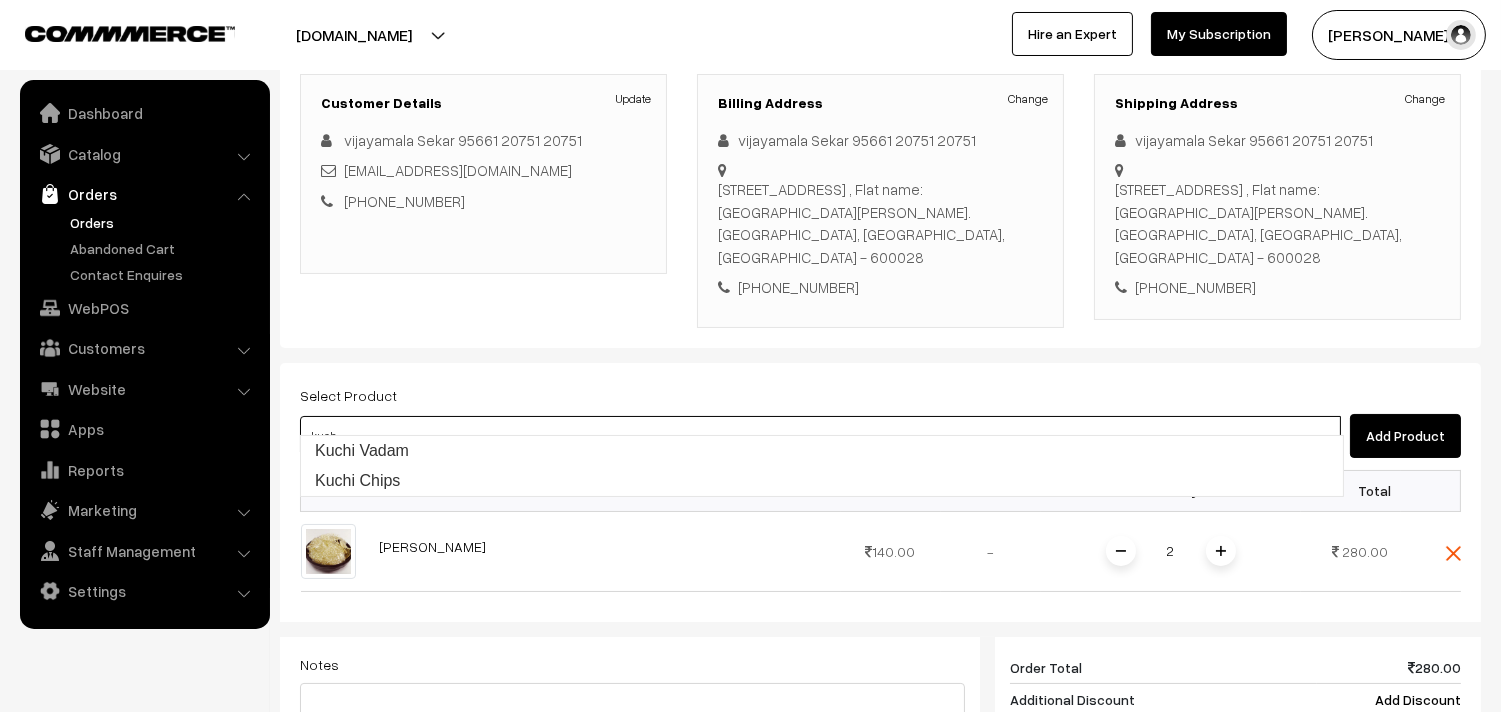type on "Kuchi Vadam" 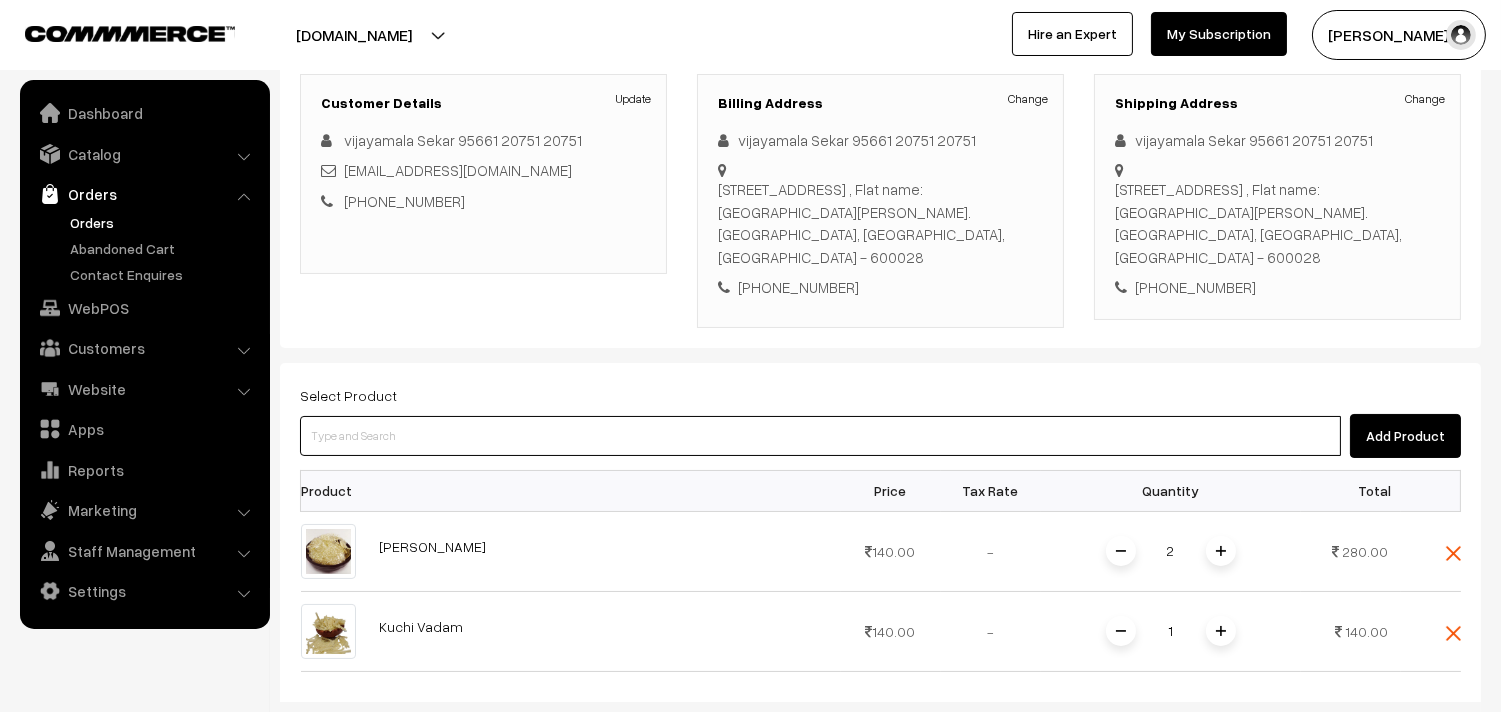 click at bounding box center (820, 436) 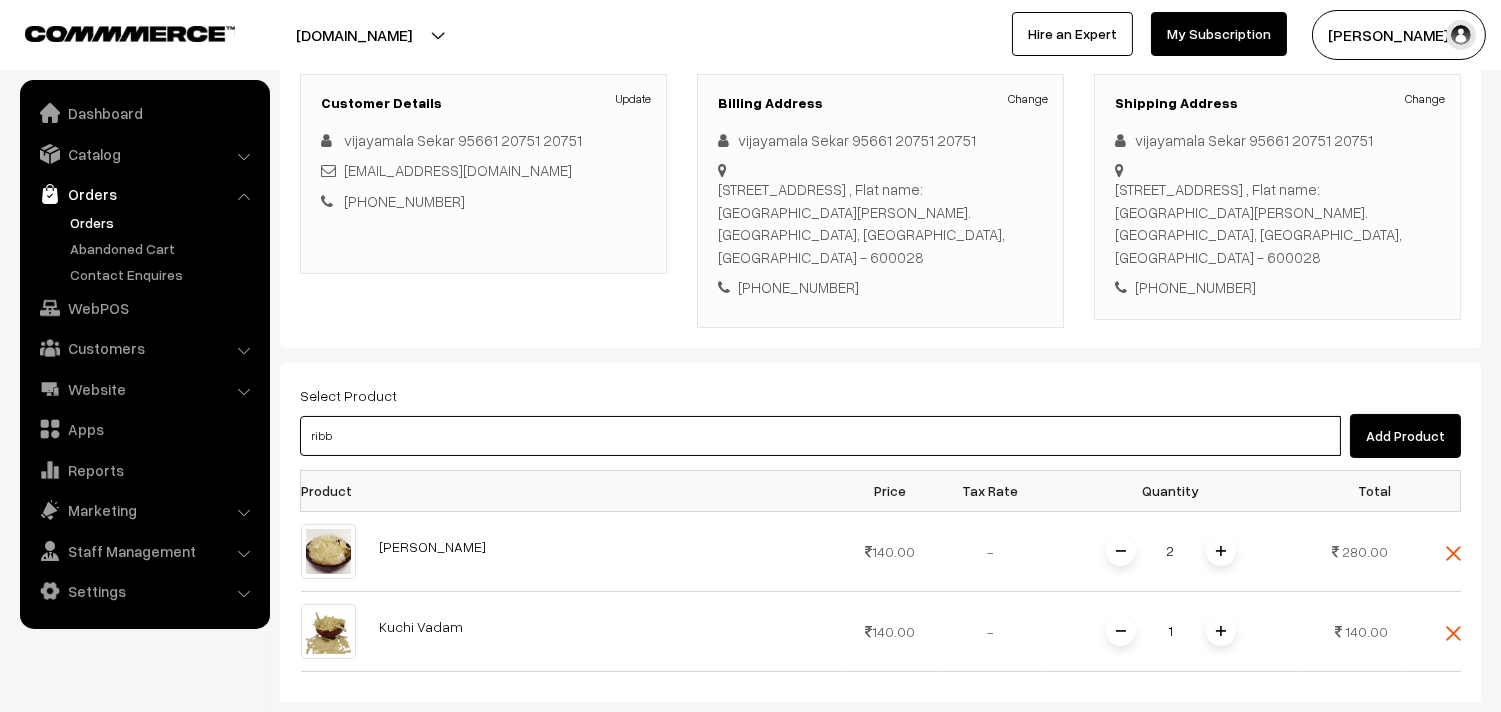 type on "Ribbon Pakkoda" 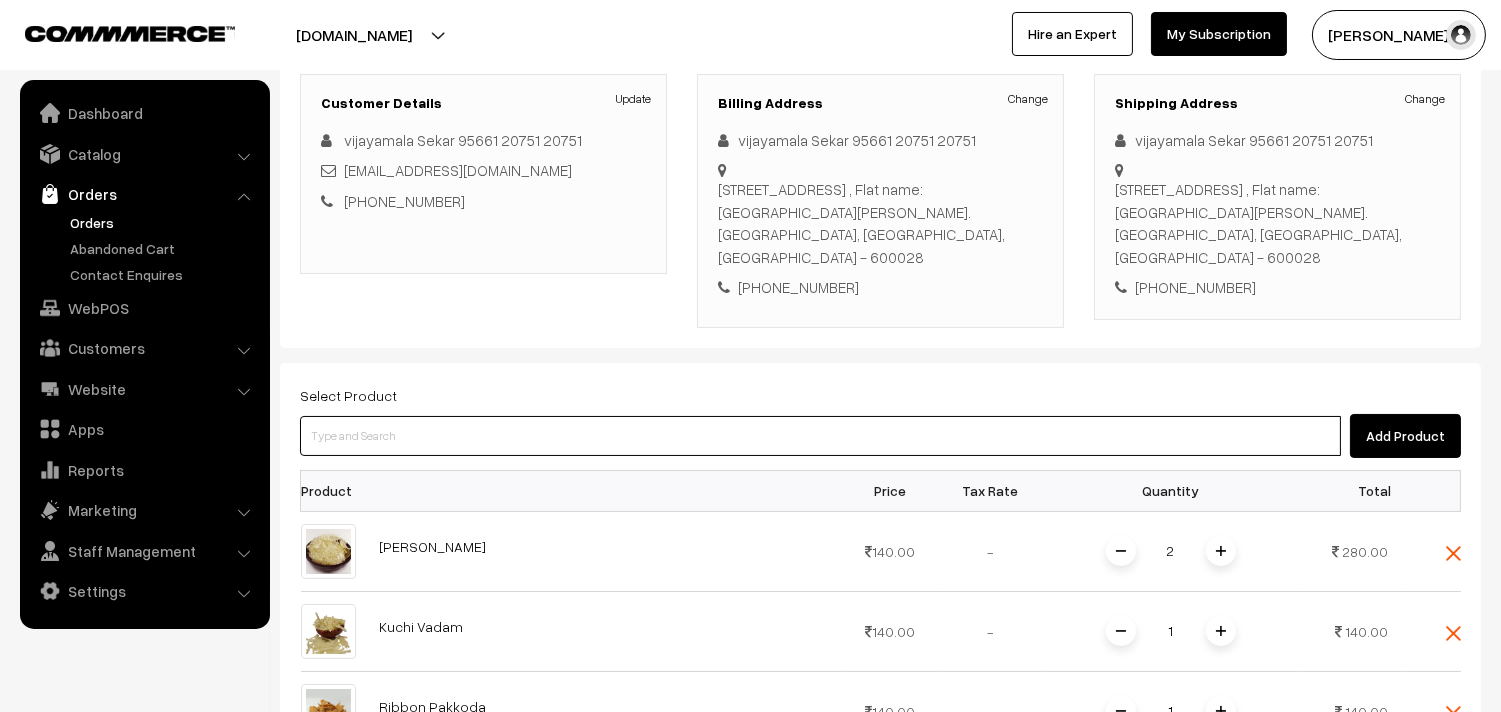 click at bounding box center [820, 436] 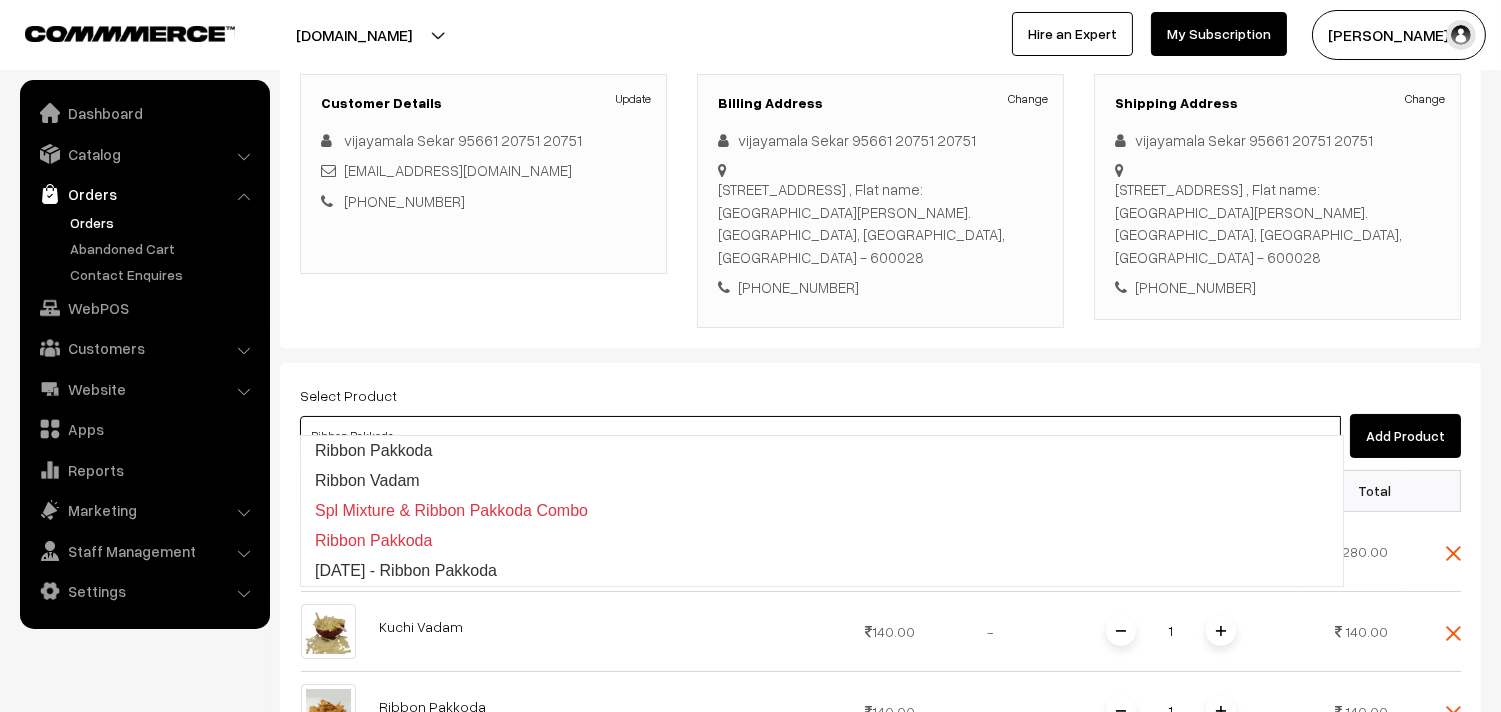 type on "Ribbon Vadam" 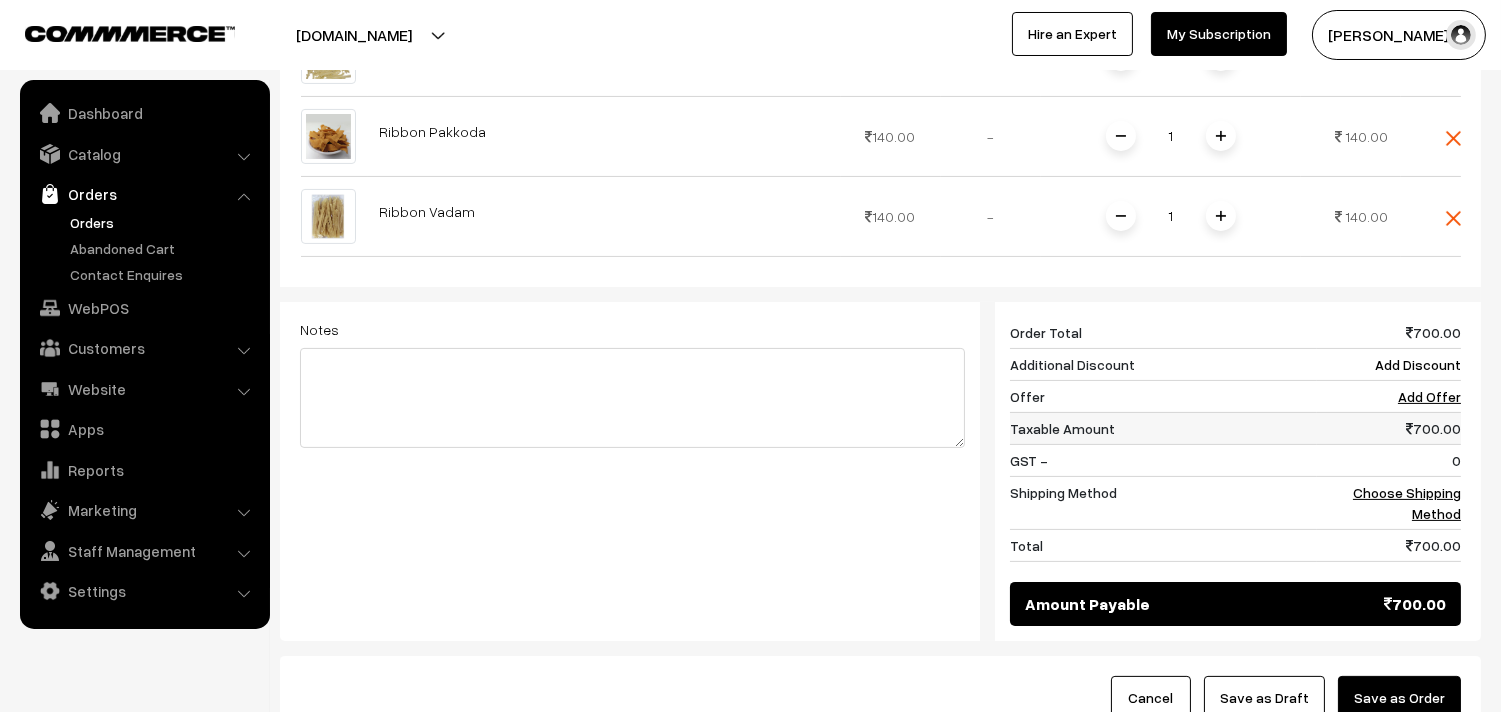 scroll, scrollTop: 666, scrollLeft: 0, axis: vertical 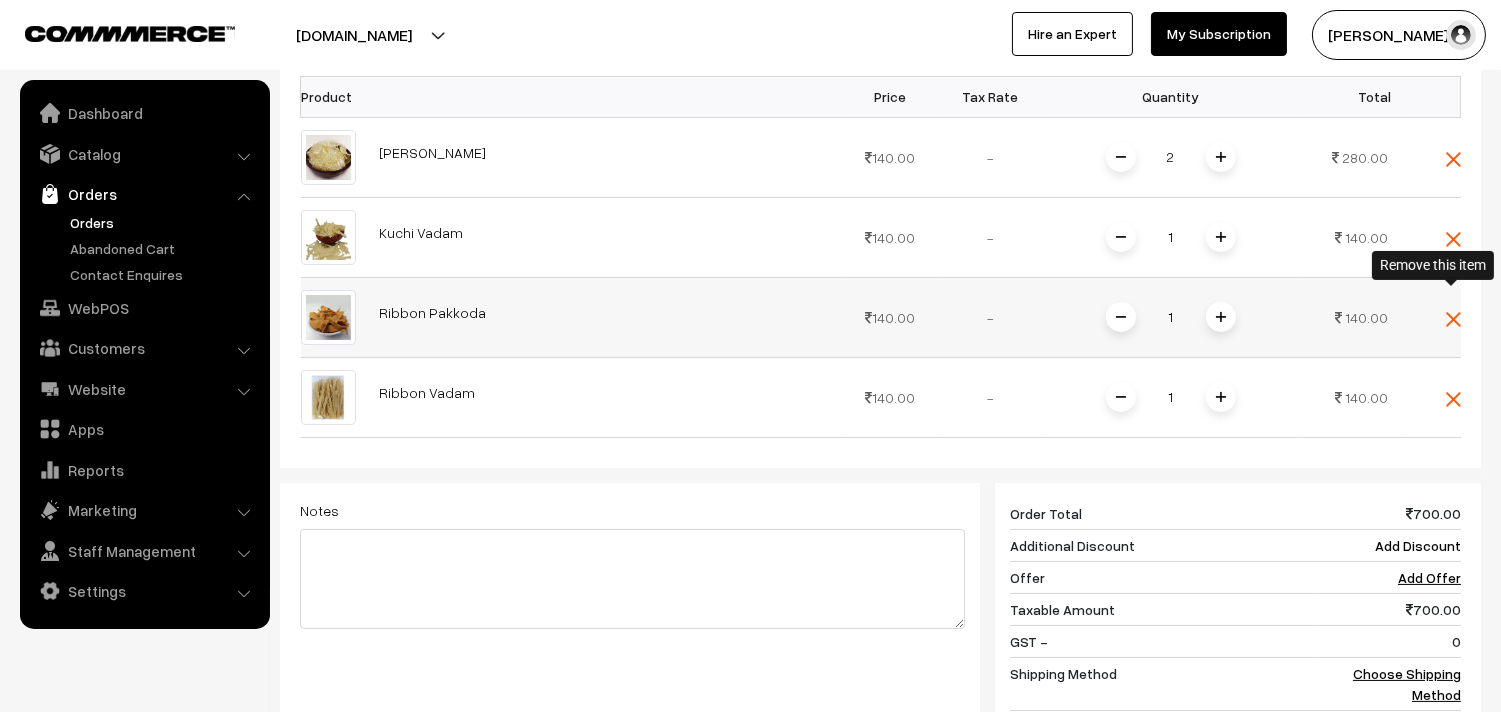 click at bounding box center [1453, 319] 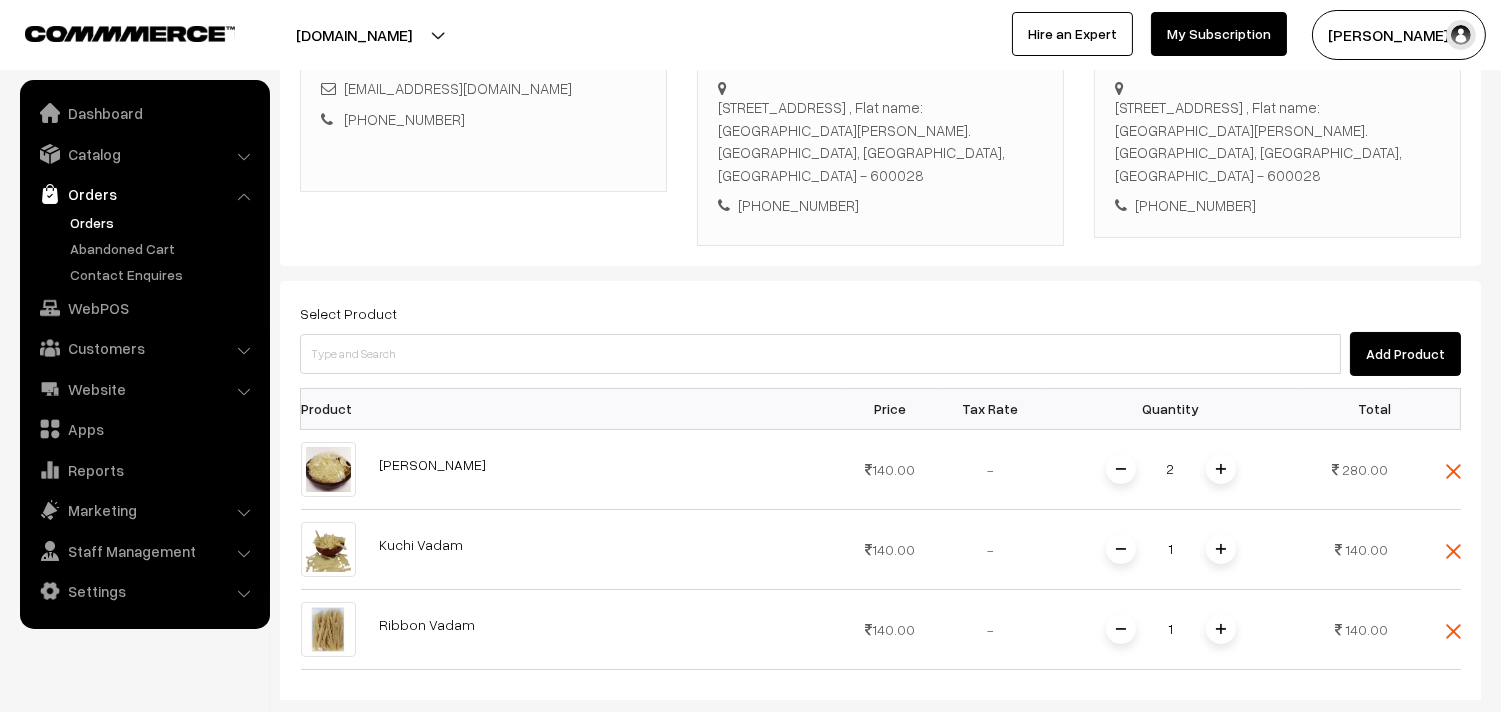 scroll, scrollTop: 333, scrollLeft: 0, axis: vertical 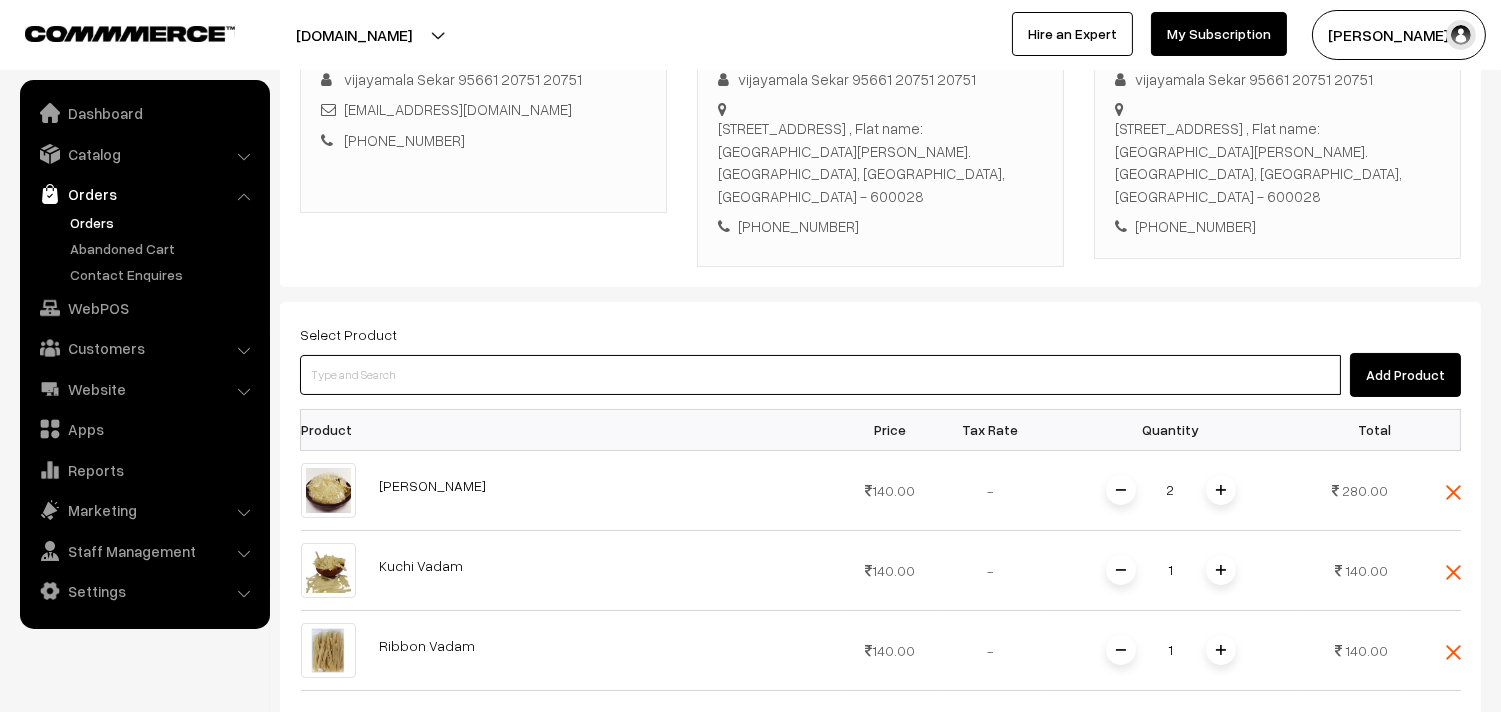 click at bounding box center [820, 375] 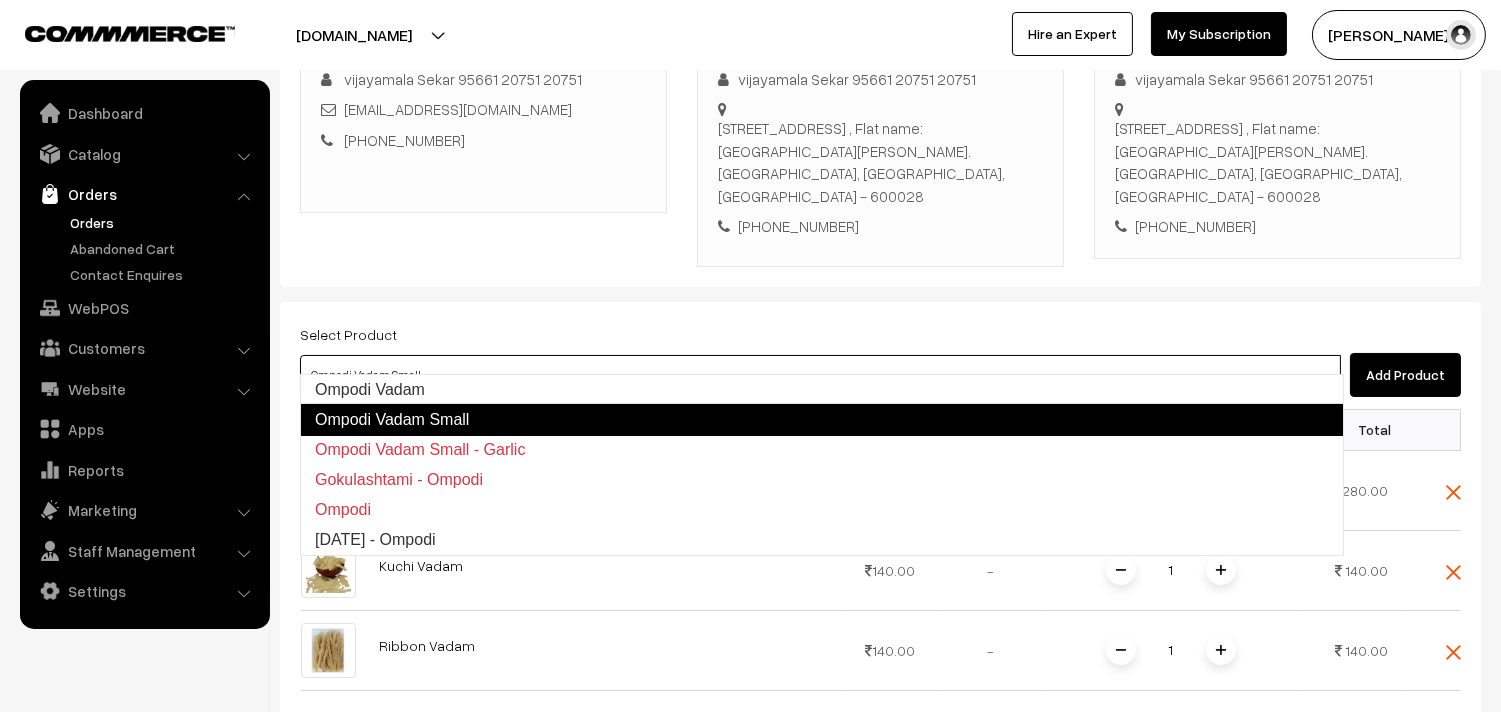 type on "Ompodi Vadam" 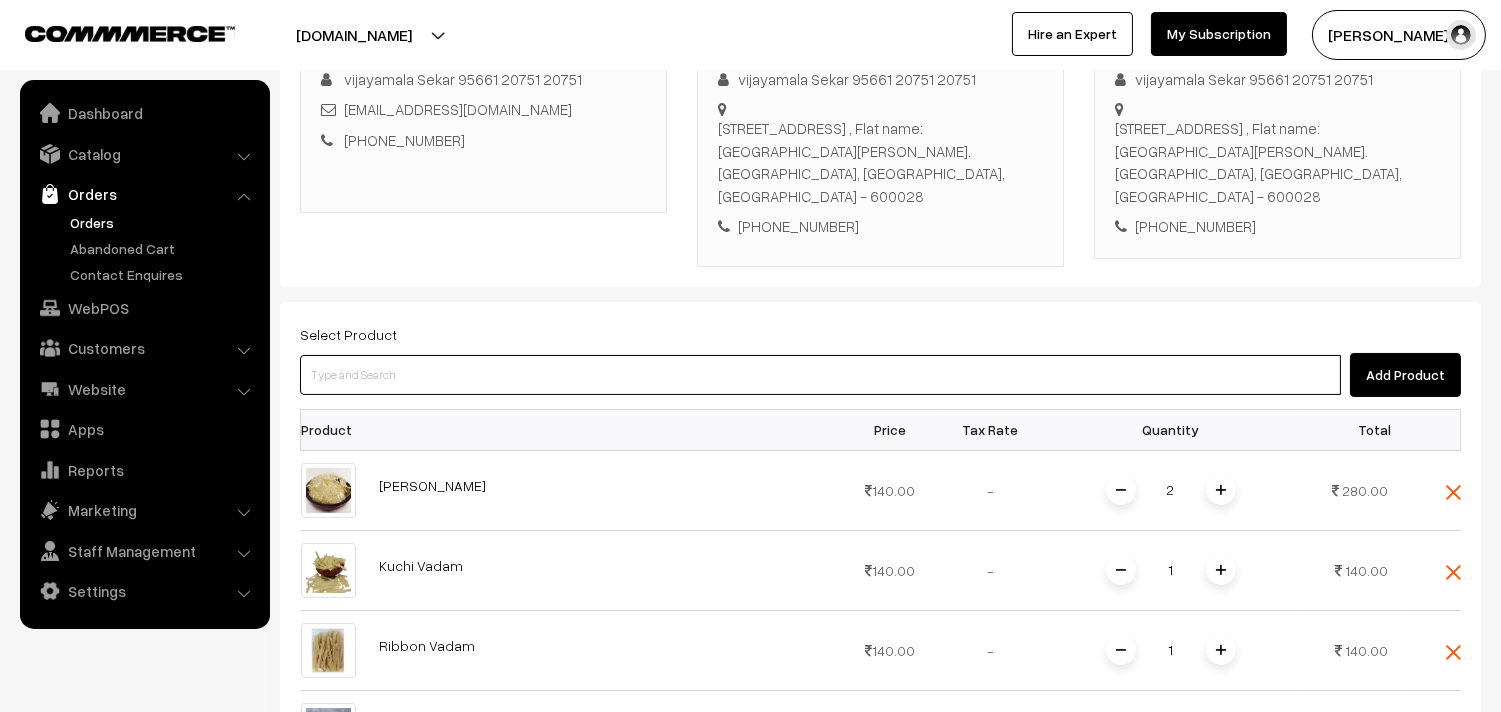 click at bounding box center [820, 375] 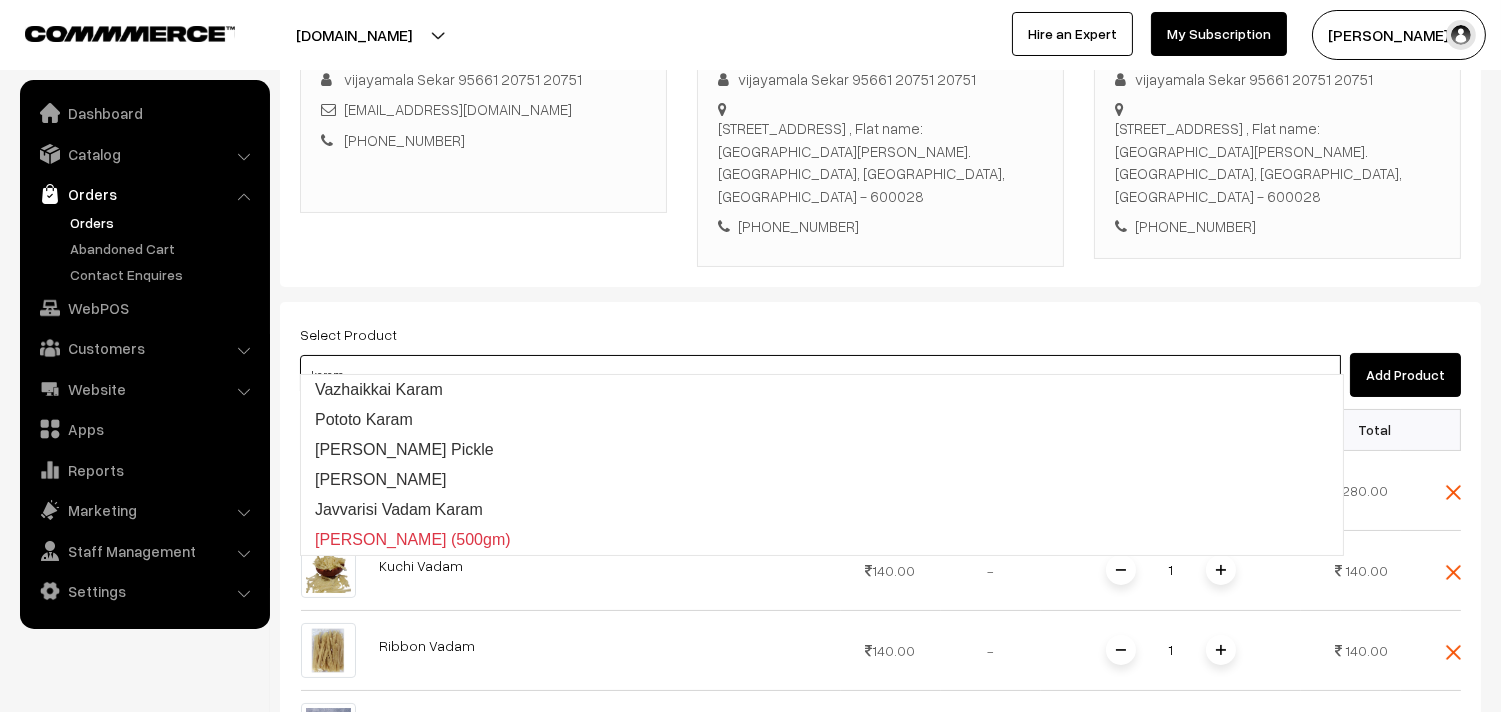 type on "Vazhaikkai Karam" 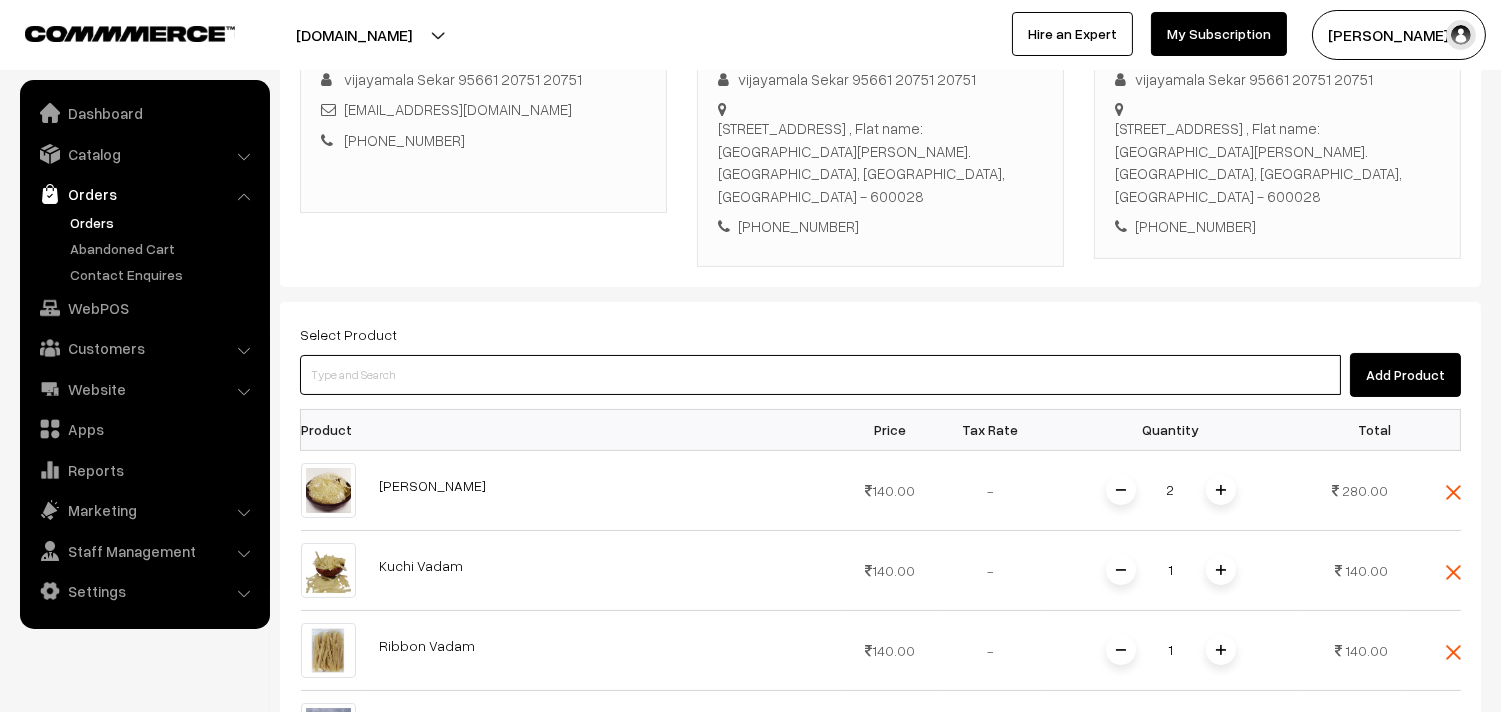 click at bounding box center (820, 375) 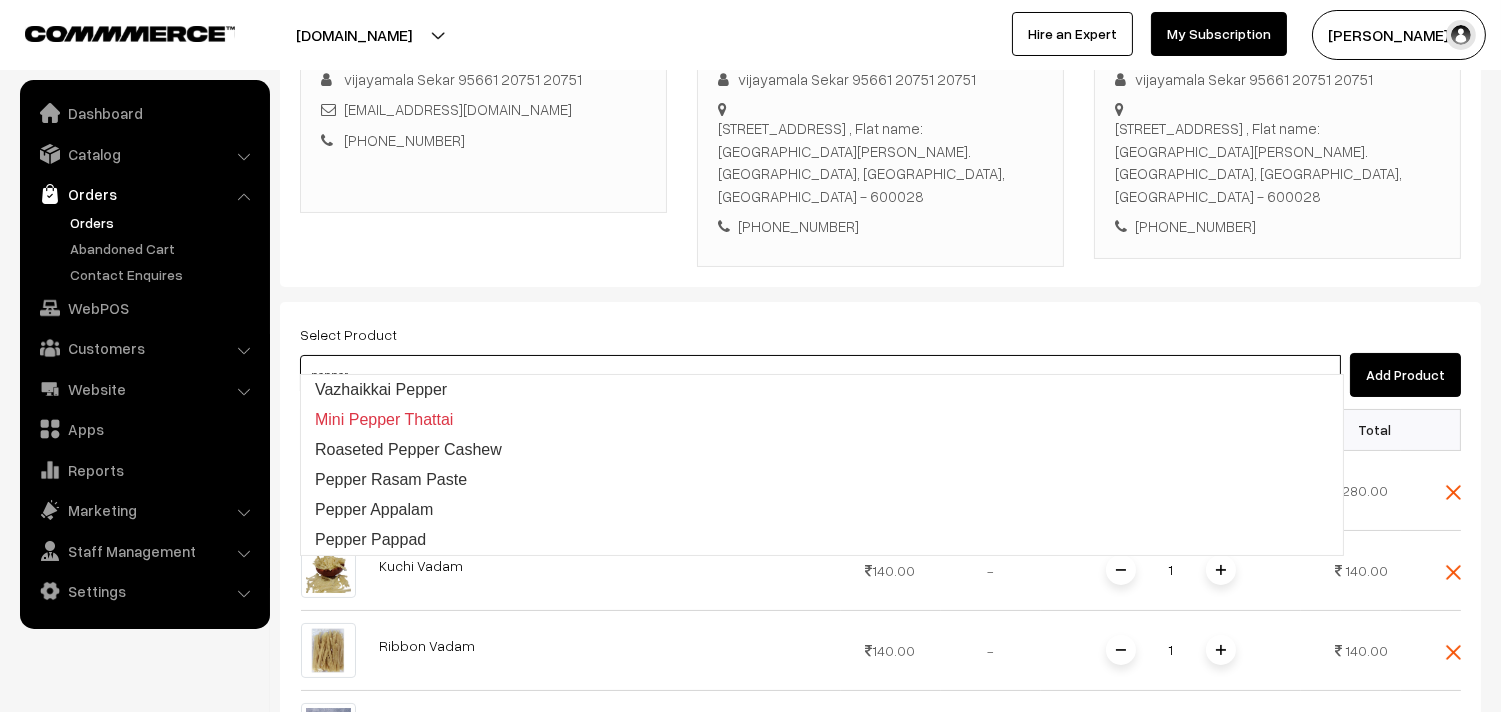 type on "Vazhaikkai Pepper" 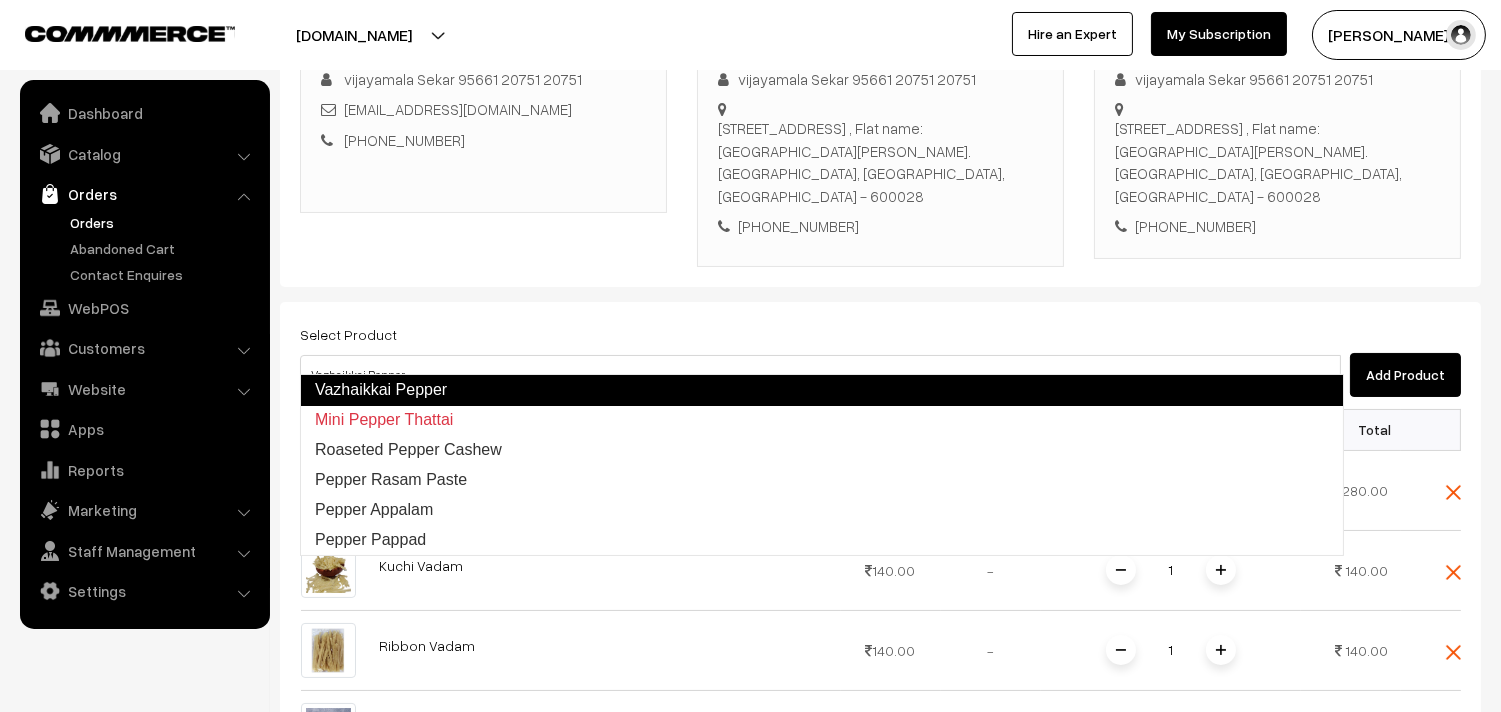 type 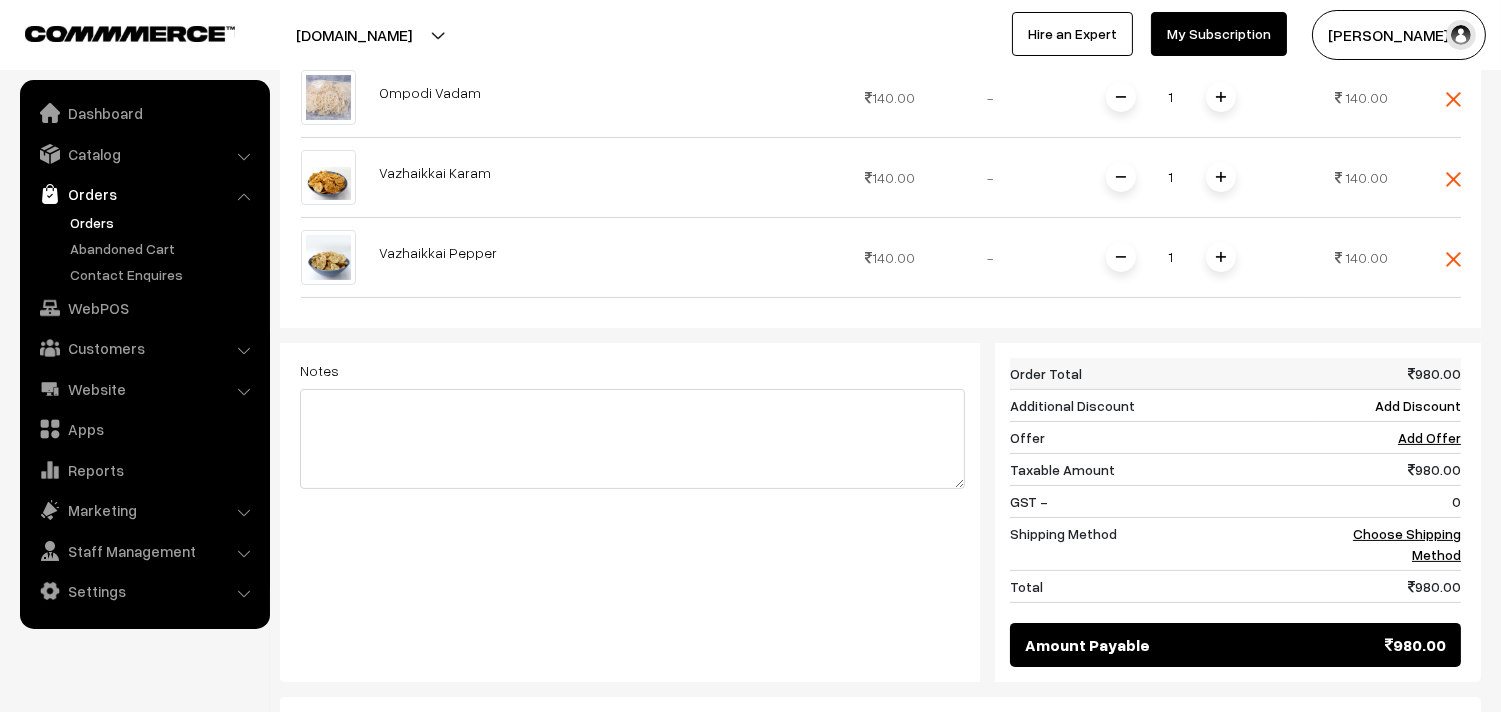 scroll, scrollTop: 1160, scrollLeft: 0, axis: vertical 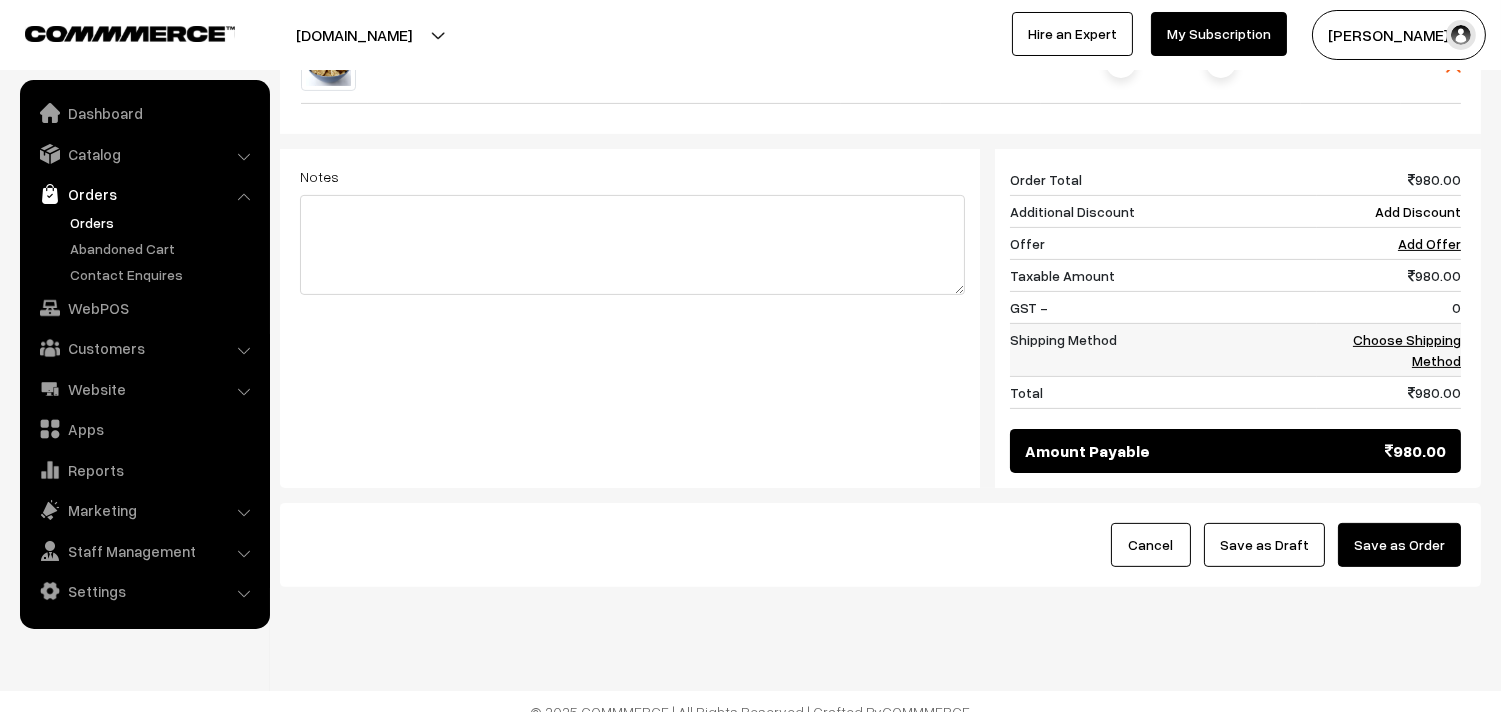 click on "Choose Shipping Method" at bounding box center (1407, 350) 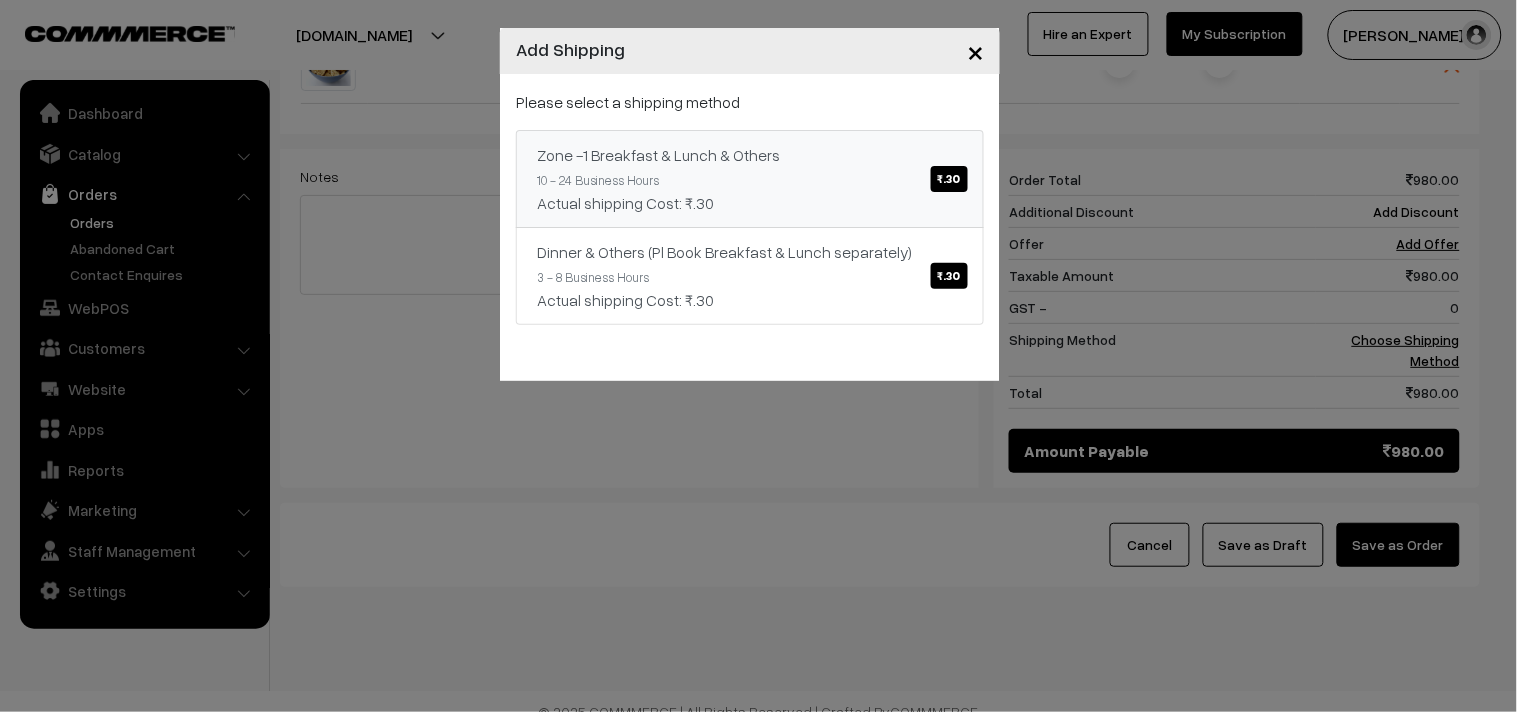 click on "Zone -1  Breakfast & Lunch & Others
₹.30
10 - 24 Business Hours Actual shipping Cost: ₹.30" at bounding box center (750, 179) 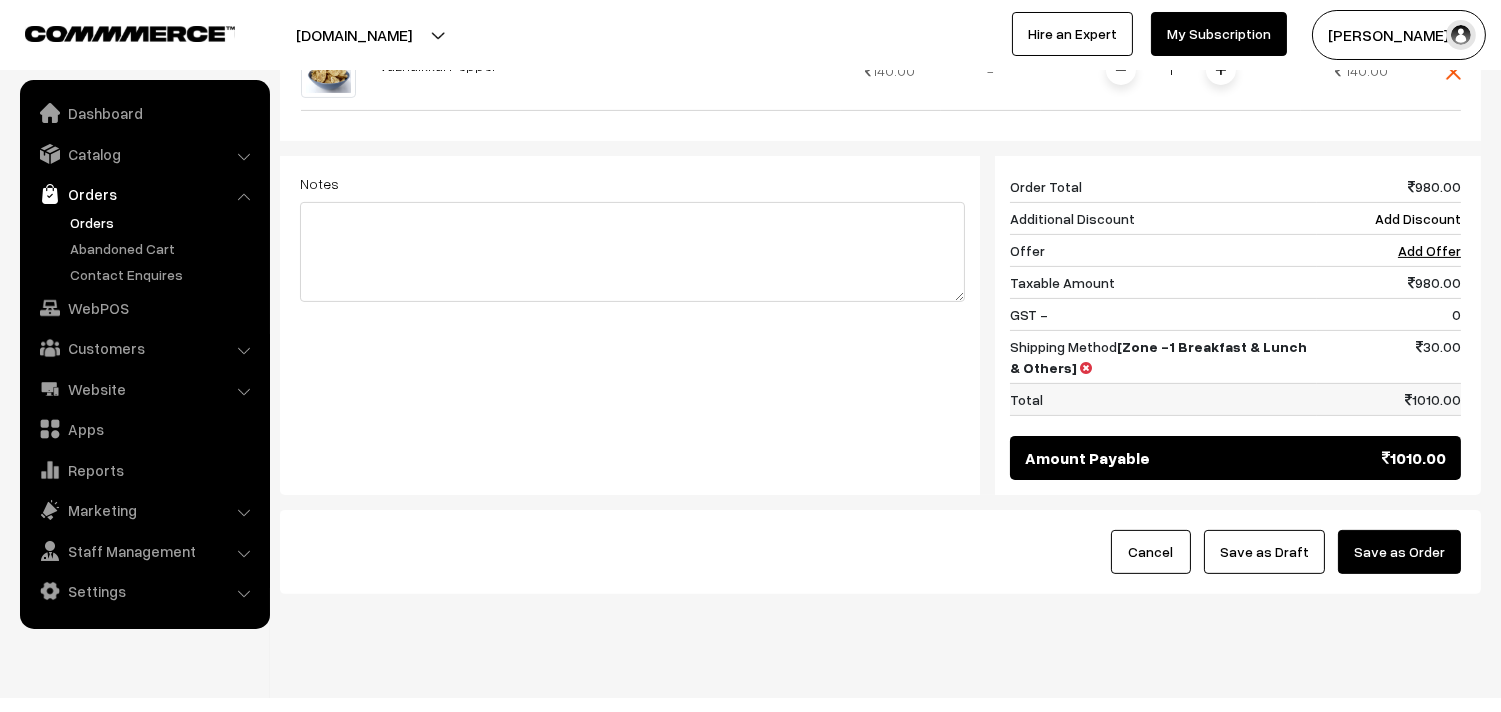 scroll, scrollTop: 1160, scrollLeft: 0, axis: vertical 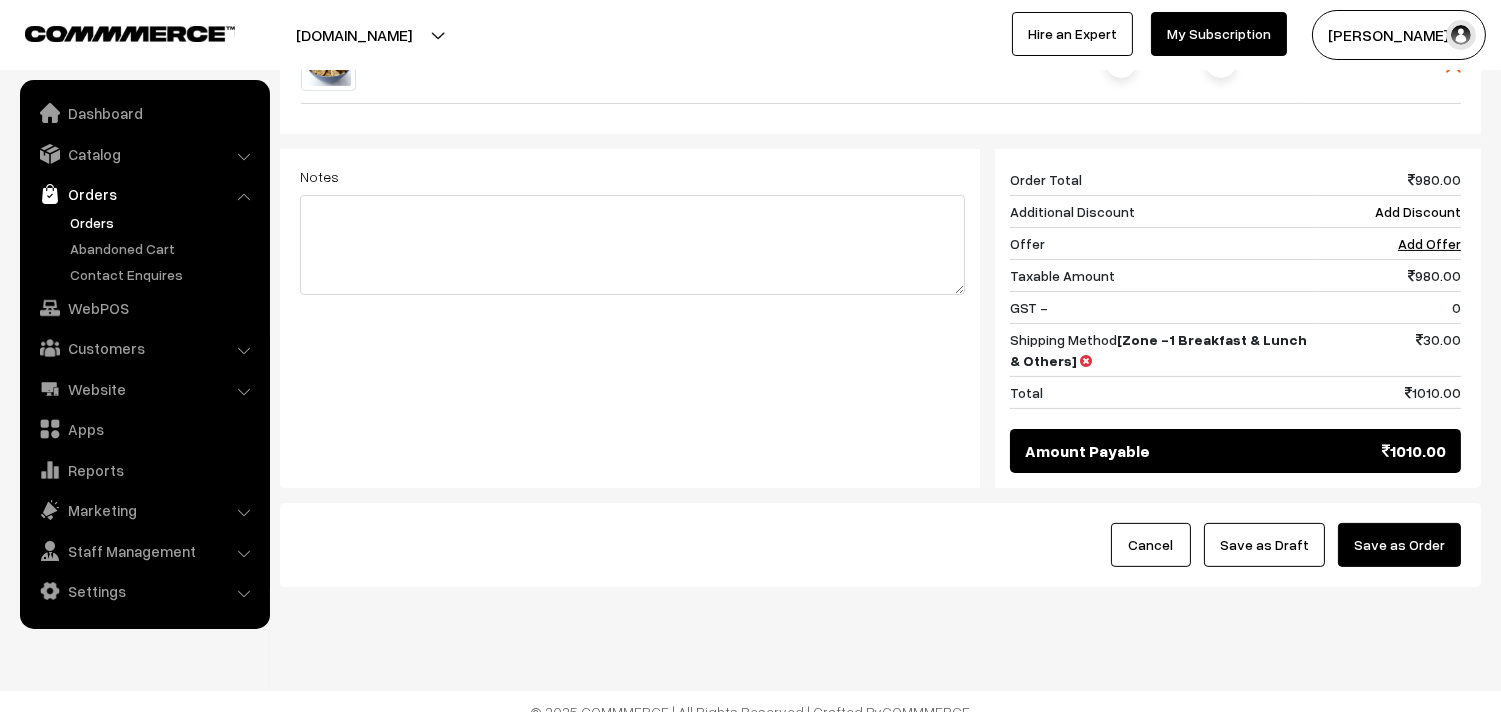 click on "Save as Draft" at bounding box center (1264, 545) 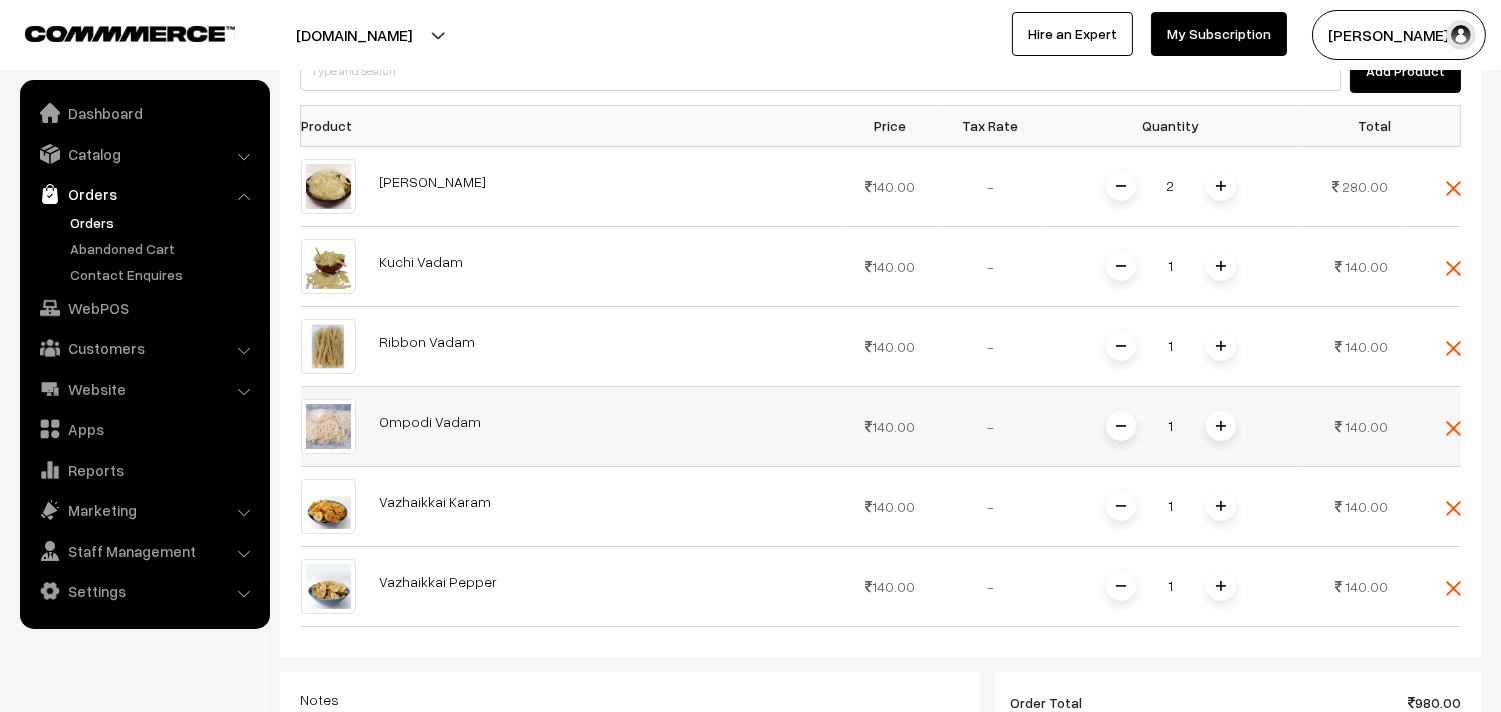 scroll, scrollTop: 604, scrollLeft: 0, axis: vertical 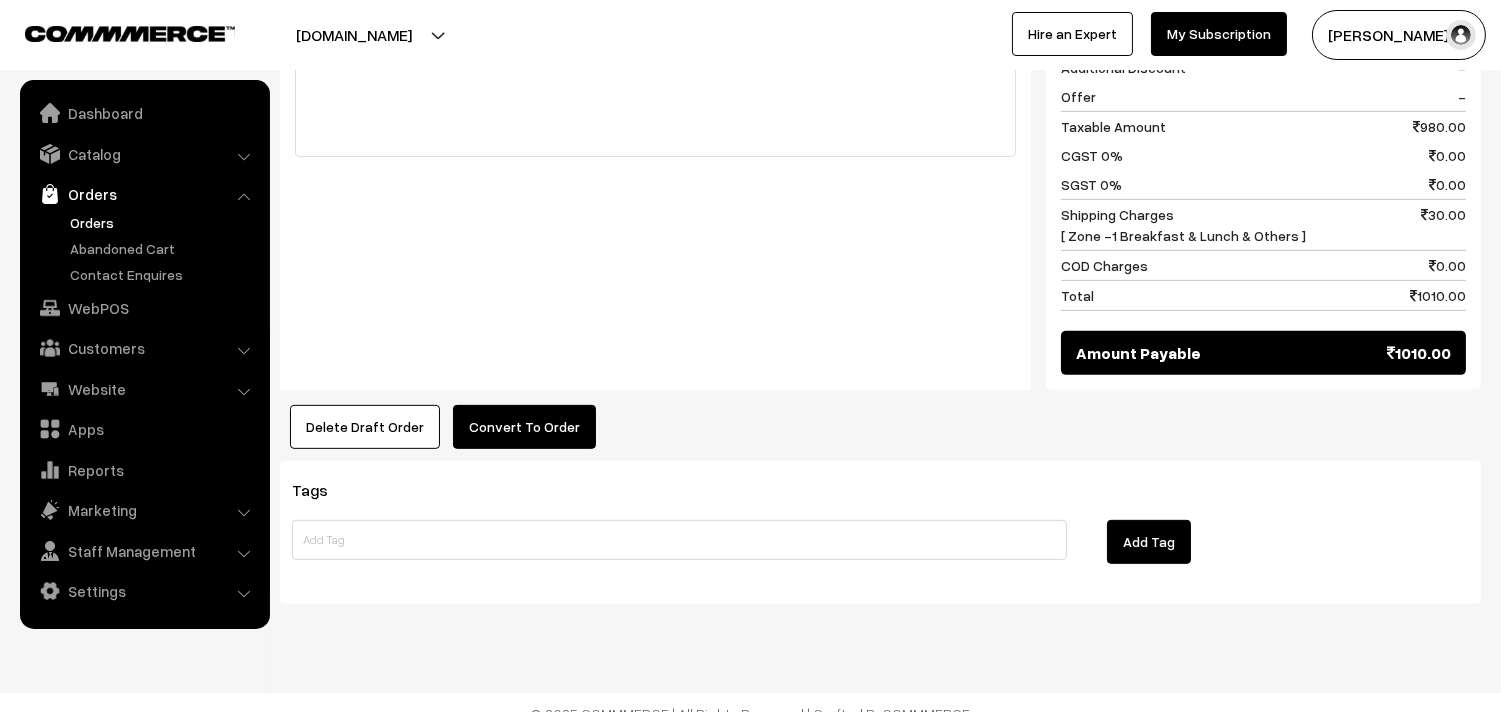 click on "Dashboard  /
orders  /
View Order(Draft)
View Order(Draft)
Edit Order
Go Back
Created on  [DATE]  04:33 PM
Order Status:
Draft Order
-                |
Payment Status:
-
Added By: [PERSON_NAME]
Customer Details
[PERSON_NAME] 95661 20751 20751" at bounding box center (880, -470) 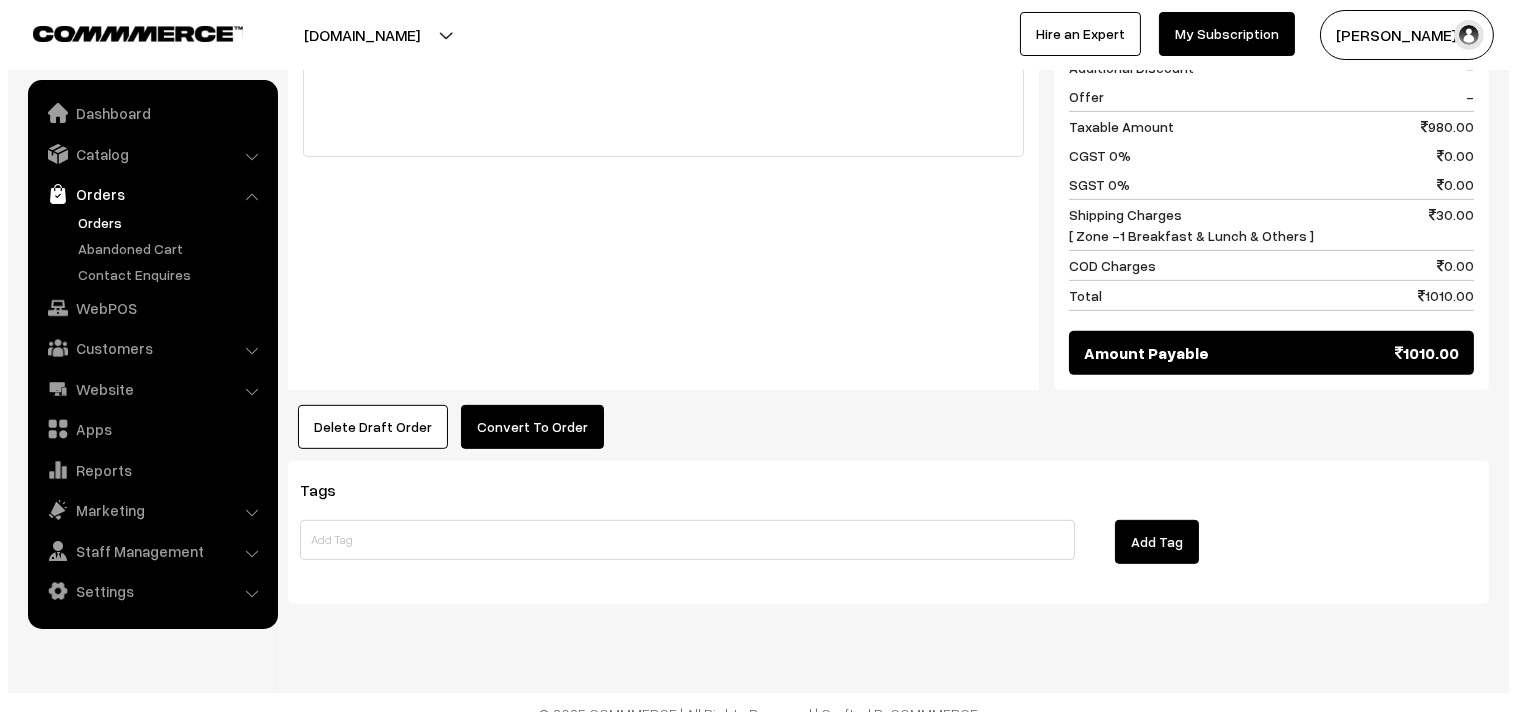 scroll, scrollTop: 1630, scrollLeft: 0, axis: vertical 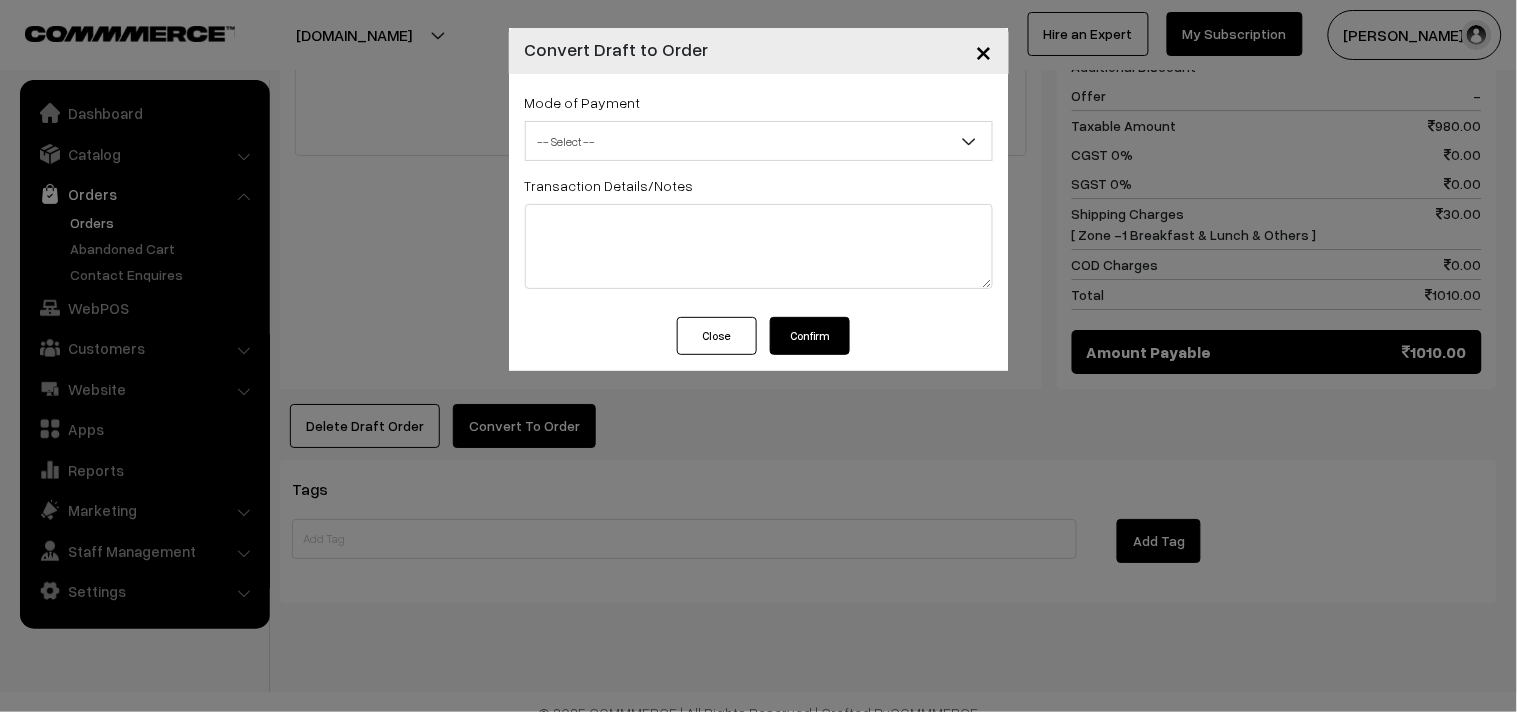 click on "Mode of Payment
-- Select --
COD
Cash
-- Select --
Transaction Details/Notes" at bounding box center [759, 195] 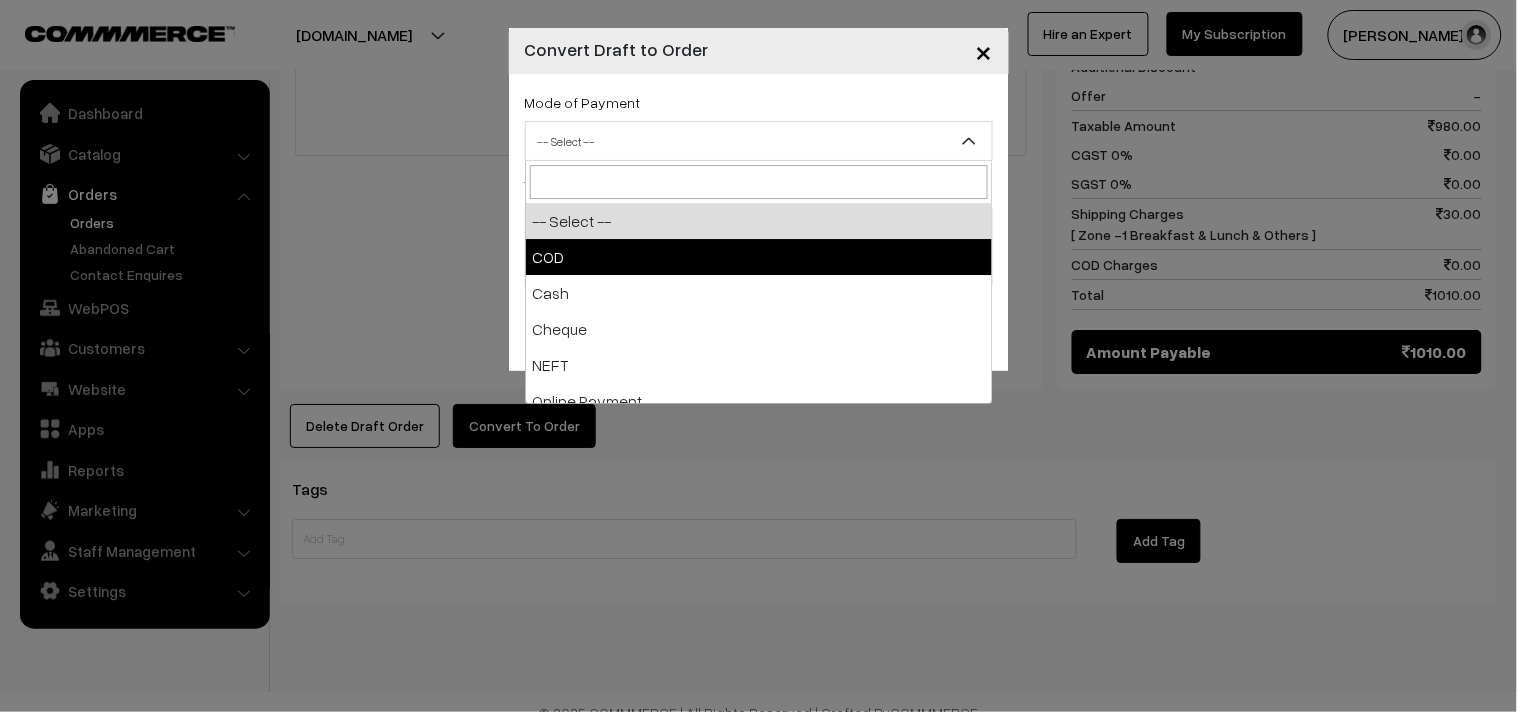 select on "1" 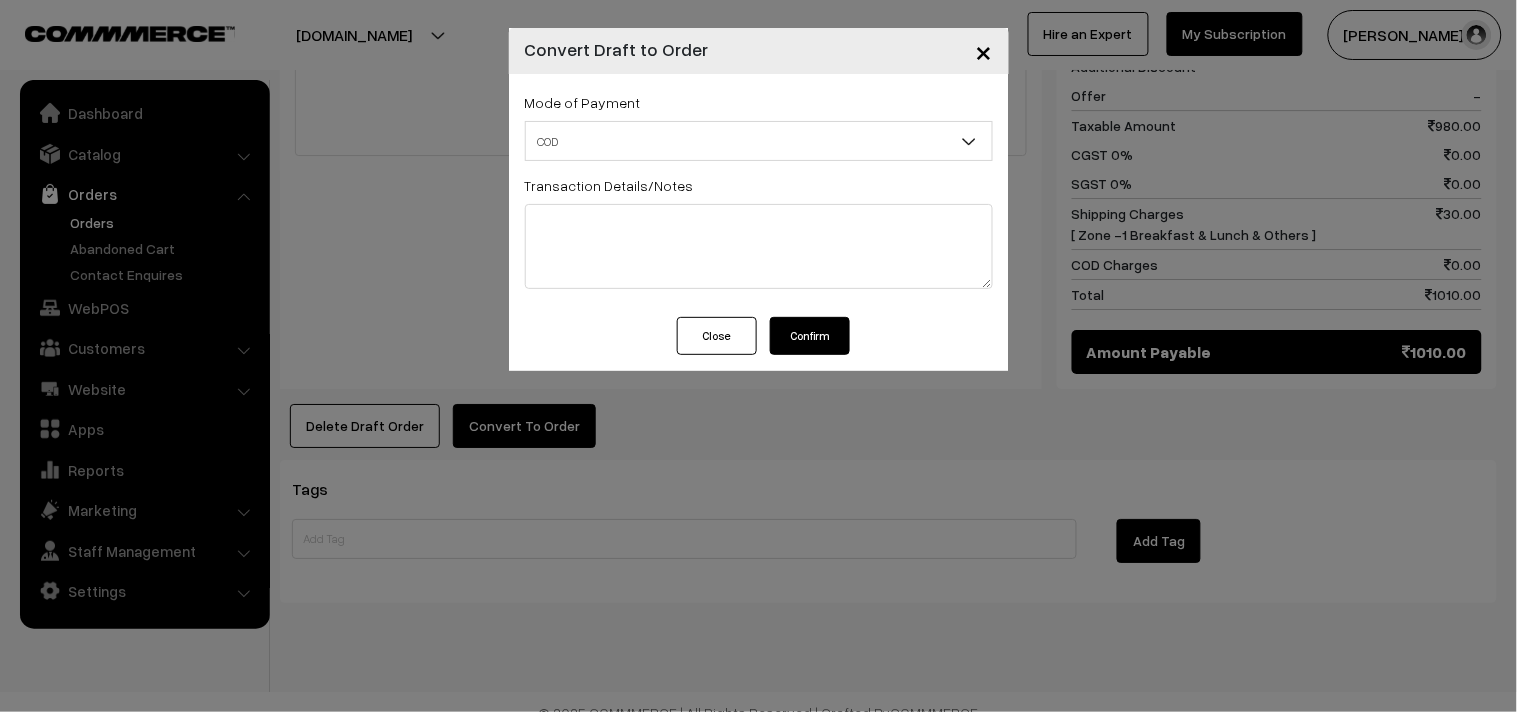 click on "Confirm" at bounding box center [810, 336] 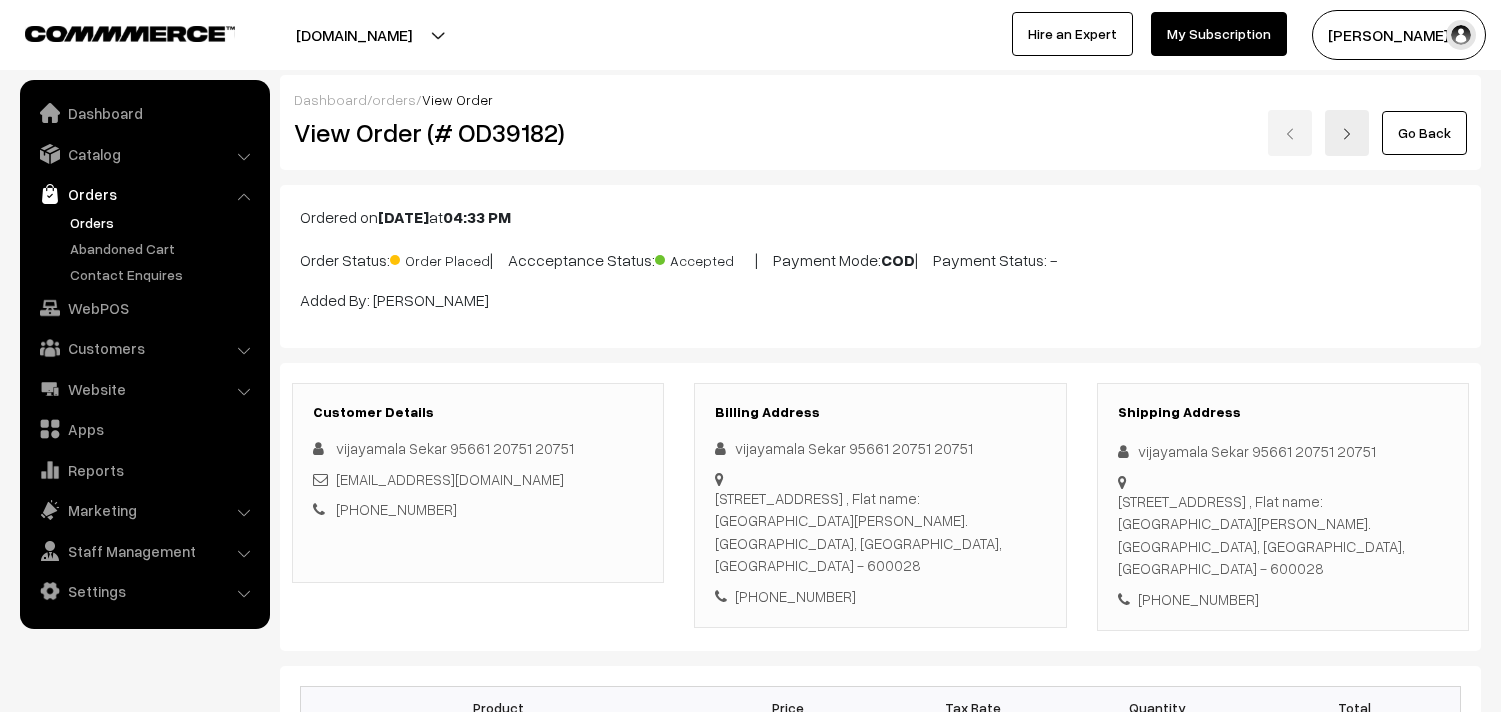 scroll, scrollTop: 1618, scrollLeft: 0, axis: vertical 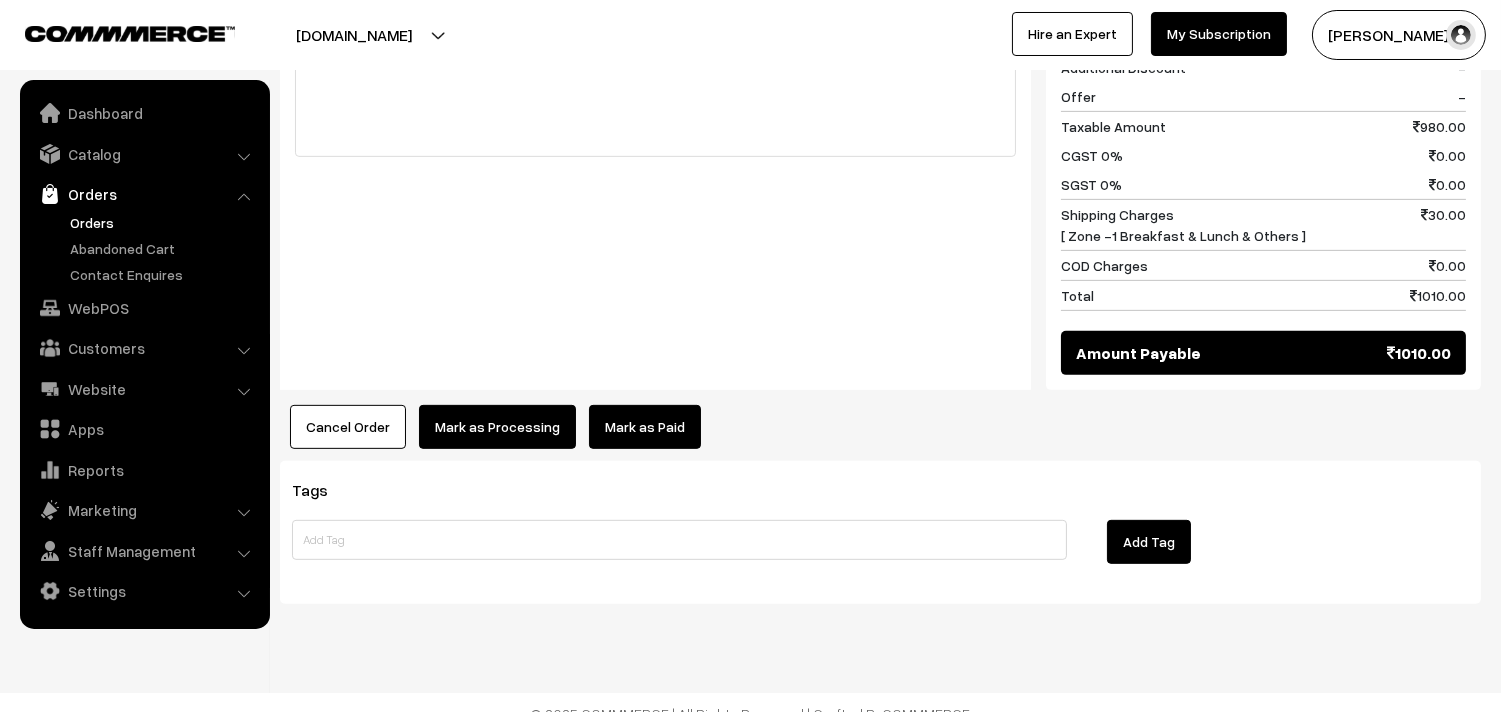 click on "Mark as Processing" at bounding box center (497, 427) 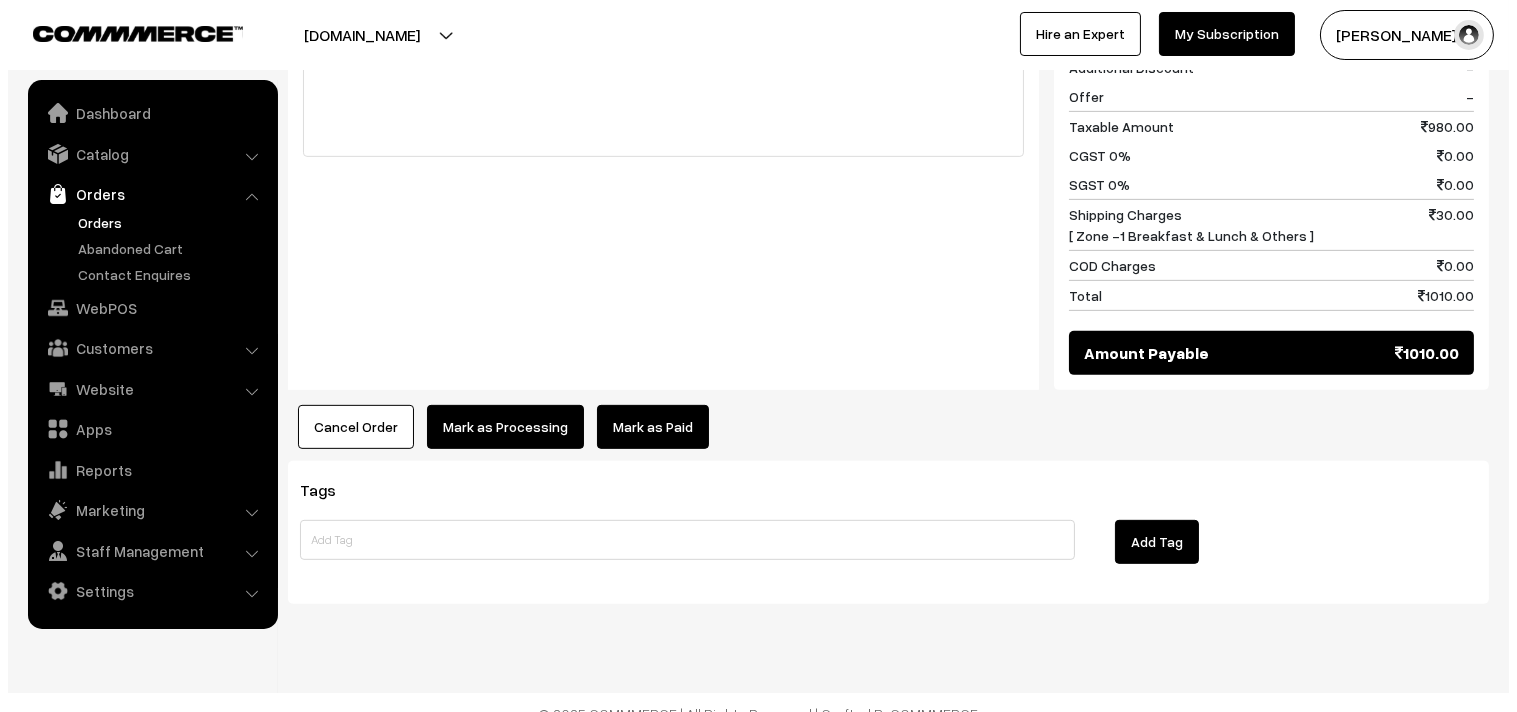 scroll, scrollTop: 1630, scrollLeft: 0, axis: vertical 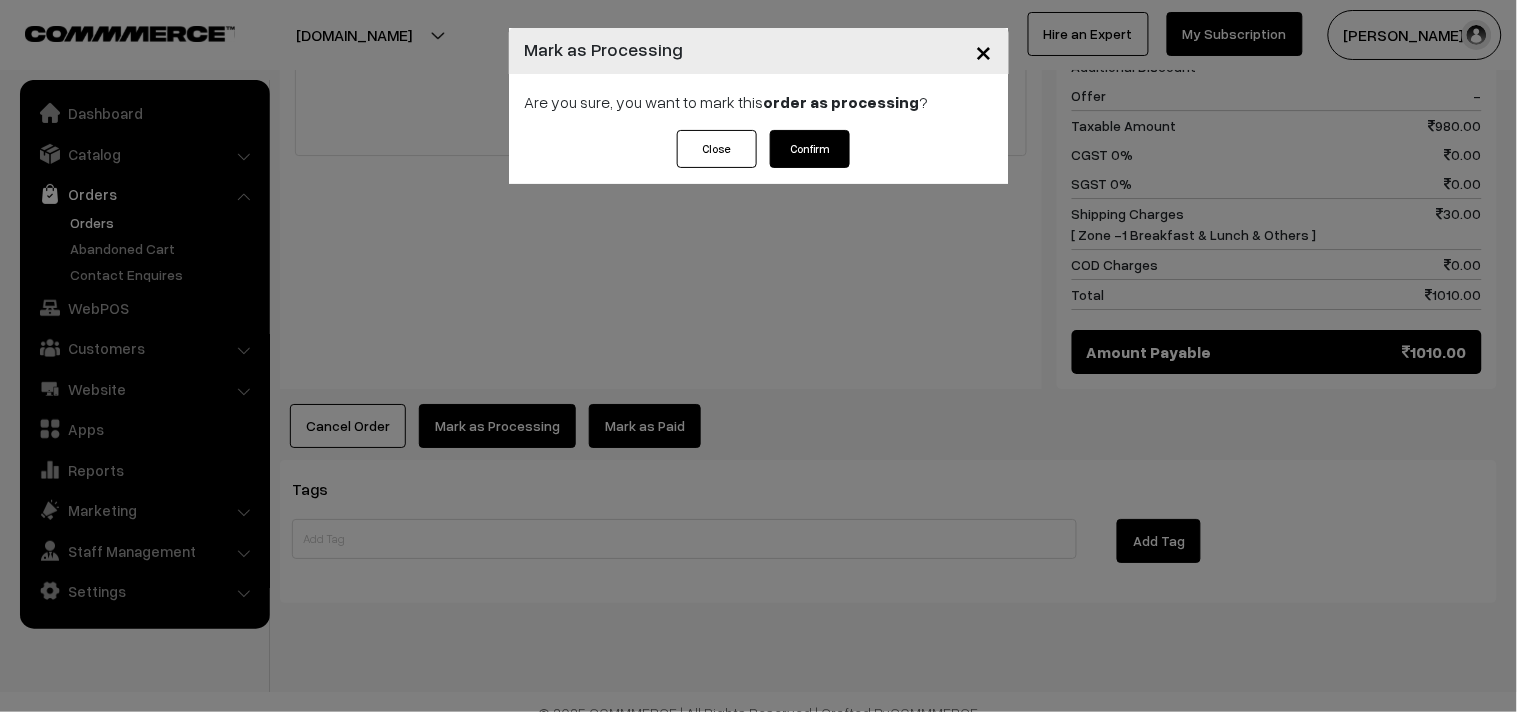 click on "Confirm" at bounding box center [810, 149] 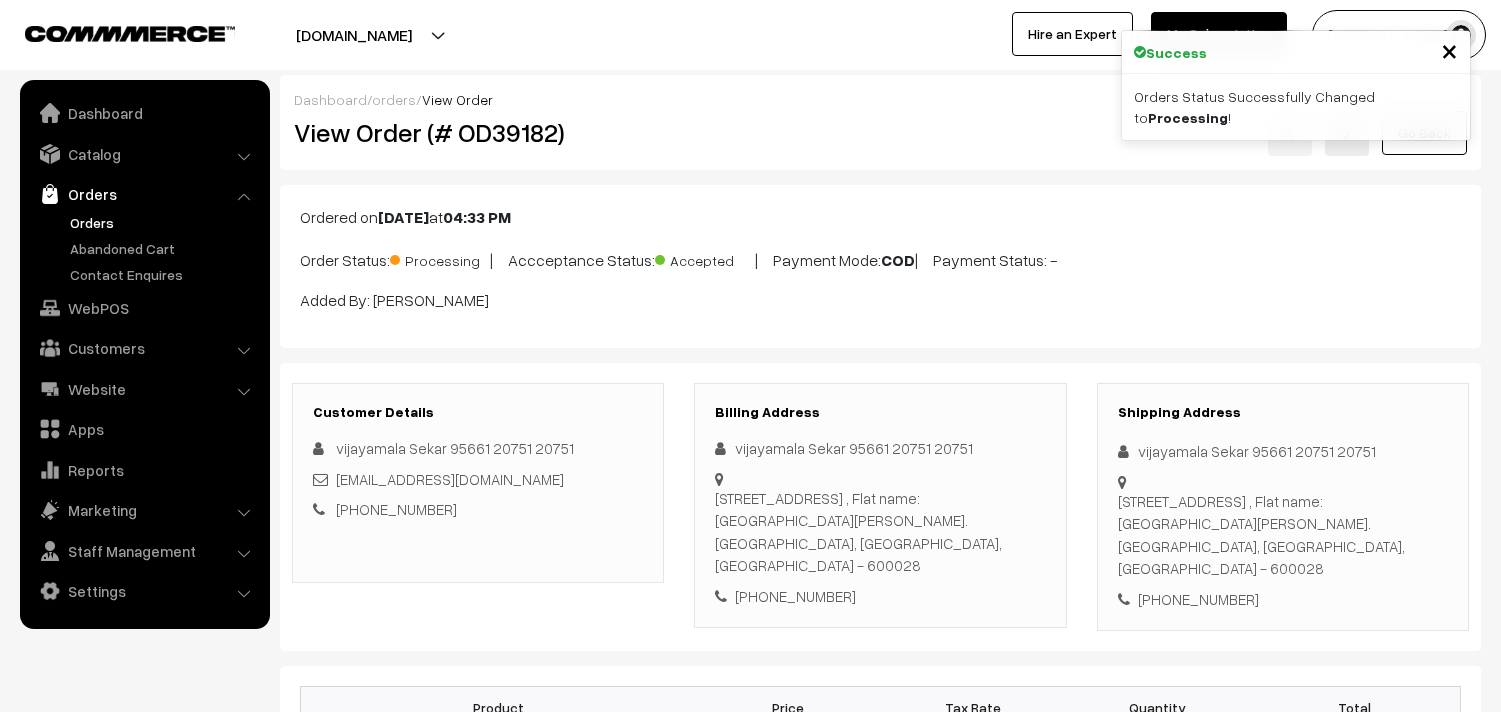 scroll, scrollTop: 0, scrollLeft: 0, axis: both 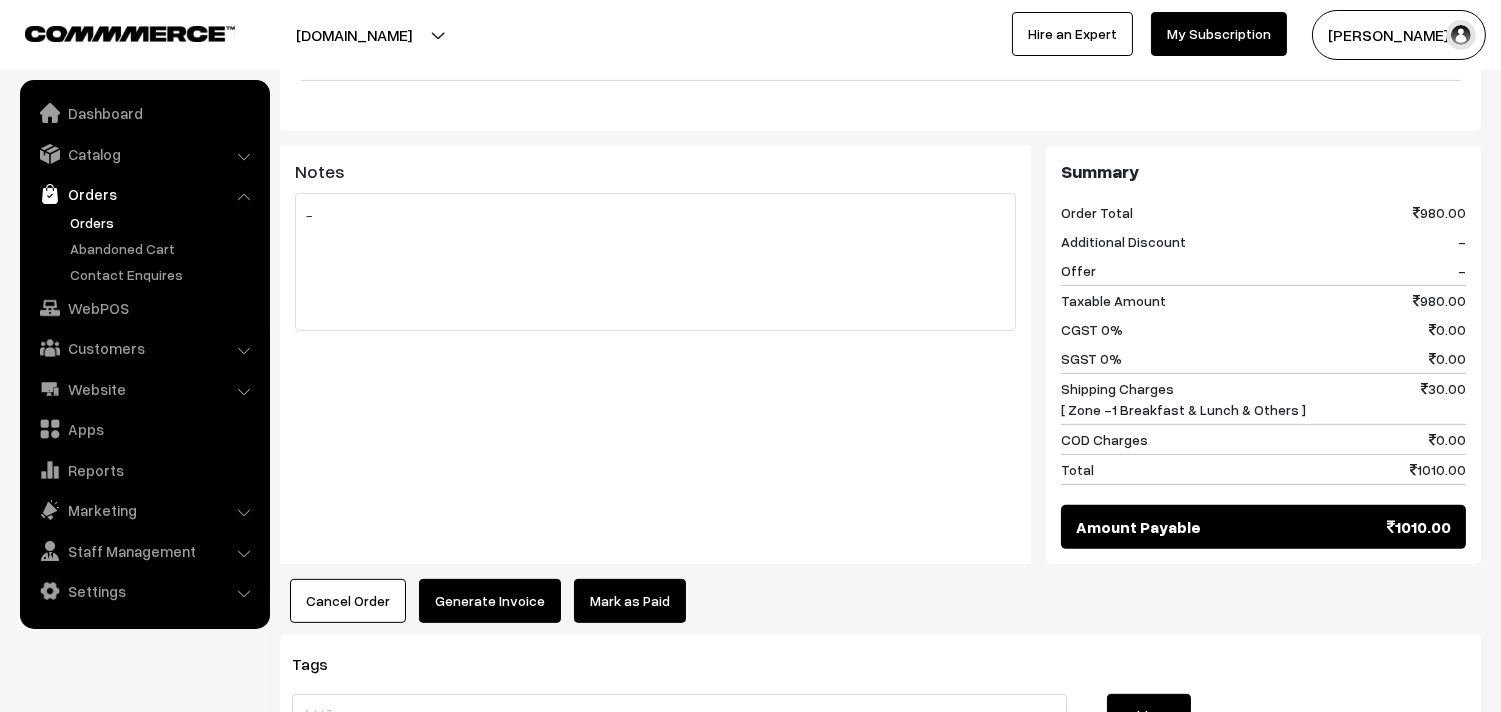 click on "Generate Invoice" at bounding box center [490, 601] 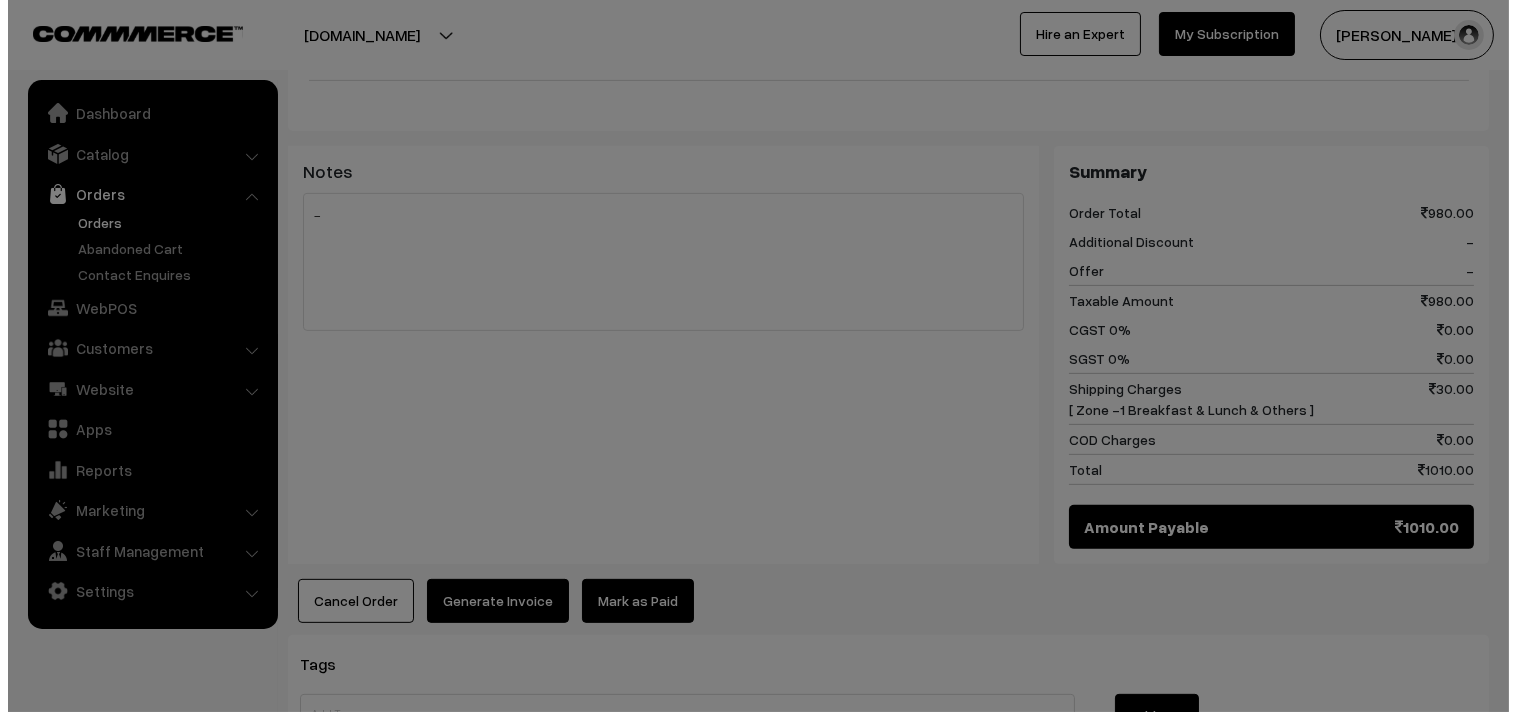 scroll, scrollTop: 1453, scrollLeft: 0, axis: vertical 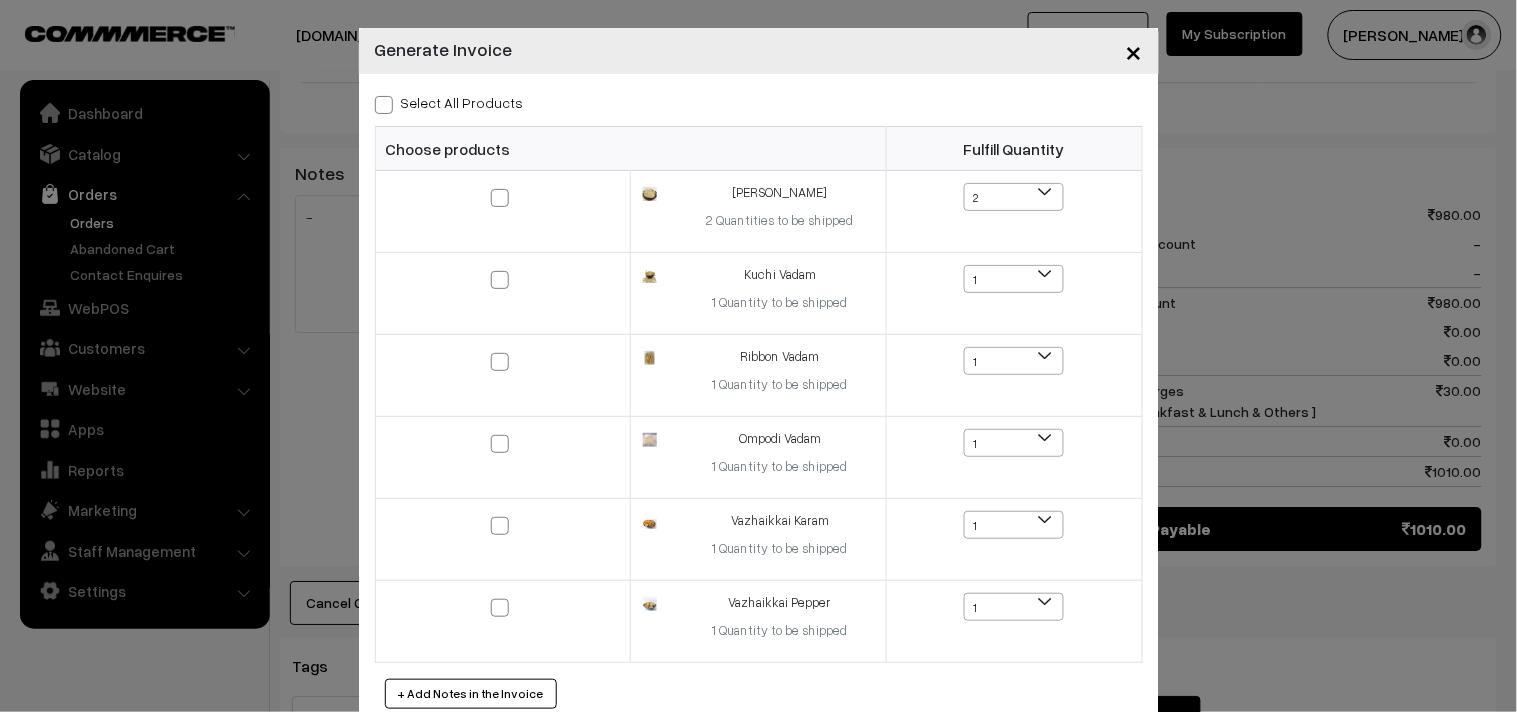 click on "Select All Products" at bounding box center (449, 102) 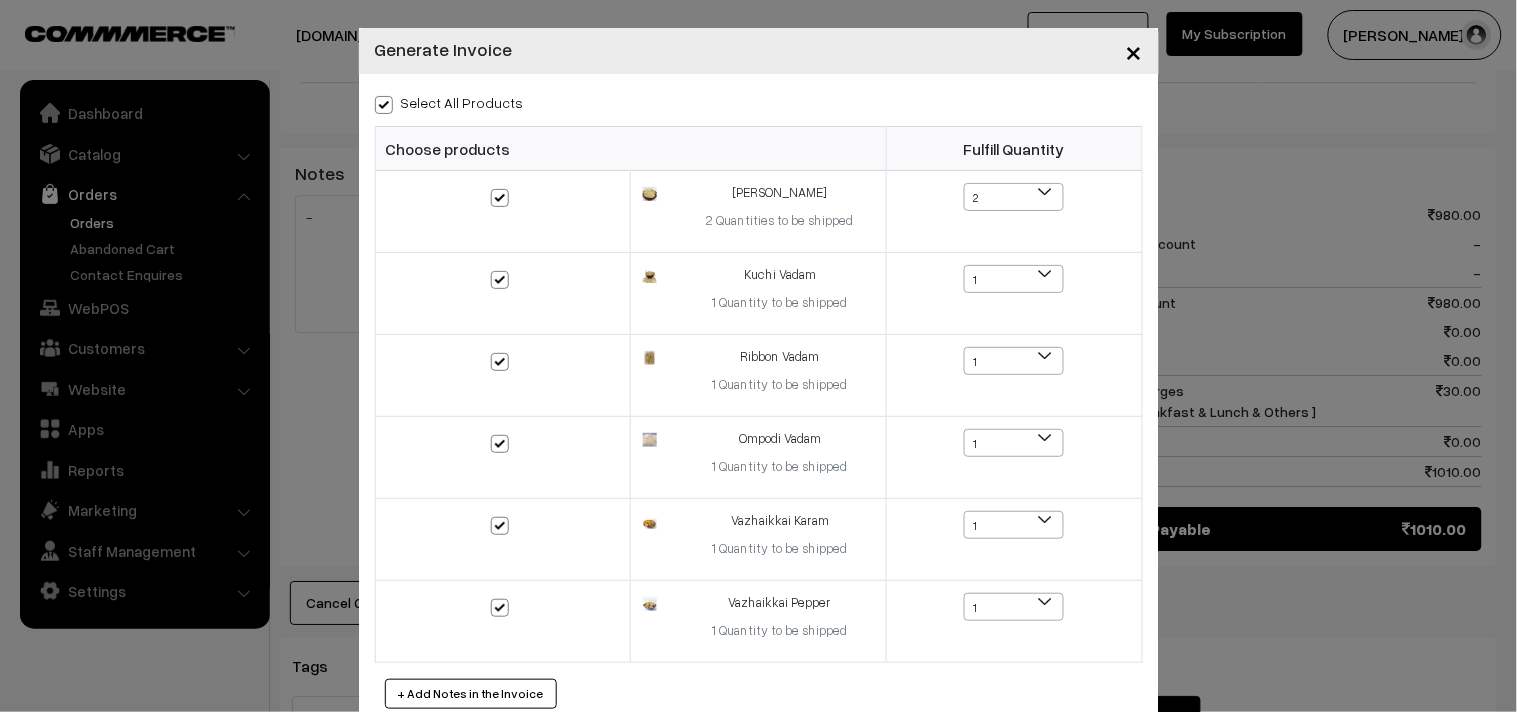 checkbox on "true" 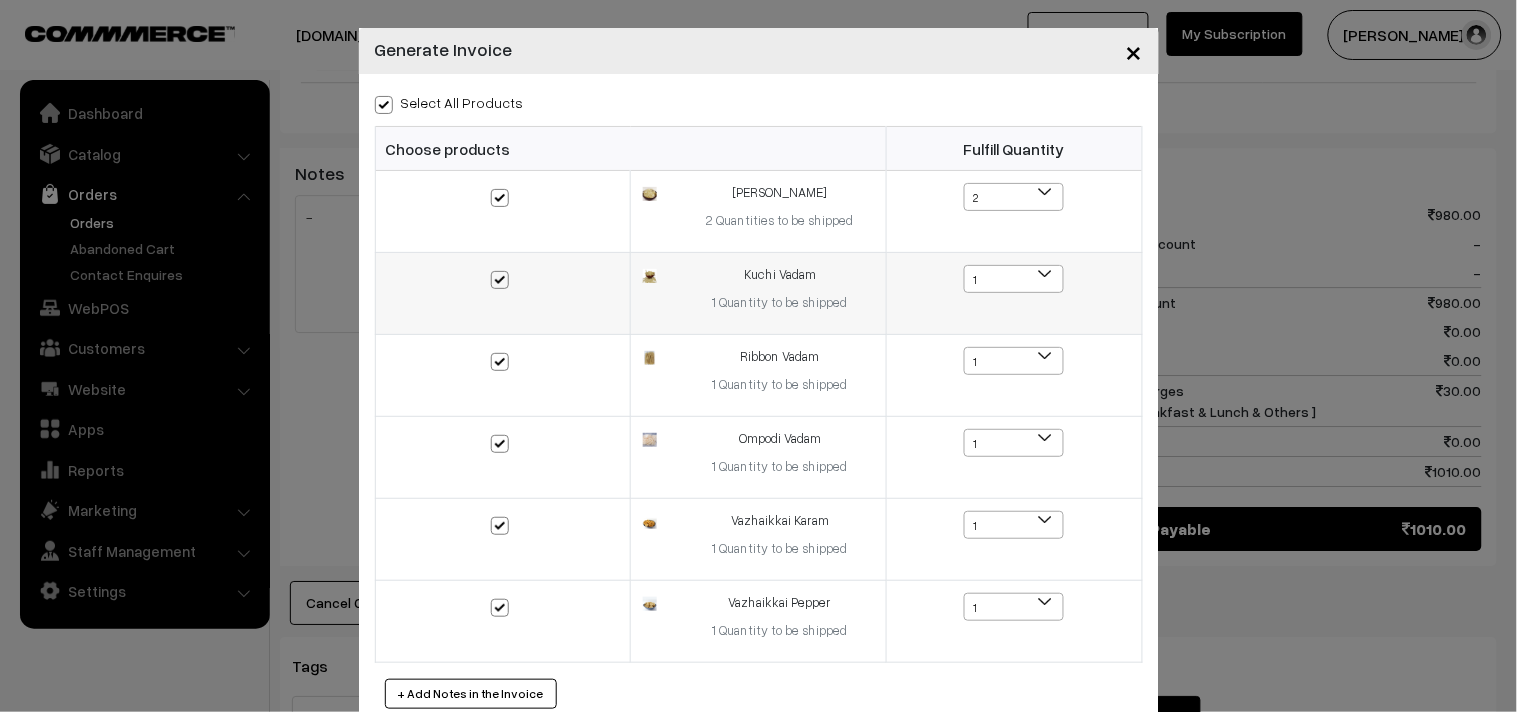 scroll, scrollTop: 102, scrollLeft: 0, axis: vertical 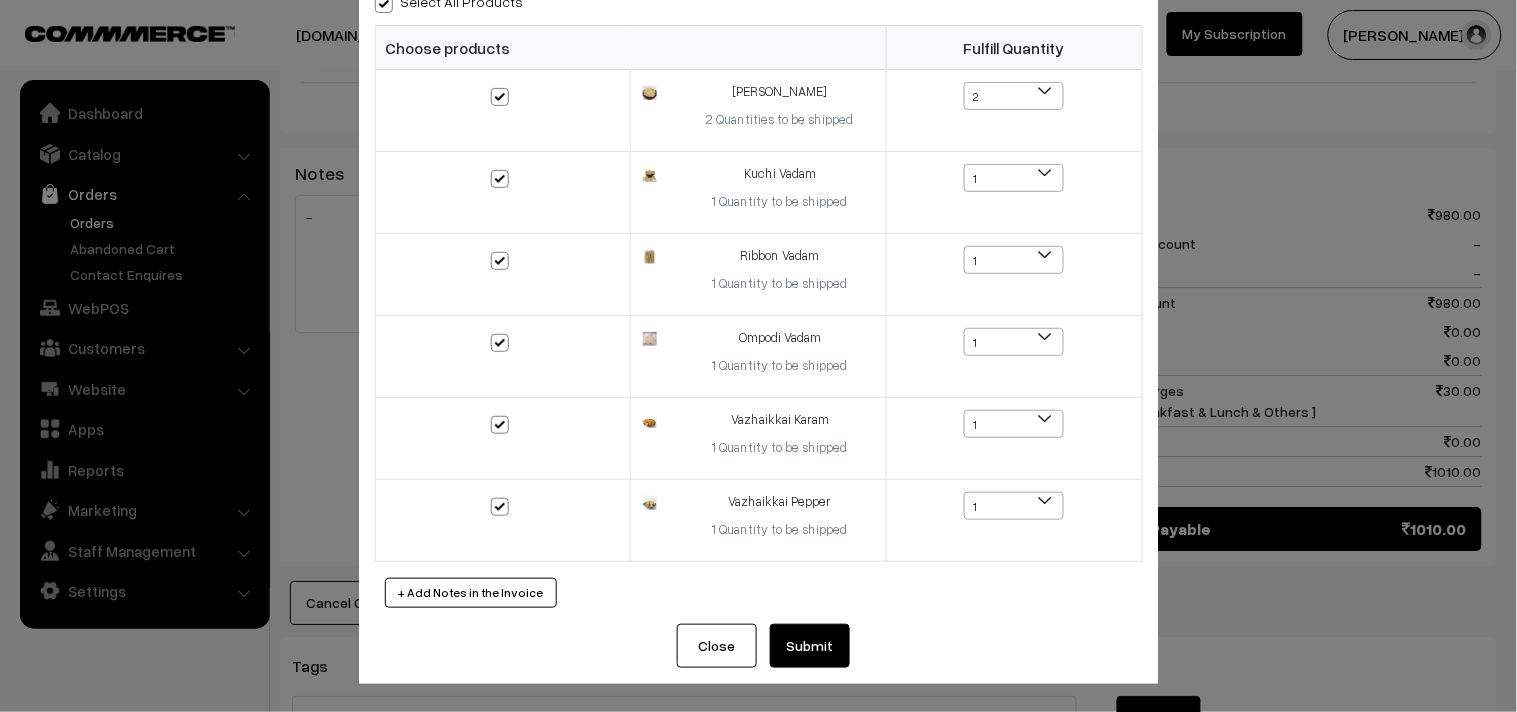 click on "Submit" at bounding box center (810, 646) 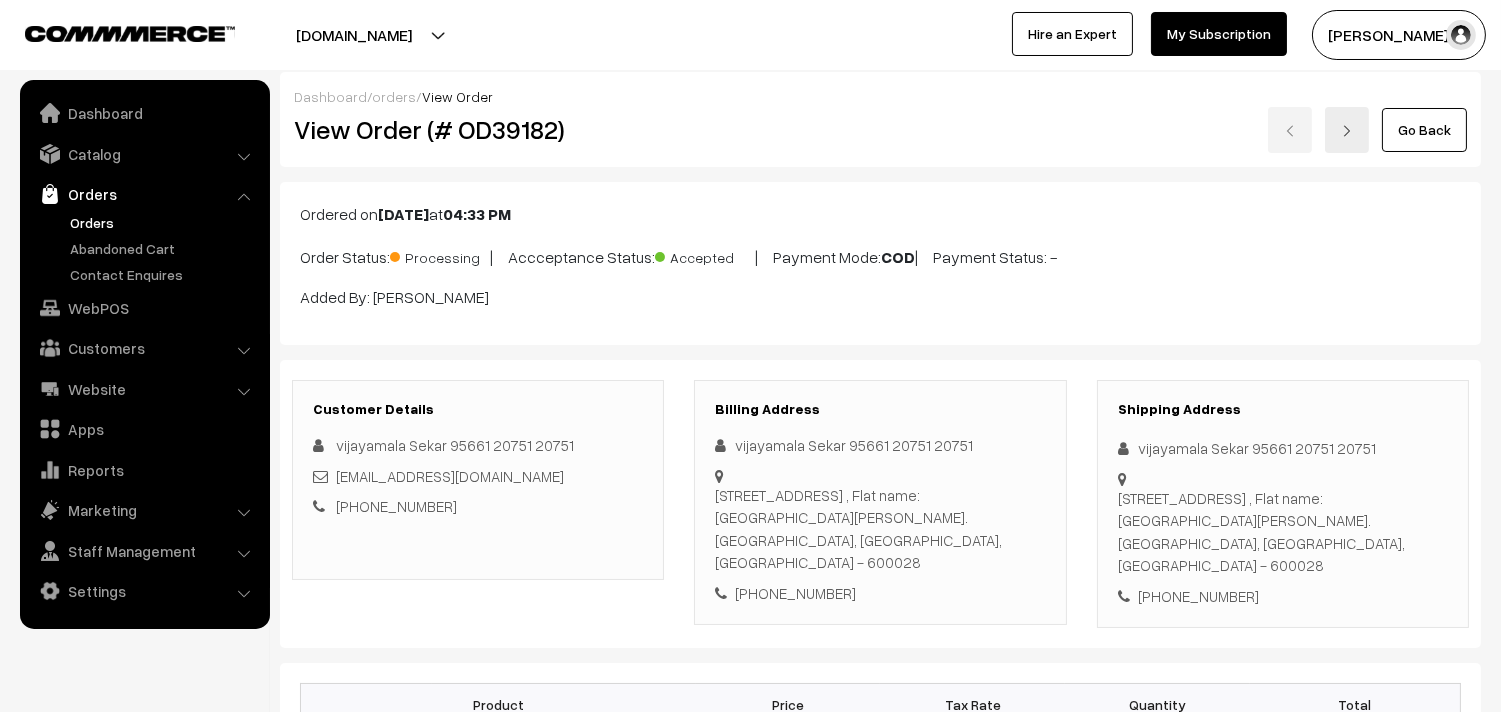 scroll, scrollTop: 0, scrollLeft: 0, axis: both 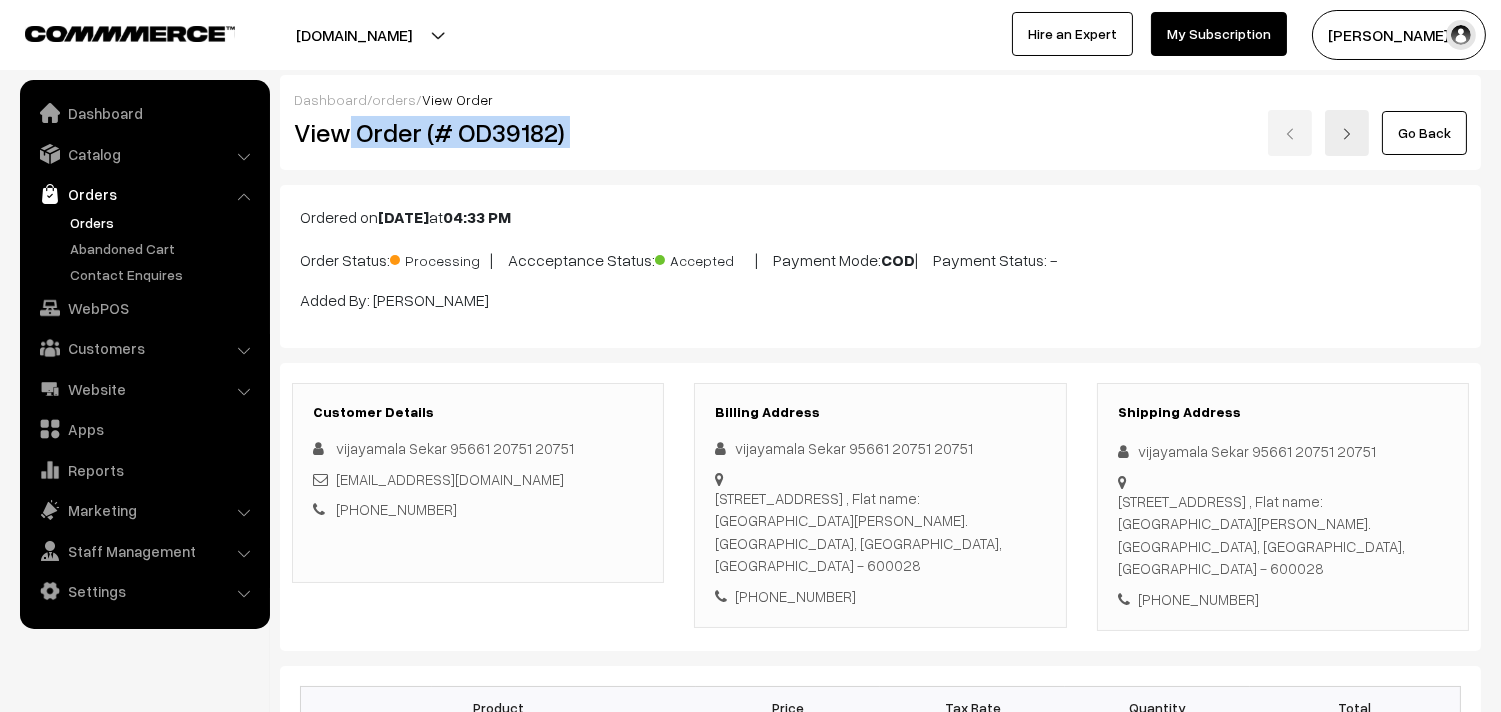 drag, startPoint x: 340, startPoint y: 136, endPoint x: 787, endPoint y: 114, distance: 447.54105 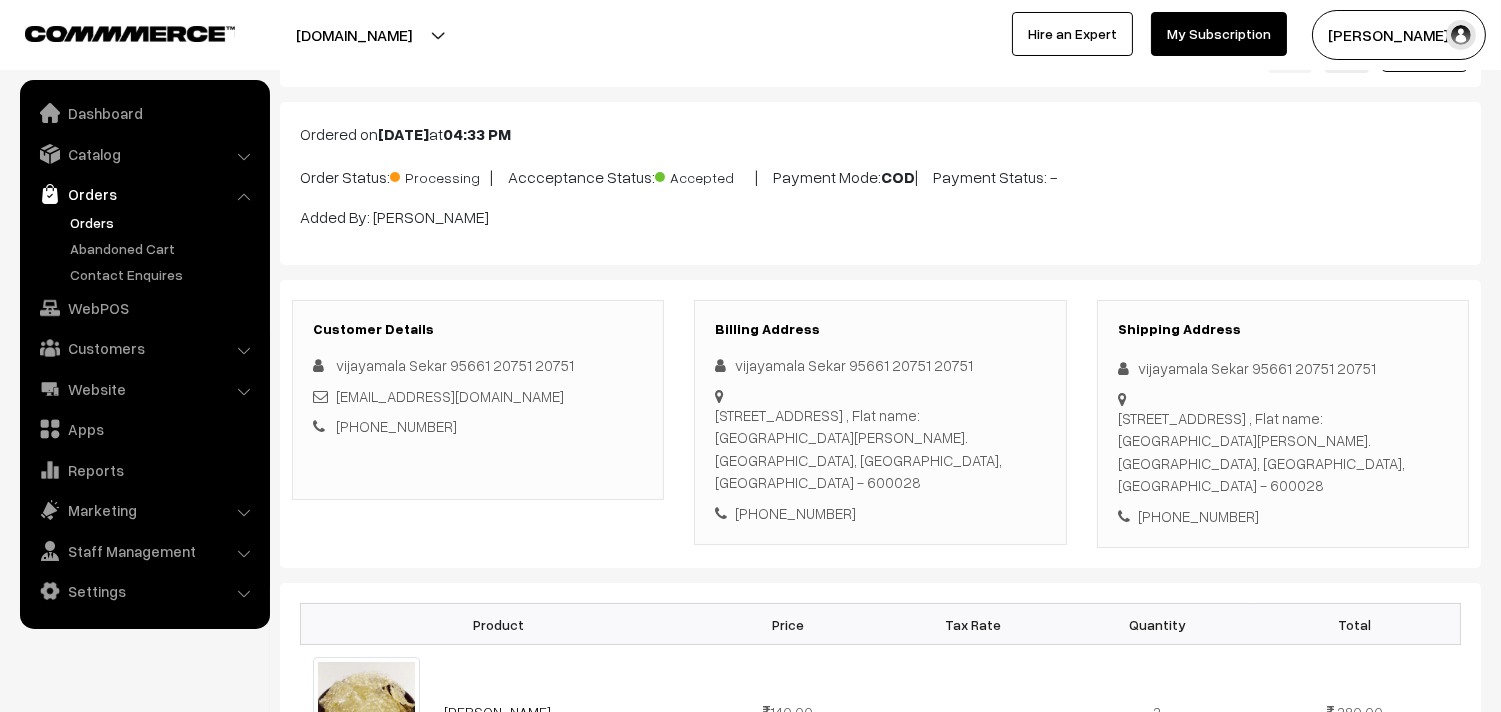 scroll, scrollTop: 0, scrollLeft: 0, axis: both 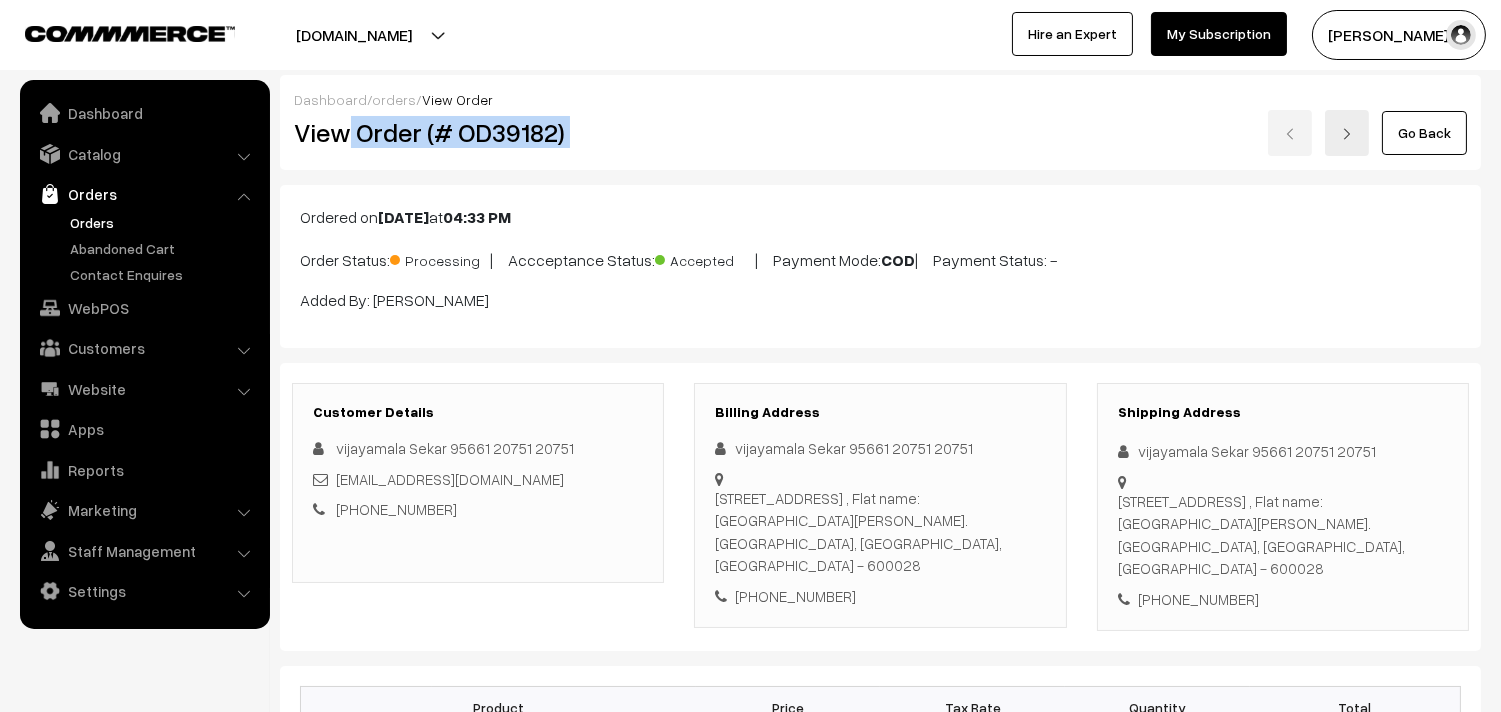 copy on "Order (# OD39182)" 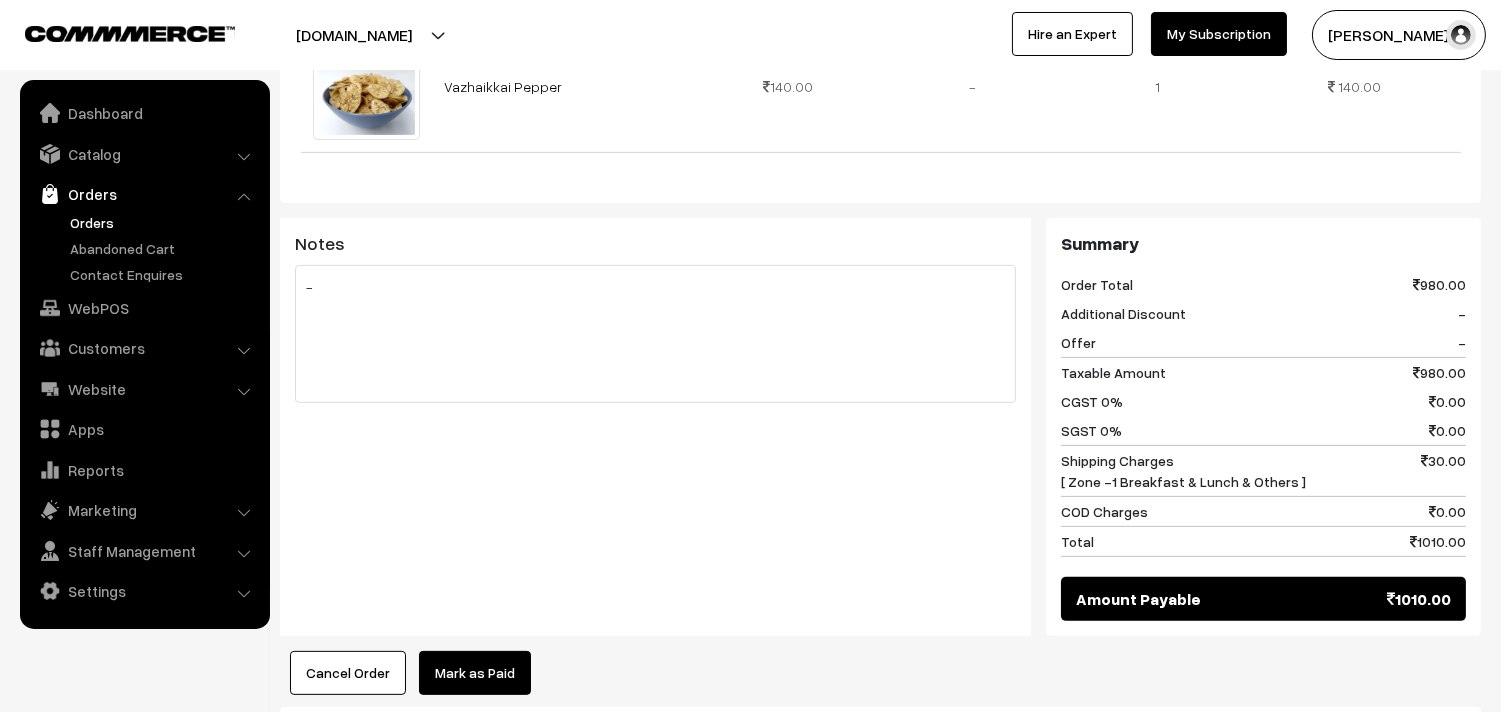 scroll, scrollTop: 1555, scrollLeft: 0, axis: vertical 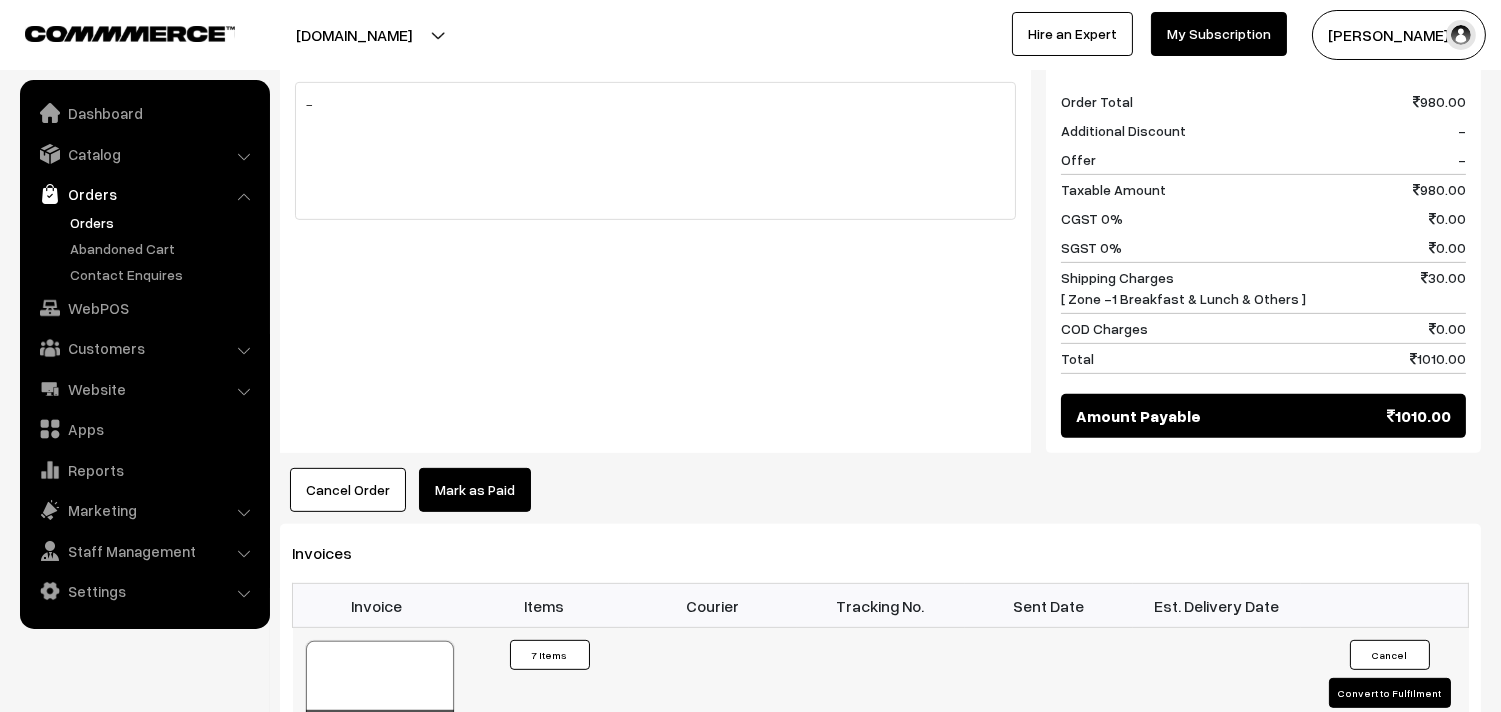 click at bounding box center (380, 691) 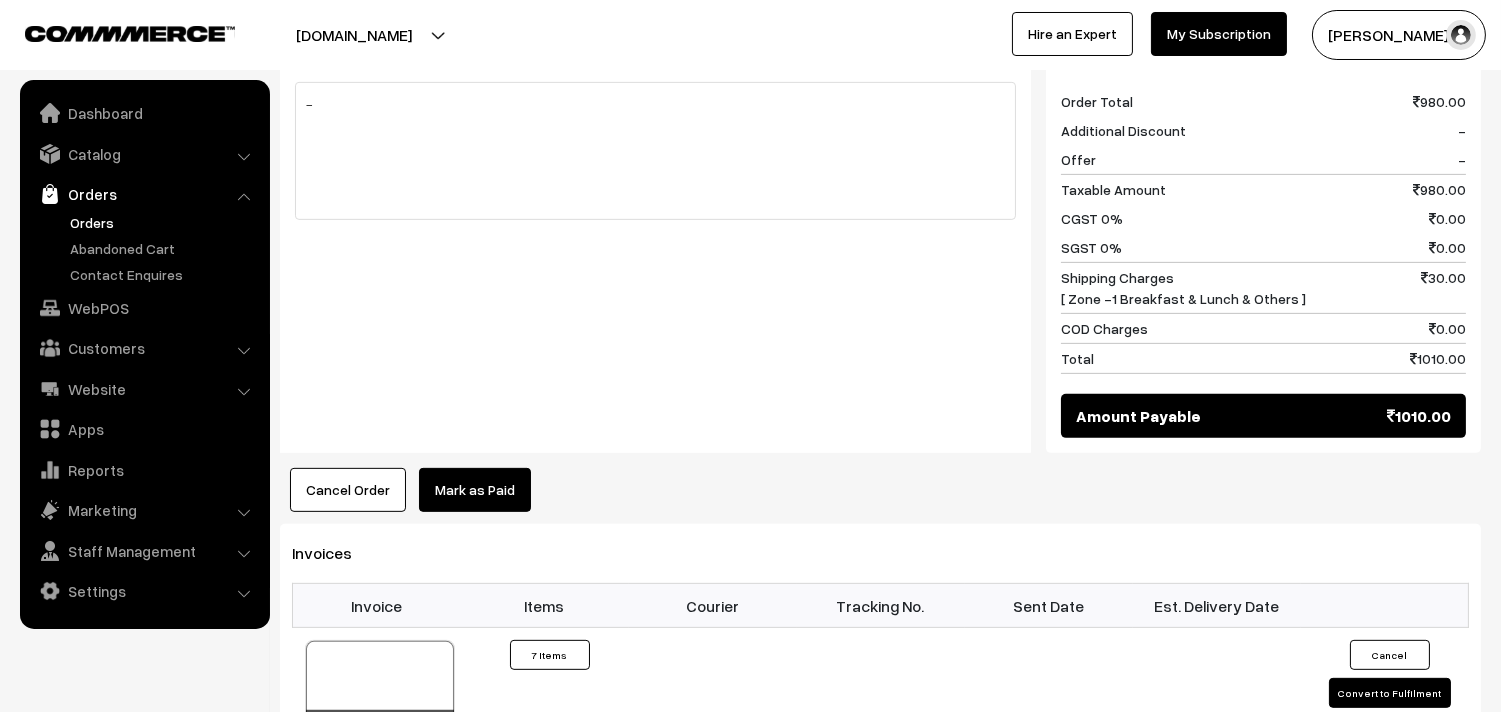 click on "Orders" at bounding box center [144, 194] 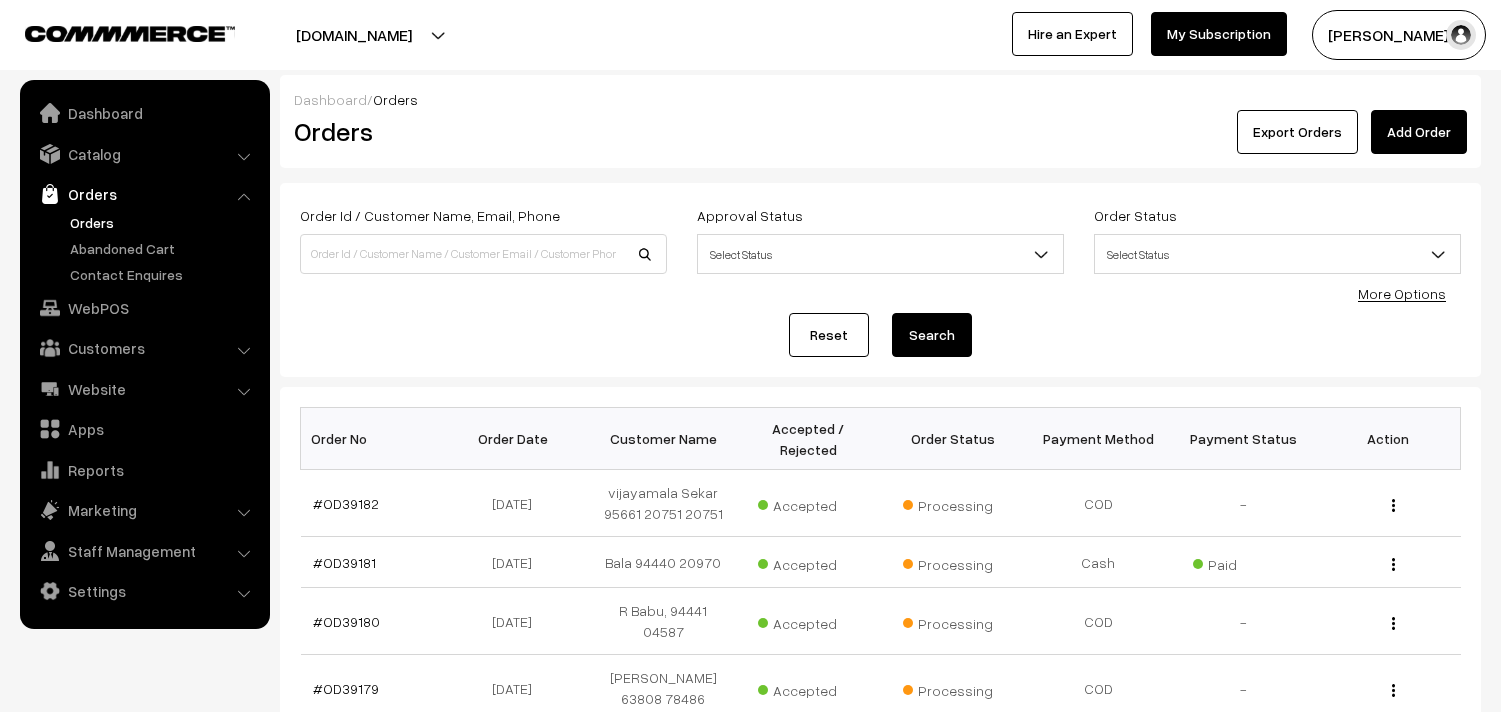 scroll, scrollTop: 0, scrollLeft: 0, axis: both 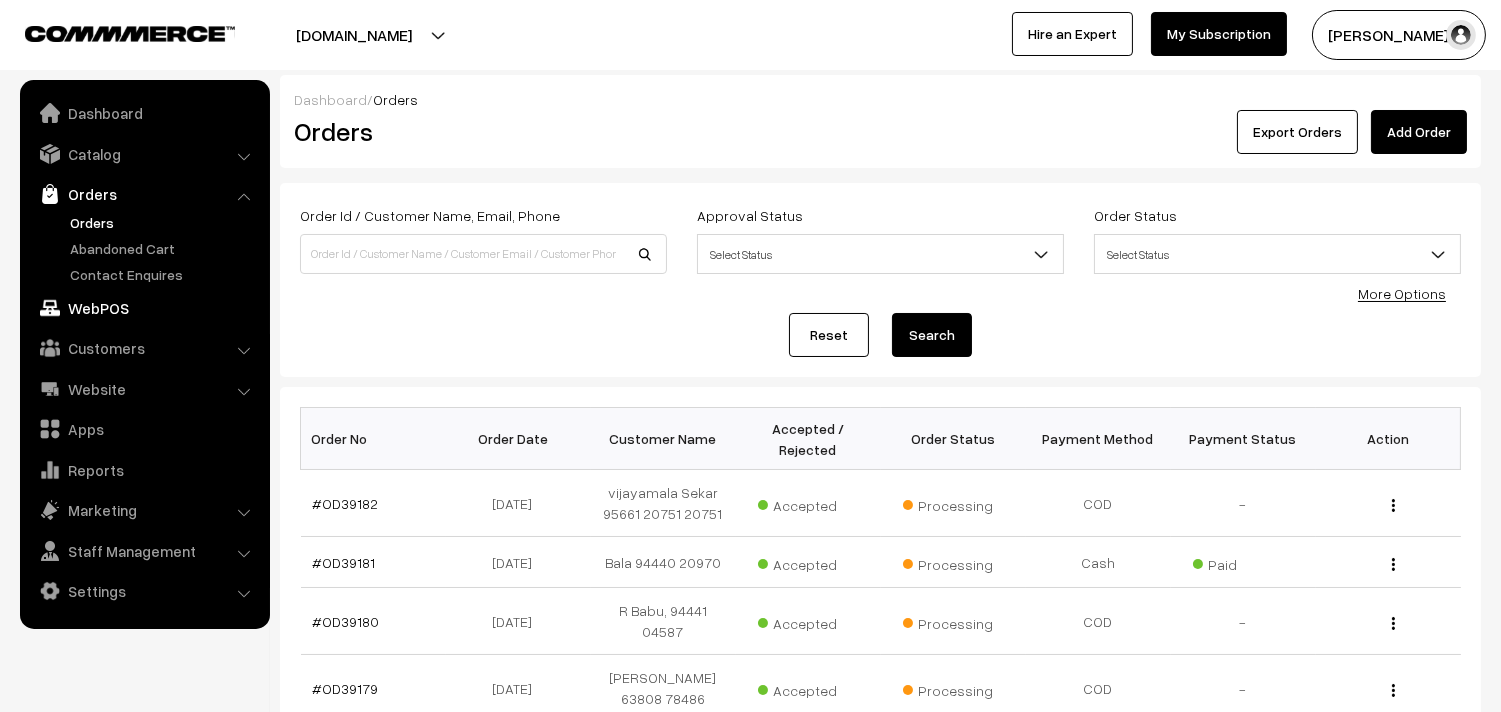 click on "WebPOS" at bounding box center (144, 308) 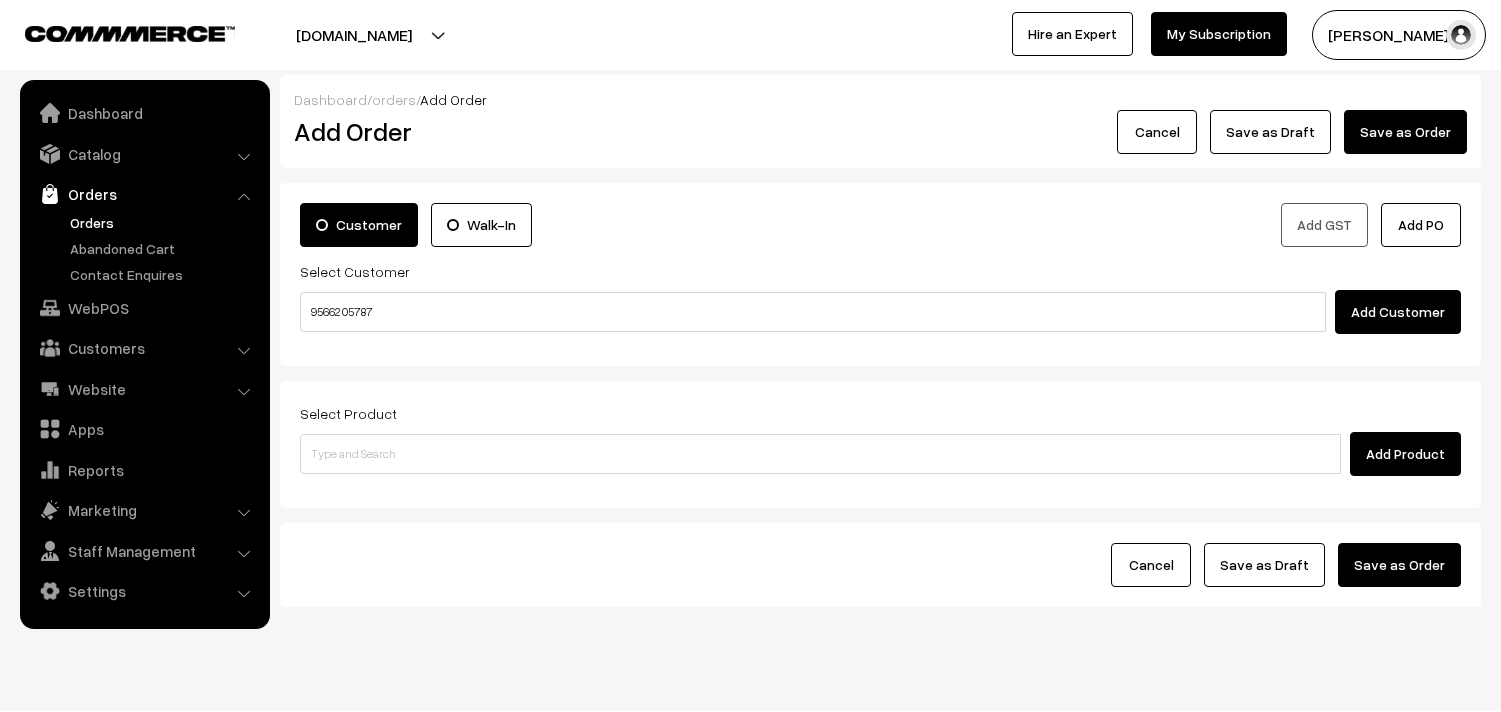 scroll, scrollTop: 0, scrollLeft: 0, axis: both 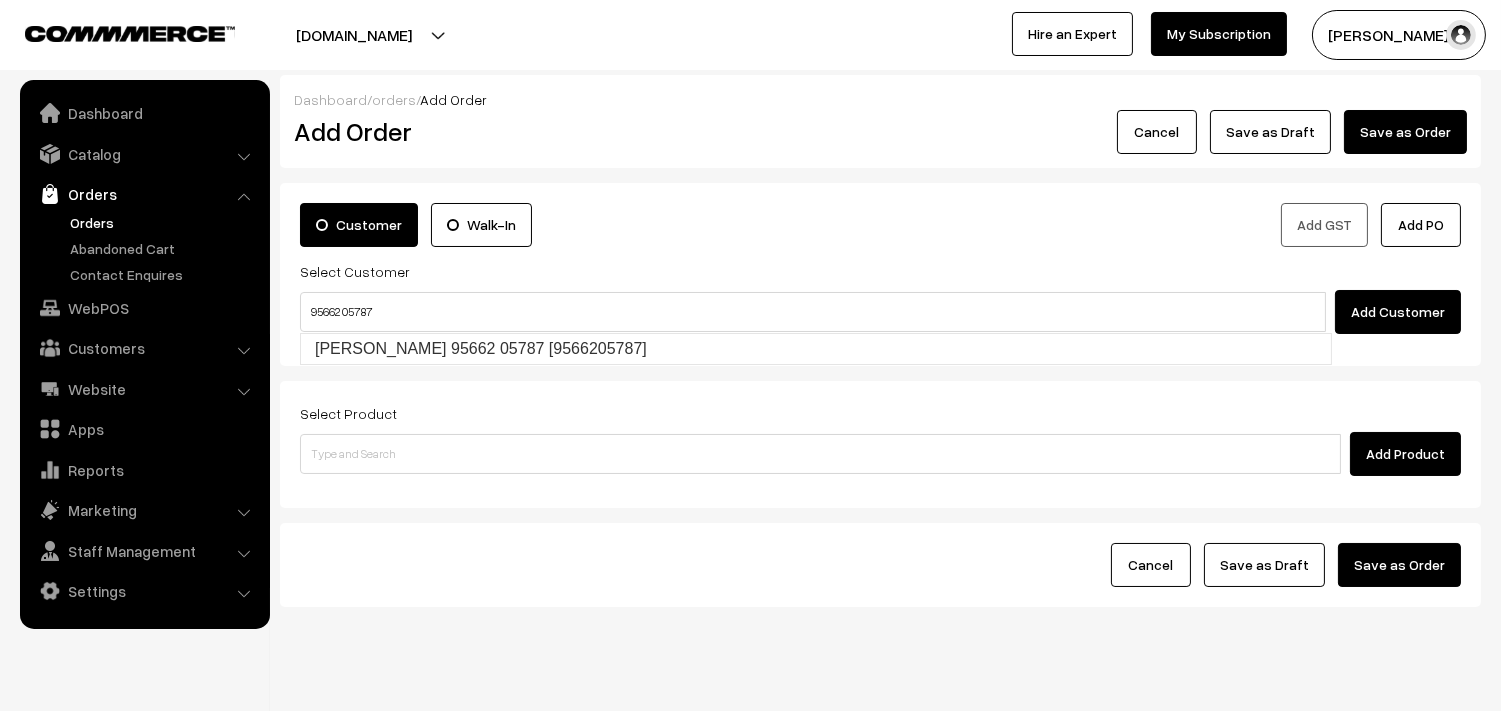 type on "Venkatraman  95662 05787  [9566205787]" 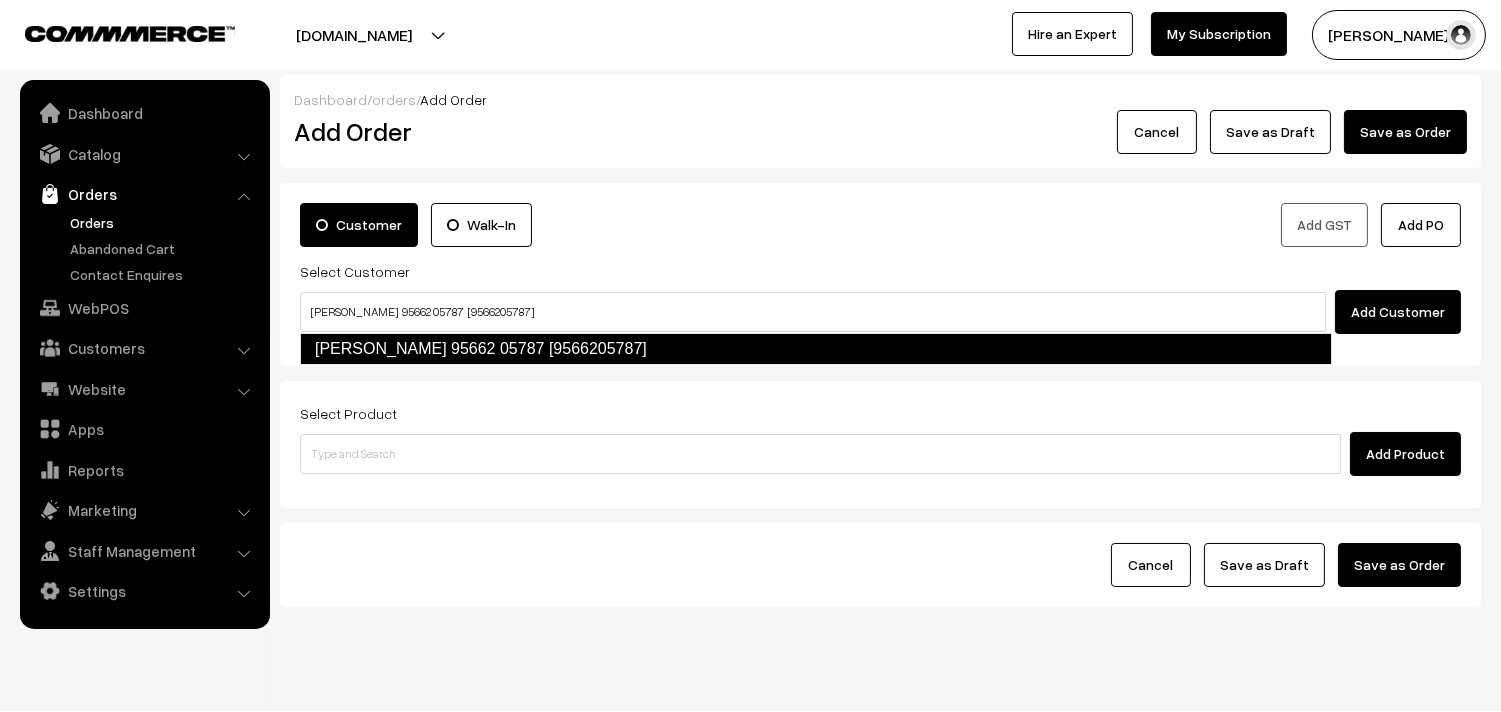 type 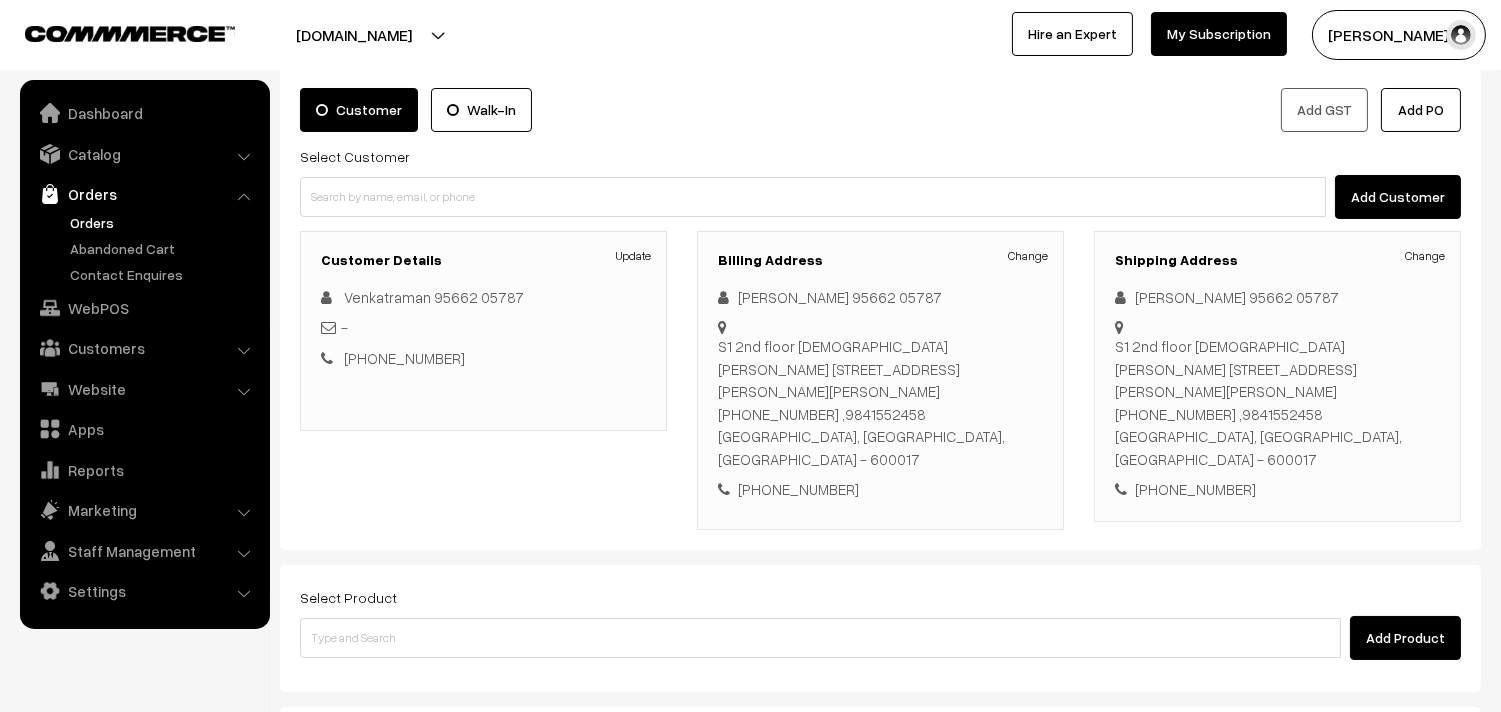scroll, scrollTop: 184, scrollLeft: 0, axis: vertical 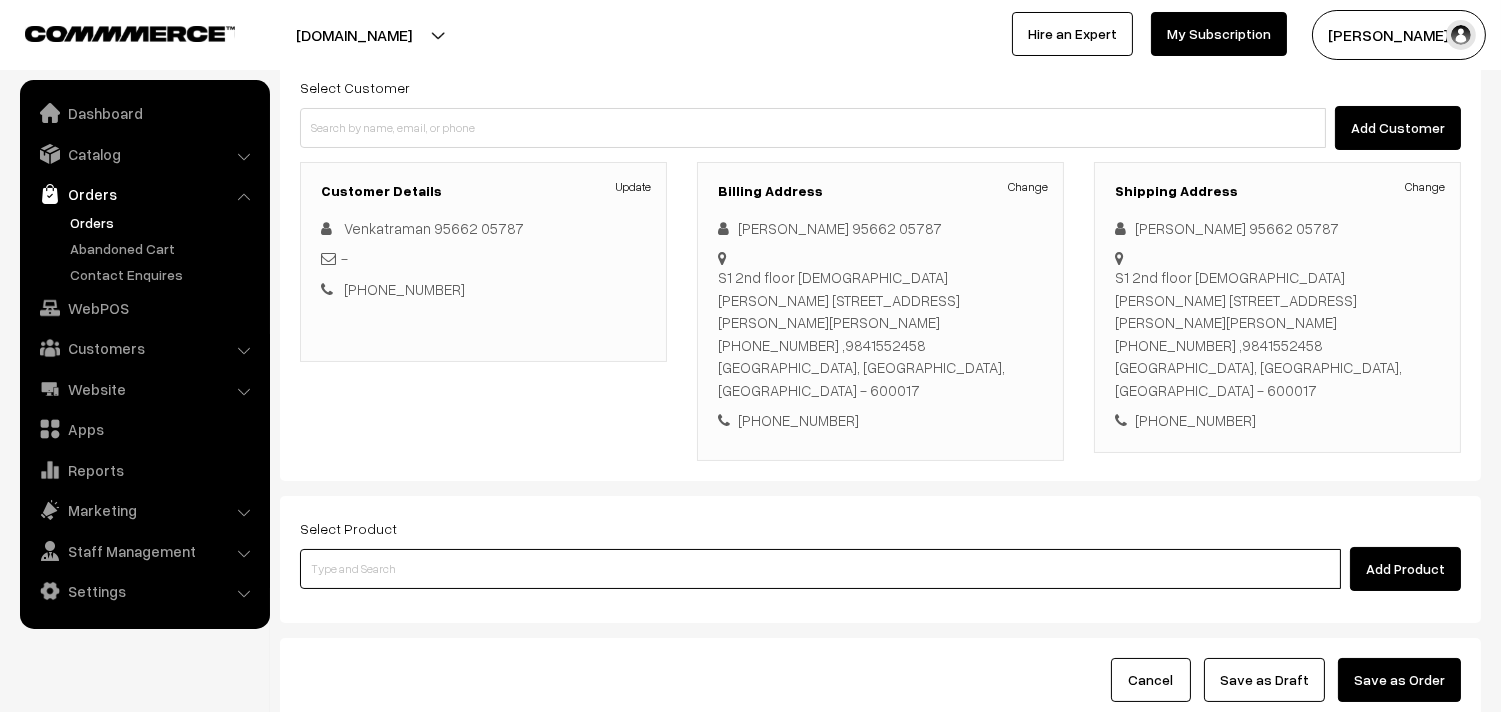 click at bounding box center [820, 569] 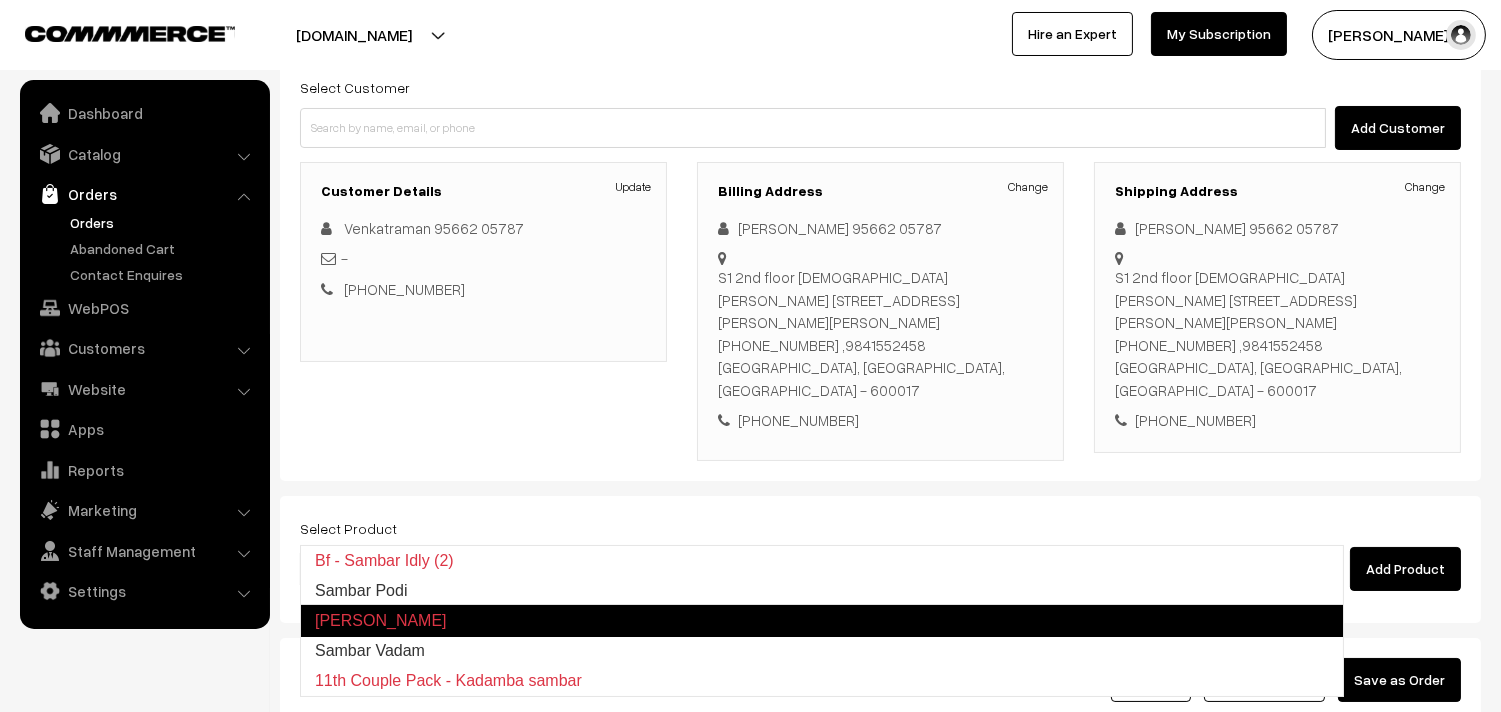 type on "Sambar Podi" 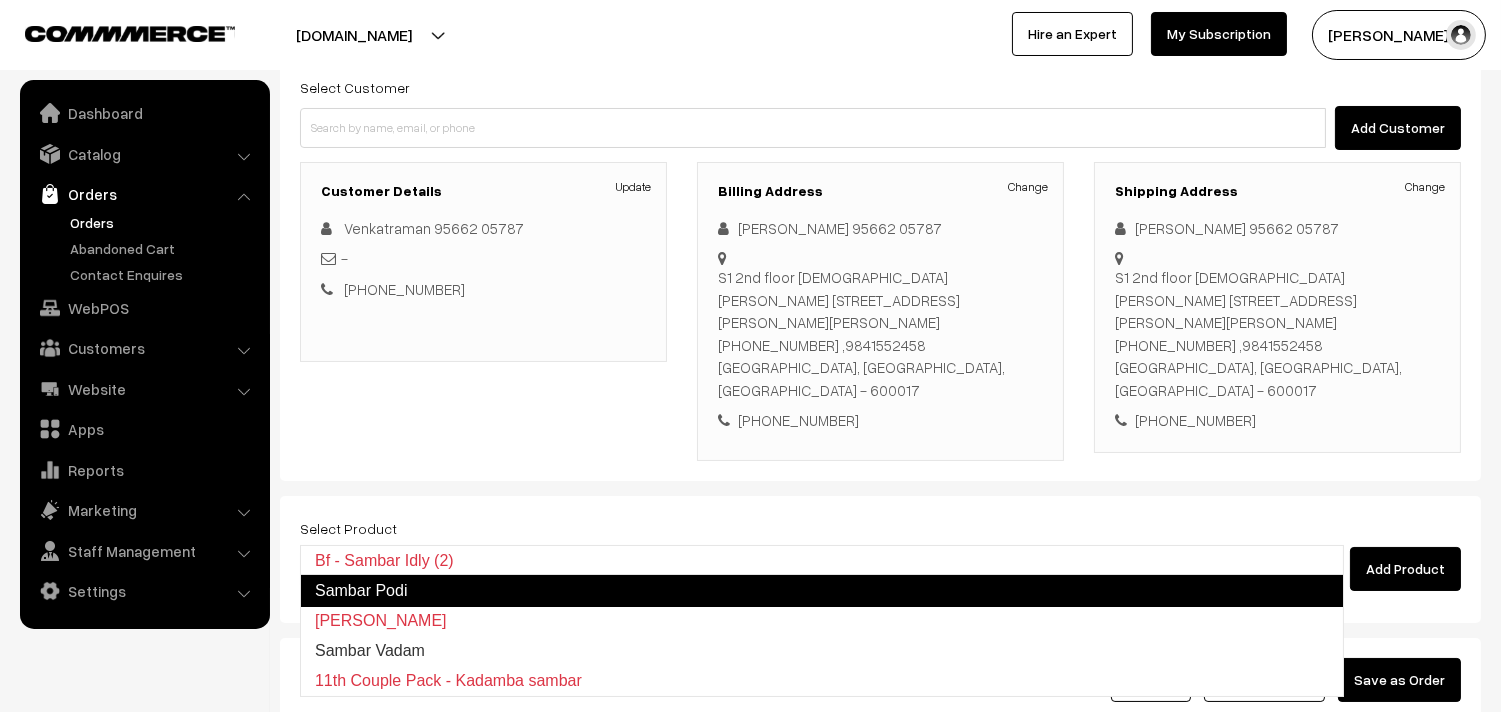 type 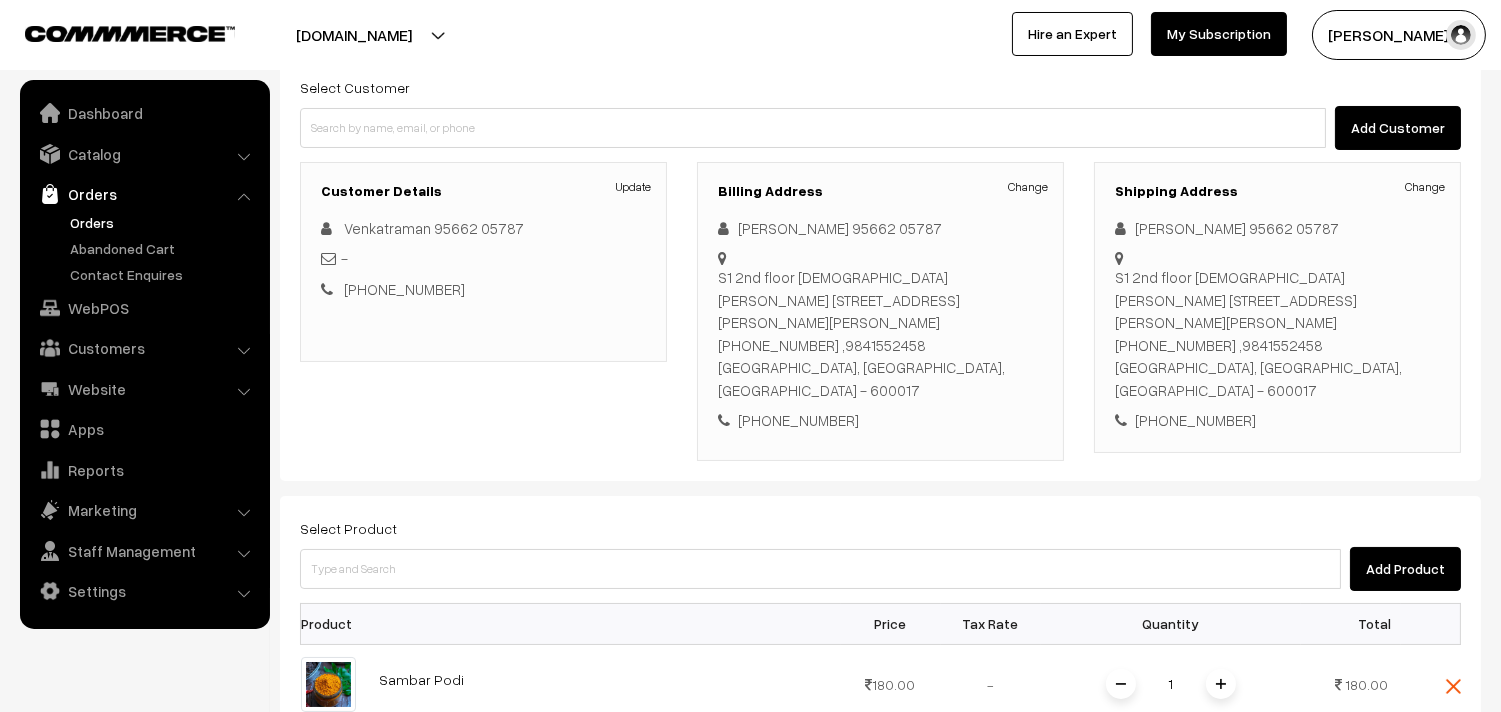 click on "Change" at bounding box center [1028, 187] 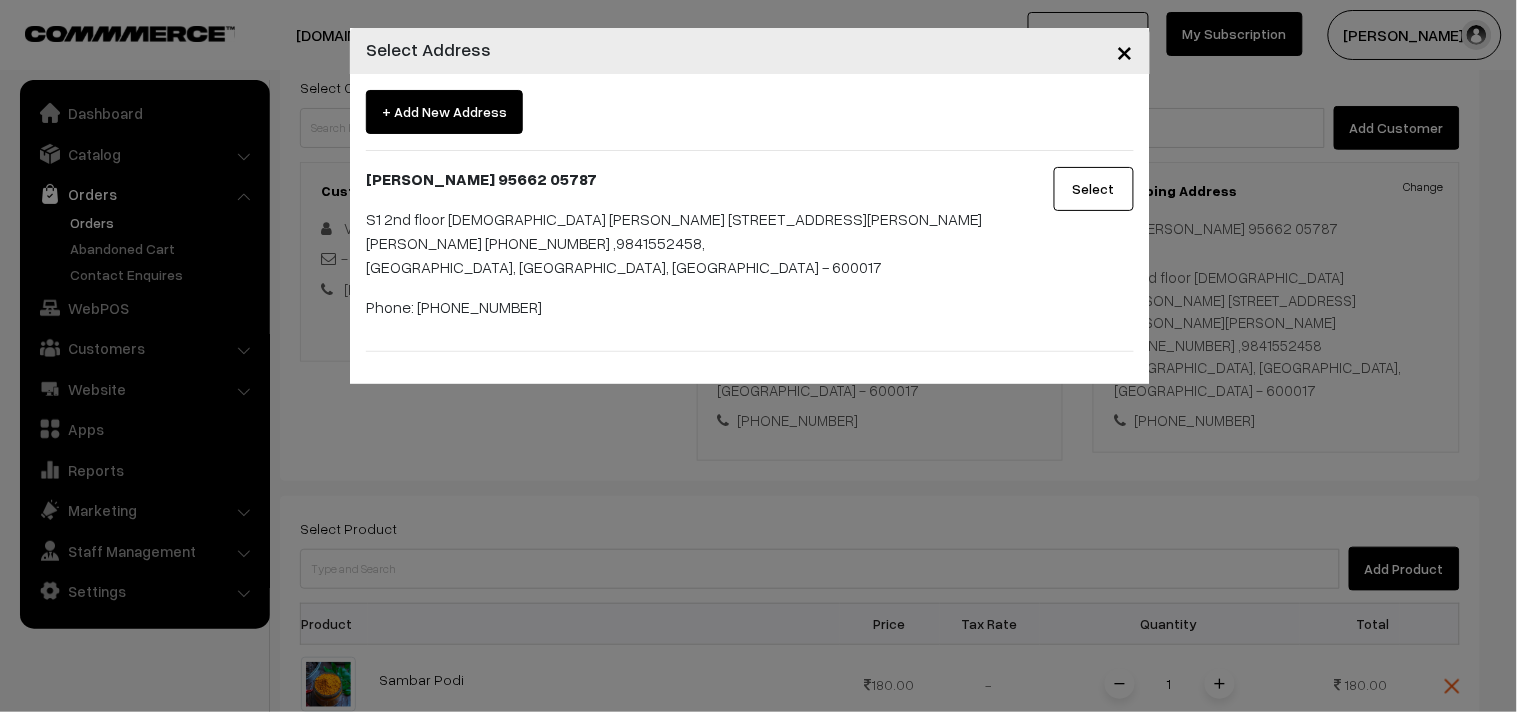 click on "×
Select Address
+ Add New Address
Venkatraman 95662 05787
S1  2nd floor Jains Ankita  16 First street  Dr B N Salai , (North Boag Rd)  T Nagar C +91 95662 05787 ,9841552458,  Chennai, Tamil Nadu, India - 600017
Phone: +91 9566205787
Select" at bounding box center (758, 356) 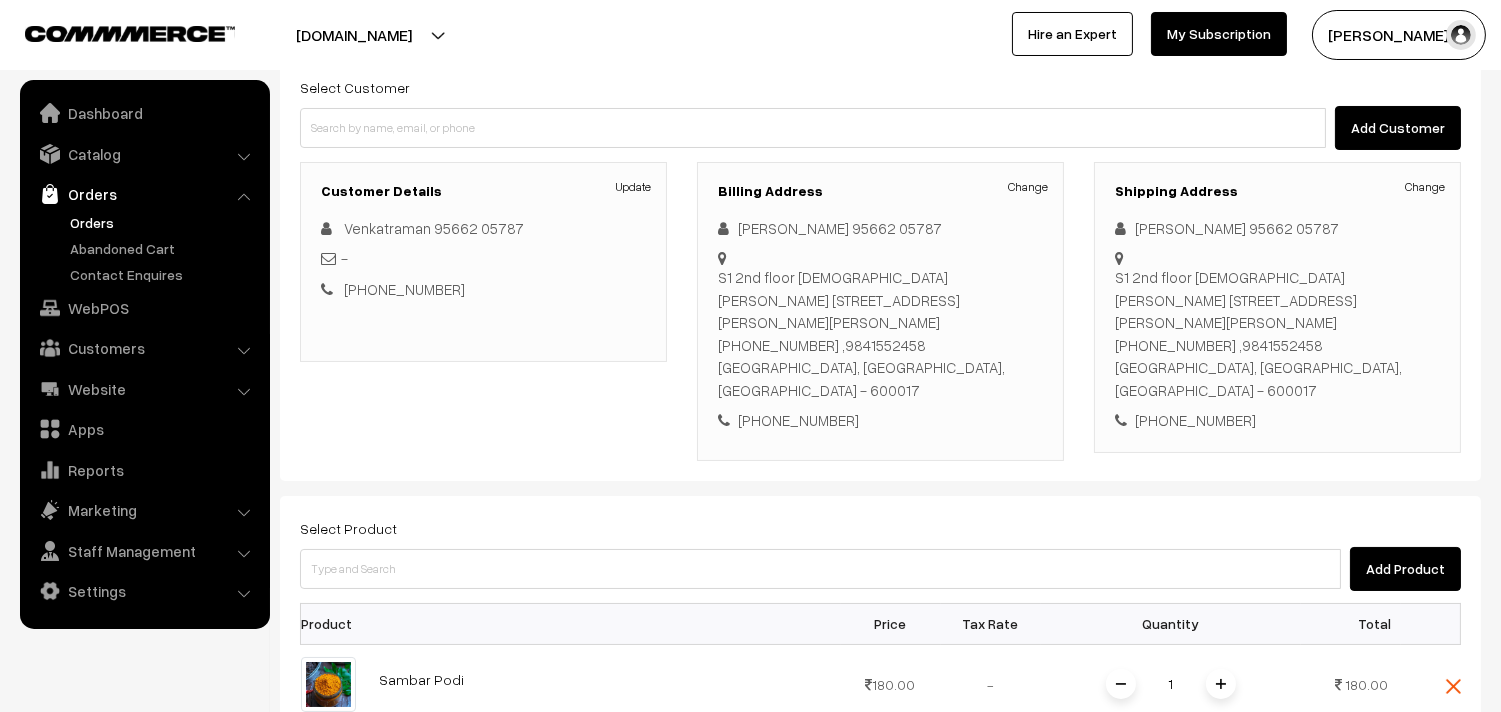 scroll, scrollTop: 740, scrollLeft: 0, axis: vertical 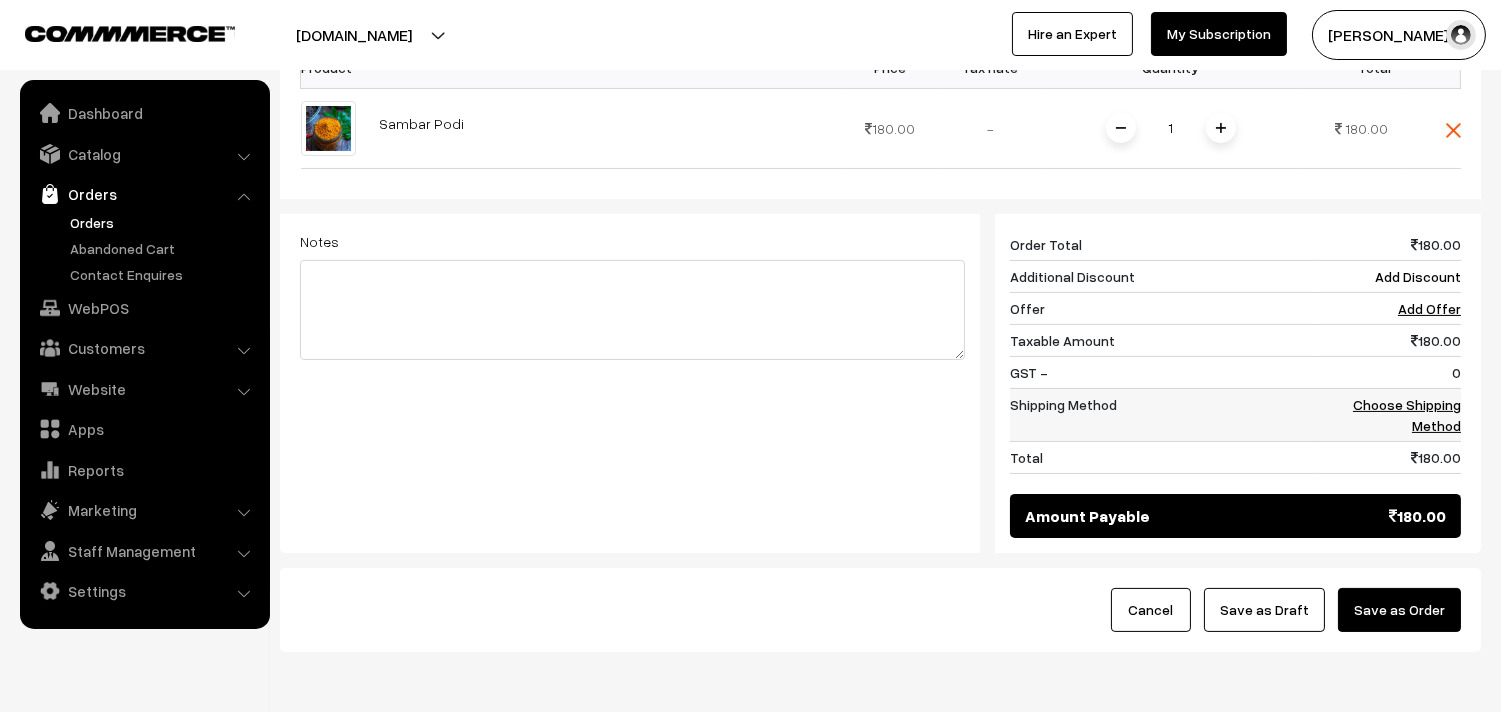 click on "Choose Shipping Method" at bounding box center (1407, 415) 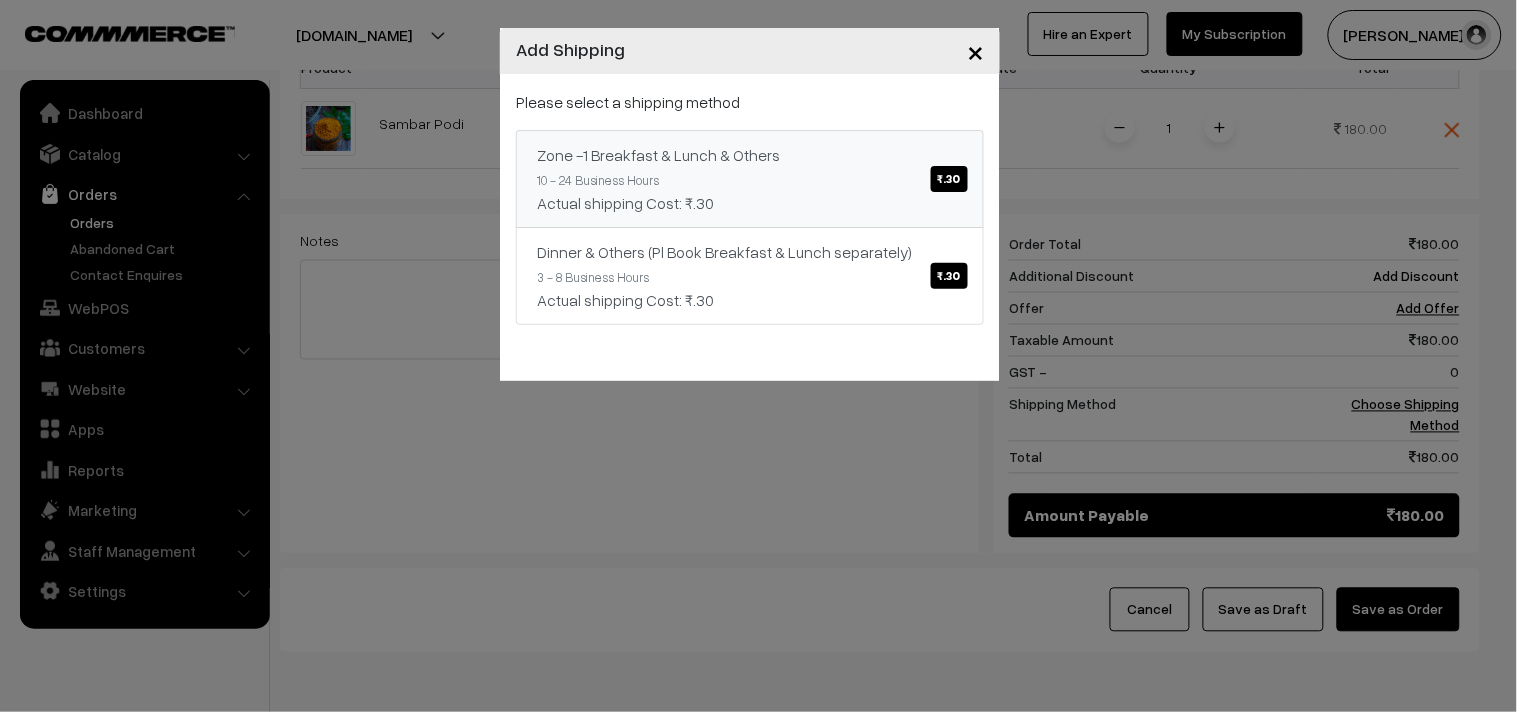 click on "Zone -1  Breakfast & Lunch & Others
₹.30
10 - 24 Business Hours Actual shipping Cost: ₹.30" at bounding box center [750, 179] 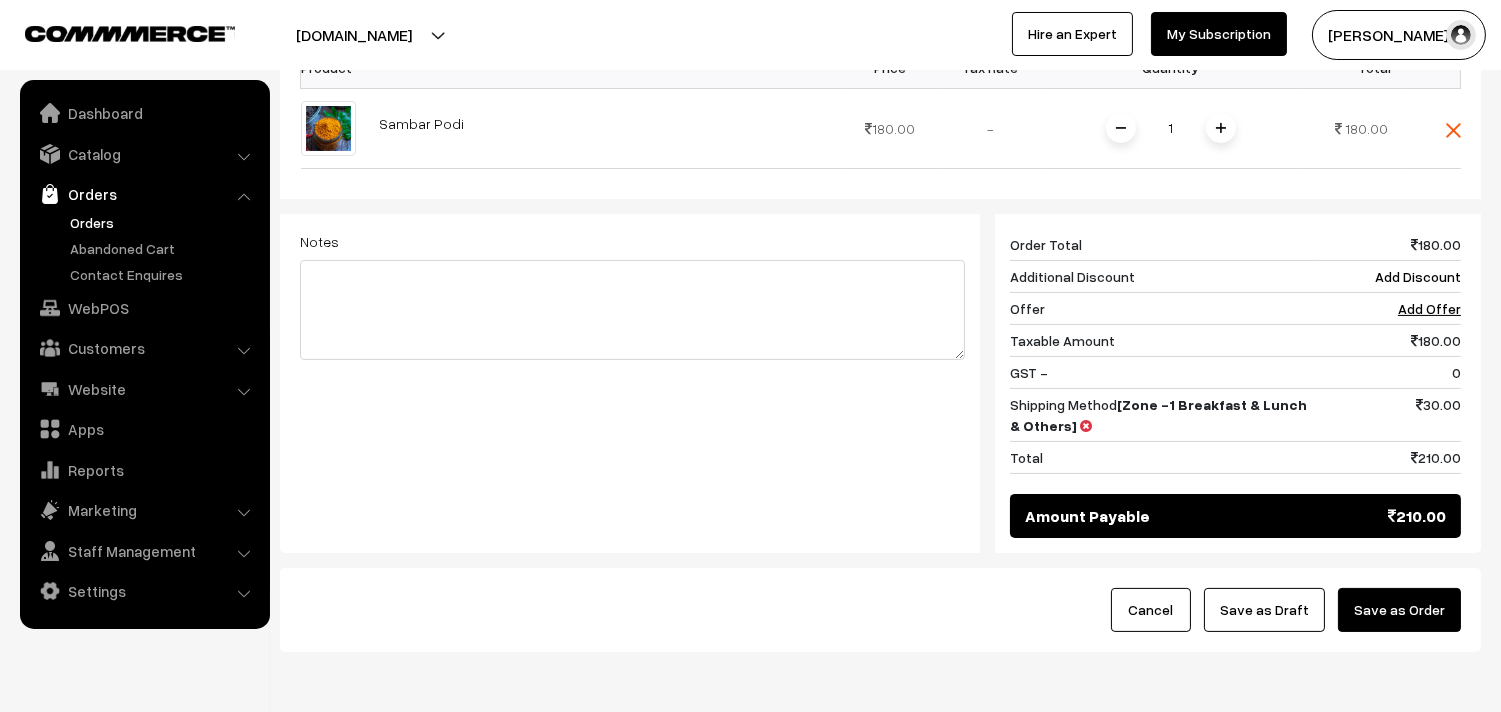 click on "Save as Draft" at bounding box center (1264, 610) 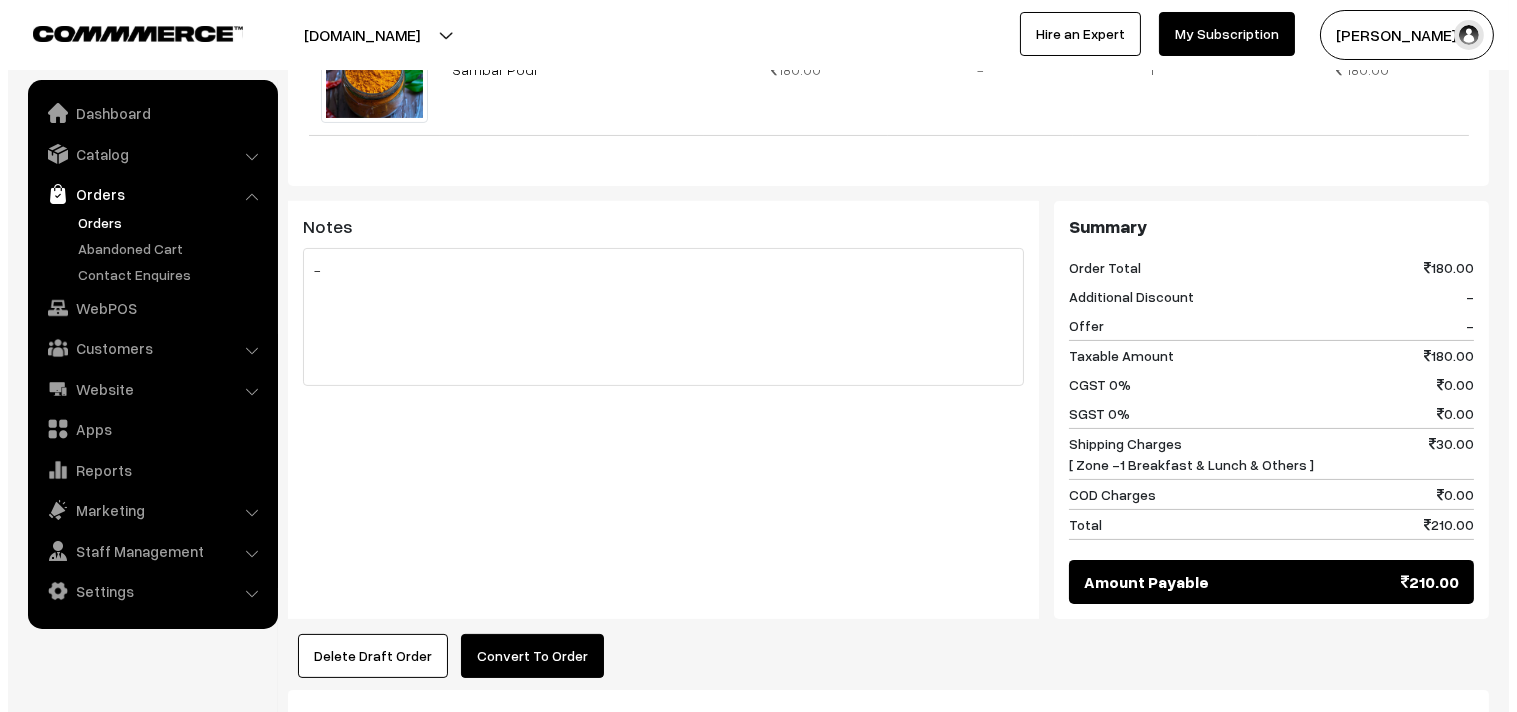scroll, scrollTop: 777, scrollLeft: 0, axis: vertical 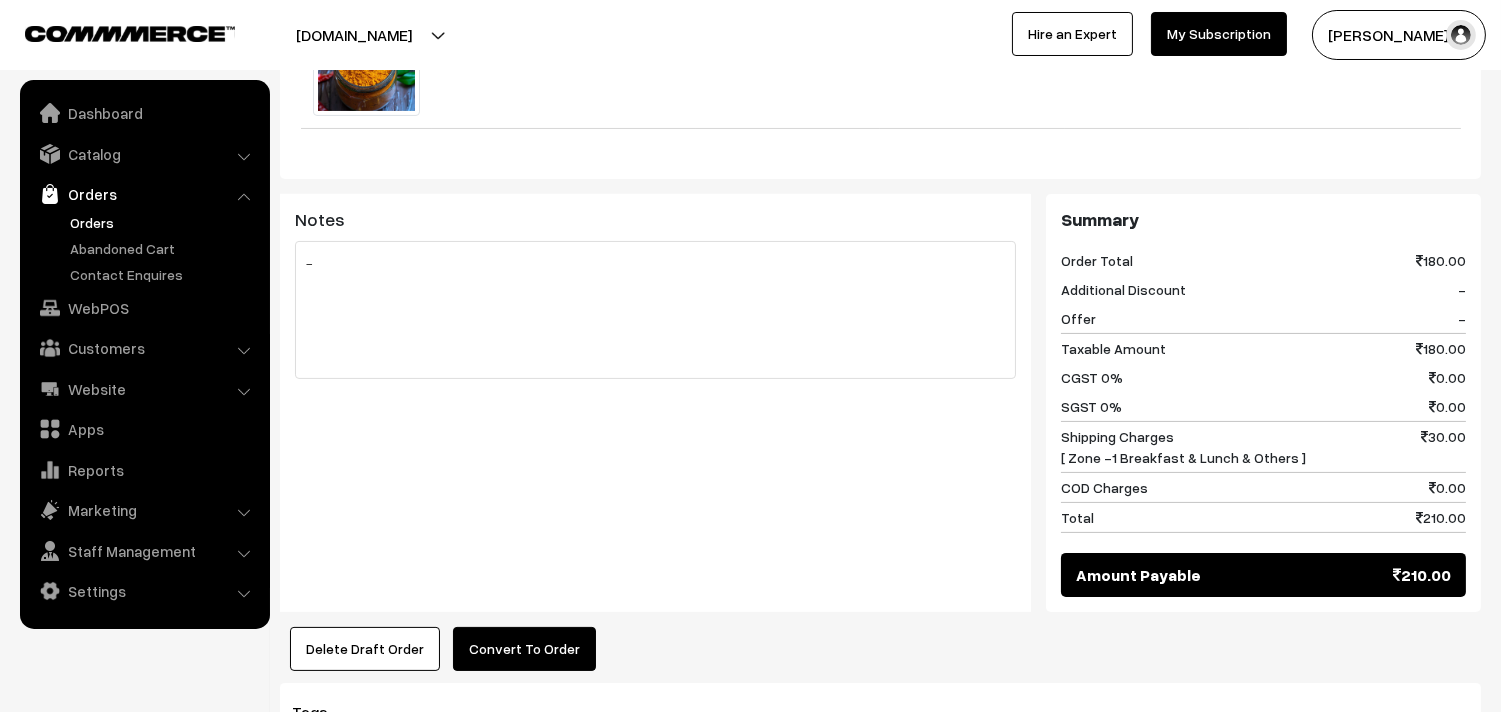 click on "Convert To Order" at bounding box center [524, 649] 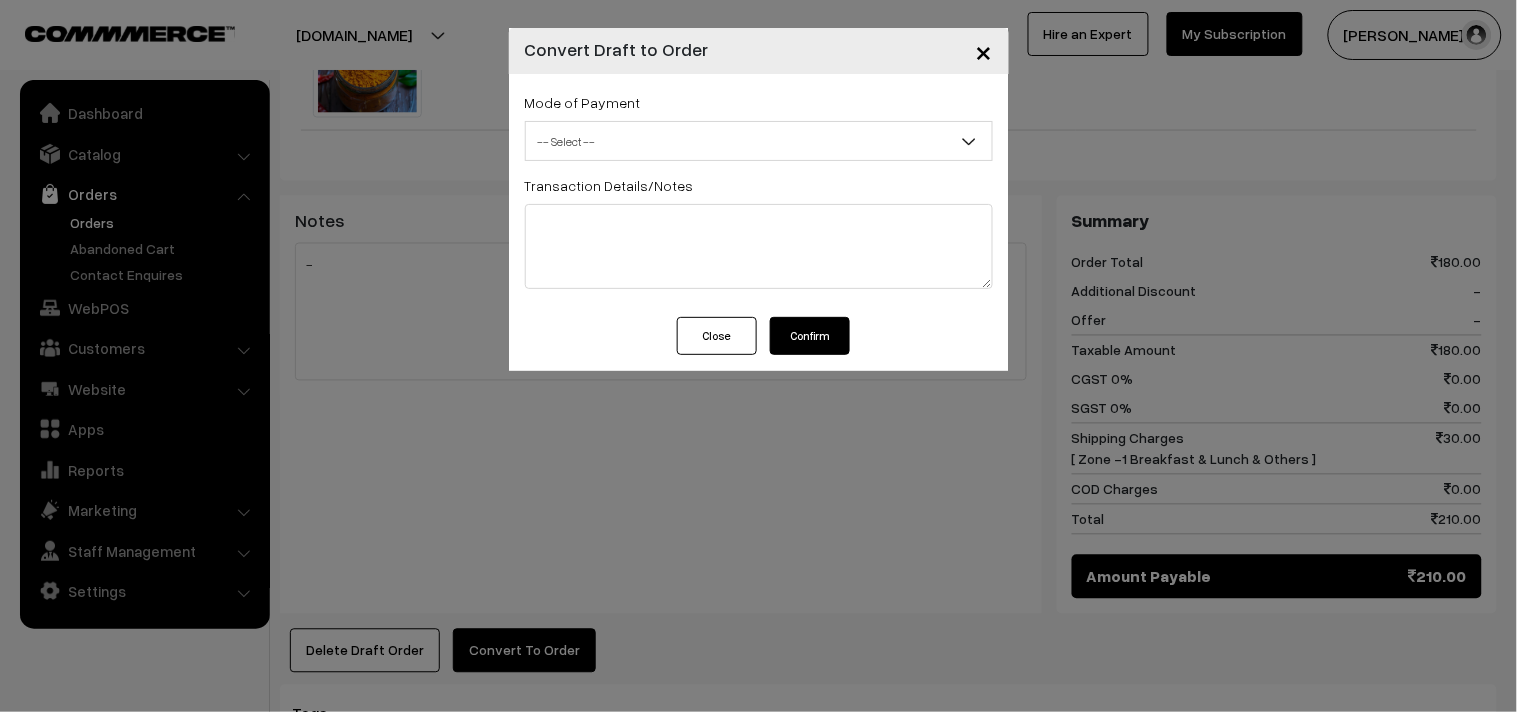 click on "Confirm" at bounding box center [810, 336] 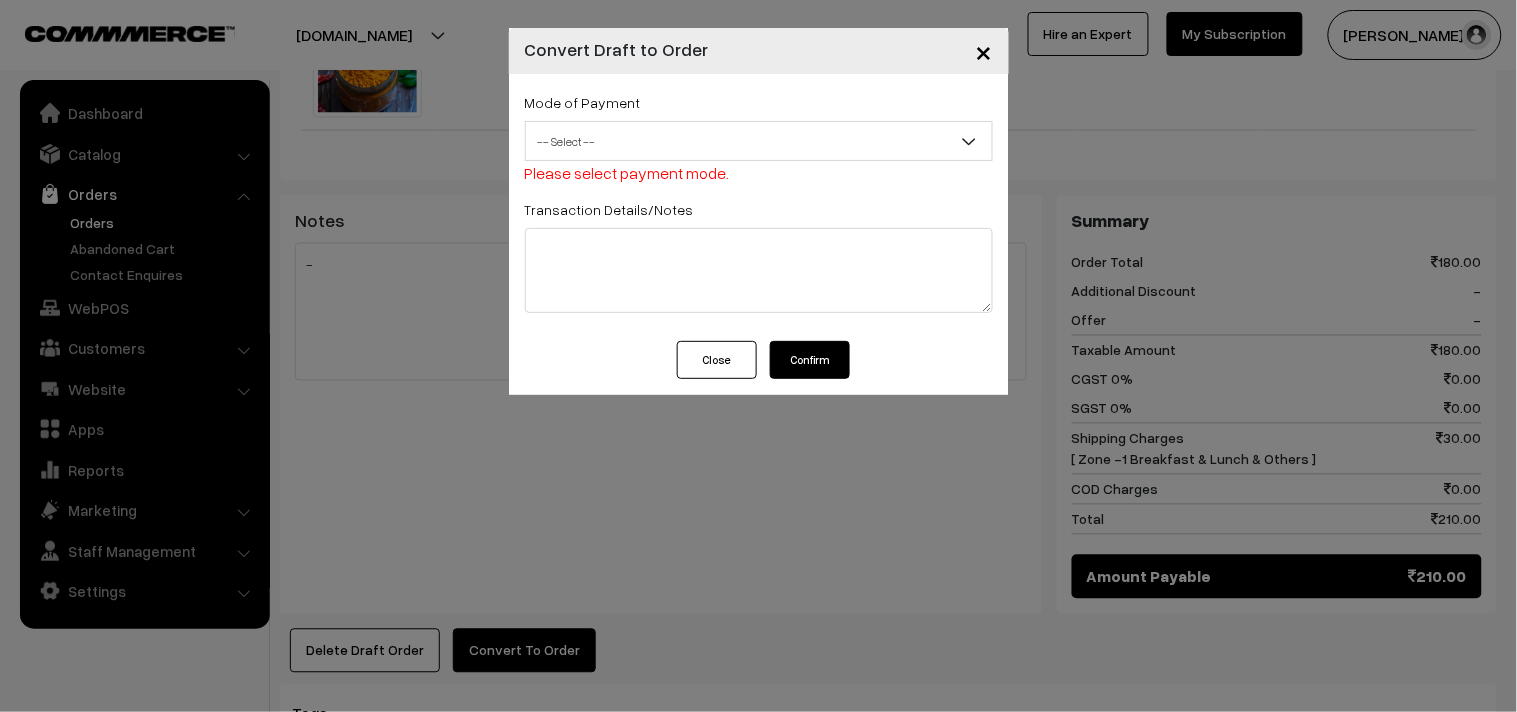 click on "-- Select --" at bounding box center [759, 141] 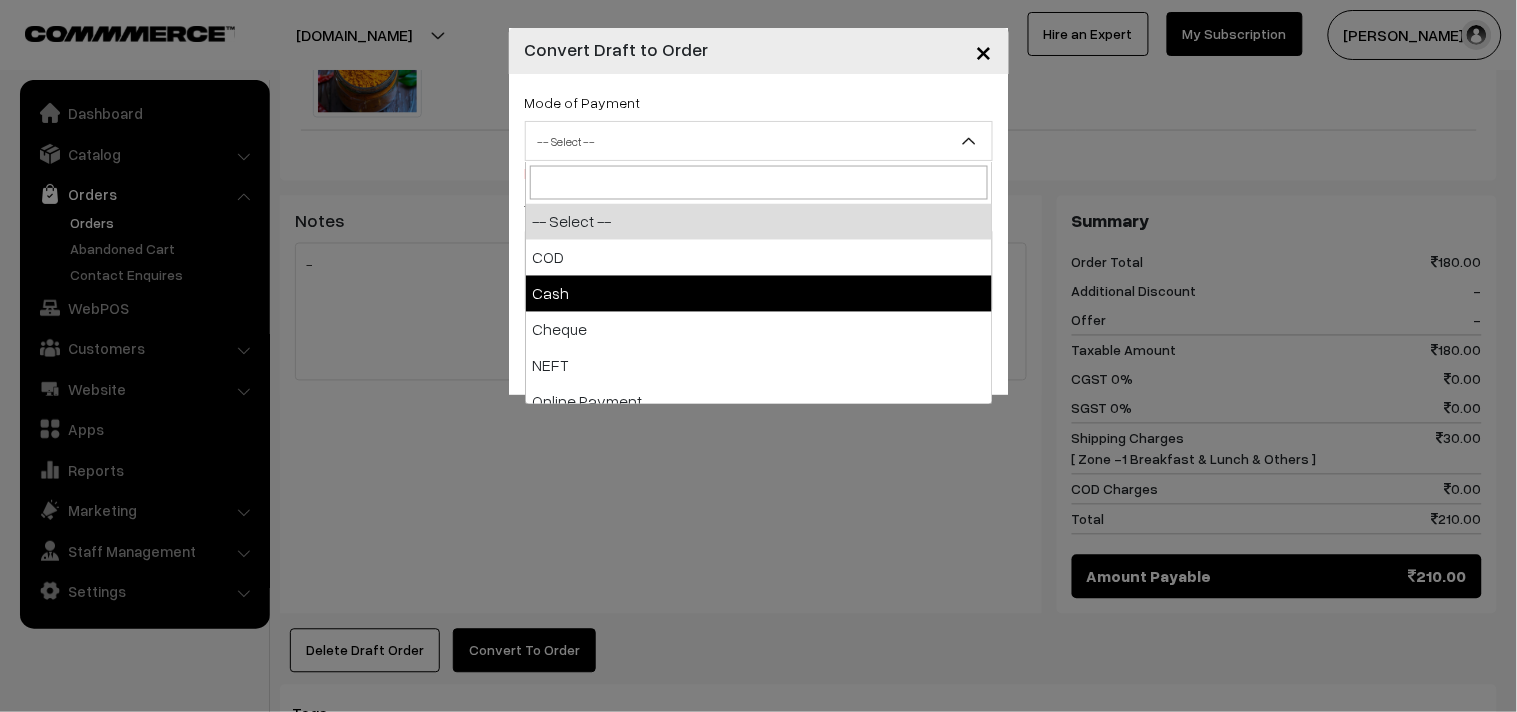 drag, startPoint x: 555, startPoint y: 301, endPoint x: 583, endPoint y: 286, distance: 31.764761 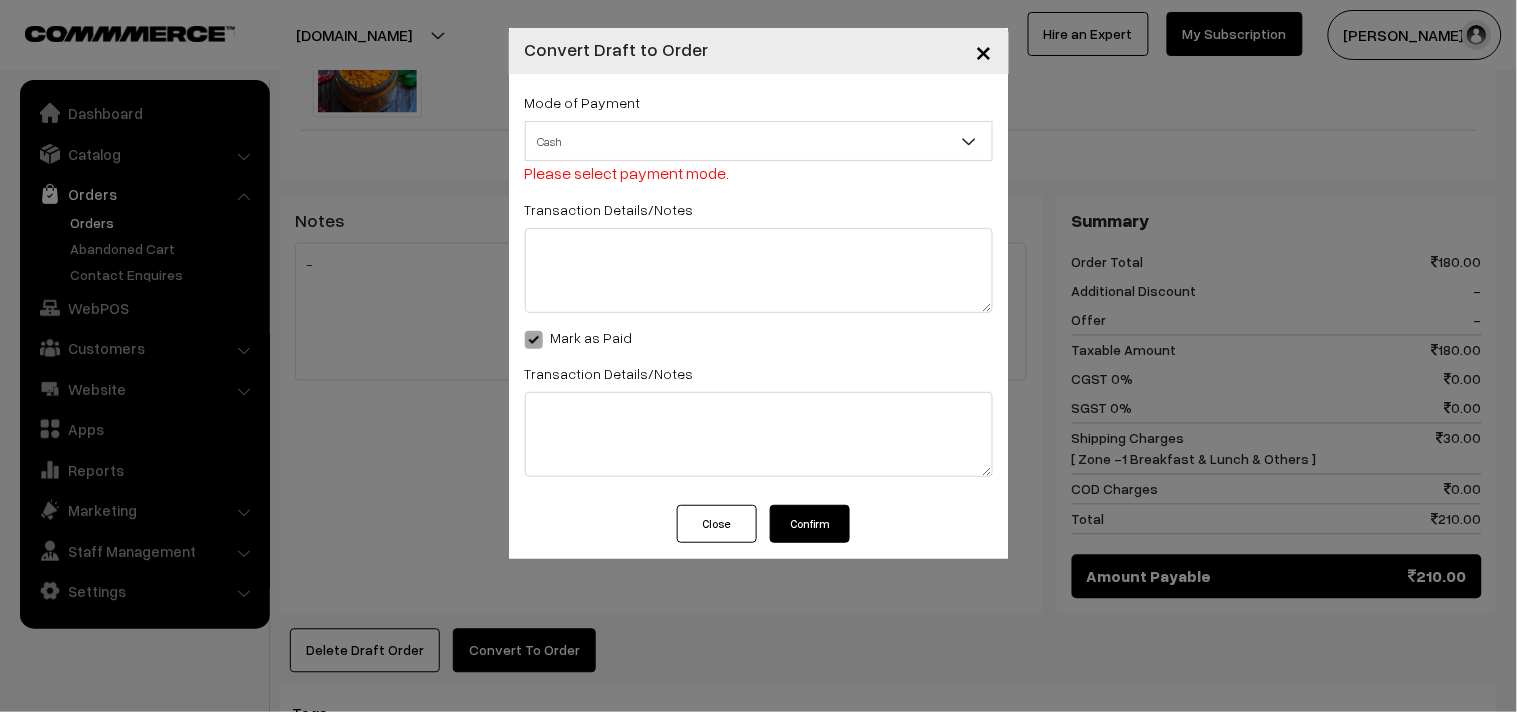 click on "Confirm" at bounding box center [810, 524] 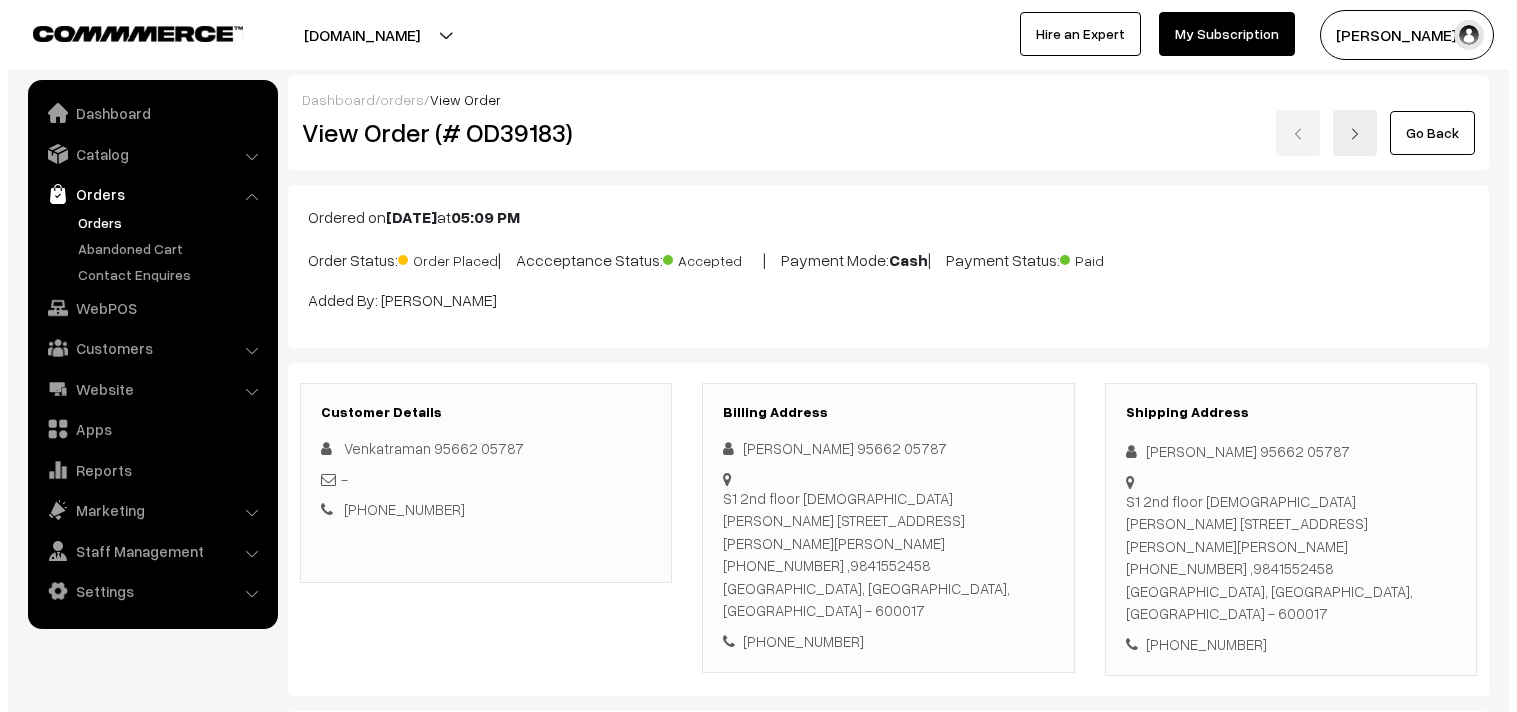 scroll, scrollTop: 777, scrollLeft: 0, axis: vertical 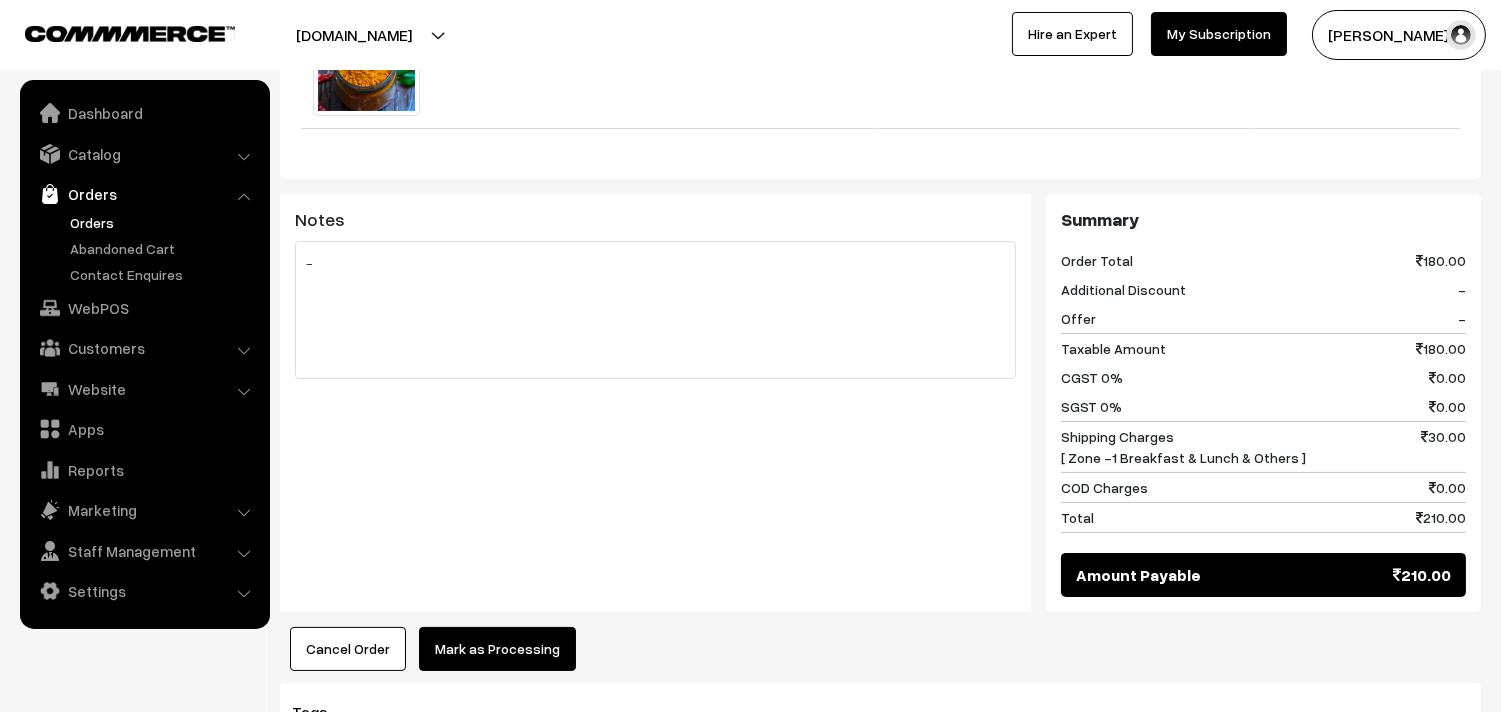 click on "Mark as Processing" at bounding box center (497, 649) 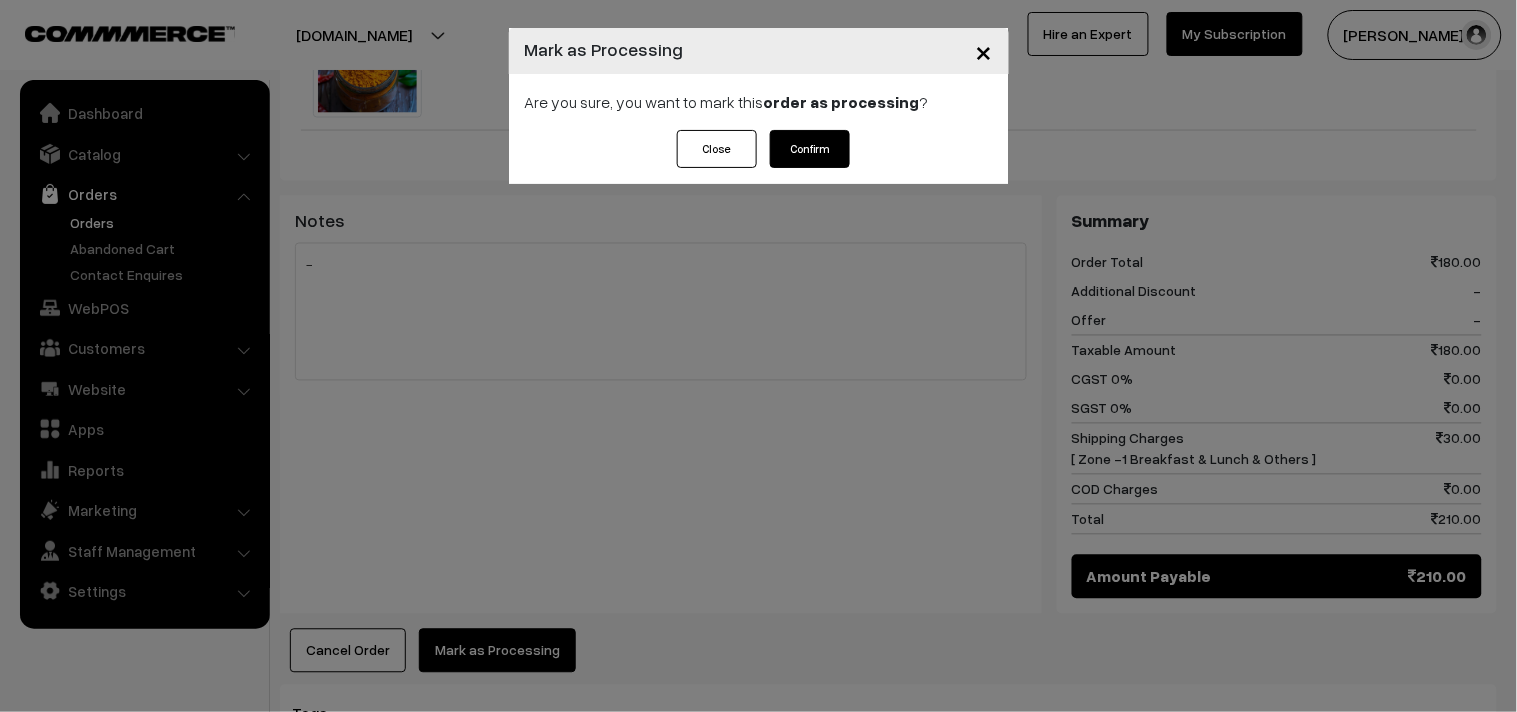 click on "Confirm" at bounding box center [810, 149] 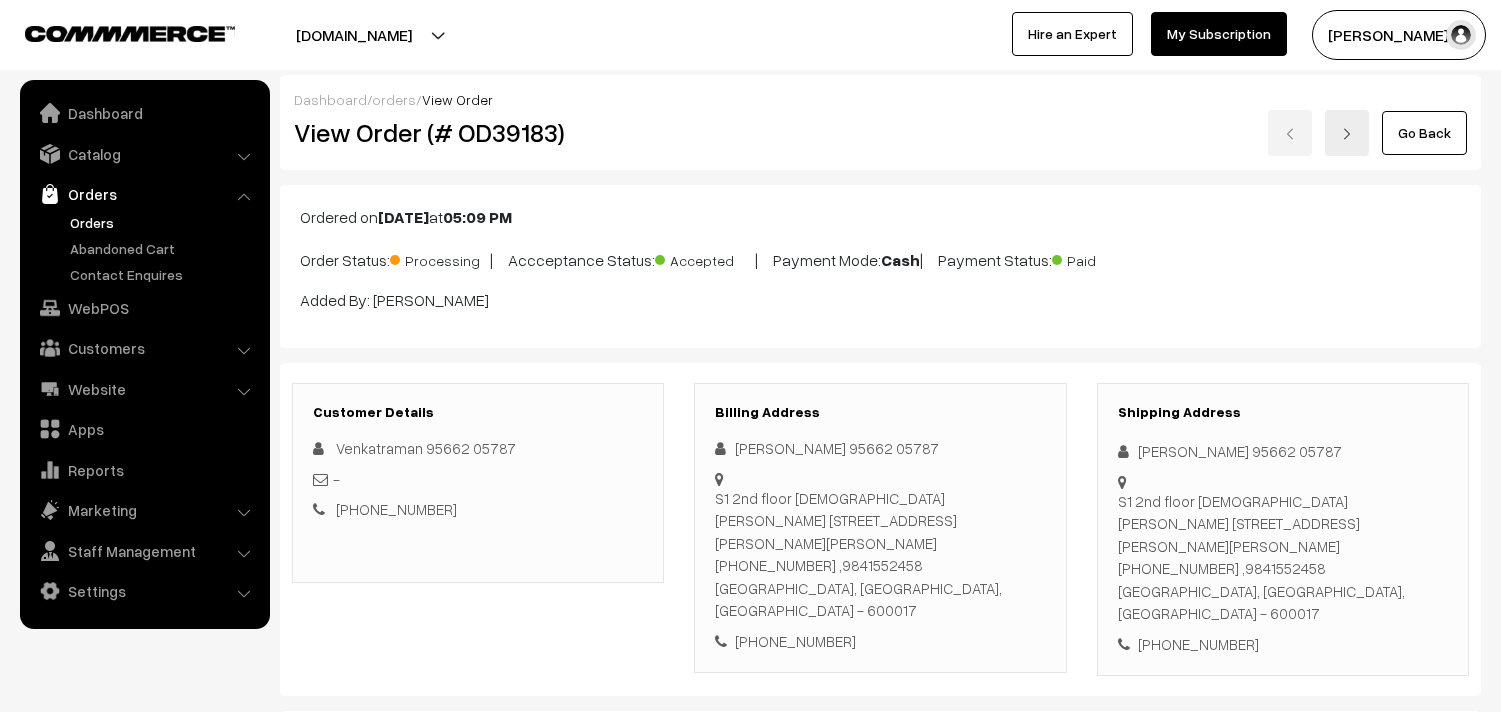 scroll, scrollTop: 0, scrollLeft: 0, axis: both 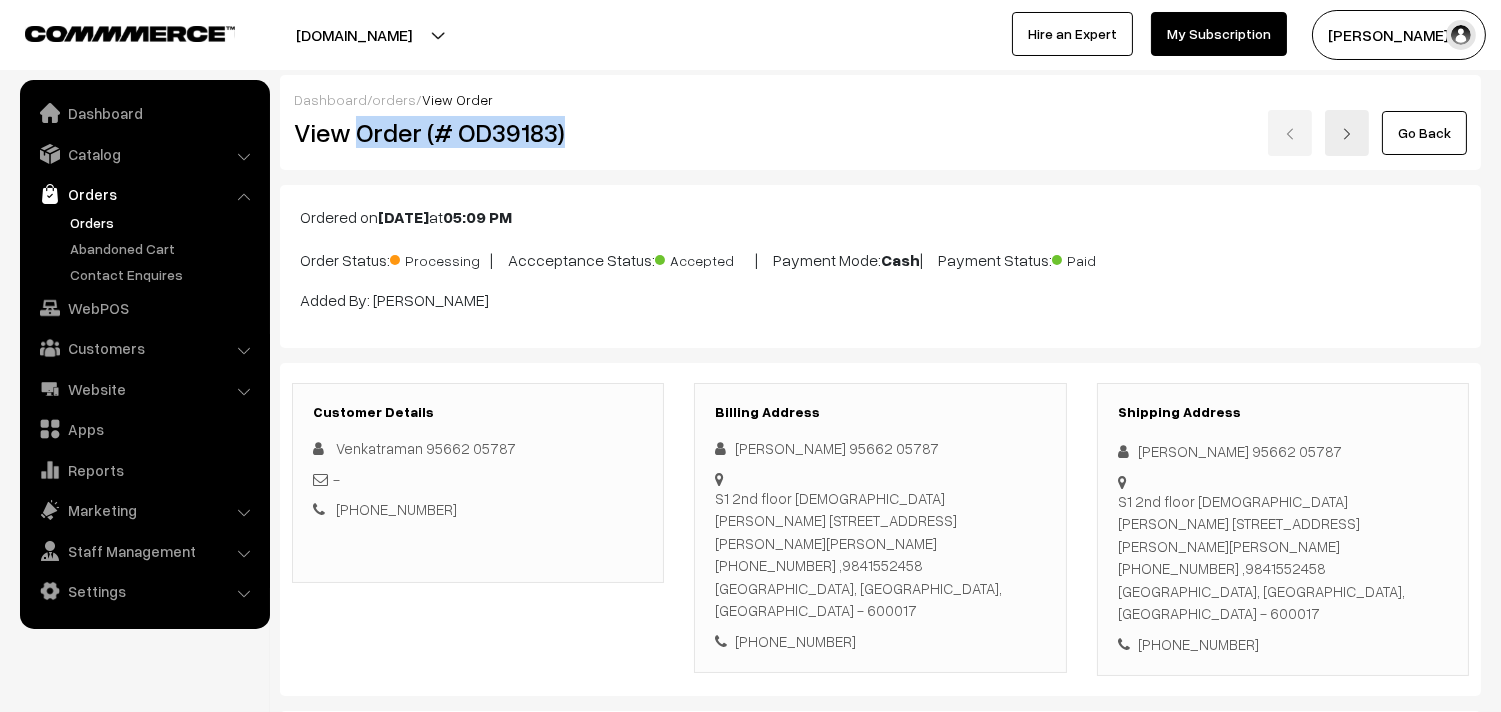 drag, startPoint x: 357, startPoint y: 137, endPoint x: 616, endPoint y: 141, distance: 259.03088 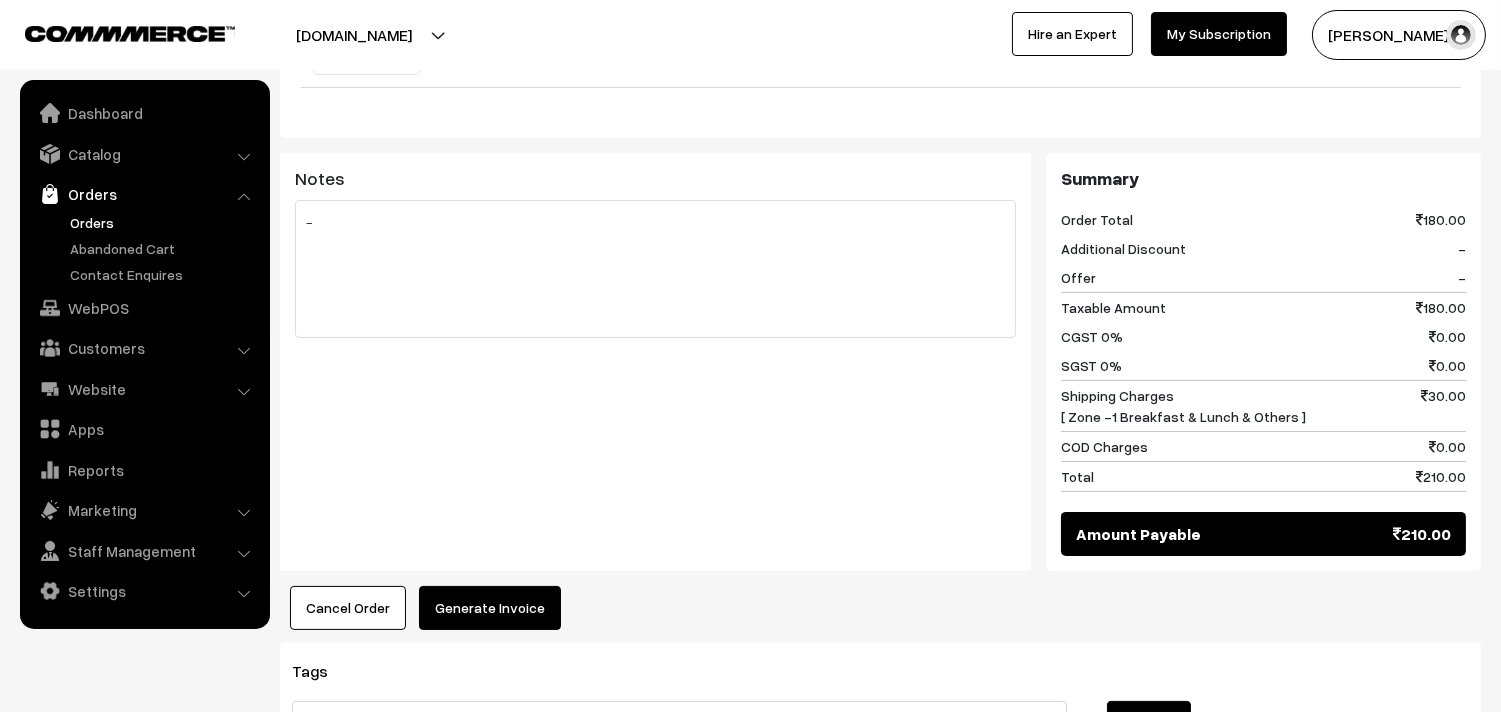 scroll, scrollTop: 976, scrollLeft: 0, axis: vertical 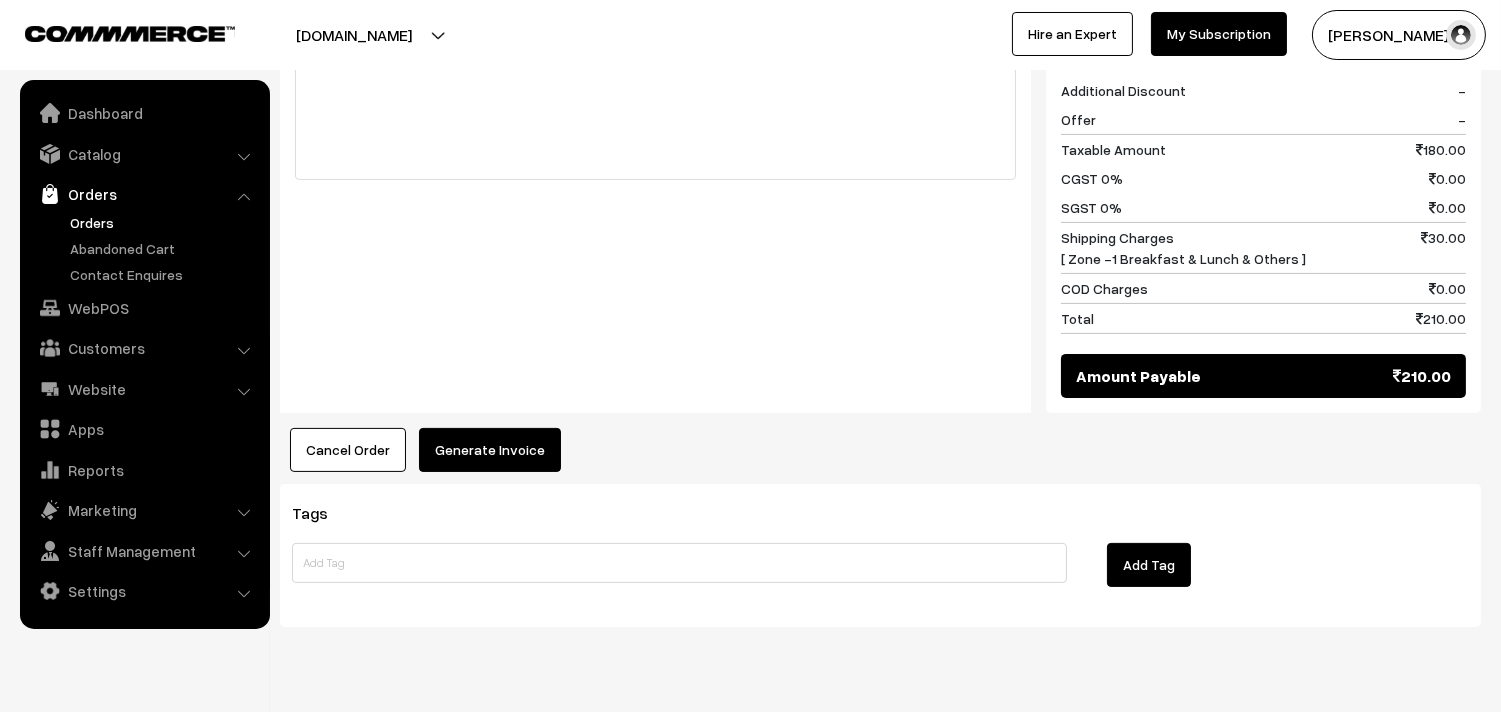 click on "Generate Invoice" at bounding box center (490, 450) 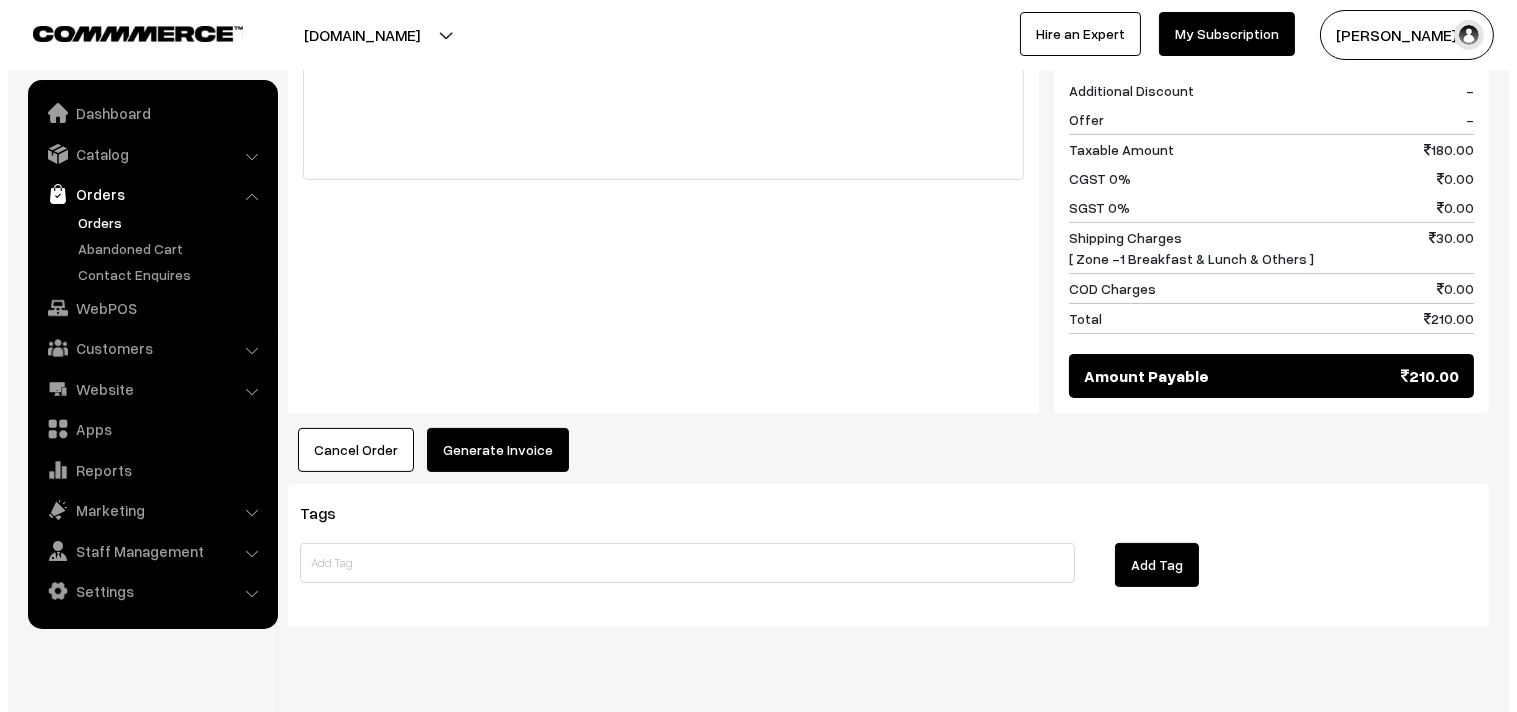 scroll, scrollTop: 978, scrollLeft: 0, axis: vertical 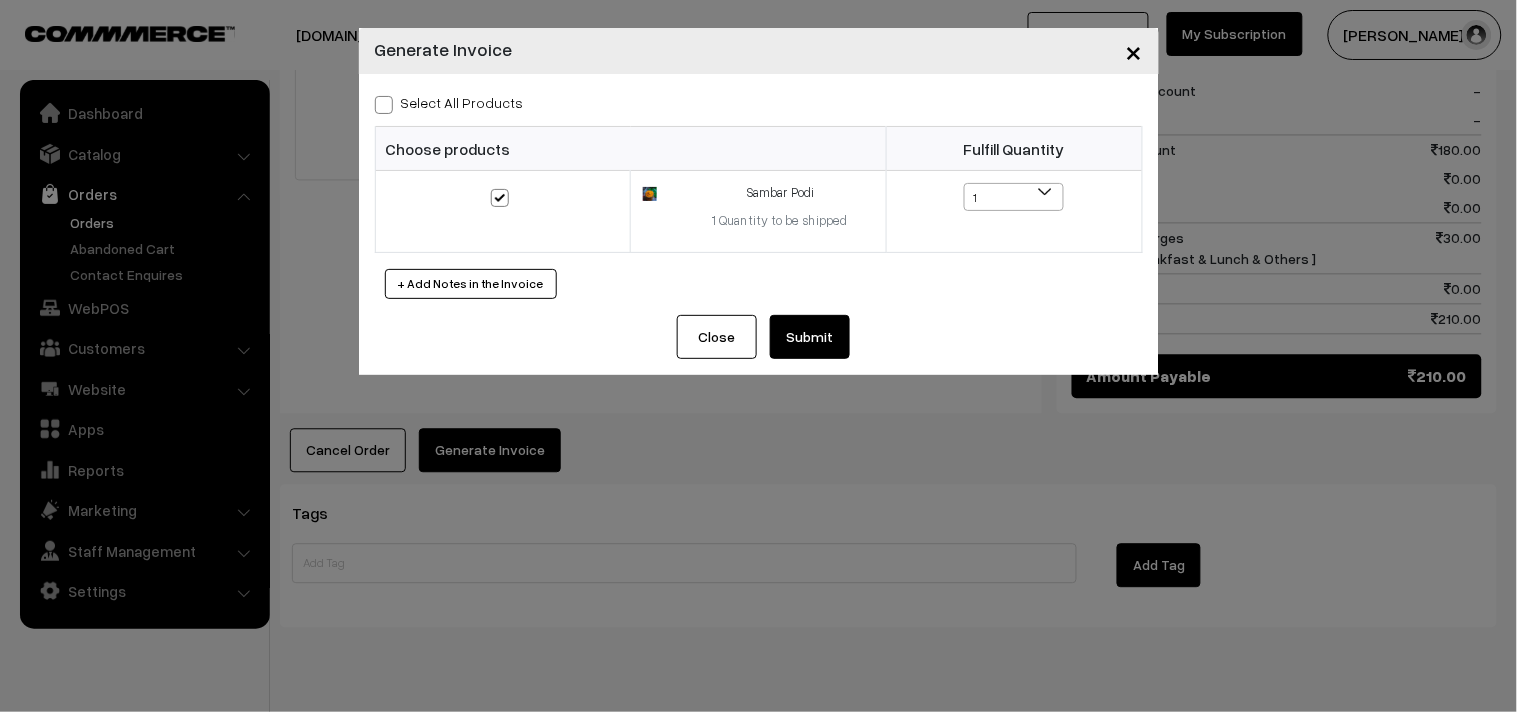 click on "Close
Submit
Back
Fulfill Items" at bounding box center [759, 345] 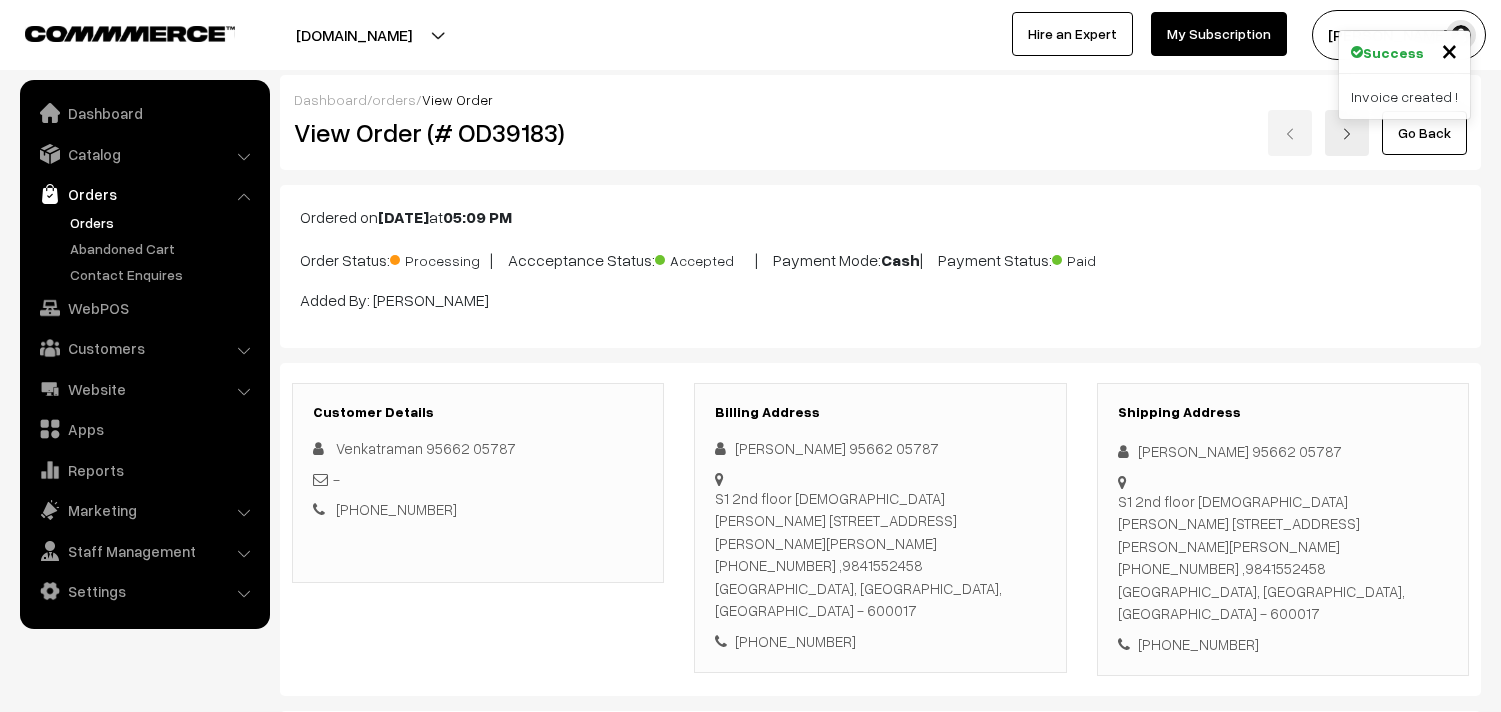 scroll, scrollTop: 978, scrollLeft: 0, axis: vertical 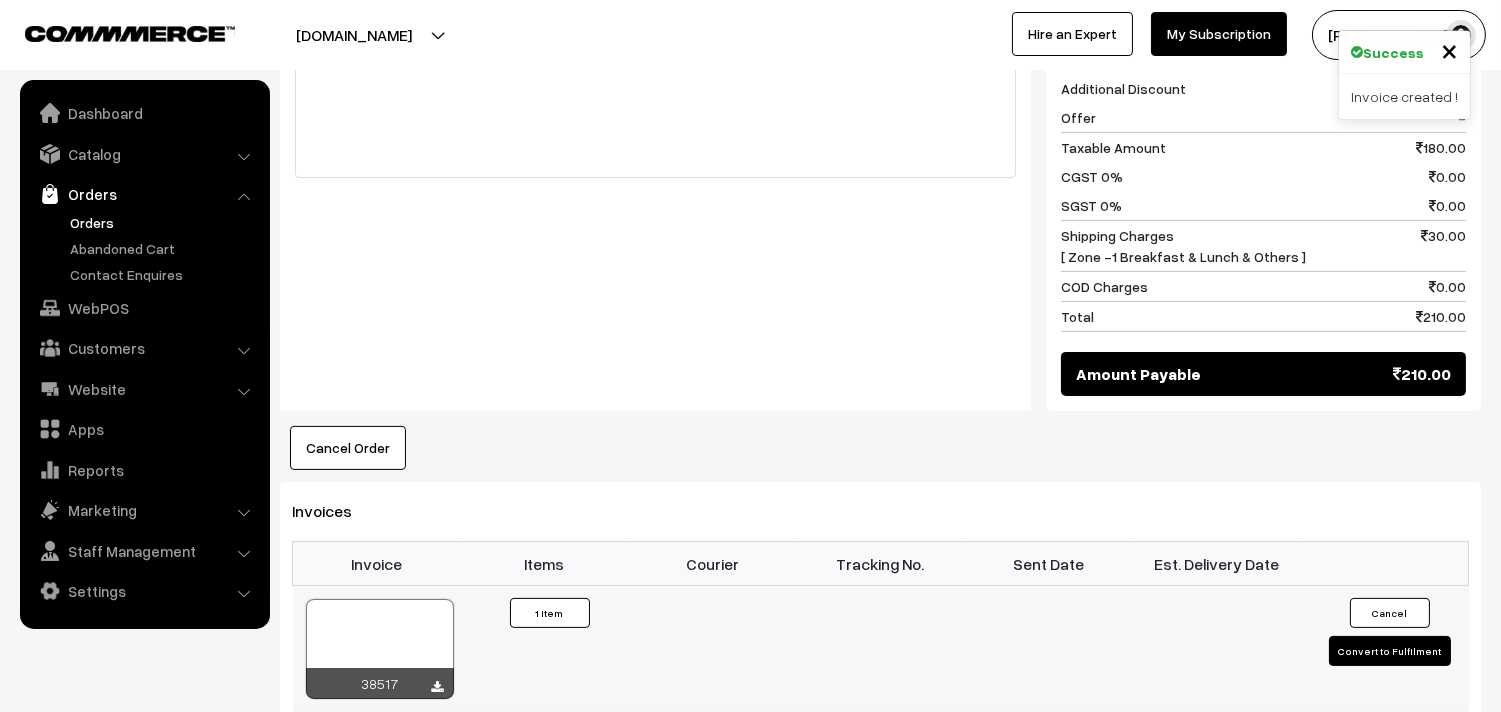 click at bounding box center (380, 649) 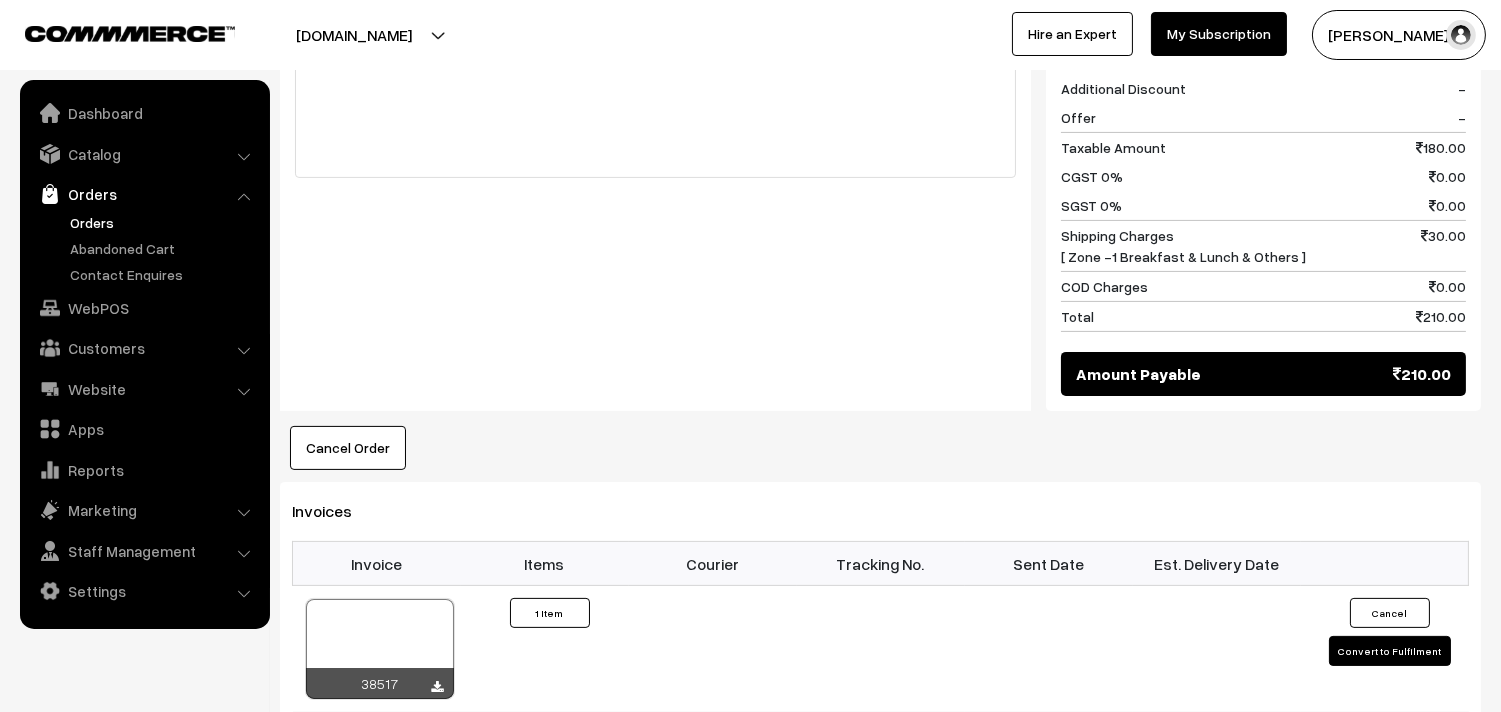 click on "Orders" at bounding box center (164, 222) 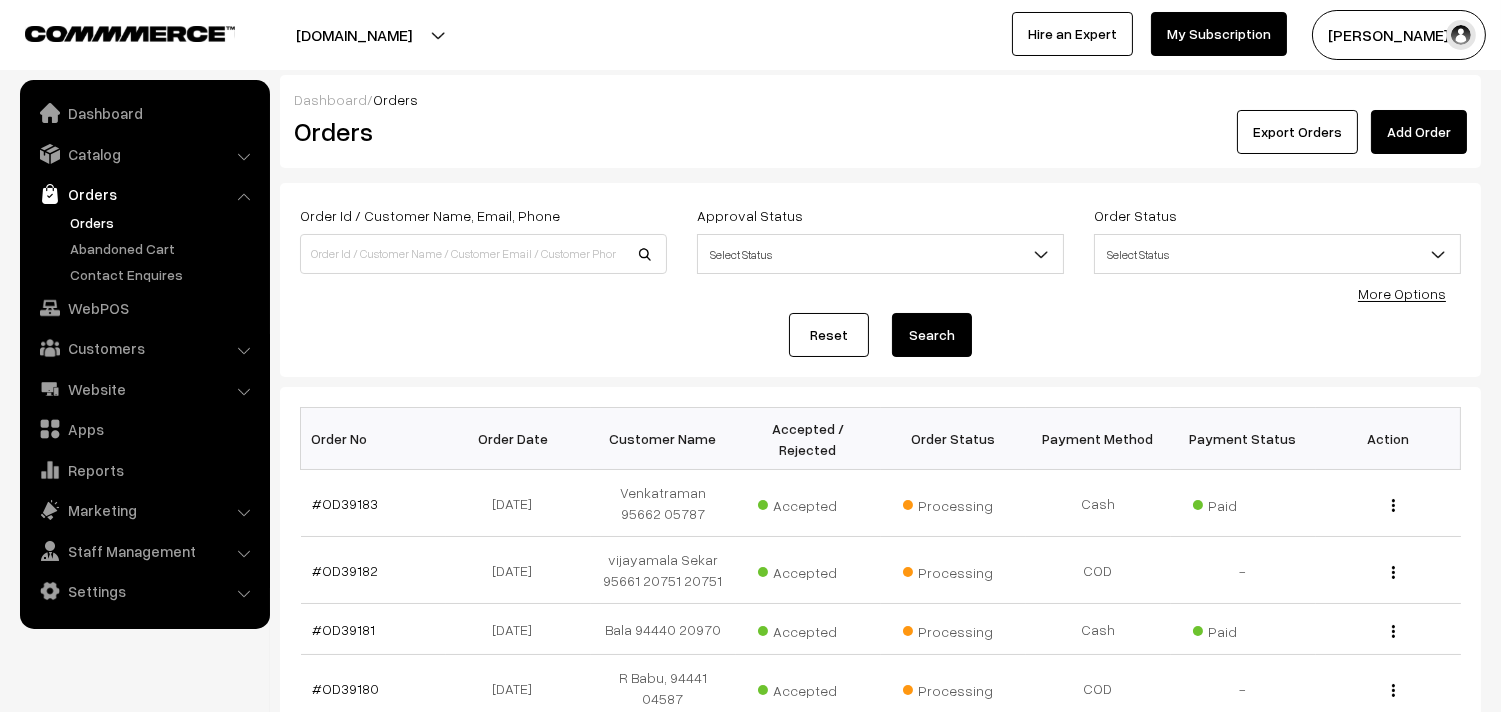 scroll, scrollTop: 333, scrollLeft: 0, axis: vertical 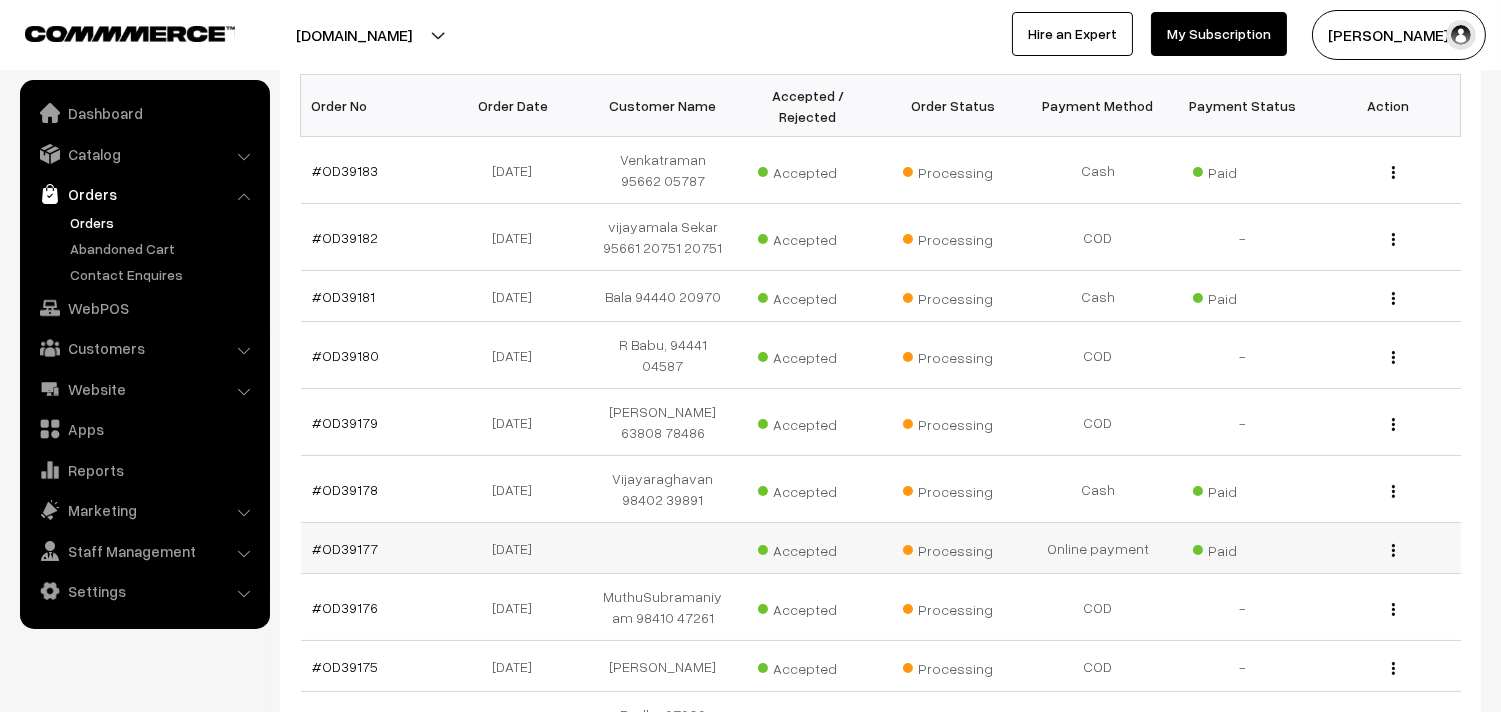 click on "#OD39177" at bounding box center (373, 548) 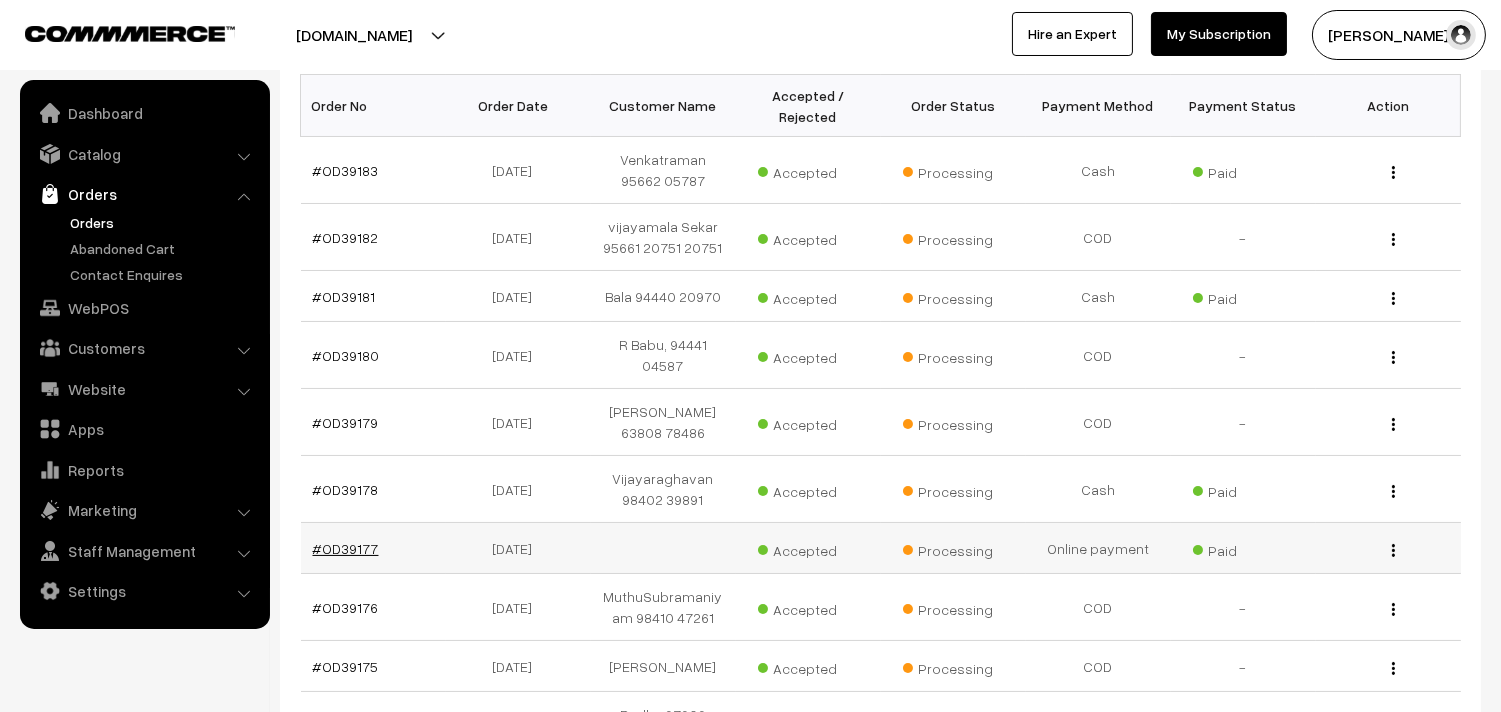 click on "#OD39177" at bounding box center [346, 548] 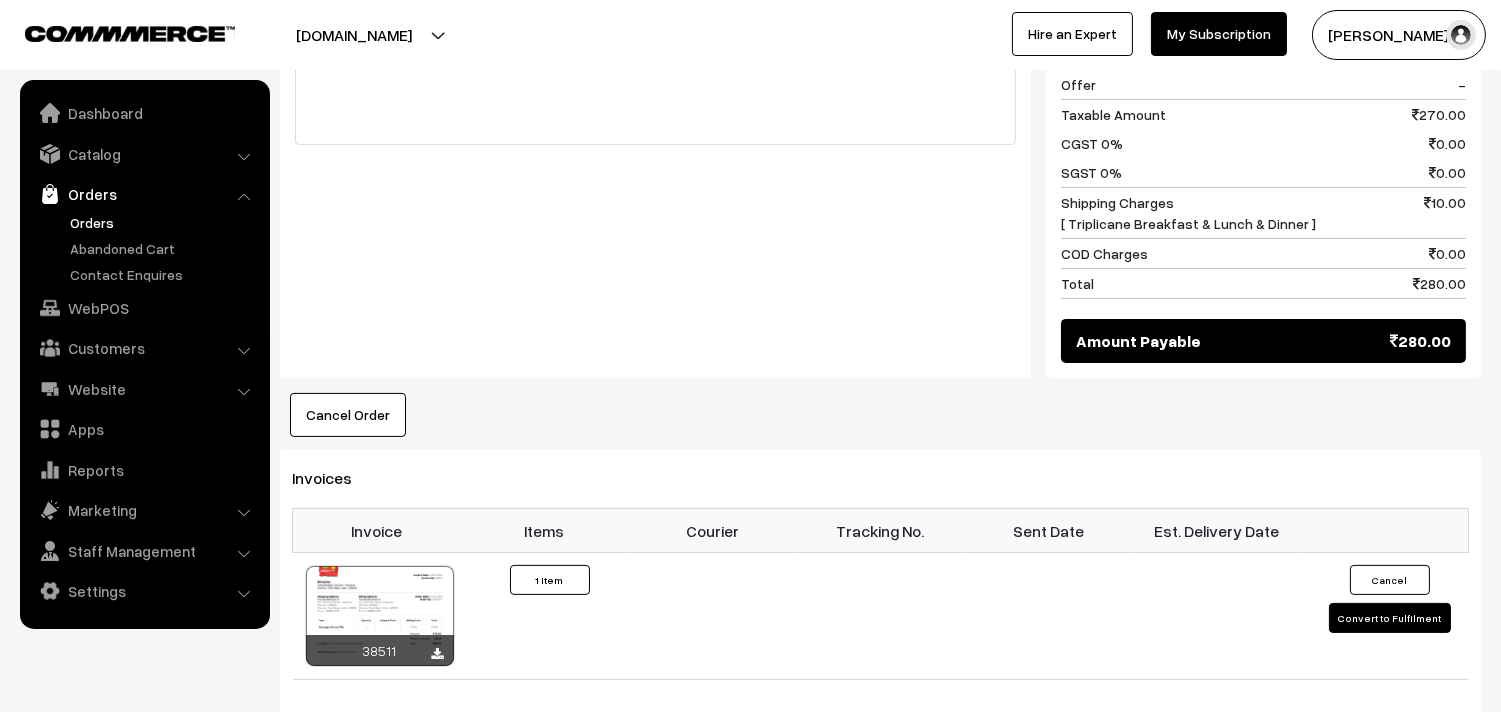 scroll, scrollTop: 1222, scrollLeft: 0, axis: vertical 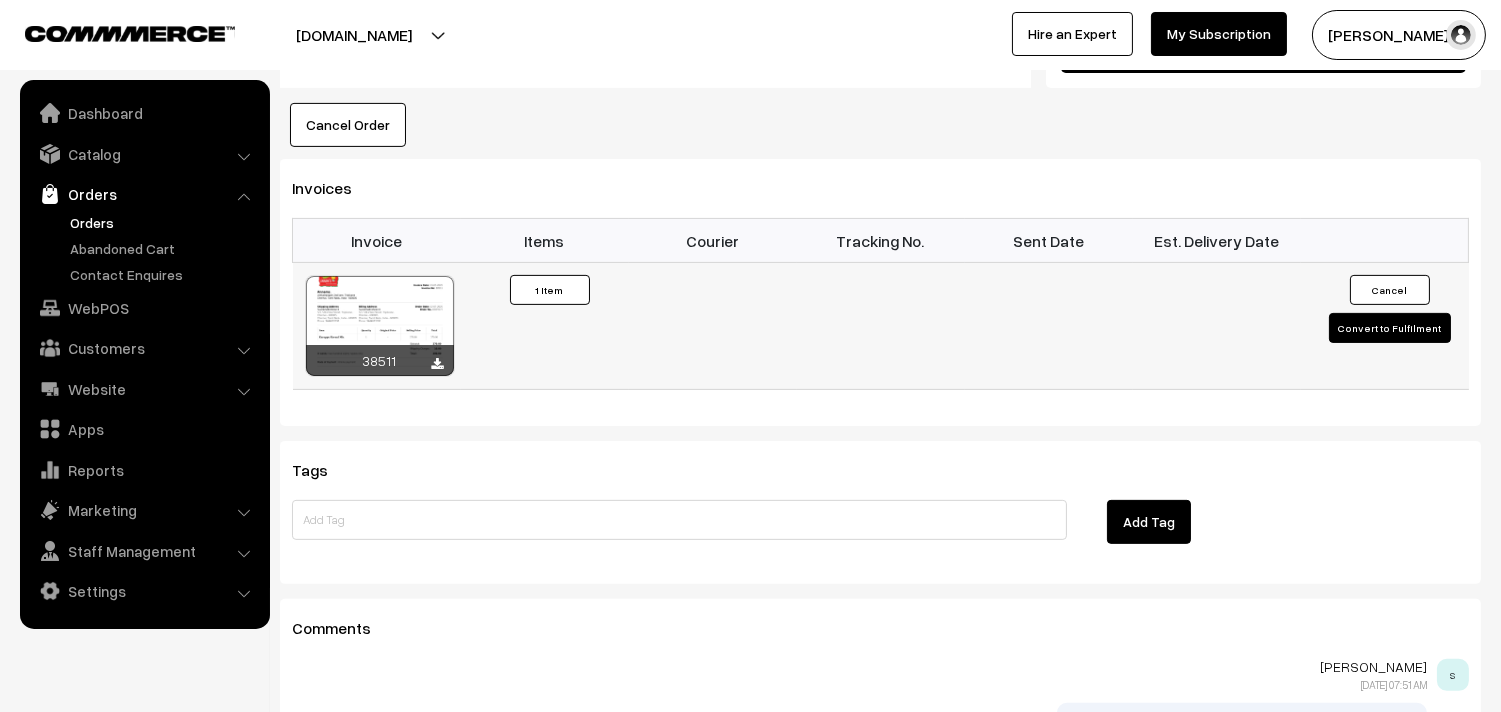 click at bounding box center (380, 326) 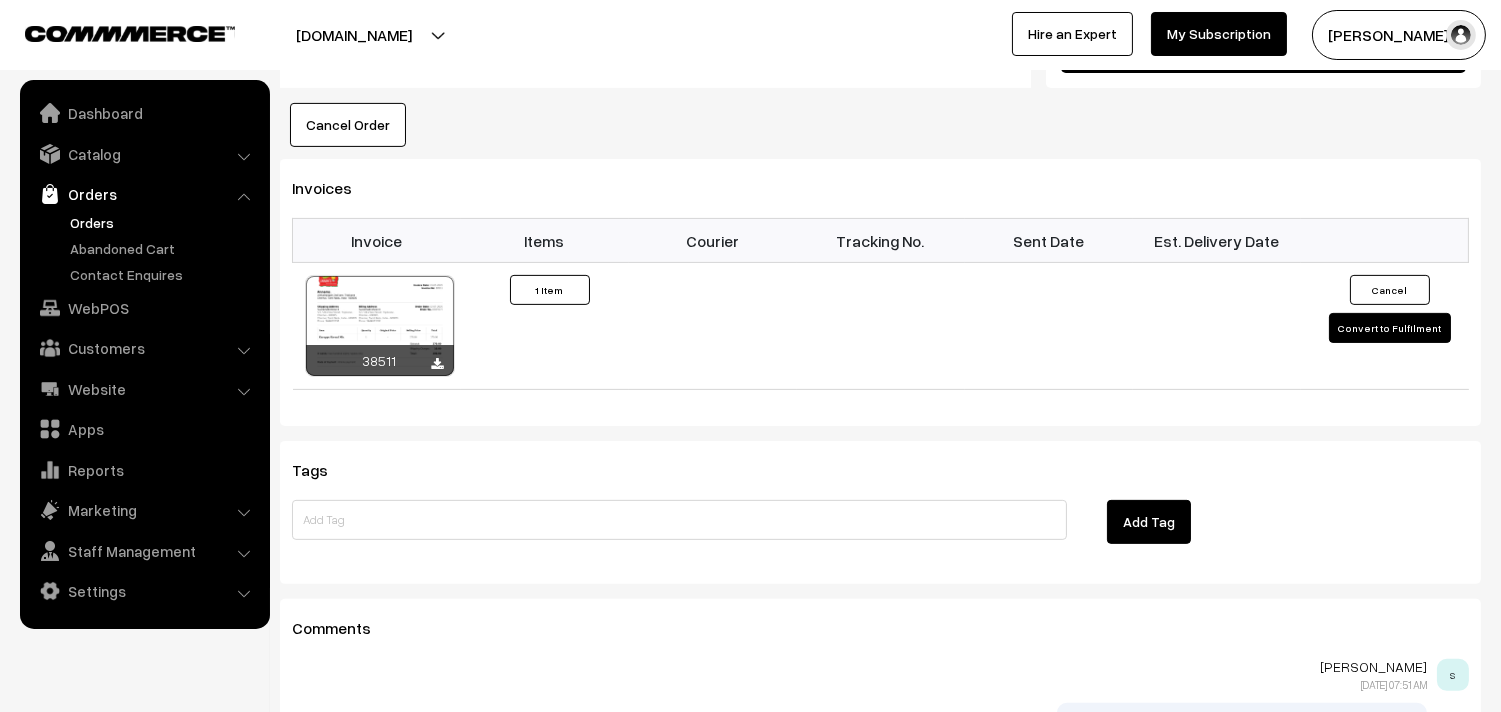 click on "Orders" at bounding box center [164, 222] 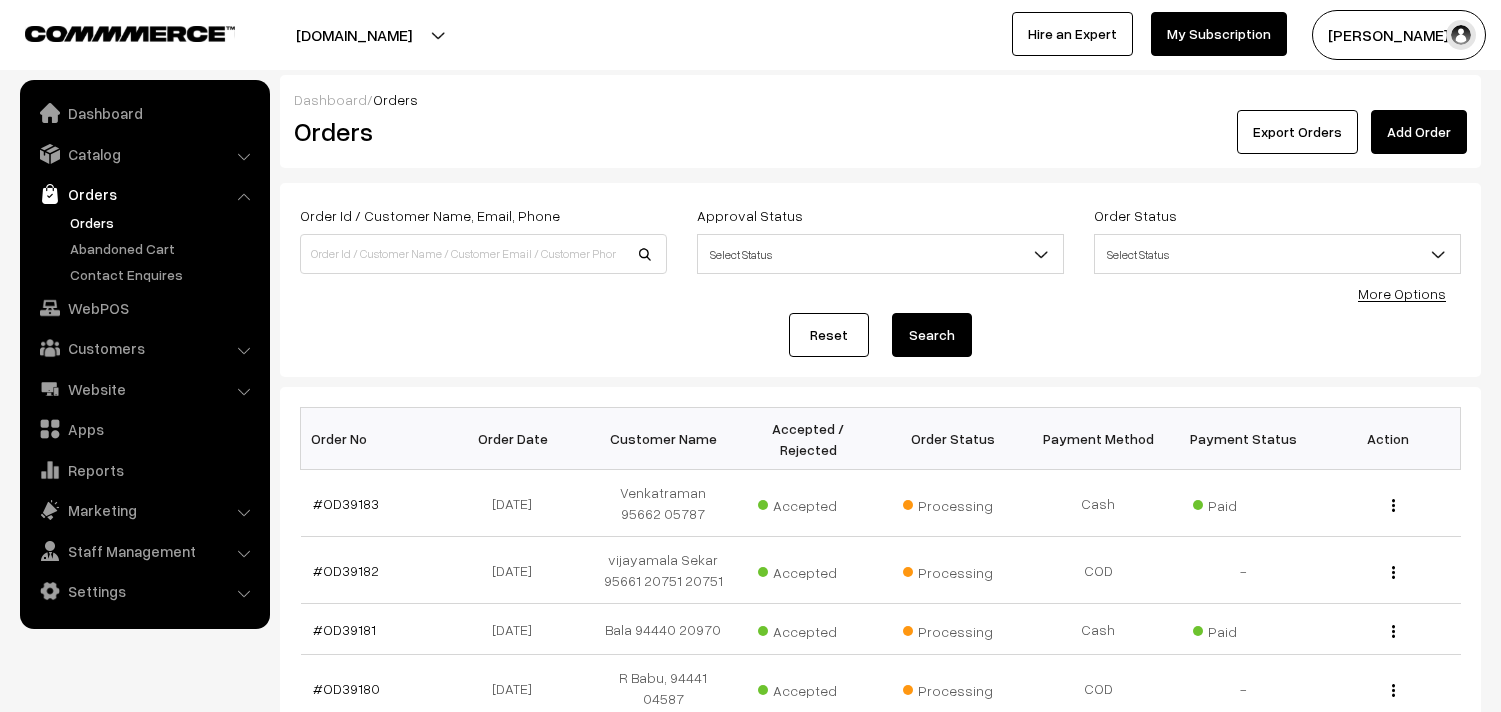 scroll, scrollTop: 0, scrollLeft: 0, axis: both 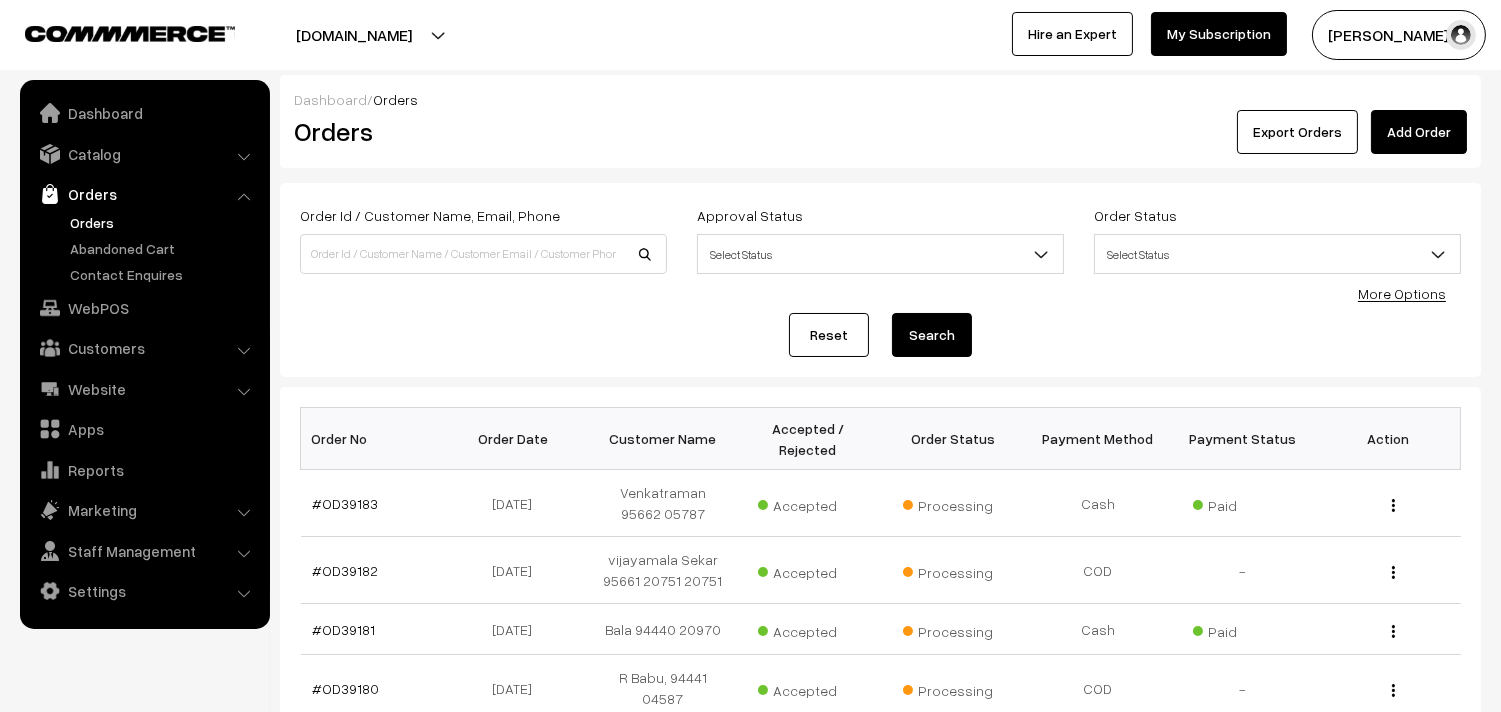 click on "Orders" at bounding box center [164, 222] 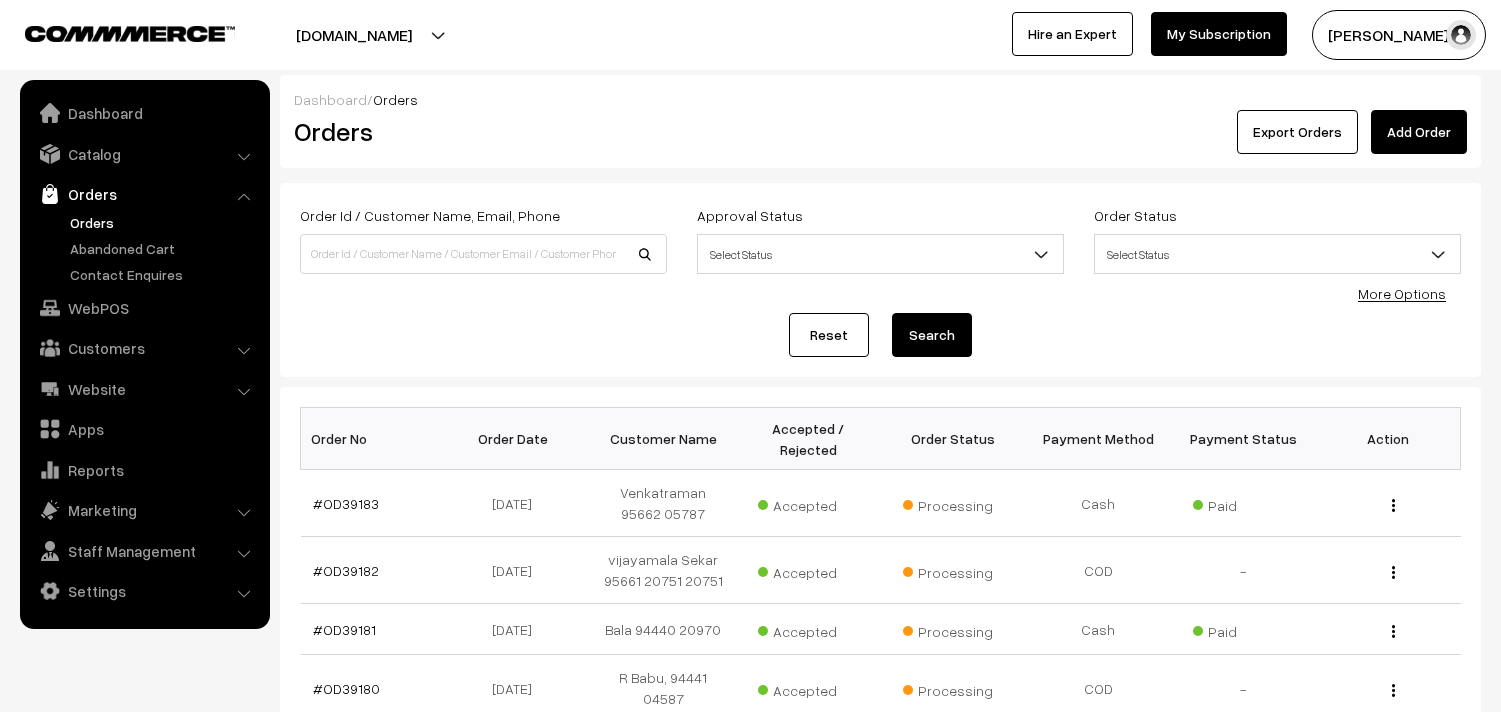 scroll, scrollTop: 0, scrollLeft: 0, axis: both 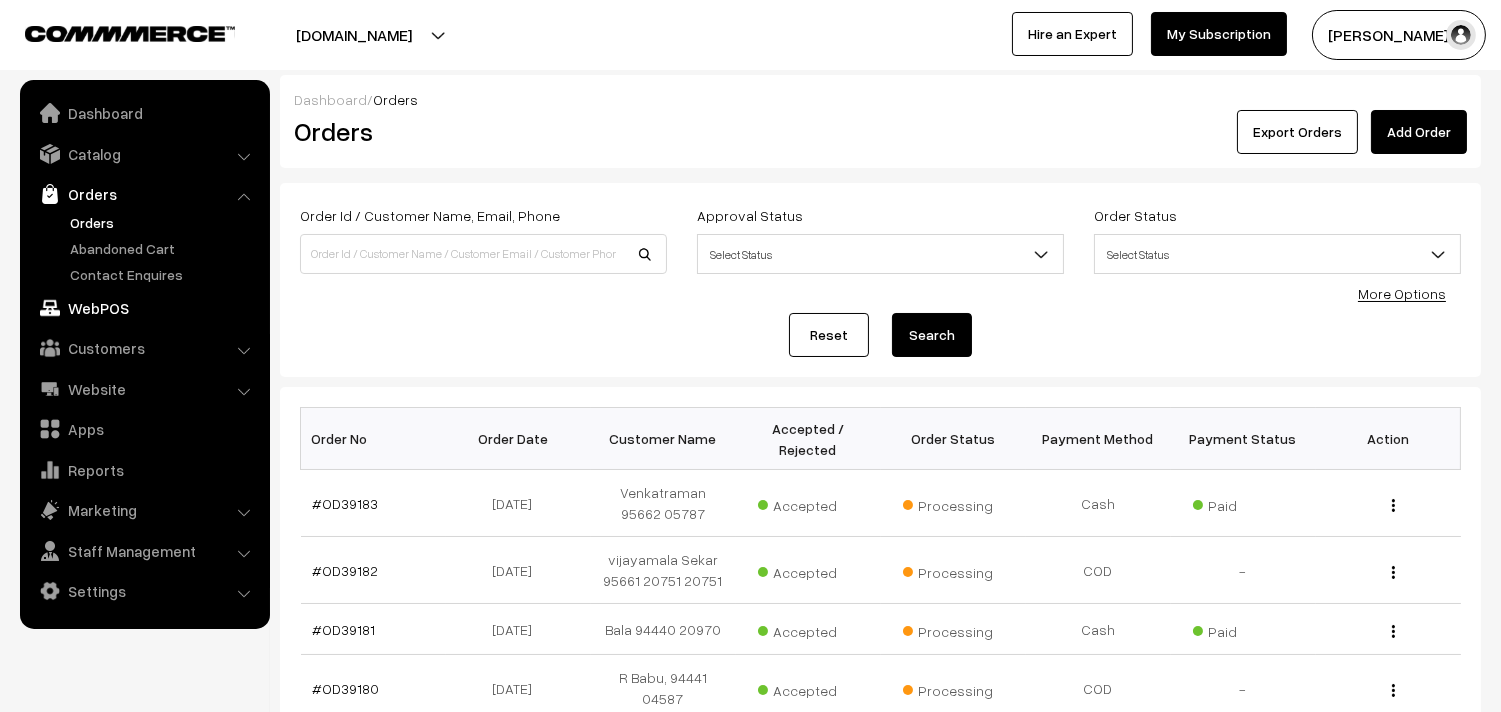 click on "WebPOS" at bounding box center (144, 308) 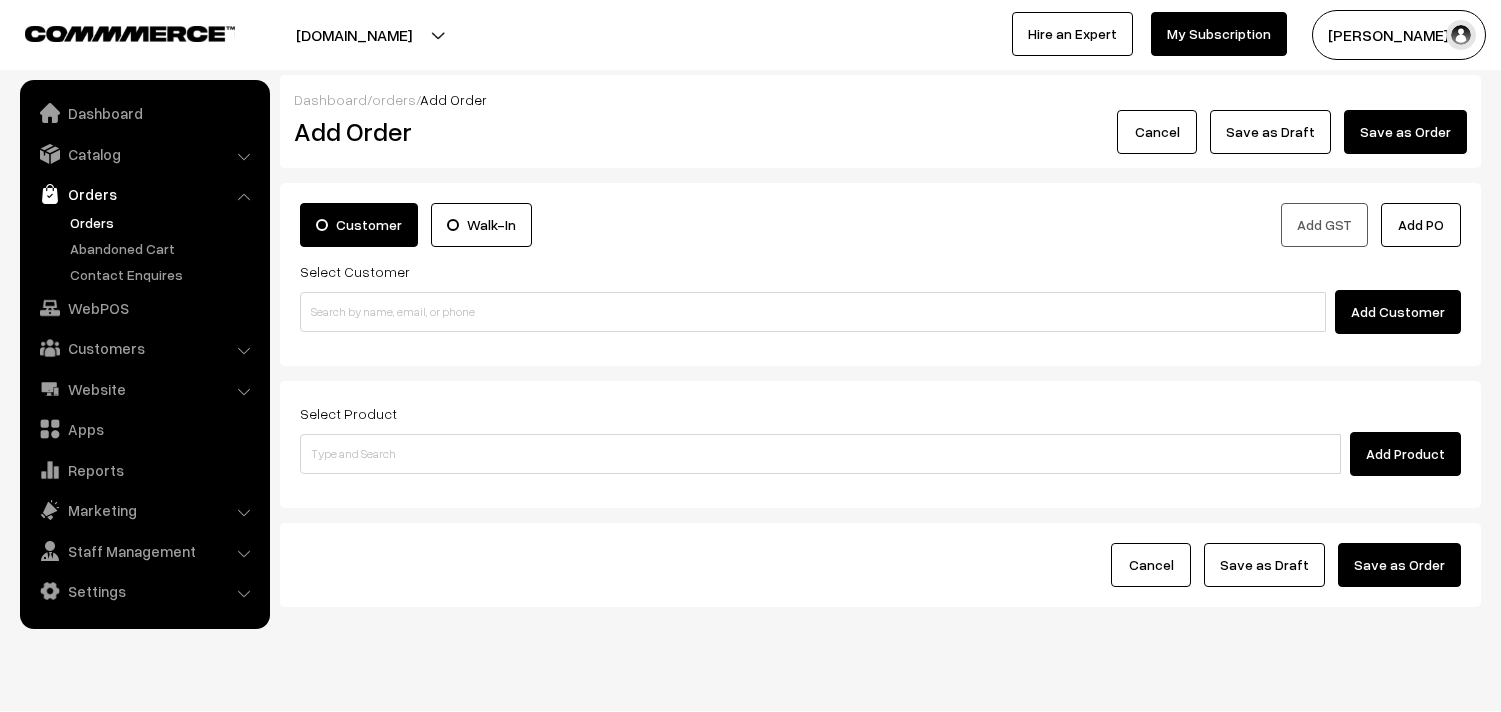 scroll, scrollTop: 0, scrollLeft: 0, axis: both 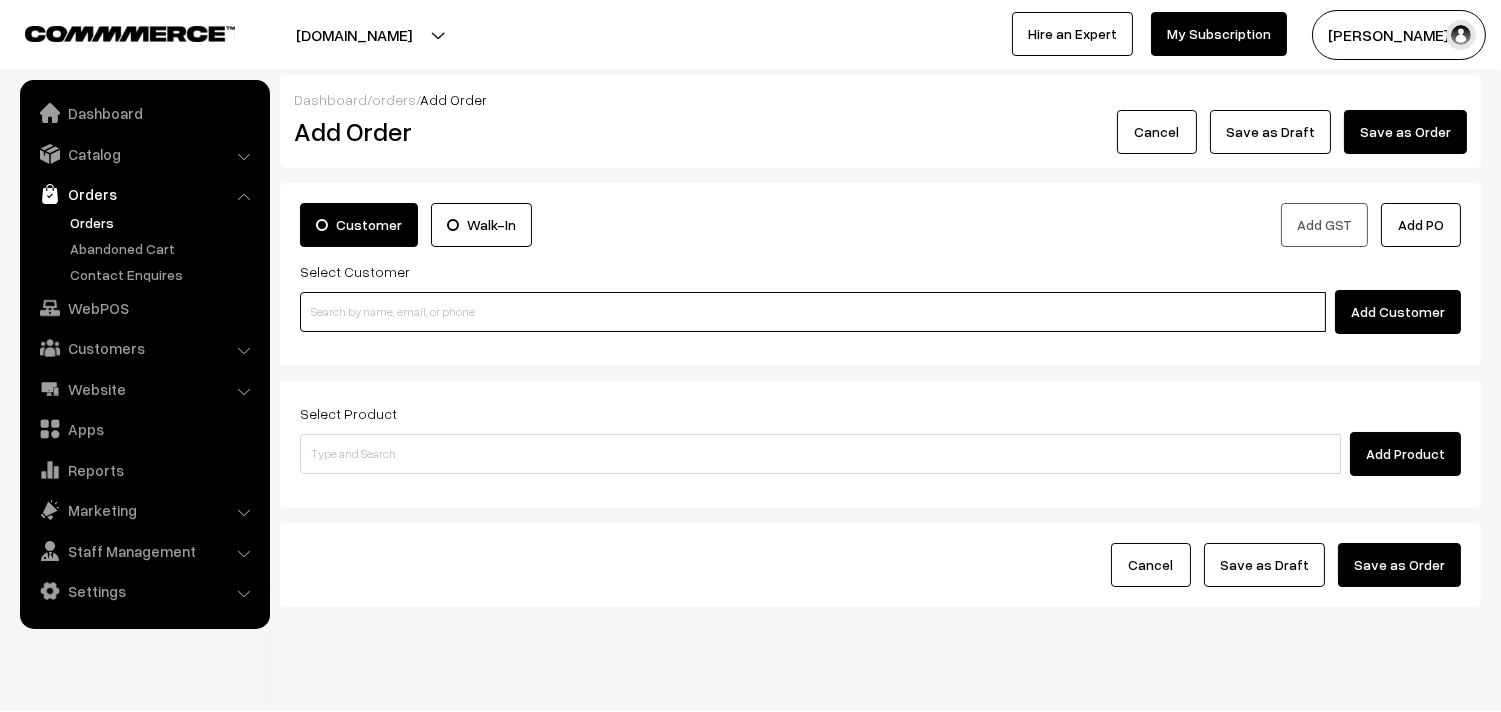 click at bounding box center (813, 312) 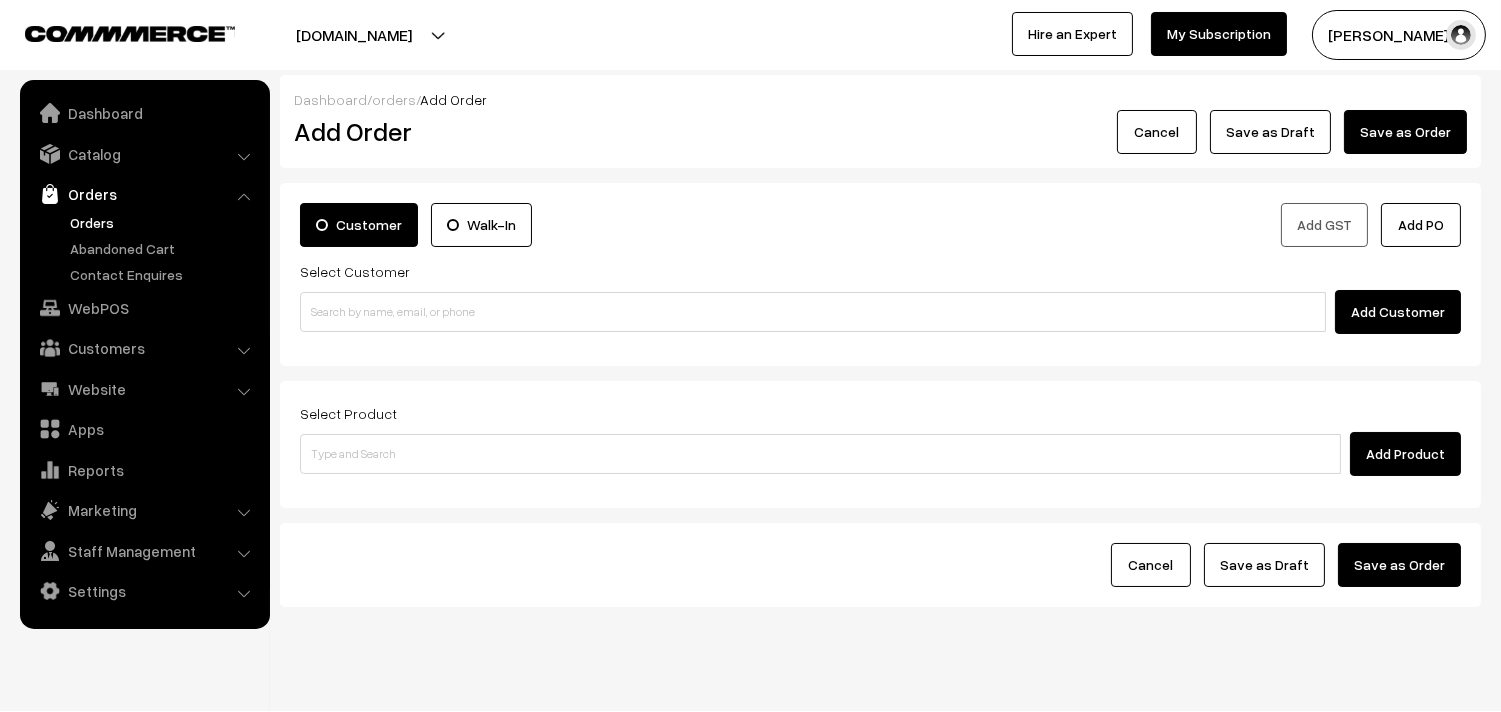 click on "Customers" at bounding box center [144, 348] 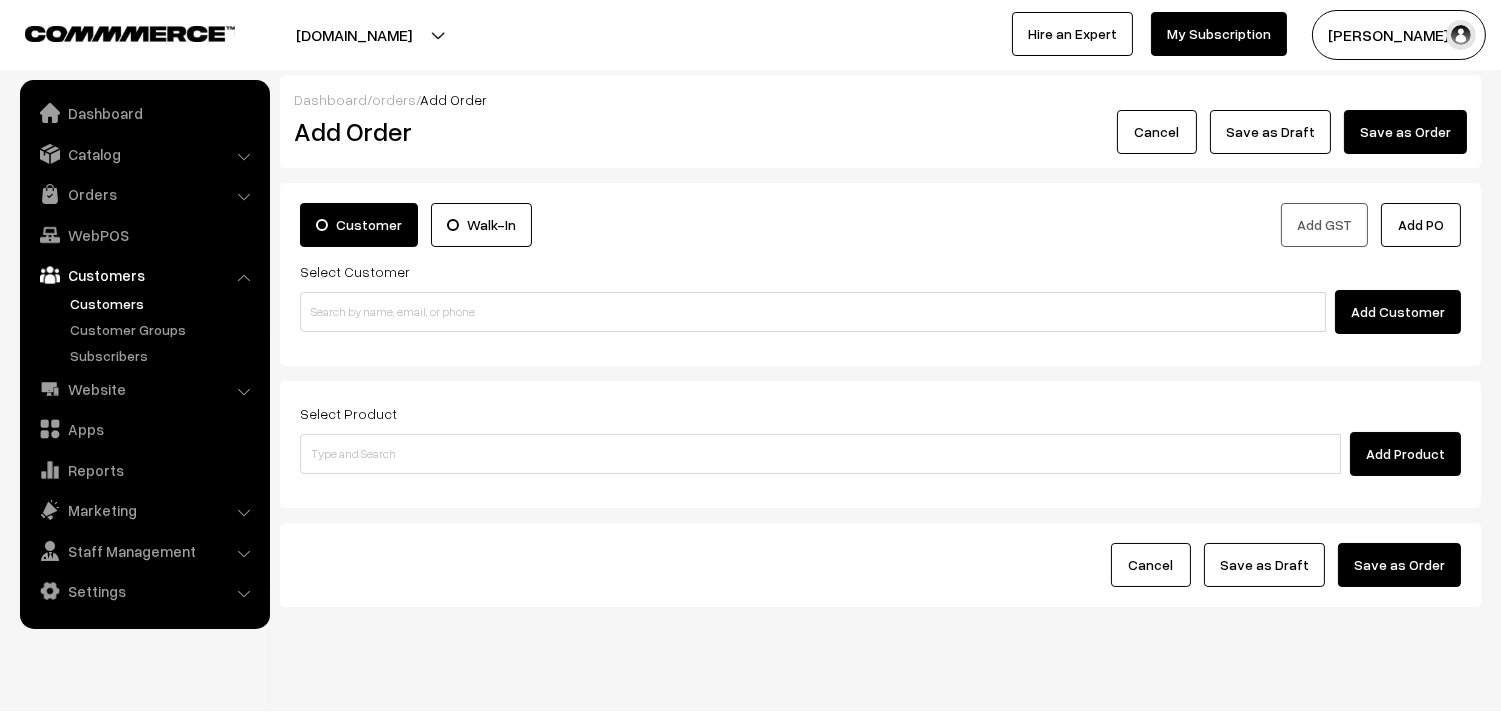 click on "Customers" at bounding box center (164, 303) 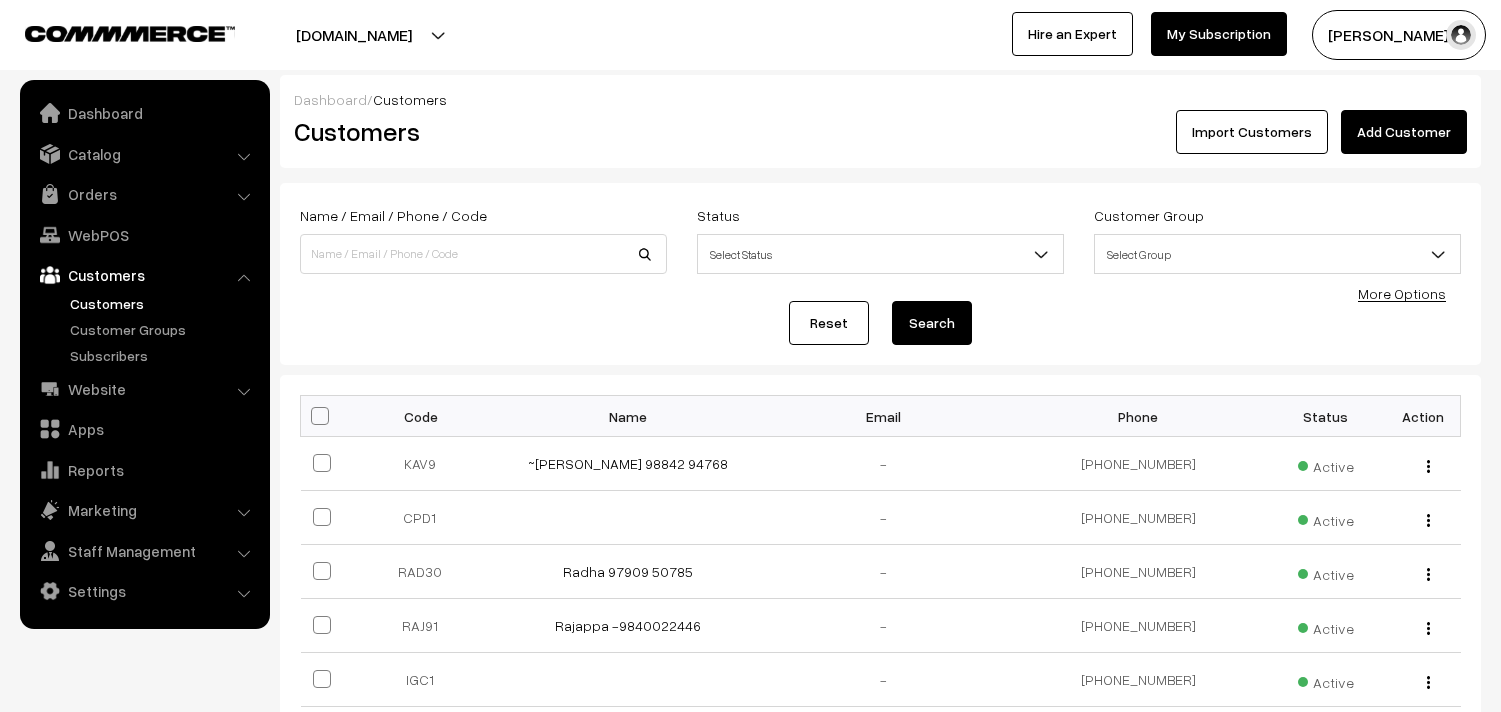 scroll, scrollTop: 0, scrollLeft: 0, axis: both 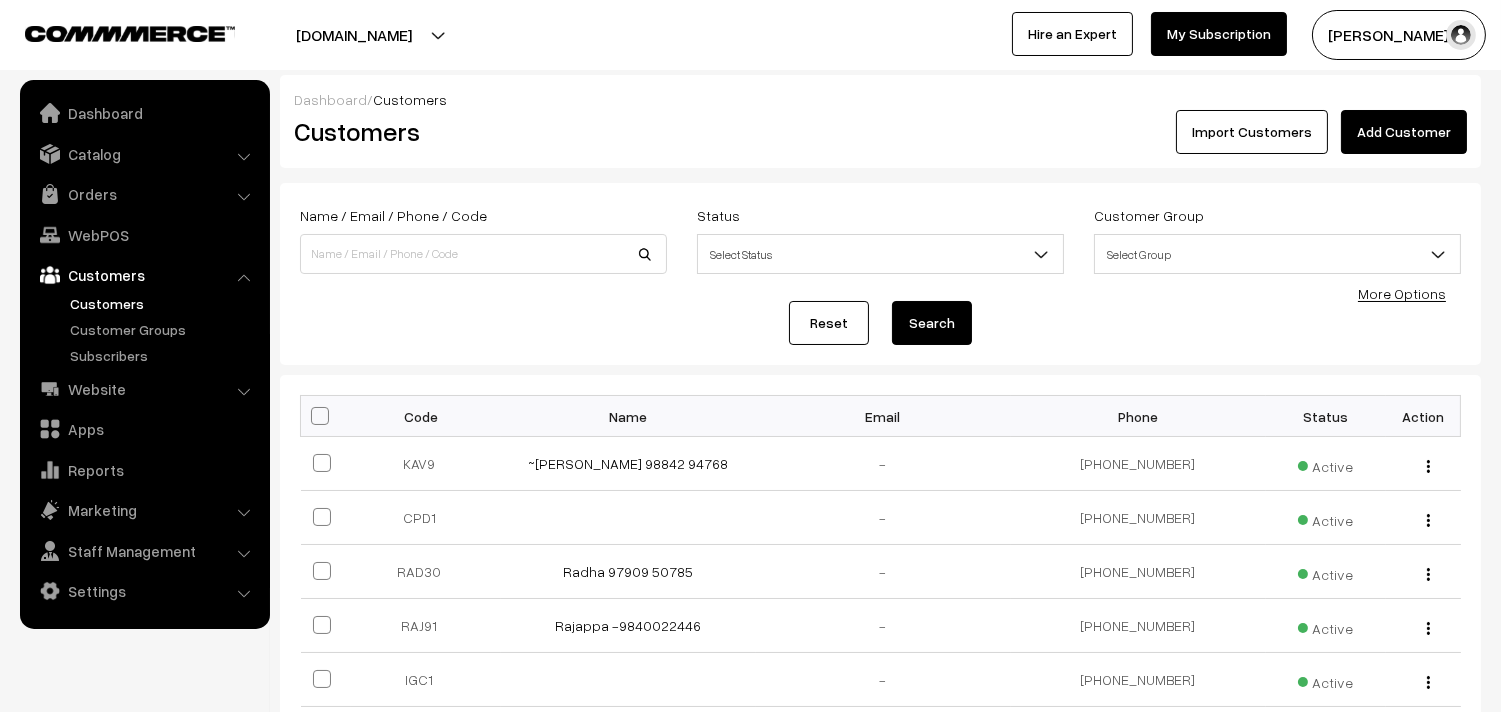 click on "Add Customer" at bounding box center (1404, 132) 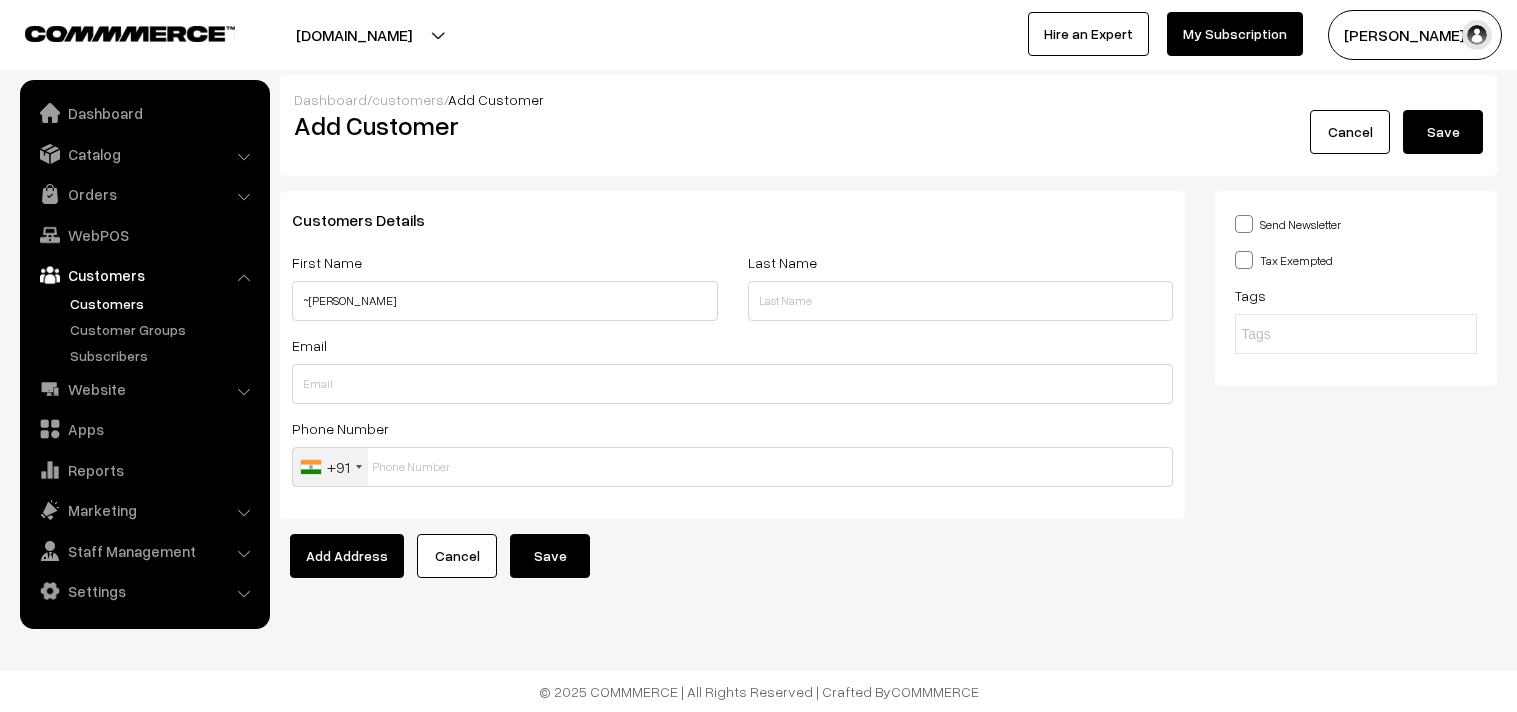 scroll, scrollTop: 0, scrollLeft: 0, axis: both 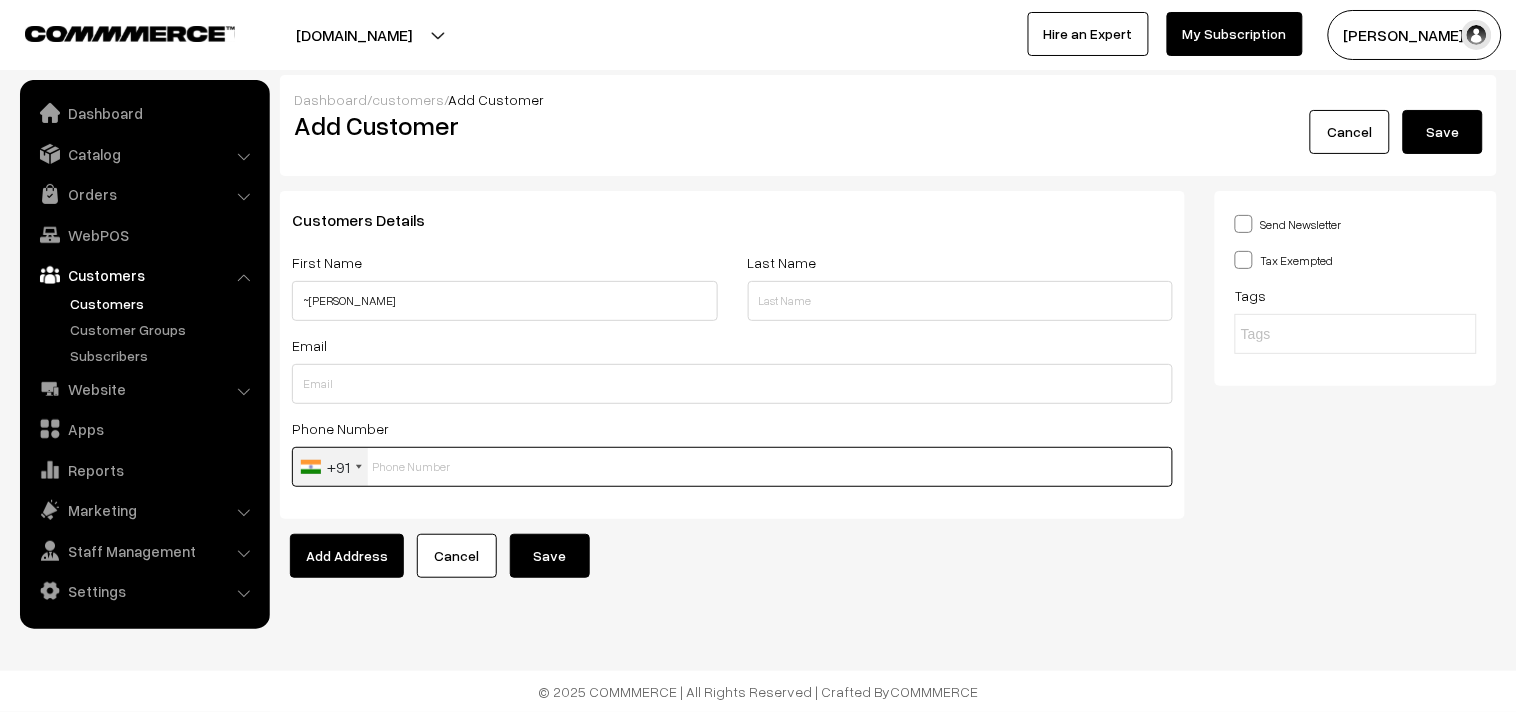click at bounding box center [732, 467] 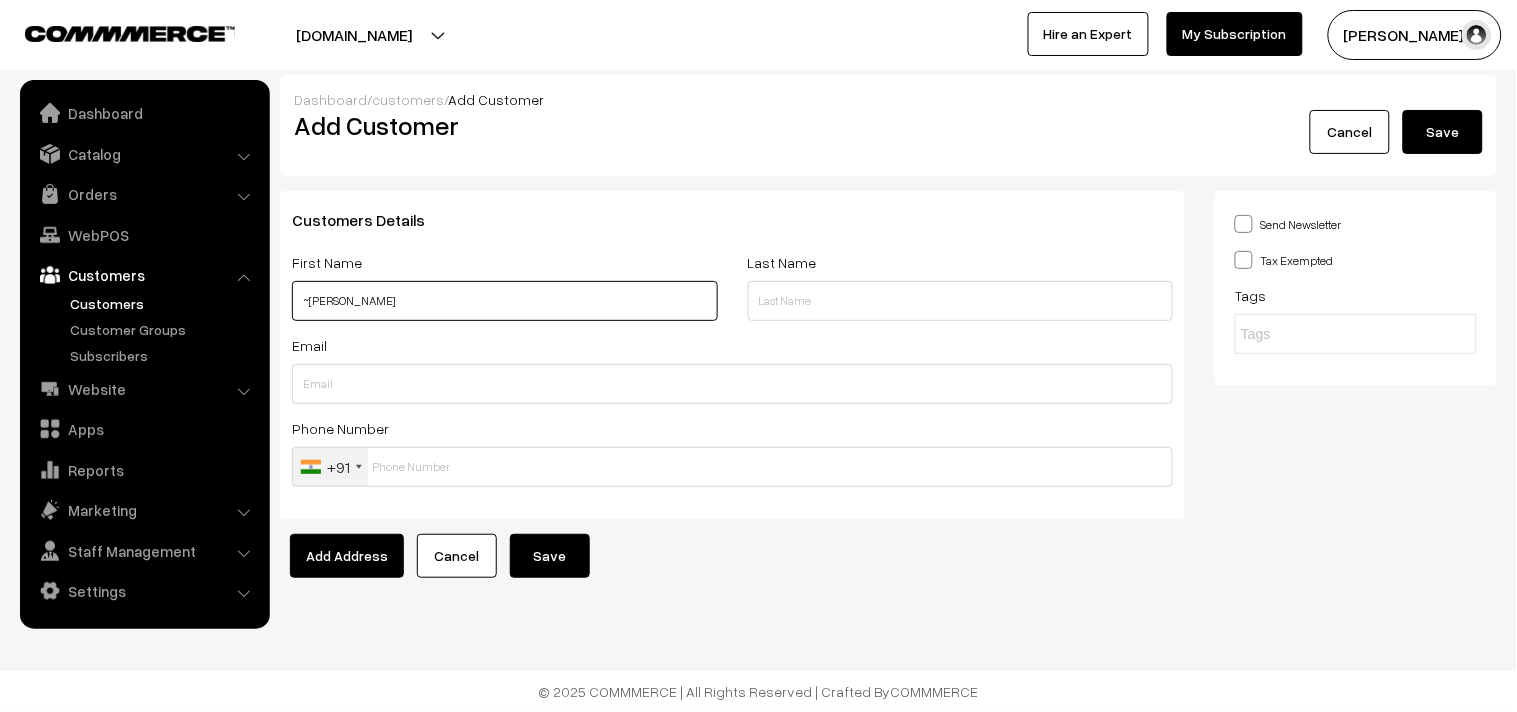 drag, startPoint x: 387, startPoint y: 292, endPoint x: 416, endPoint y: 295, distance: 29.15476 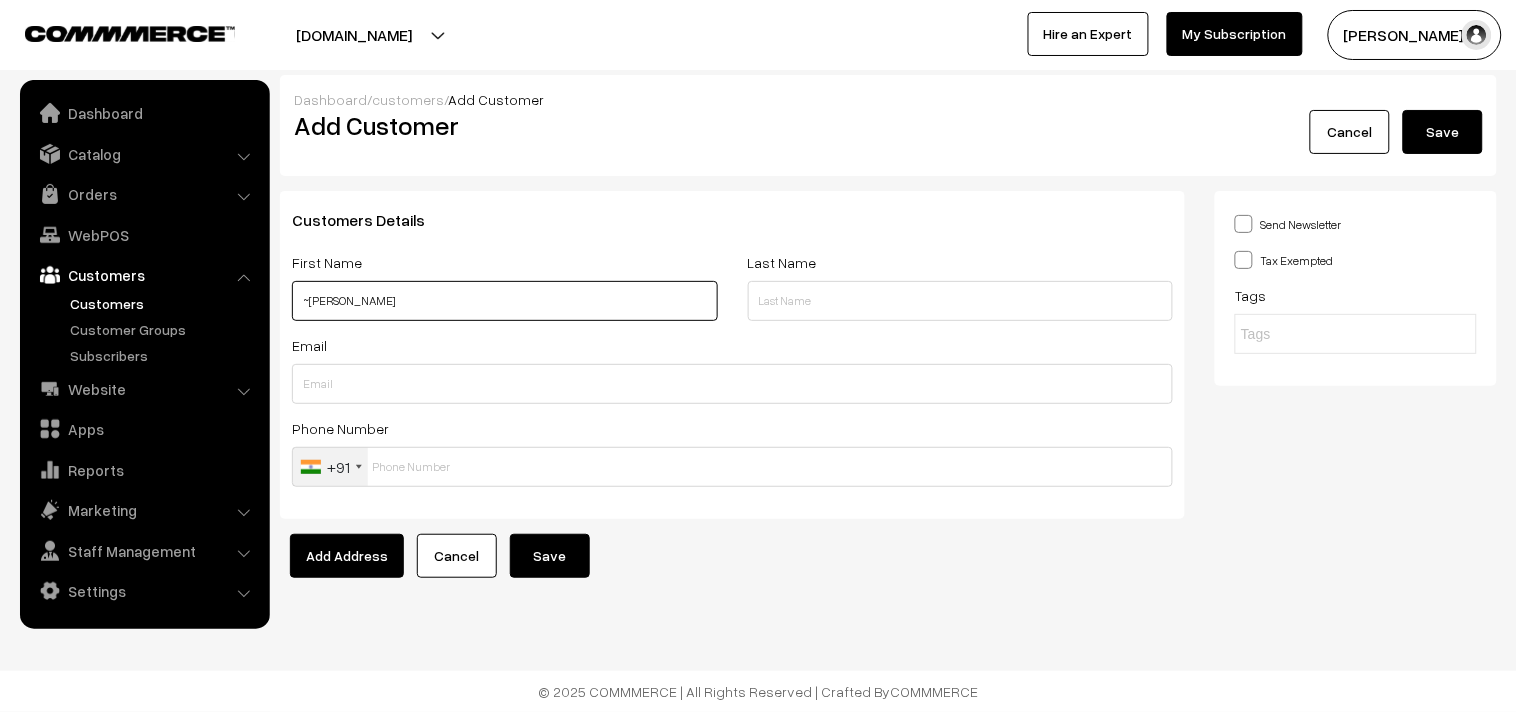 paste on "94444 80817" 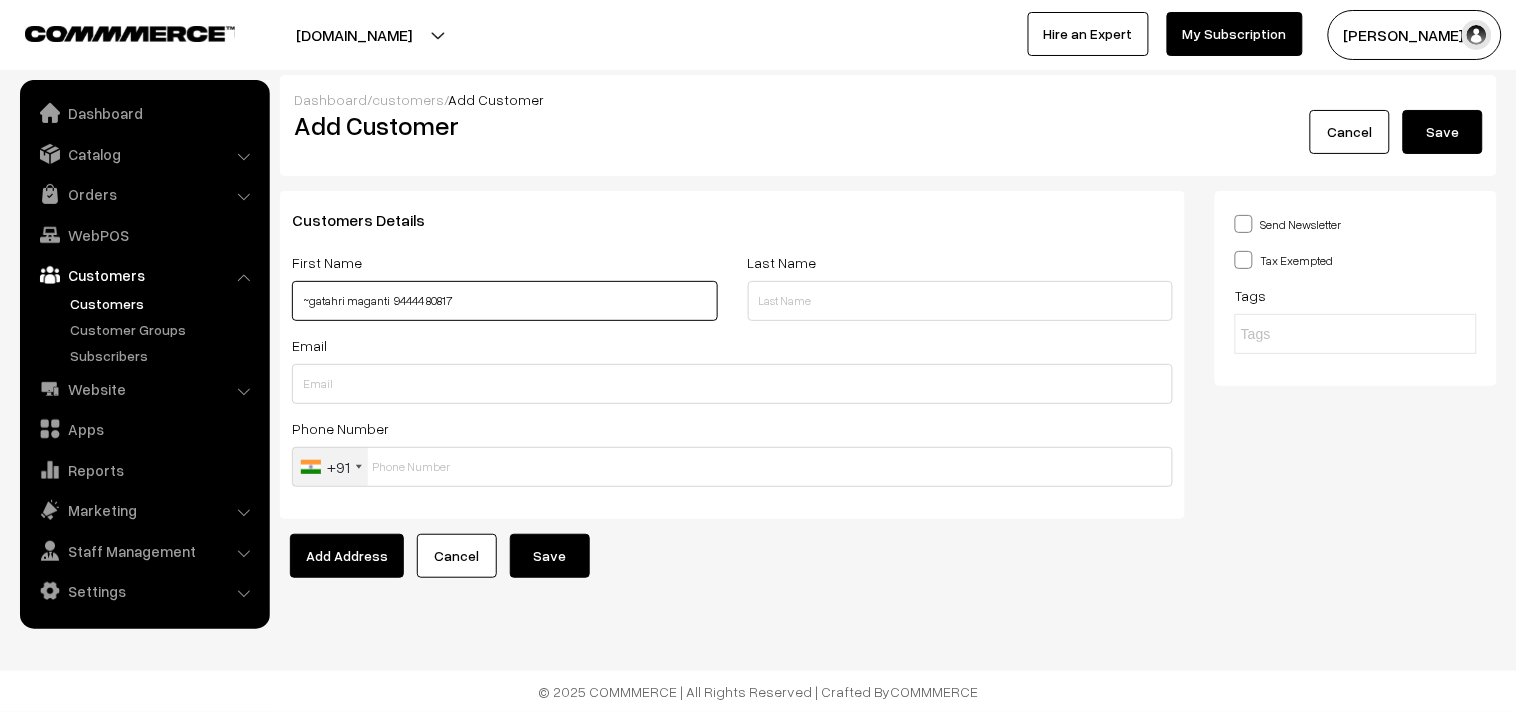 type on "~gatahri maganti  94444 80817" 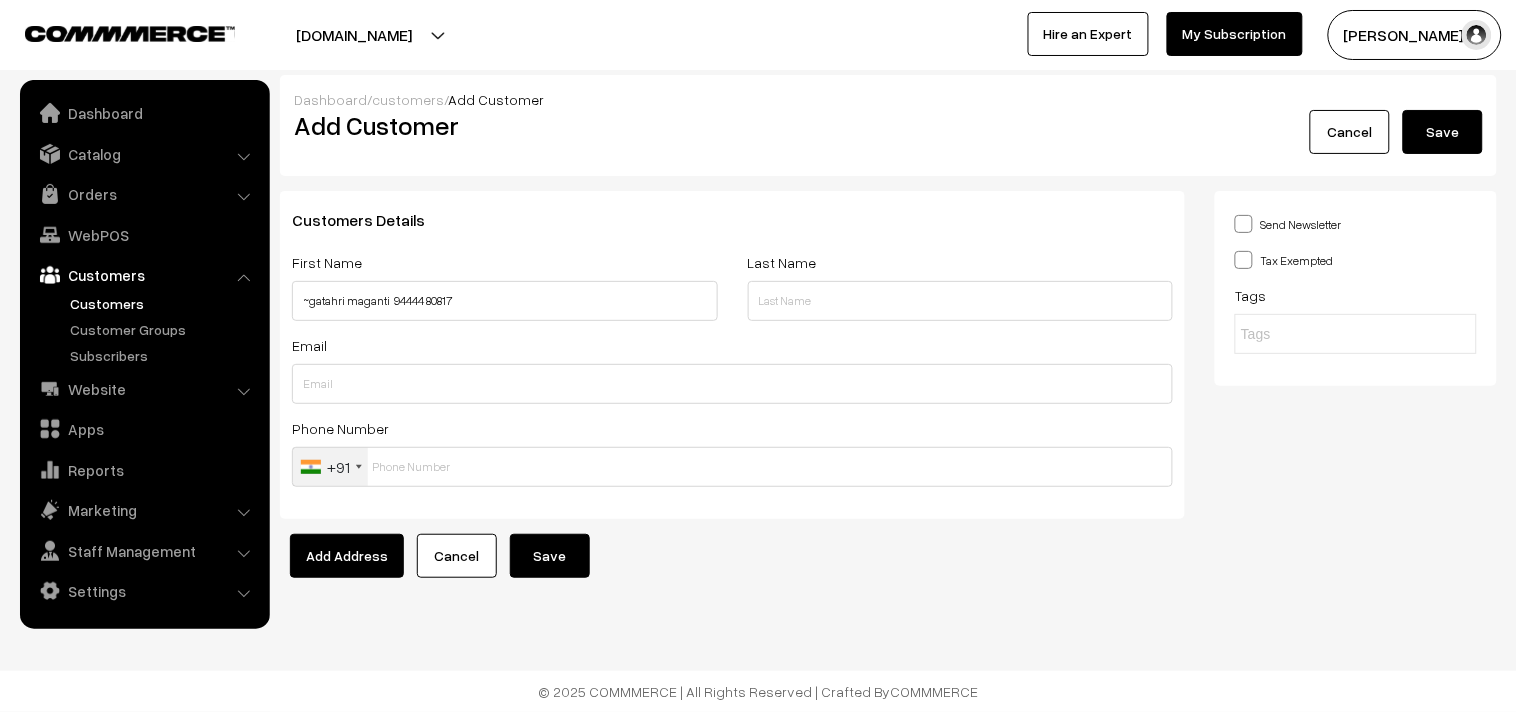 click on "Customers Details
First Name
~gatahri maganti  94444 80817
Last Name
Email
Phone Number
+91 United States +1 United Kingdom +44 Afghanistan (‫افغانستان‬‎) +93 Albania (Shqipëri) +355 Algeria (‫الجزائر‬‎) +213 American Samoa +1 Andorra +376 Angola +244 Anguilla +1 Antigua and Barbuda +1 Argentina +1" at bounding box center (732, 355) 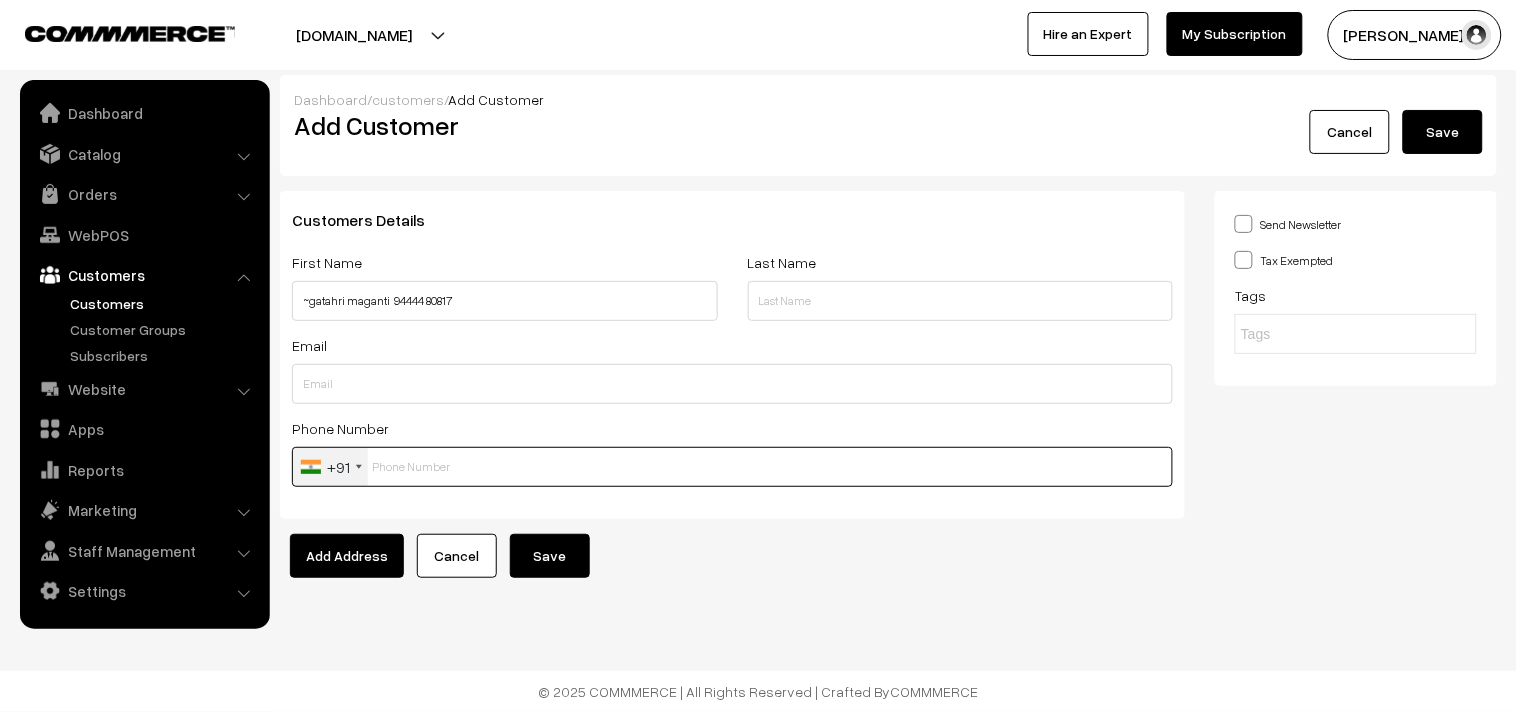 click at bounding box center [732, 467] 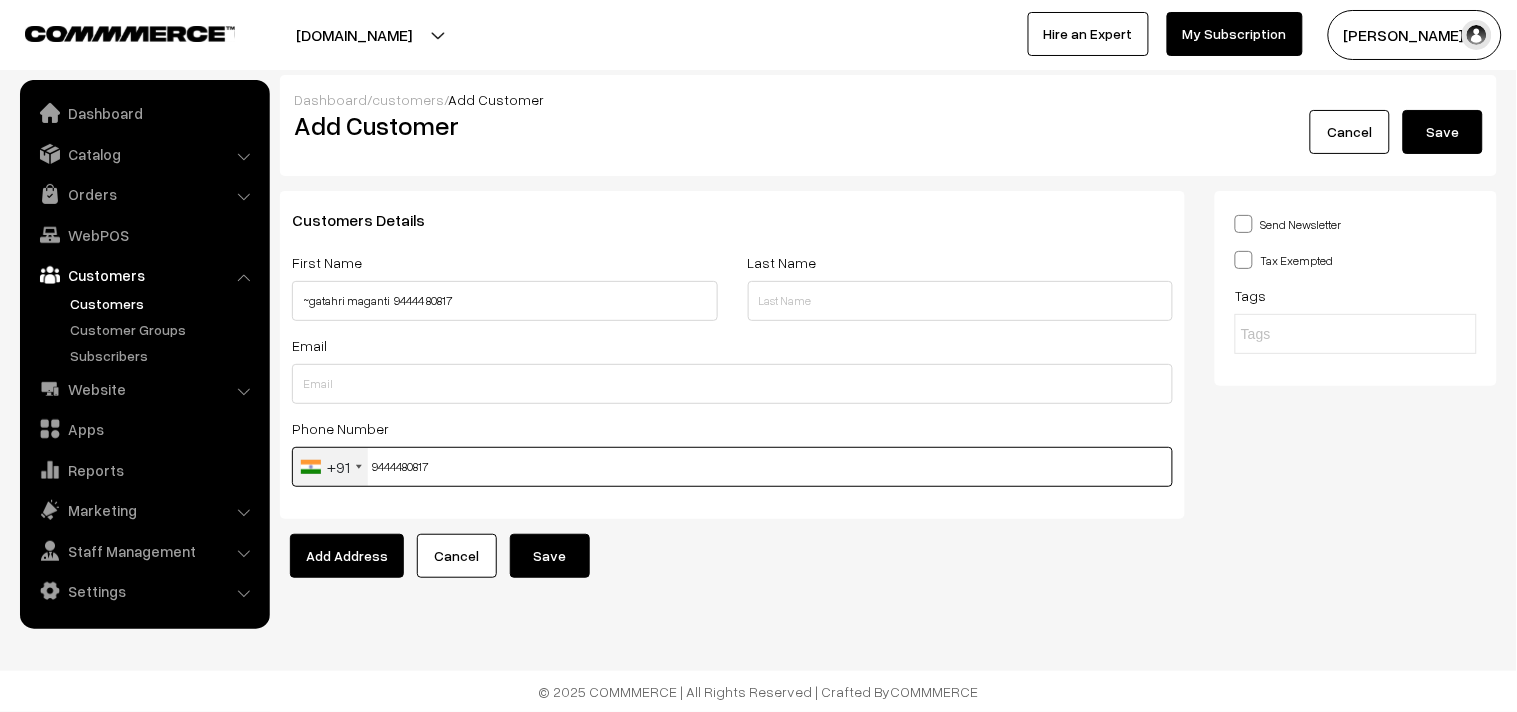 type on "9444480817" 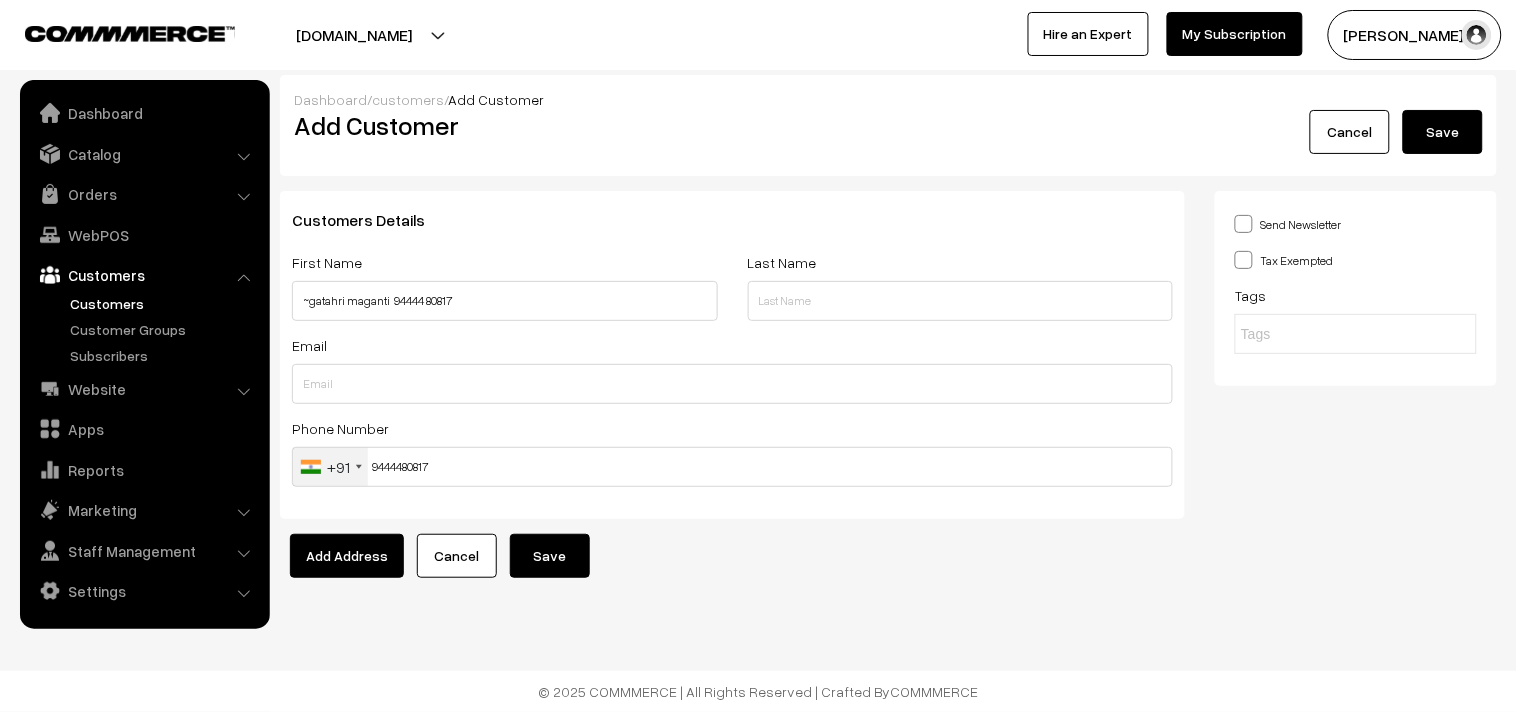 click on "Save" at bounding box center (550, 556) 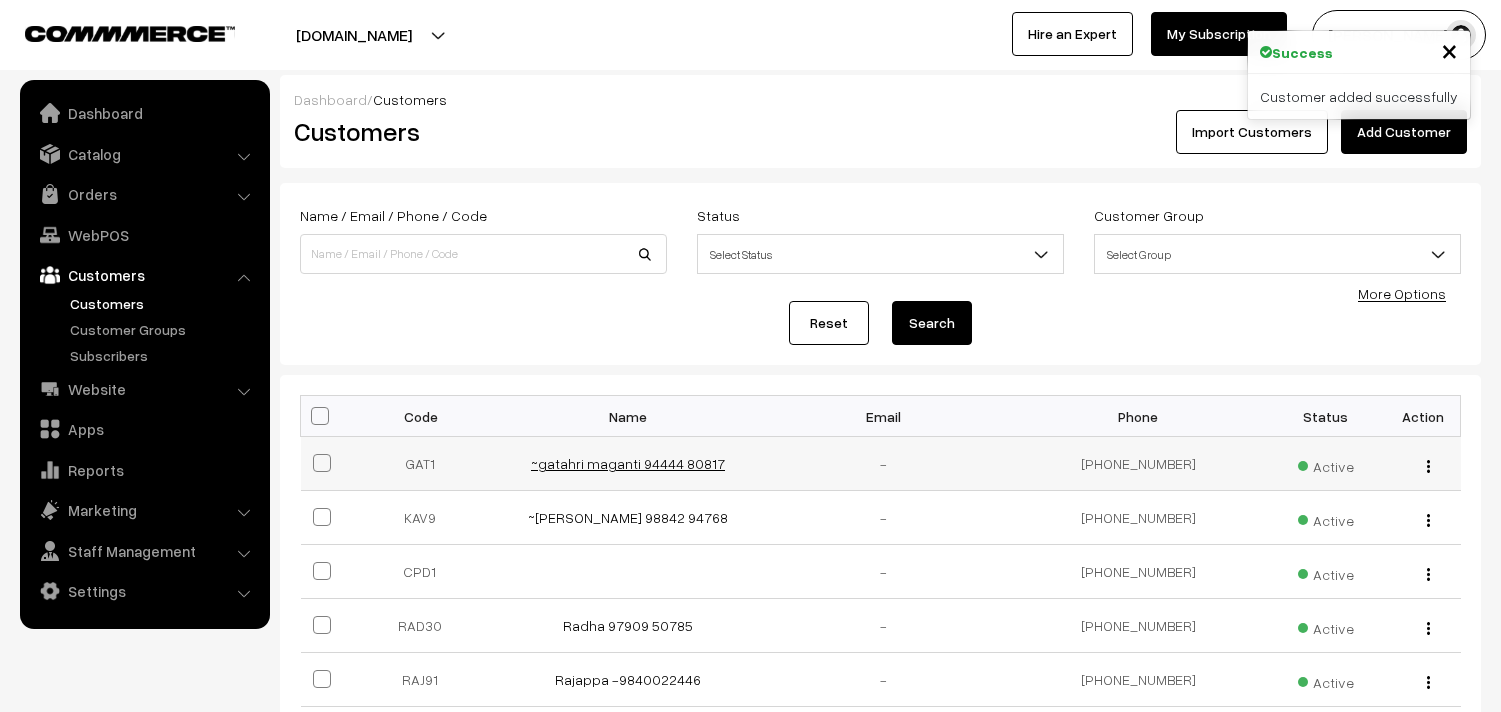 scroll, scrollTop: 0, scrollLeft: 0, axis: both 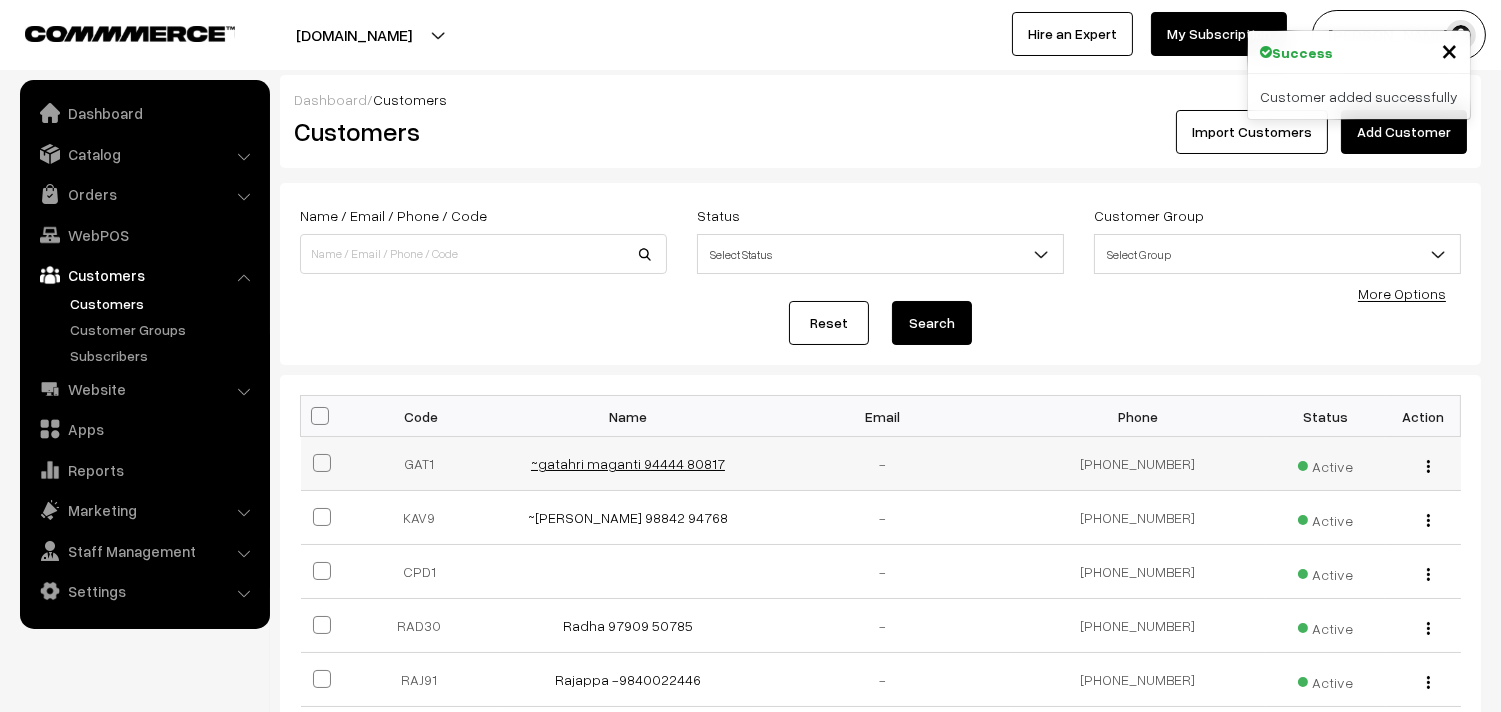 click on "~gatahri maganti  94444 80817" at bounding box center [628, 463] 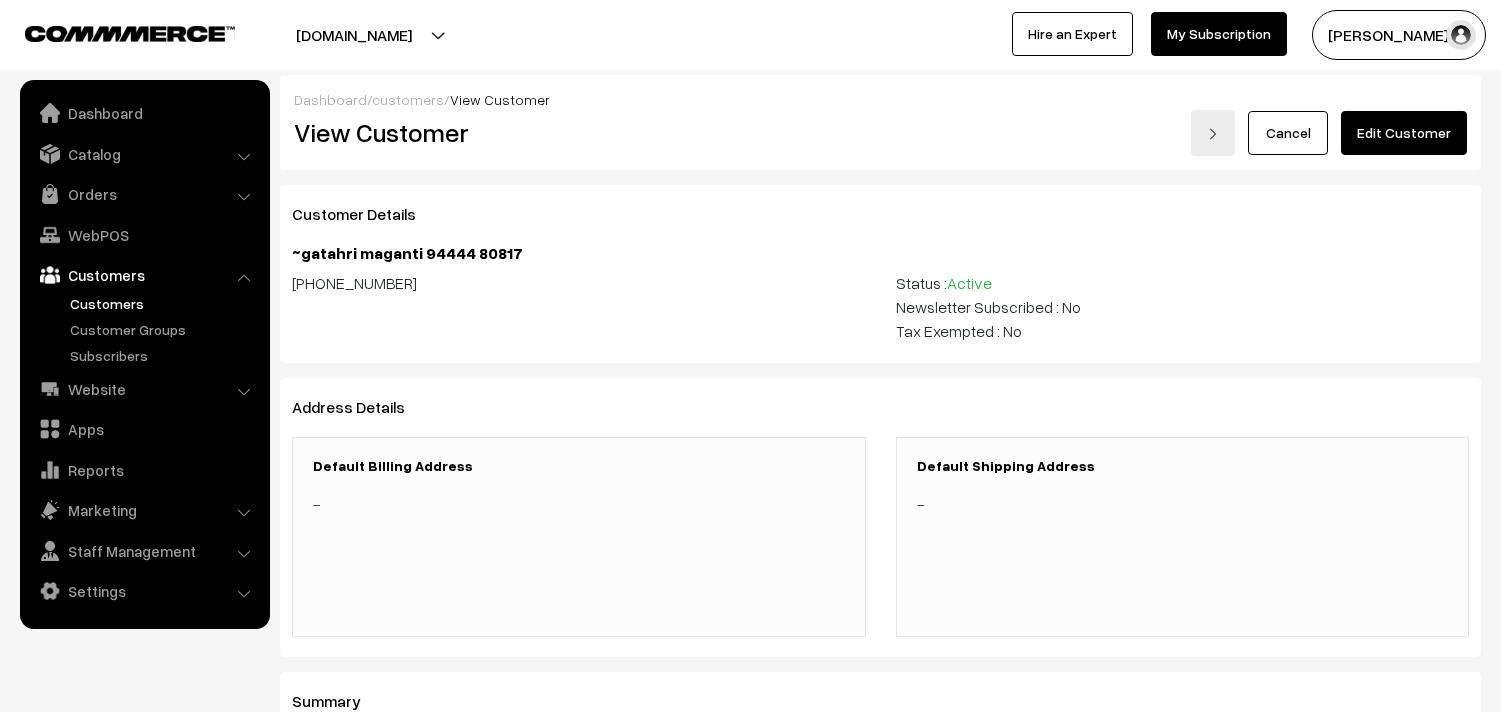 scroll, scrollTop: 0, scrollLeft: 0, axis: both 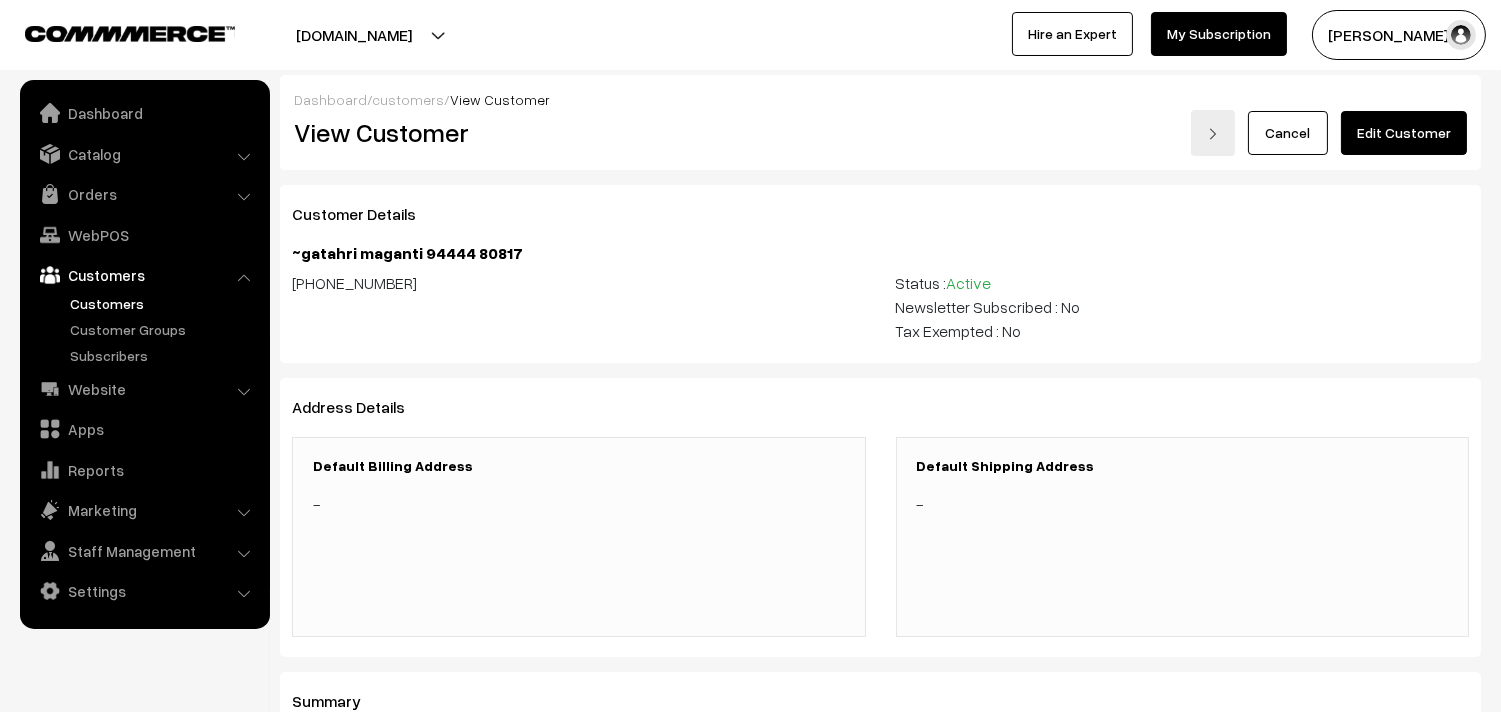 click on "Edit Customer" at bounding box center (1404, 133) 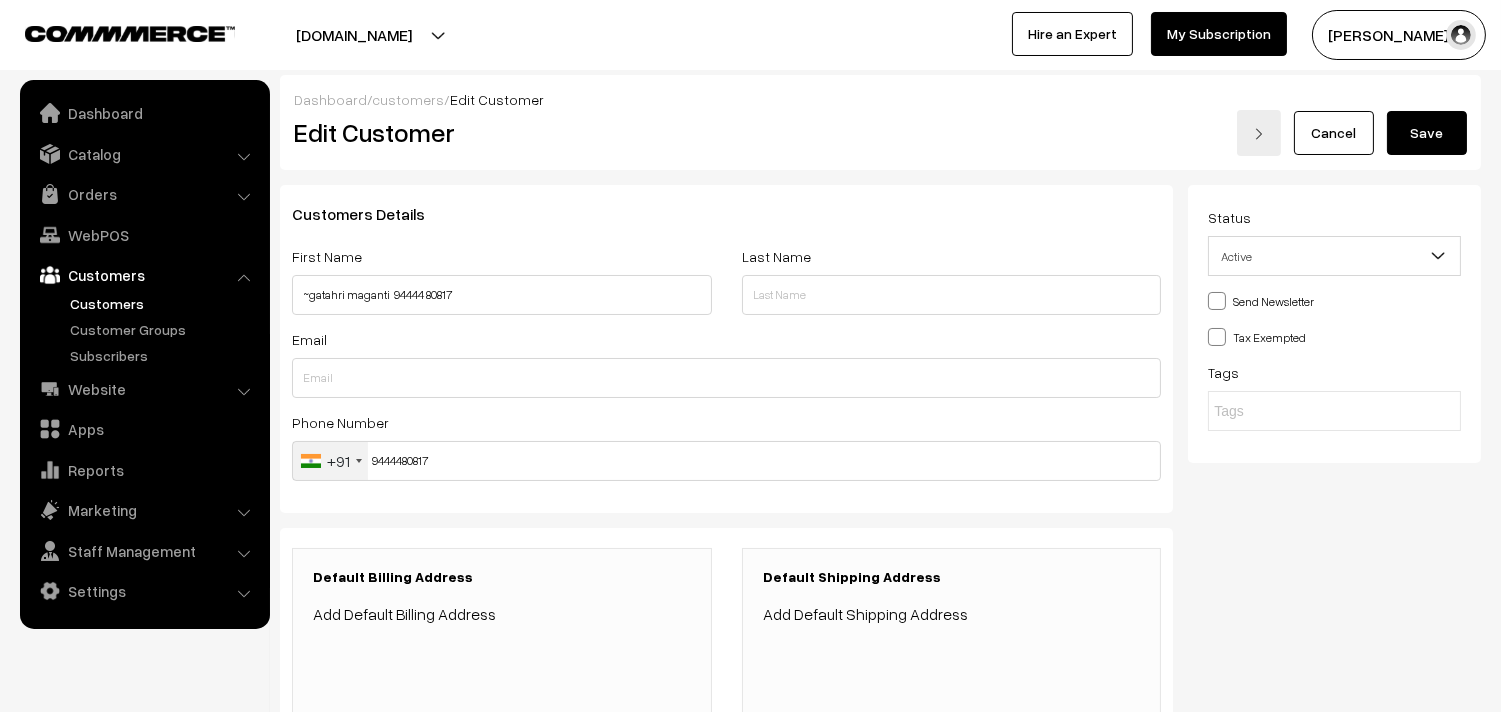 scroll, scrollTop: 394, scrollLeft: 0, axis: vertical 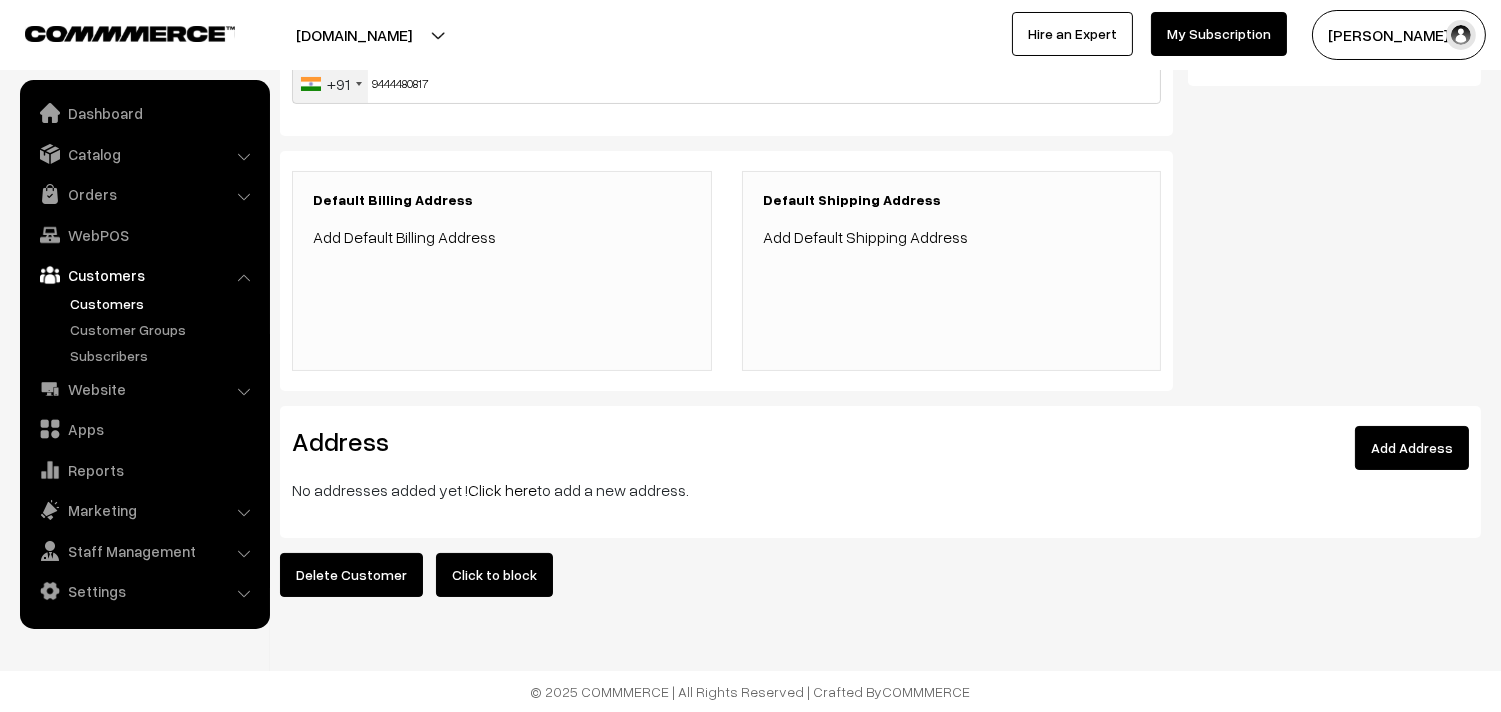 click on "Click here" at bounding box center [502, 490] 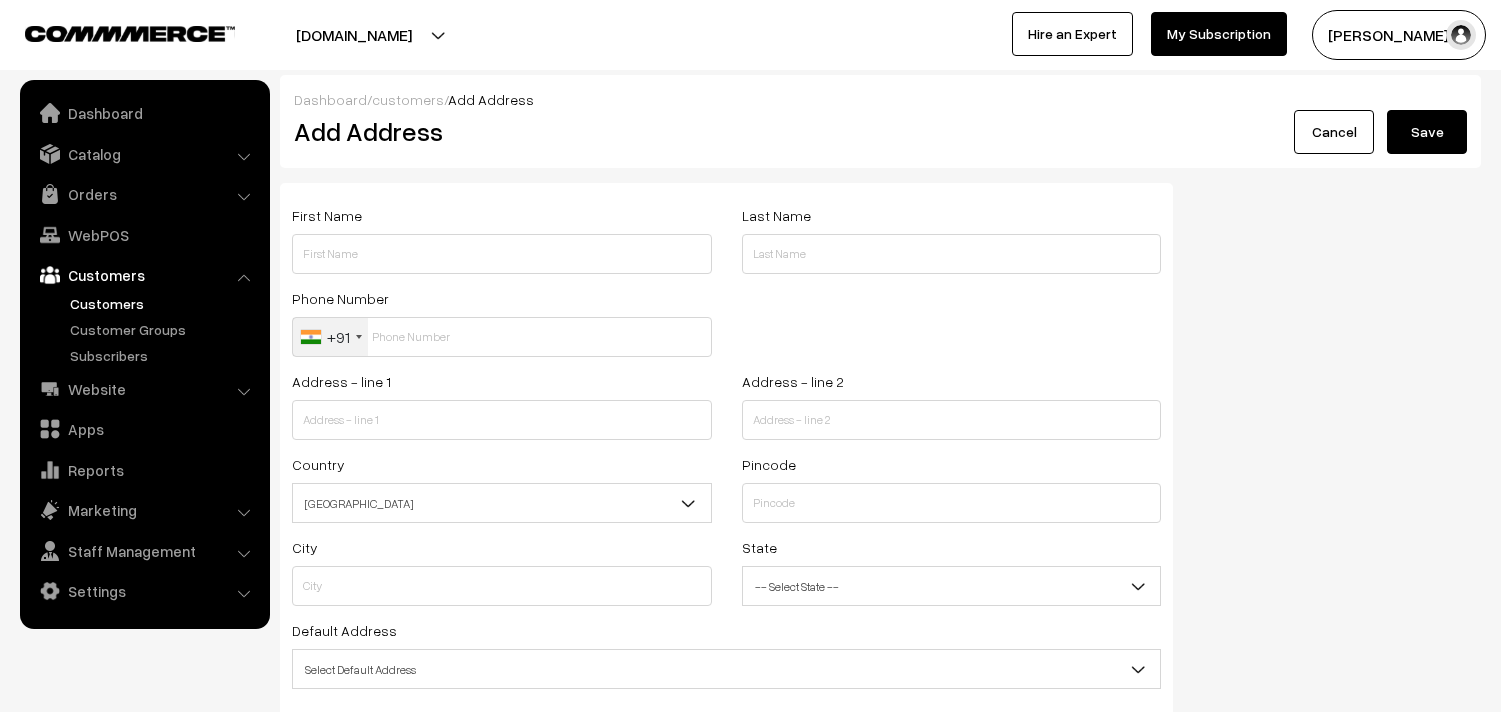 scroll, scrollTop: 0, scrollLeft: 0, axis: both 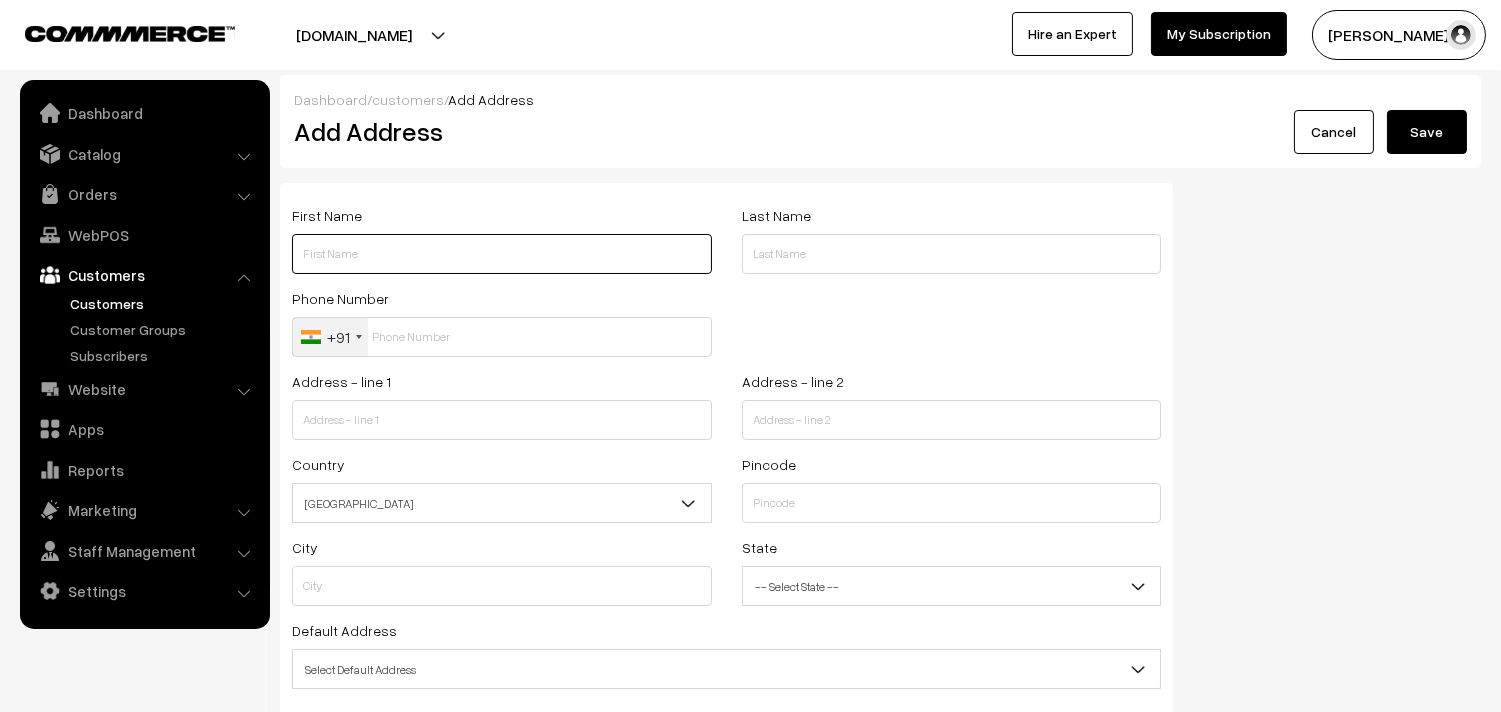 click at bounding box center [502, 254] 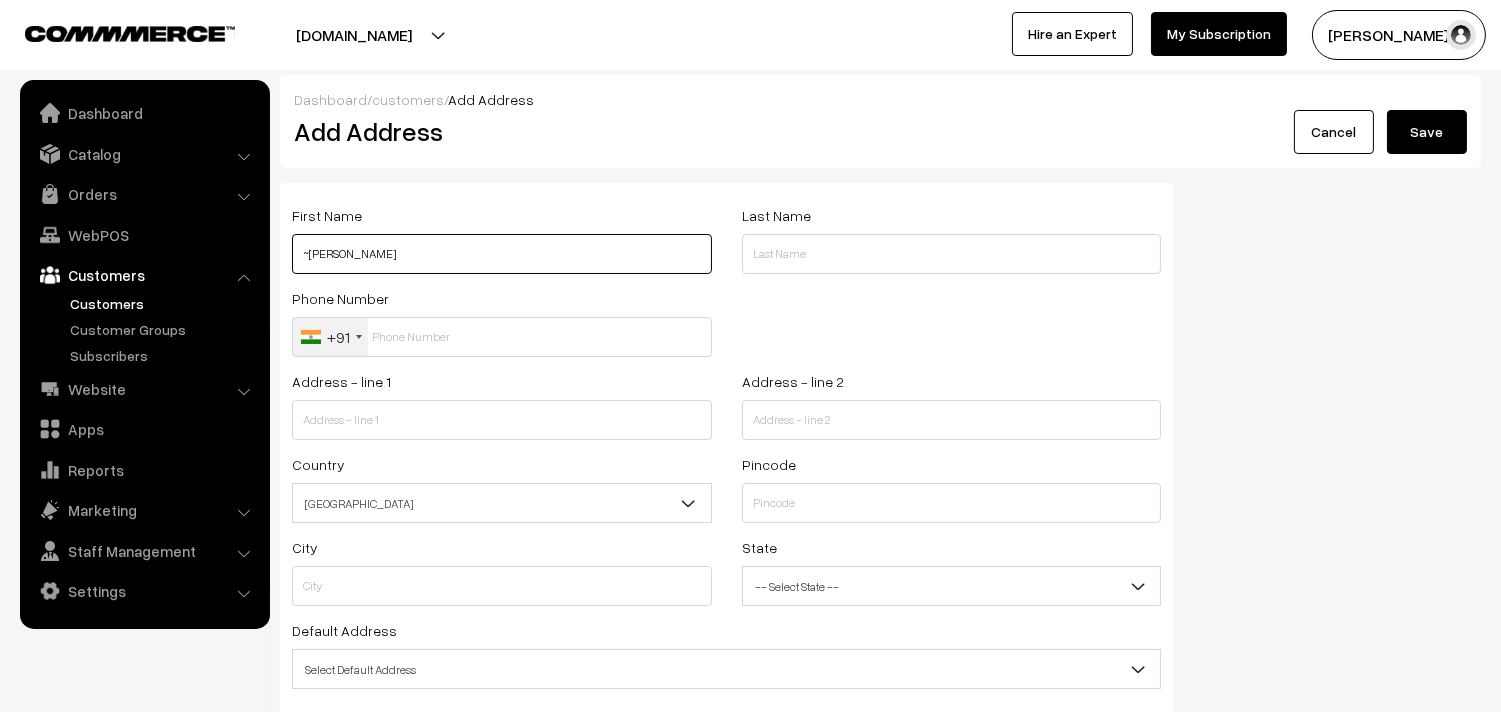 paste on "94444 80817" 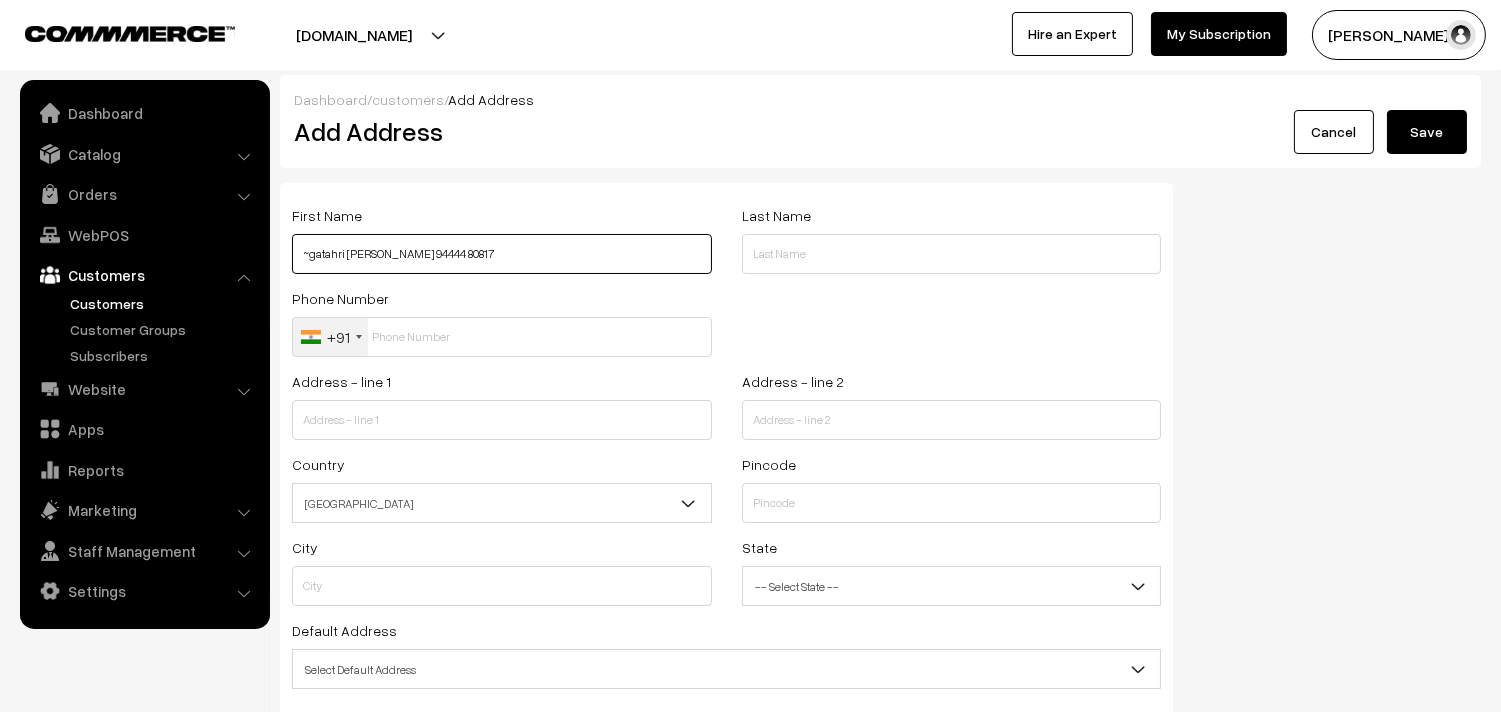 type on "~gatahri maganti 94444 80817" 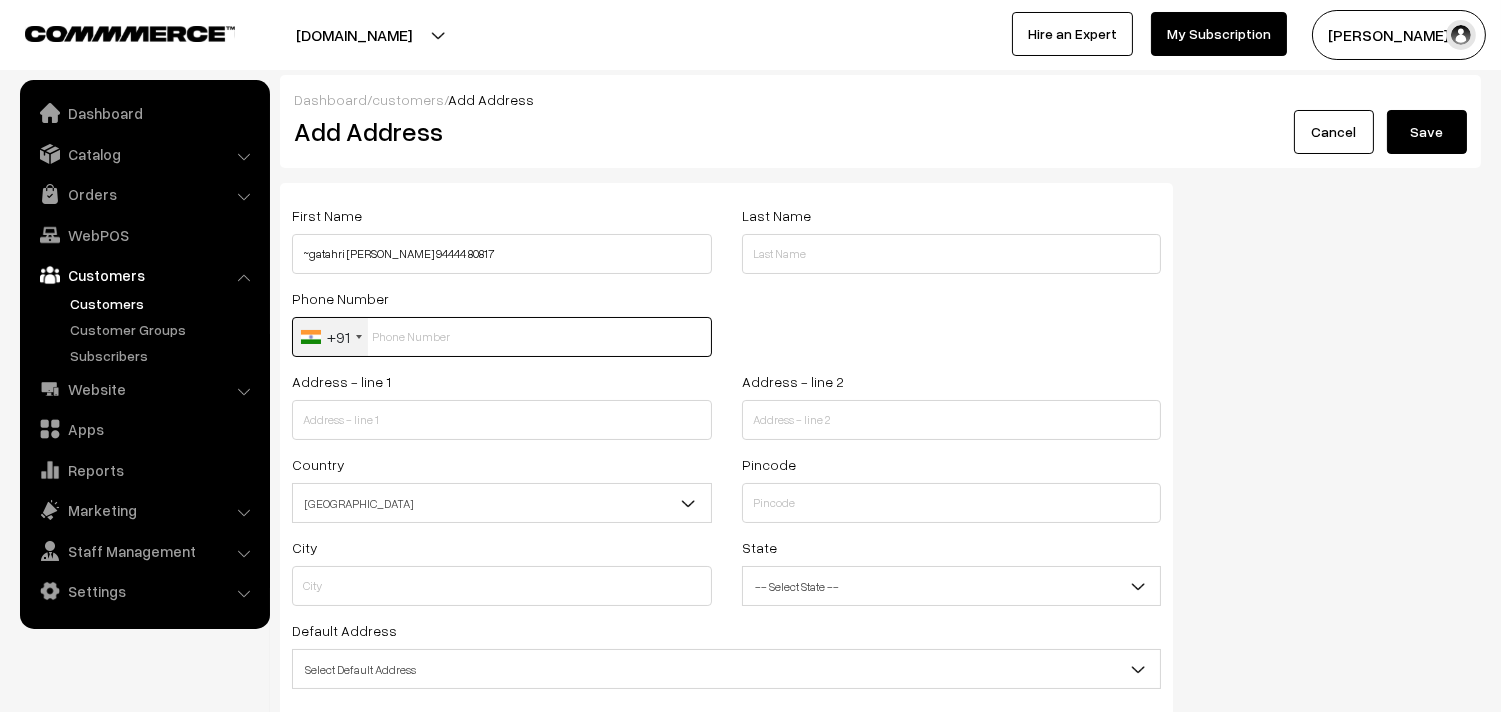 click at bounding box center (502, 337) 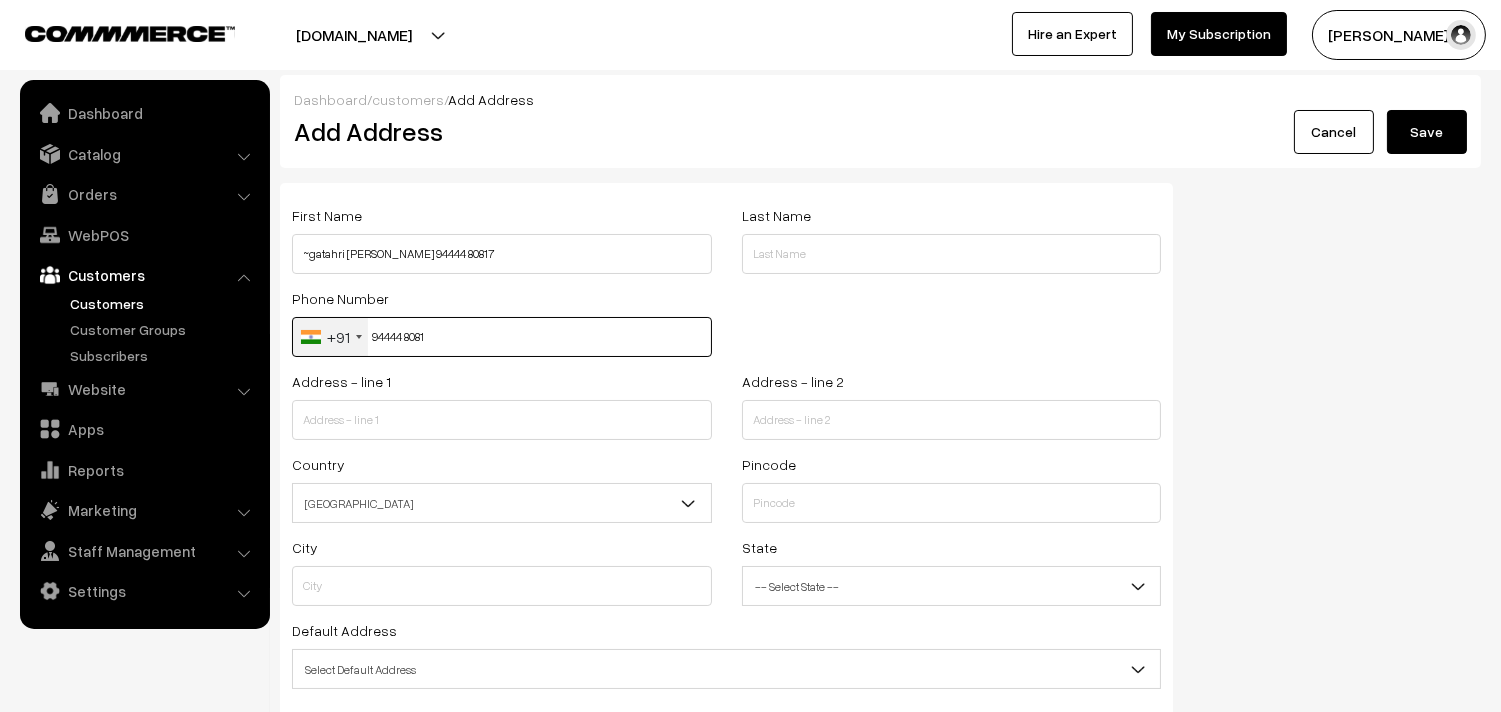 click on "94444 8081" at bounding box center [502, 337] 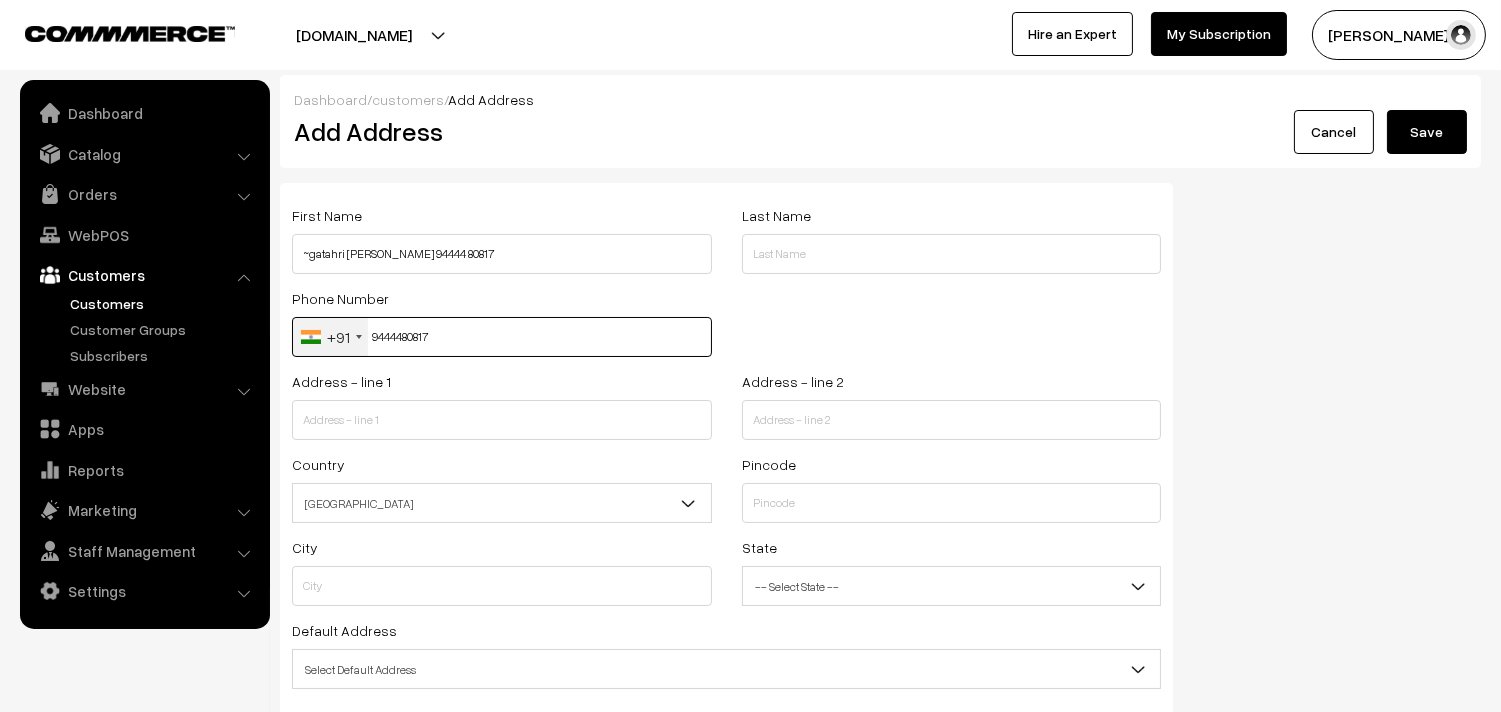 type on "9444480817" 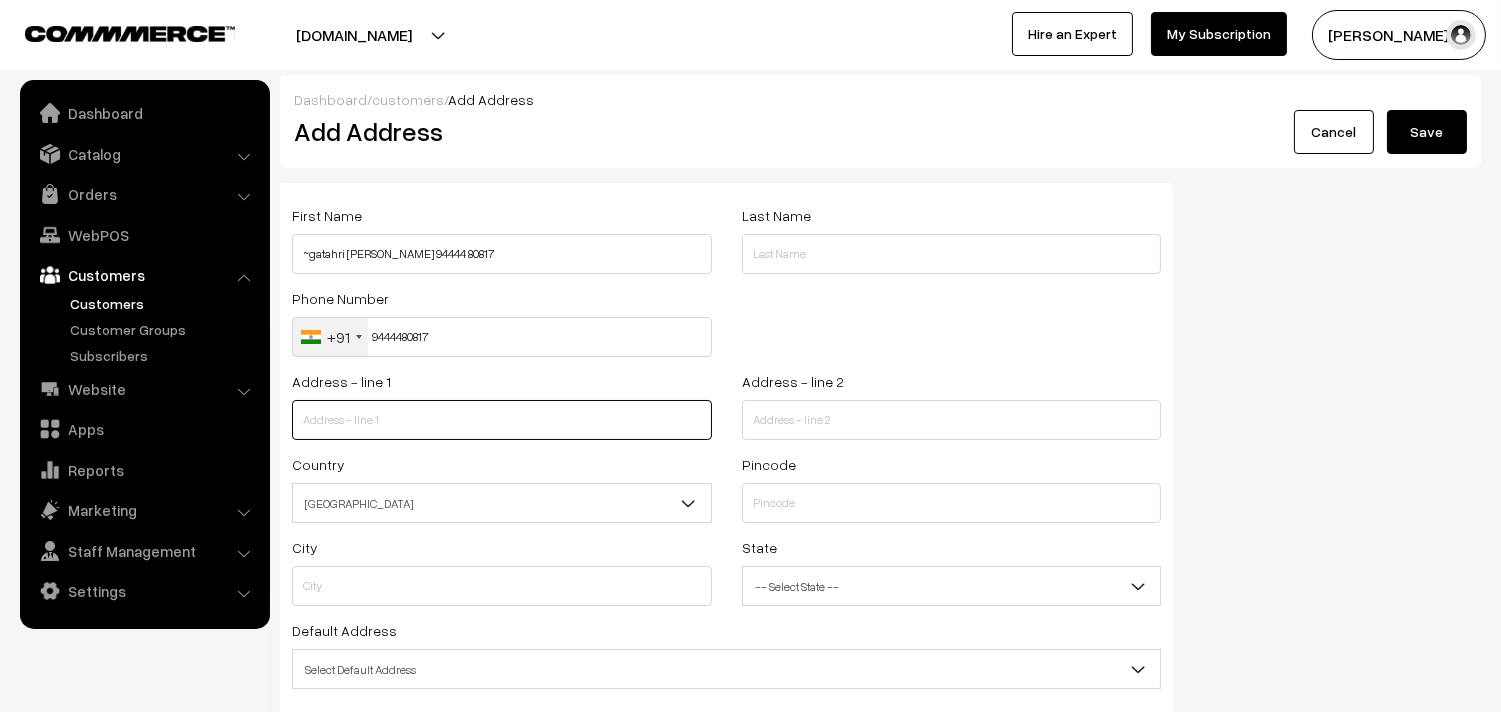 click at bounding box center [502, 420] 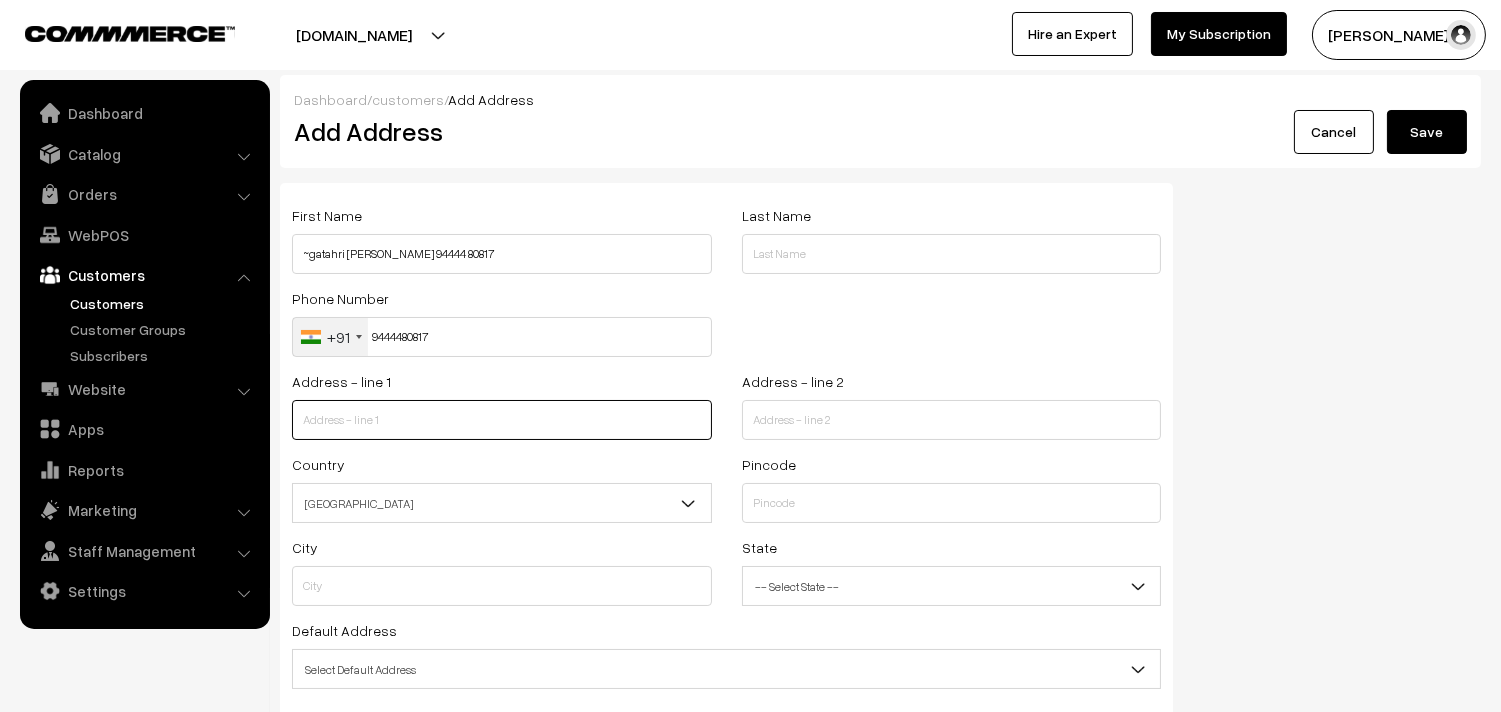 click at bounding box center (502, 420) 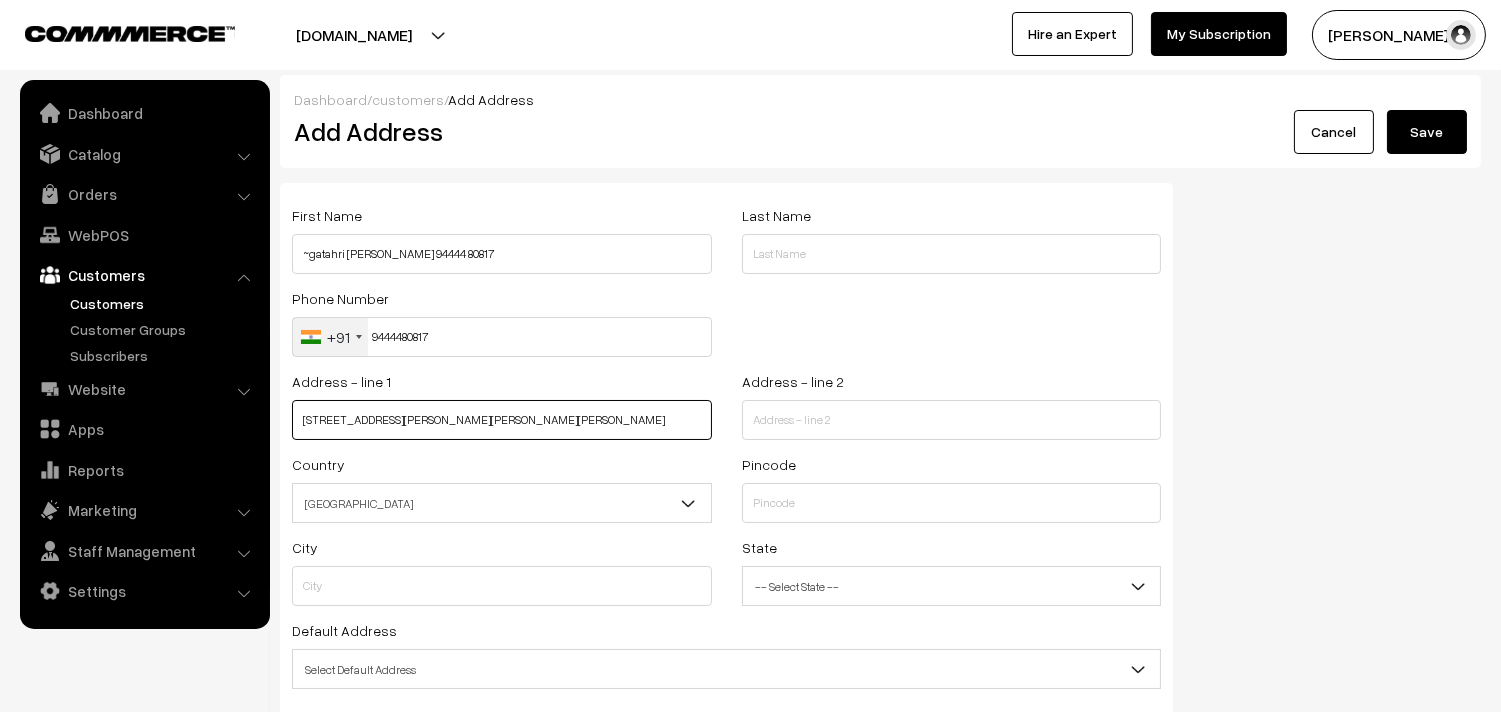 scroll, scrollTop: 0, scrollLeft: 178, axis: horizontal 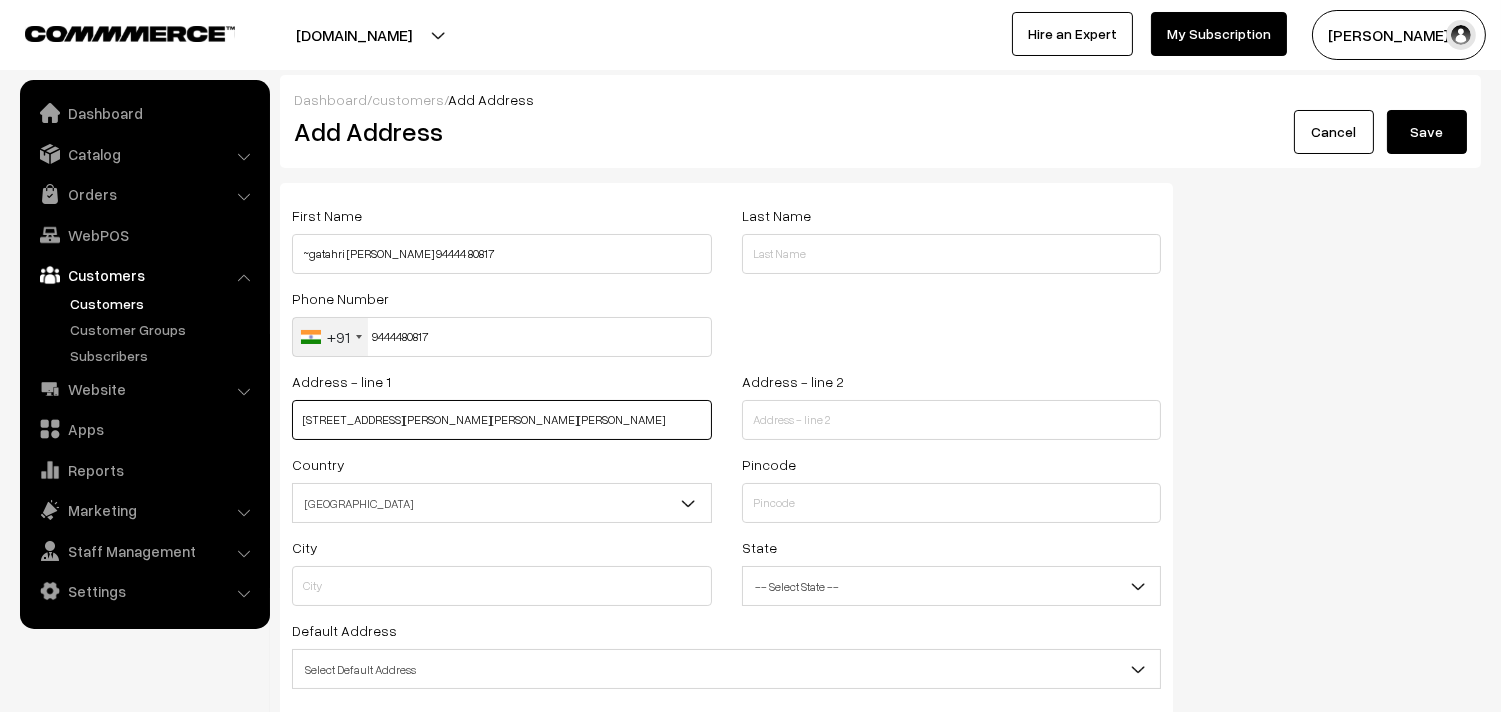drag, startPoint x: 351, startPoint y: 416, endPoint x: 730, endPoint y: 443, distance: 379.9605 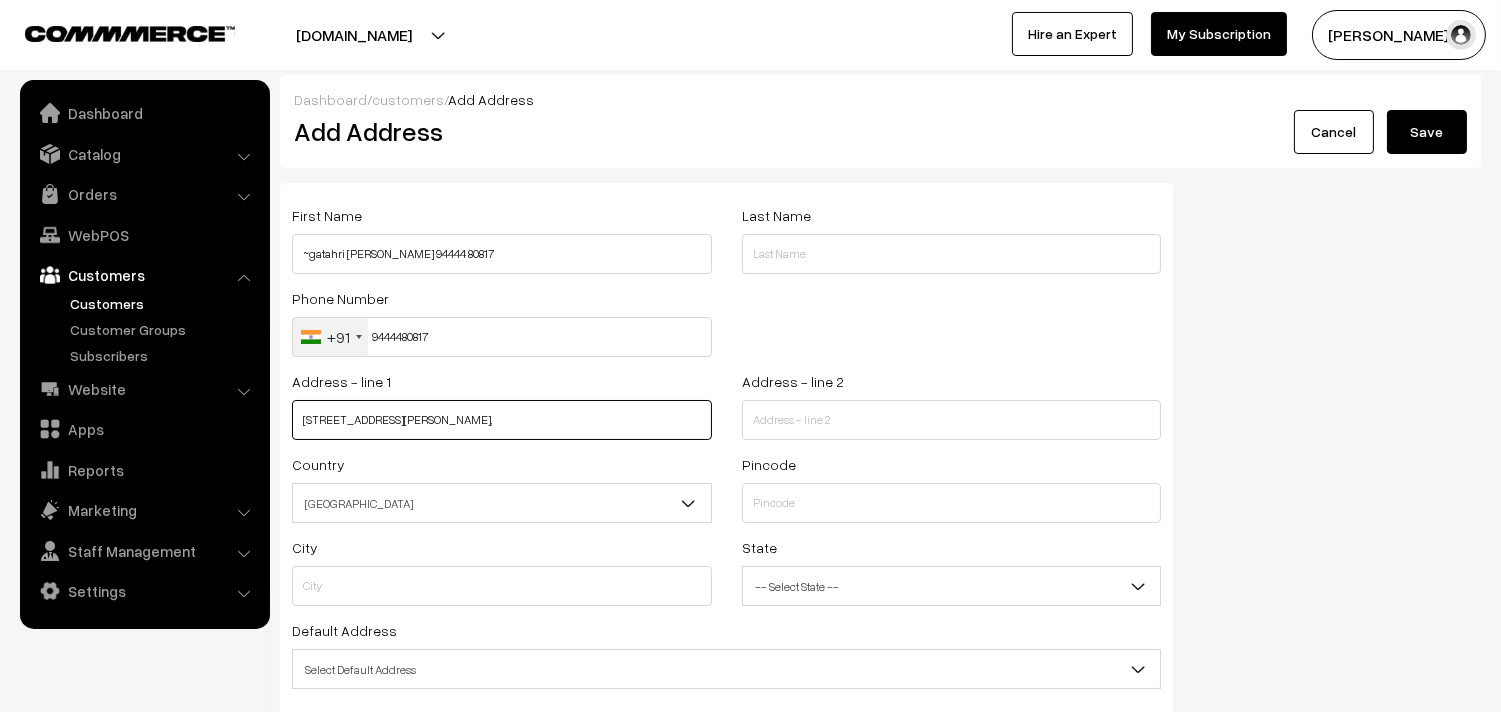 scroll, scrollTop: 0, scrollLeft: 0, axis: both 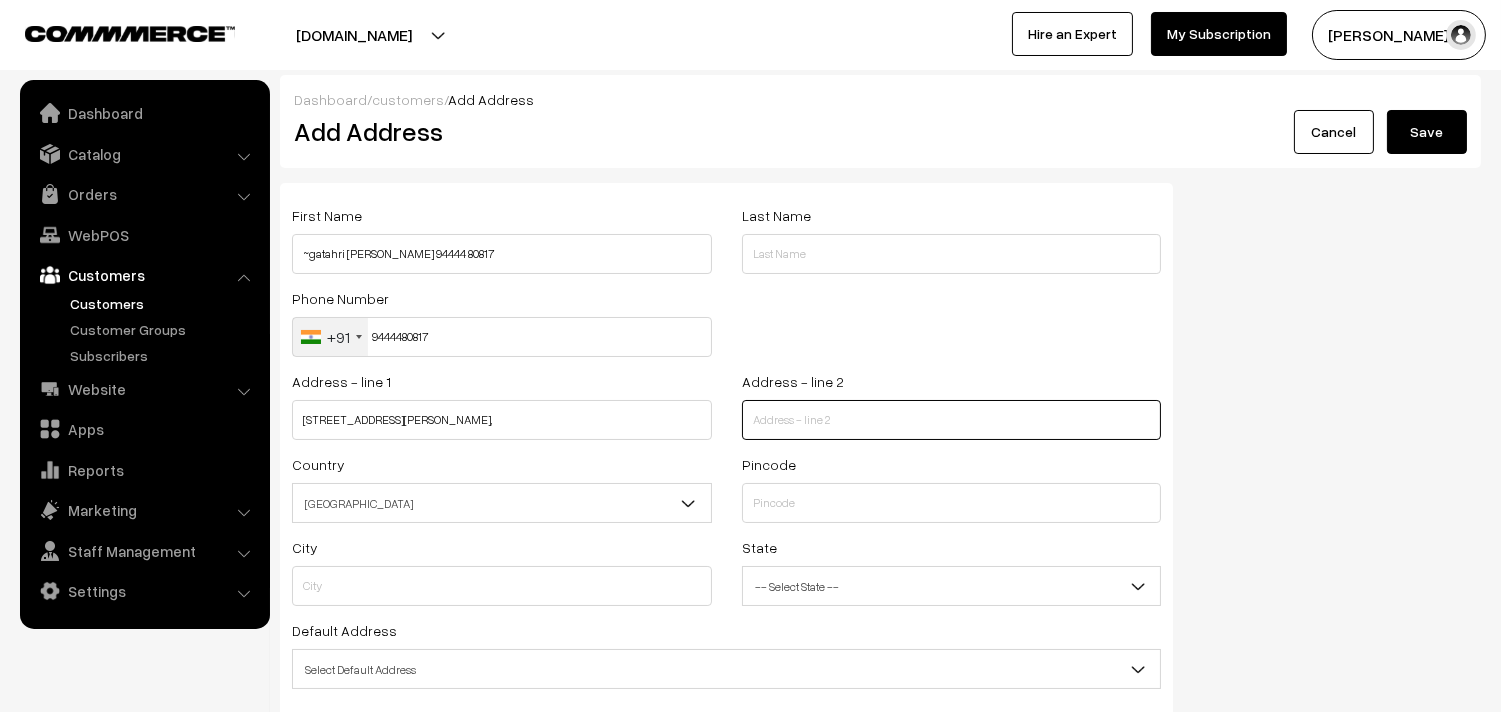 paste on "Sapthagiri Colony, Ganga Nagar, Sapthagiri Colony, West Jafferkhanpet" 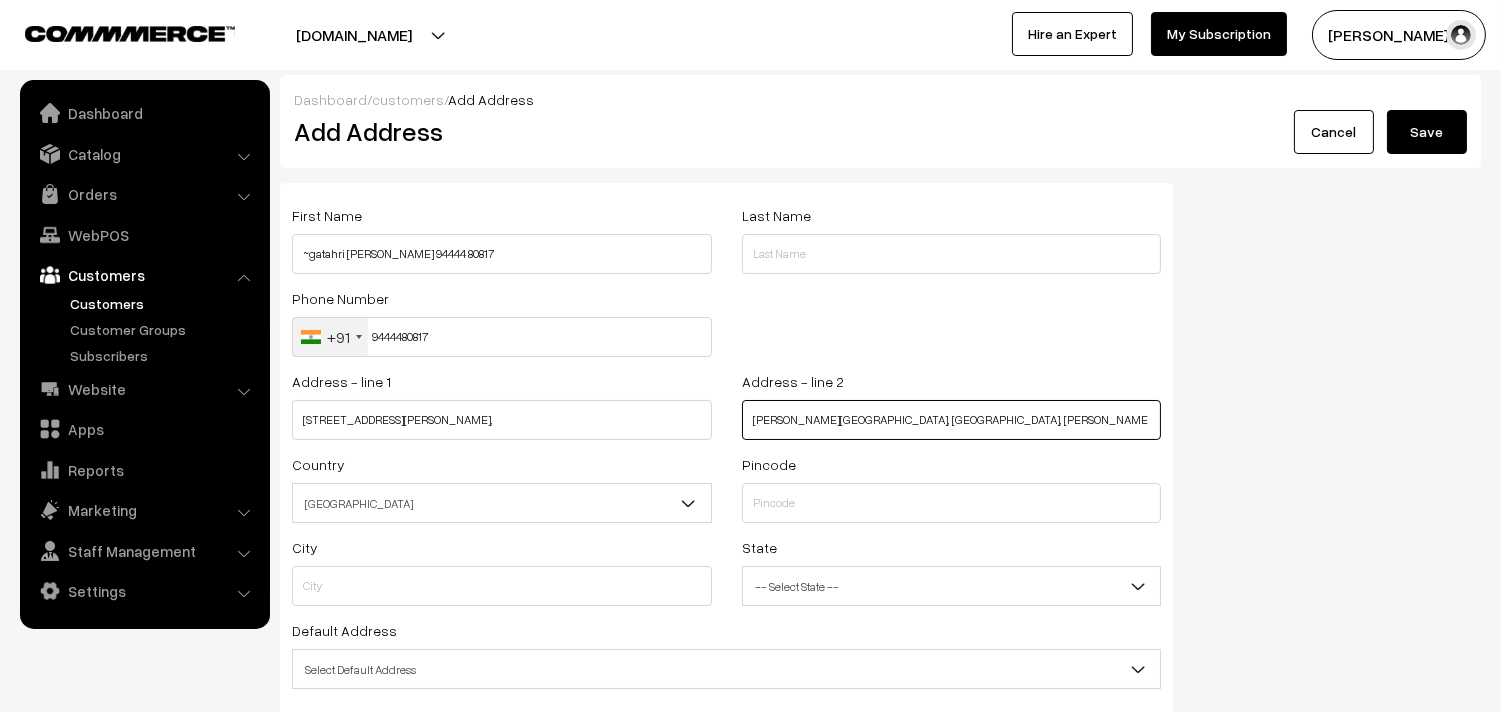 click on "Sapthagiri Colony, Ganga Nagar, Sapthagiri Colony, West Jafferkhanpet" at bounding box center [952, 420] 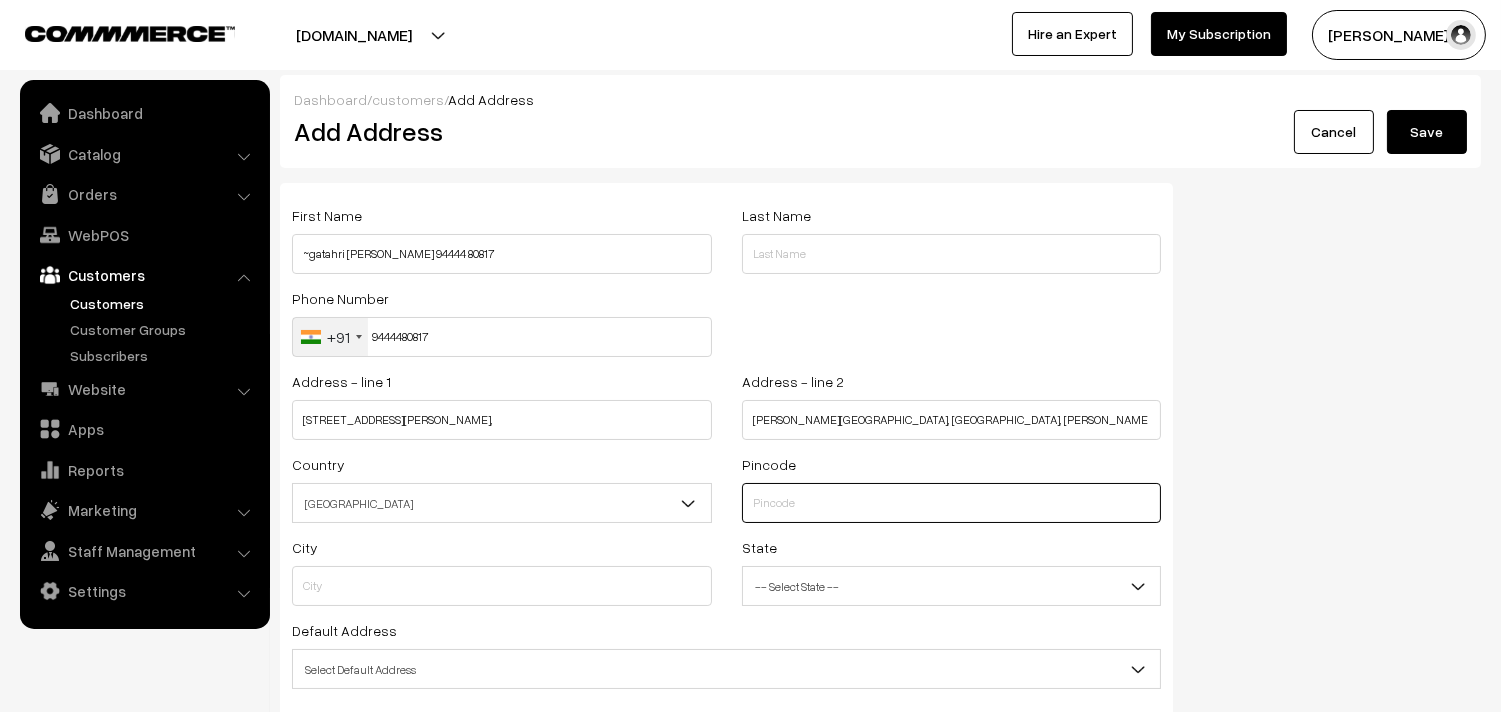 click at bounding box center (952, 503) 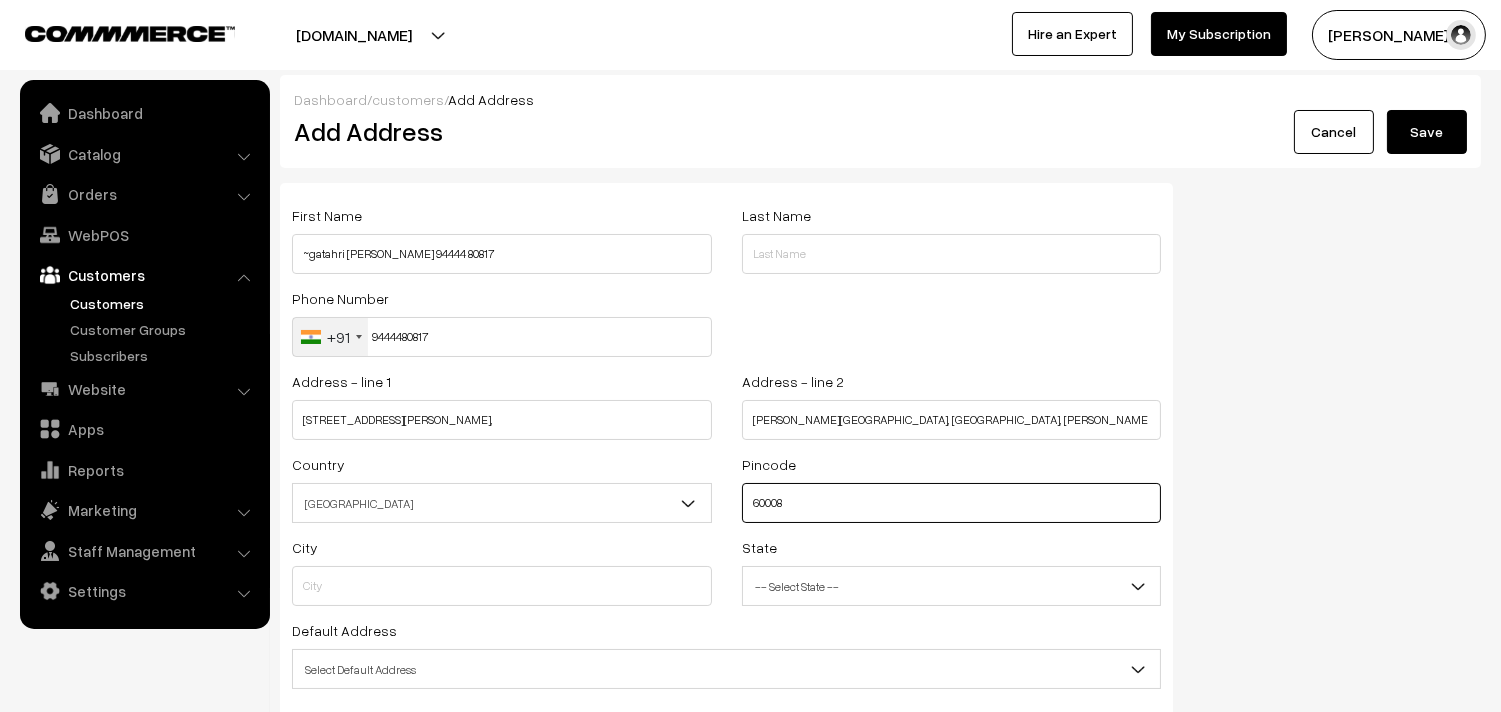 type on "600083" 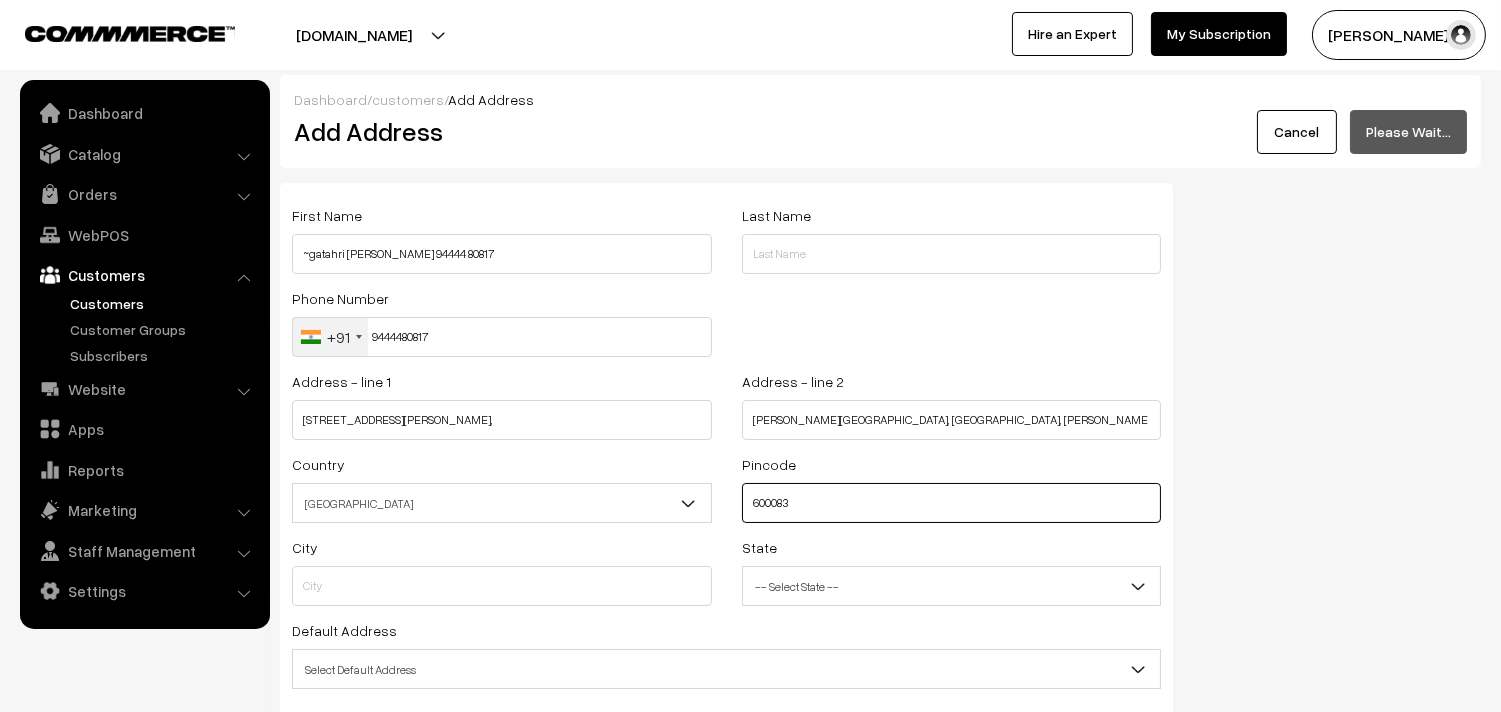 type on "Chennai" 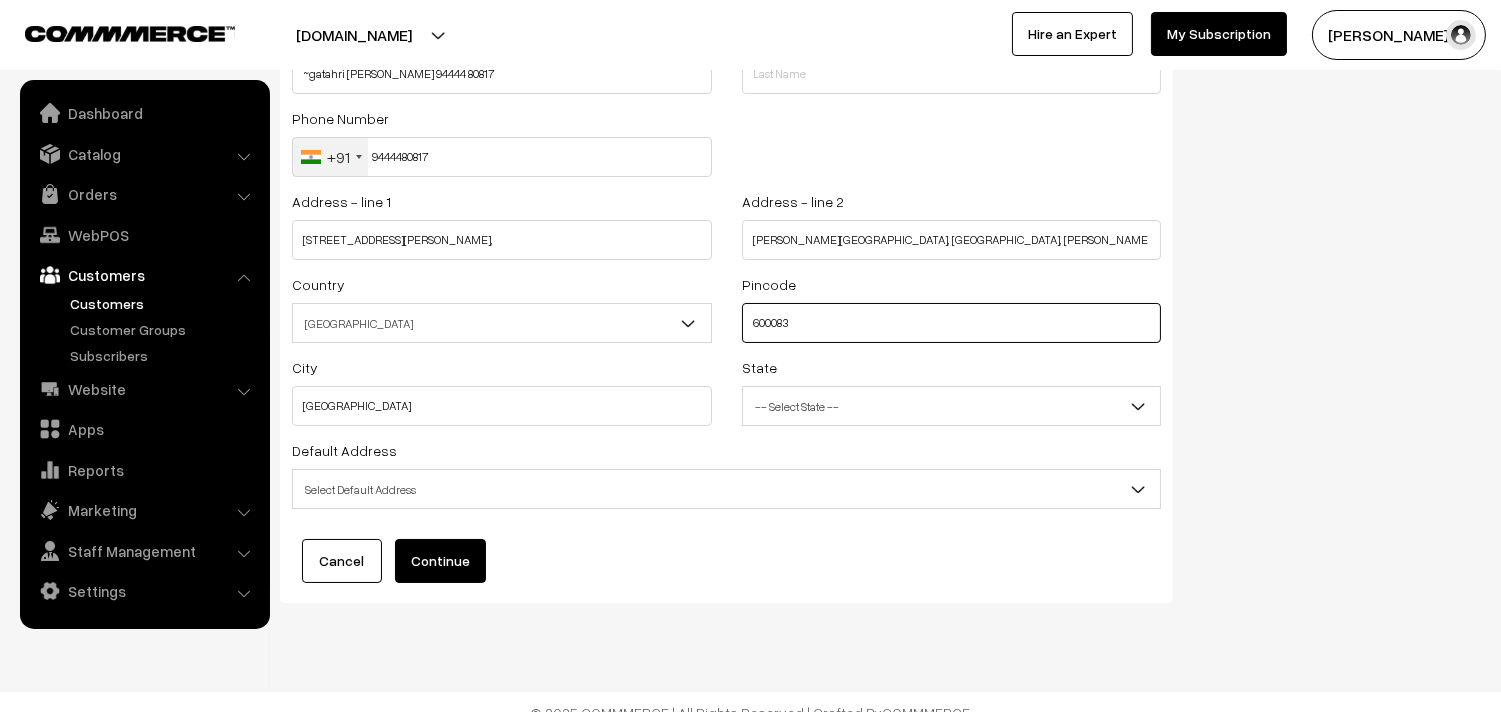 scroll, scrollTop: 202, scrollLeft: 0, axis: vertical 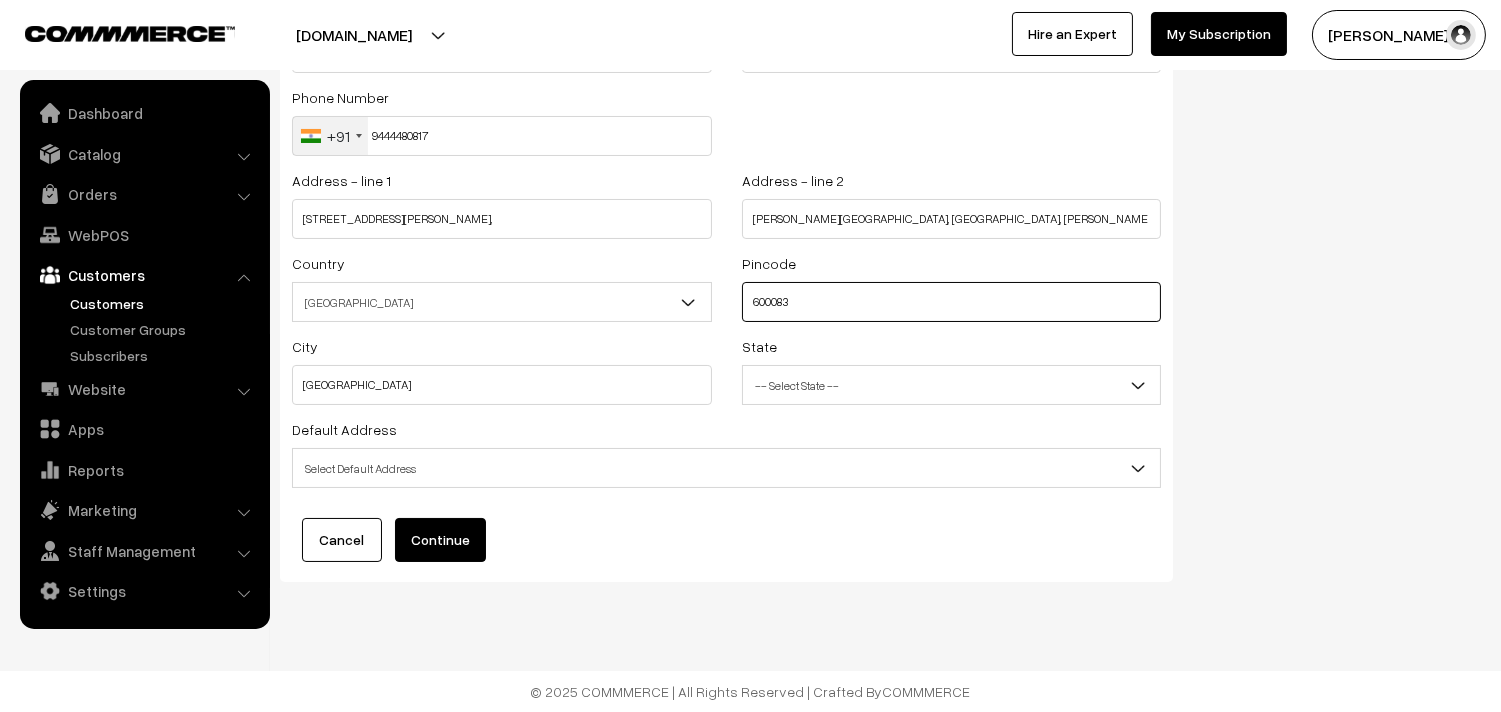 type on "600083" 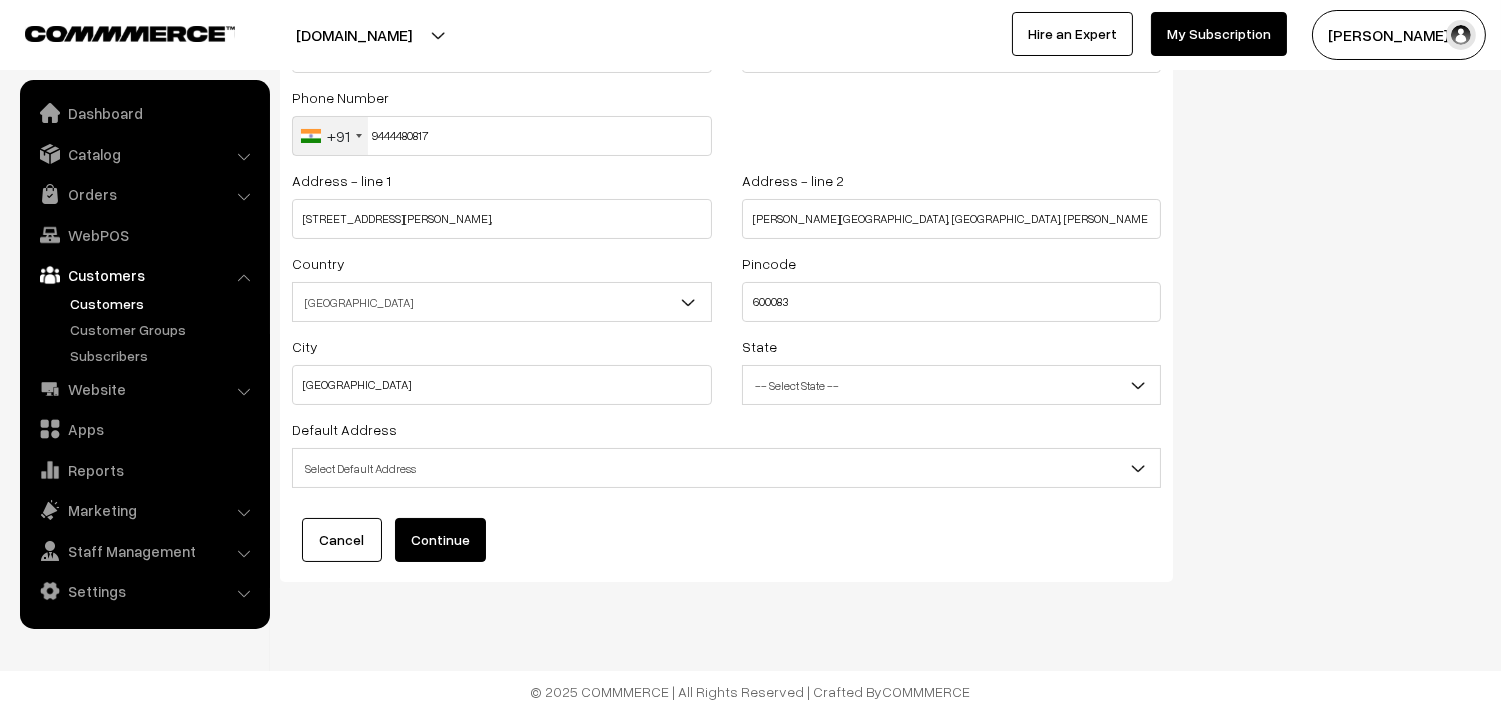 click on "Default Address
Select Default Address
Default Billing Address
Default Shipping Address
Default Billing & Shipping Address
Select Default Address" at bounding box center (726, 452) 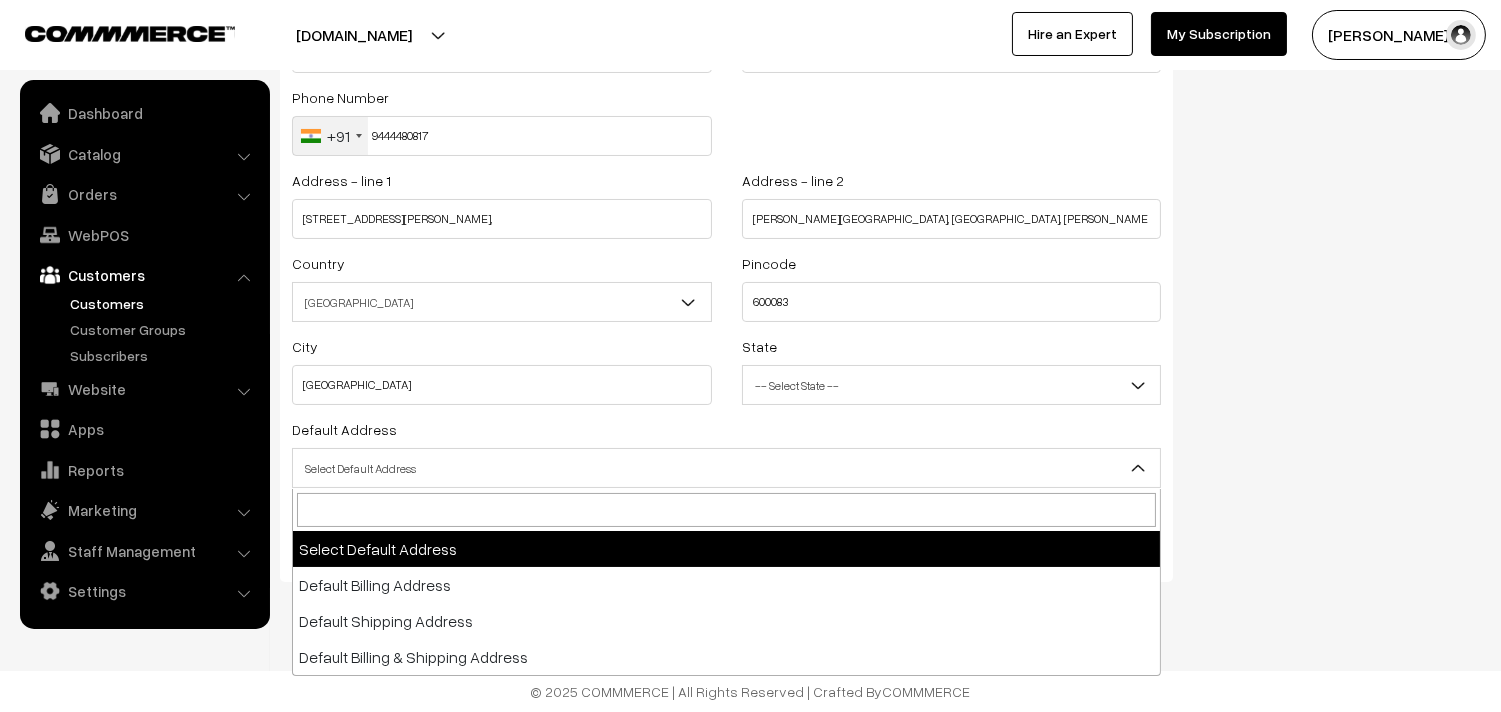 click on "Select Default Address" at bounding box center [726, 468] 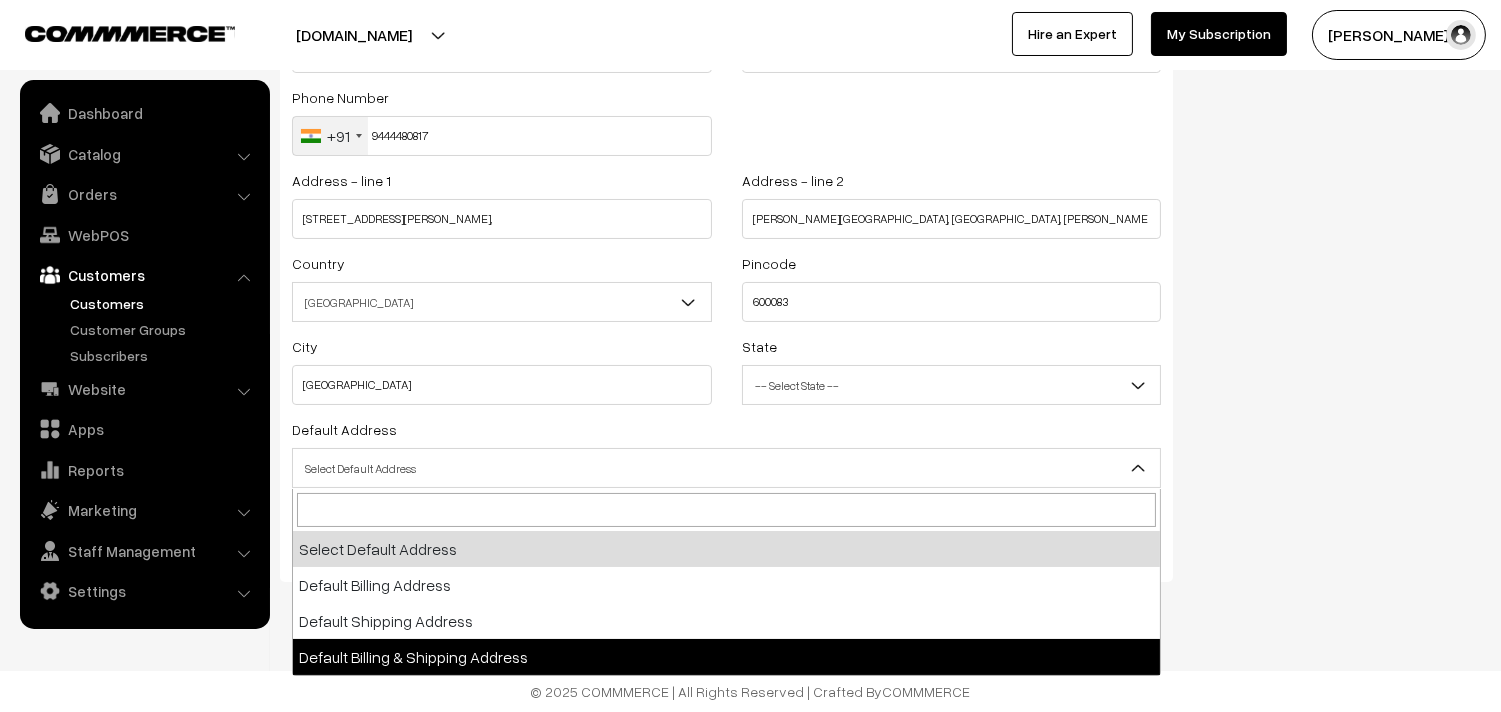 select on "3" 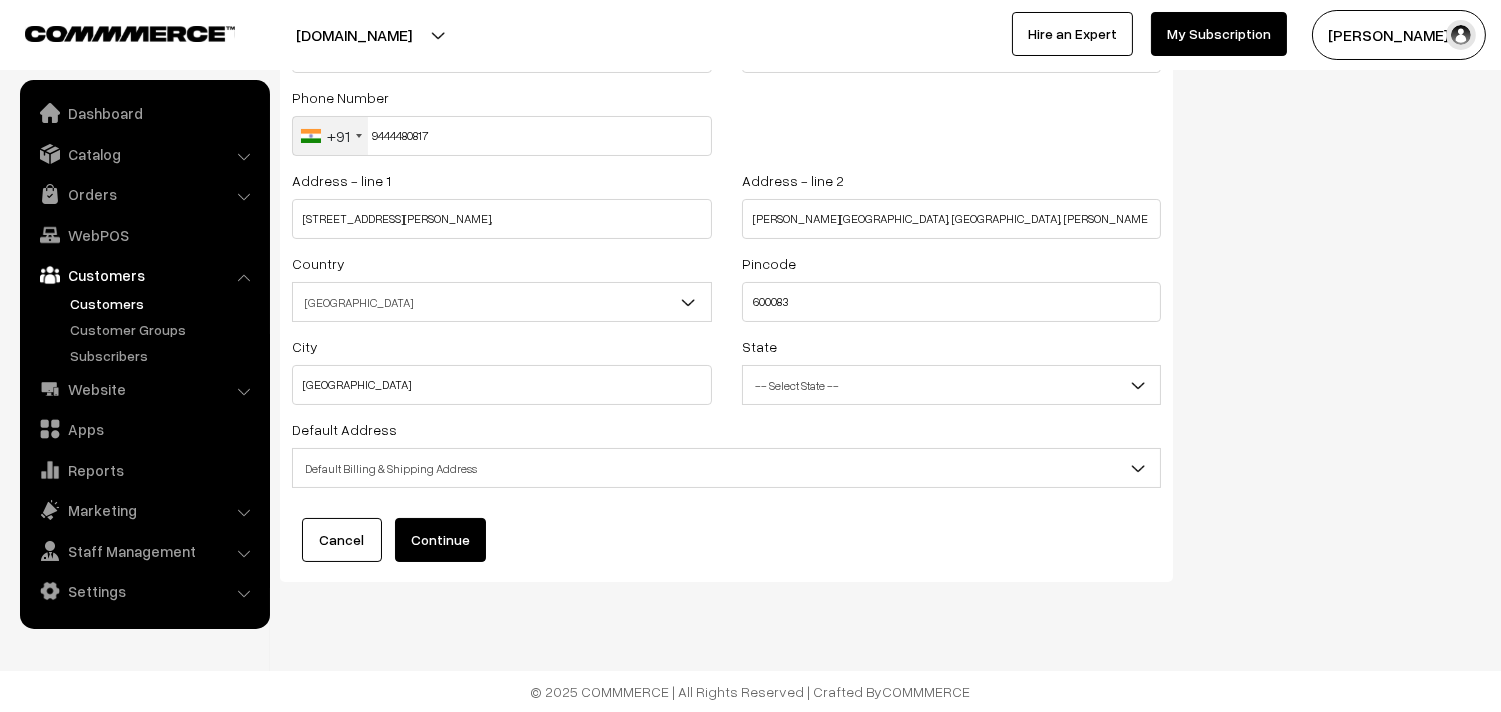 click on "First Name
~gatahri maganti 94444 80817
Last Name
Phone Number
+91 United States +1 United Kingdom +44 Afghanistan (‫افغانستان‬‎) +93 Albania (Shqipëri) +355 Algeria (‫الجزائر‬‎) +213 American Samoa +1 Andorra +376 Angola +244 Anguilla +1 Antigua and Barbuda +1 Argentina" at bounding box center (726, 282) 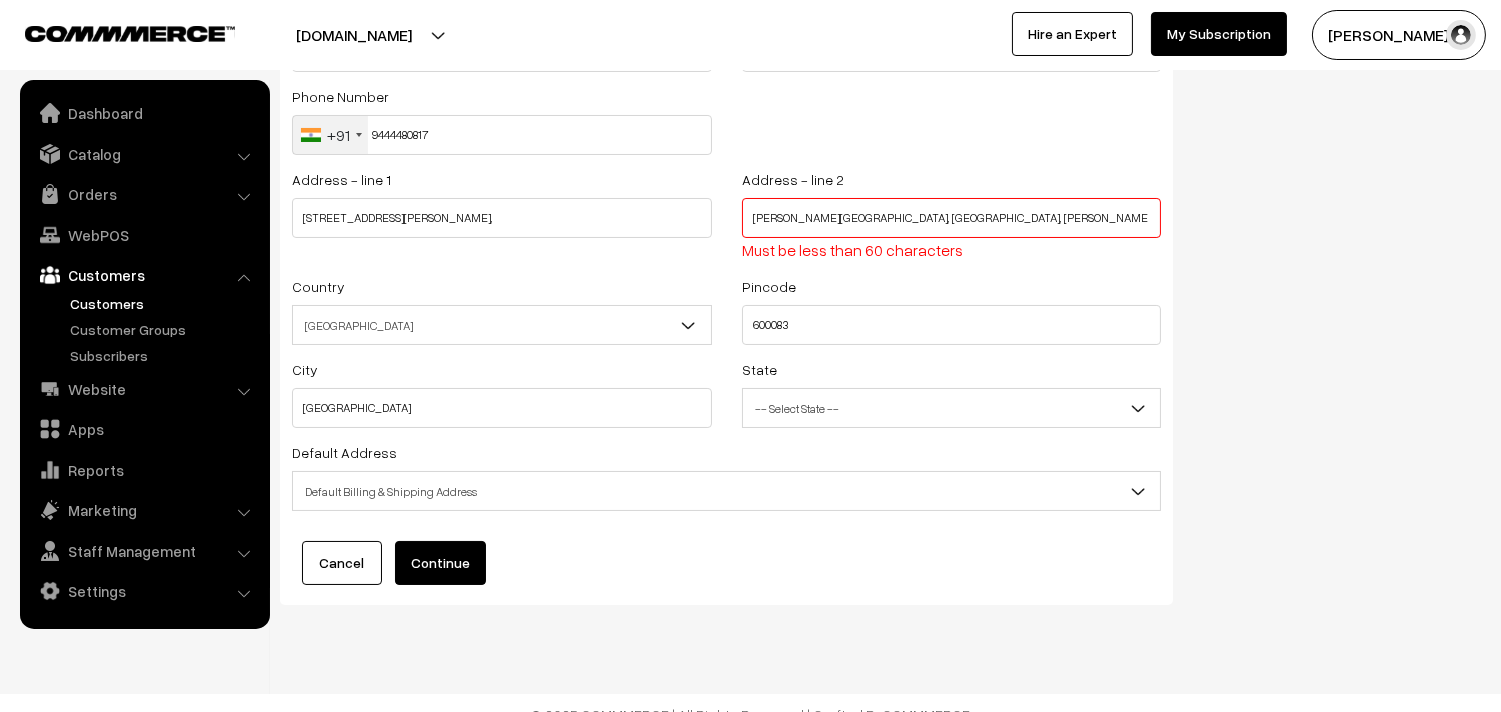 drag, startPoint x: 841, startPoint y: 213, endPoint x: 707, endPoint y: 227, distance: 134.72935 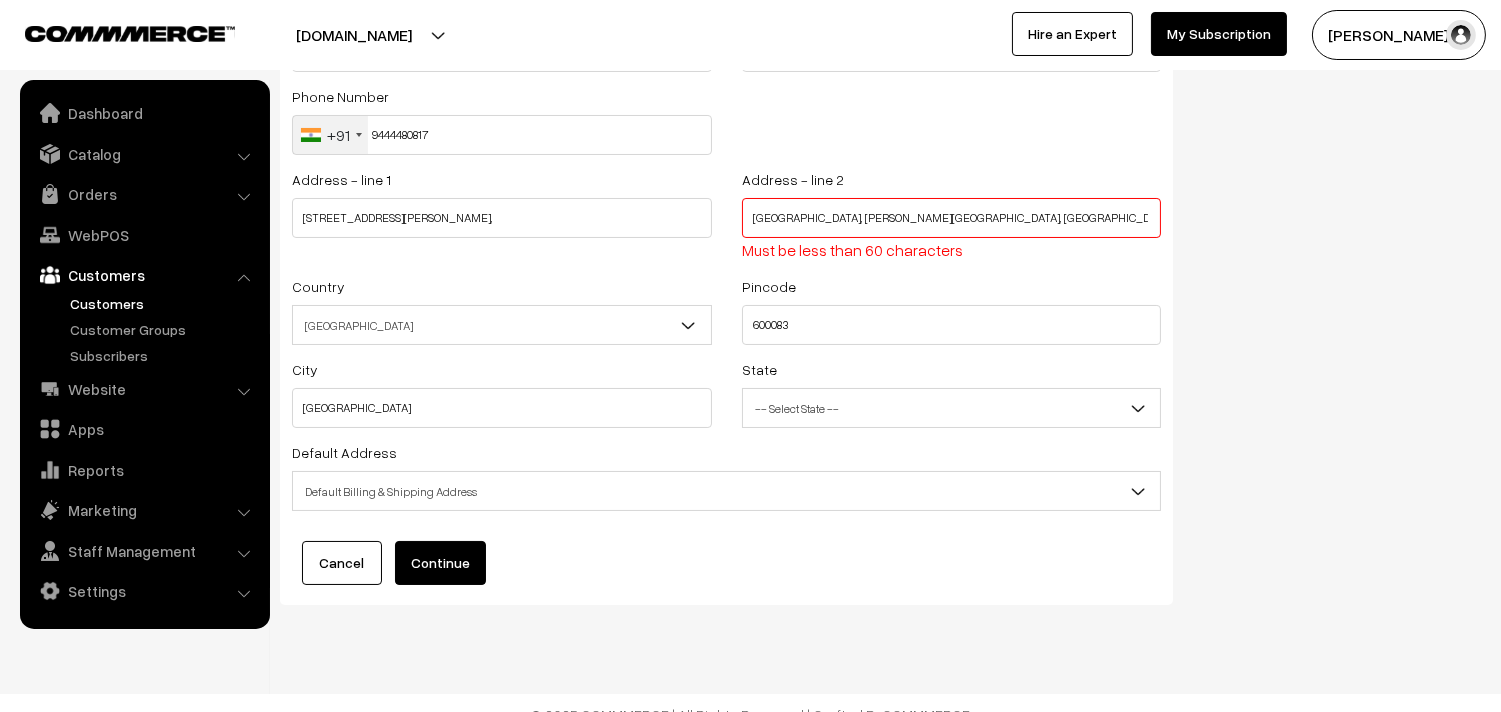 type on "Ganga Nagar, Sapthagiri Colony, West Jafferkhanpet" 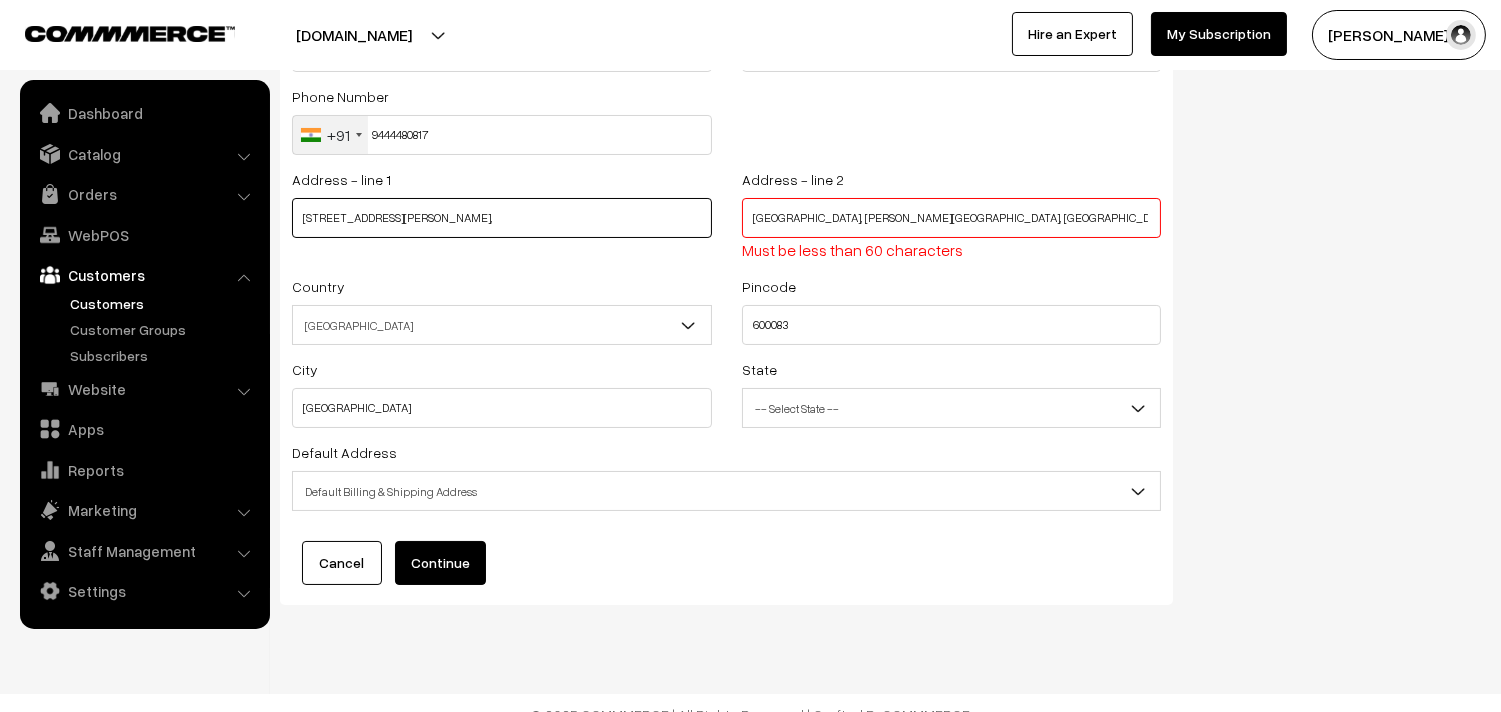 click on "ew No. 15, Old 9, Sapthagiri Colony Main Road," at bounding box center (502, 218) 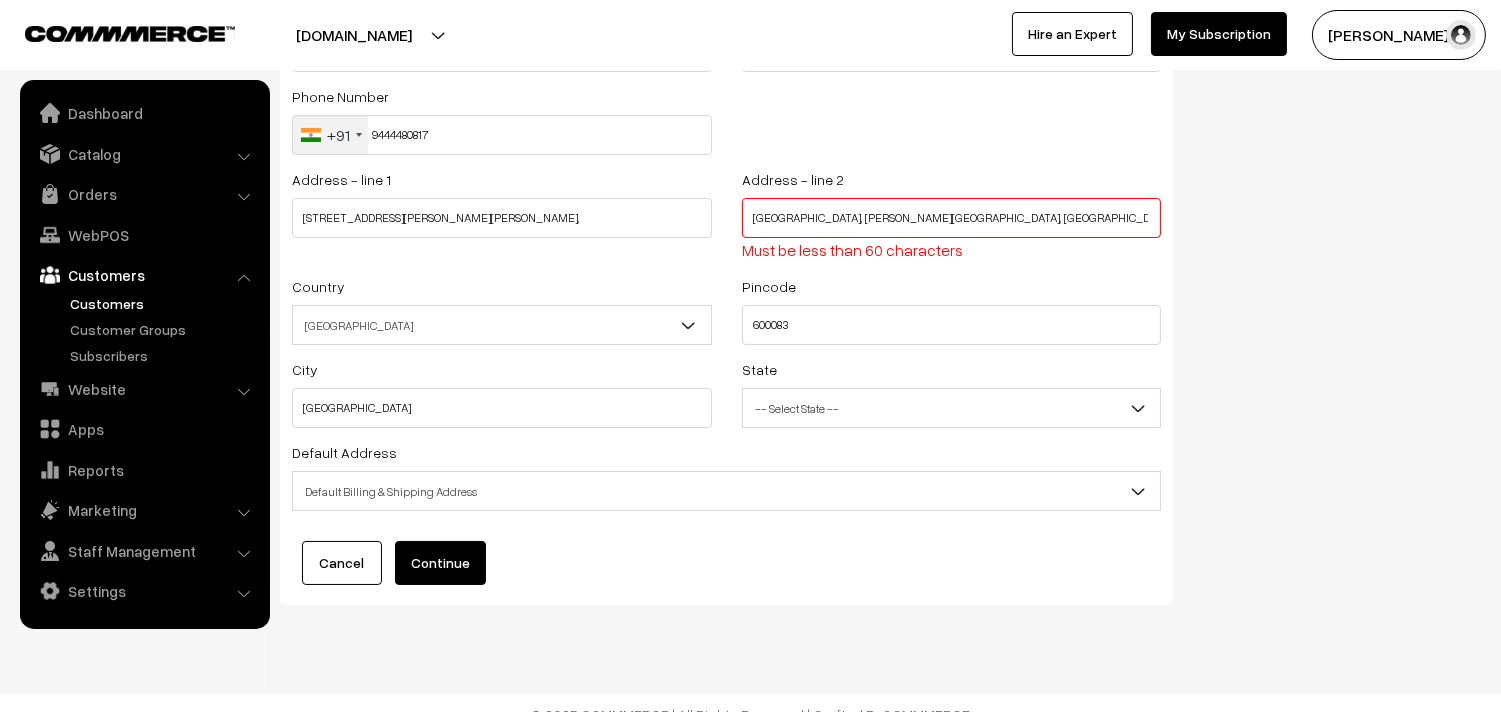 click on "Default Billing & Shipping Address" at bounding box center [726, 491] 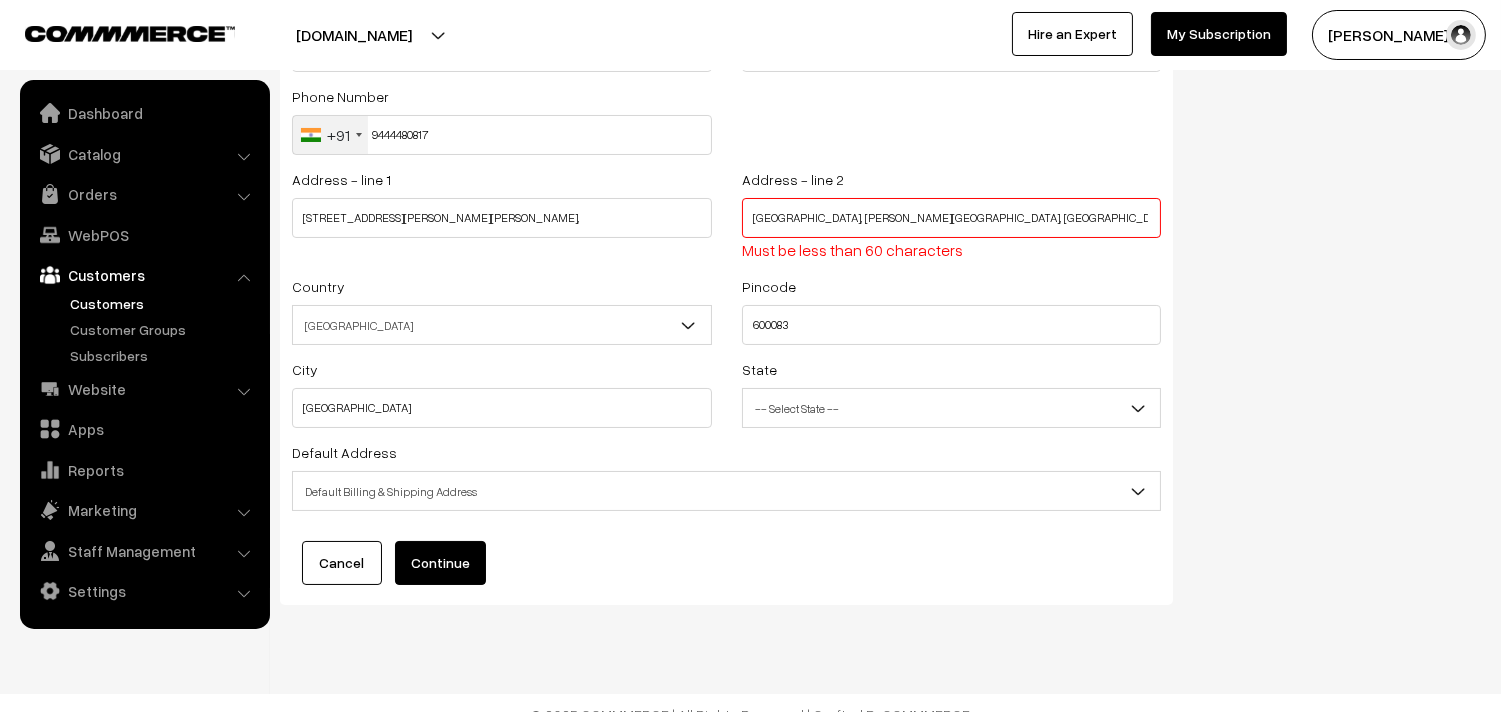click on "Continue" at bounding box center [440, 563] 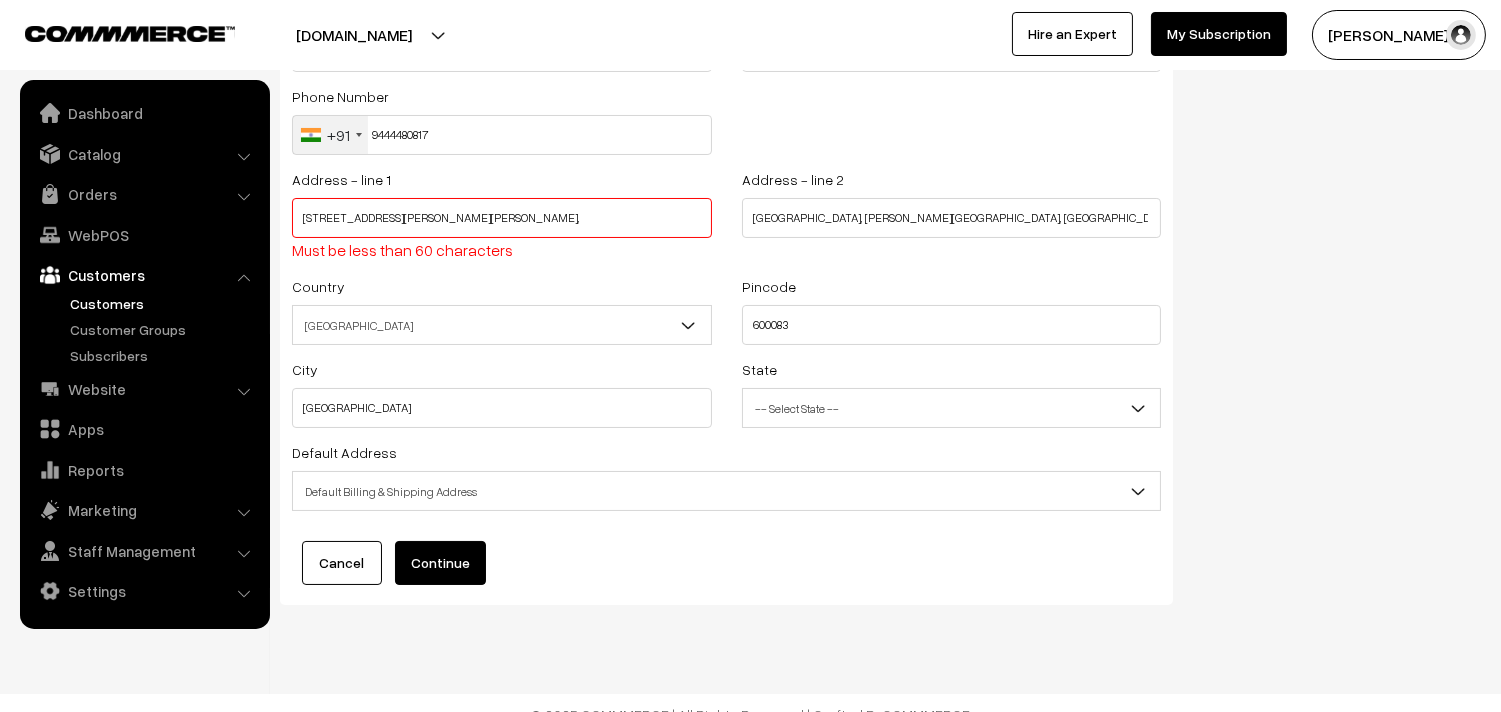 click on "ew No. 15, Old 9, Sapthagiri Colony Main Road, Sapthagiri Colony," at bounding box center (502, 218) 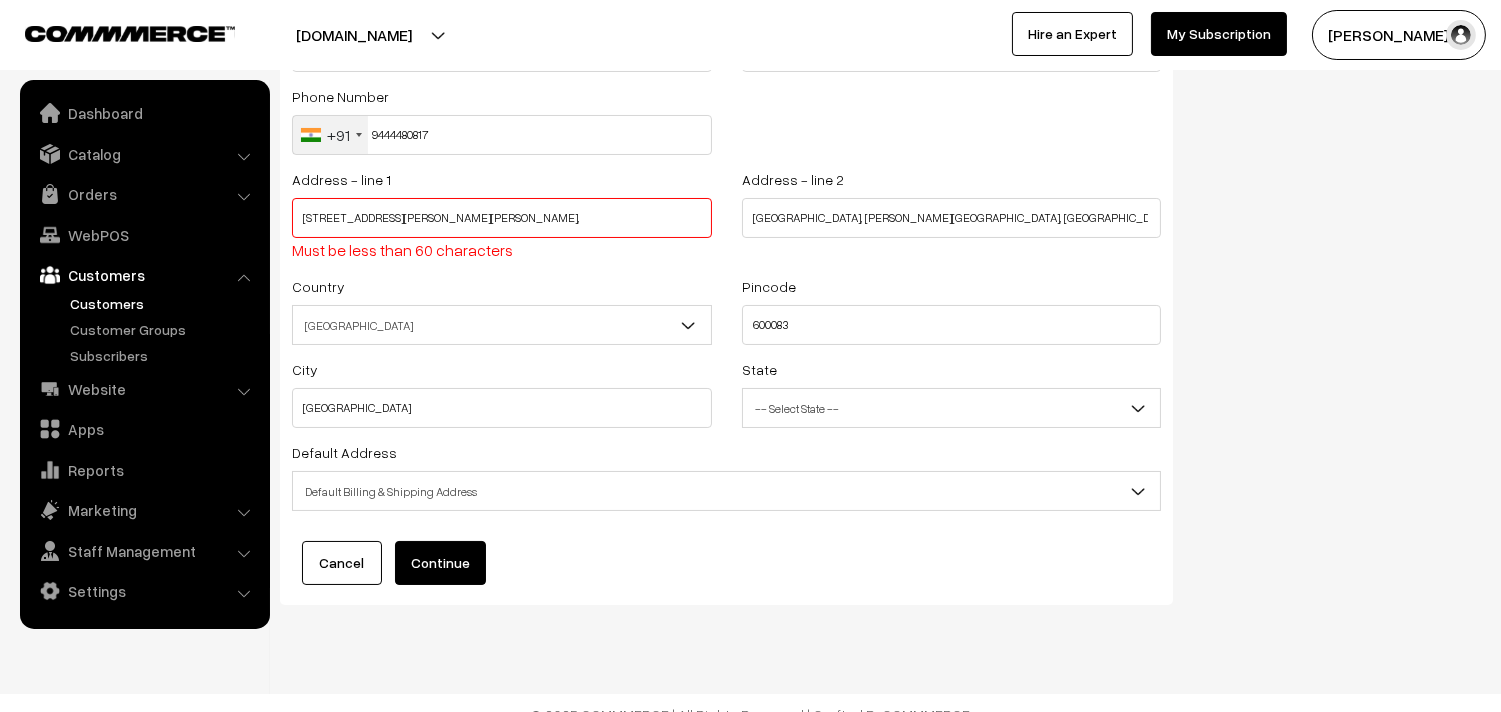 click on "Continue" at bounding box center (440, 563) 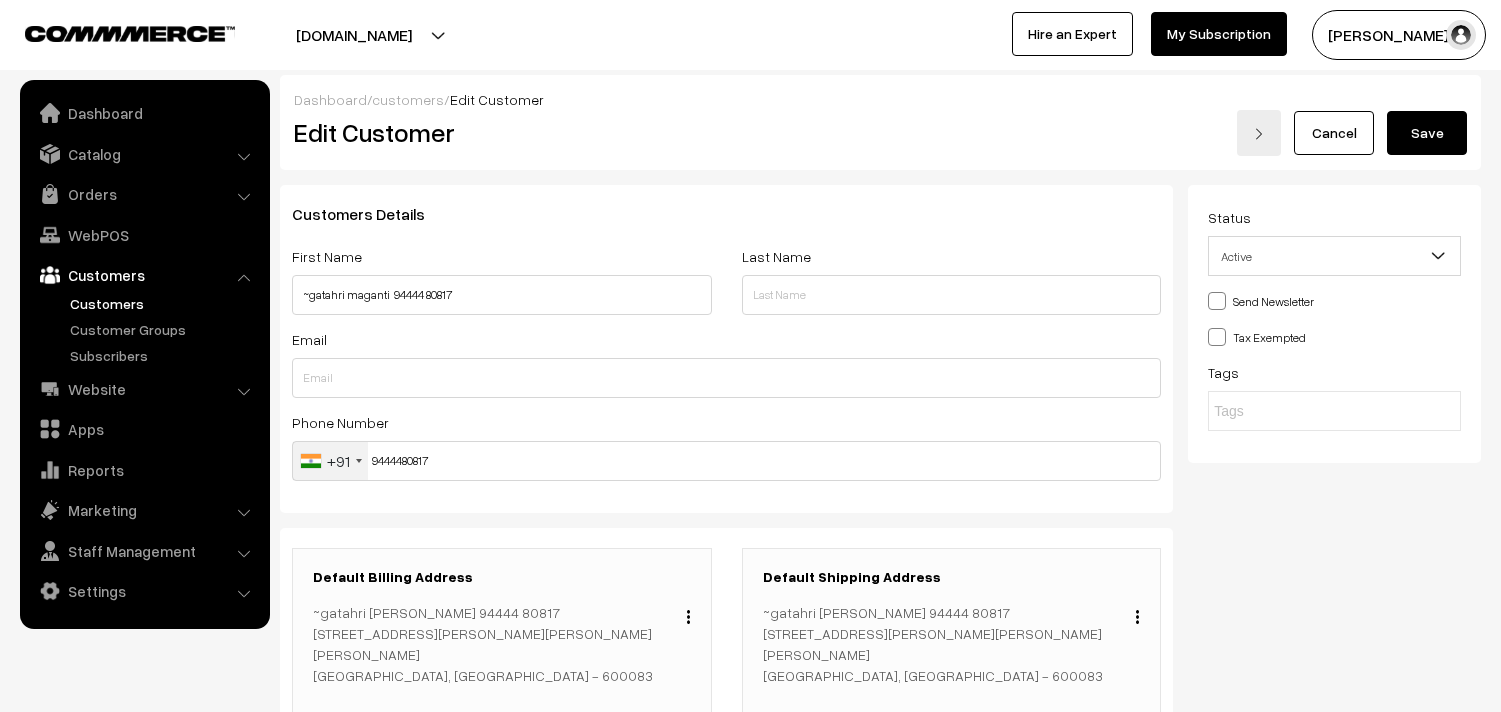 scroll, scrollTop: 0, scrollLeft: 0, axis: both 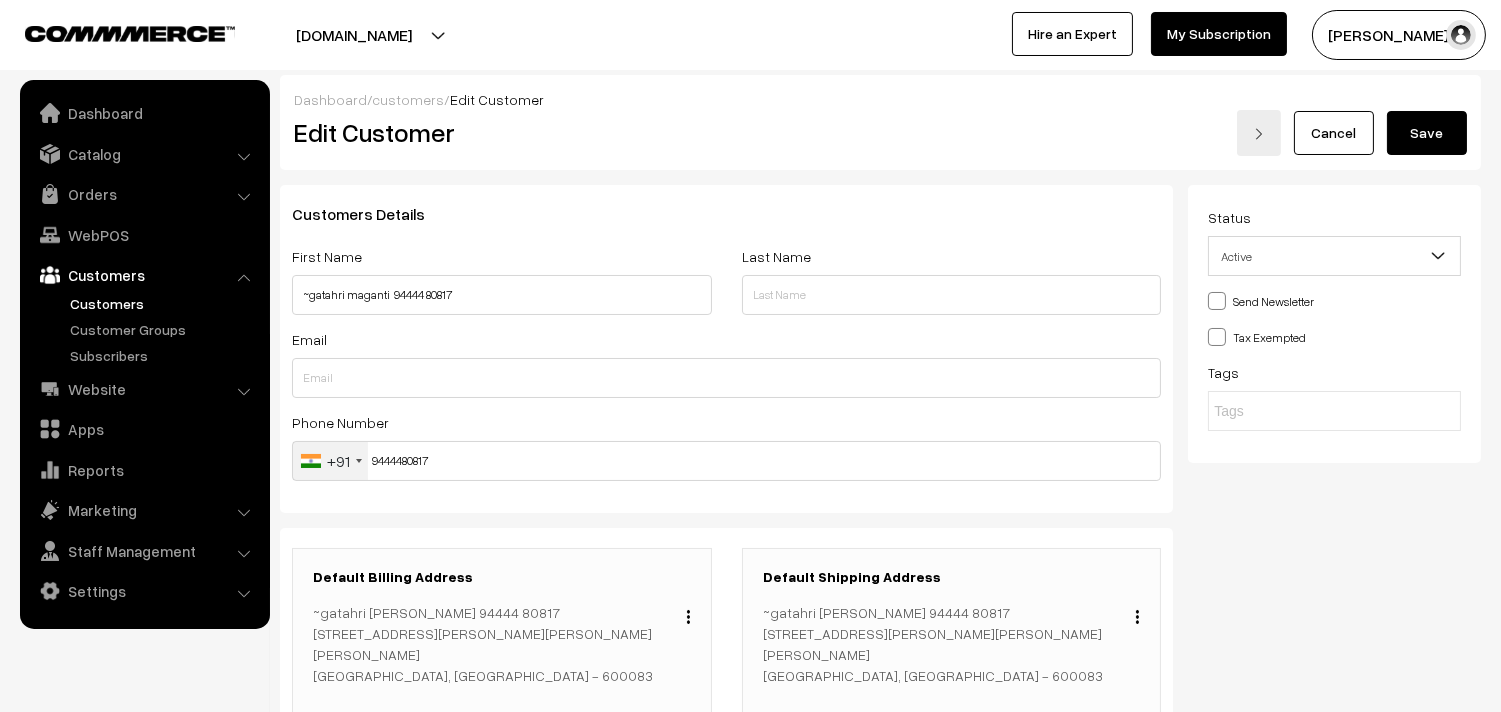 click on "Save" at bounding box center (1427, 133) 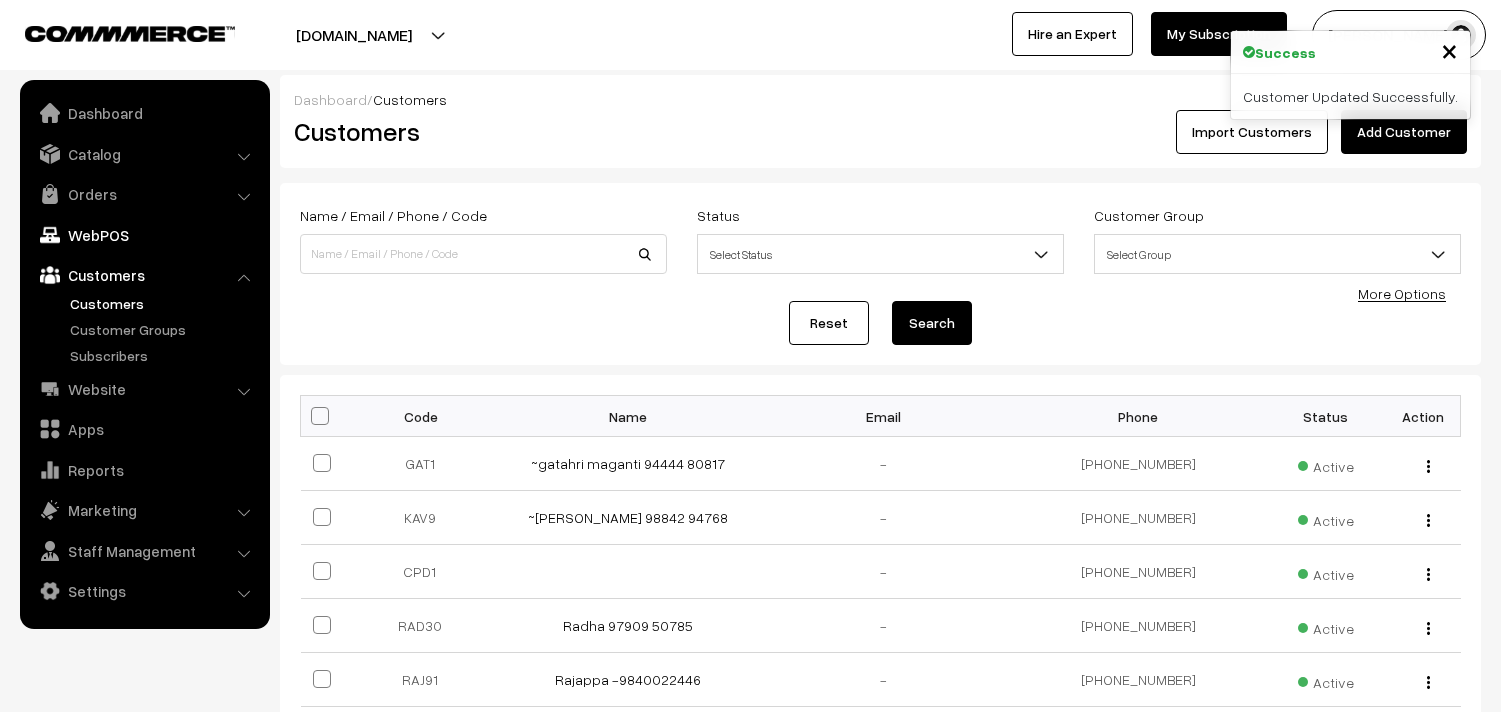 scroll, scrollTop: 0, scrollLeft: 0, axis: both 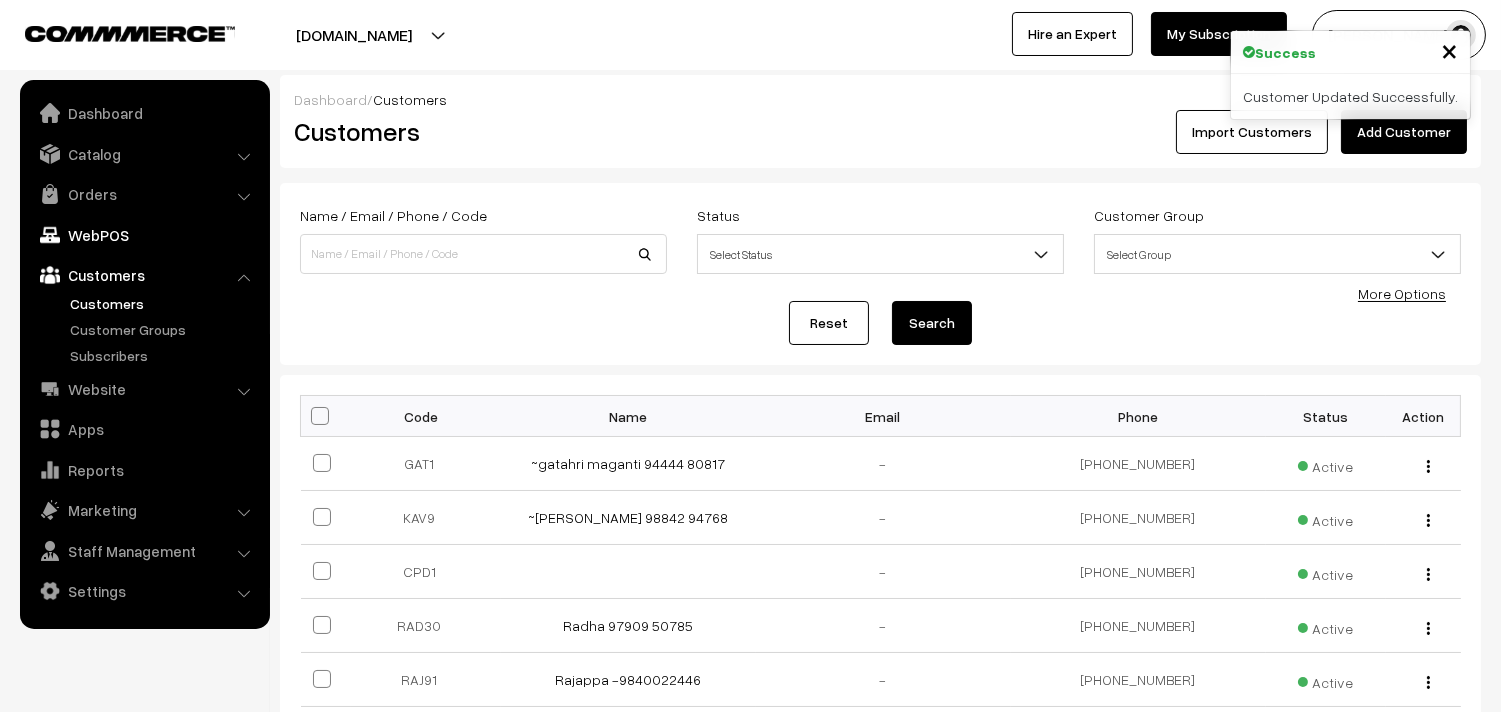 click on "WebPOS" at bounding box center (144, 235) 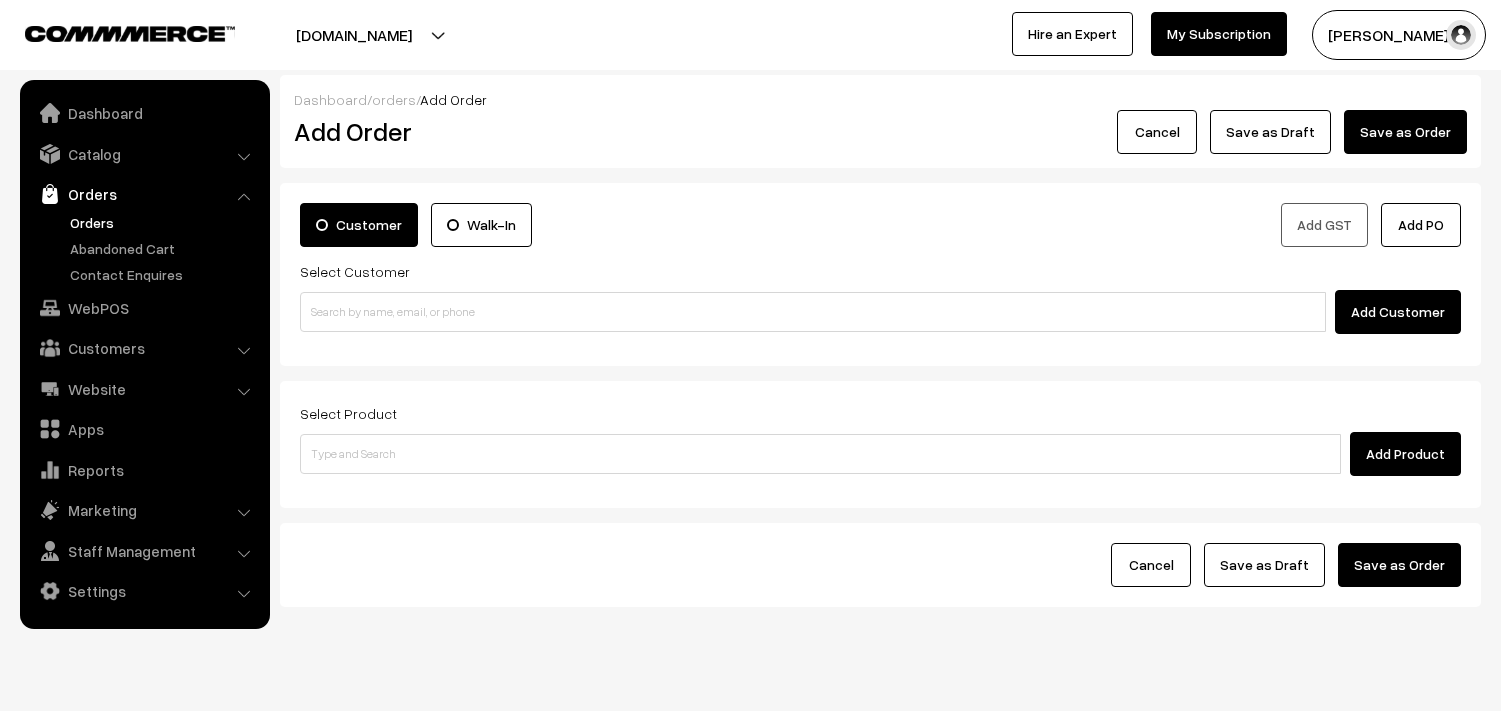 scroll, scrollTop: 0, scrollLeft: 0, axis: both 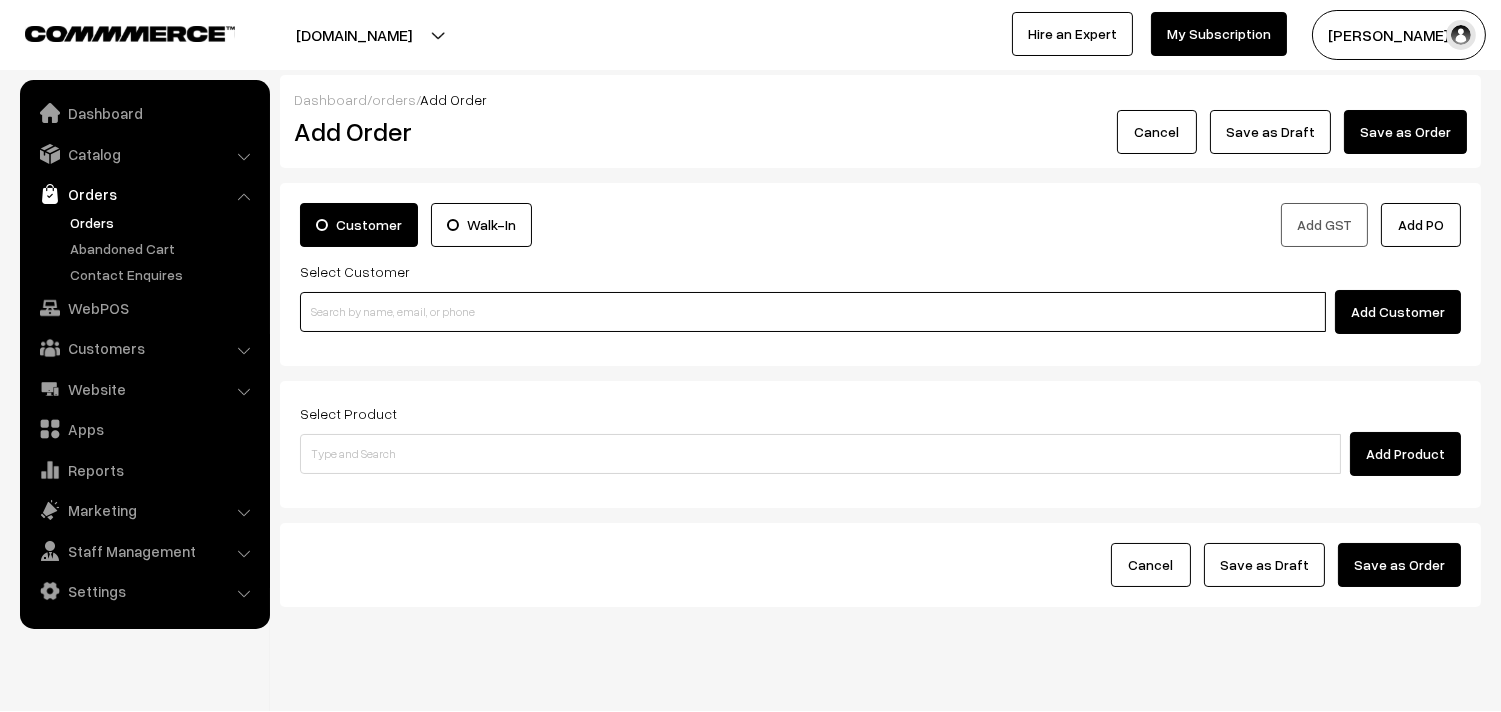 click at bounding box center [813, 312] 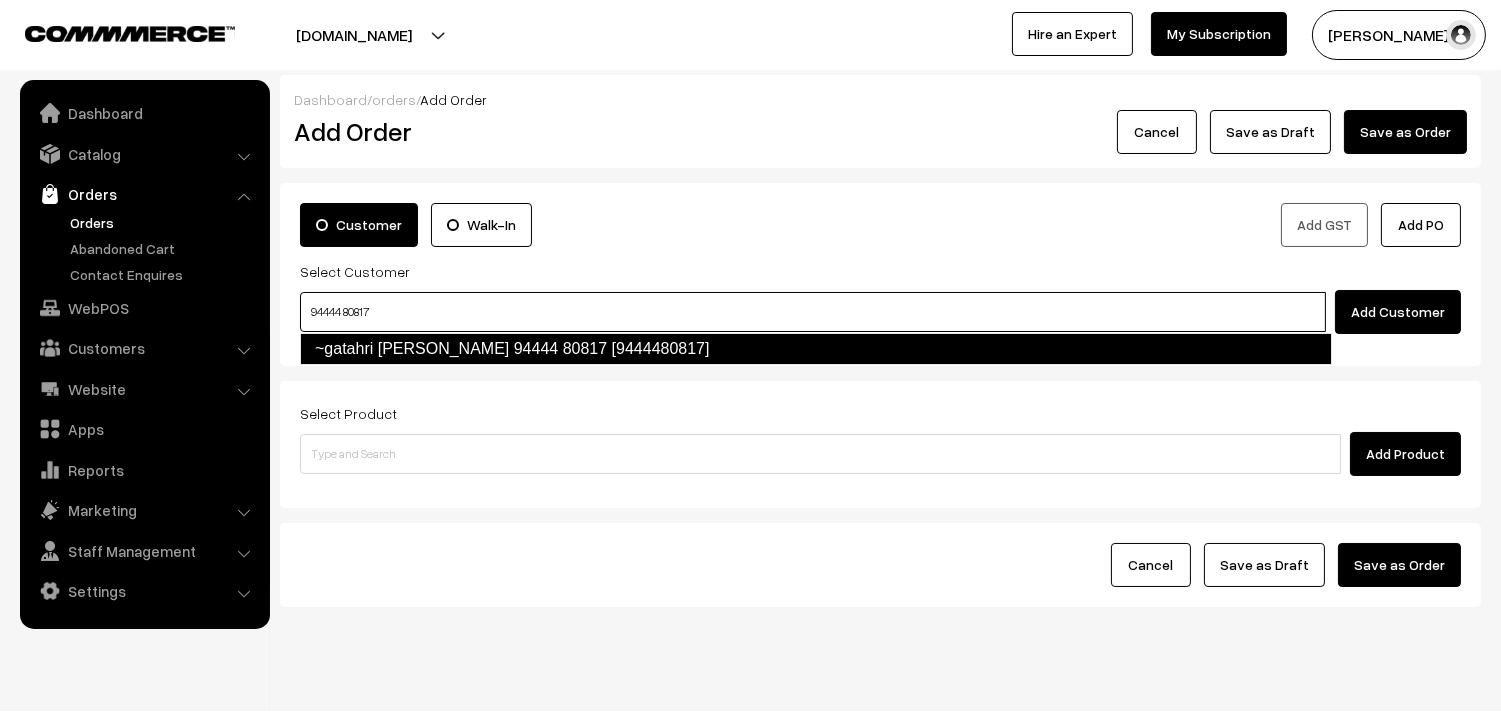 drag, startPoint x: 390, startPoint y: 341, endPoint x: 388, endPoint y: 358, distance: 17.117243 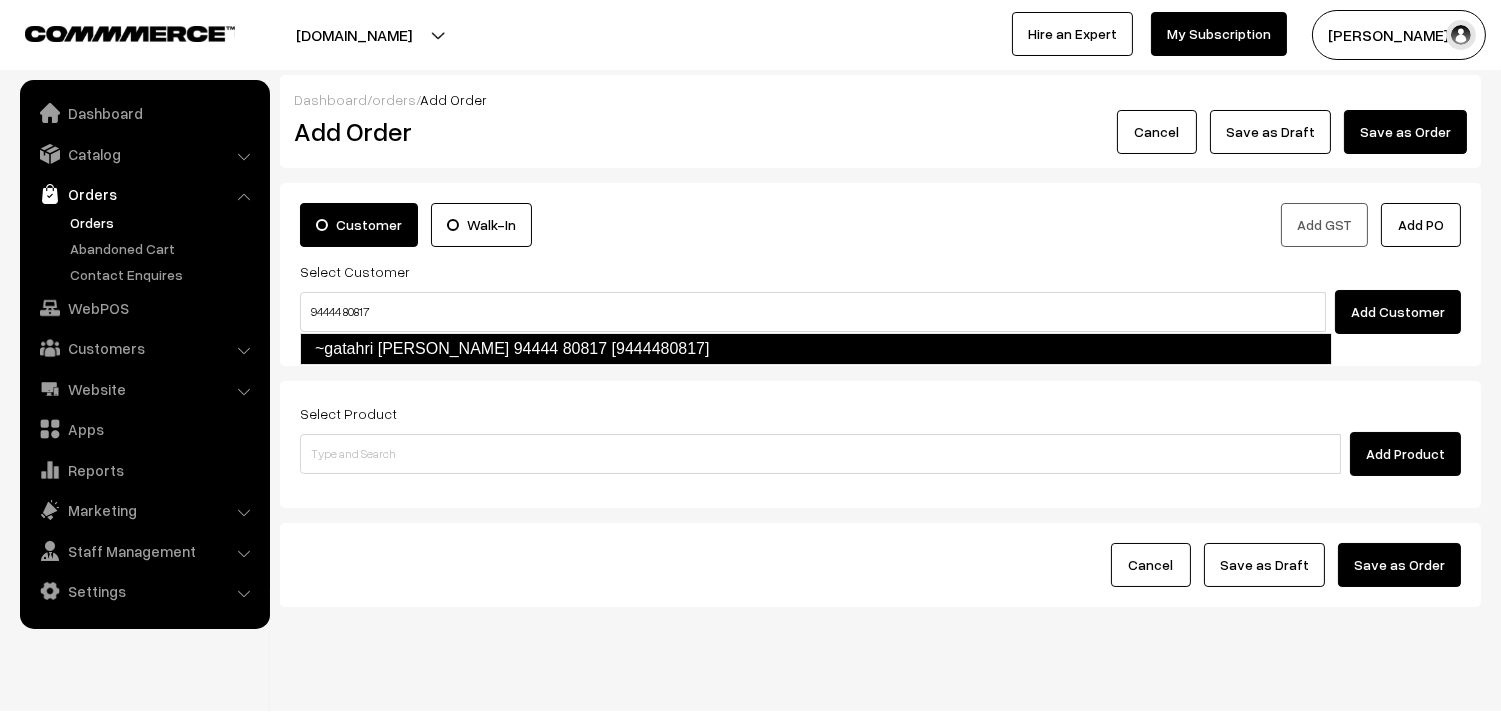 type 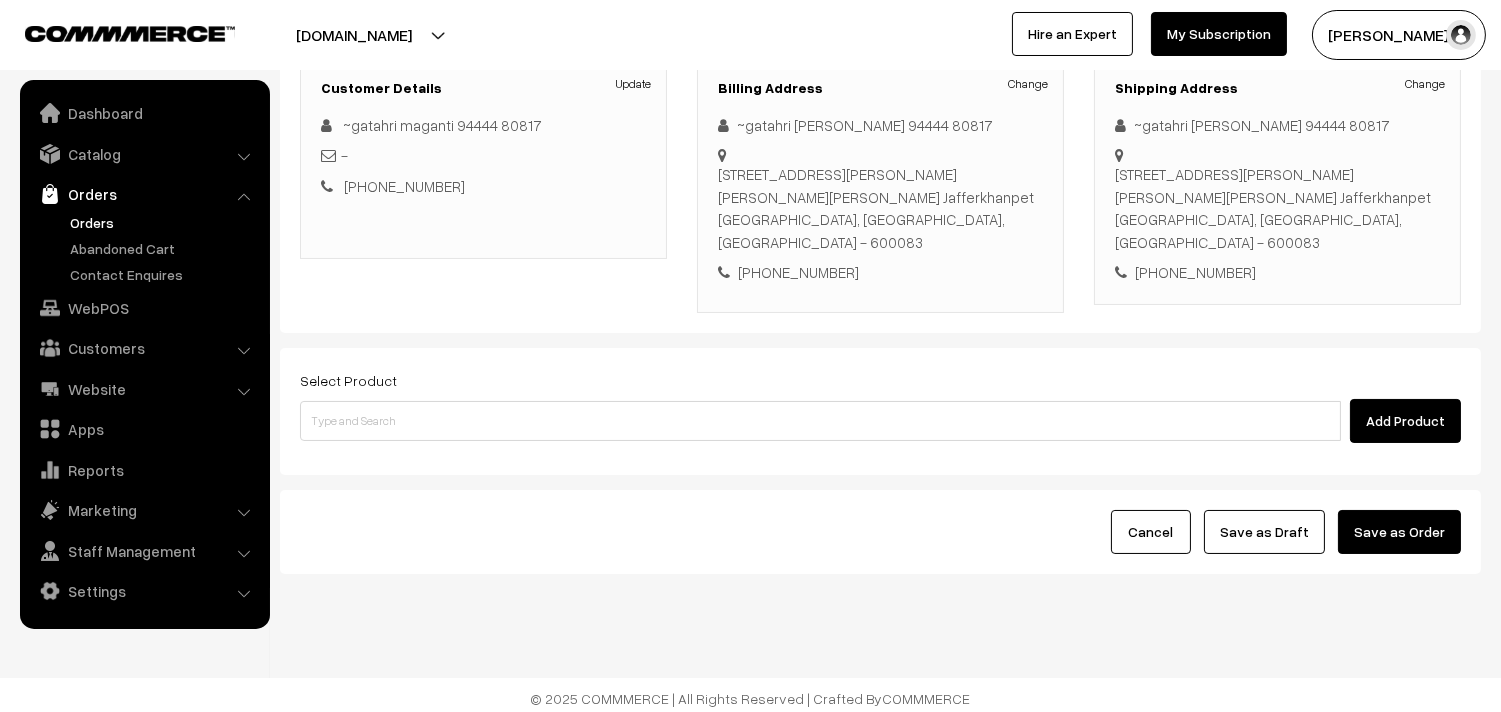 scroll, scrollTop: 295, scrollLeft: 0, axis: vertical 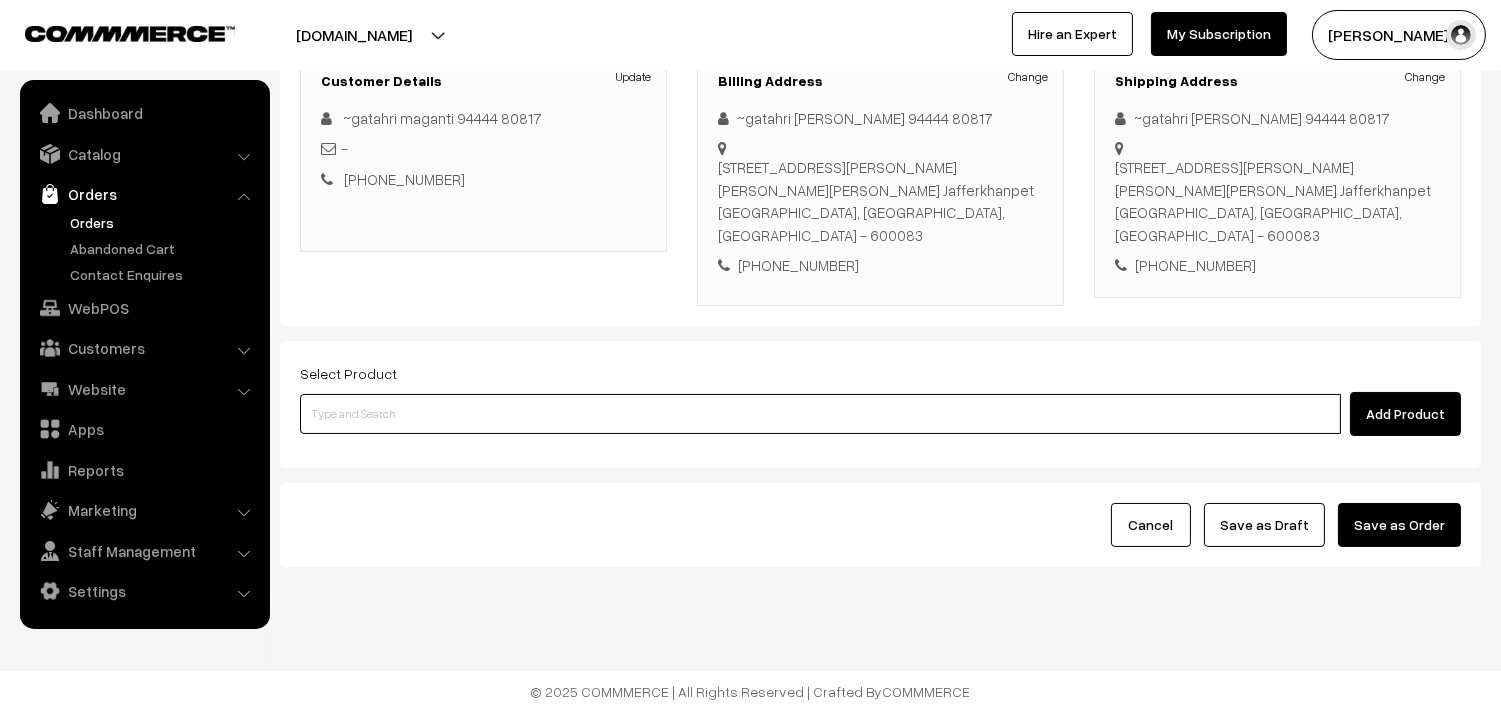 click at bounding box center (820, 414) 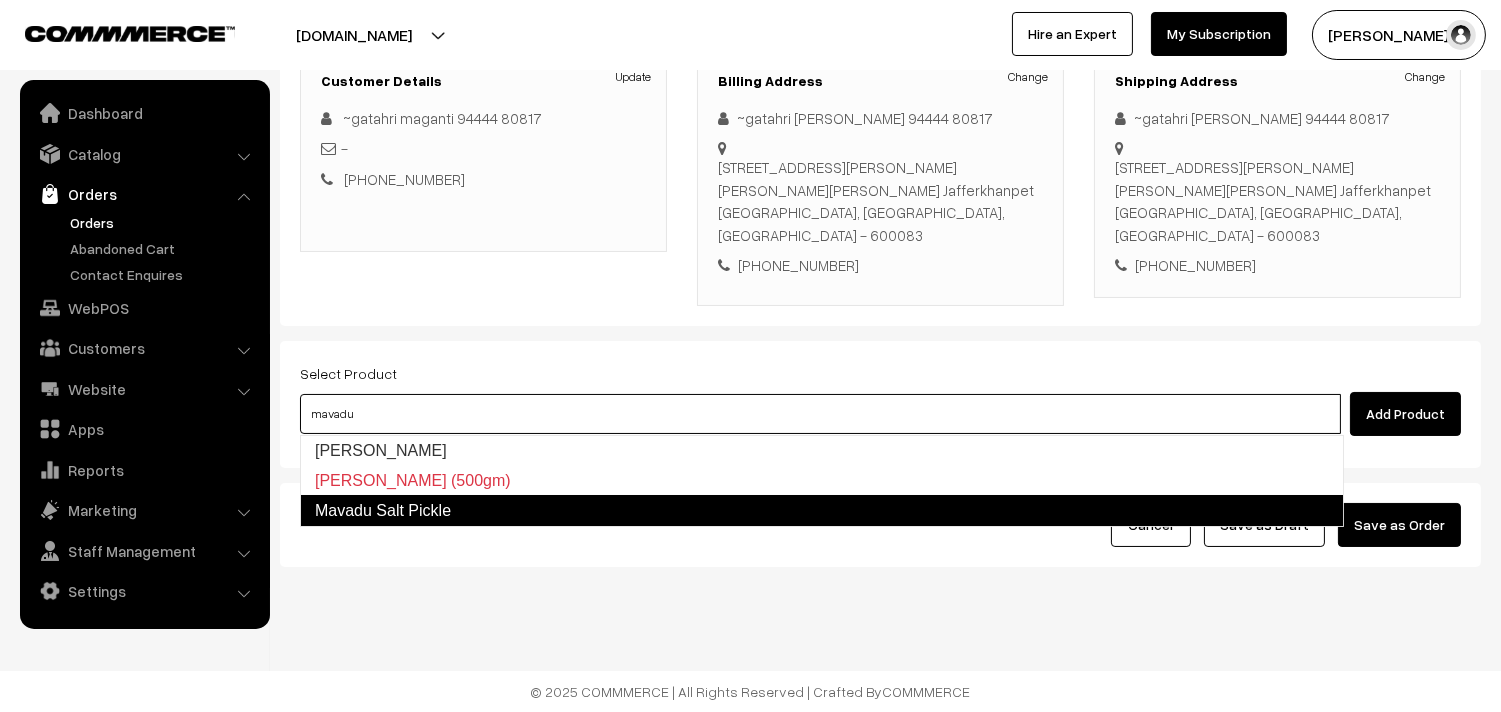 type on "[PERSON_NAME]" 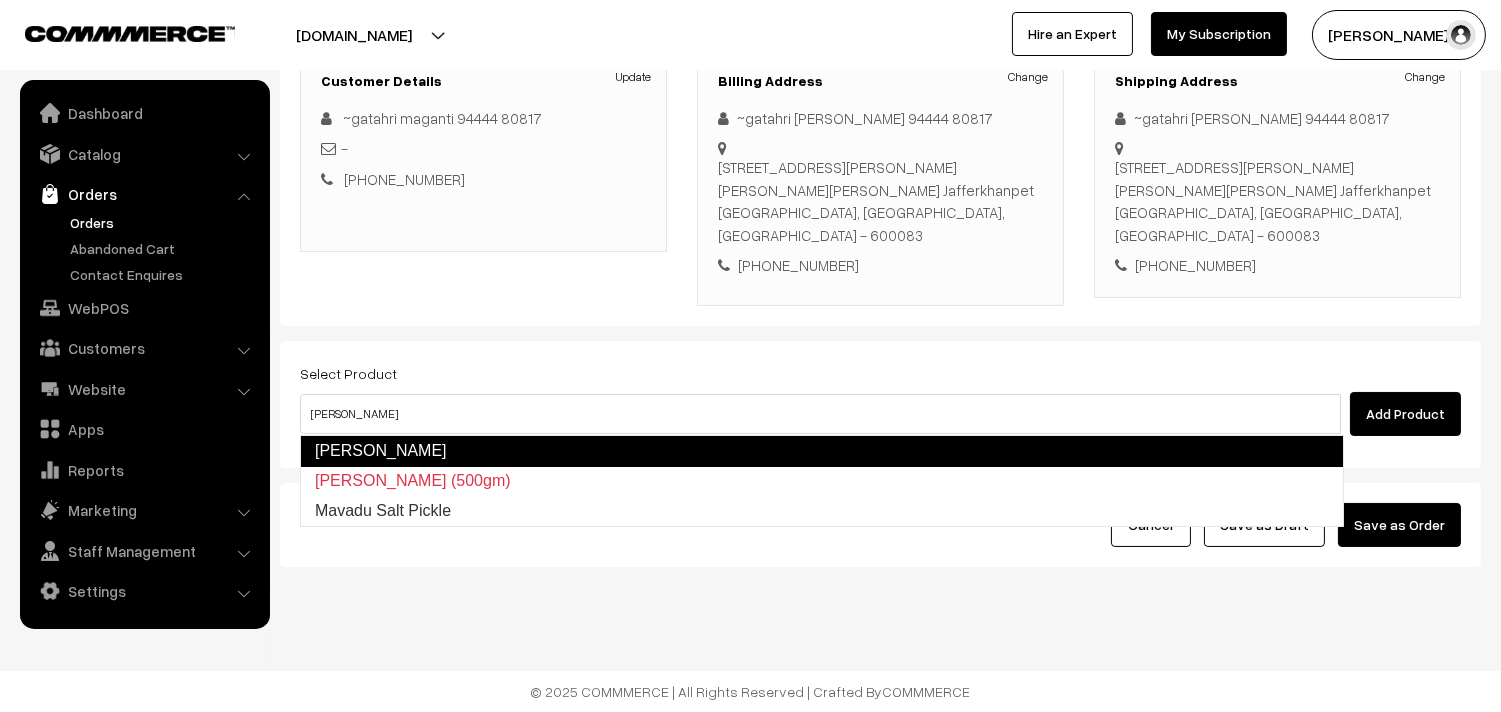 type 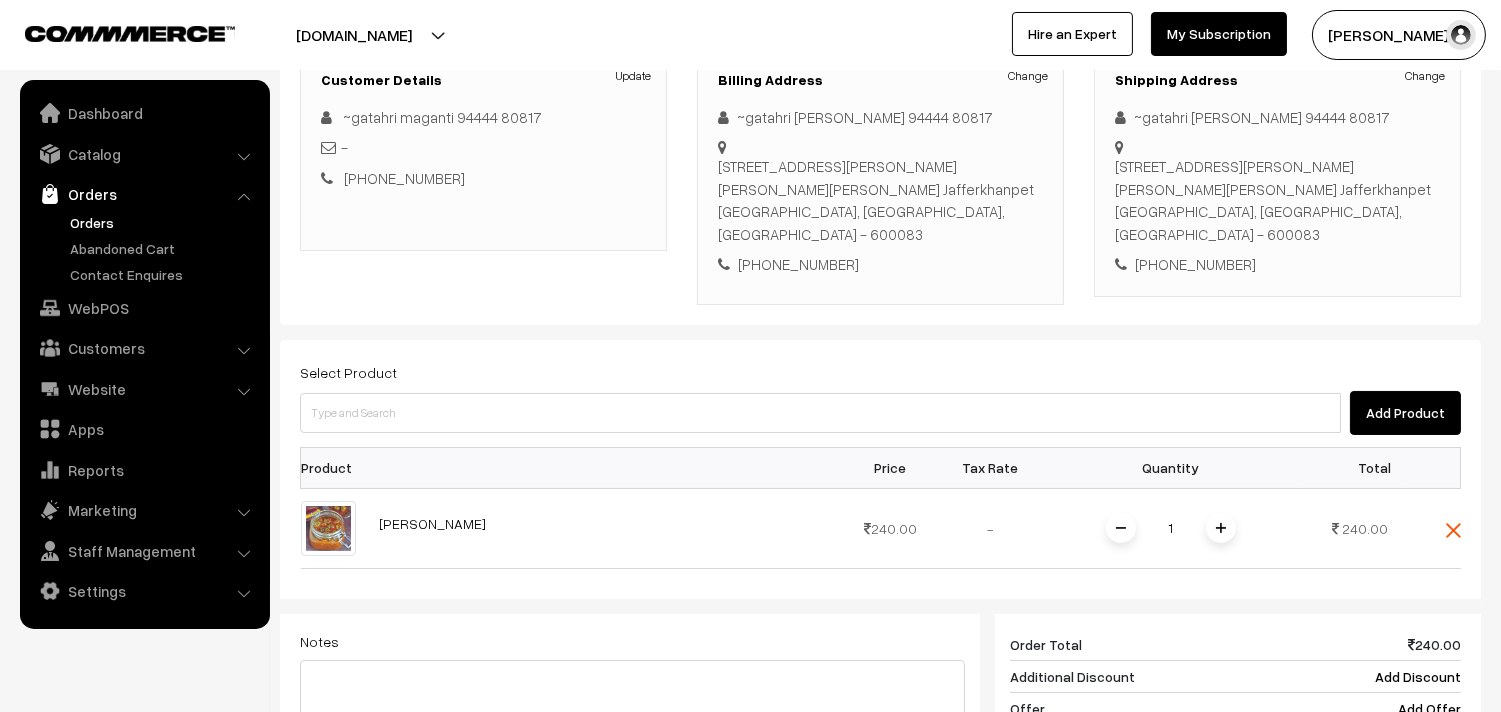 scroll, scrollTop: 782, scrollLeft: 0, axis: vertical 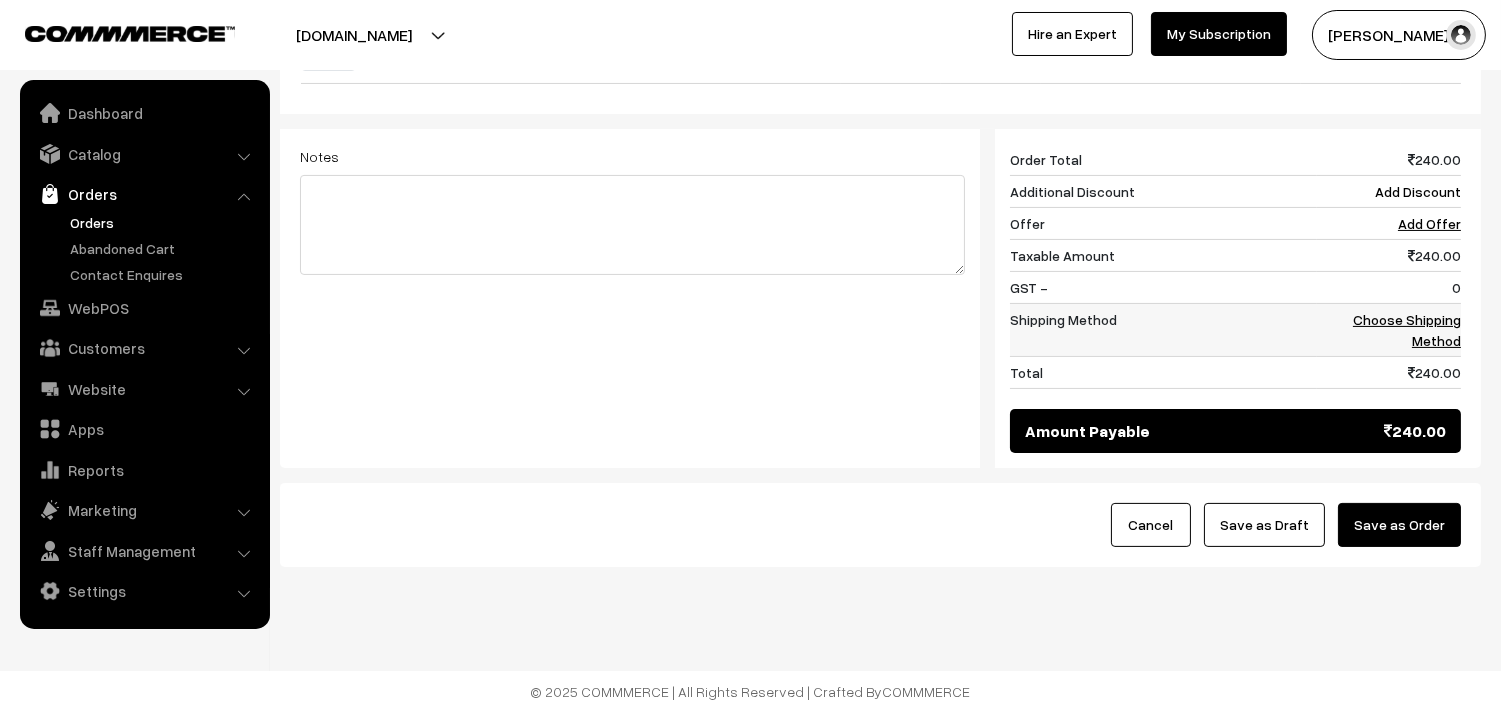click on "Choose Shipping Method" at bounding box center [1407, 330] 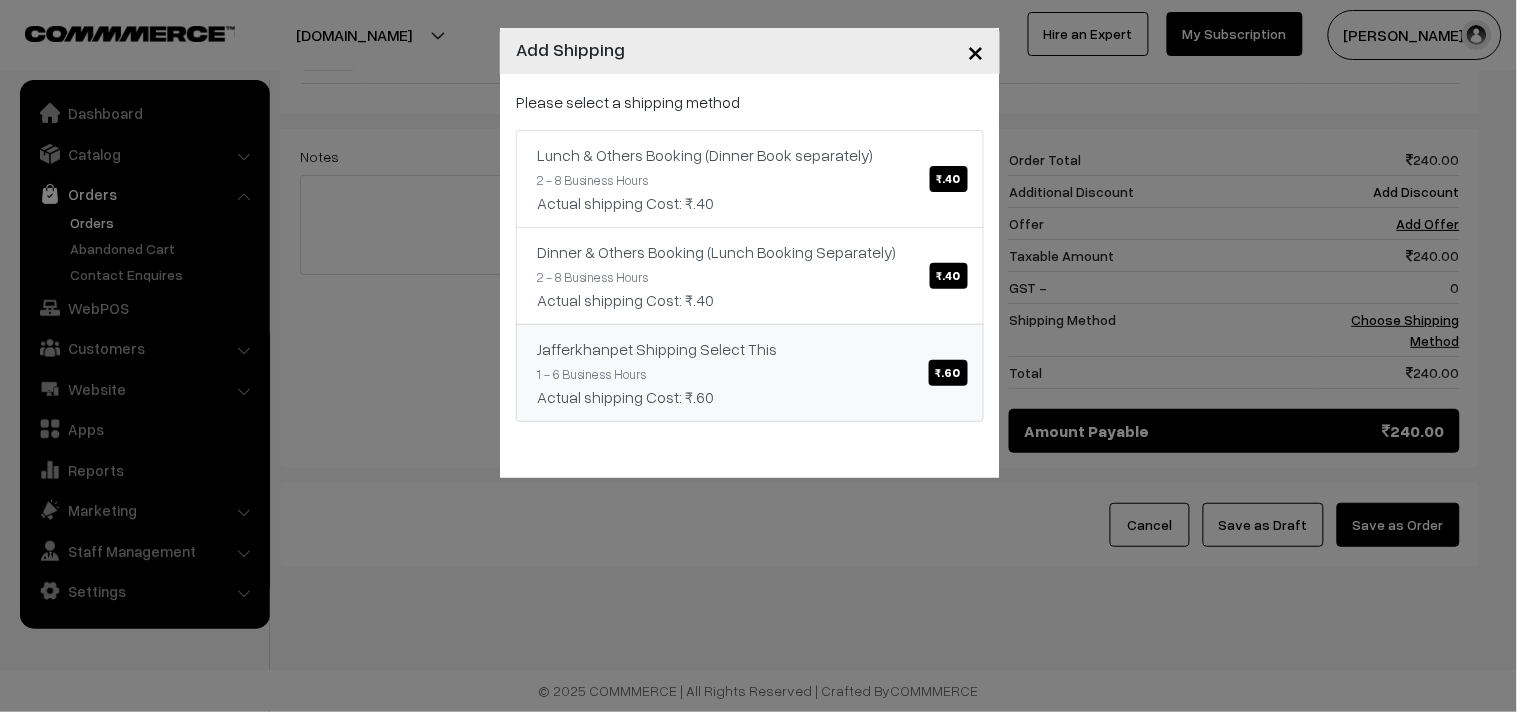 click on "Jafferkhanpet Shipping Select This
₹.60
1 - 6 Business Hours Actual shipping Cost: ₹.60" at bounding box center [750, 373] 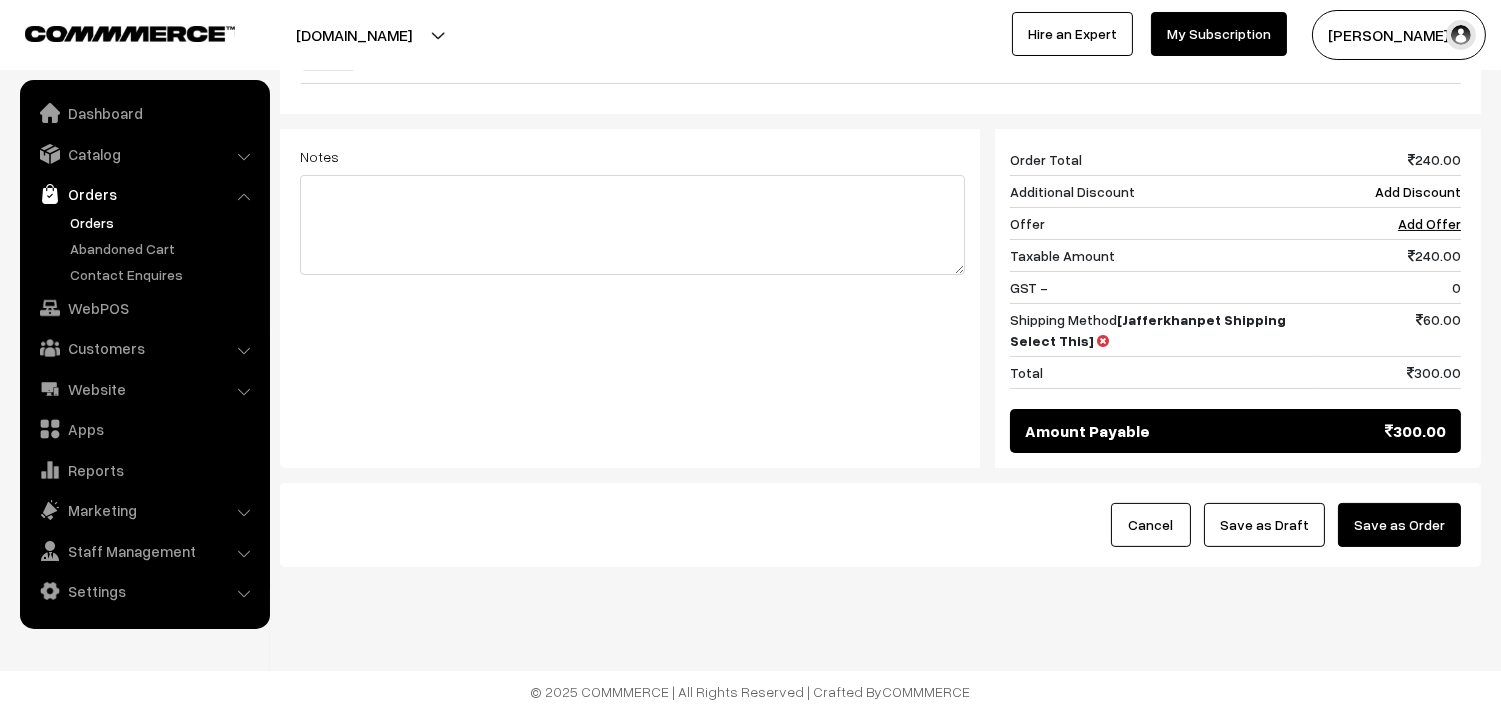 click on "Save as Draft" at bounding box center (1264, 525) 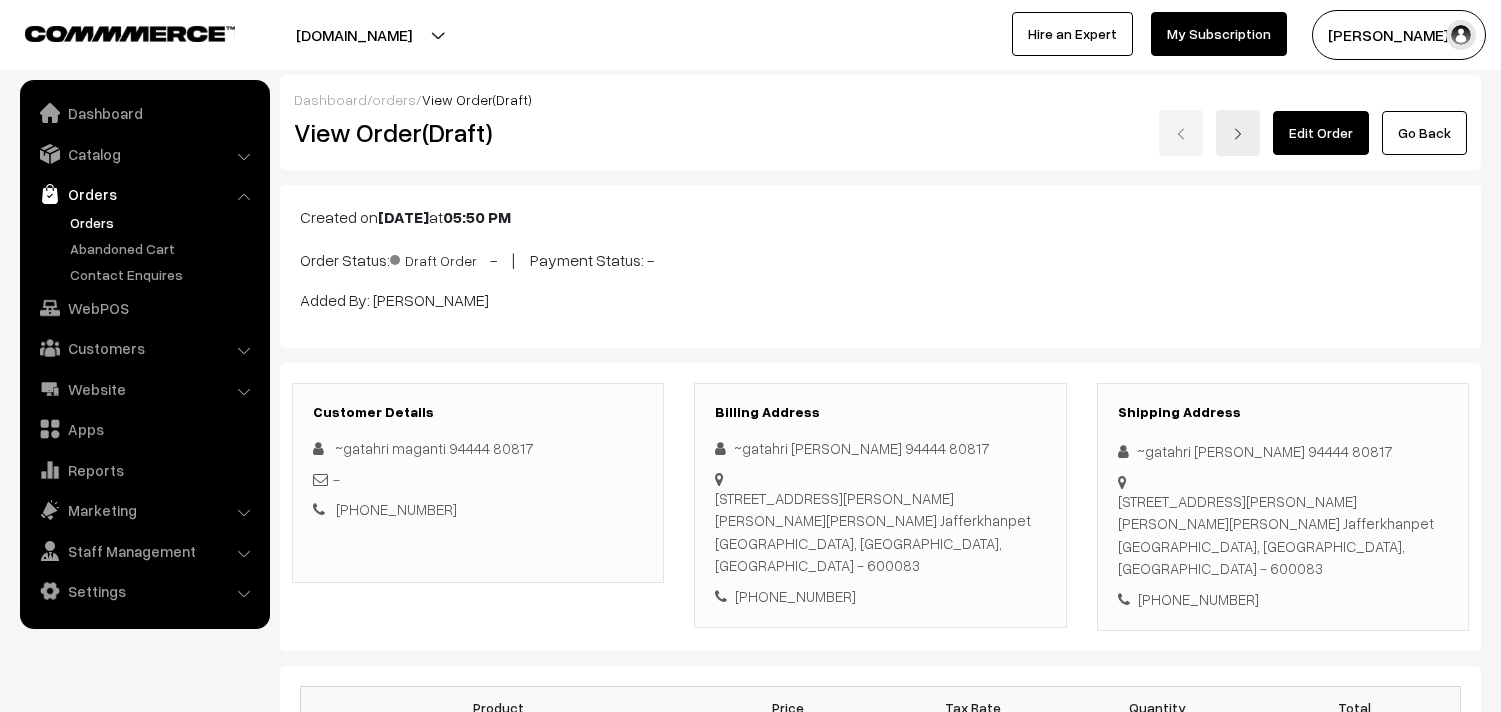 scroll, scrollTop: 0, scrollLeft: 0, axis: both 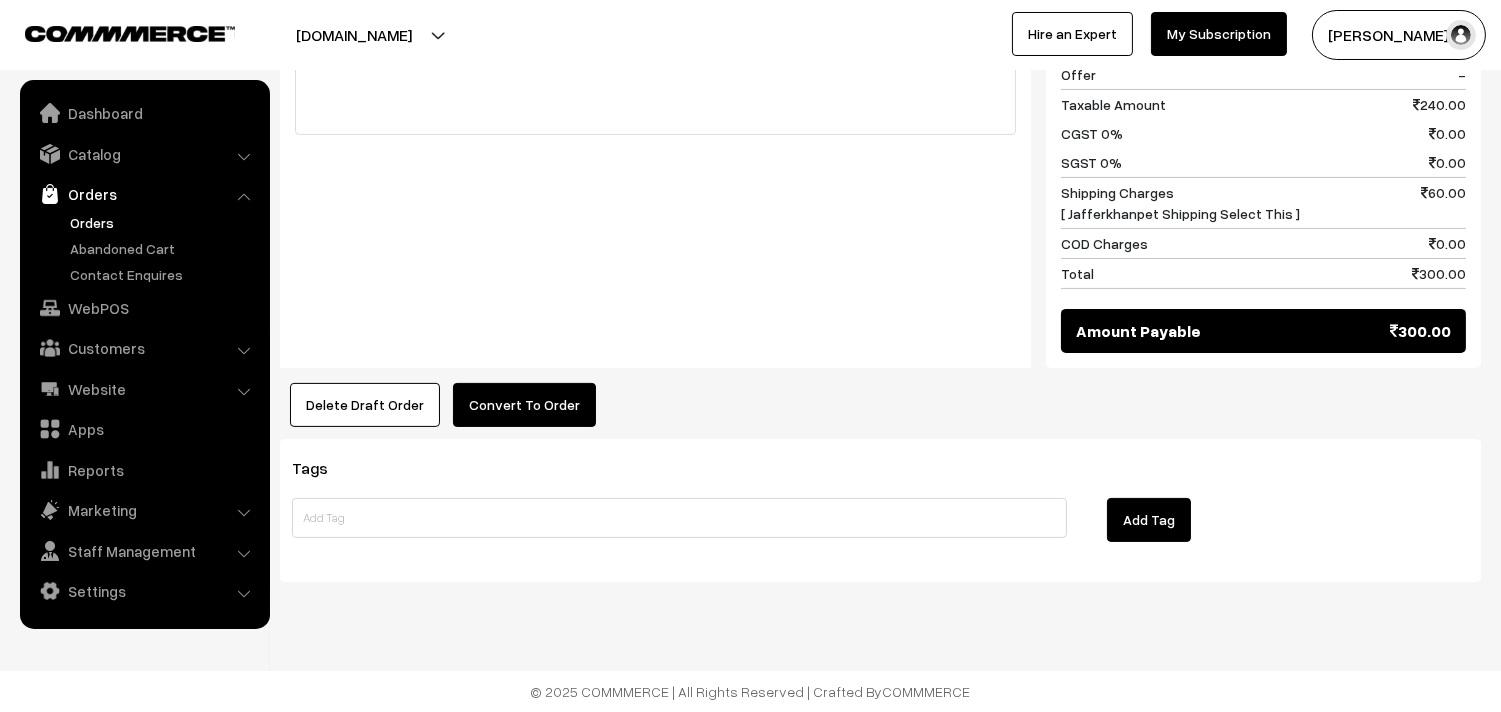 click on "Convert To Order" at bounding box center [524, 405] 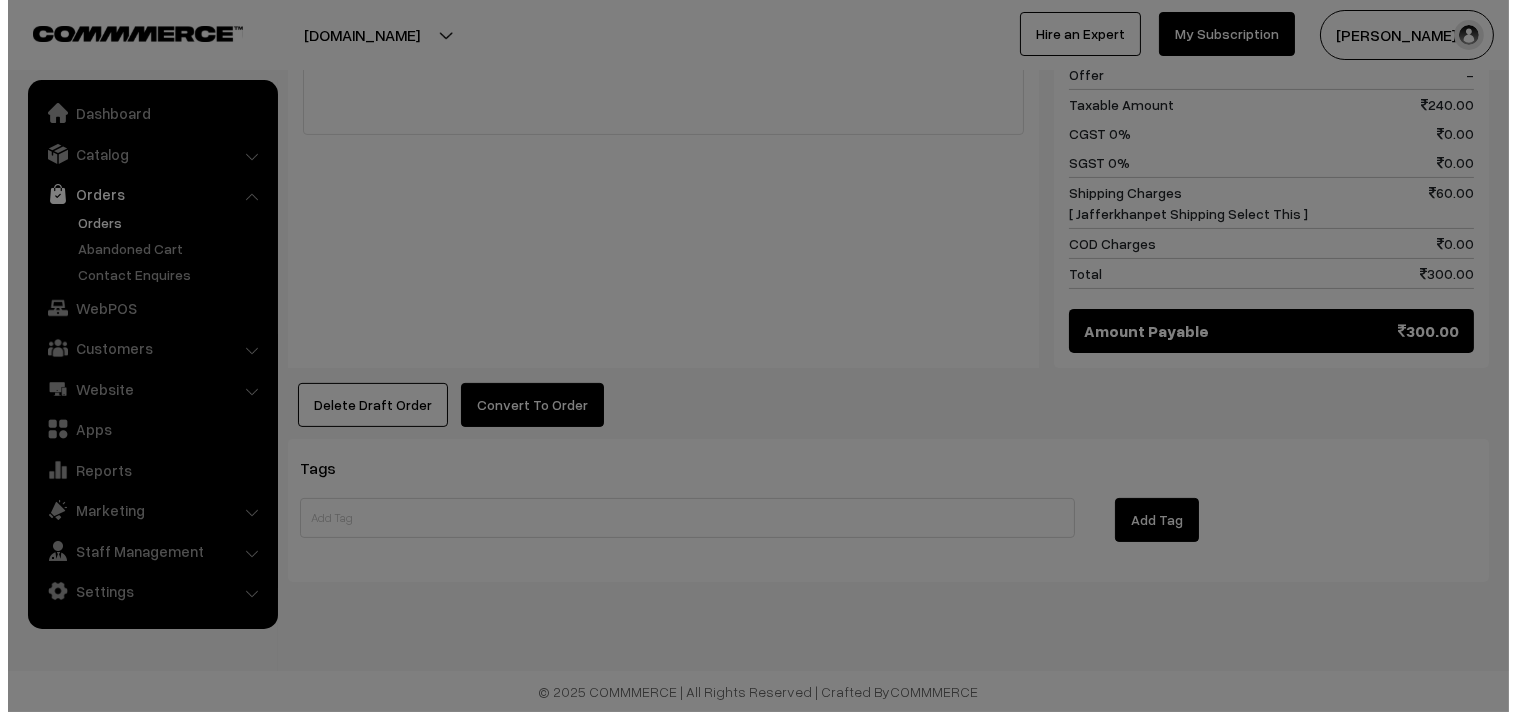 scroll, scrollTop: 978, scrollLeft: 0, axis: vertical 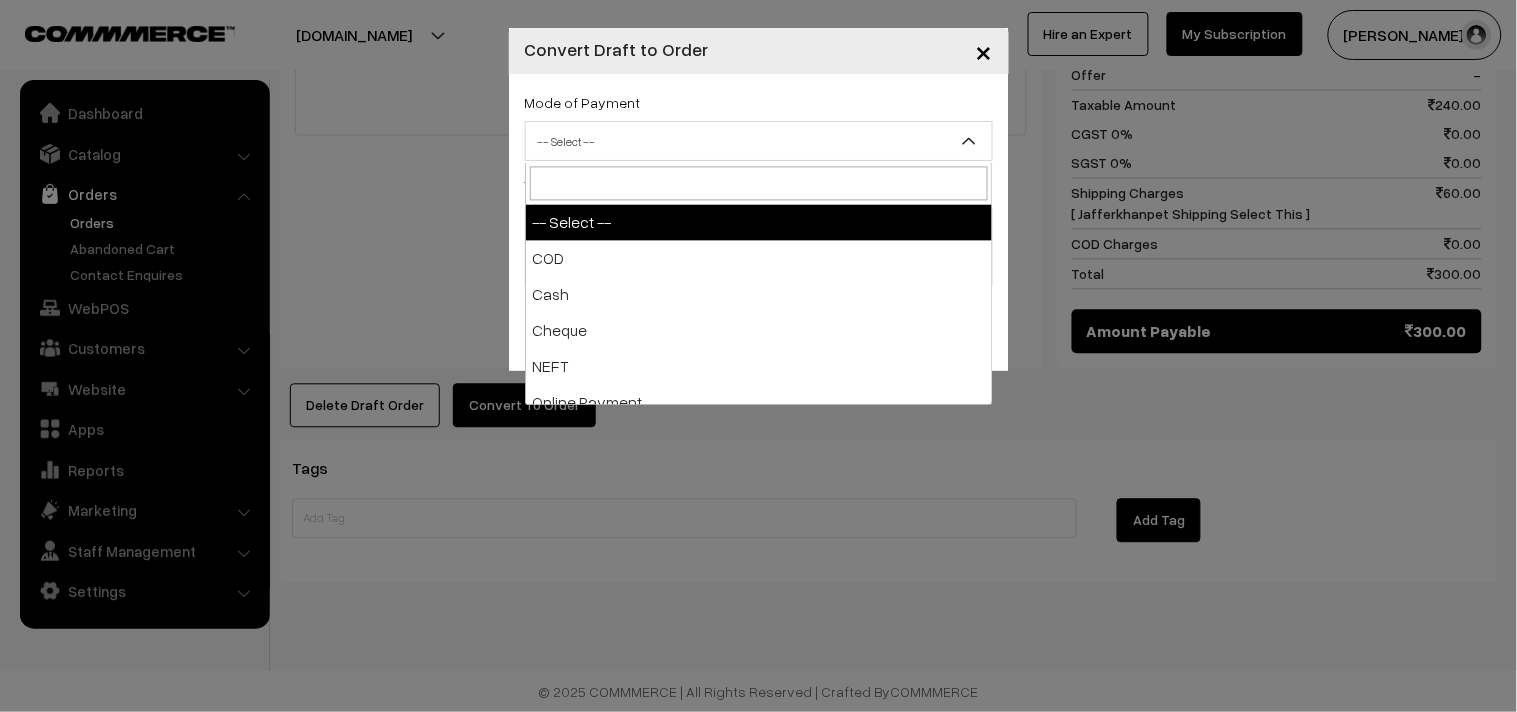 click on "-- Select --" at bounding box center (759, 141) 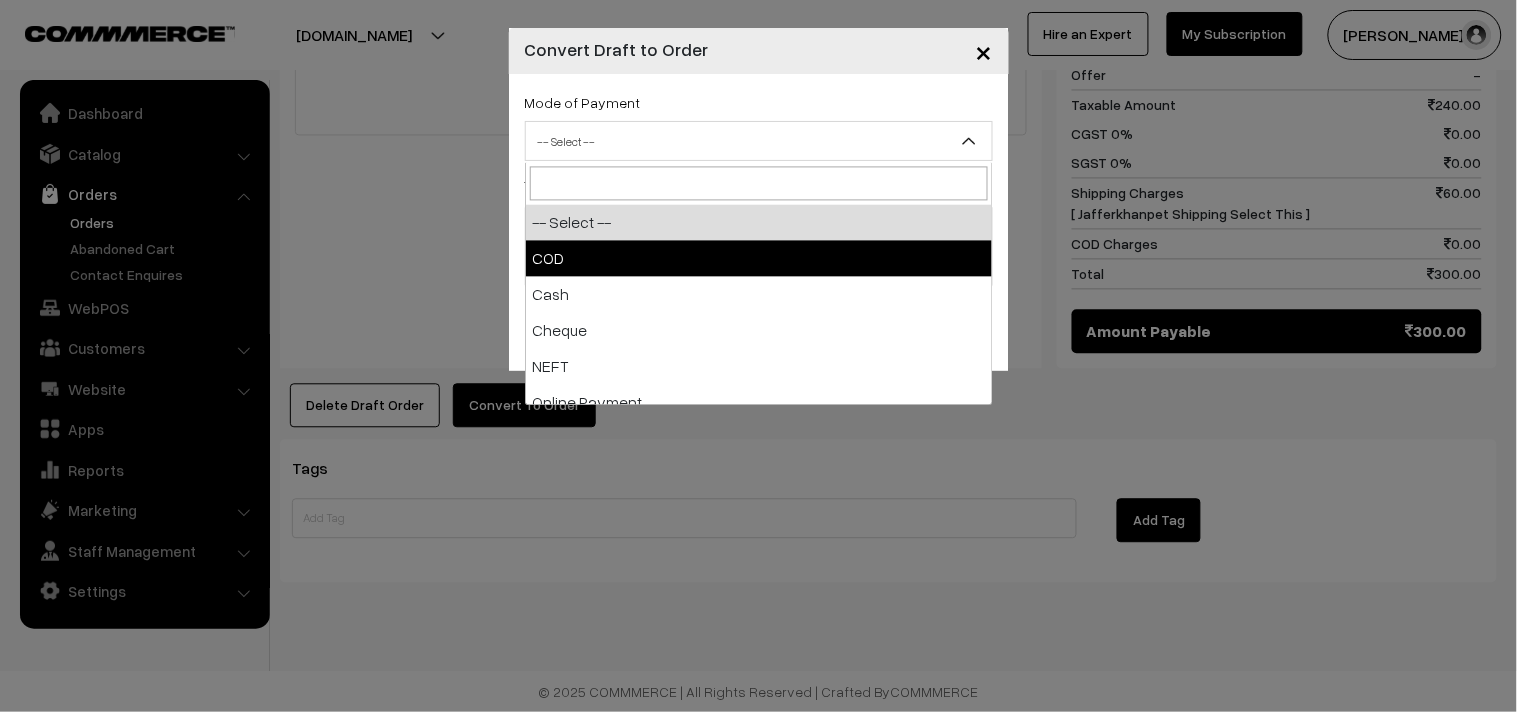 select on "1" 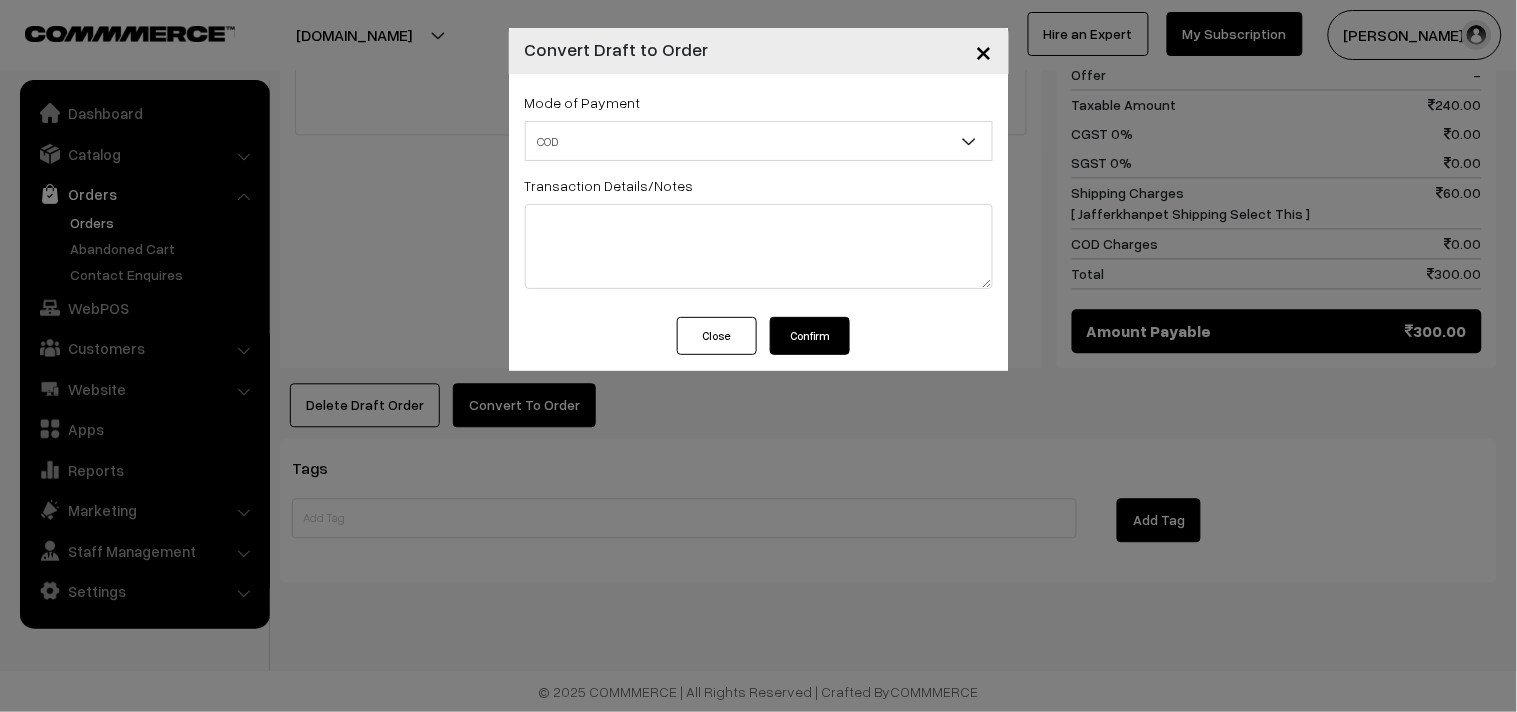 click on "Confirm" at bounding box center (810, 336) 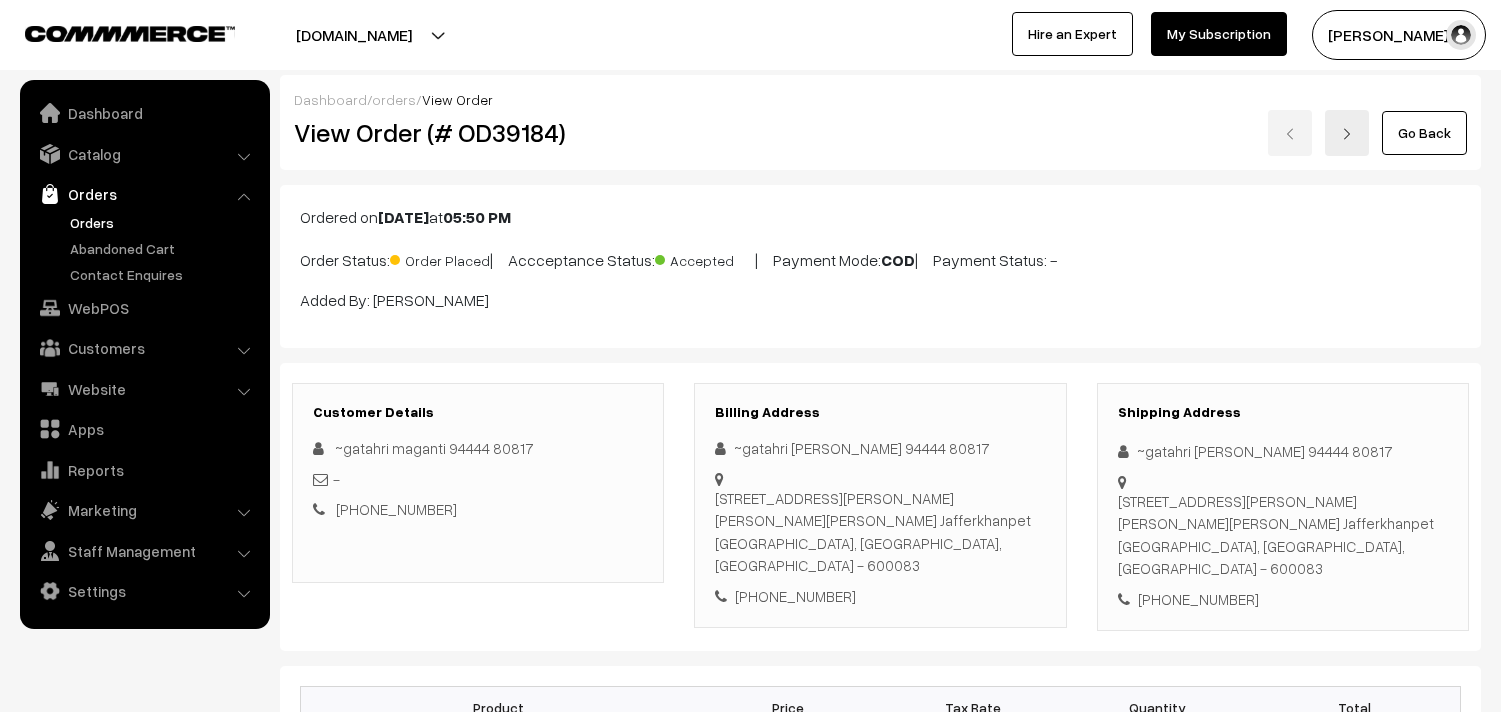 scroll, scrollTop: 976, scrollLeft: 0, axis: vertical 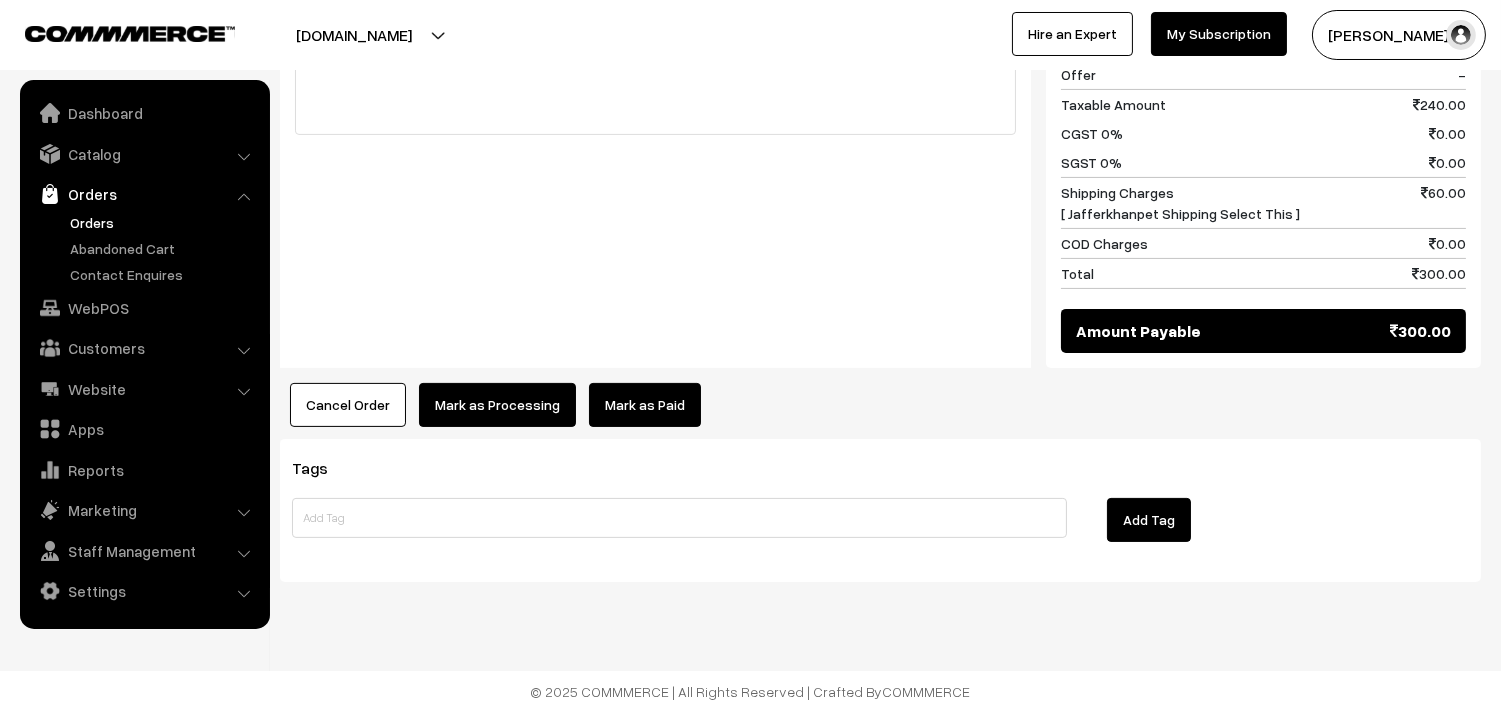 click on "Mark as Processing" at bounding box center (497, 405) 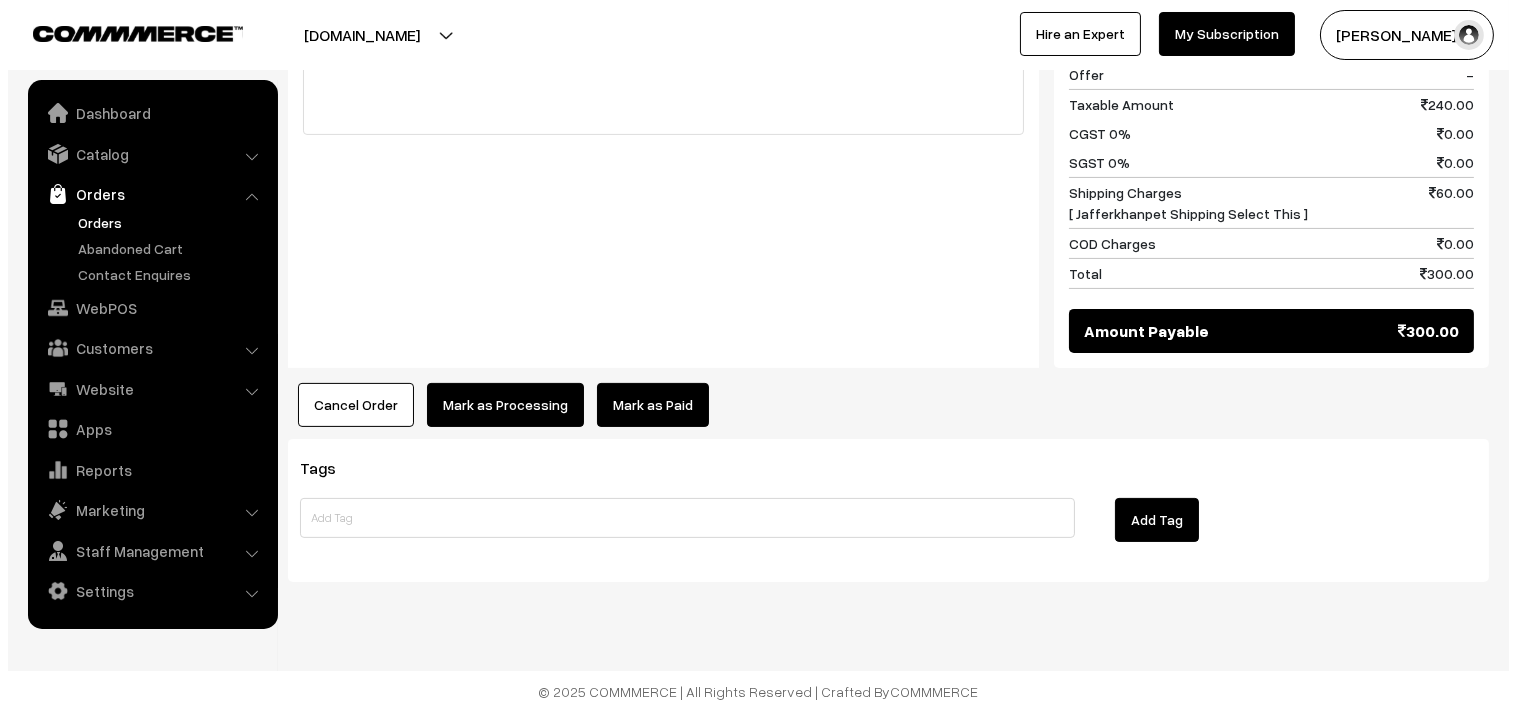 scroll, scrollTop: 978, scrollLeft: 0, axis: vertical 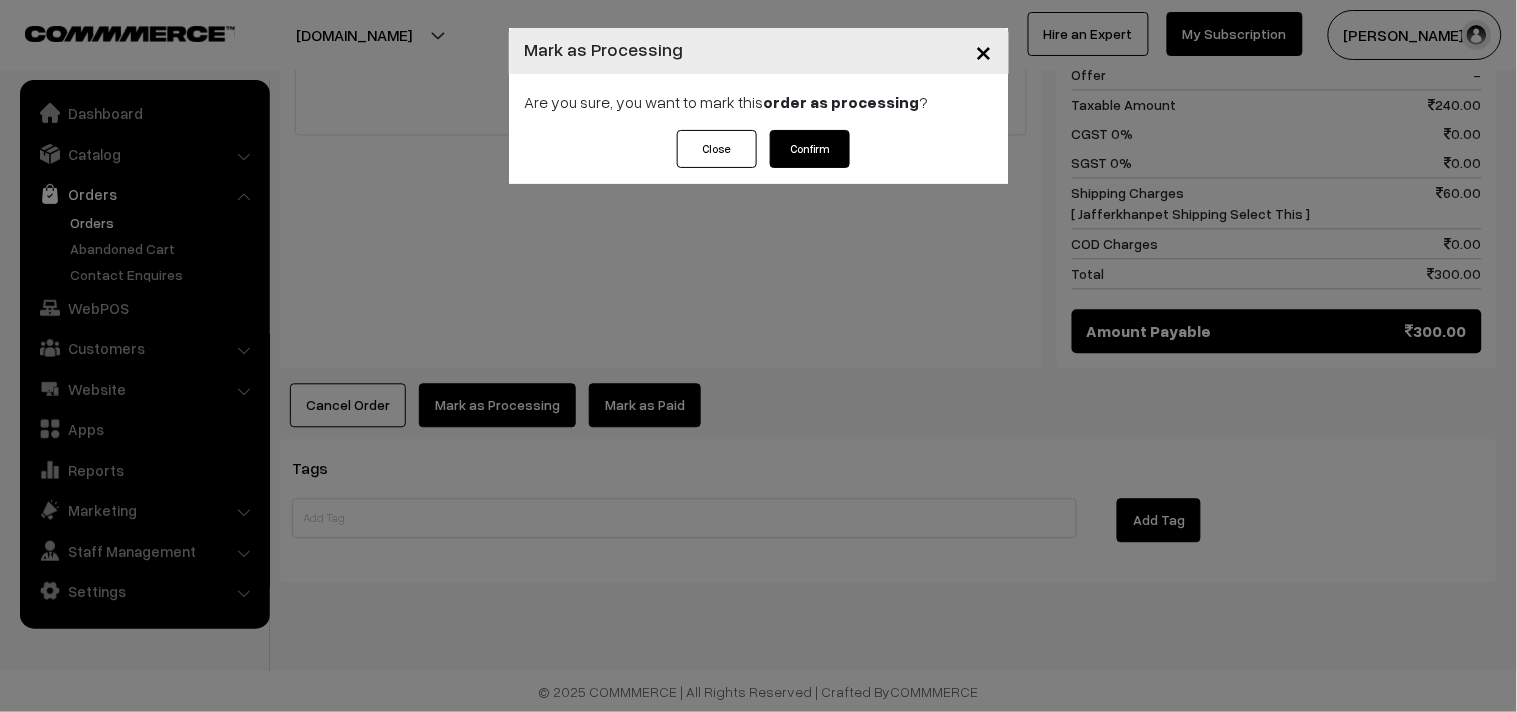 click on "Confirm" at bounding box center (810, 149) 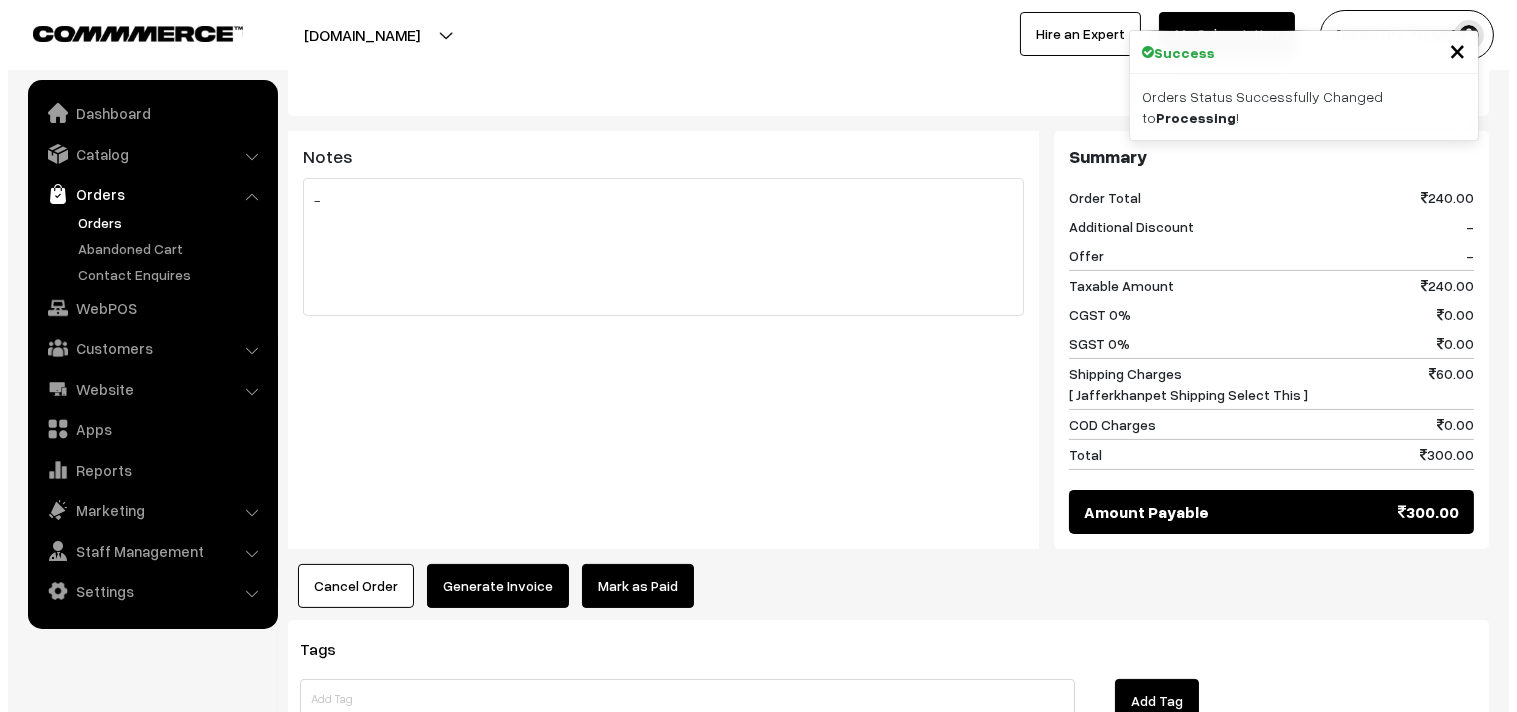 scroll, scrollTop: 888, scrollLeft: 0, axis: vertical 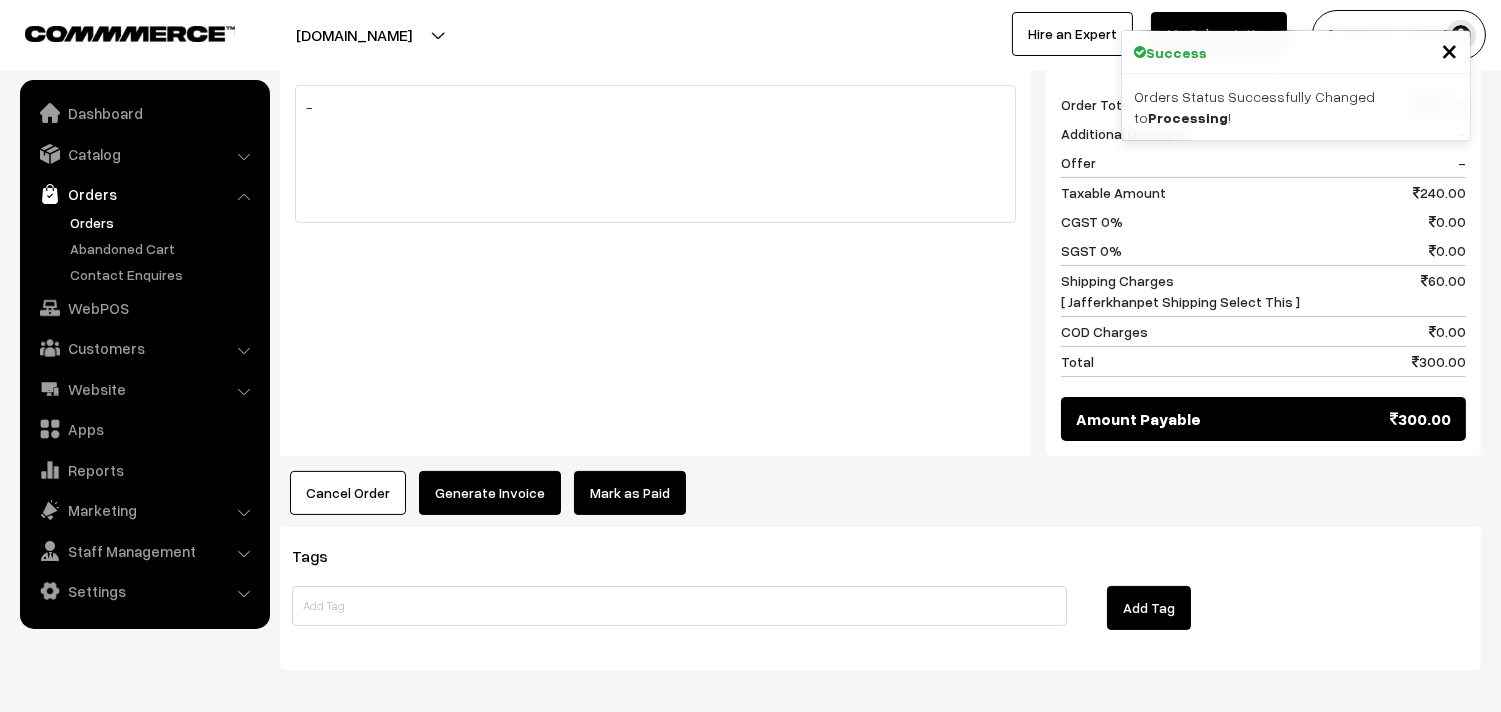 click on "Generate Invoice" at bounding box center (490, 493) 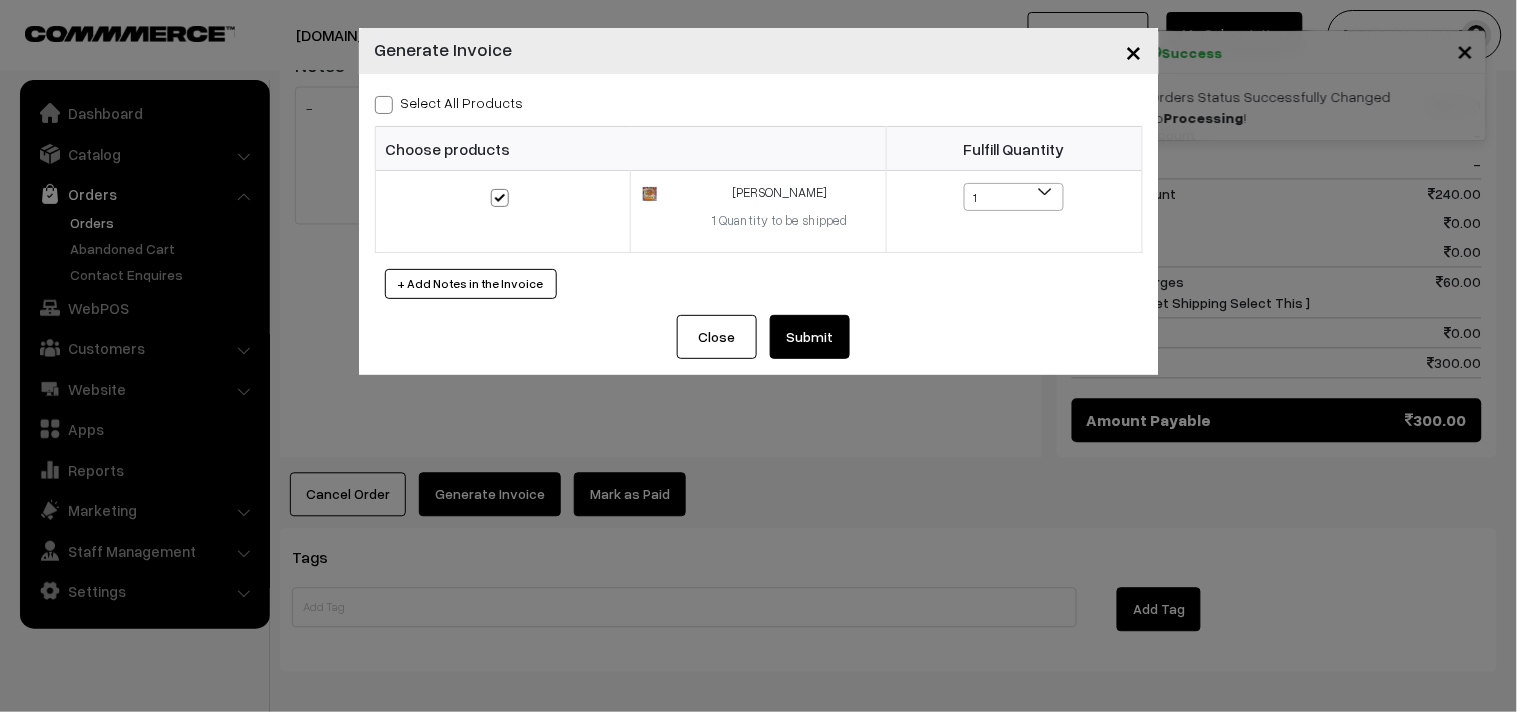 click on "Submit" at bounding box center (810, 337) 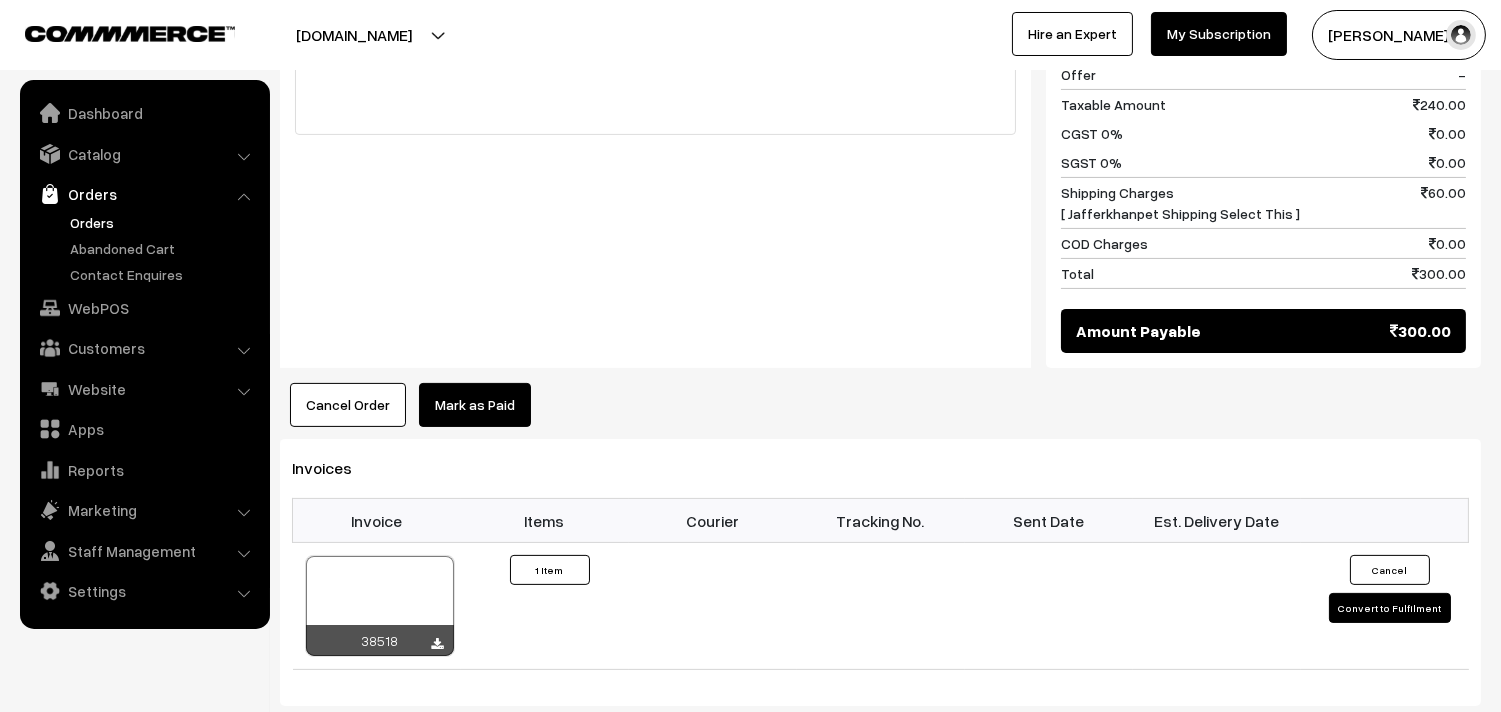 scroll, scrollTop: 1222, scrollLeft: 0, axis: vertical 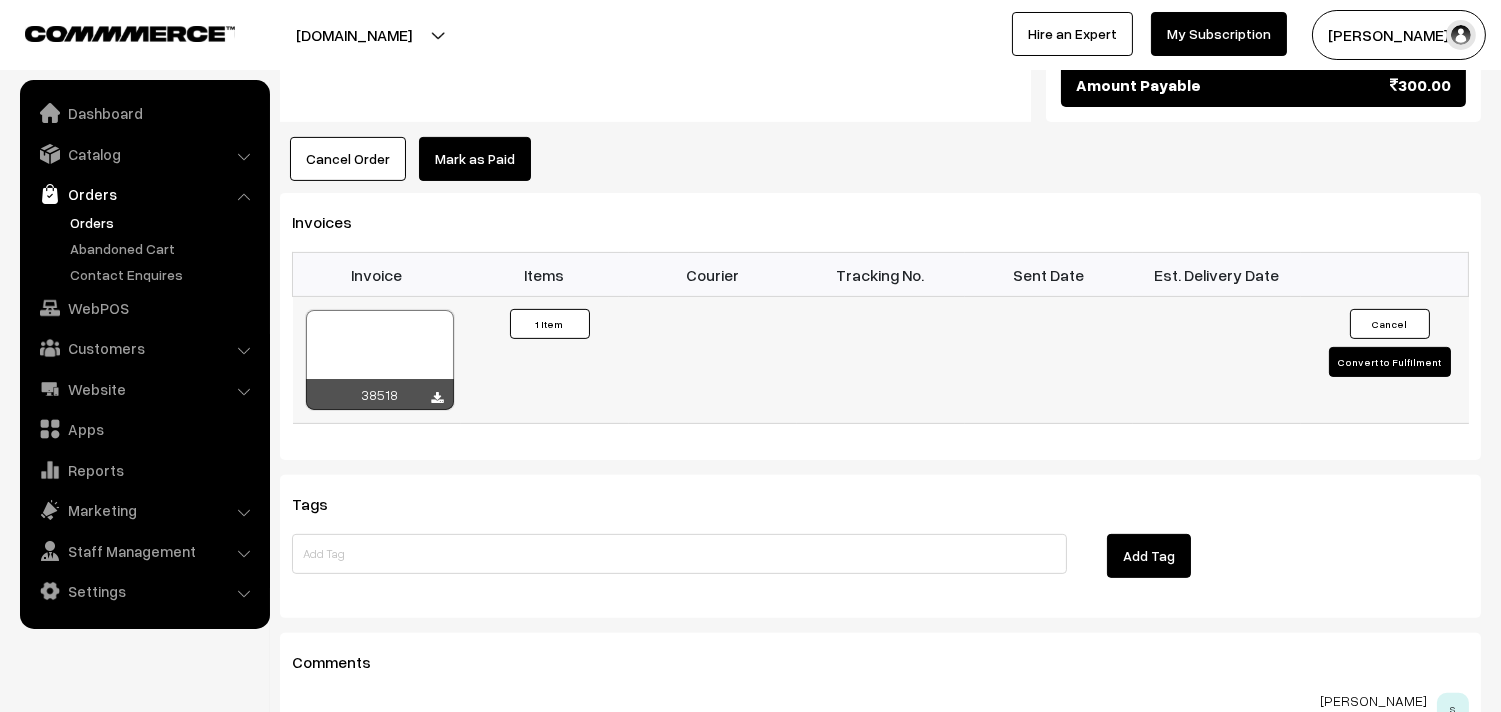 click at bounding box center (380, 360) 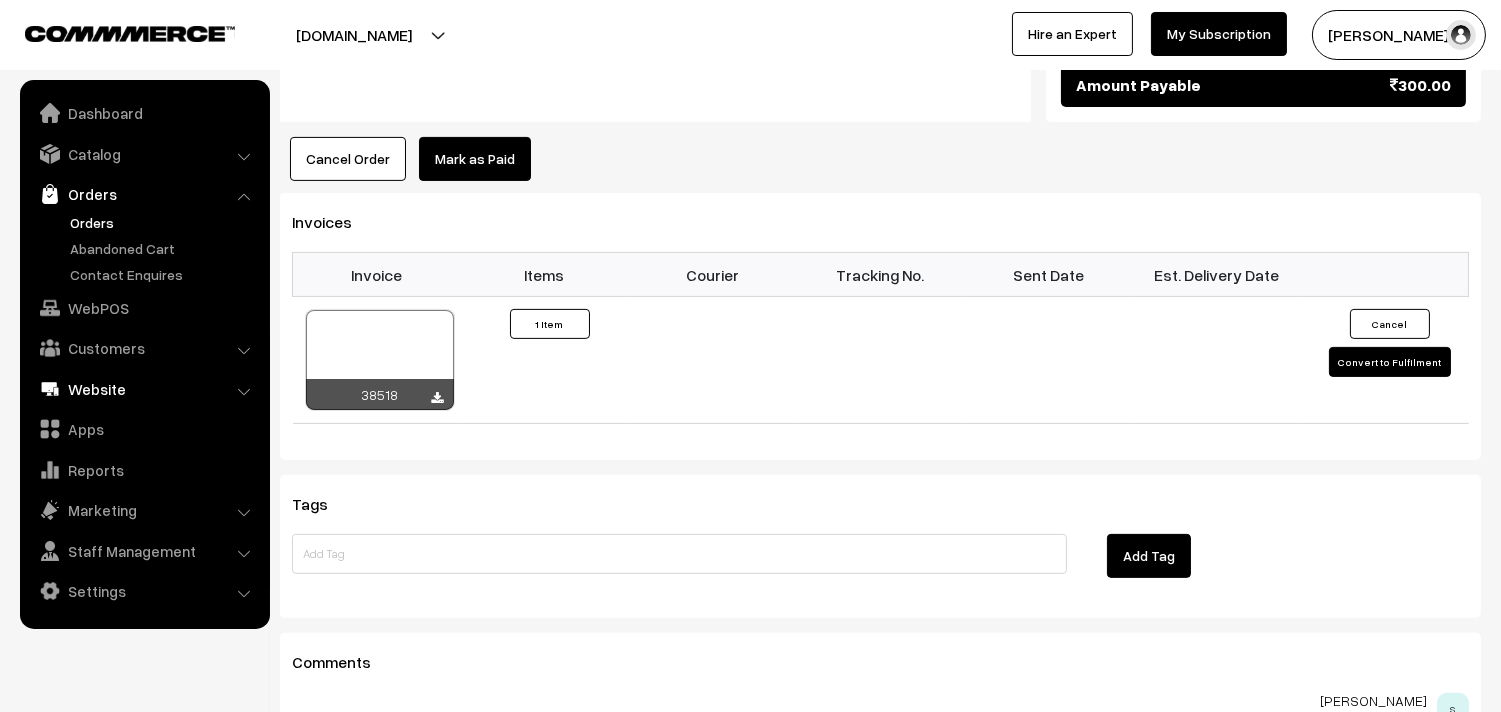 click on "WebPOS" at bounding box center [144, 308] 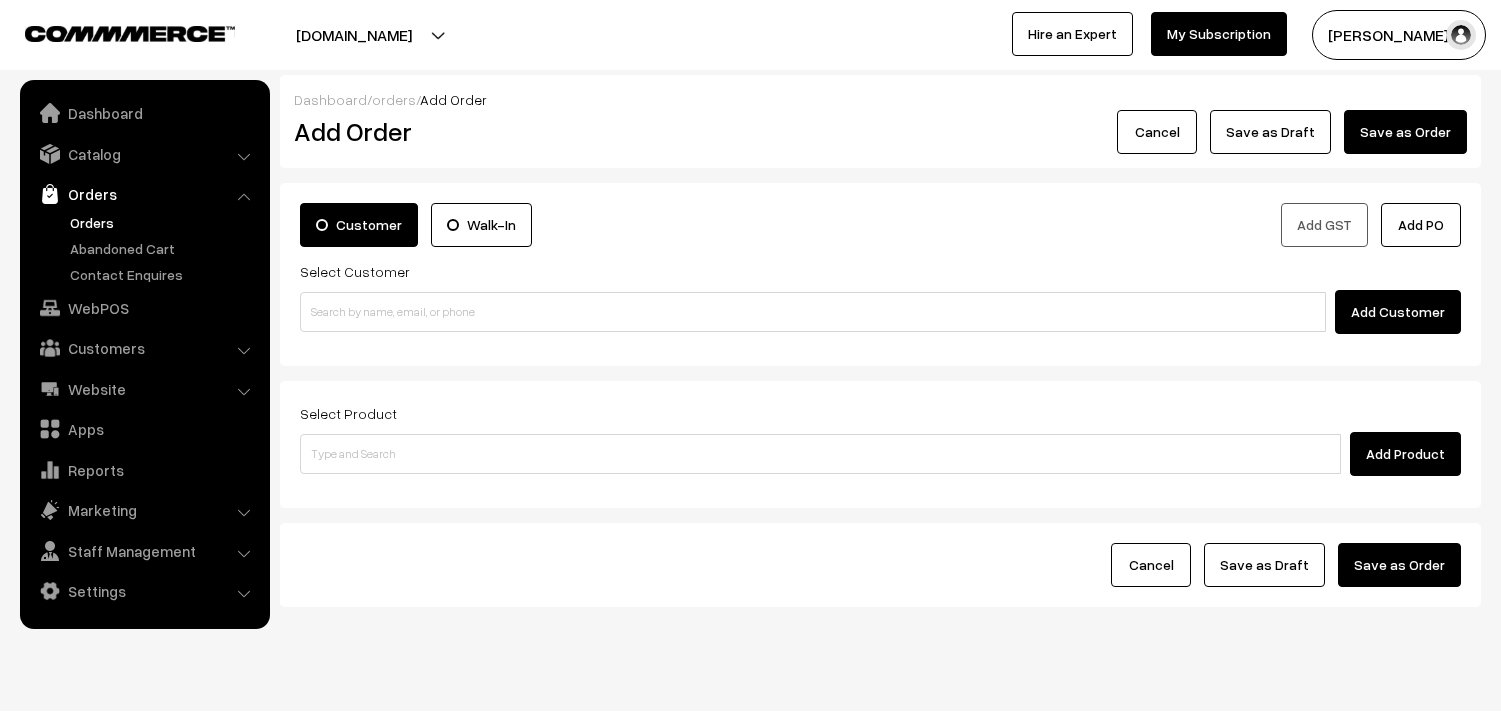 scroll, scrollTop: 0, scrollLeft: 0, axis: both 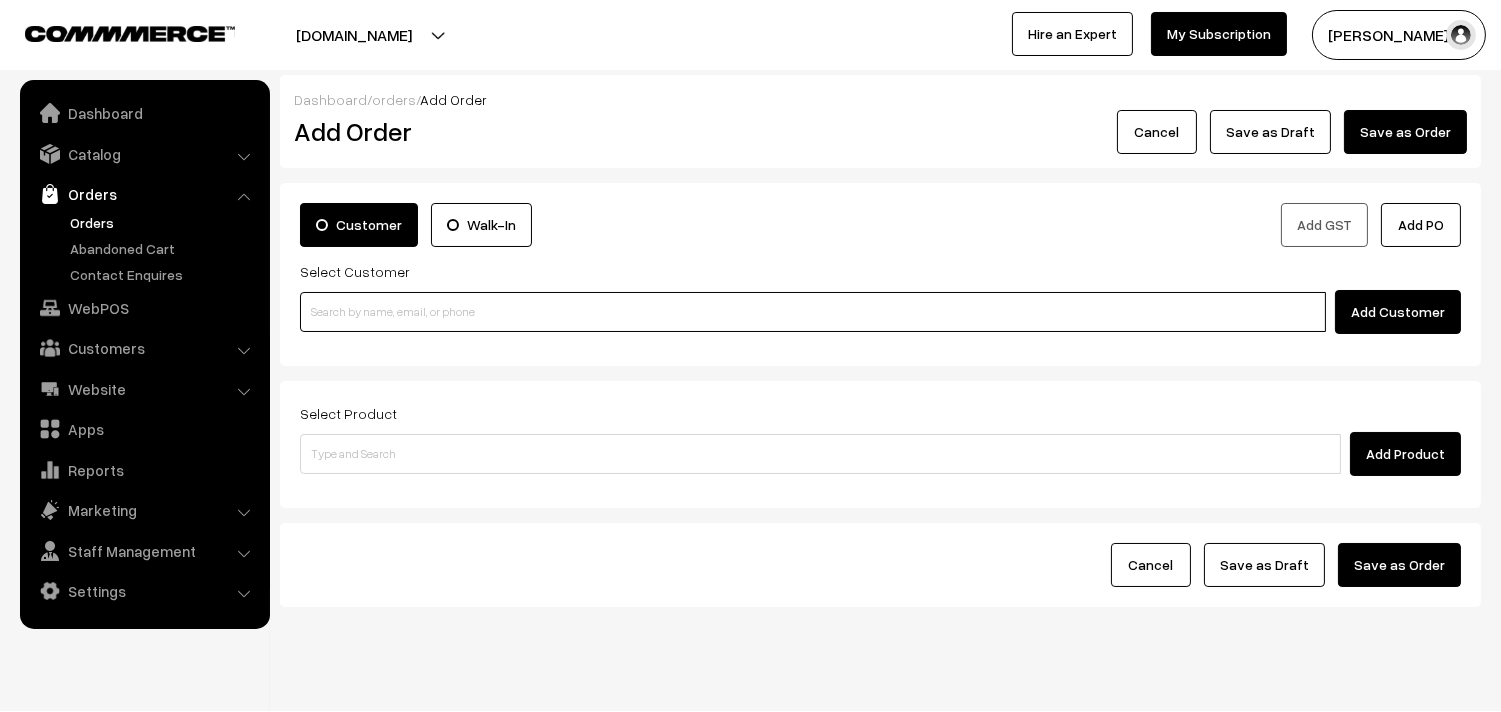 click at bounding box center (813, 312) 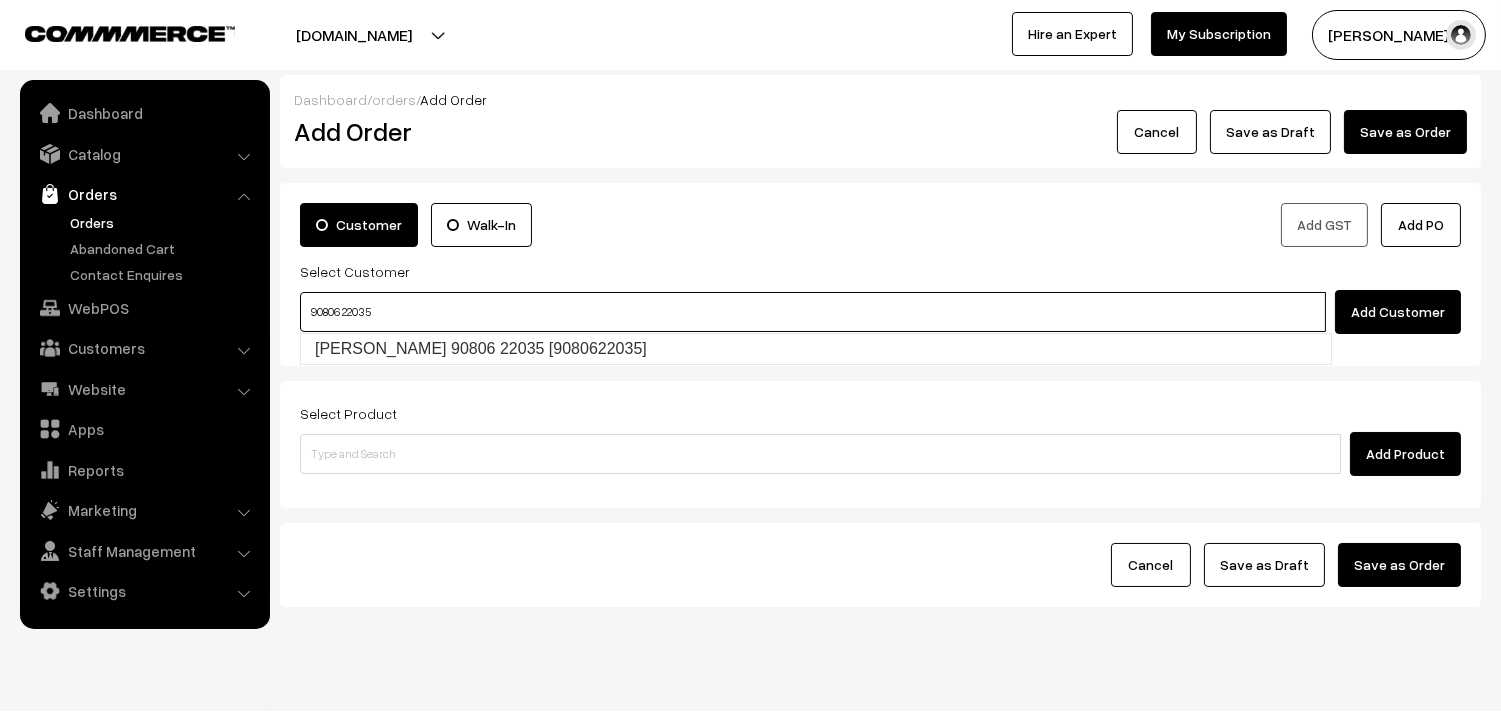 click on "90806 22035" at bounding box center (813, 312) 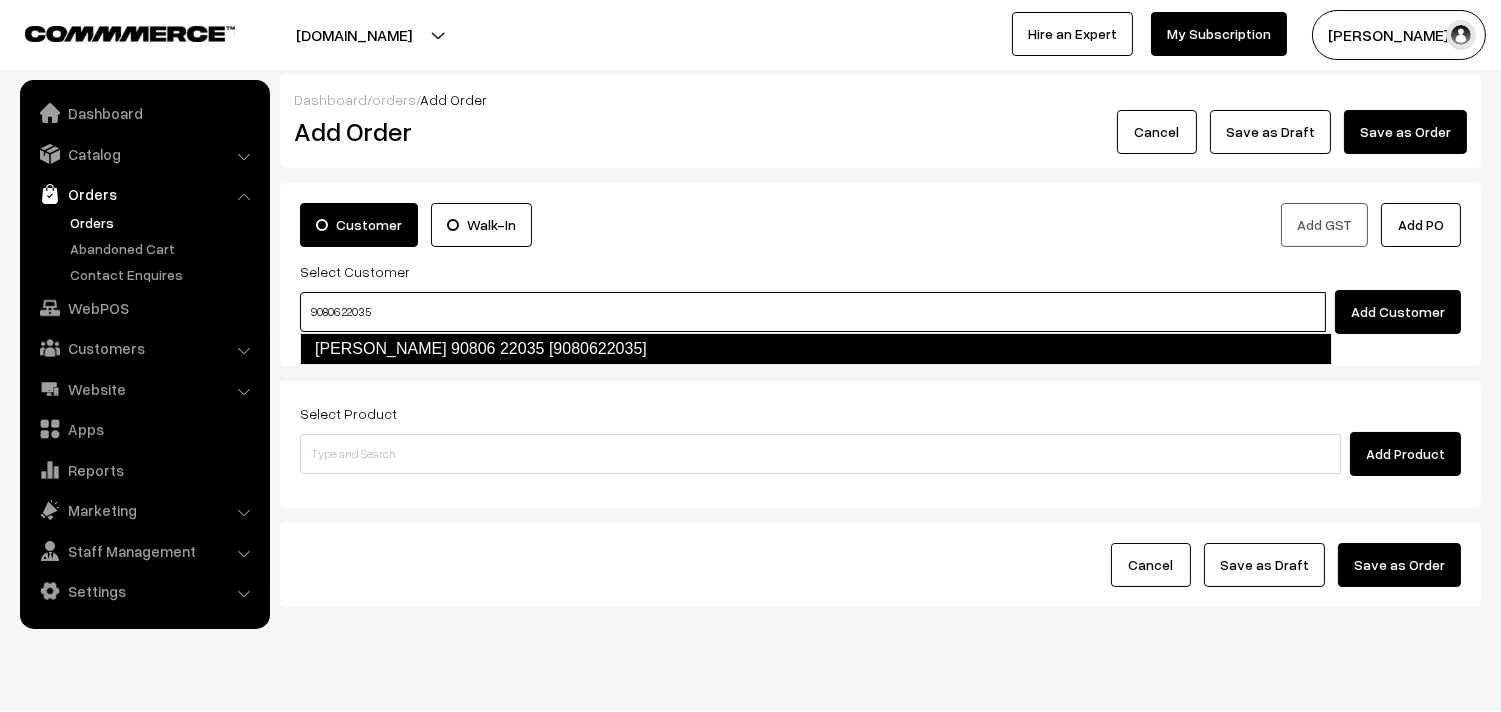 click on "Ganesh venkatarananan 90806 22035  [9080622035]" at bounding box center (816, 349) 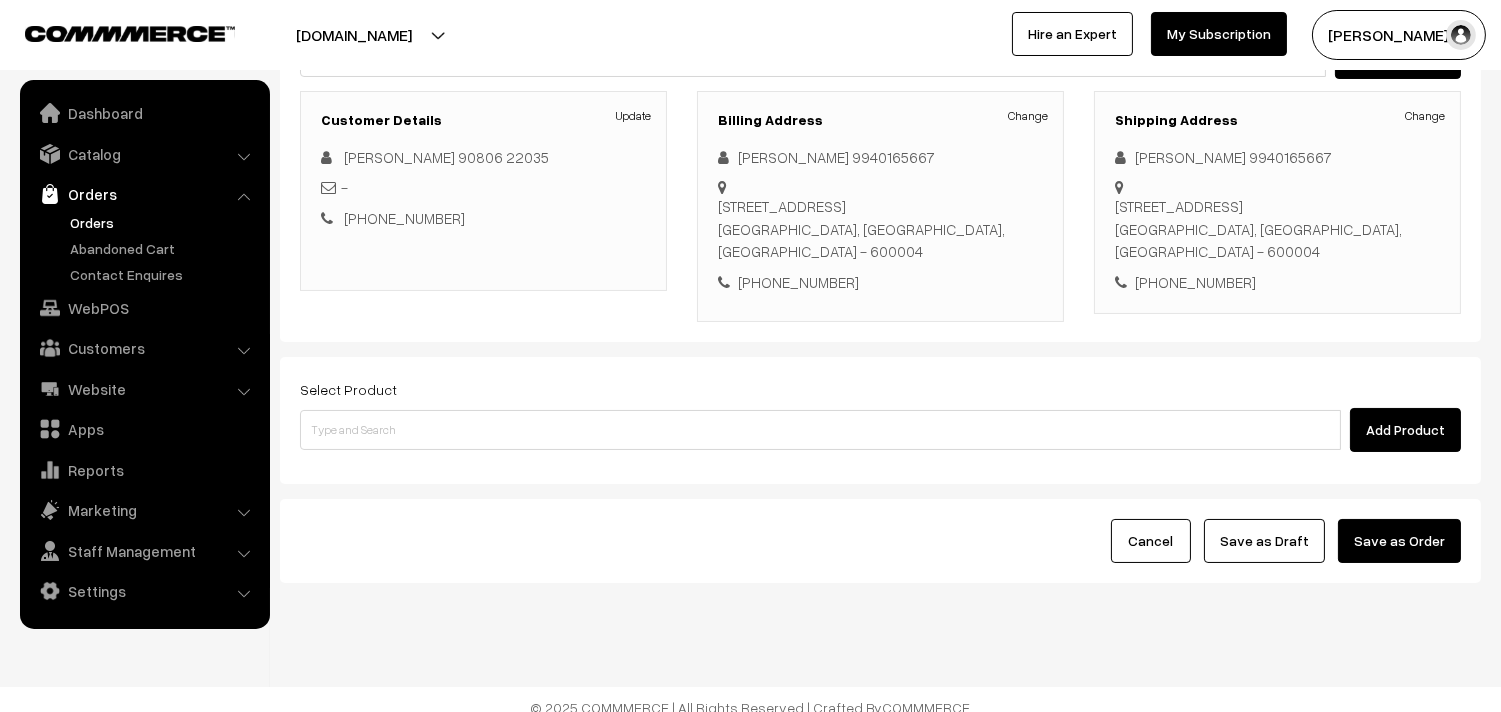 scroll, scrollTop: 272, scrollLeft: 0, axis: vertical 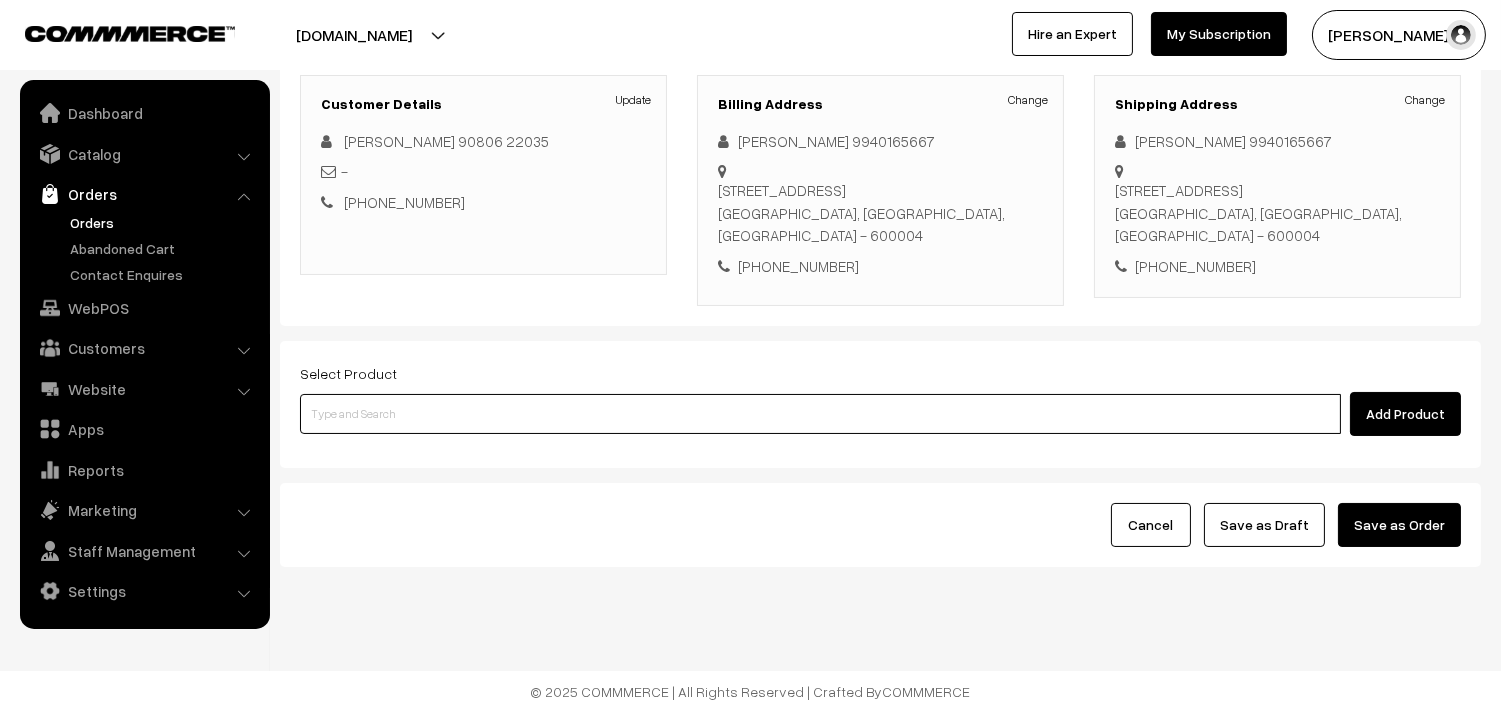 click at bounding box center [820, 414] 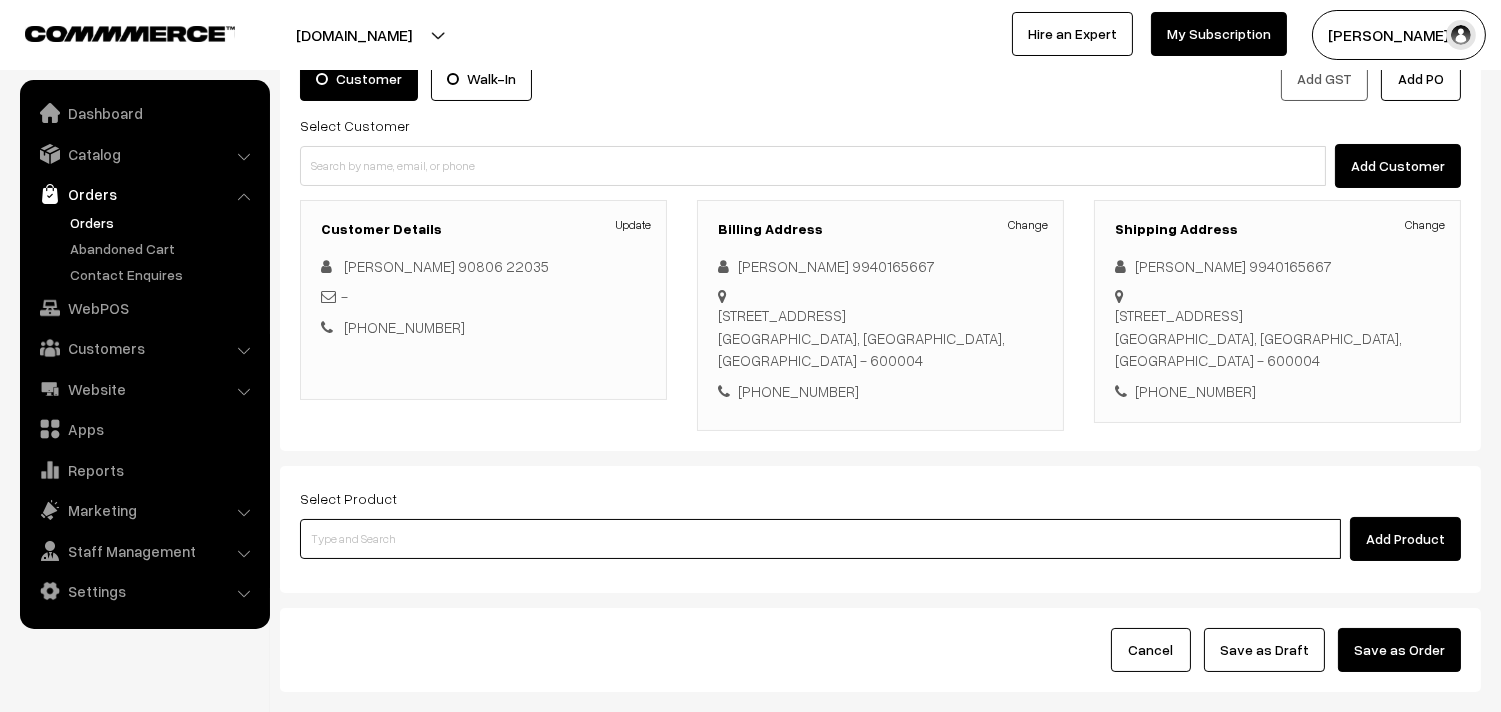 scroll, scrollTop: 0, scrollLeft: 0, axis: both 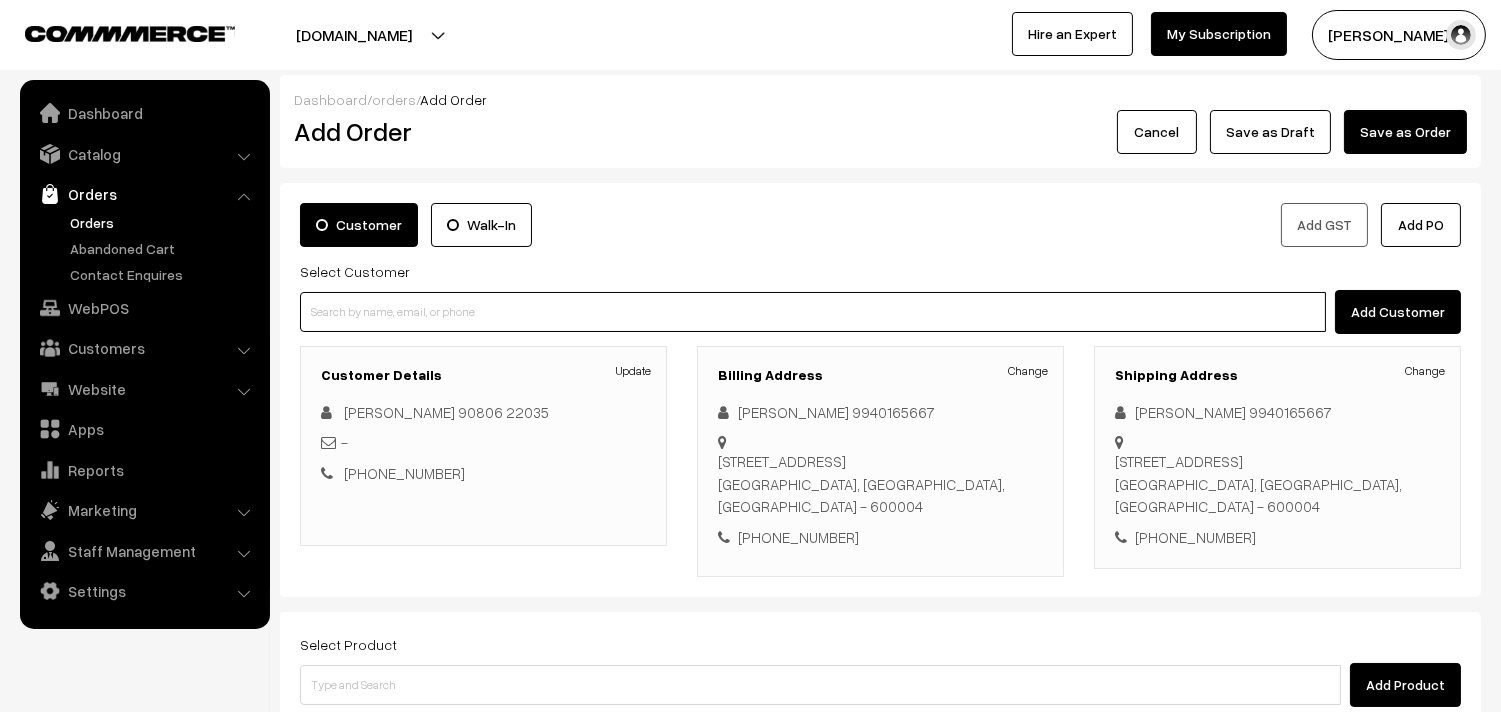 click at bounding box center [813, 312] 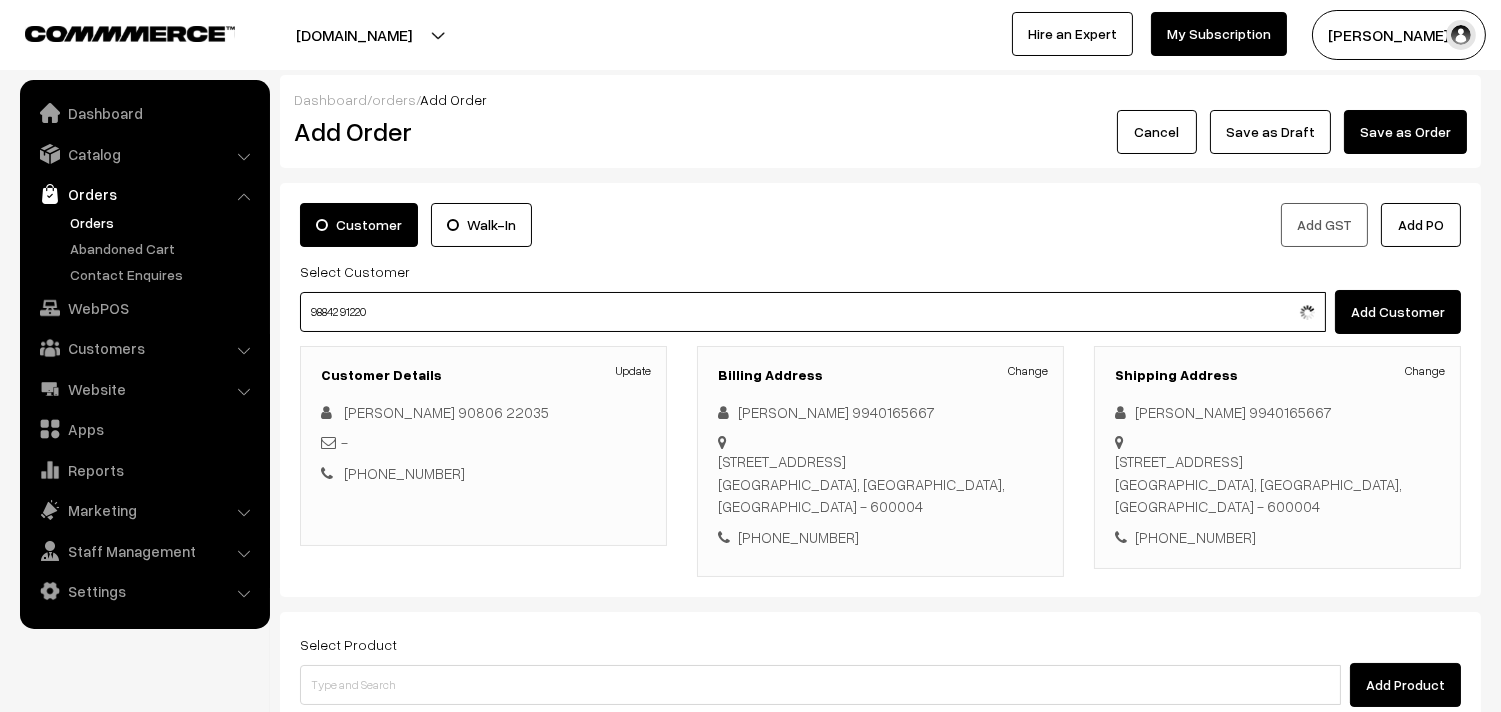 click on "98842 91220" at bounding box center (813, 312) 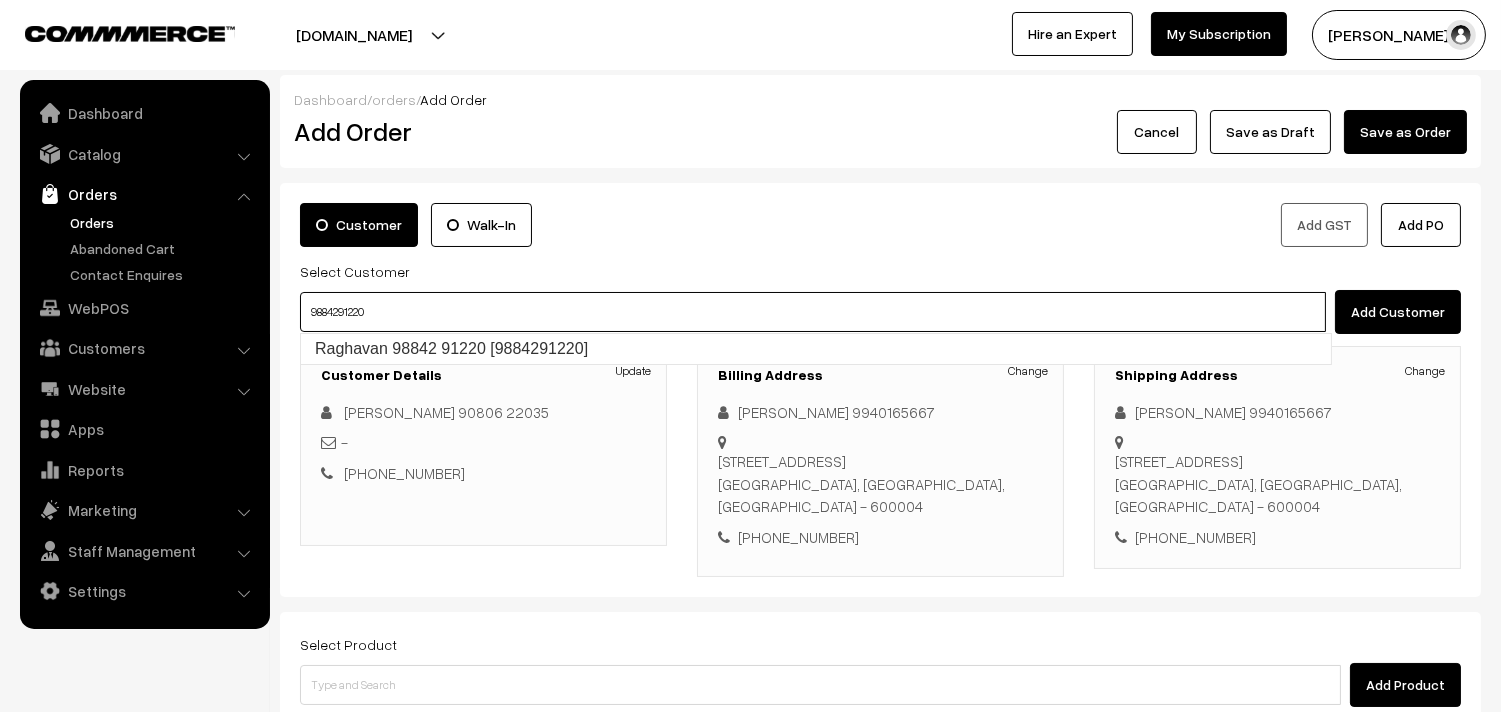 drag, startPoint x: 345, startPoint y: 348, endPoint x: 377, endPoint y: 357, distance: 33.24154 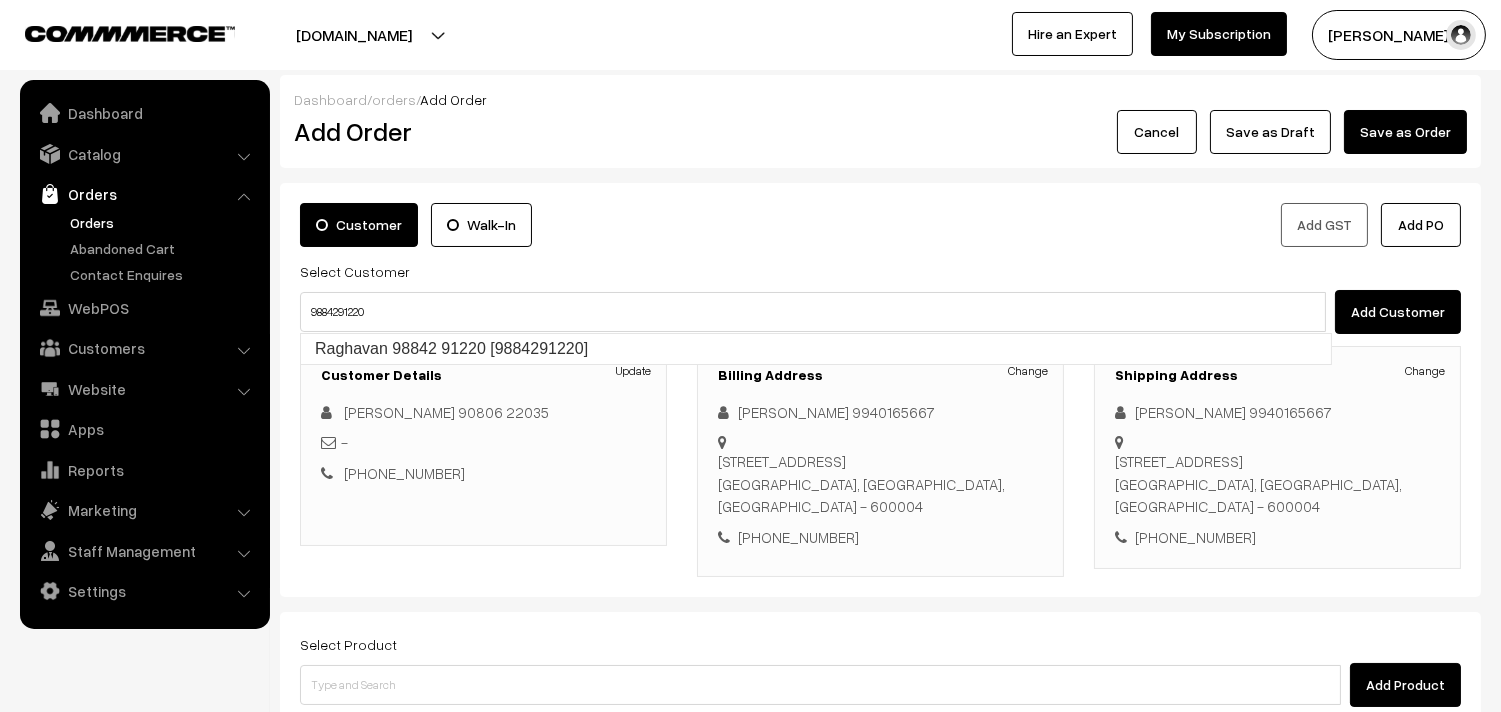 type 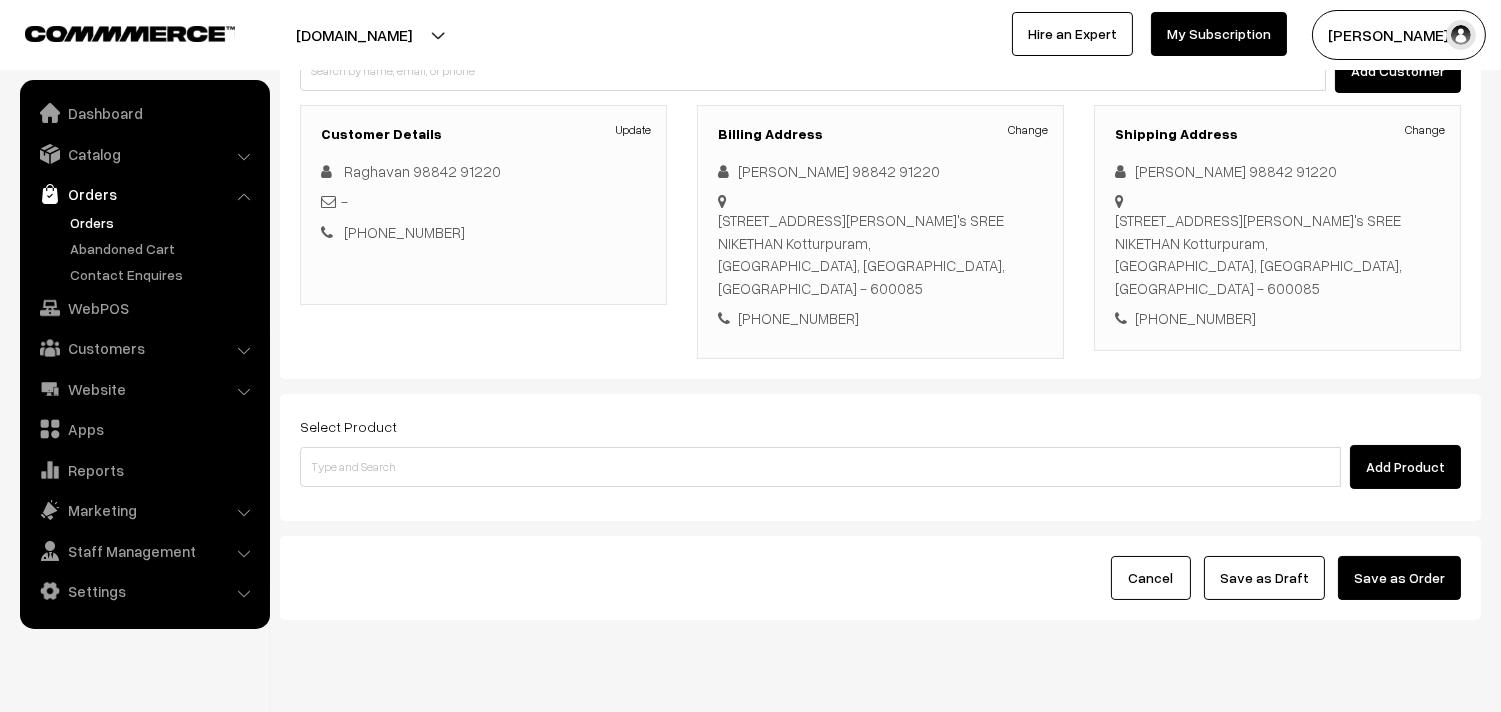 scroll, scrollTop: 272, scrollLeft: 0, axis: vertical 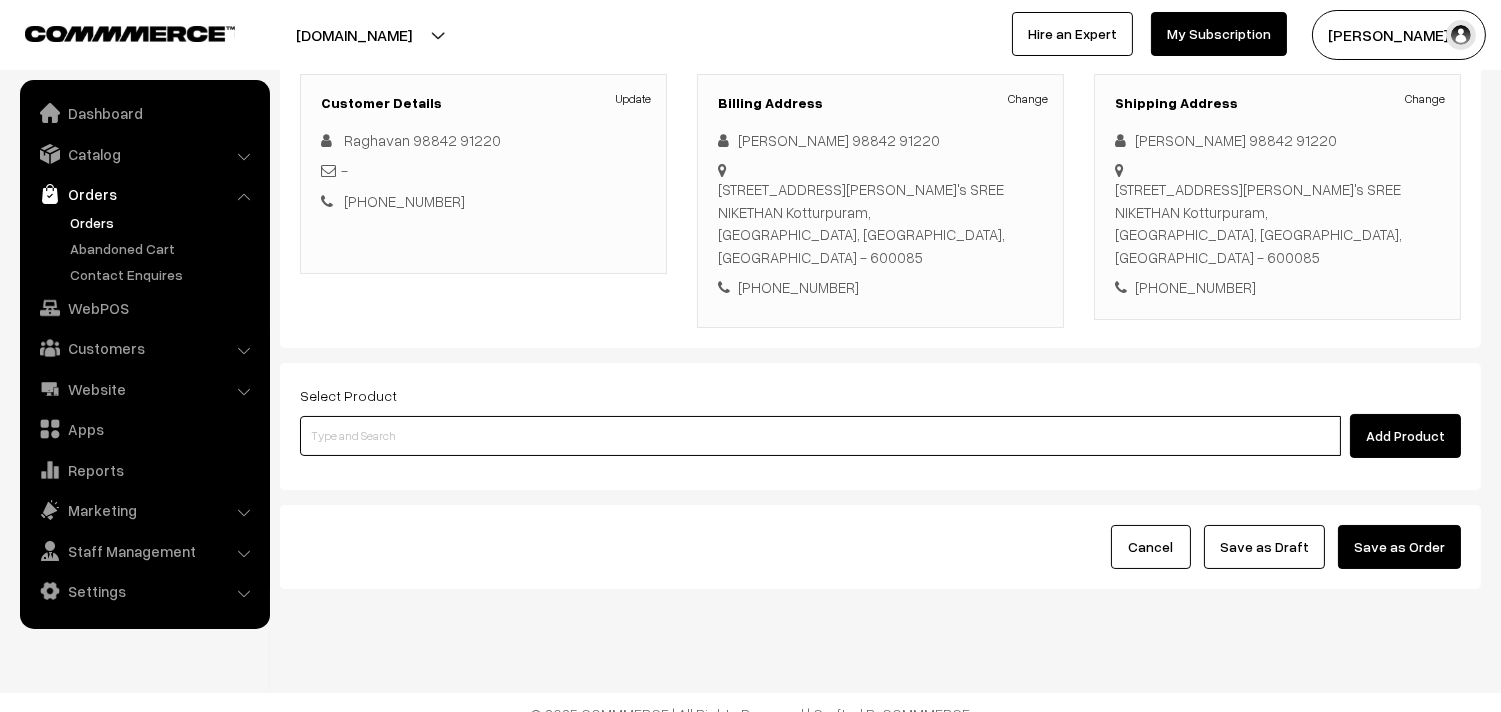 click at bounding box center [820, 436] 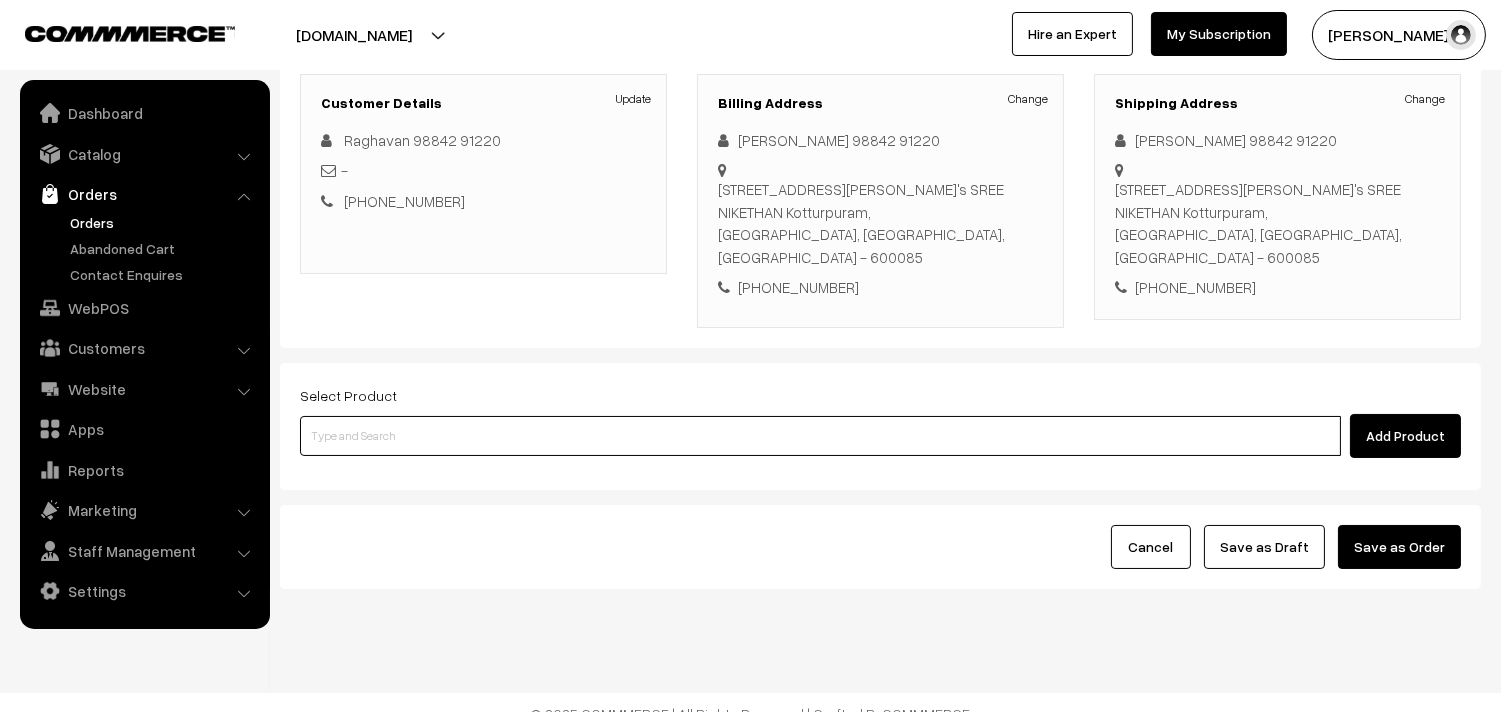 click at bounding box center (820, 436) 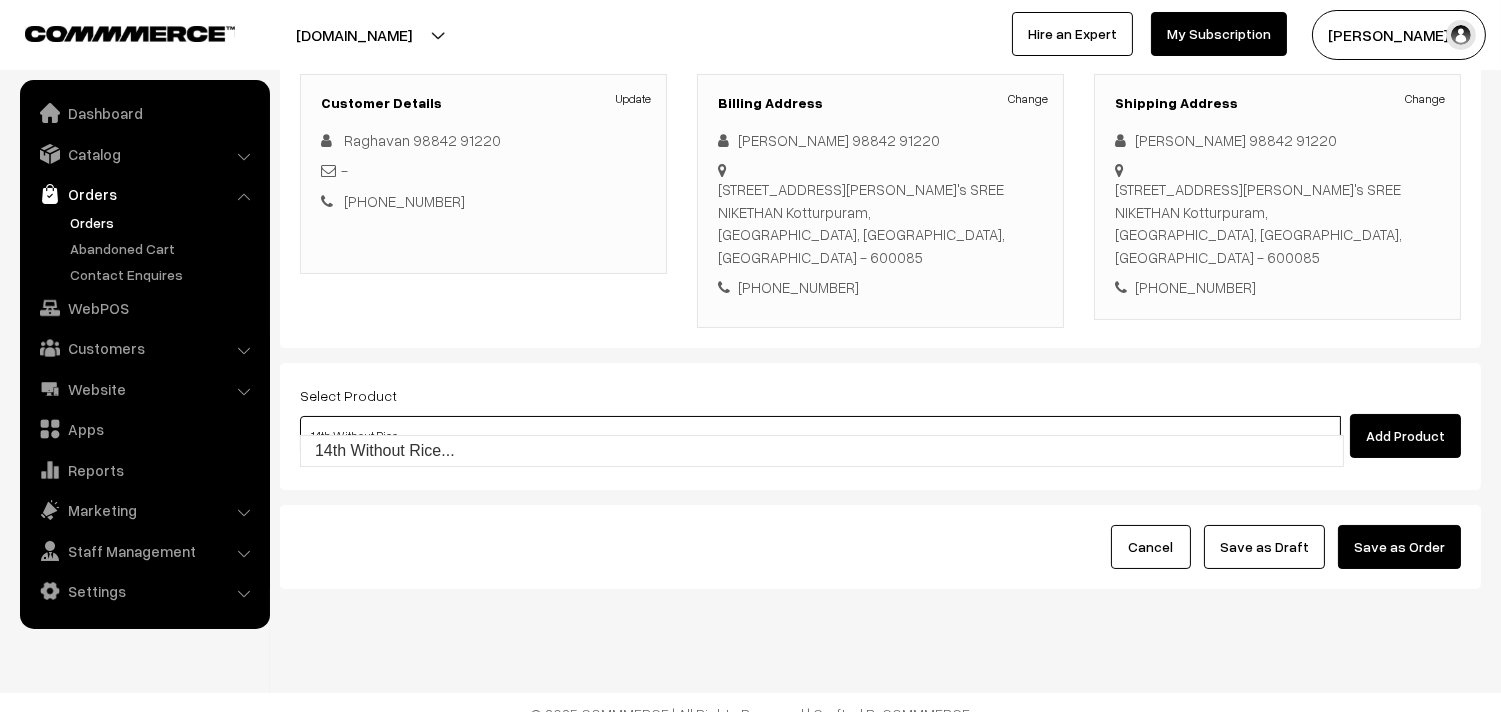 click on "14th Without Rice..." at bounding box center [822, 451] 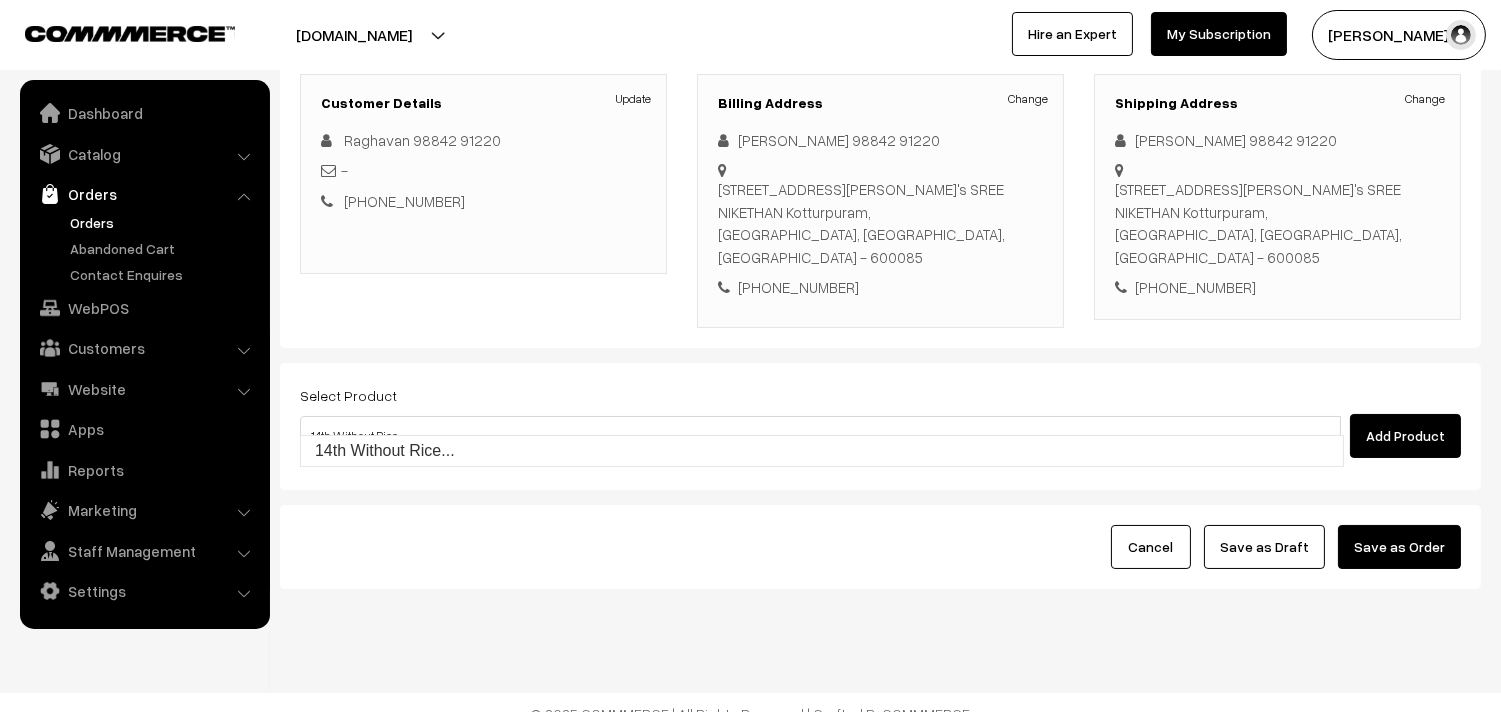 type 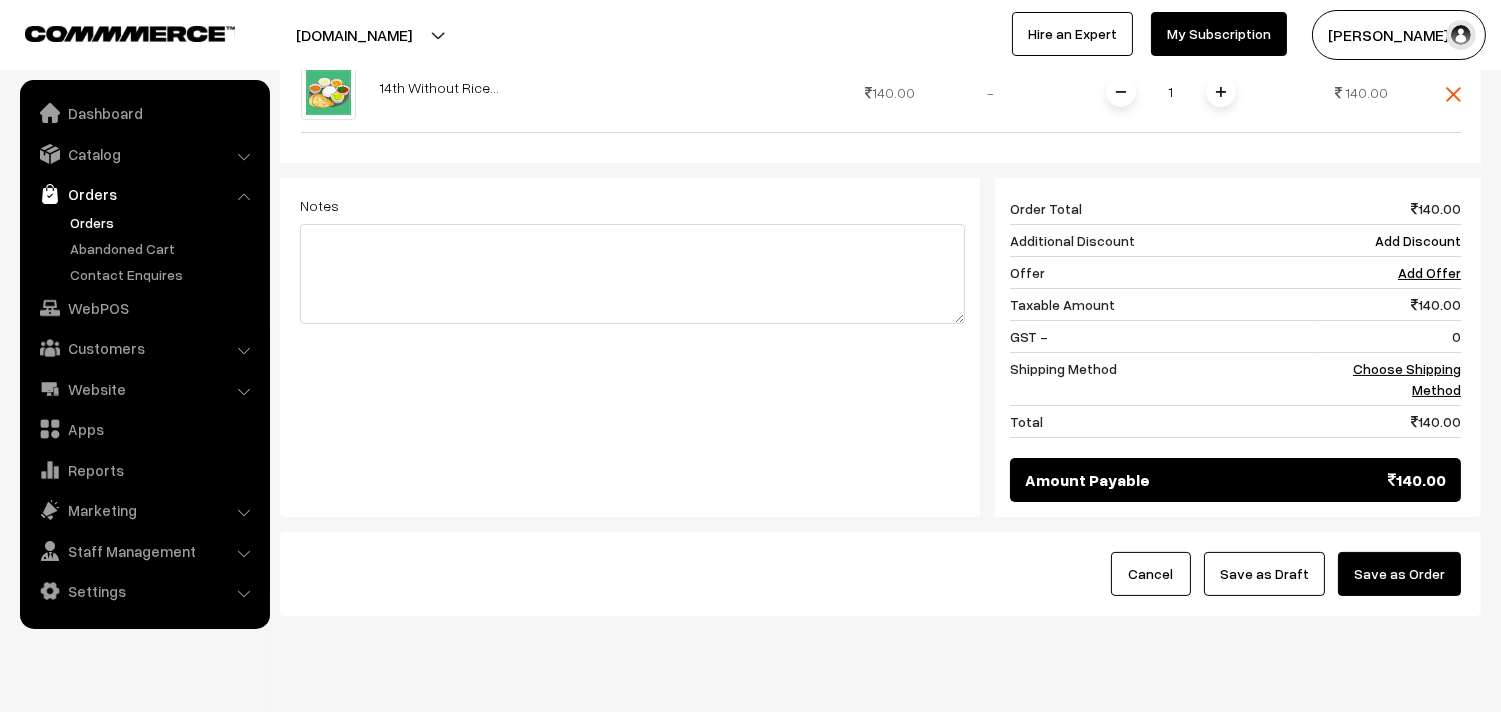 scroll, scrollTop: 760, scrollLeft: 0, axis: vertical 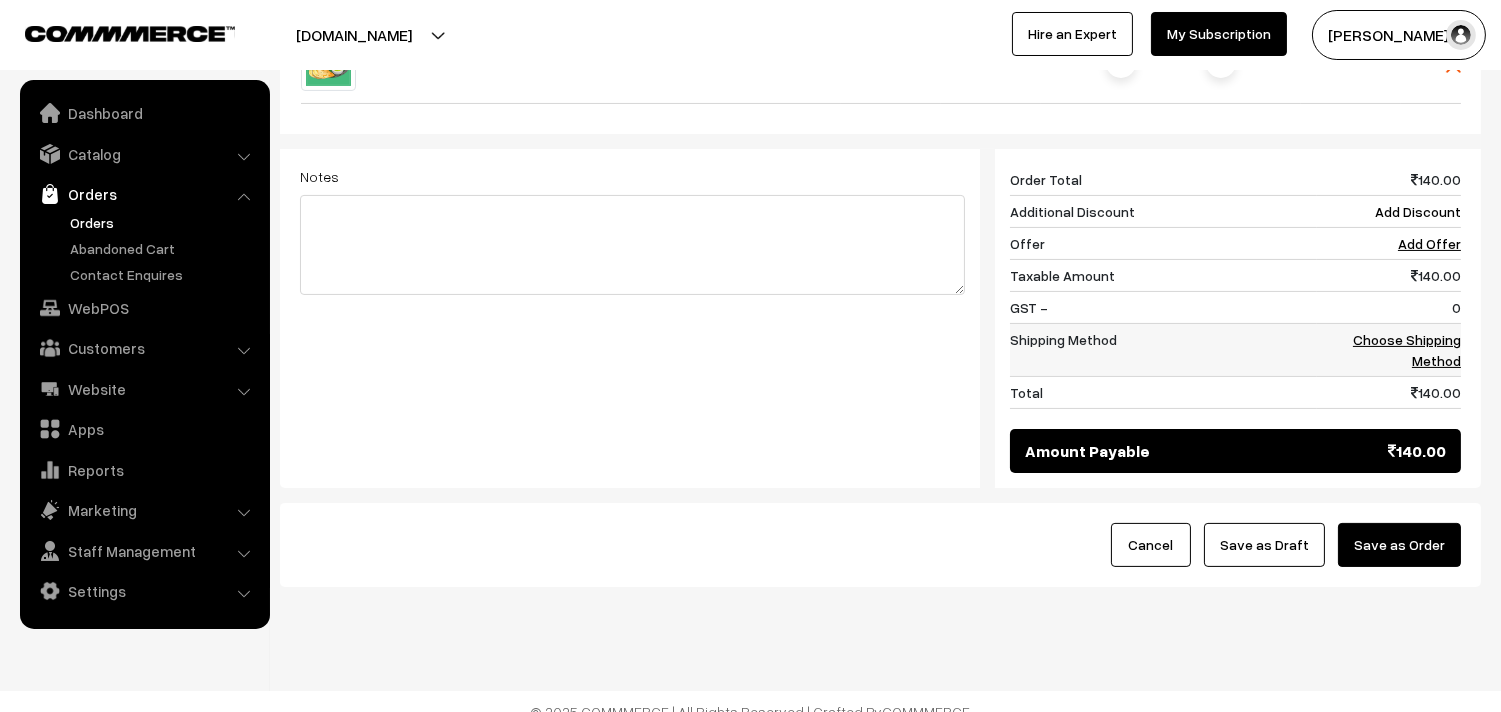 click on "Choose Shipping Method" at bounding box center (1407, 350) 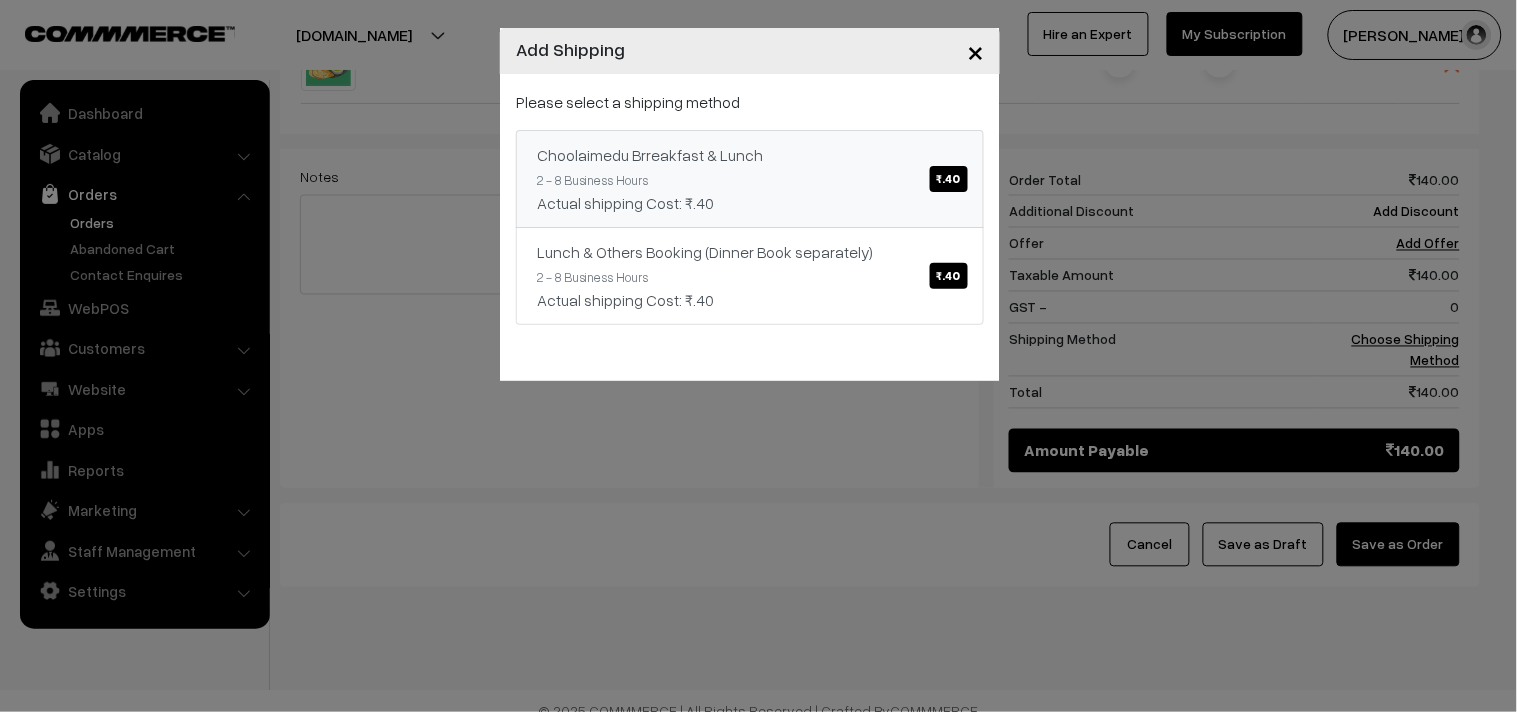 click on "Choolaimedu Brreakfast & Lunch
₹.40" at bounding box center (750, 155) 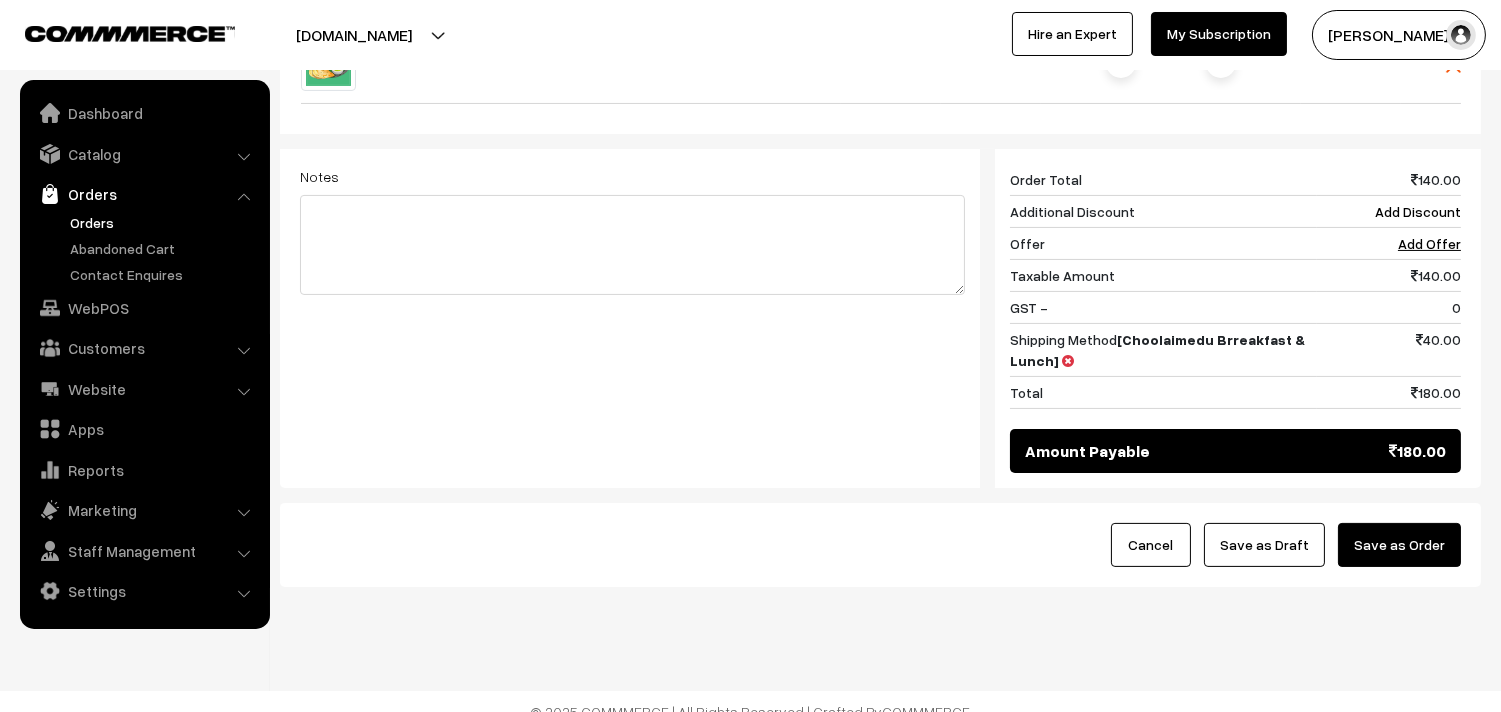 click on "Save as Draft" at bounding box center [1264, 545] 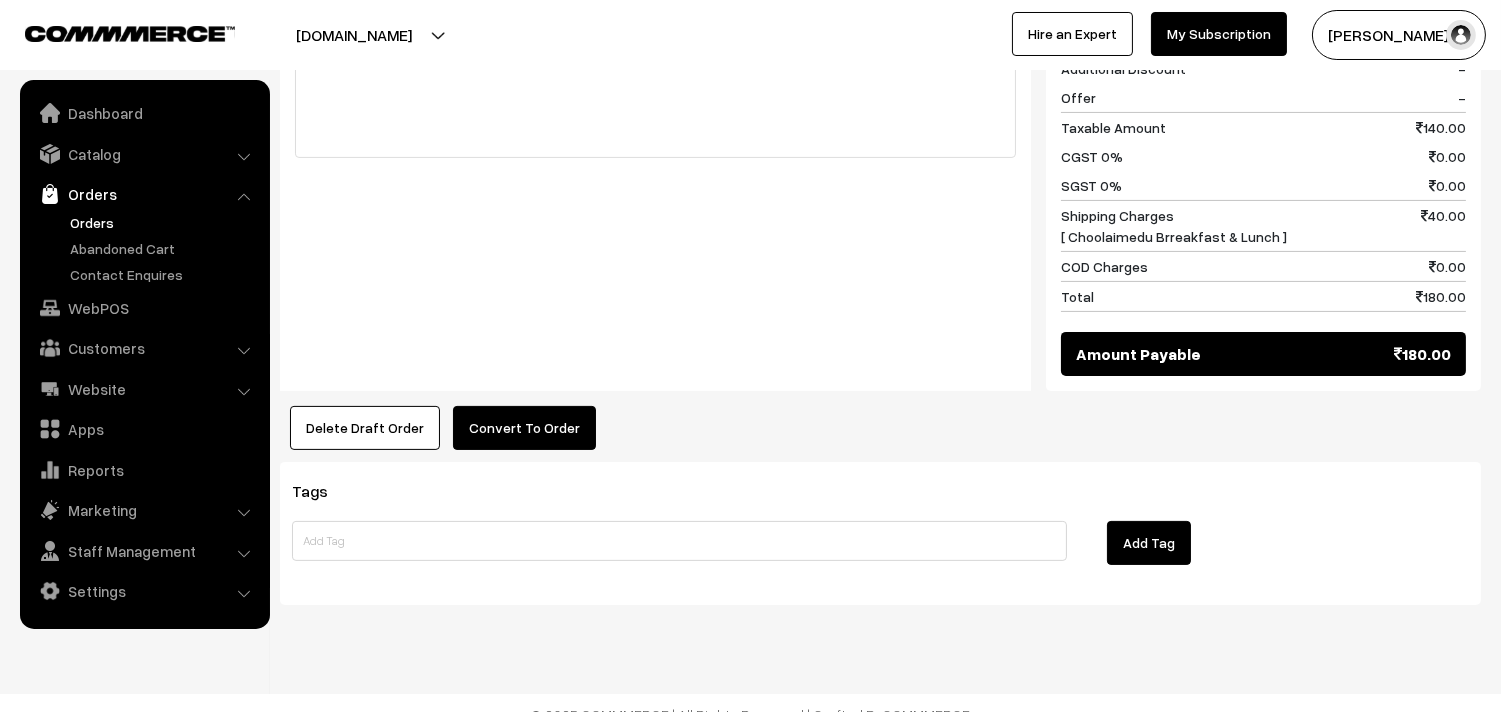 scroll, scrollTop: 954, scrollLeft: 0, axis: vertical 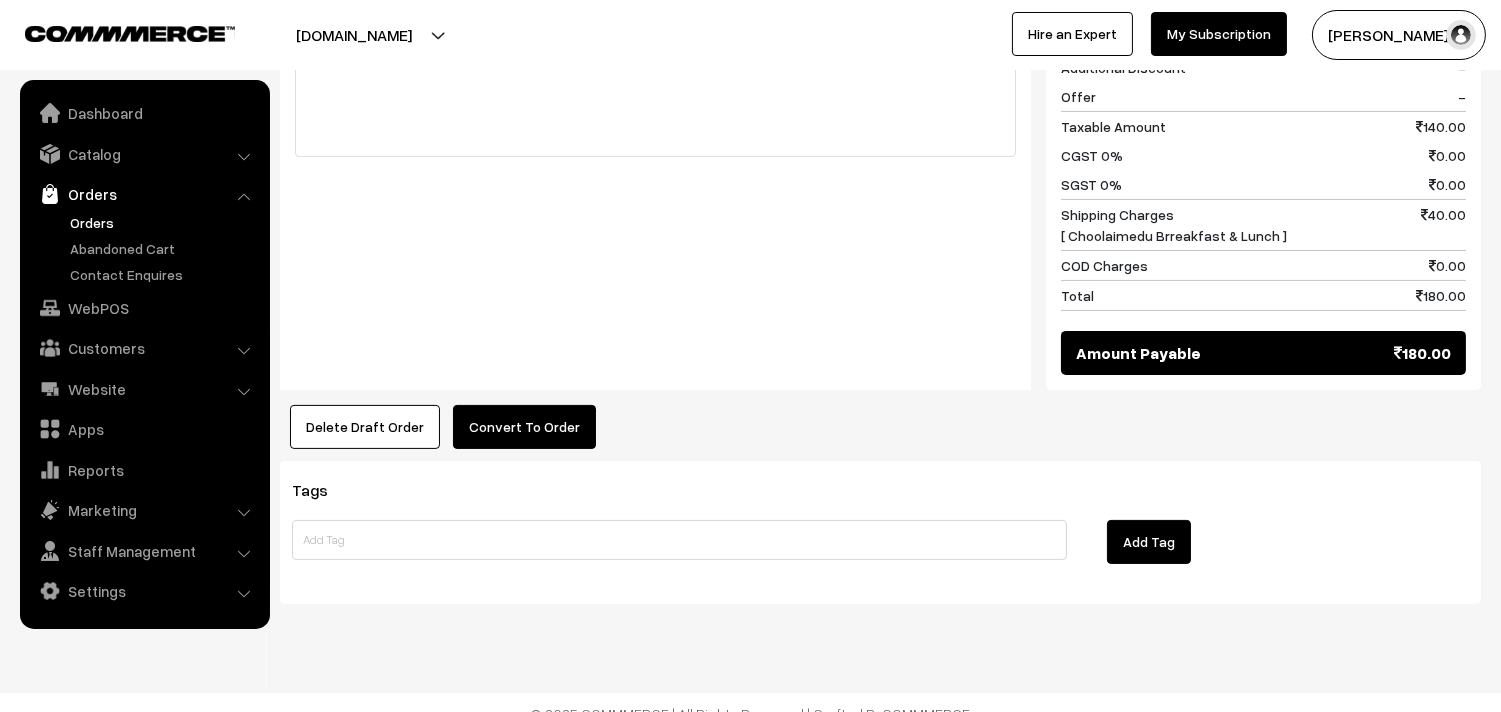 click on "Tags
Add Tag" at bounding box center [880, 532] 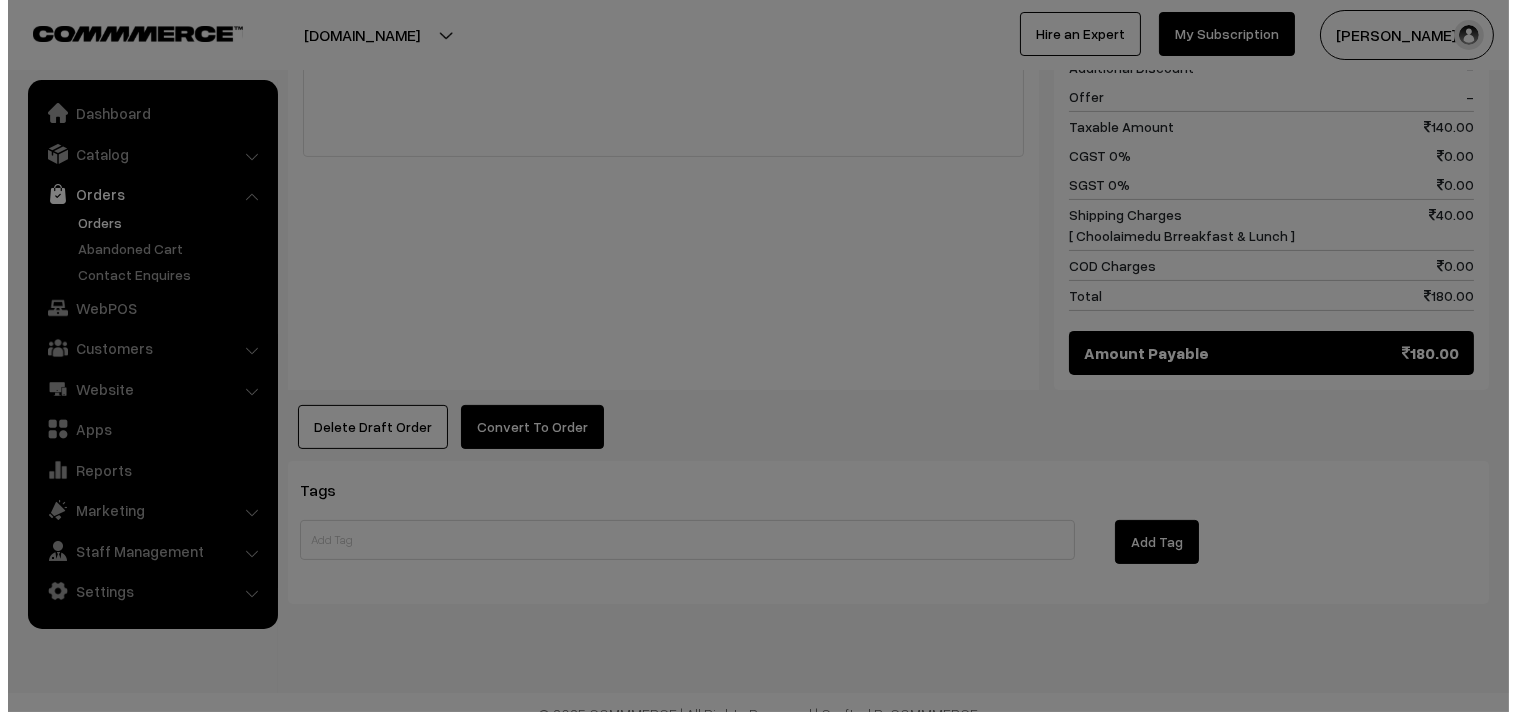 scroll, scrollTop: 956, scrollLeft: 0, axis: vertical 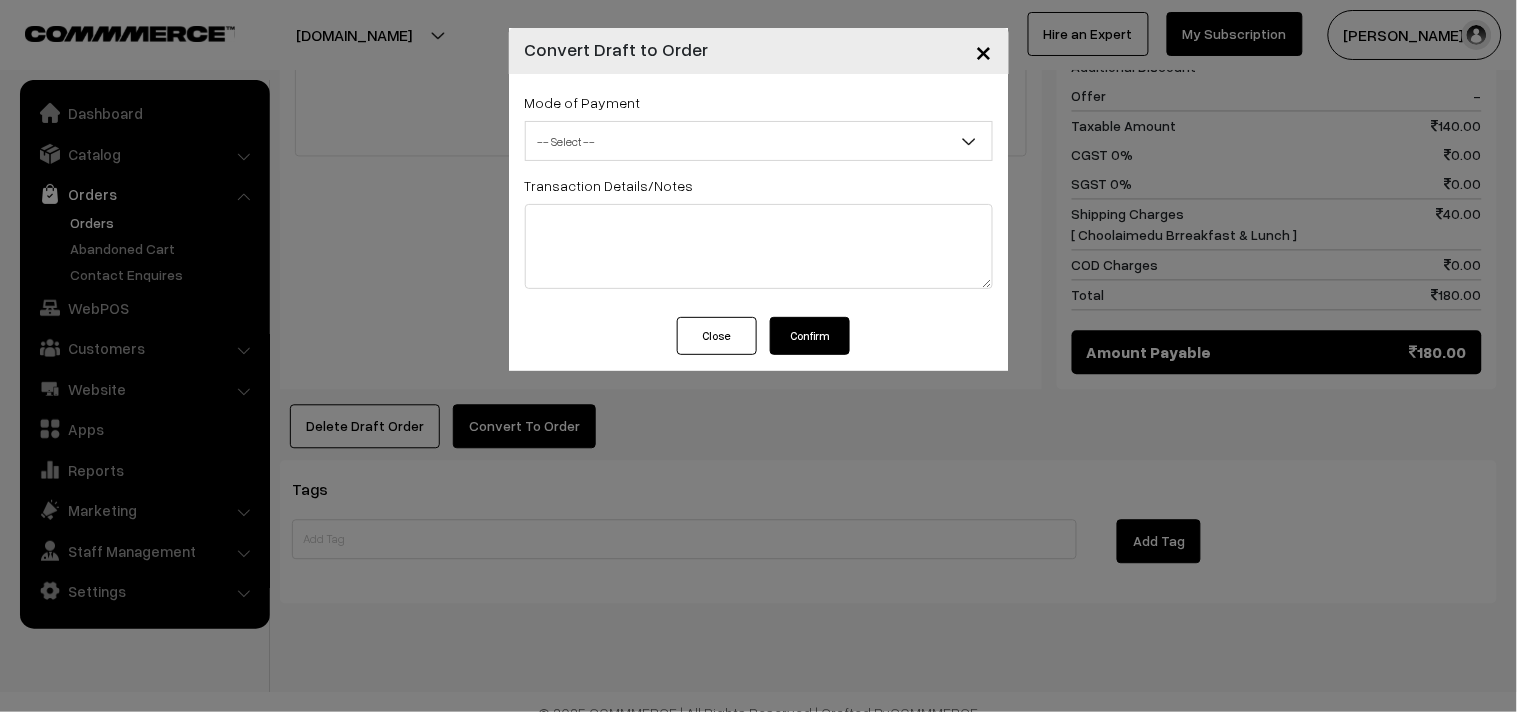 click on "-- Select --" at bounding box center [759, 141] 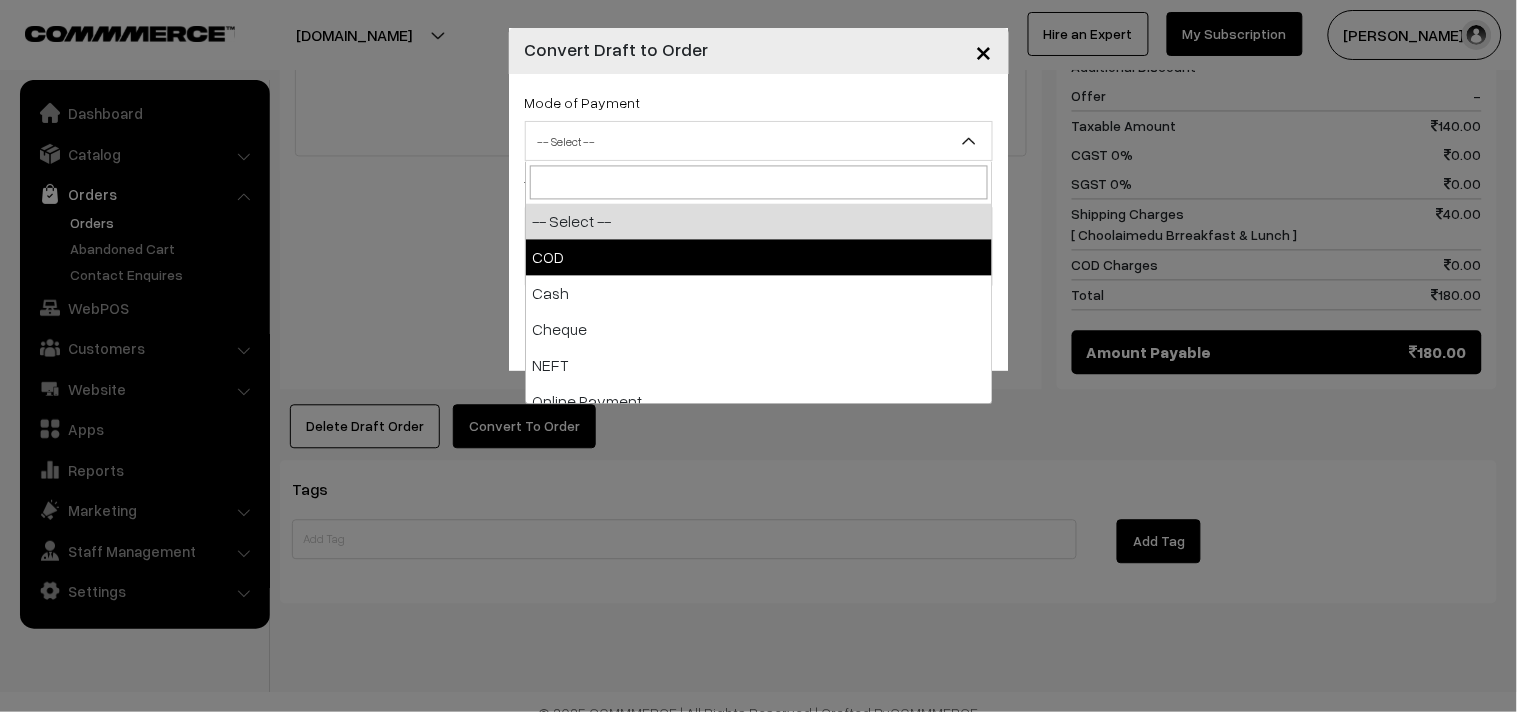 select on "1" 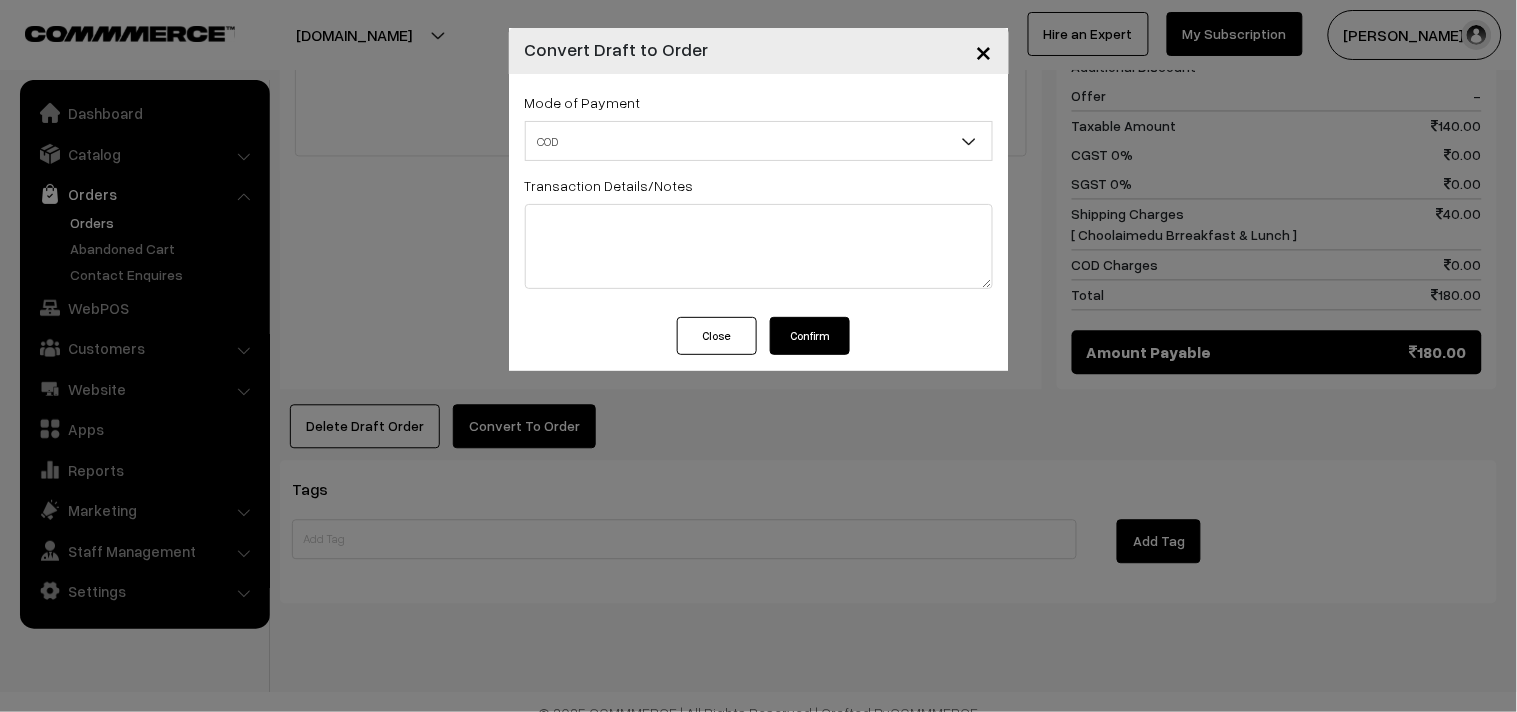 click on "Confirm" at bounding box center [810, 336] 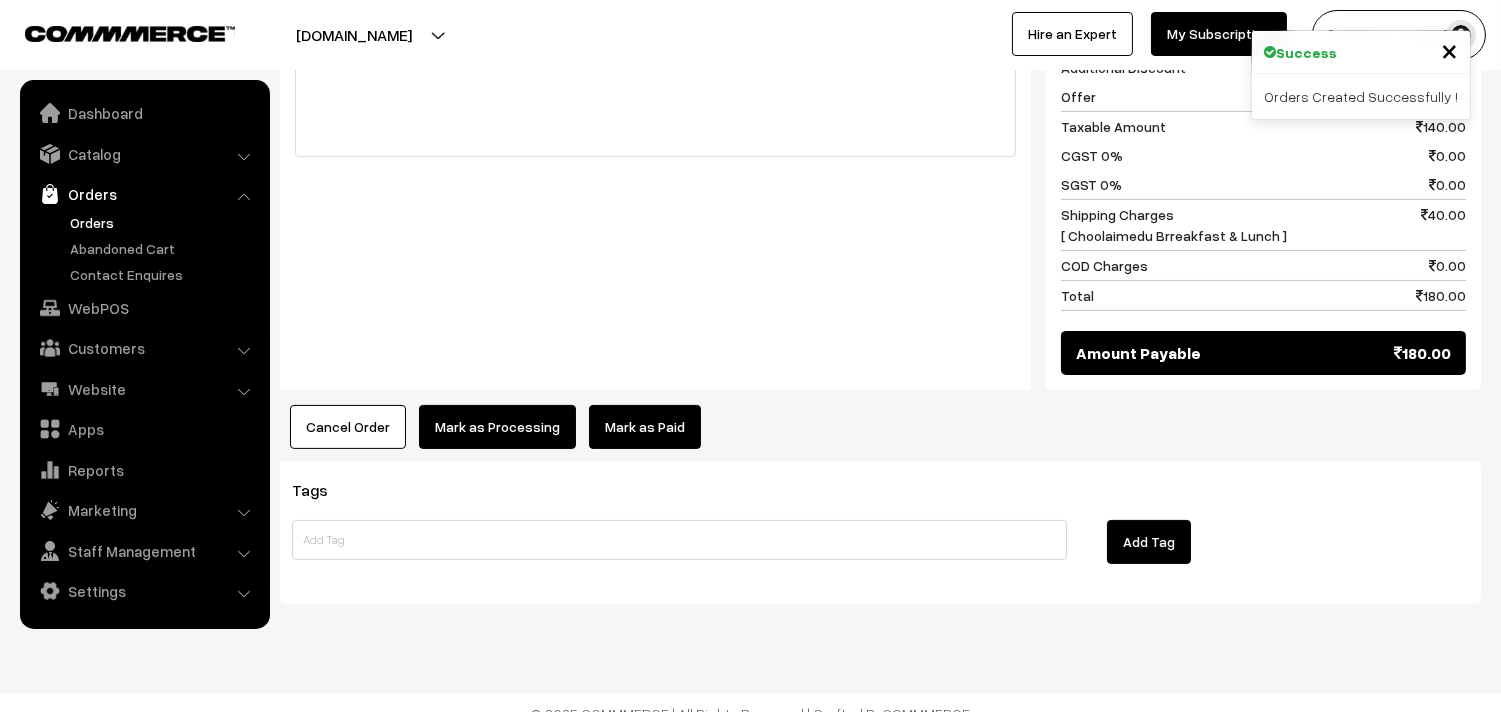 click on "Mark as Processing" at bounding box center [497, 427] 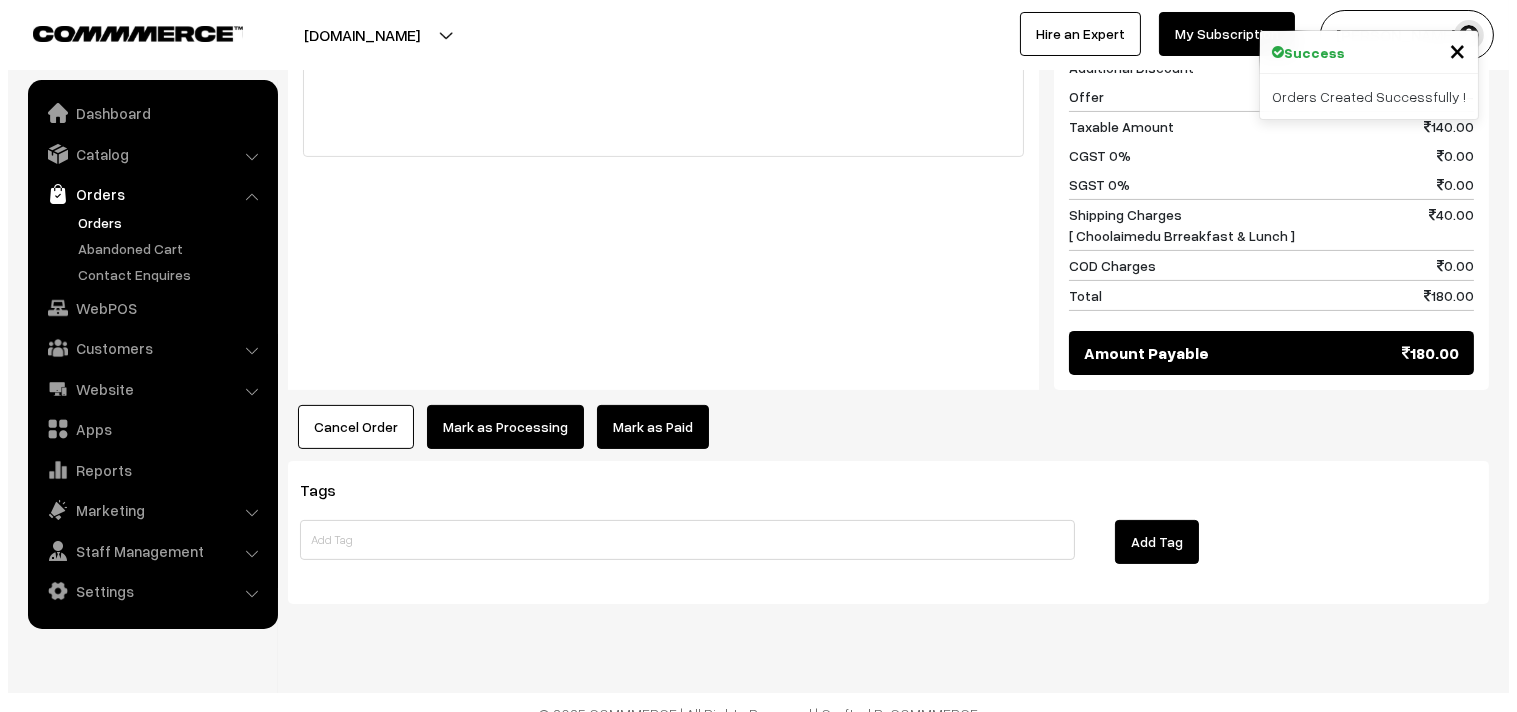 scroll, scrollTop: 956, scrollLeft: 0, axis: vertical 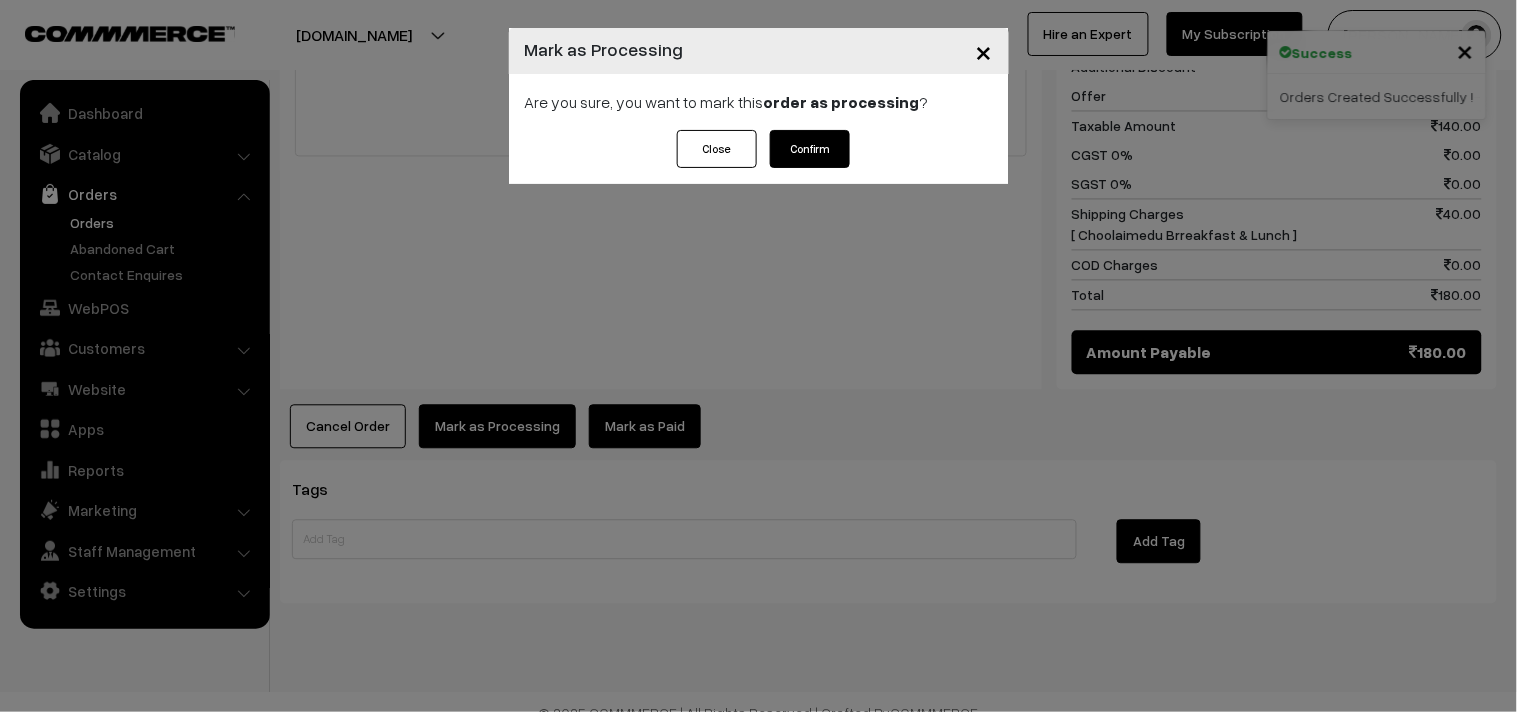 click on "Confirm" at bounding box center (810, 149) 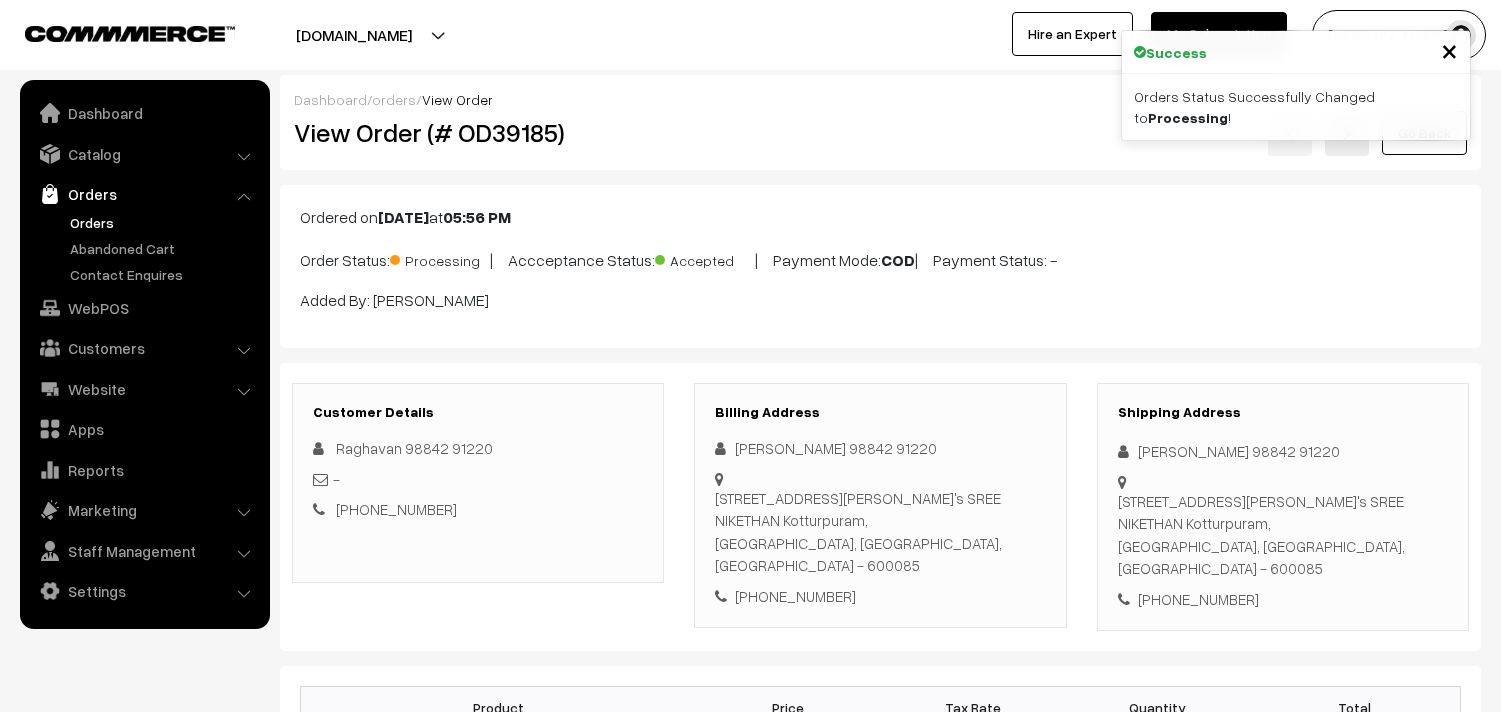 scroll, scrollTop: 0, scrollLeft: 0, axis: both 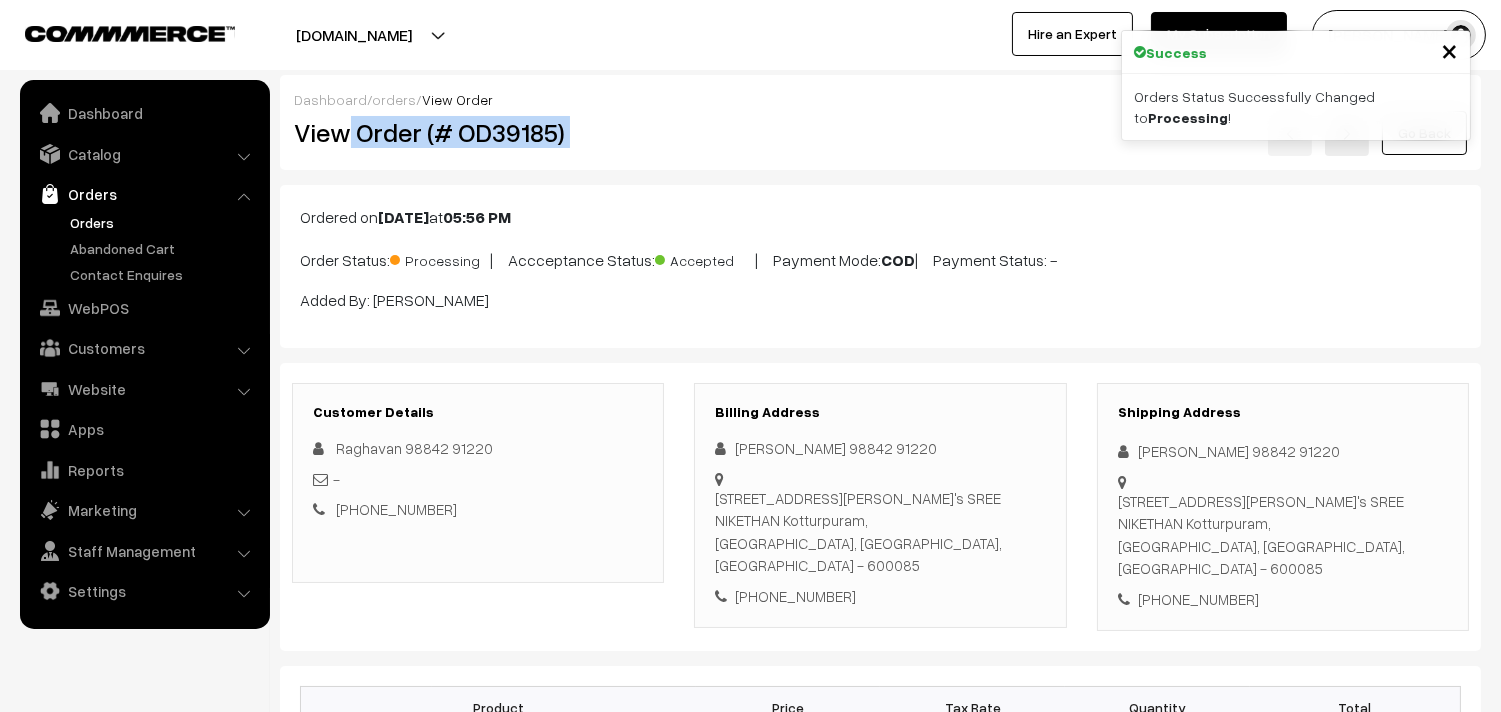drag, startPoint x: 343, startPoint y: 126, endPoint x: 776, endPoint y: 136, distance: 433.11545 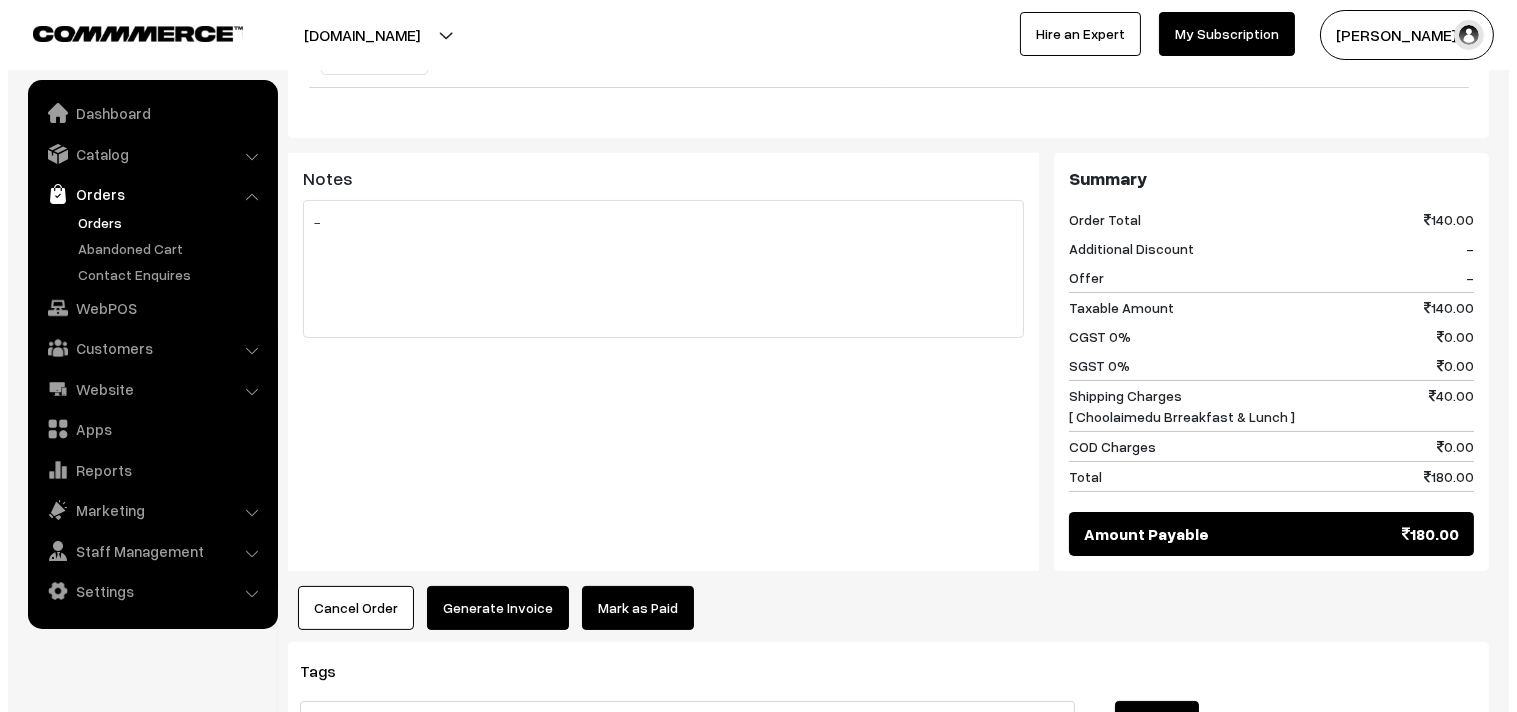 scroll, scrollTop: 777, scrollLeft: 0, axis: vertical 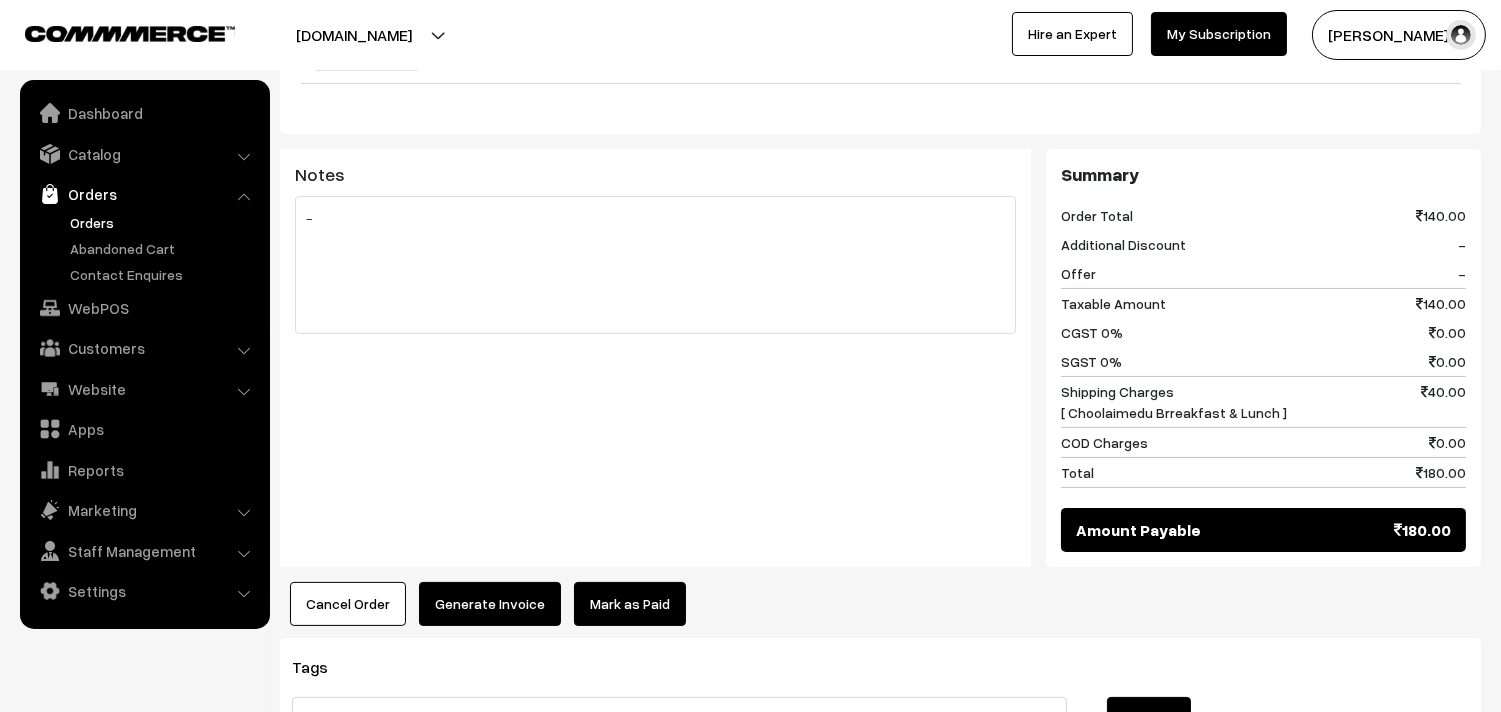 click on "Generate Invoice" at bounding box center (490, 604) 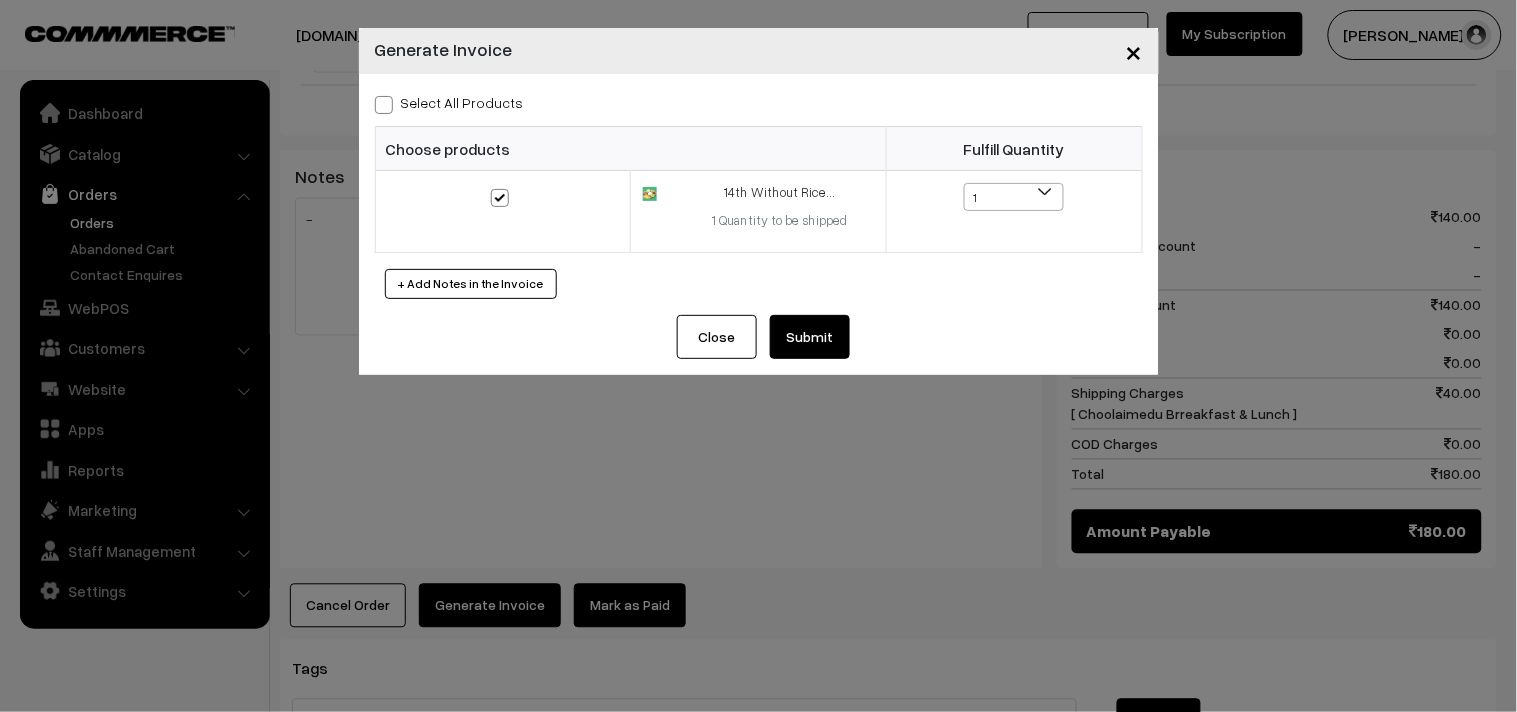 click on "Submit" at bounding box center (810, 337) 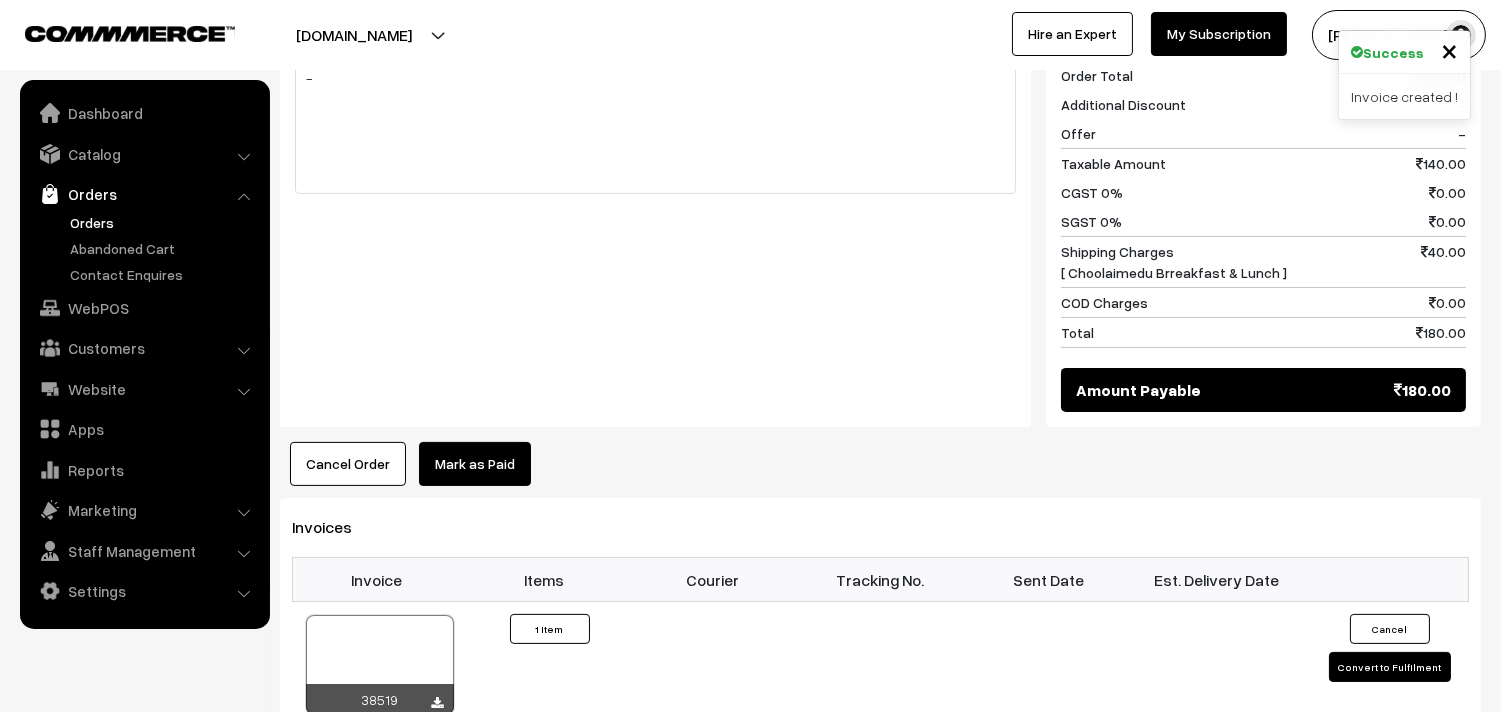 scroll, scrollTop: 1333, scrollLeft: 0, axis: vertical 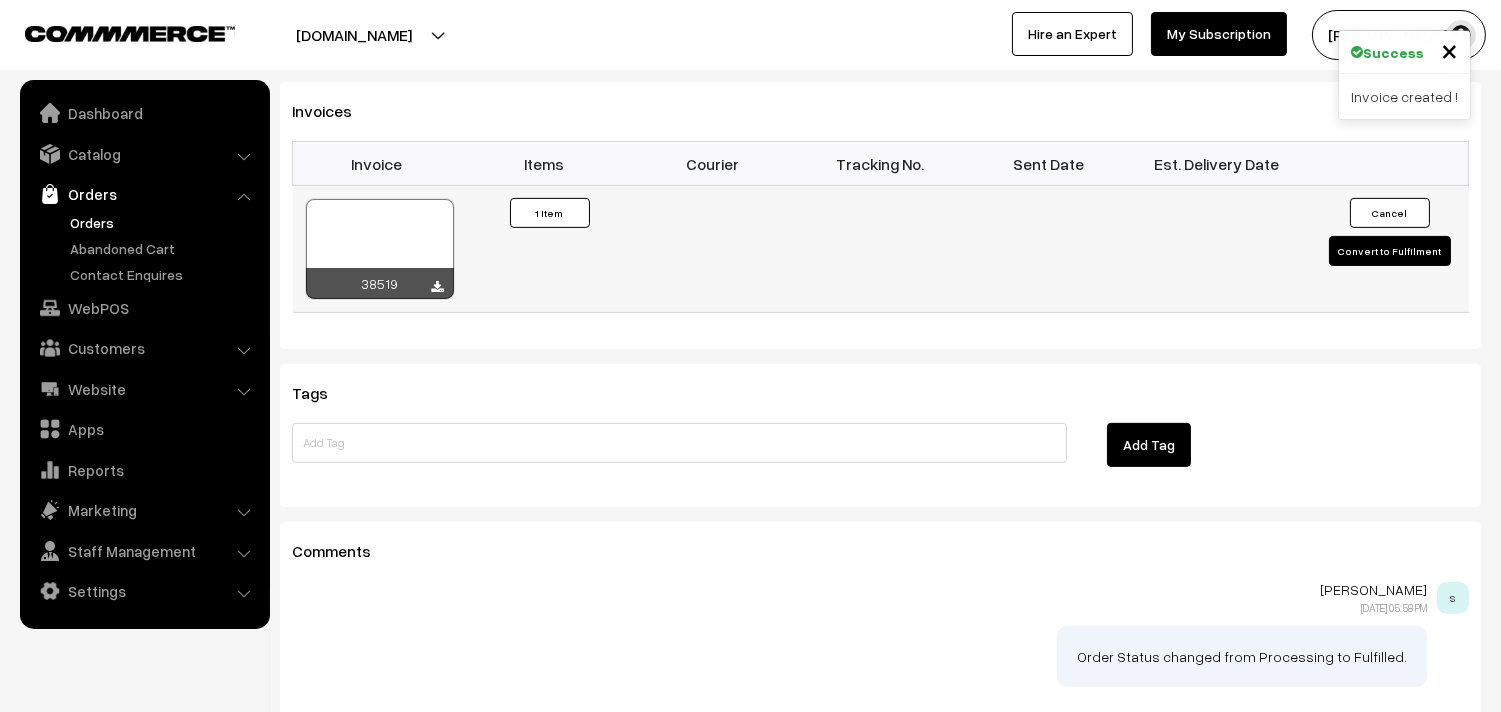 click at bounding box center (380, 249) 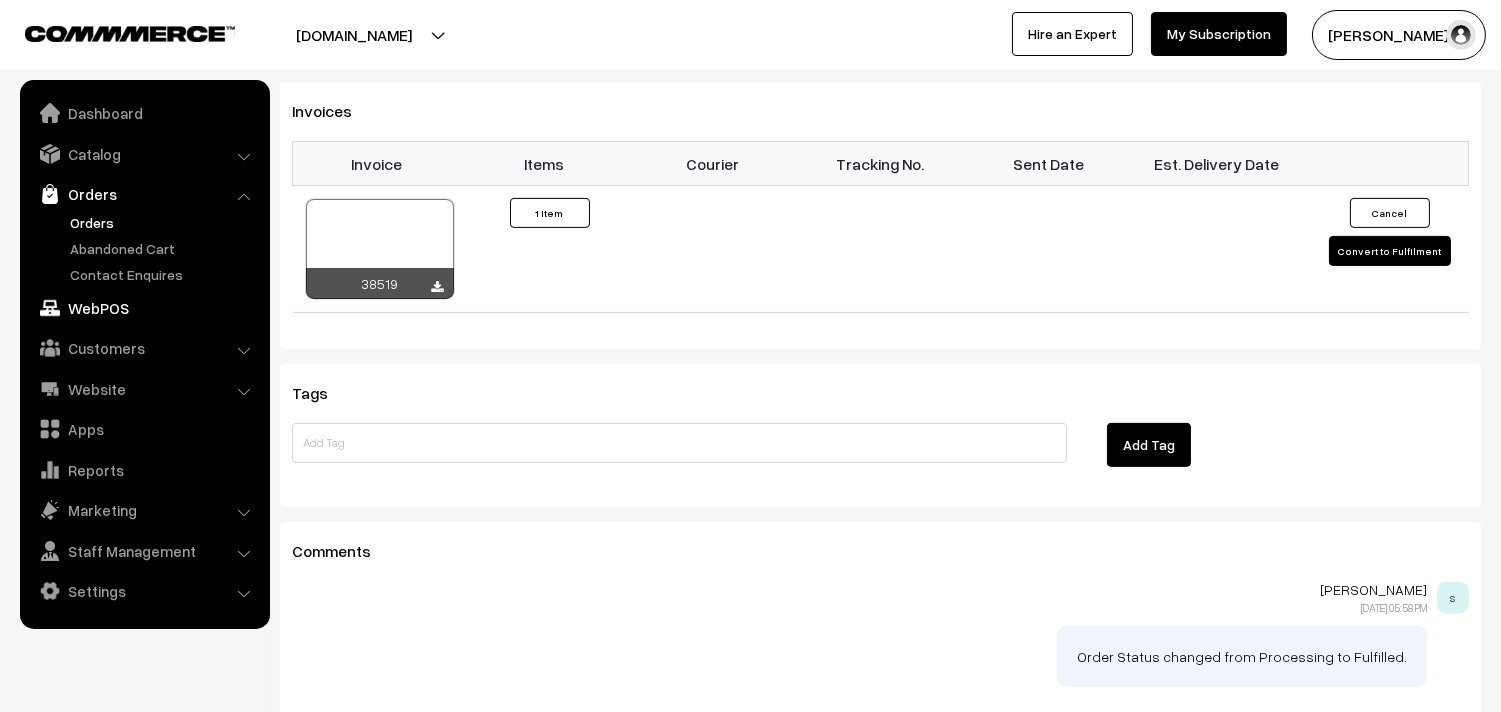 click on "WebPOS" at bounding box center (144, 308) 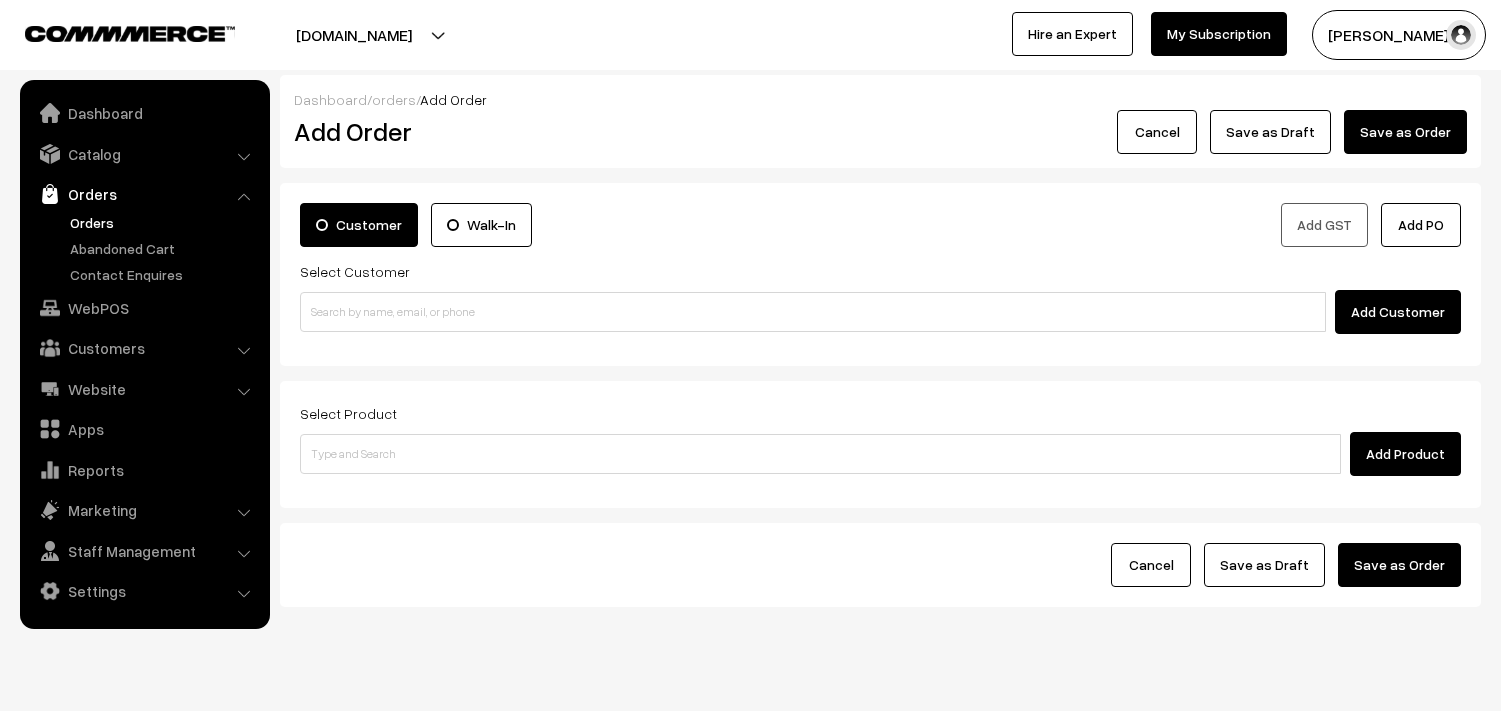 scroll, scrollTop: 0, scrollLeft: 0, axis: both 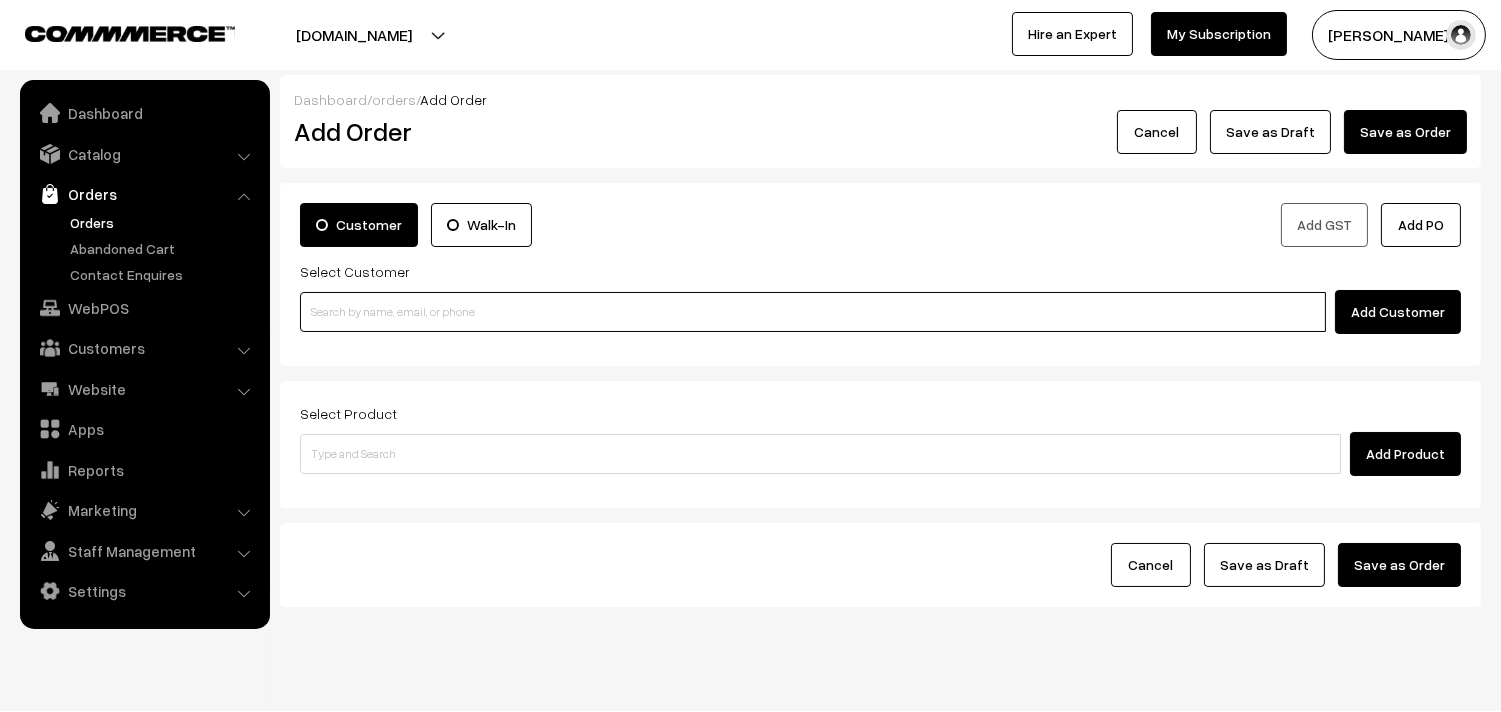 click at bounding box center [813, 312] 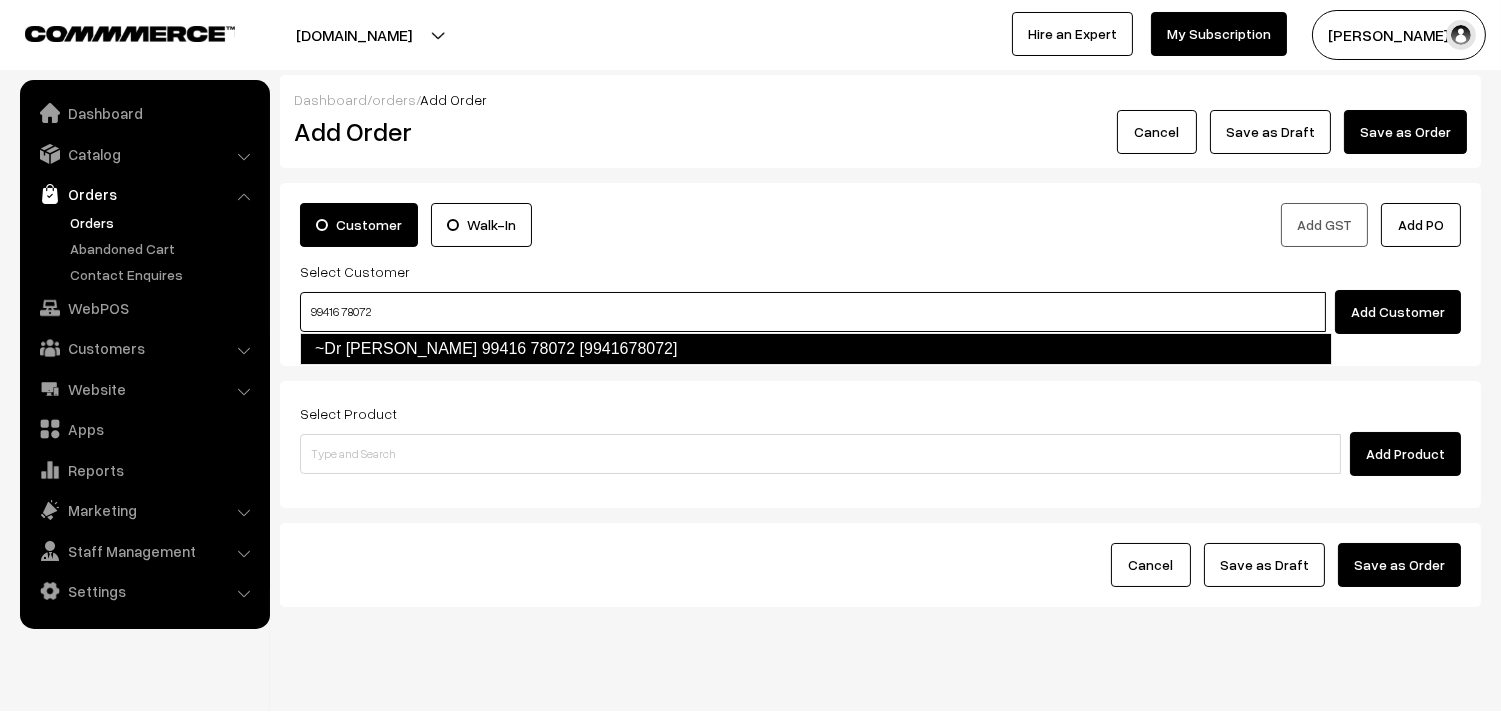 click on "~Dr R Srivathsan  99416 78072  [9941678072]" at bounding box center (816, 349) 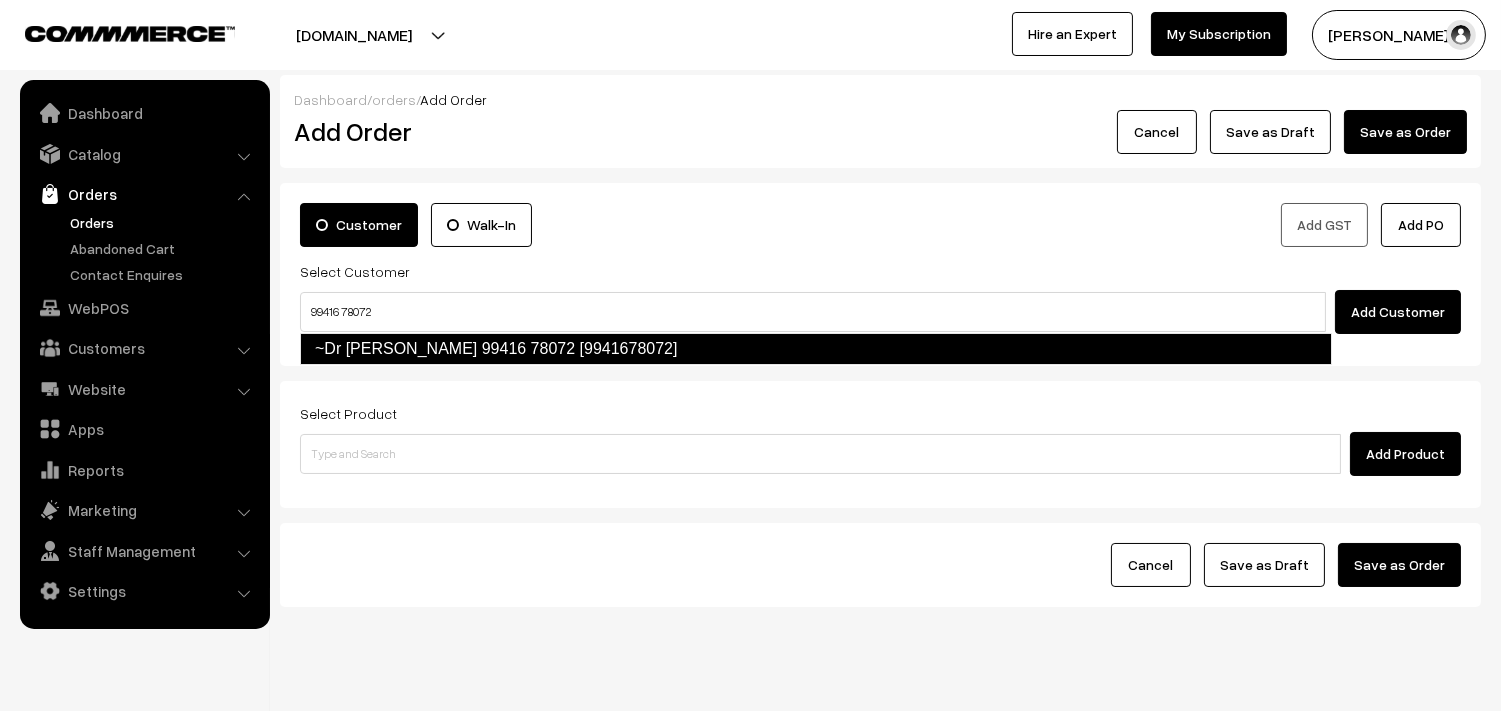 type 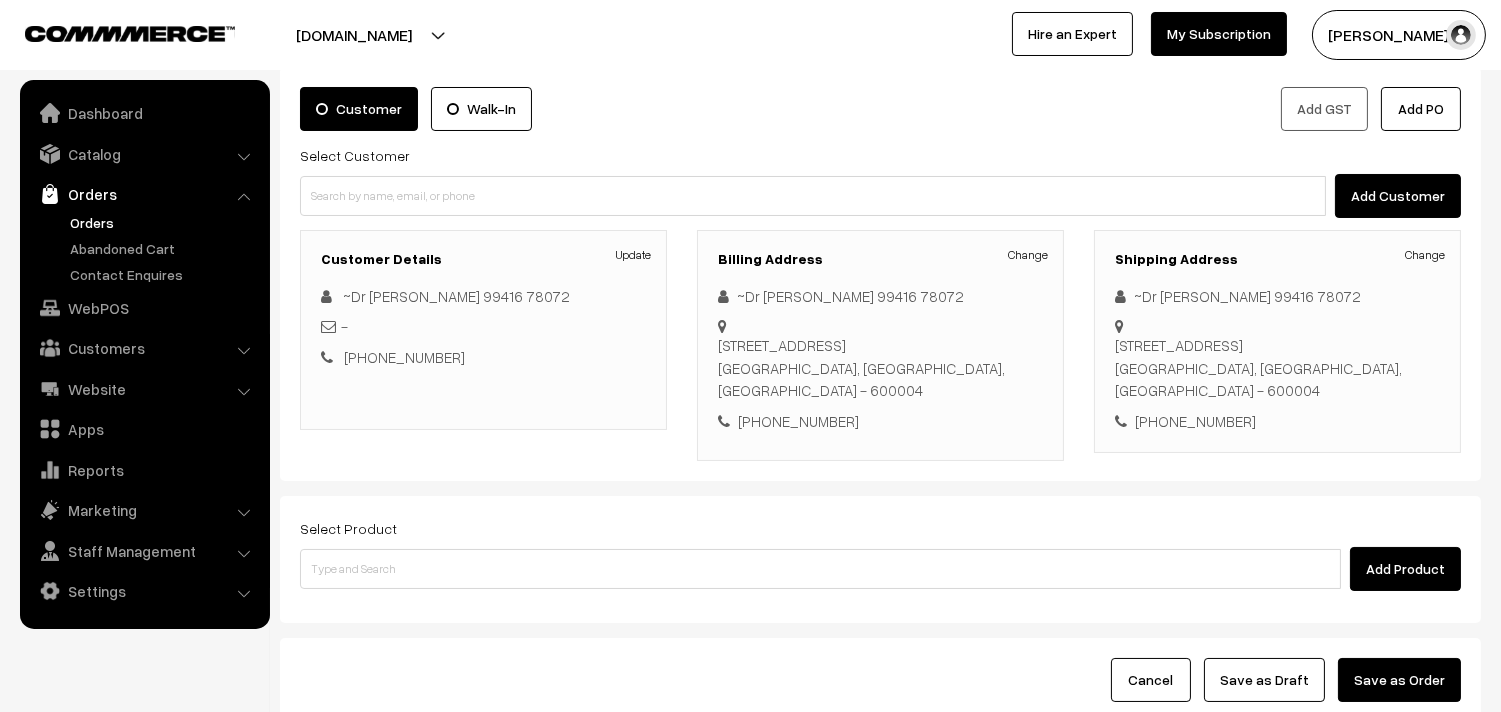 scroll, scrollTop: 250, scrollLeft: 0, axis: vertical 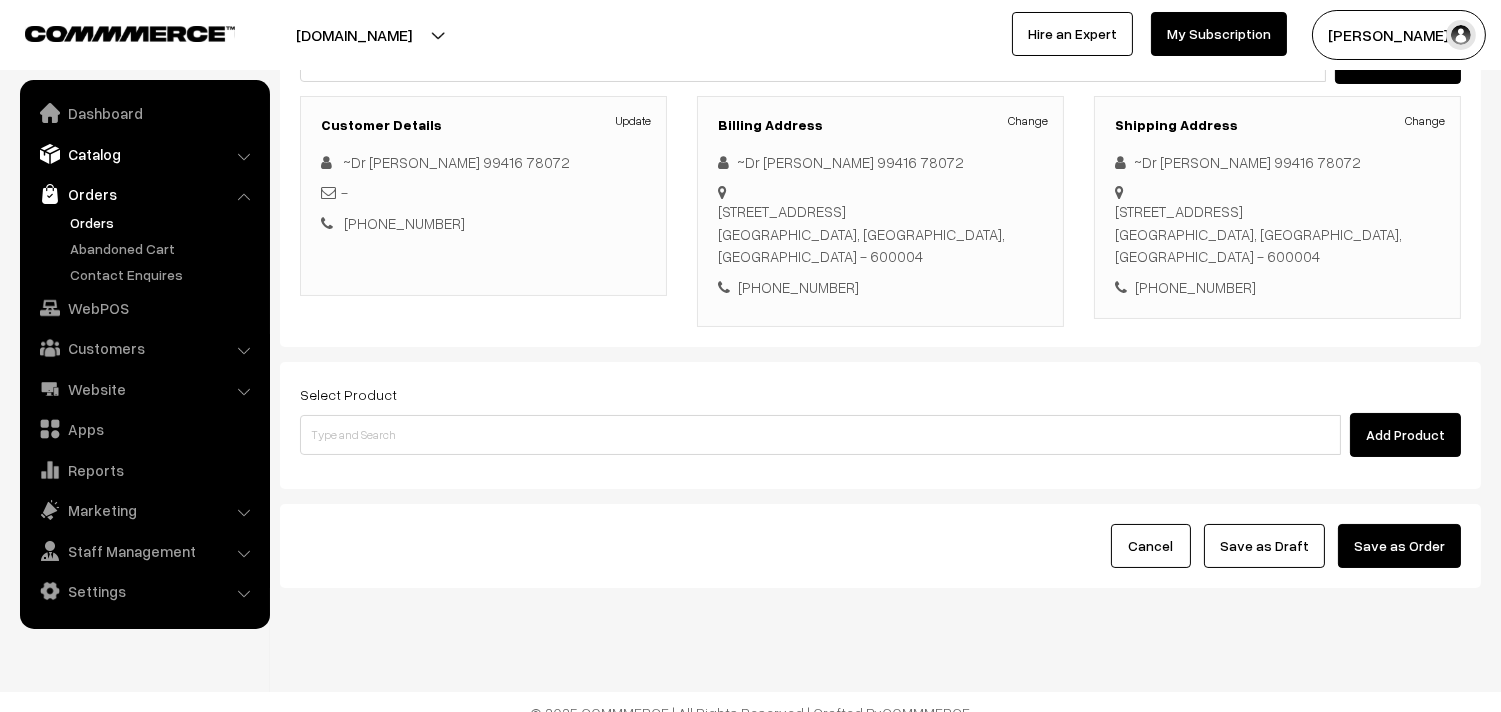 click on "Catalog" at bounding box center (144, 154) 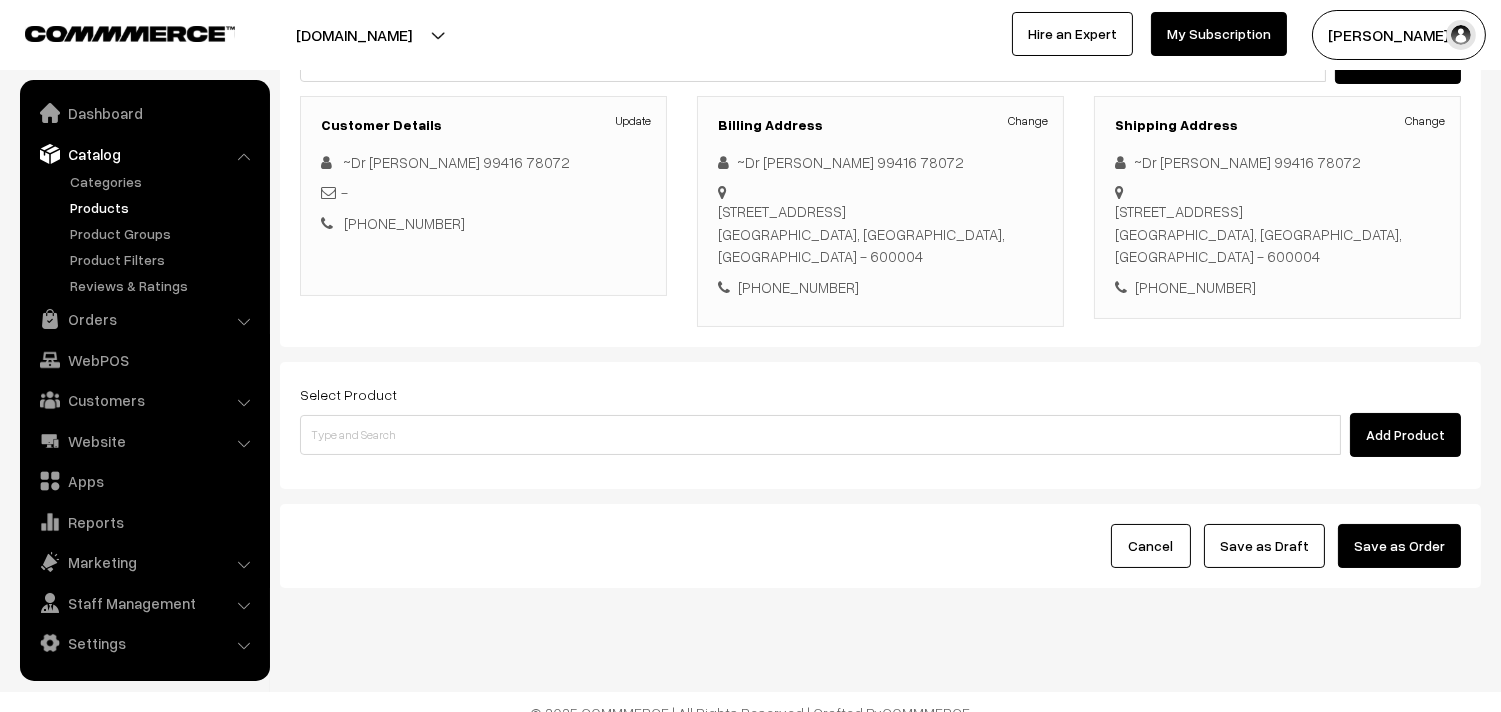 click on "Products" at bounding box center (164, 207) 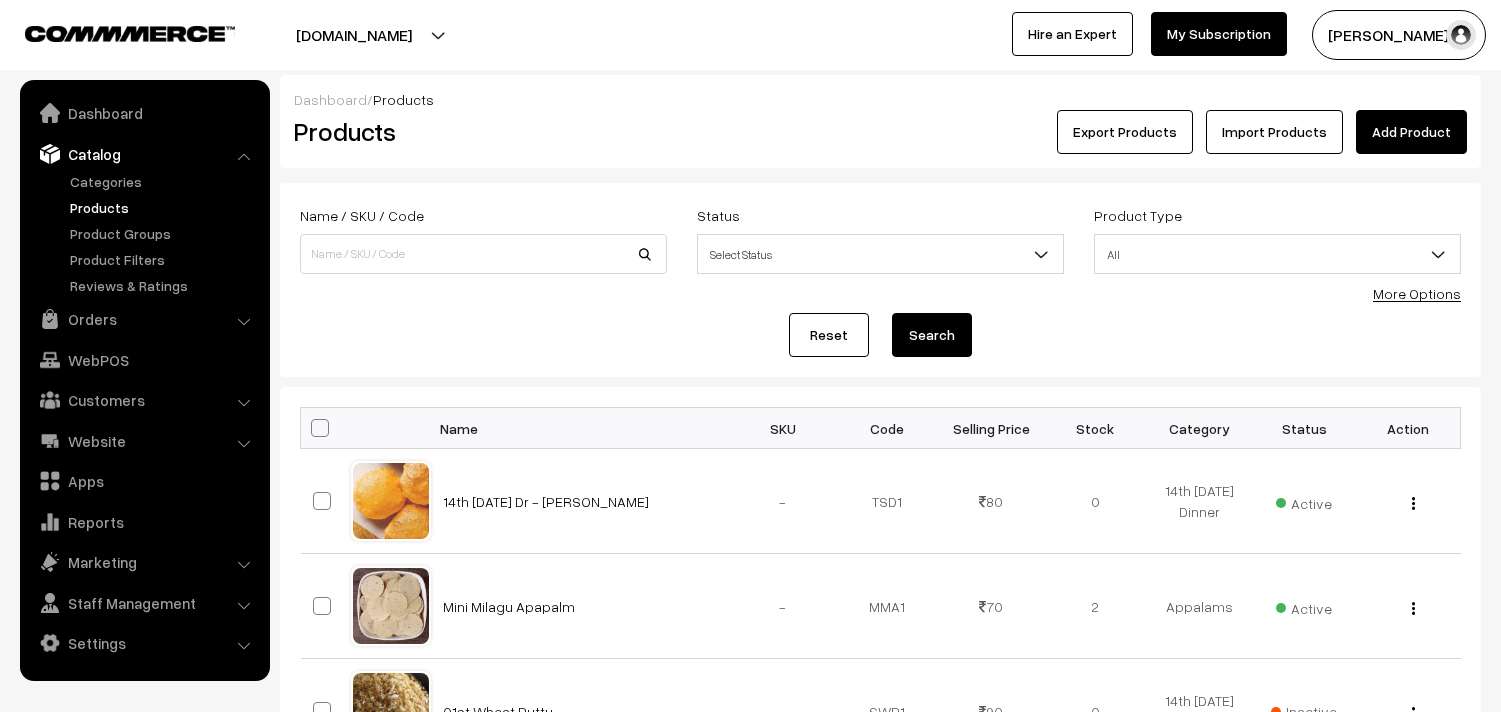 click on "More Options" at bounding box center (1417, 293) 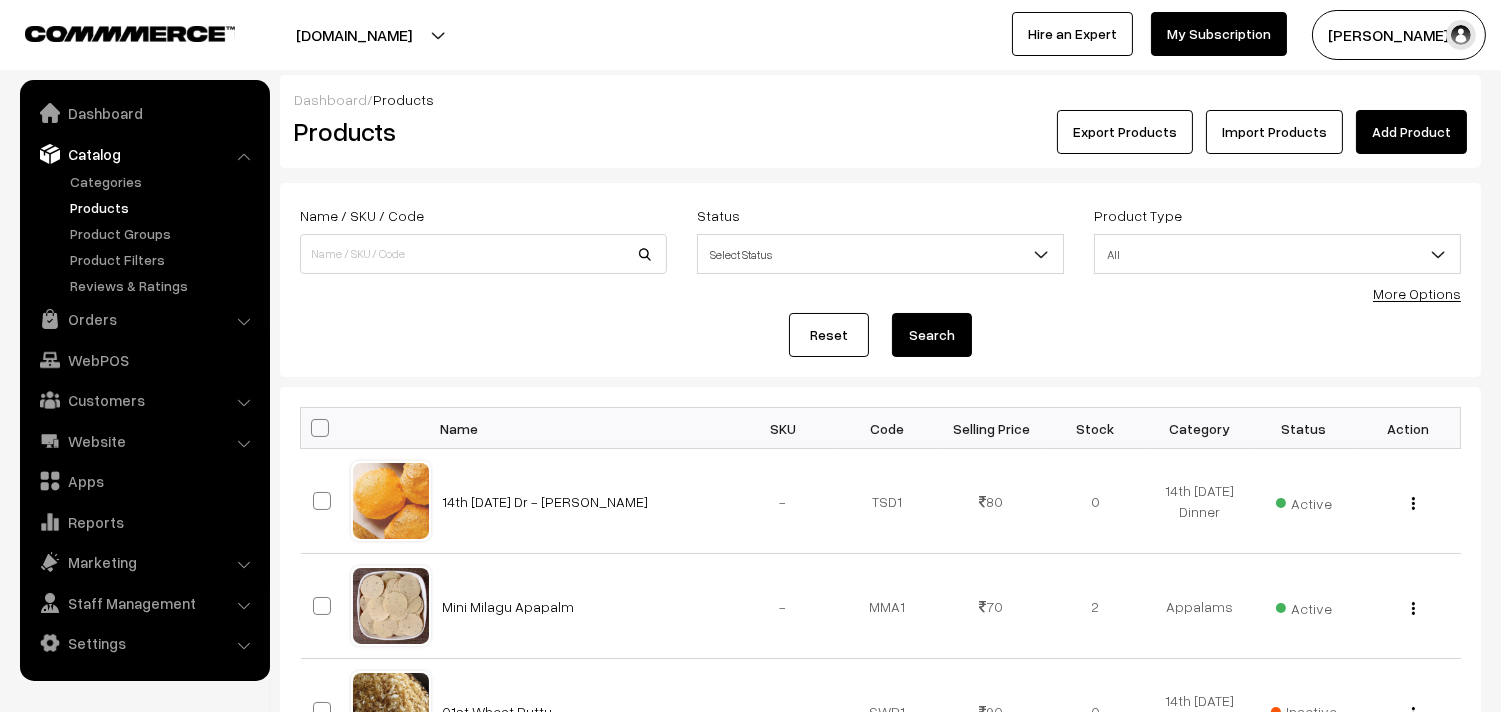 click on "More Options" at bounding box center (1417, 293) 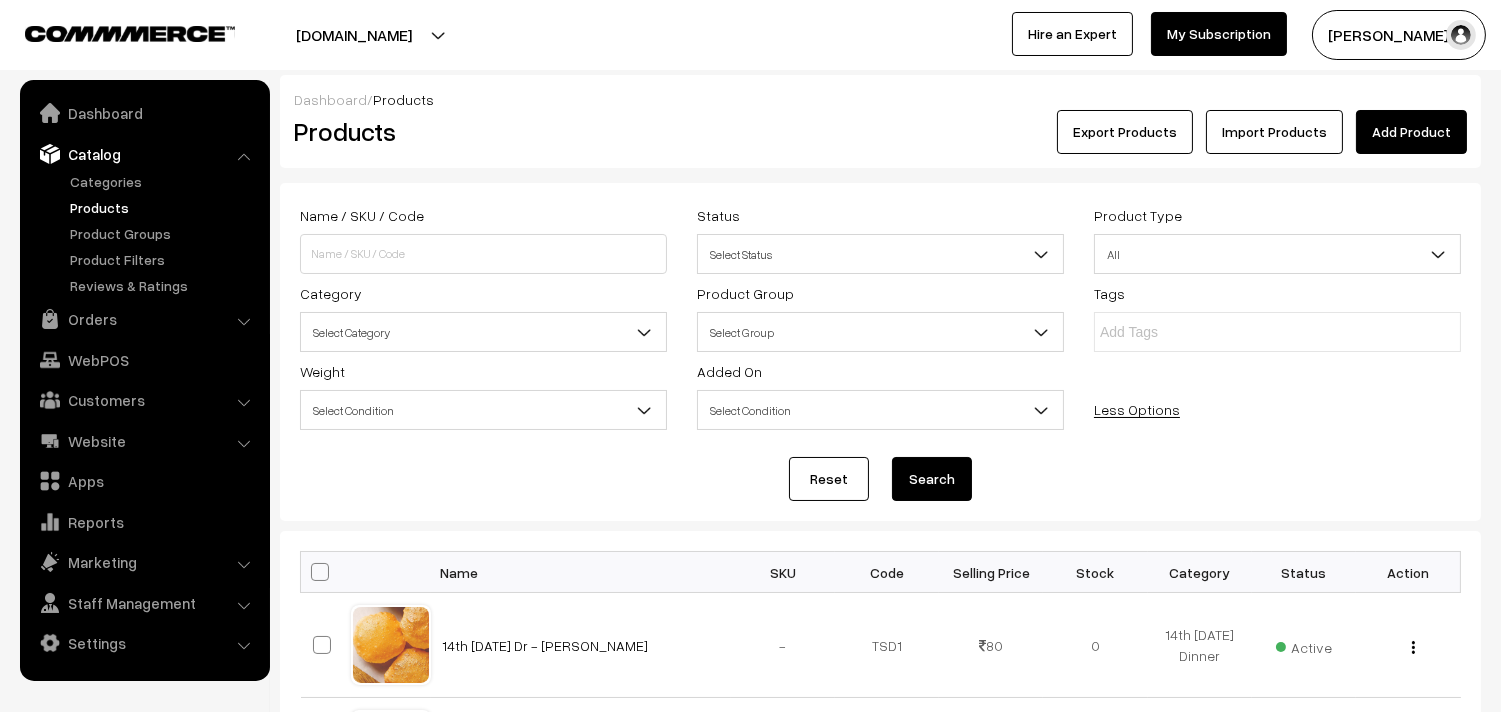 click on "Select Category" at bounding box center [483, 332] 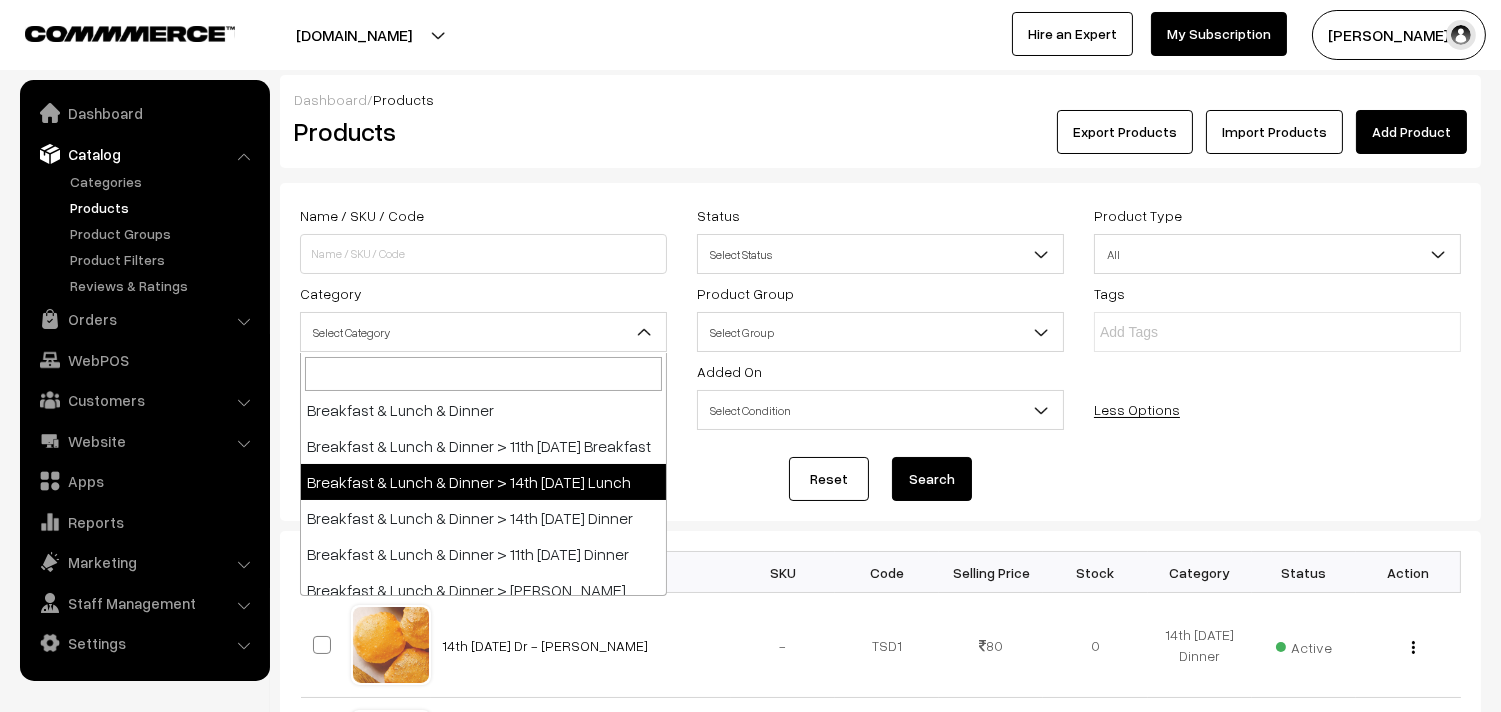 scroll, scrollTop: 111, scrollLeft: 0, axis: vertical 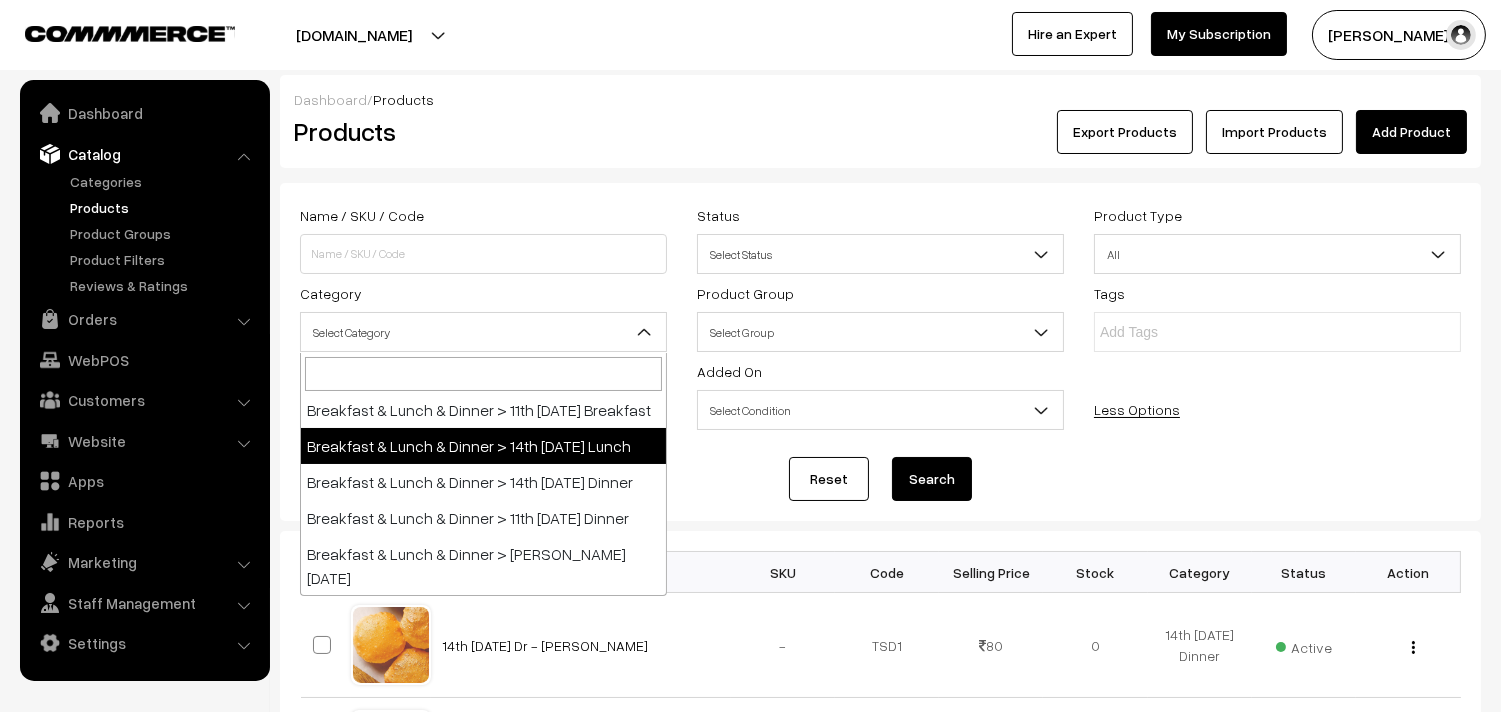 select on "95" 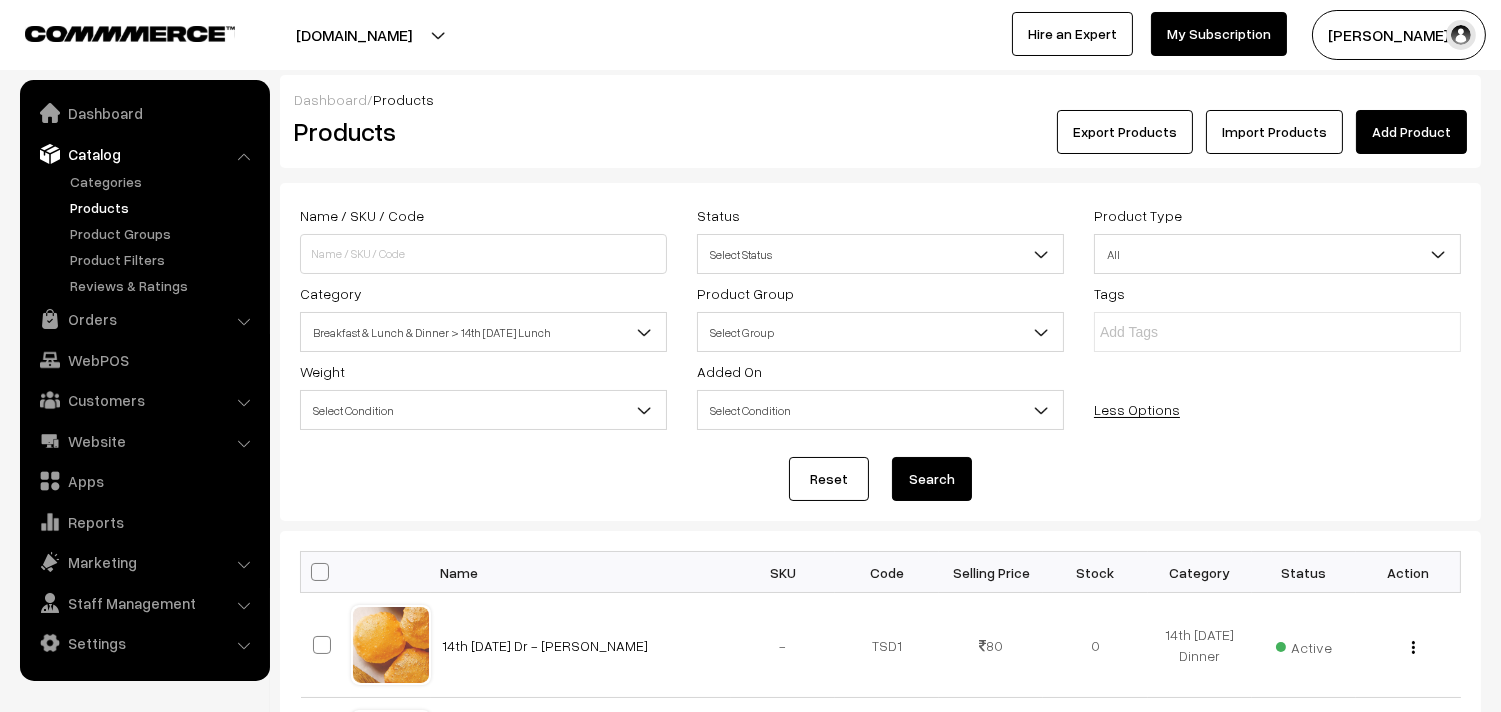 click on "Search" at bounding box center (932, 479) 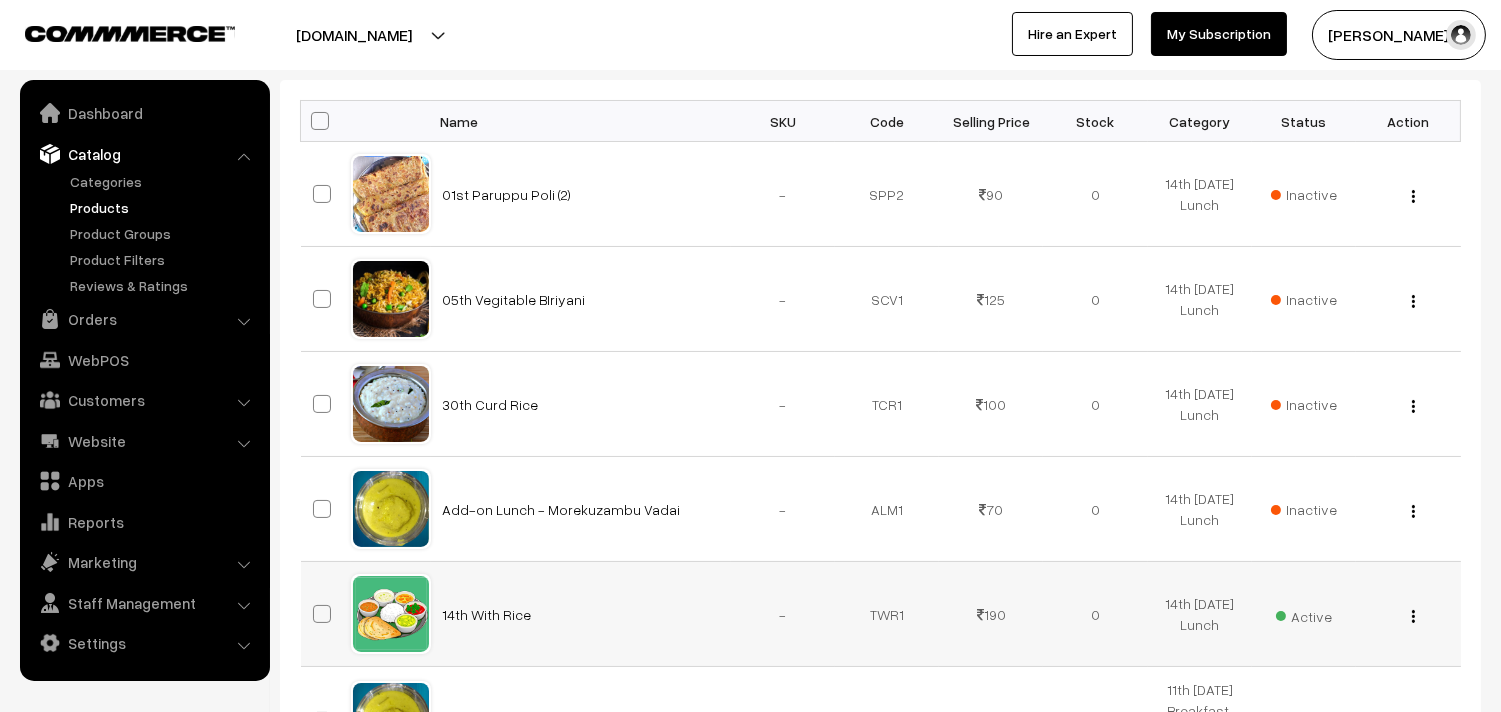 scroll, scrollTop: 888, scrollLeft: 0, axis: vertical 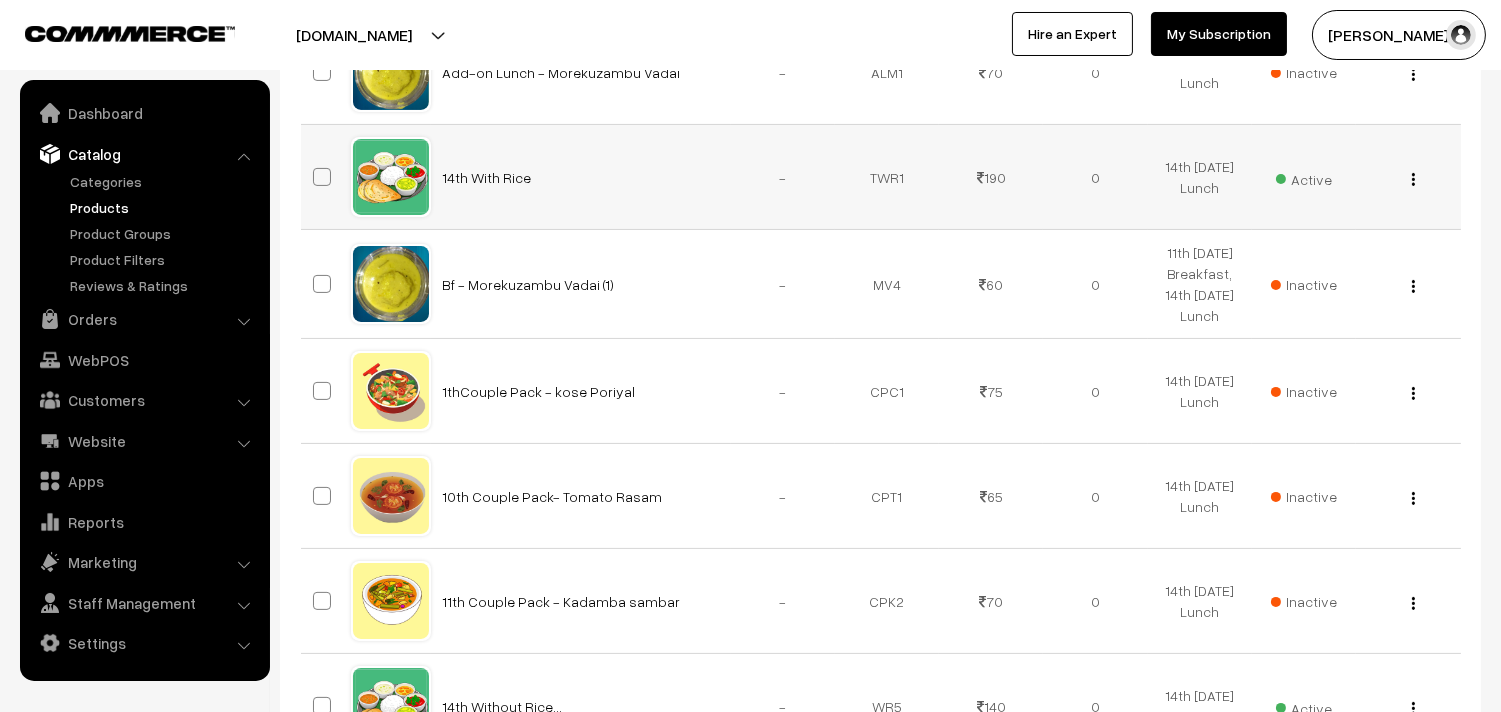 click at bounding box center [1413, 179] 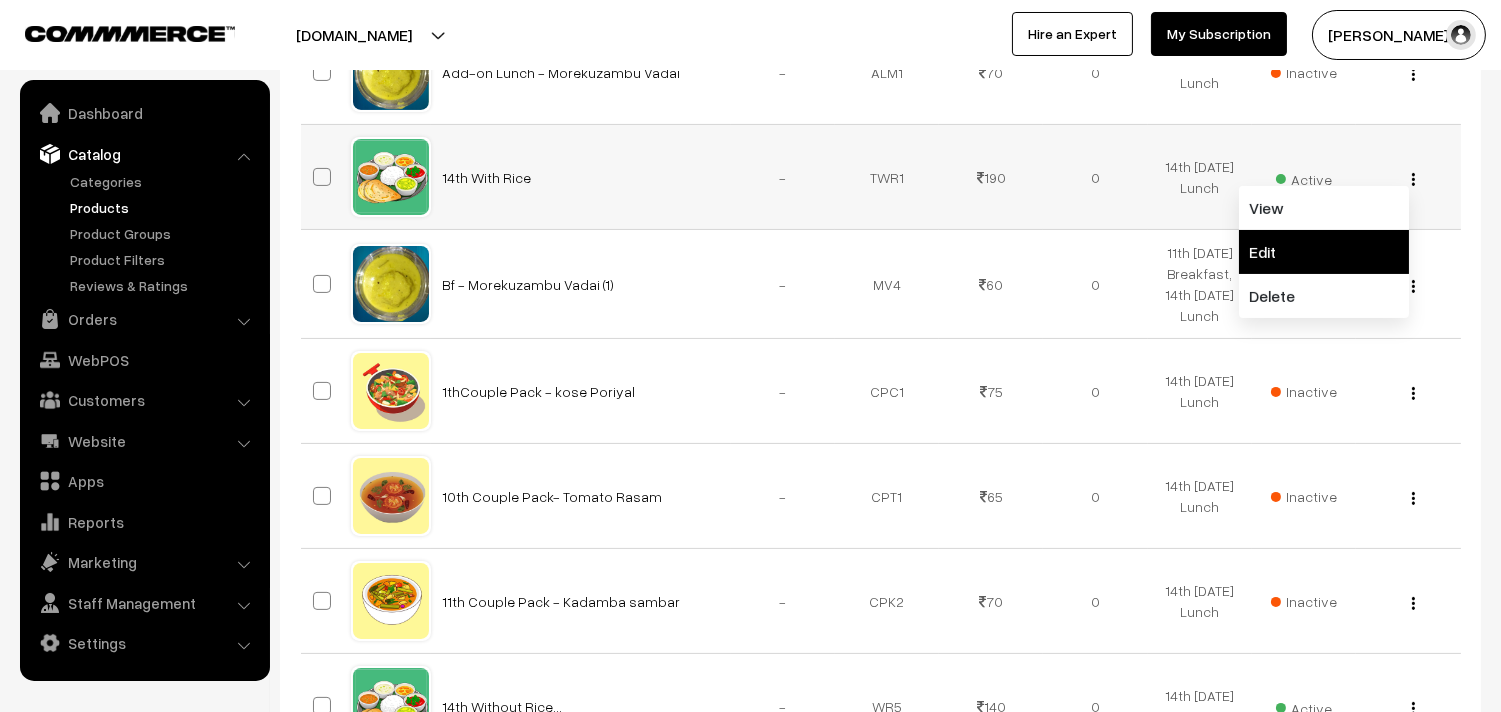 click on "Edit" at bounding box center [1324, 252] 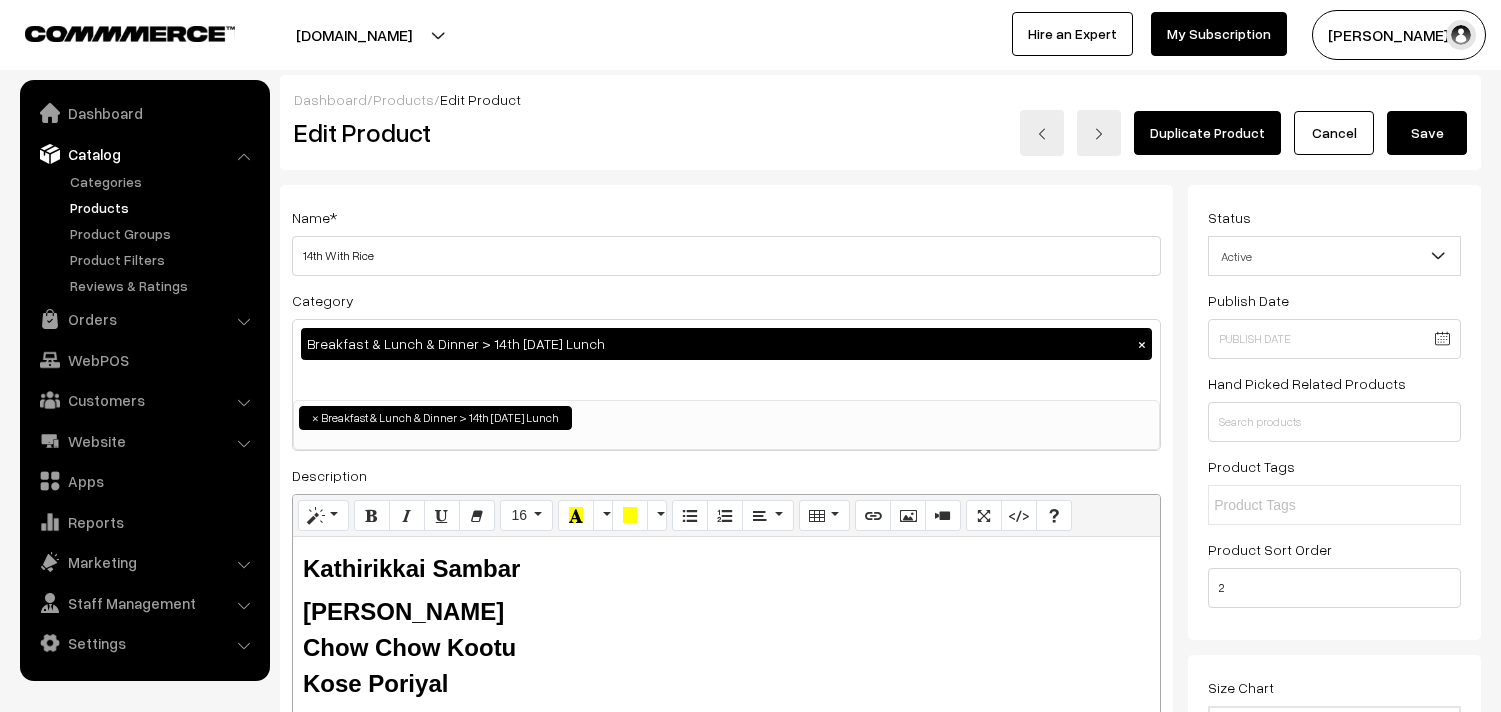scroll, scrollTop: 333, scrollLeft: 0, axis: vertical 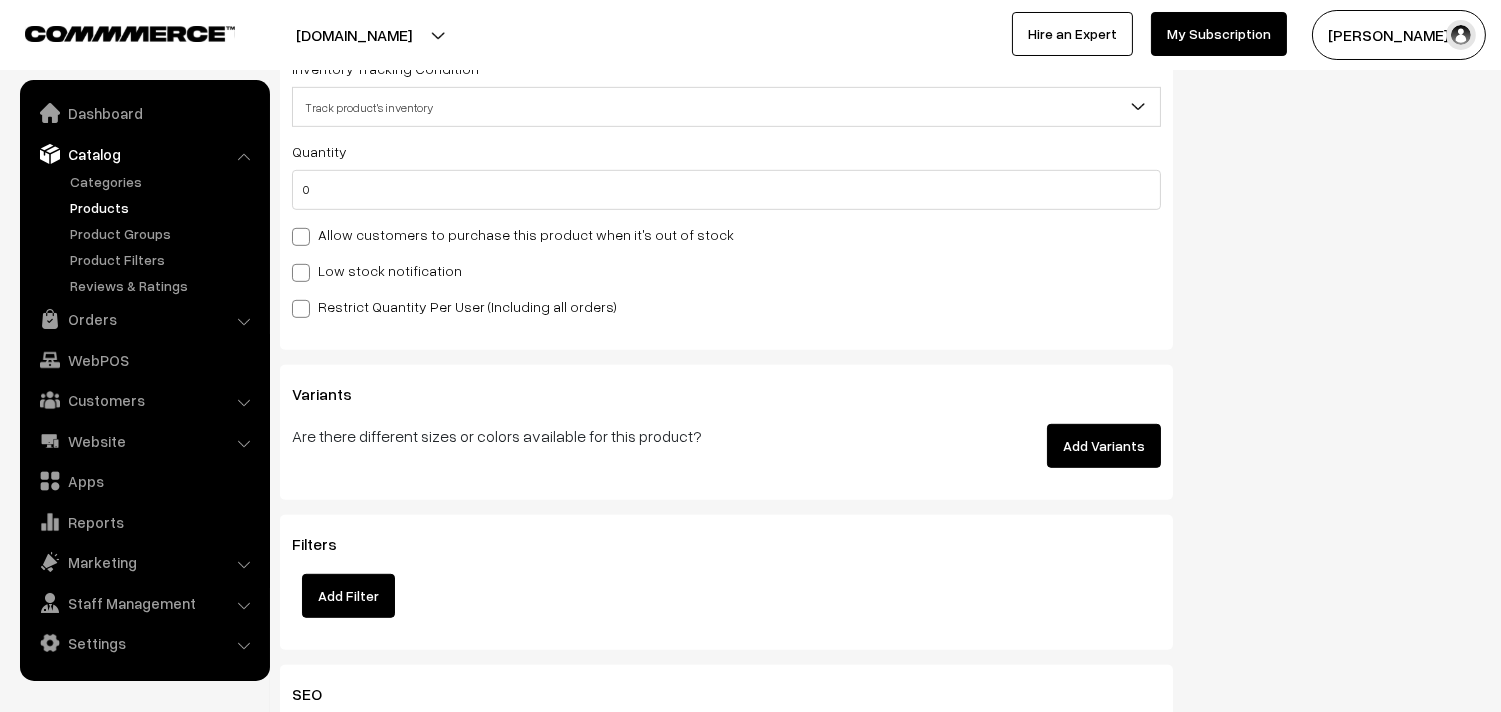 click on "Allow customers to purchase this product when it's out of stock" at bounding box center (513, 234) 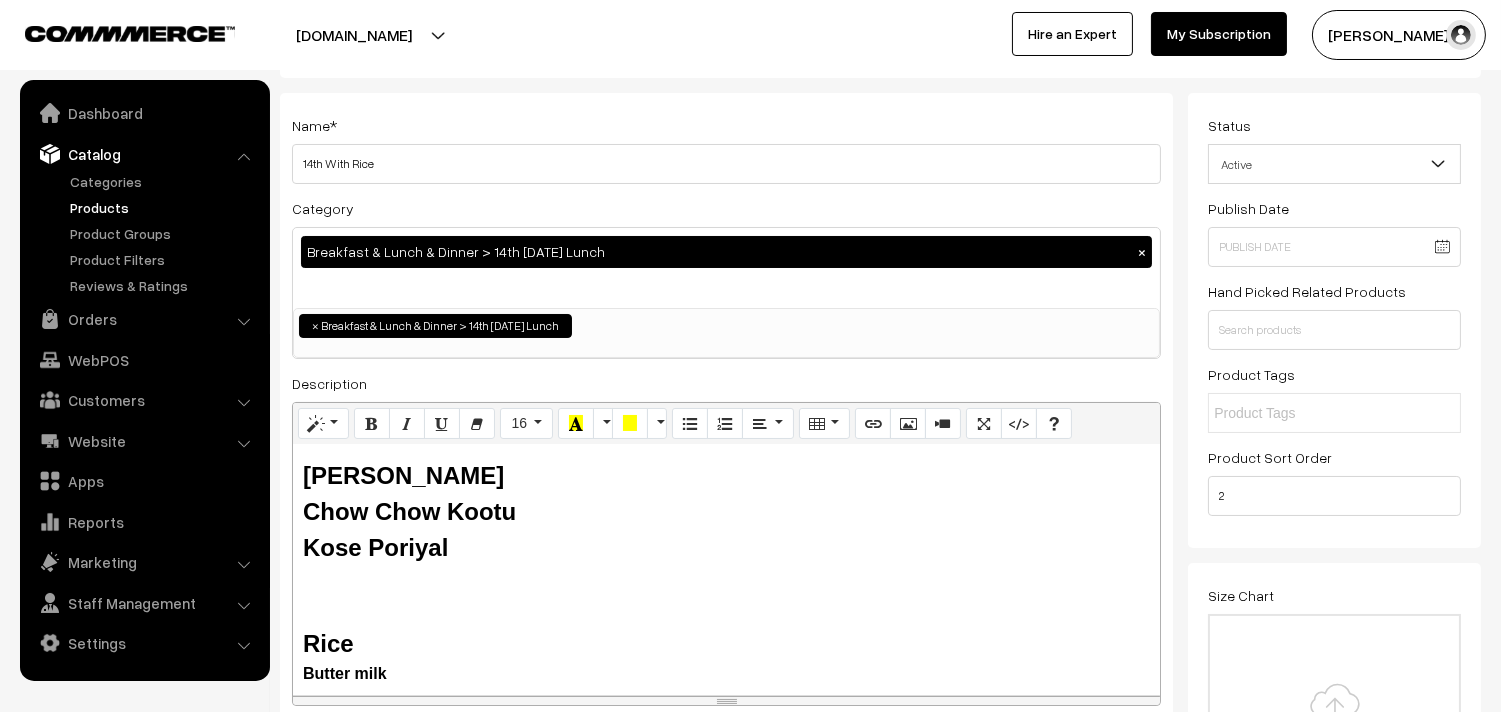 scroll, scrollTop: 0, scrollLeft: 0, axis: both 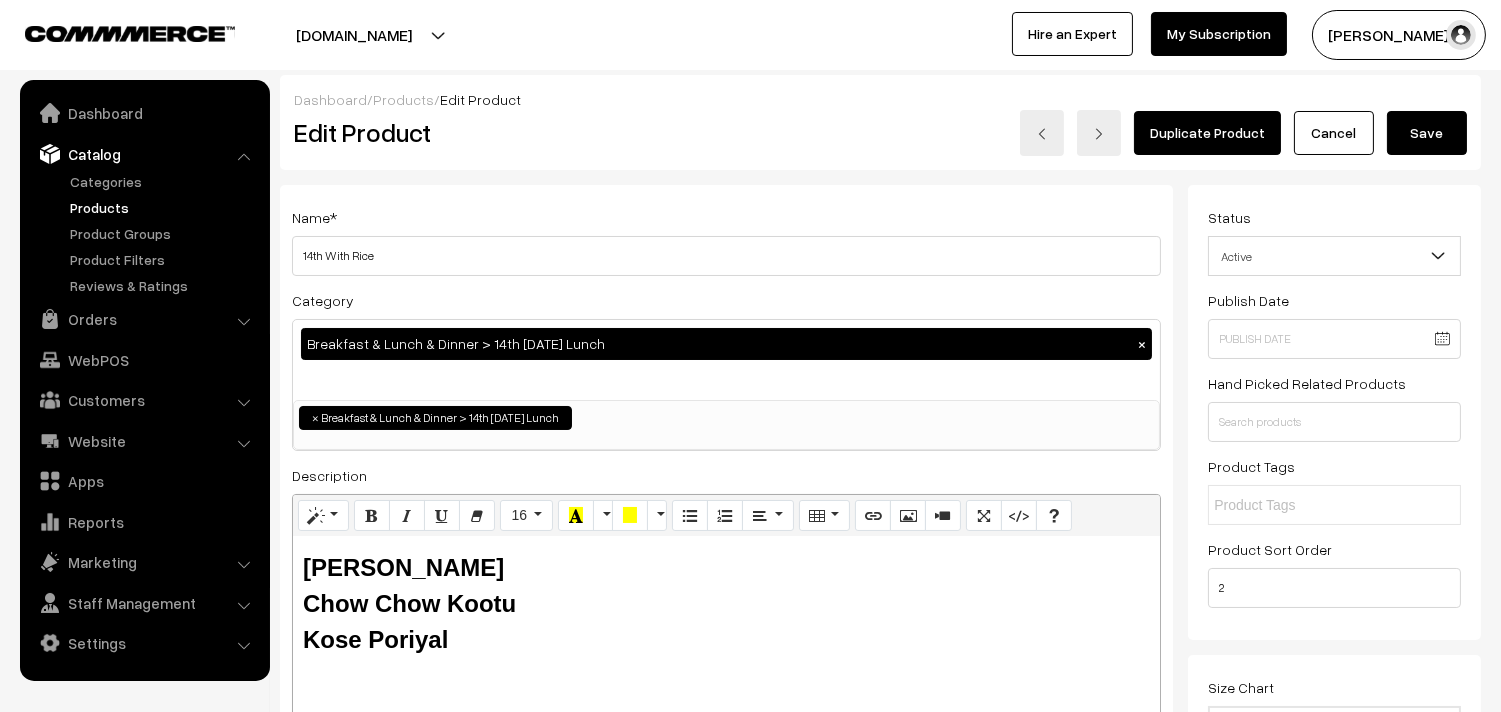 click on "Save" at bounding box center [1427, 133] 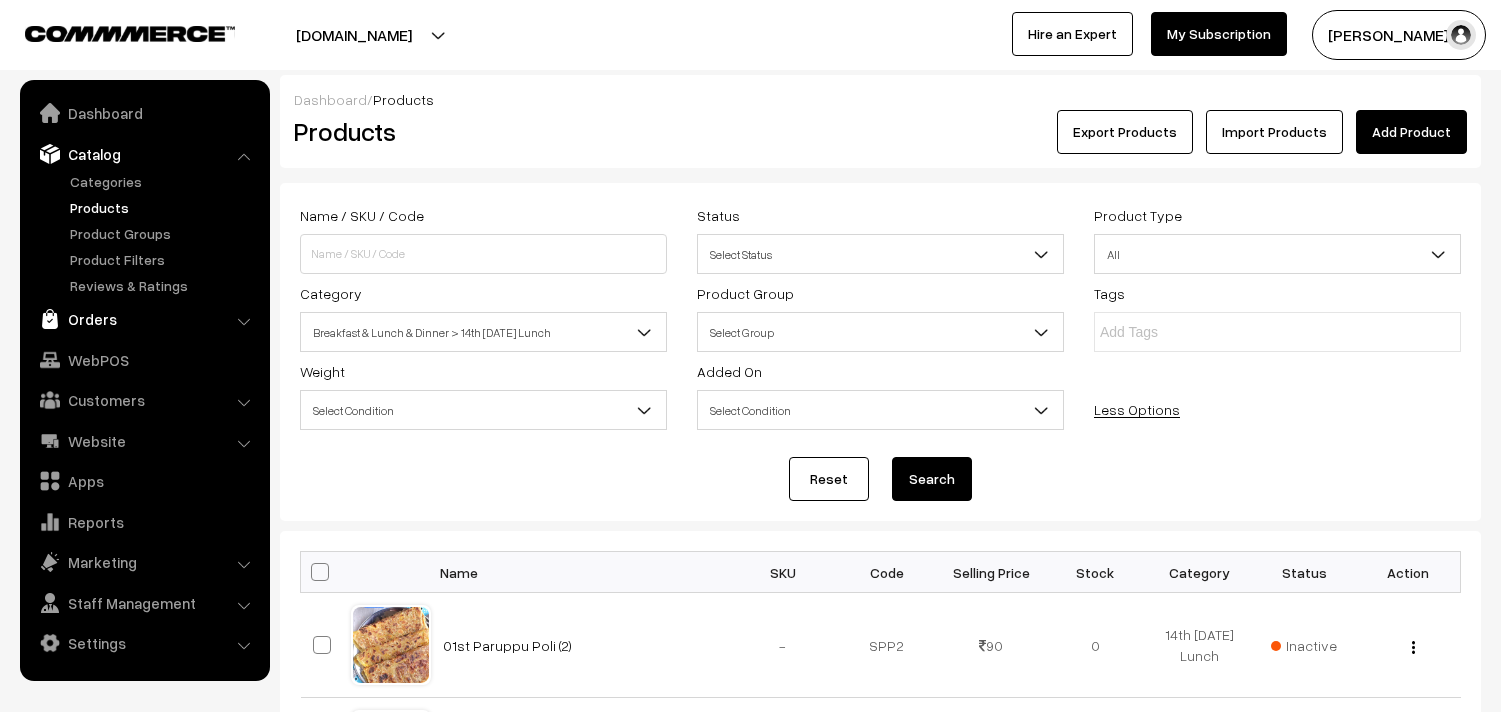 scroll, scrollTop: 0, scrollLeft: 0, axis: both 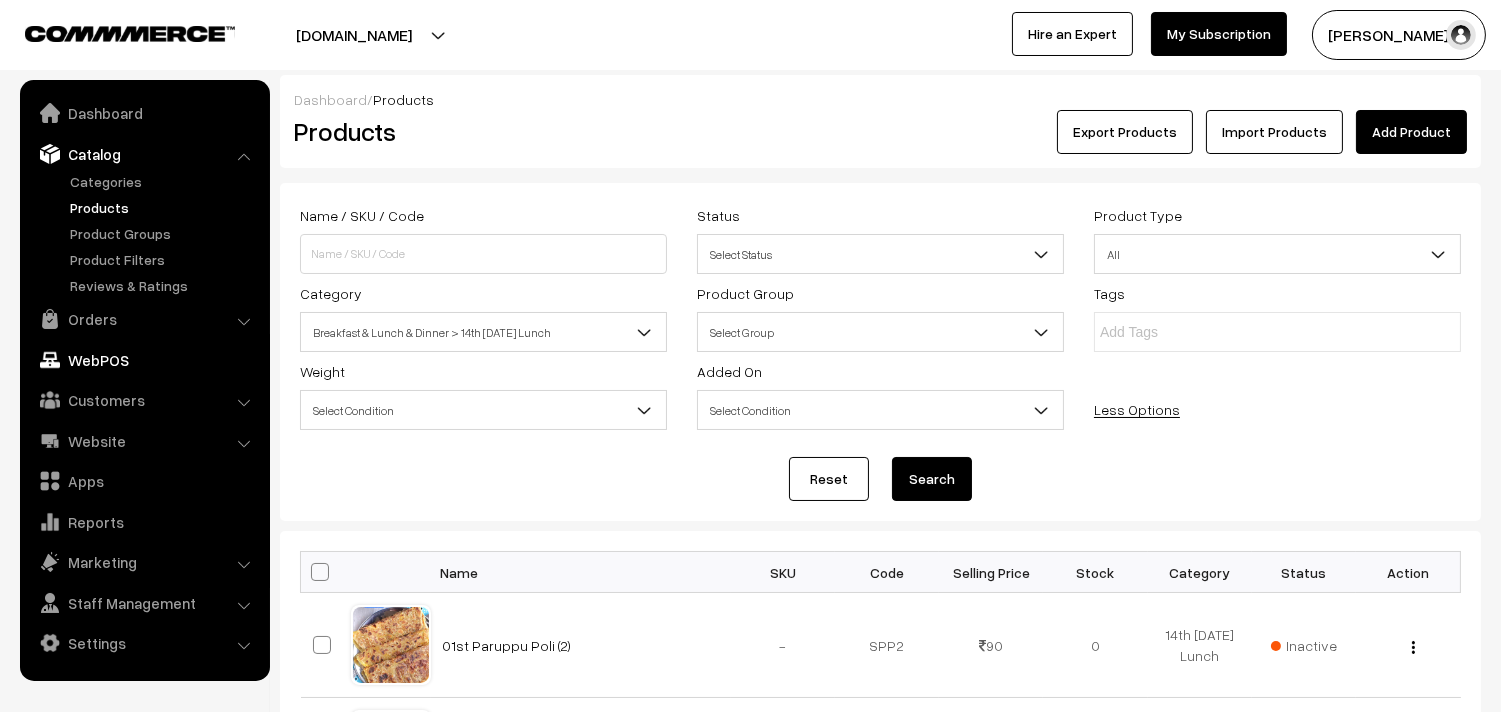 click on "WebPOS" at bounding box center (144, 360) 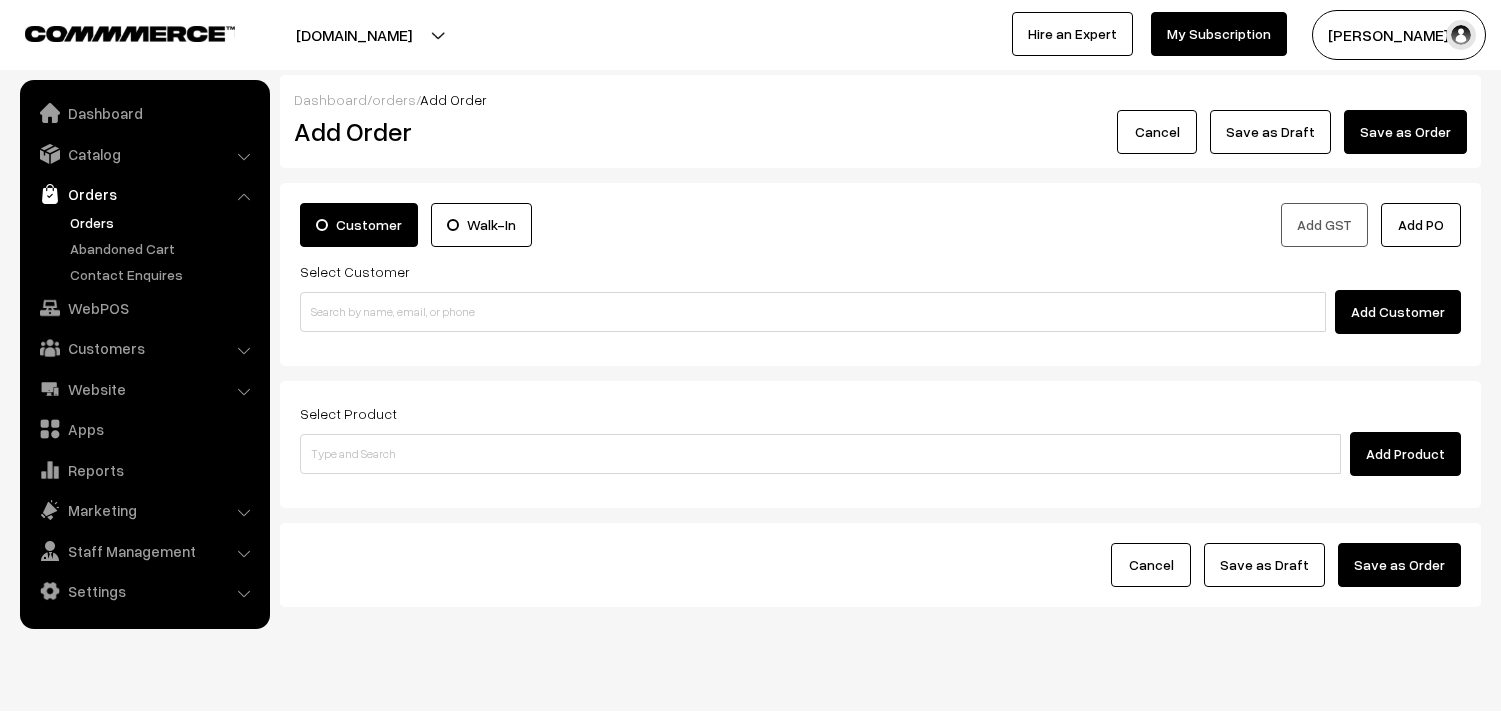 scroll, scrollTop: 0, scrollLeft: 0, axis: both 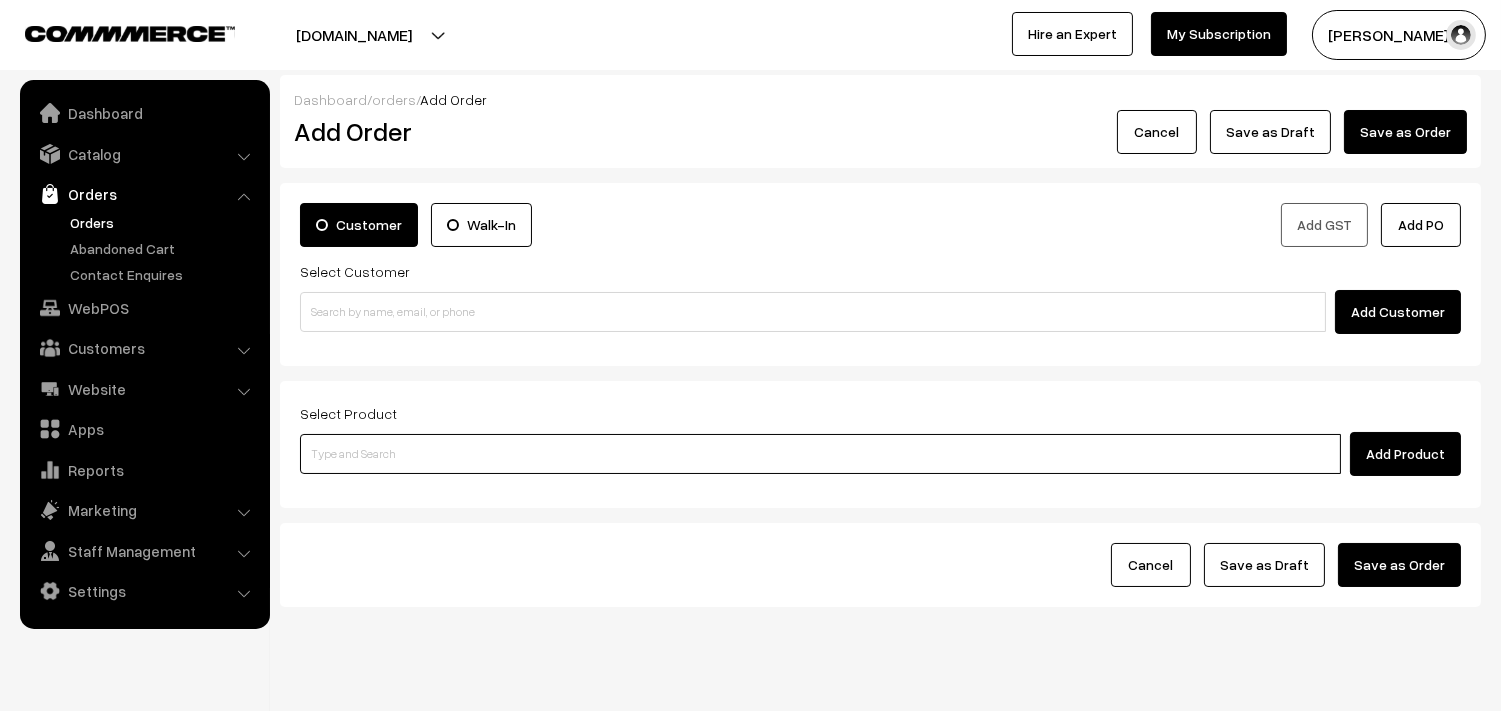 click at bounding box center (820, 454) 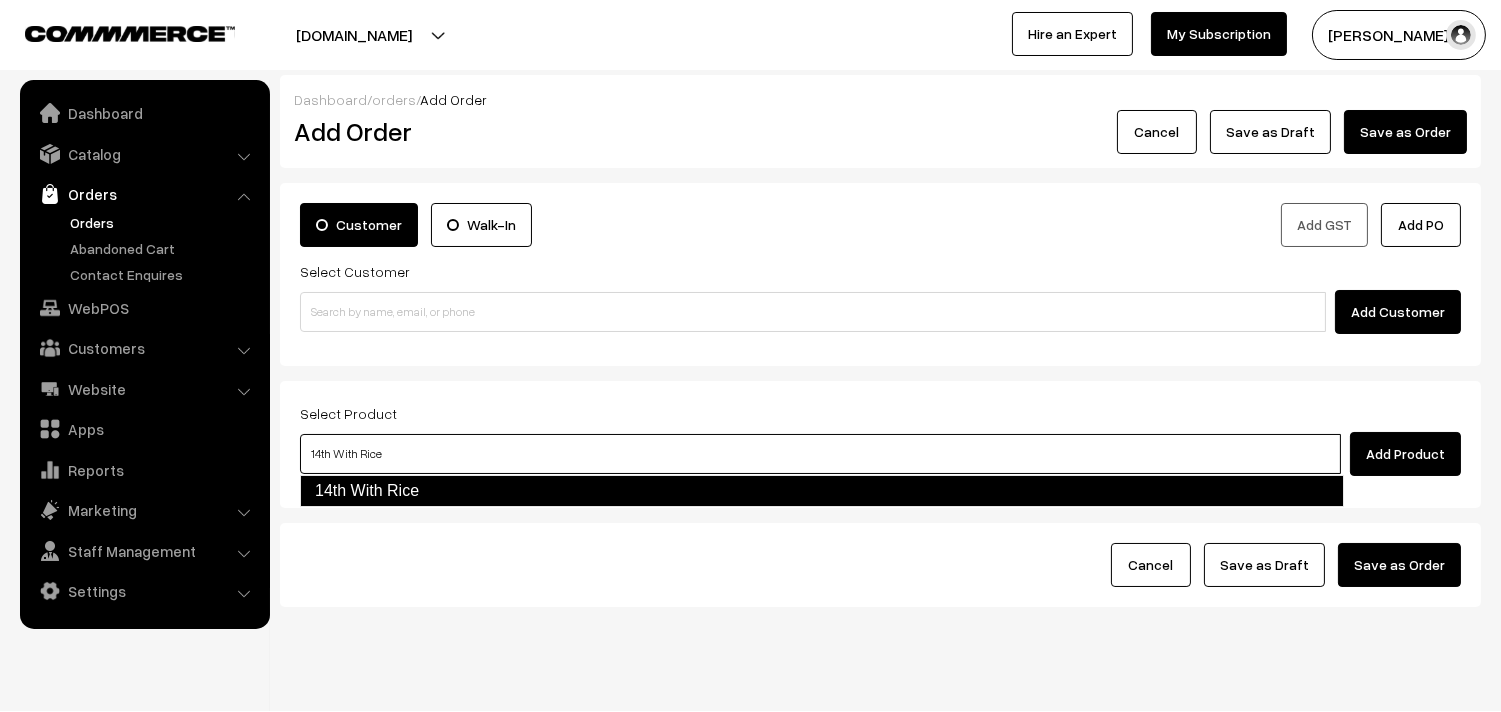click on "14th With Rice" at bounding box center [822, 491] 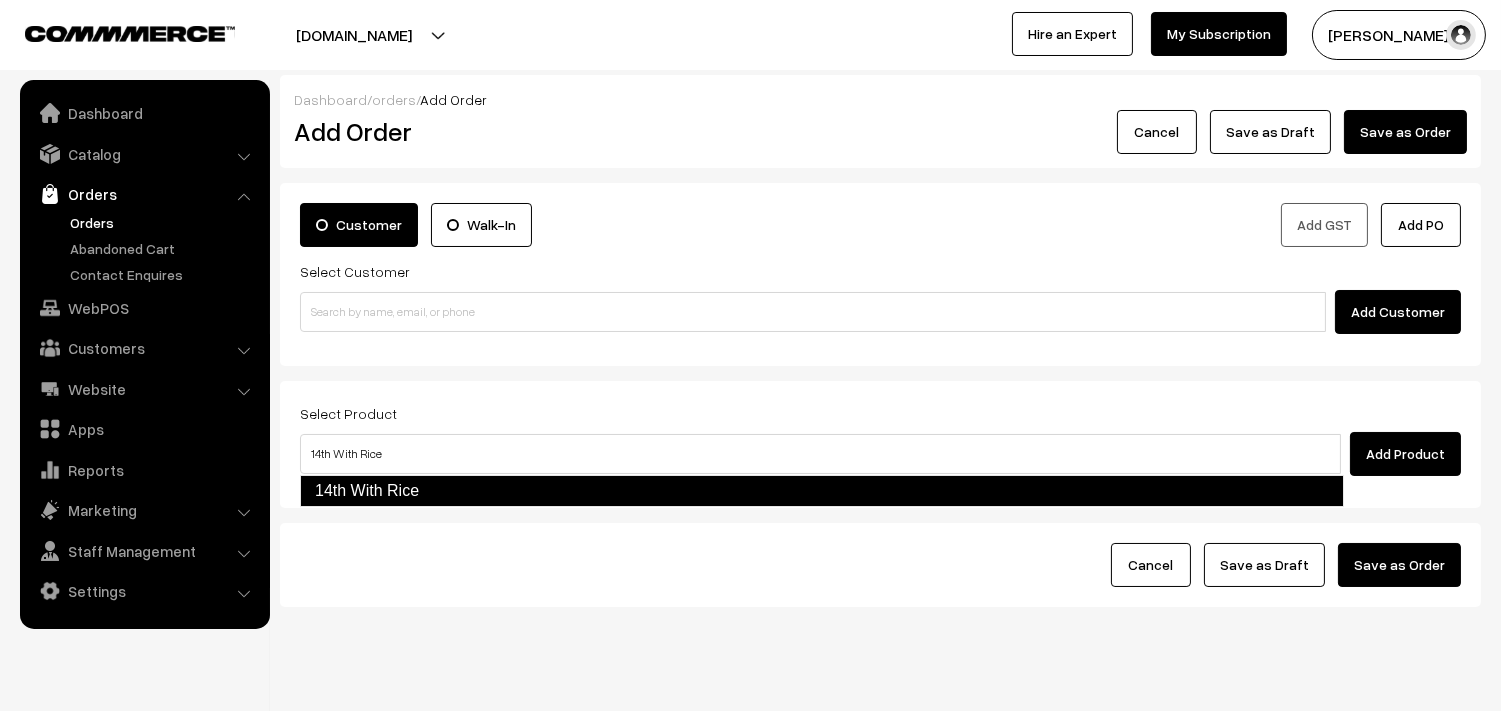 type 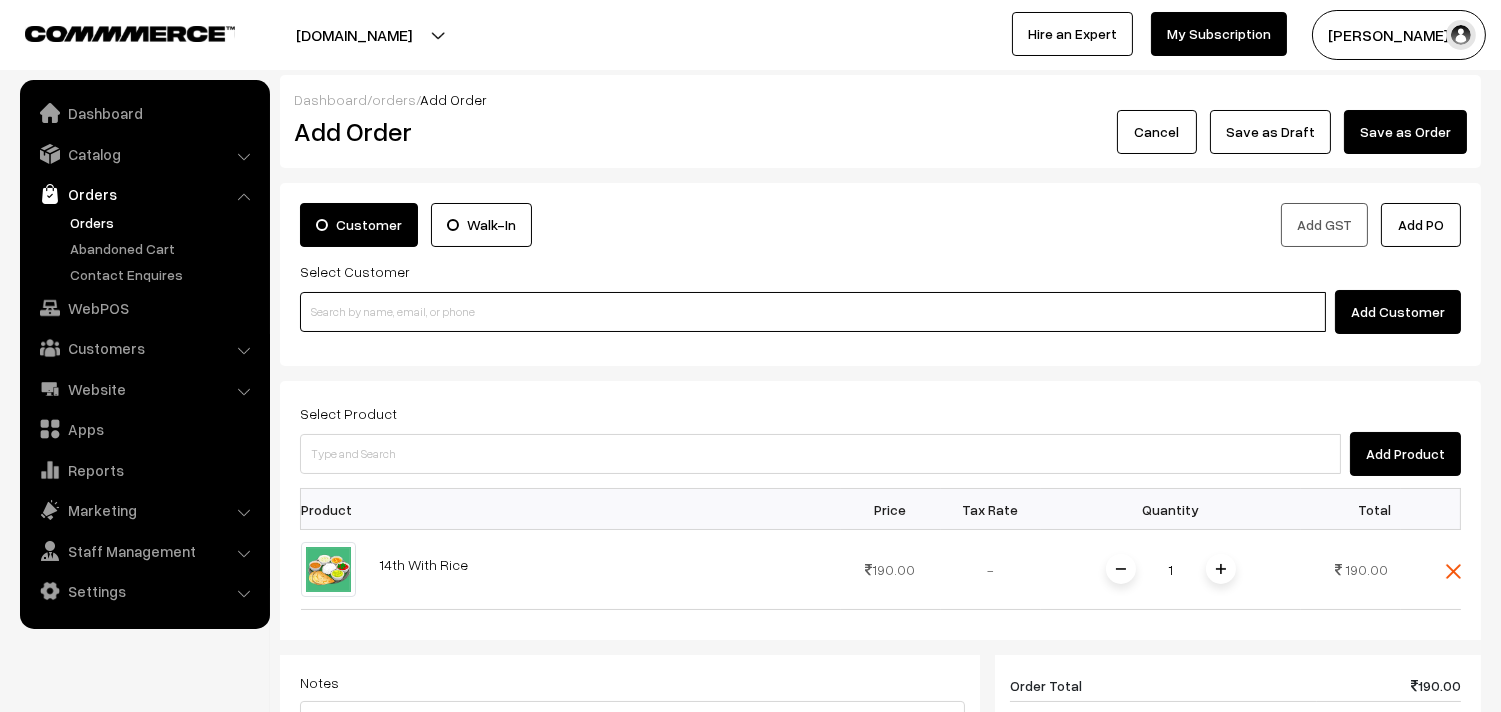 click at bounding box center (813, 312) 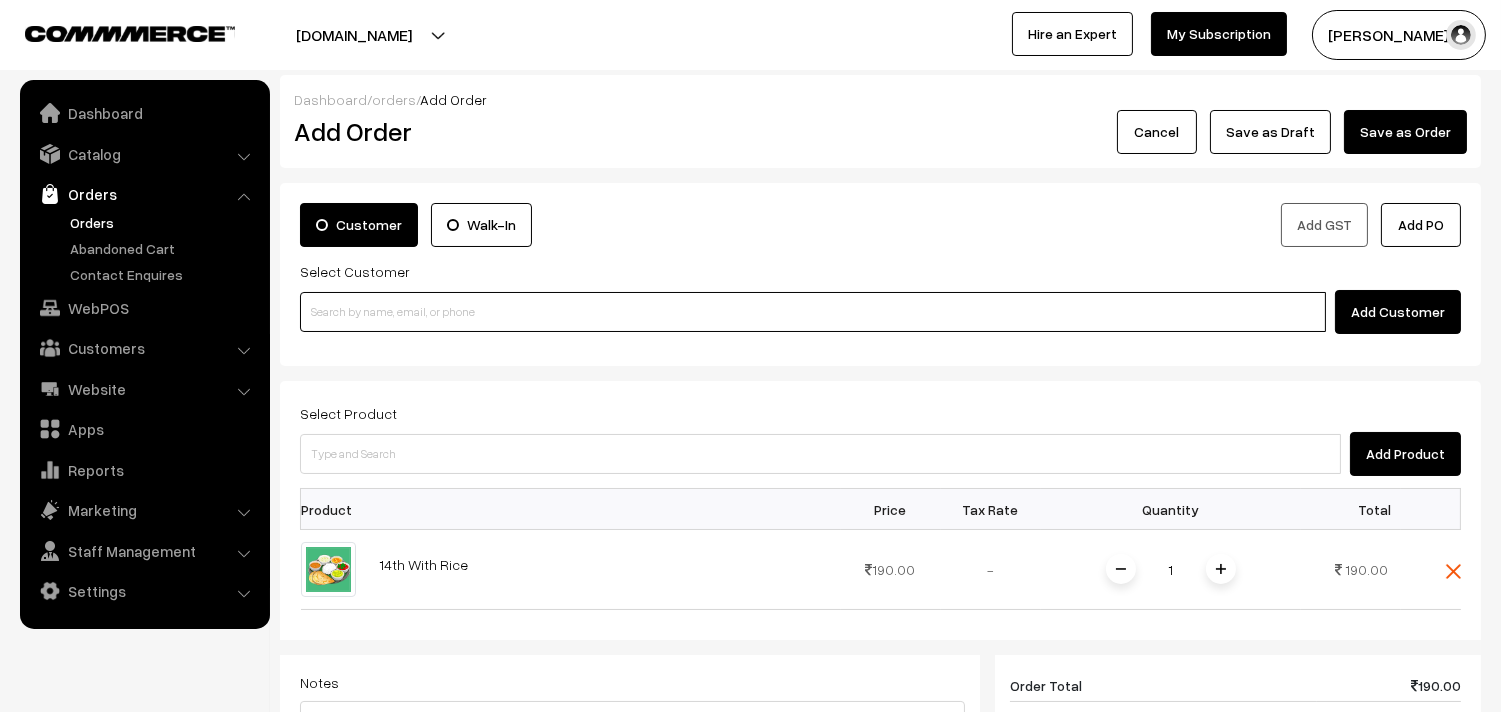 paste on "99416 78072" 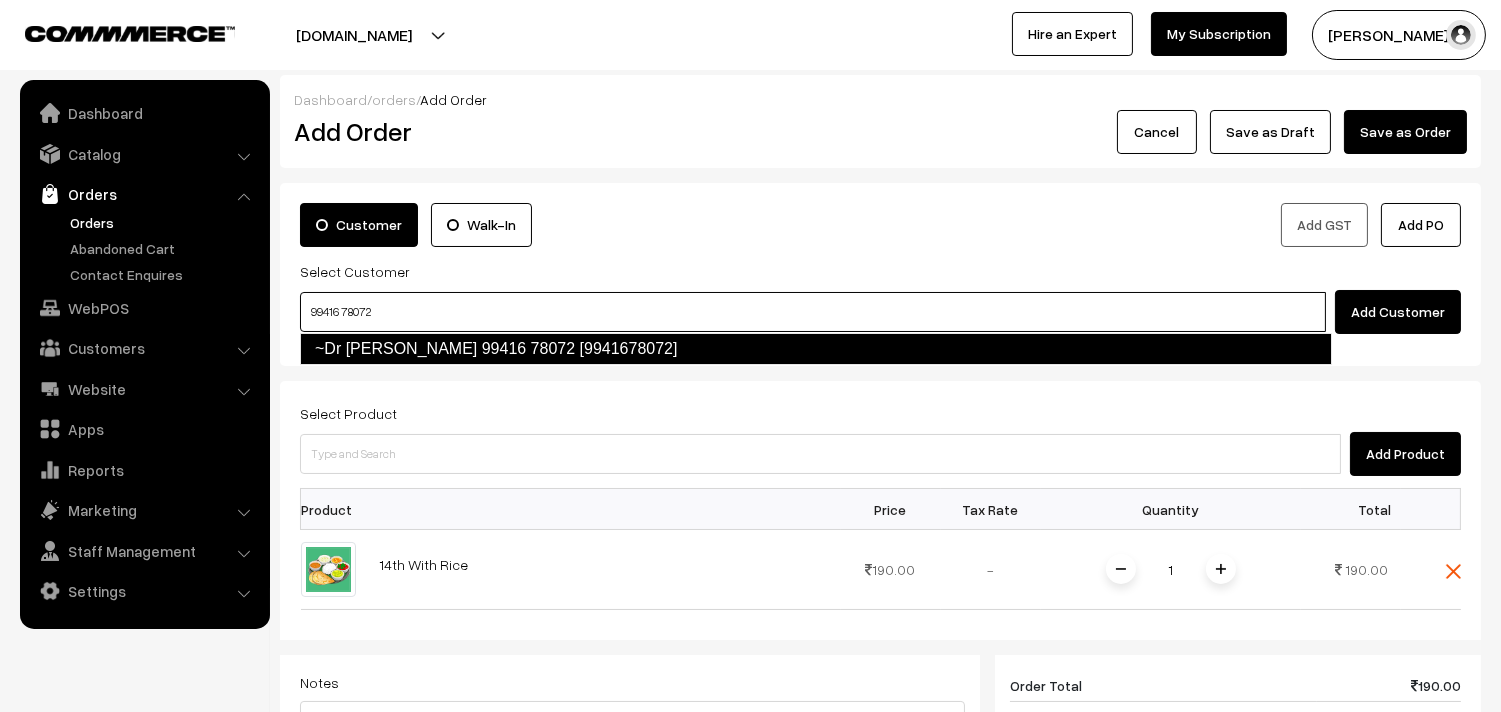 click on "~Dr R Srivathsan  99416 78072  [9941678072]" at bounding box center (816, 349) 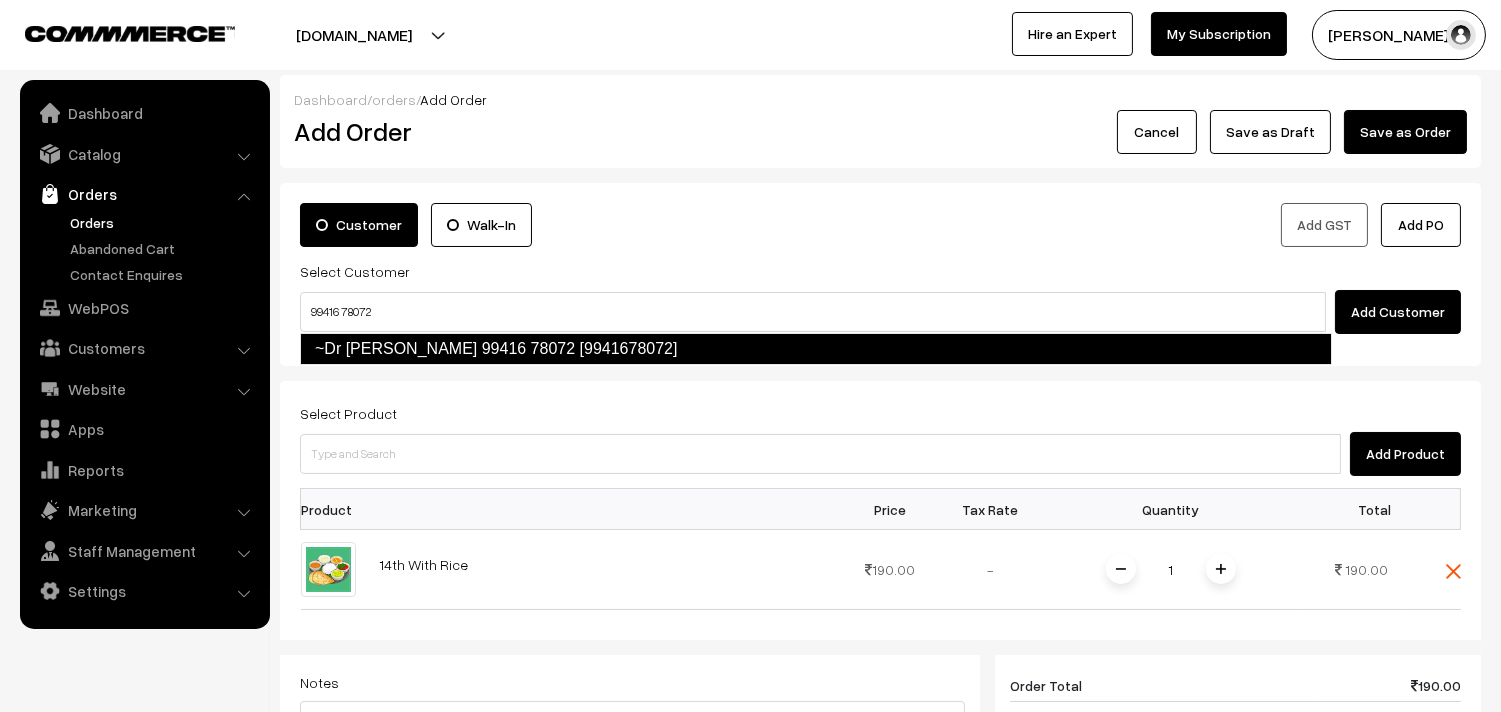 type 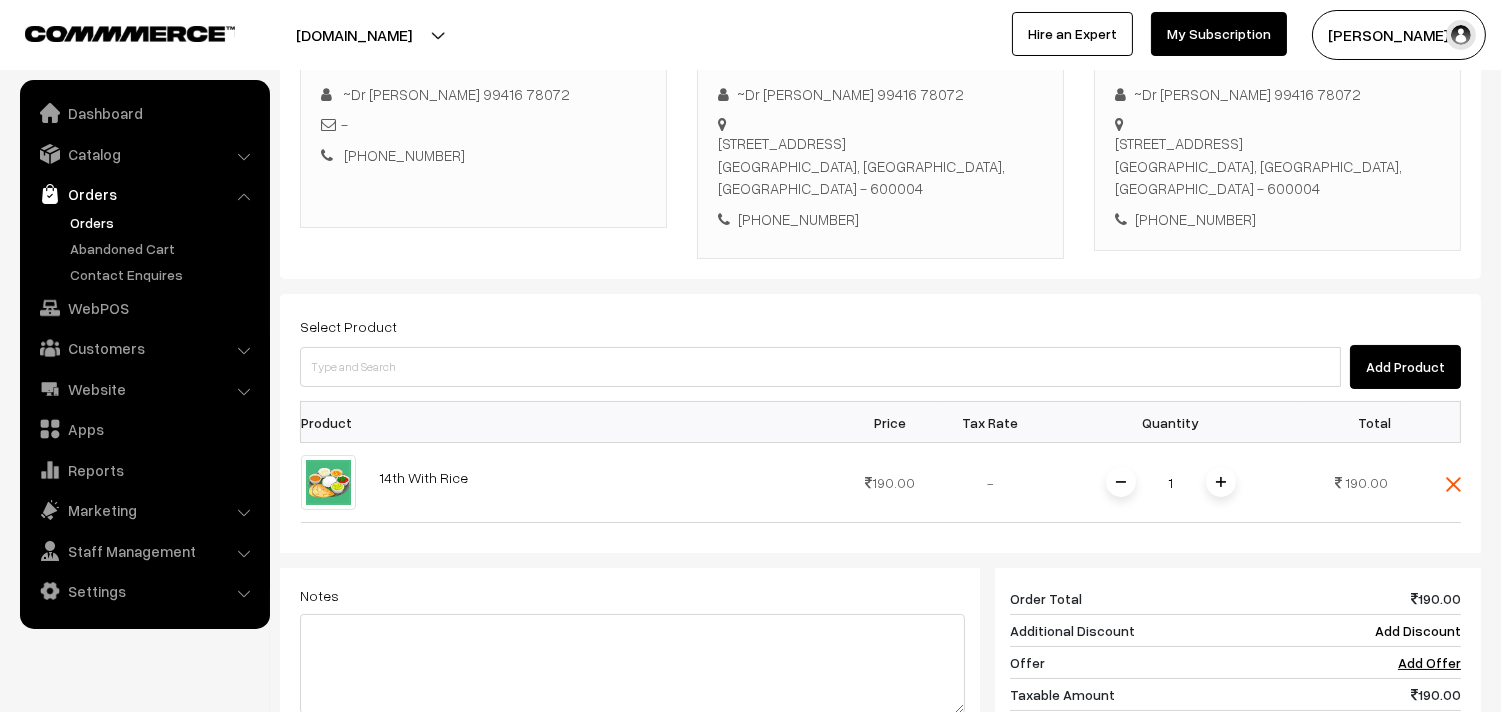 scroll, scrollTop: 666, scrollLeft: 0, axis: vertical 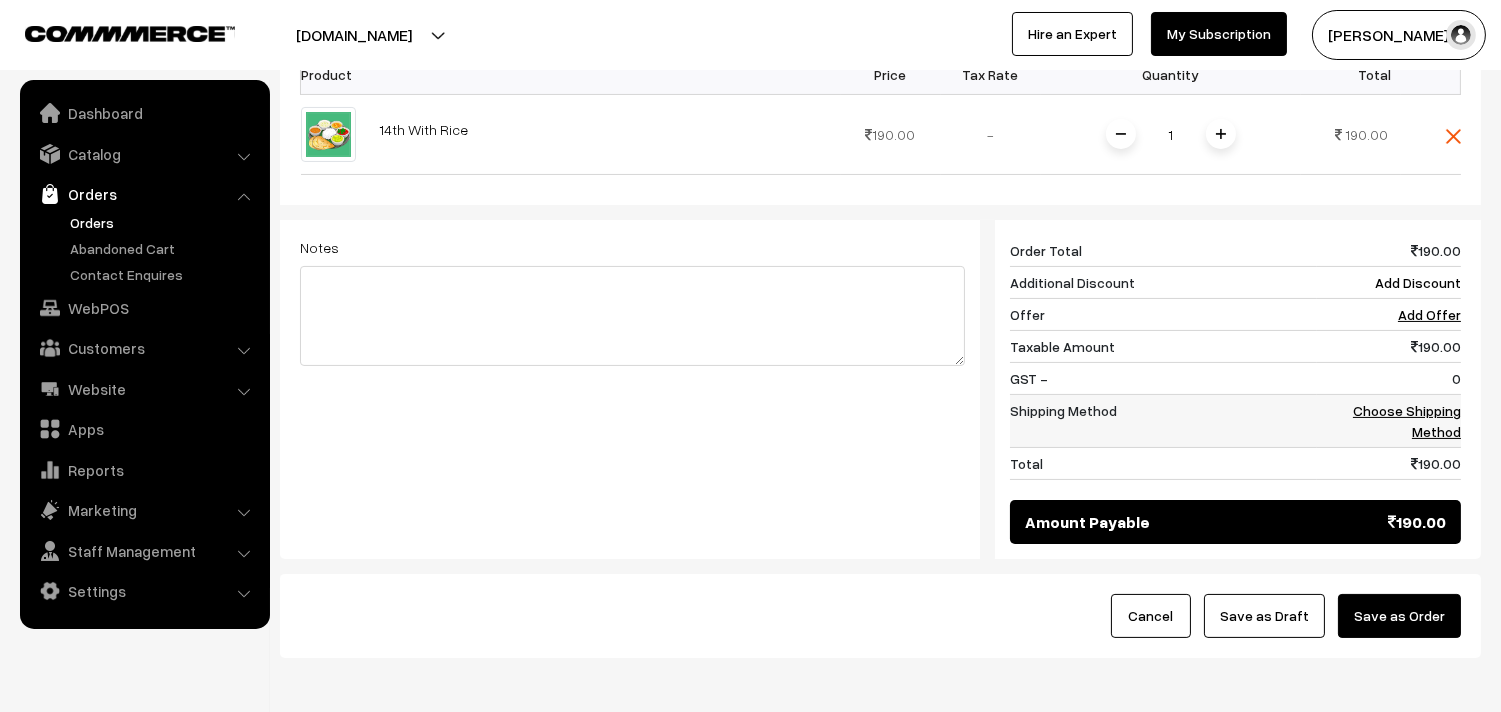 click on "Choose Shipping Method" at bounding box center (1407, 421) 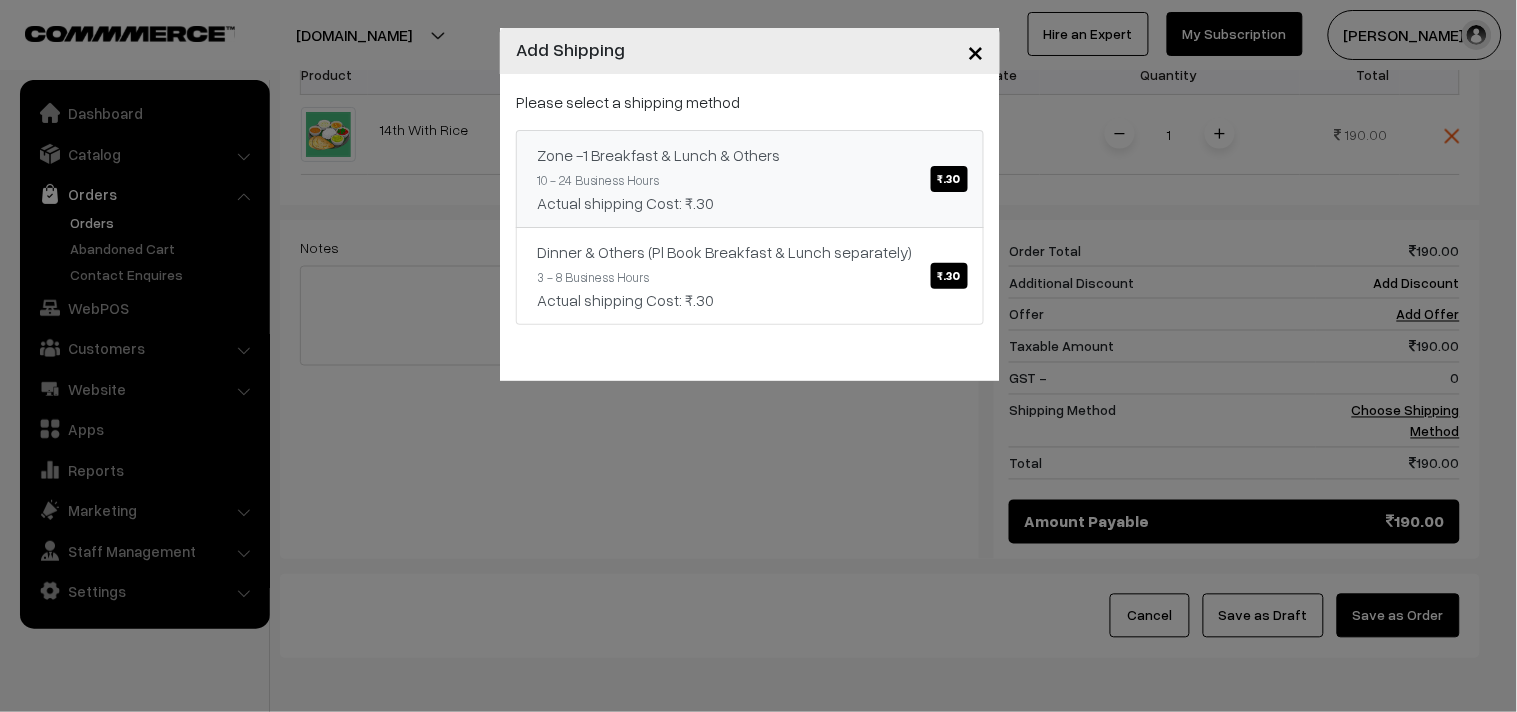 click on "Zone -1  Breakfast & Lunch & Others
₹.30
10 - 24 Business Hours Actual shipping Cost: ₹.30" at bounding box center [750, 179] 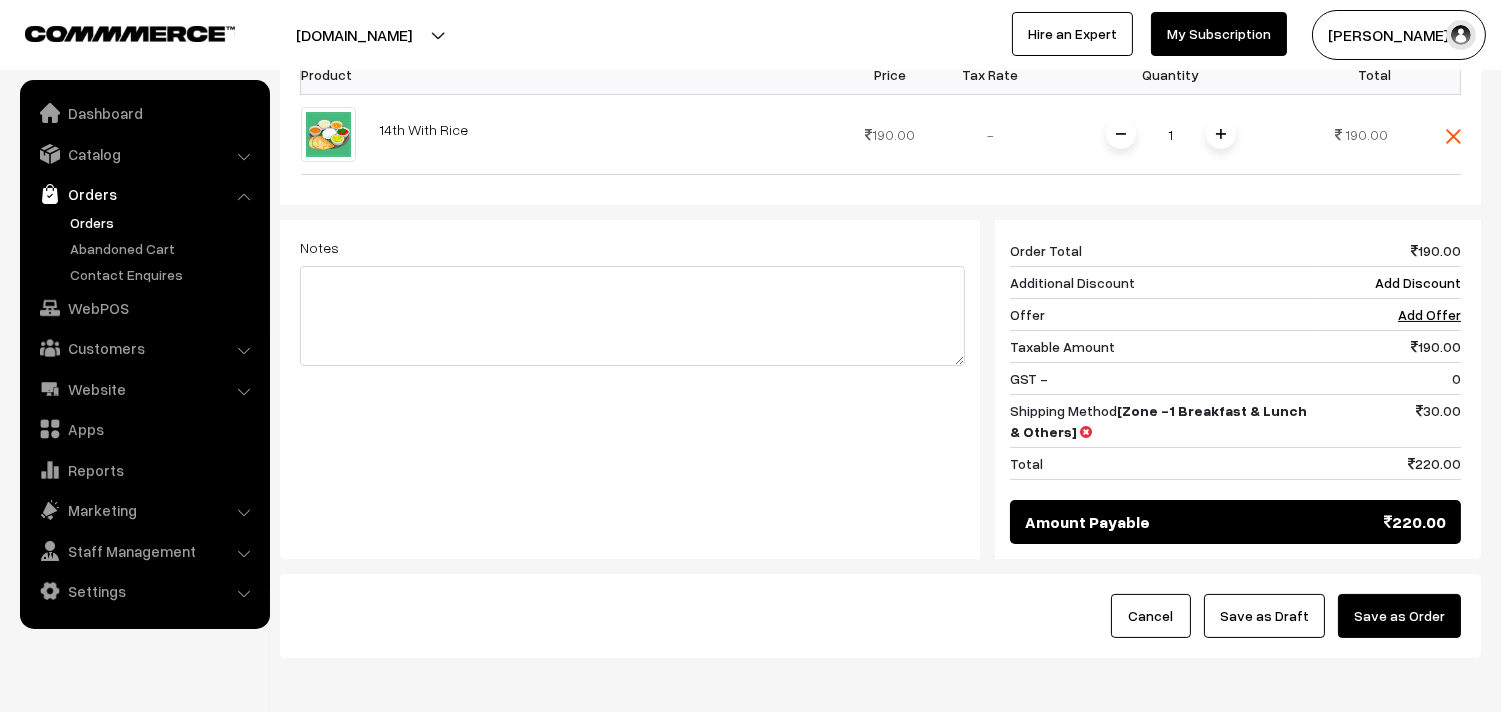 click on "Cancel
Save as Draft
Save as Order" at bounding box center (880, 616) 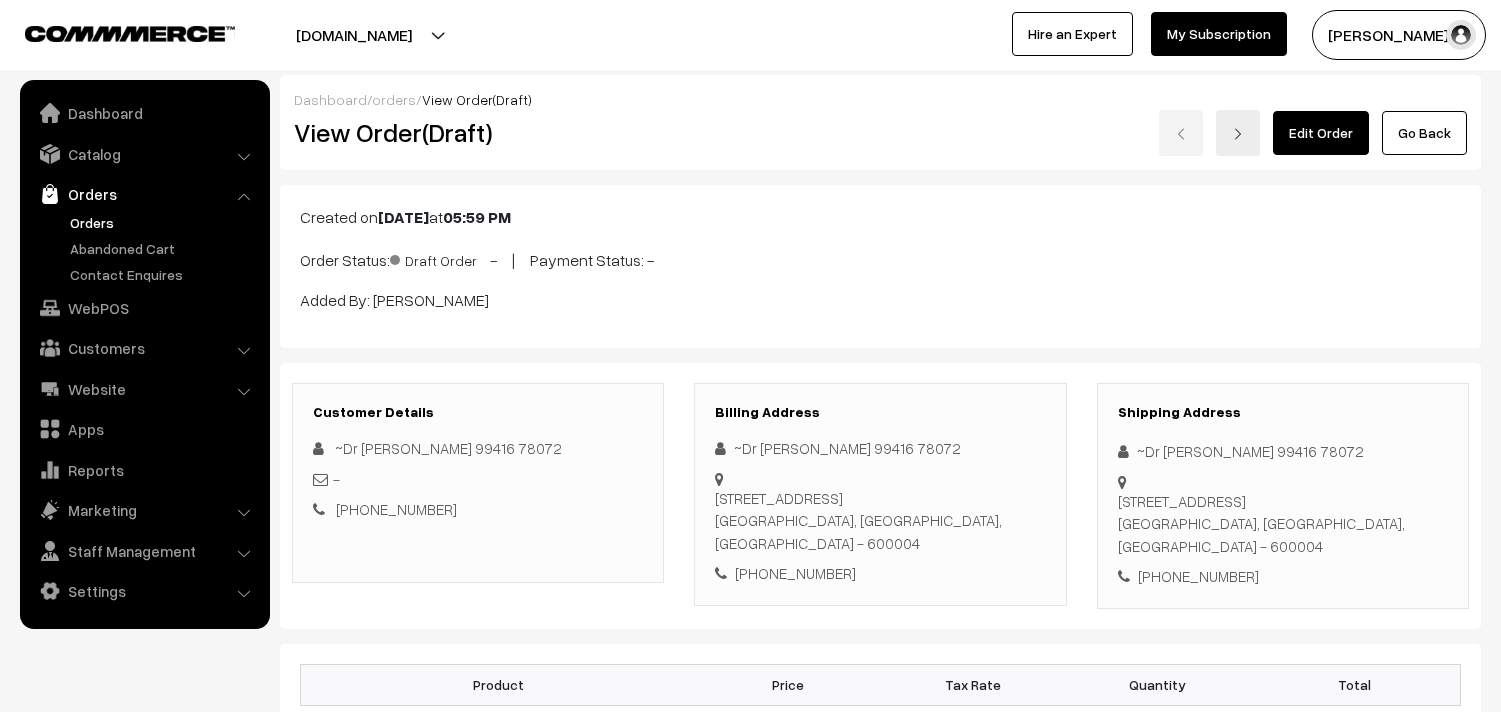 scroll, scrollTop: 0, scrollLeft: 0, axis: both 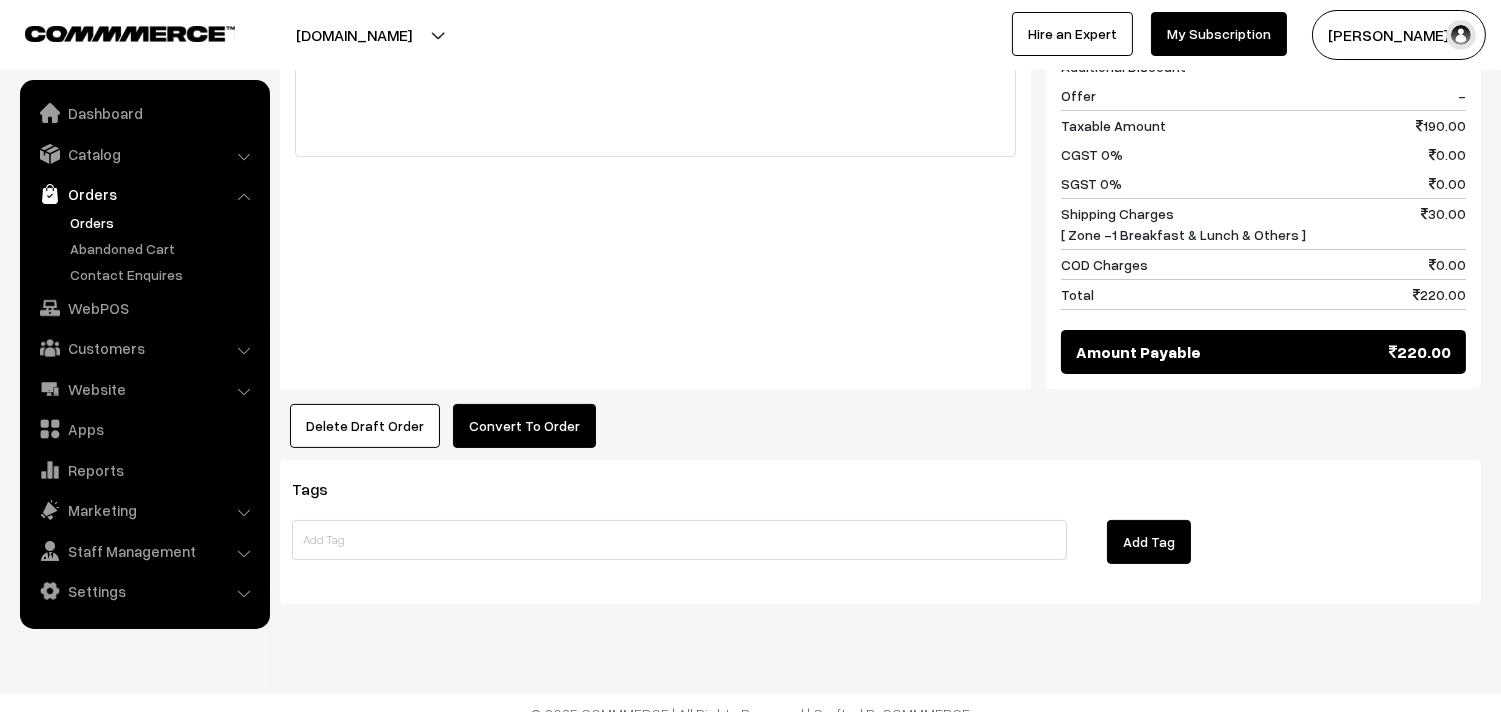 click on "Convert To Order" at bounding box center (524, 426) 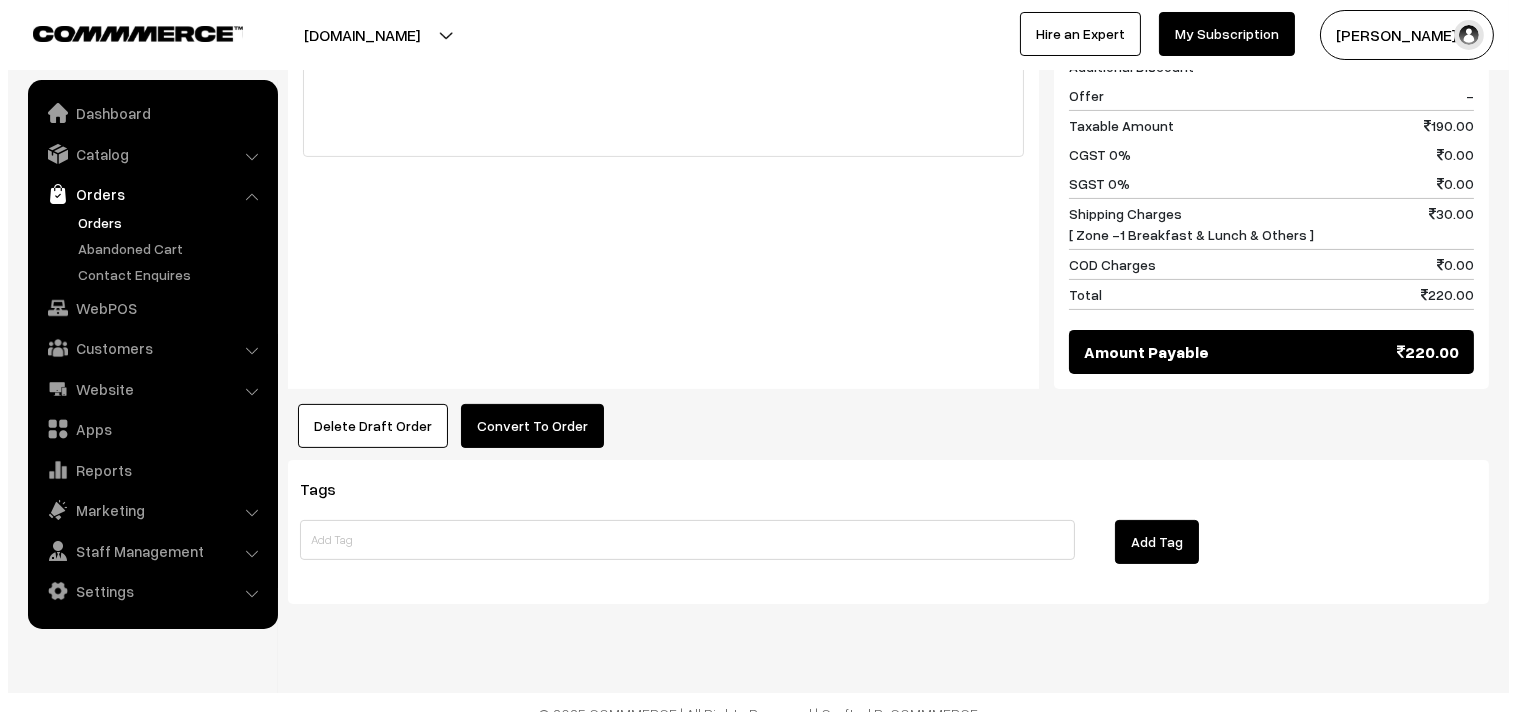 scroll, scrollTop: 933, scrollLeft: 0, axis: vertical 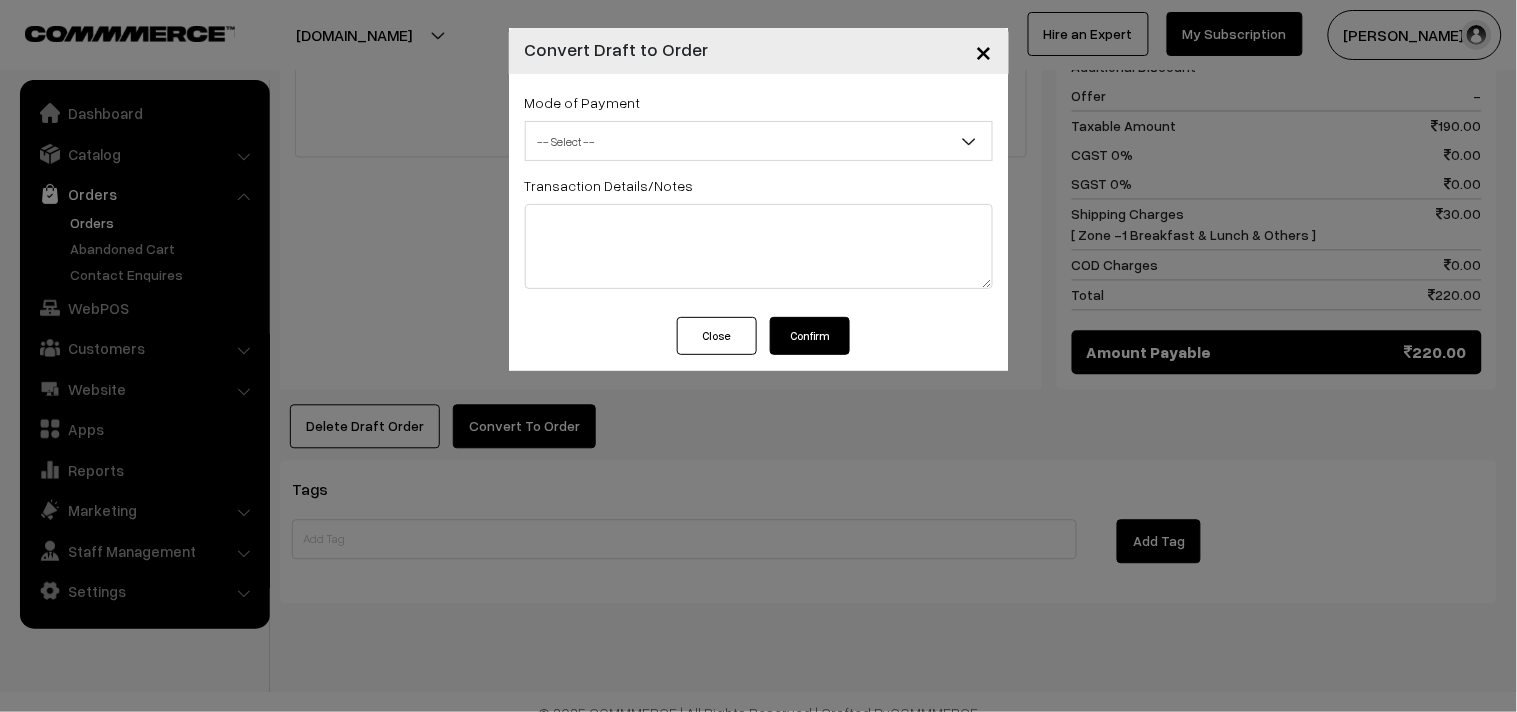 click on "Mode of Payment
-- Select --
COD
Cash
-- Select --
Transaction Details/Notes" at bounding box center [759, 195] 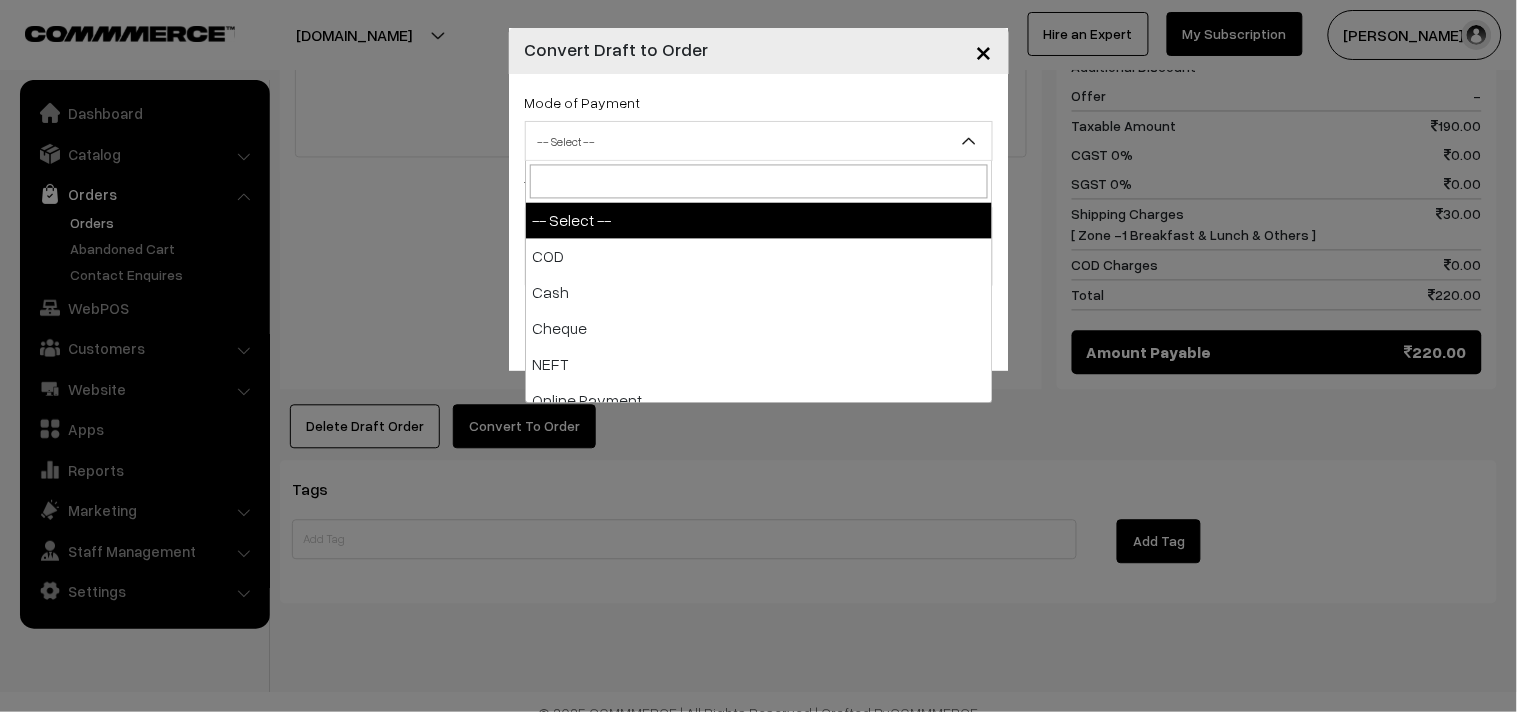 select on "1" 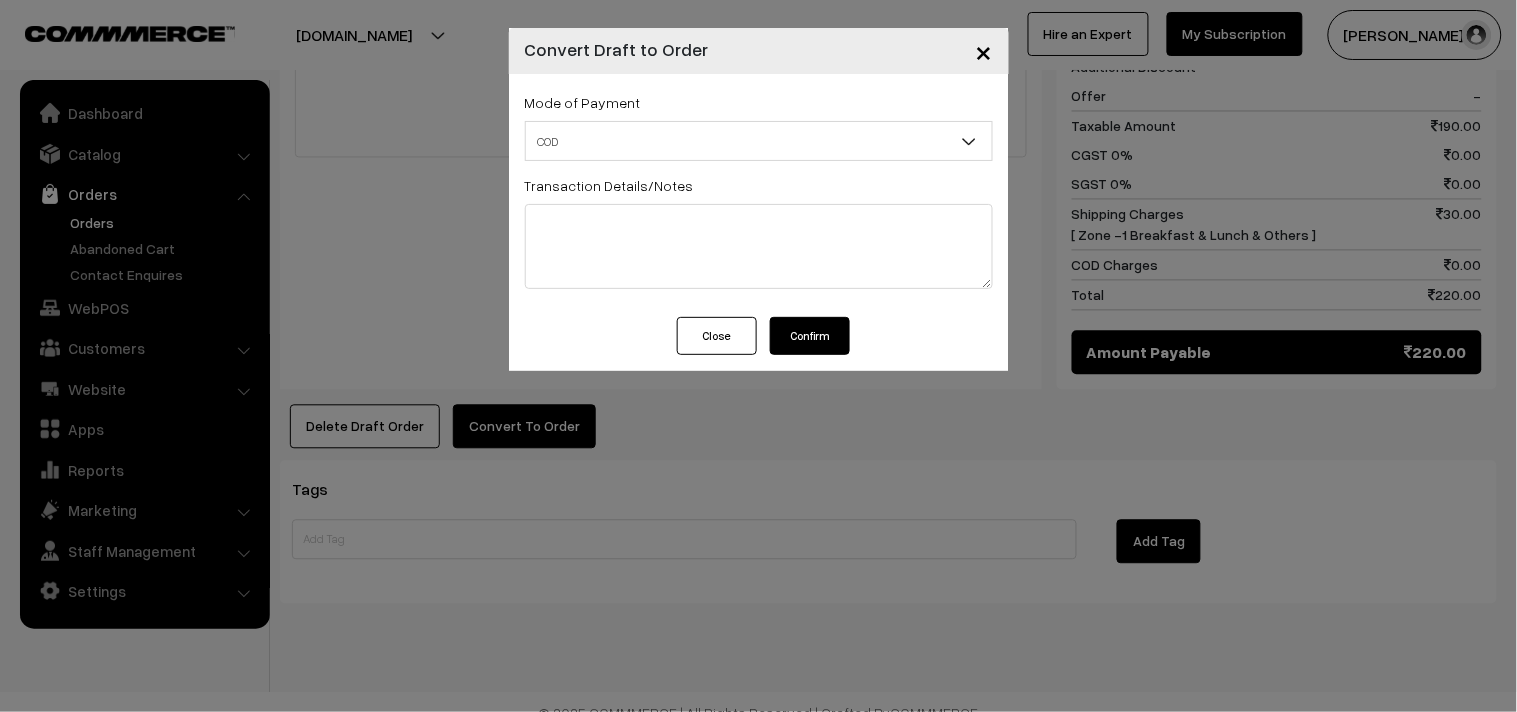 click on "Confirm" at bounding box center (810, 336) 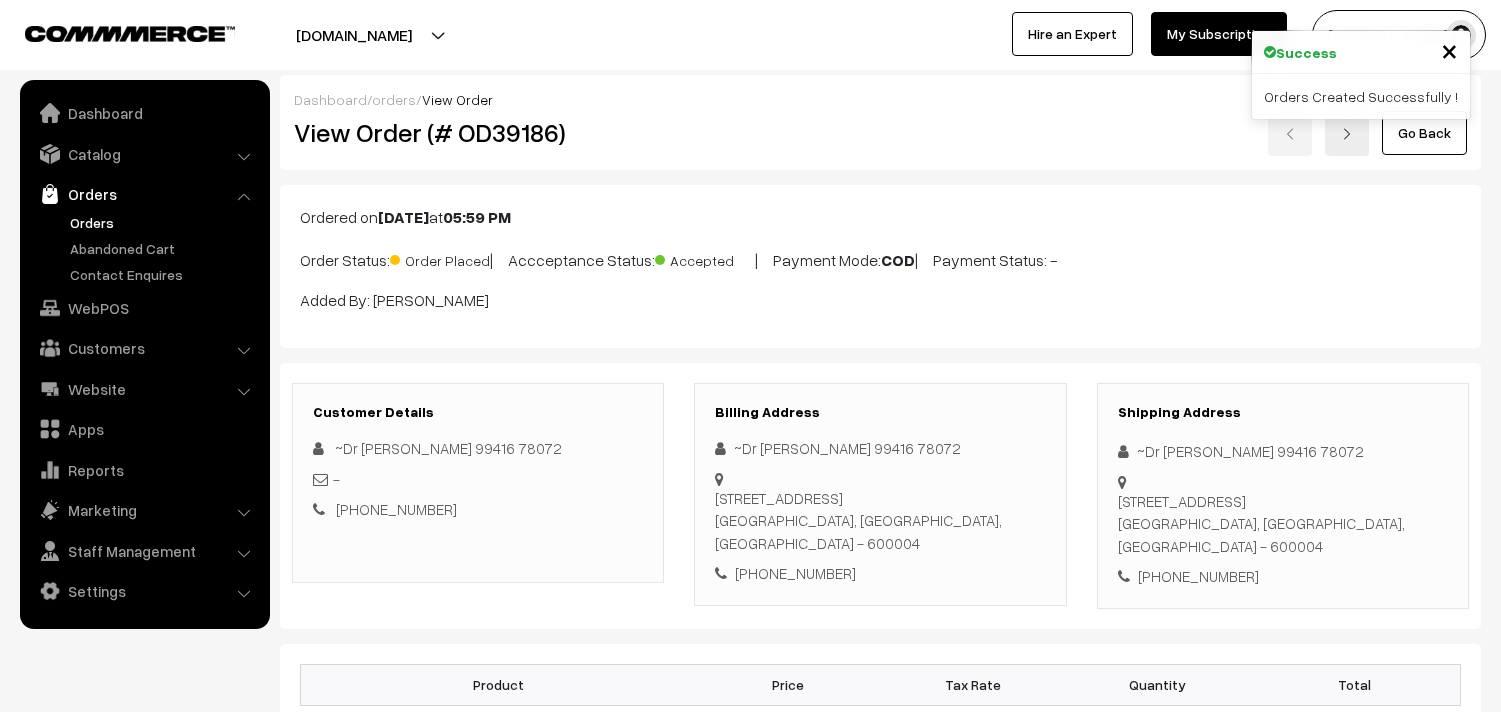 scroll, scrollTop: 932, scrollLeft: 0, axis: vertical 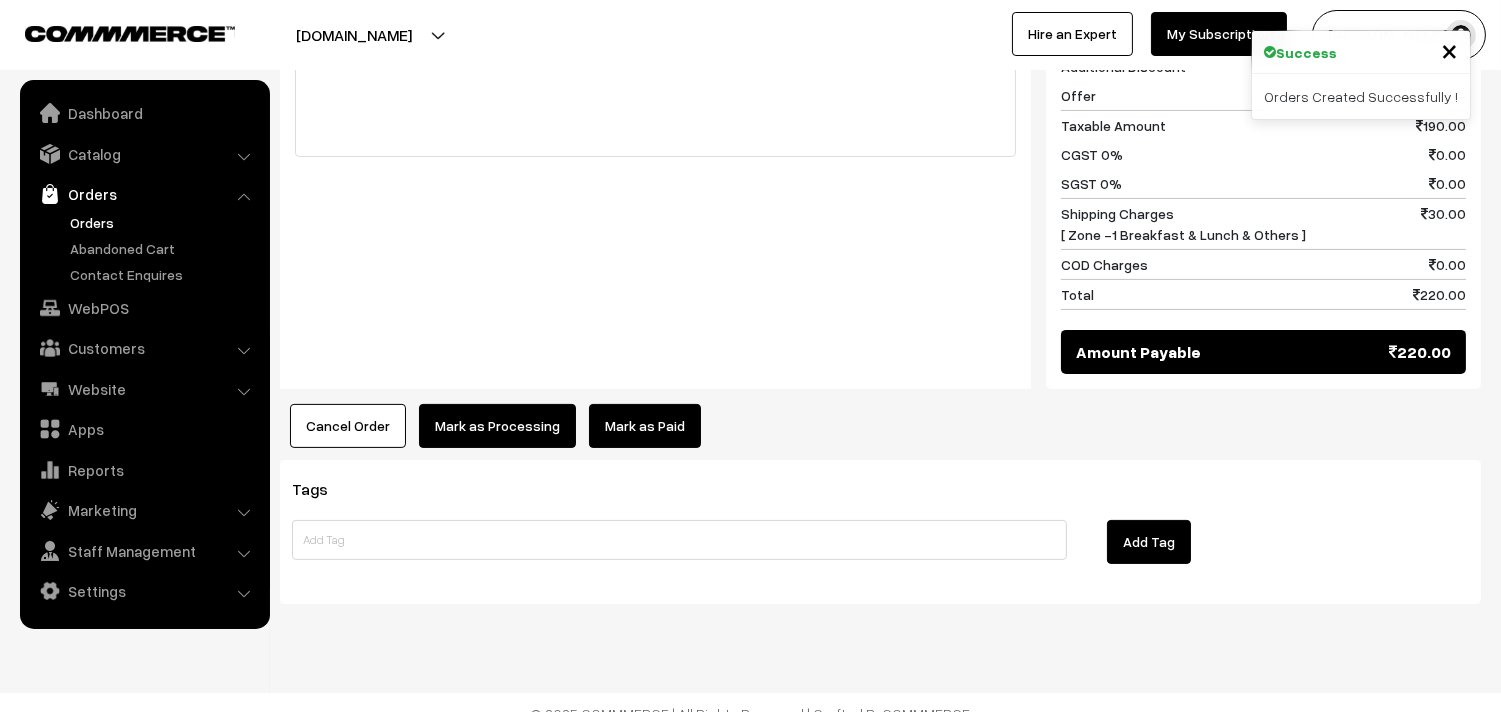 click on "Mark as Processing" at bounding box center (497, 426) 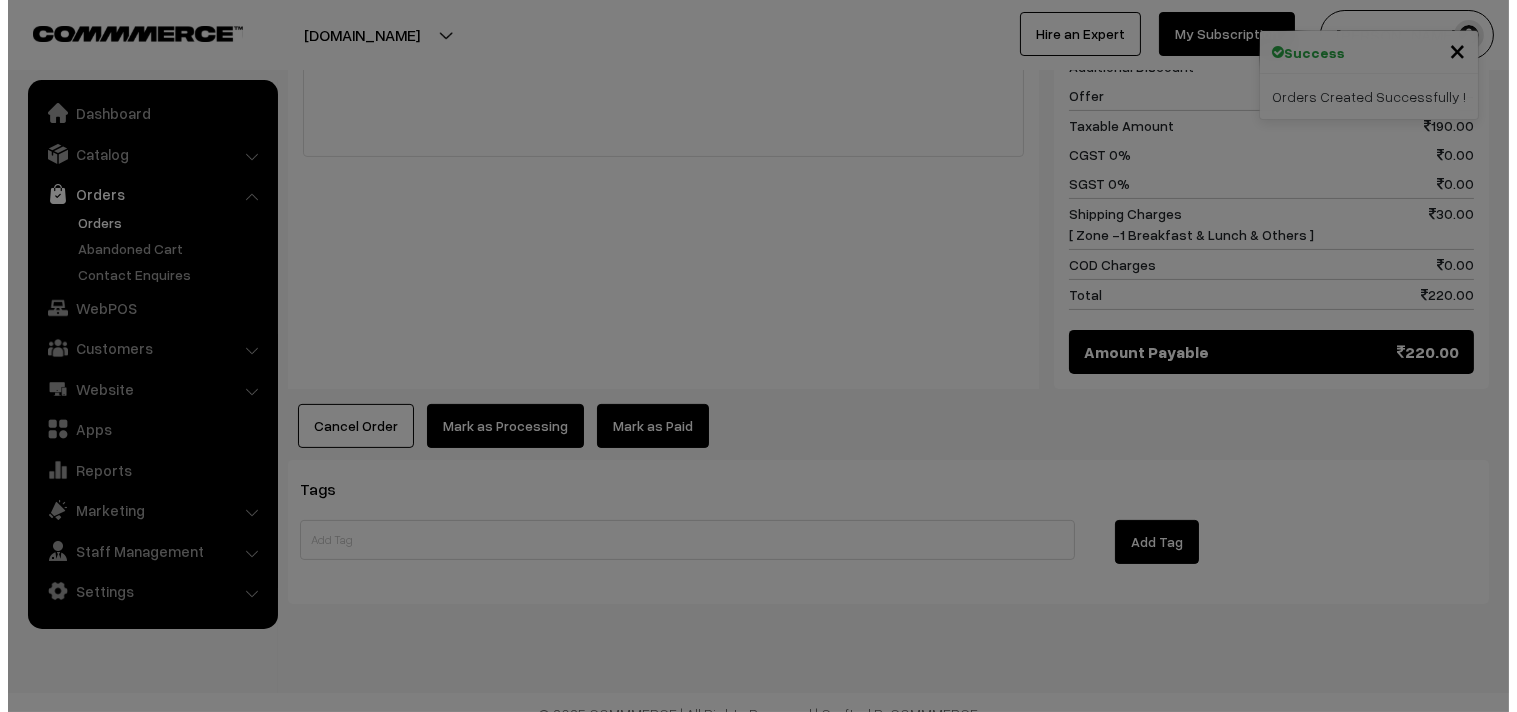 scroll, scrollTop: 933, scrollLeft: 0, axis: vertical 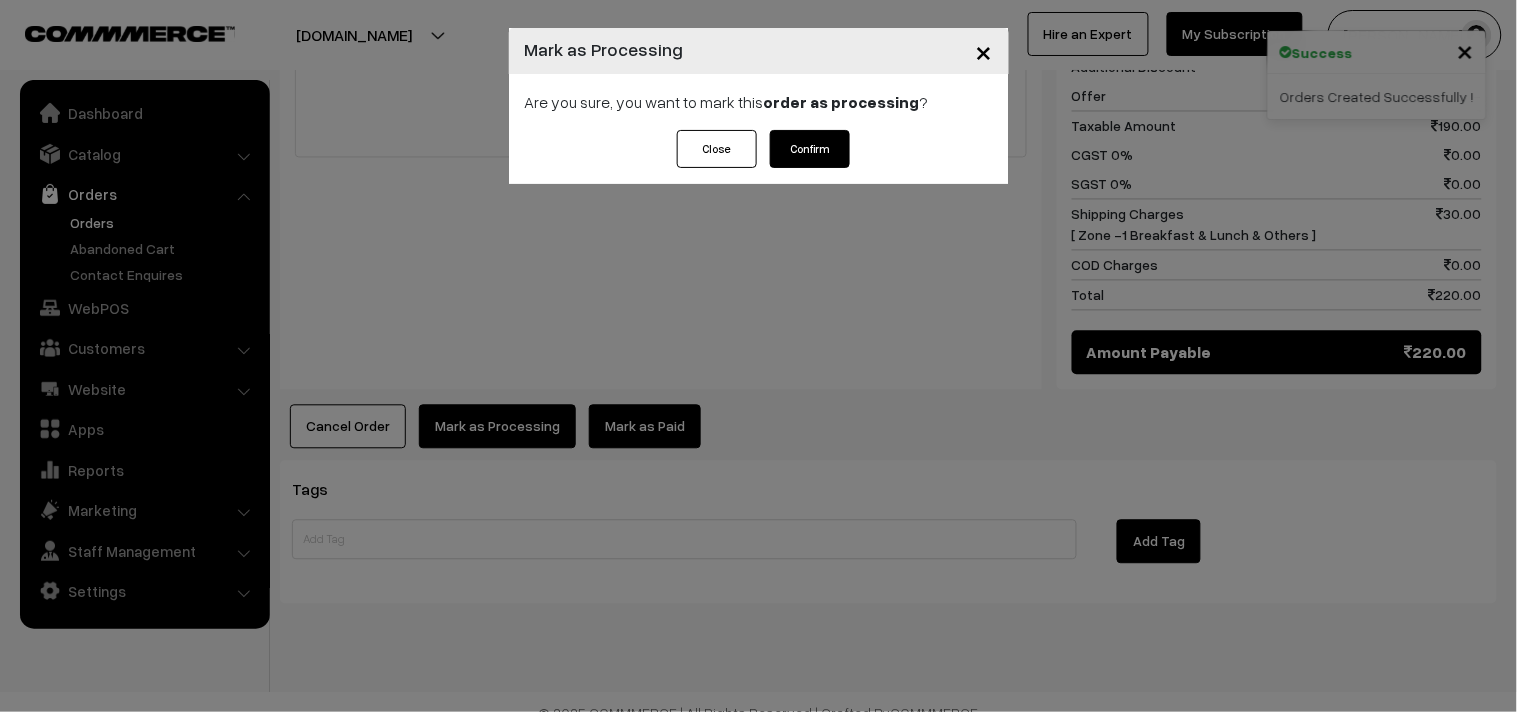 click on "Confirm" at bounding box center (810, 149) 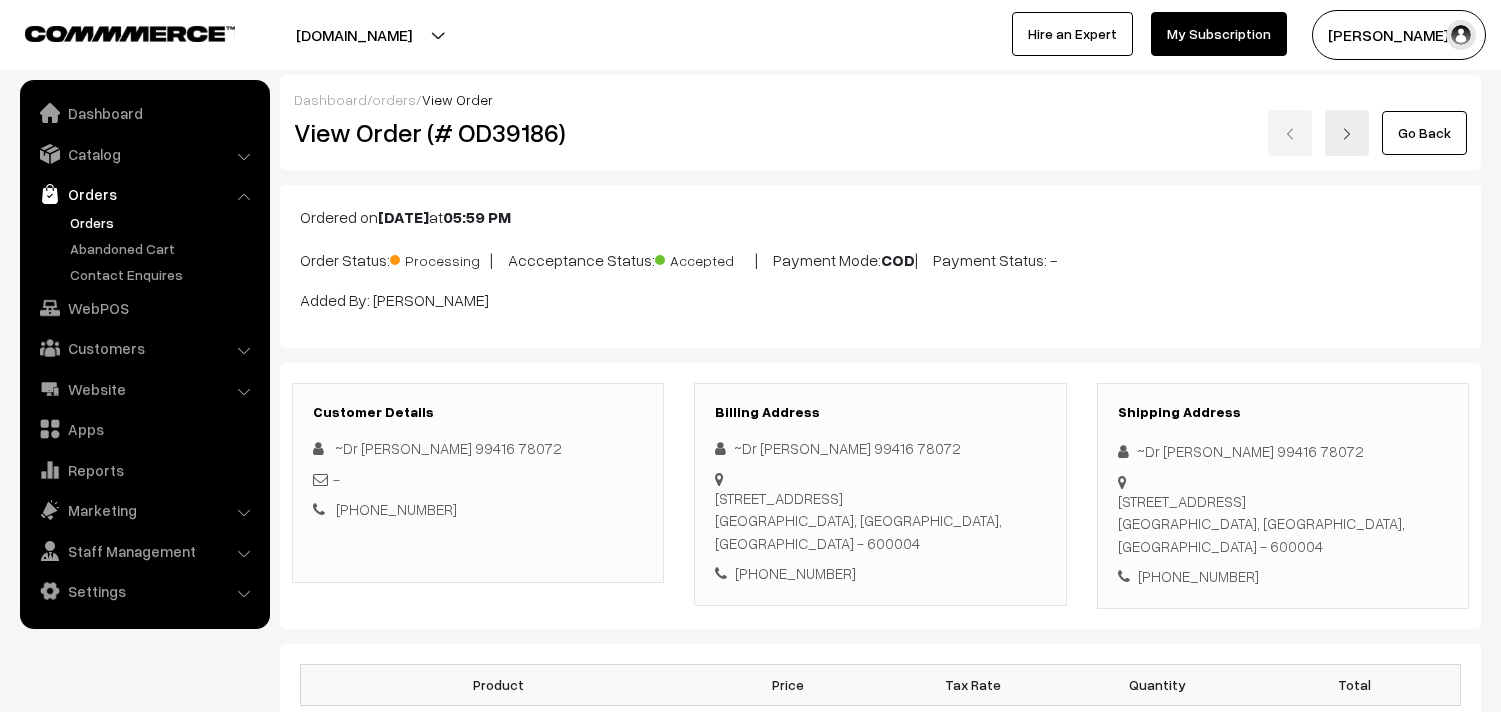 scroll, scrollTop: 0, scrollLeft: 0, axis: both 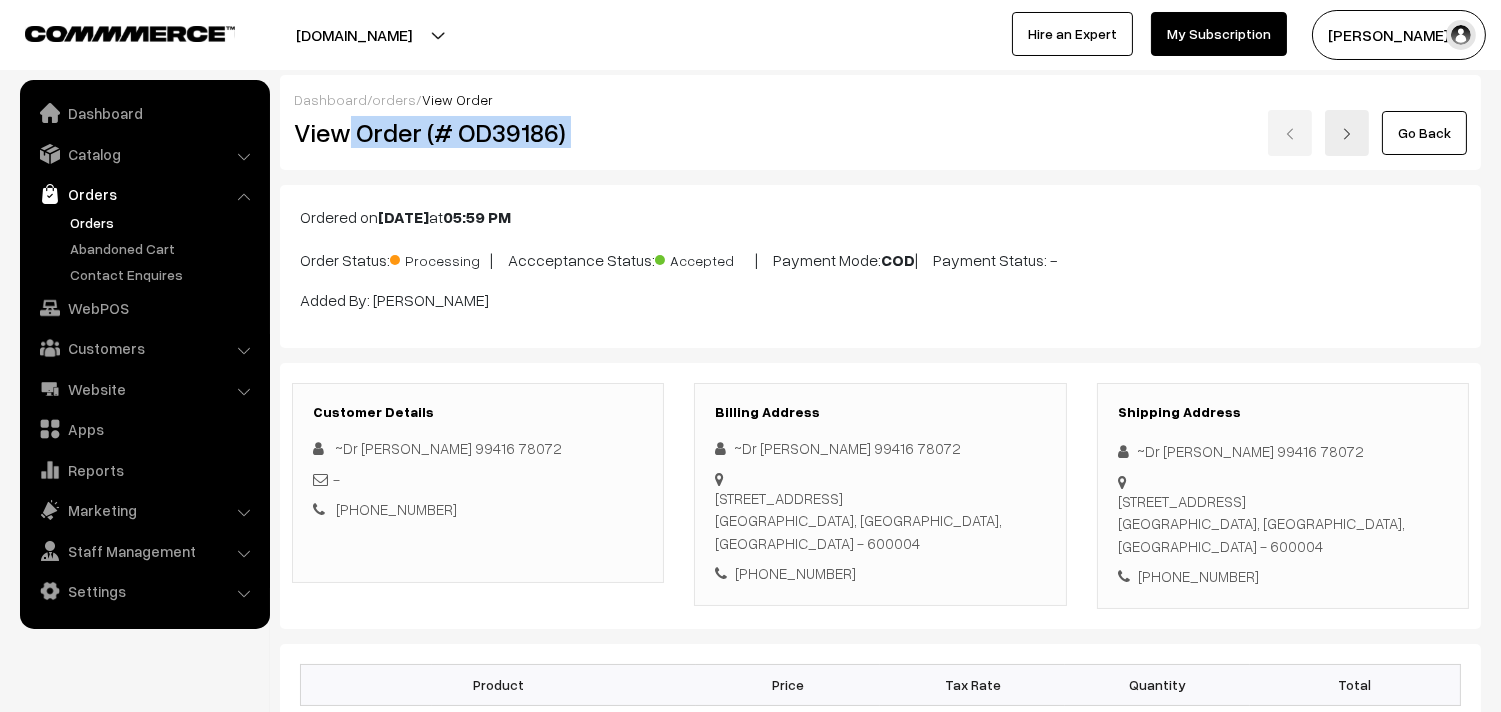 drag, startPoint x: 478, startPoint y: 135, endPoint x: 881, endPoint y: 117, distance: 403.4018 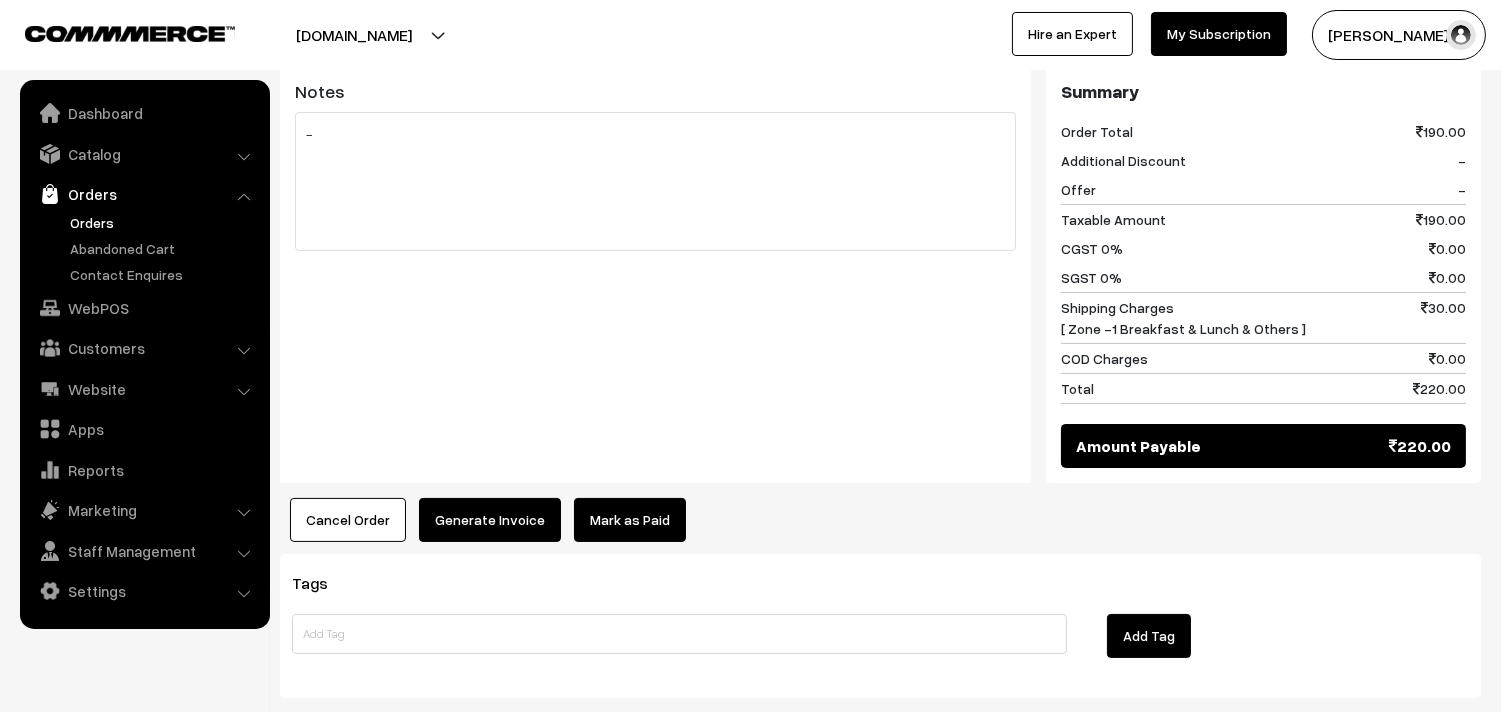 scroll, scrollTop: 932, scrollLeft: 0, axis: vertical 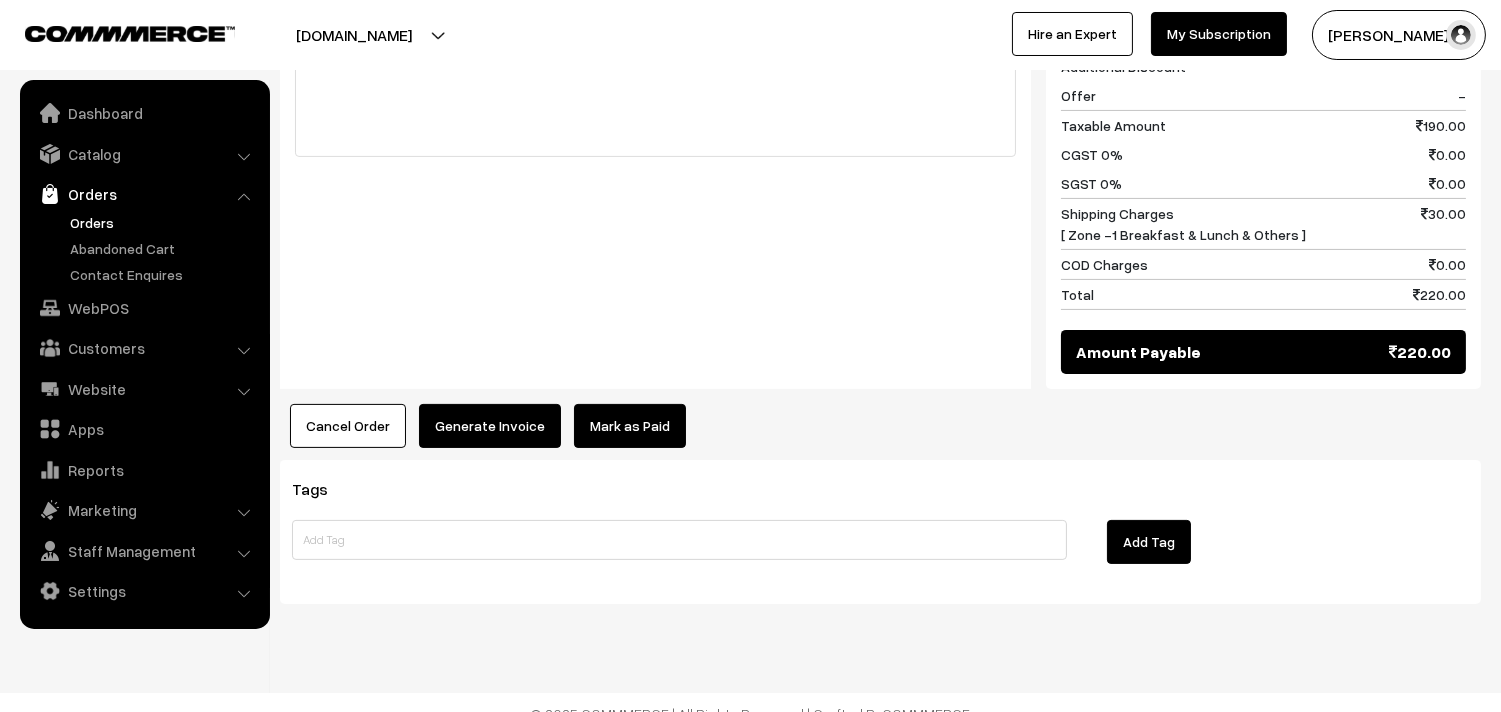 click on "Generate Invoice" at bounding box center (490, 426) 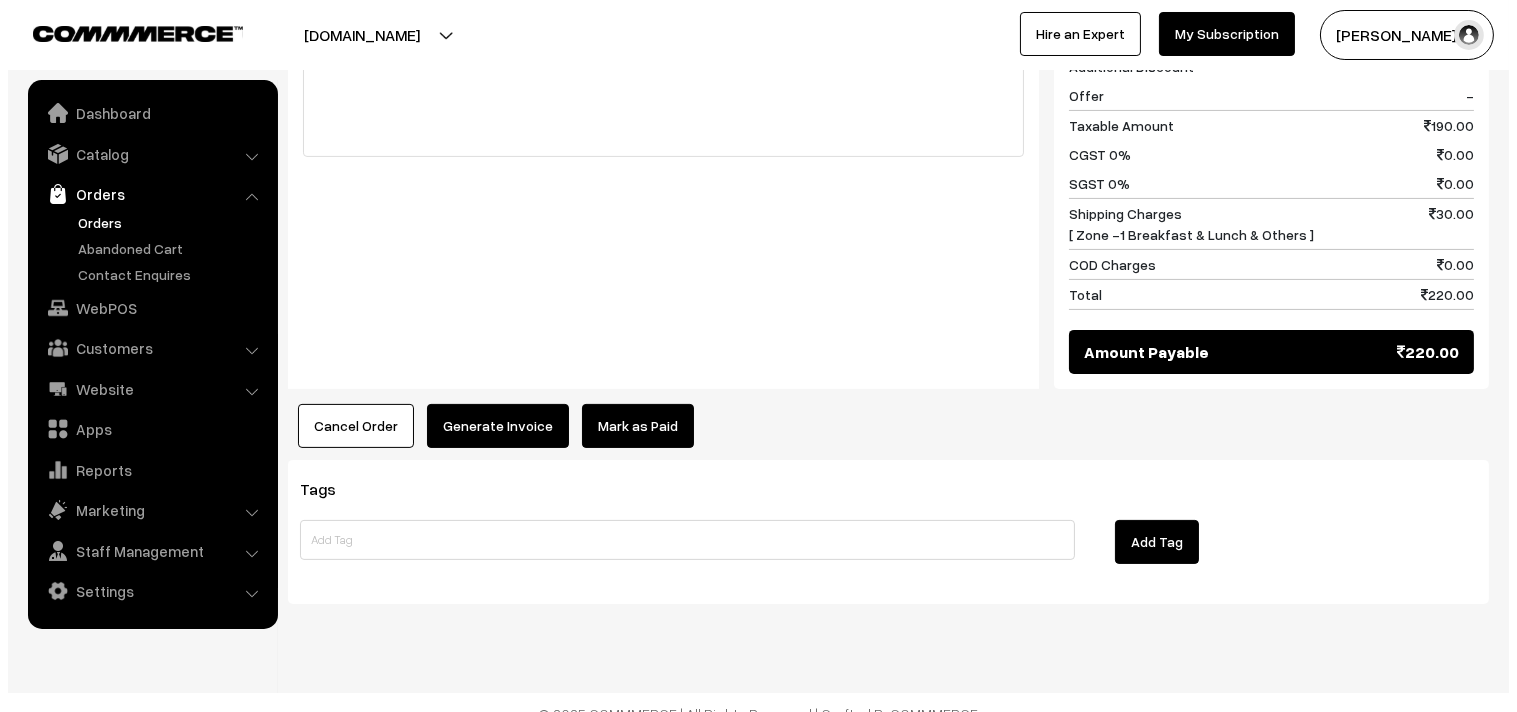 scroll, scrollTop: 933, scrollLeft: 0, axis: vertical 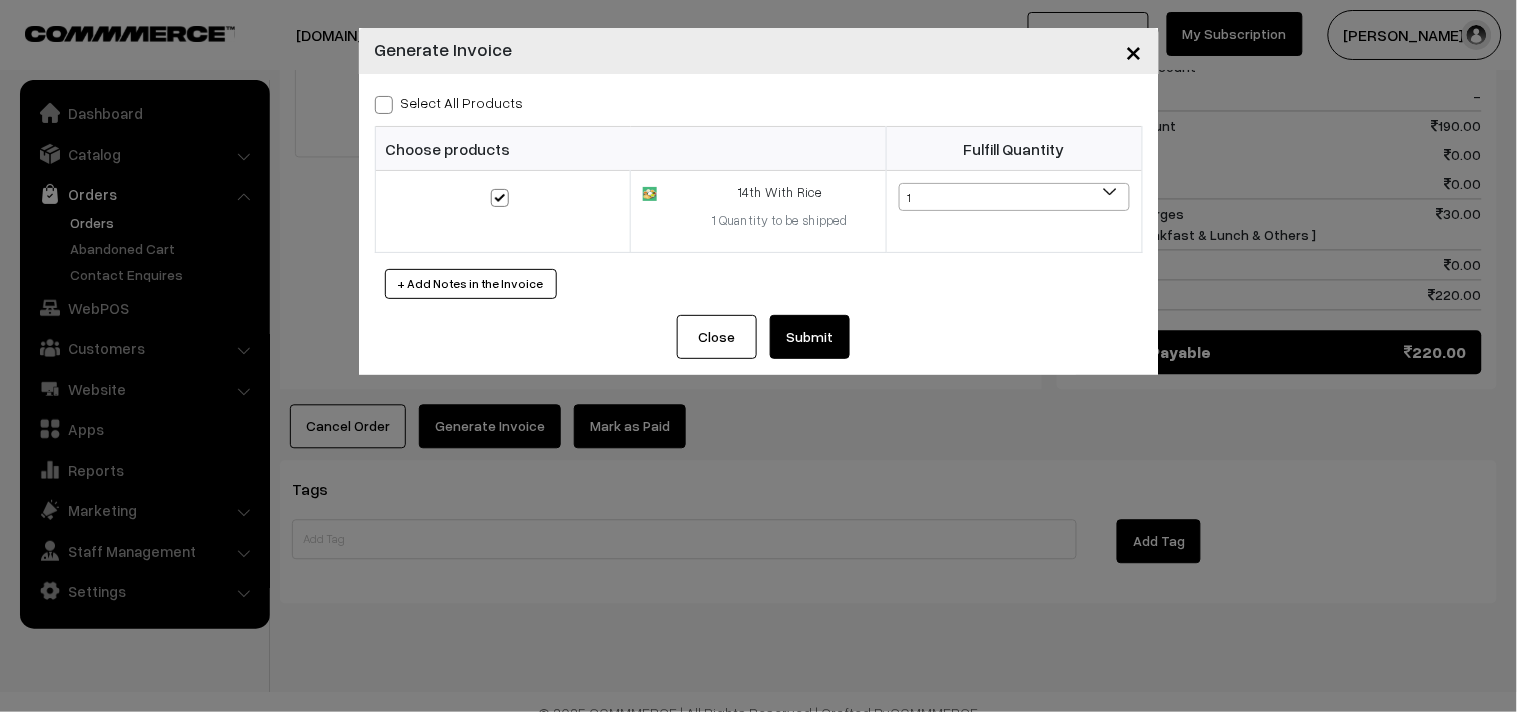 click on "Submit" at bounding box center (810, 337) 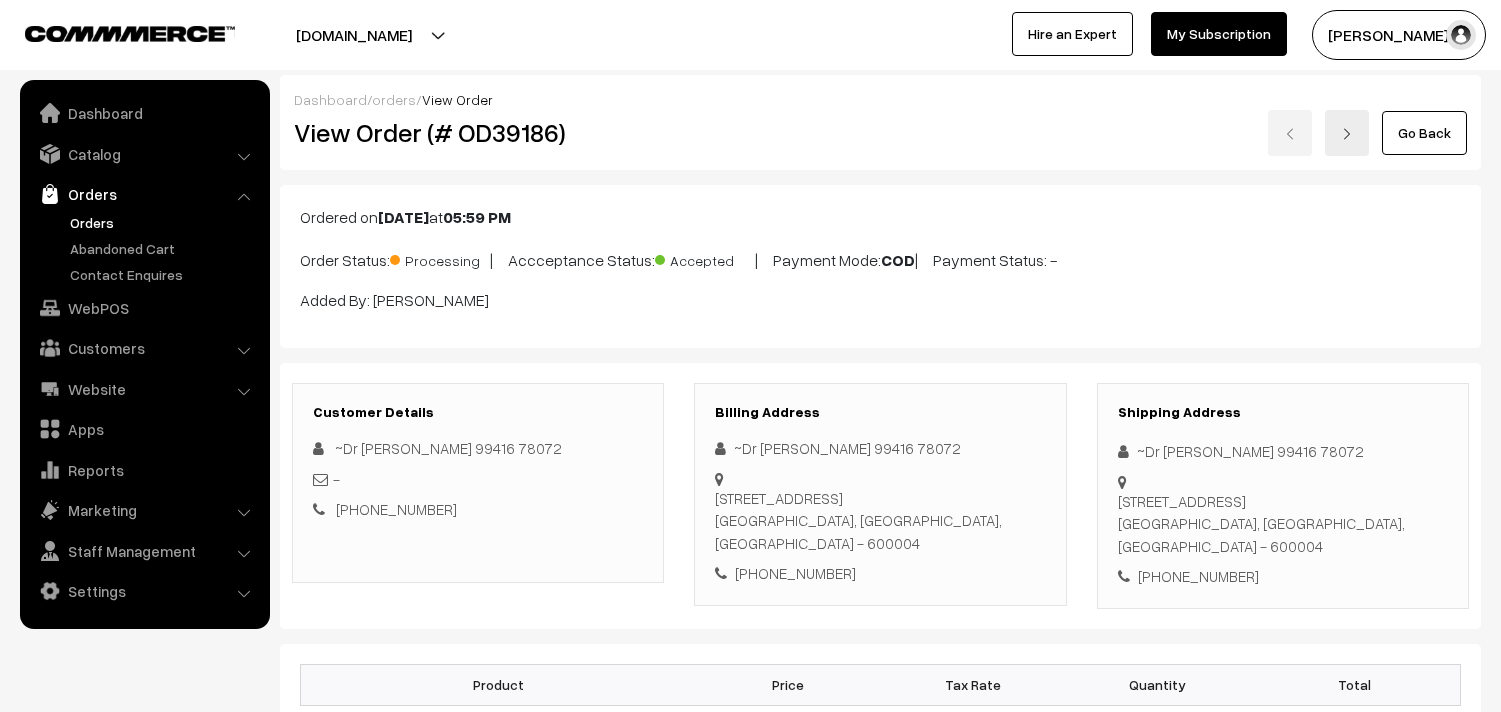 scroll, scrollTop: 931, scrollLeft: 0, axis: vertical 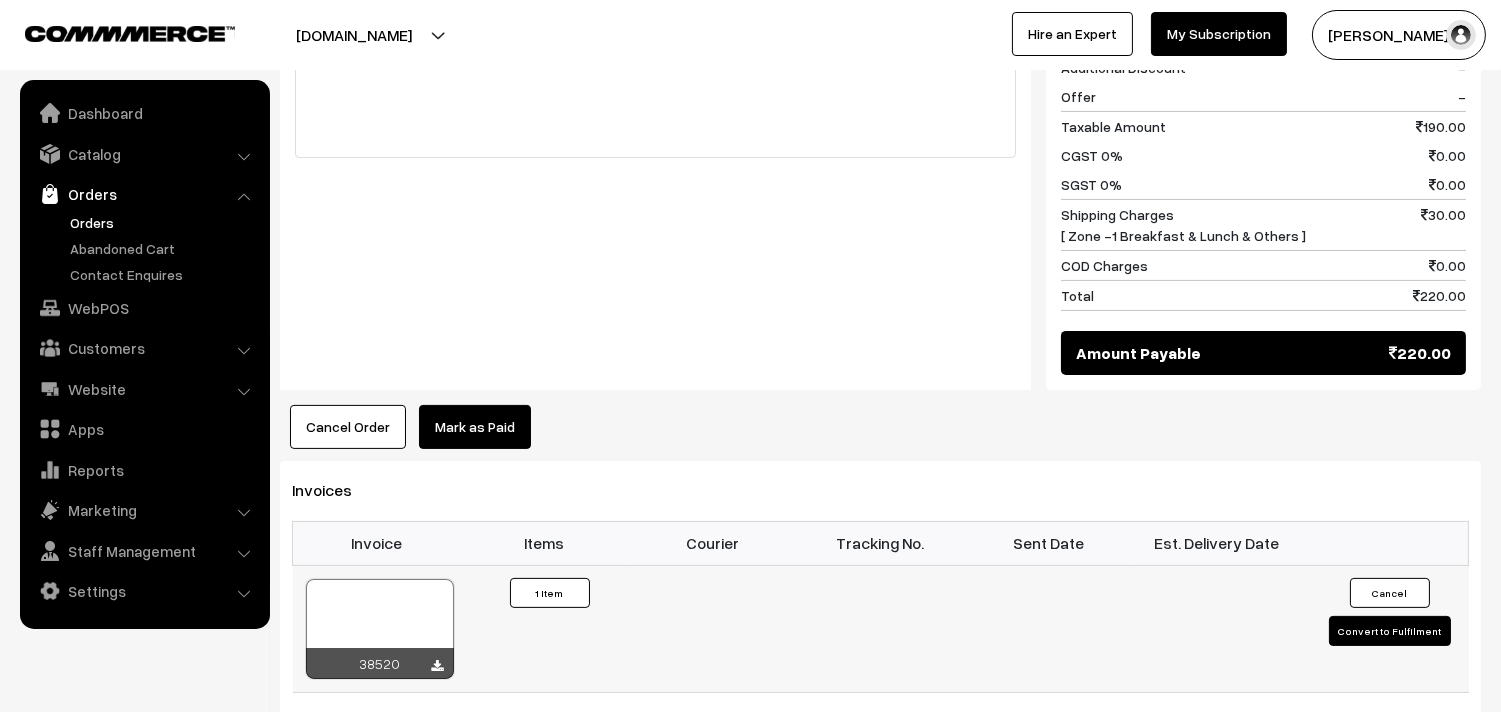 click at bounding box center [380, 629] 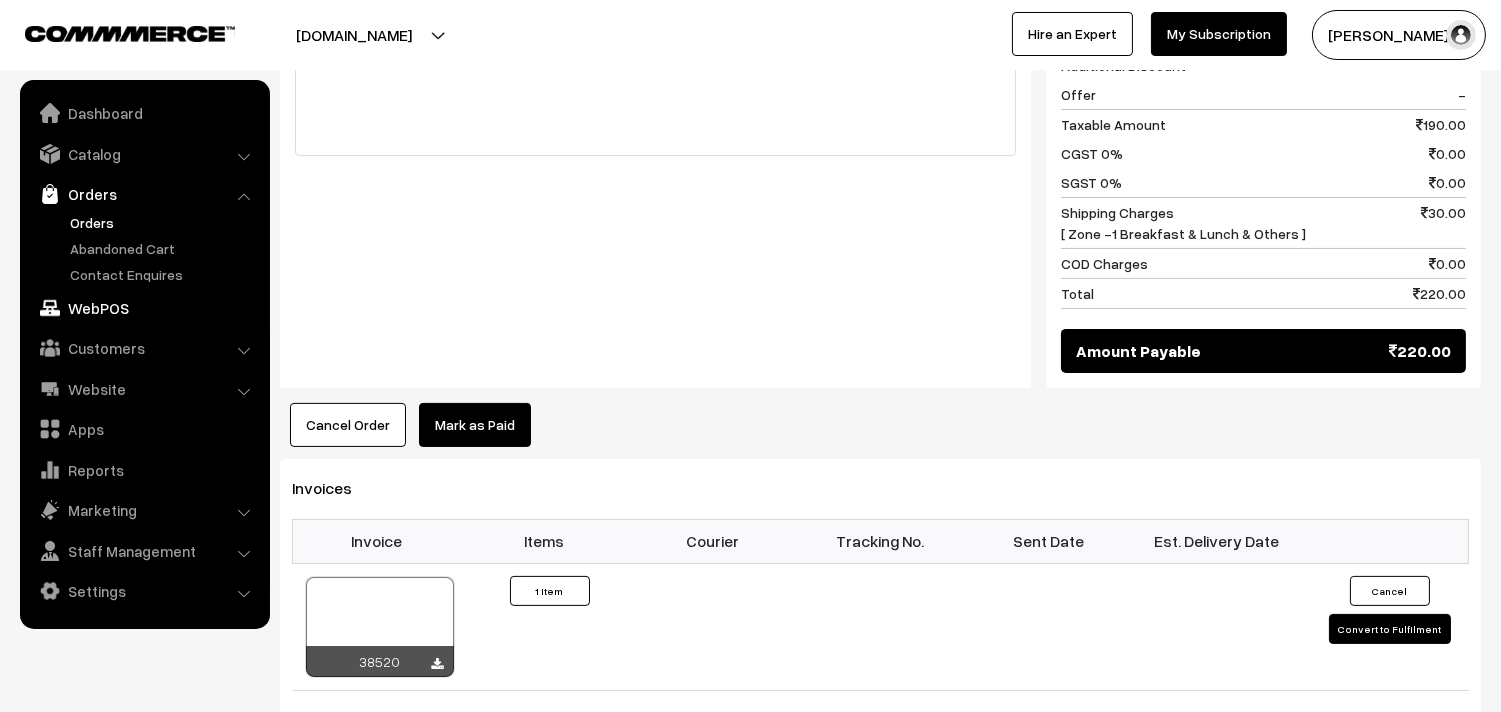 click on "WebPOS" at bounding box center (144, 308) 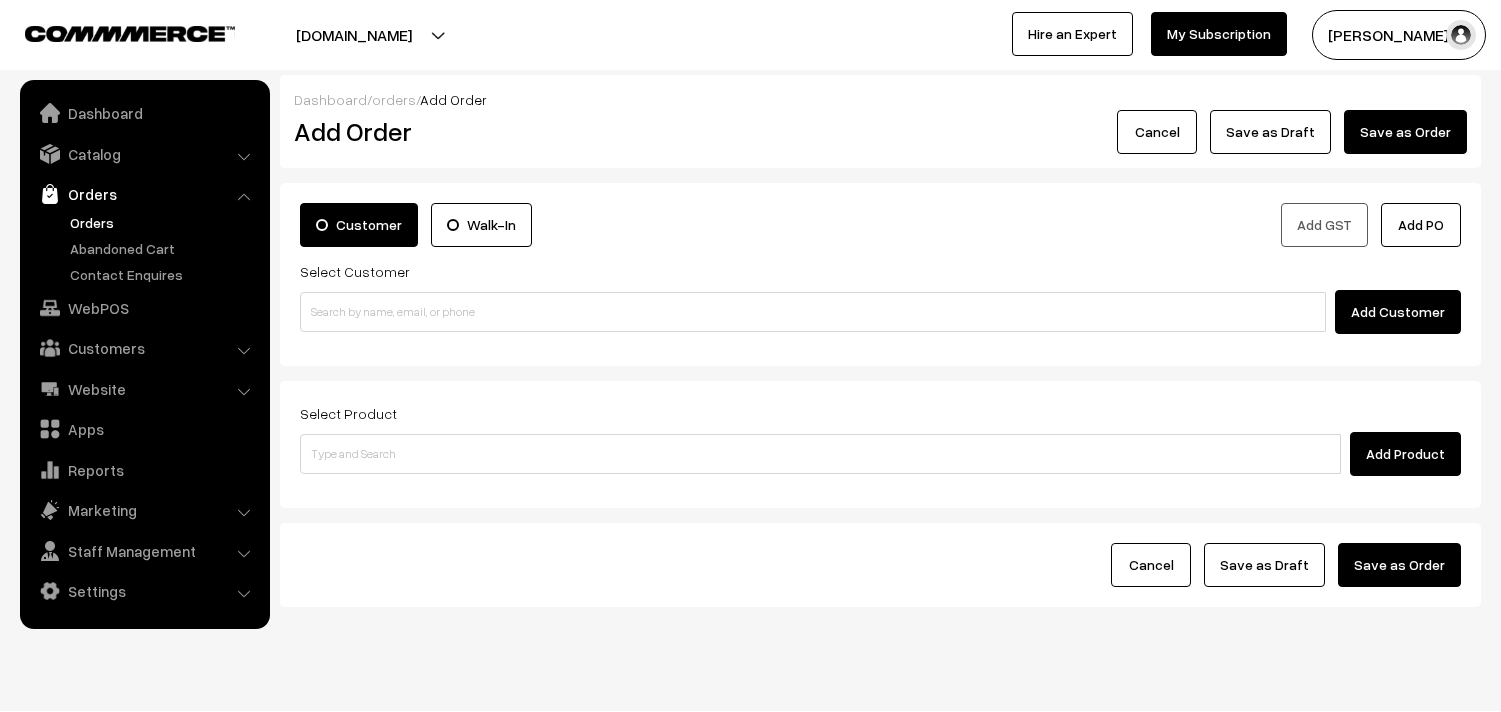 scroll, scrollTop: 0, scrollLeft: 0, axis: both 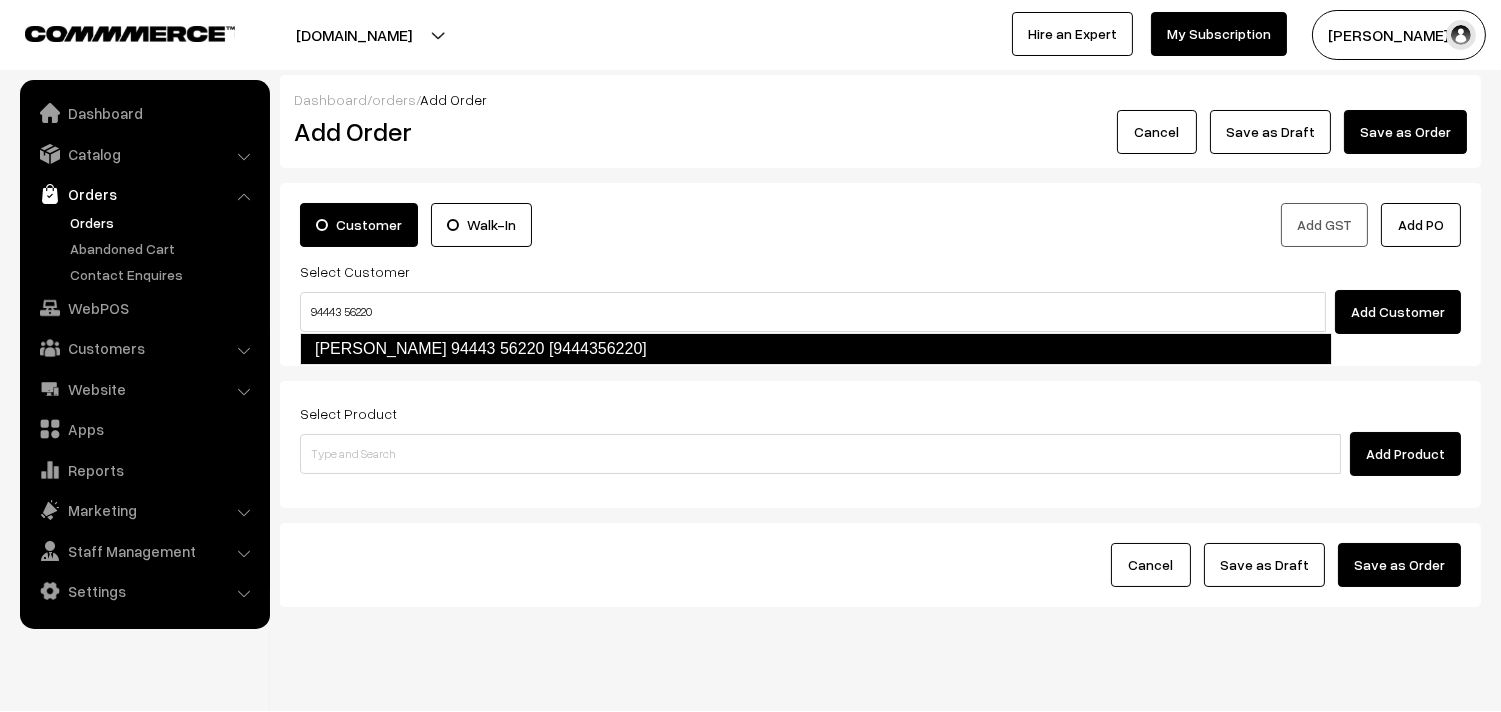 click on "Ramanujam 94443 56220  [9444356220]" at bounding box center (816, 349) 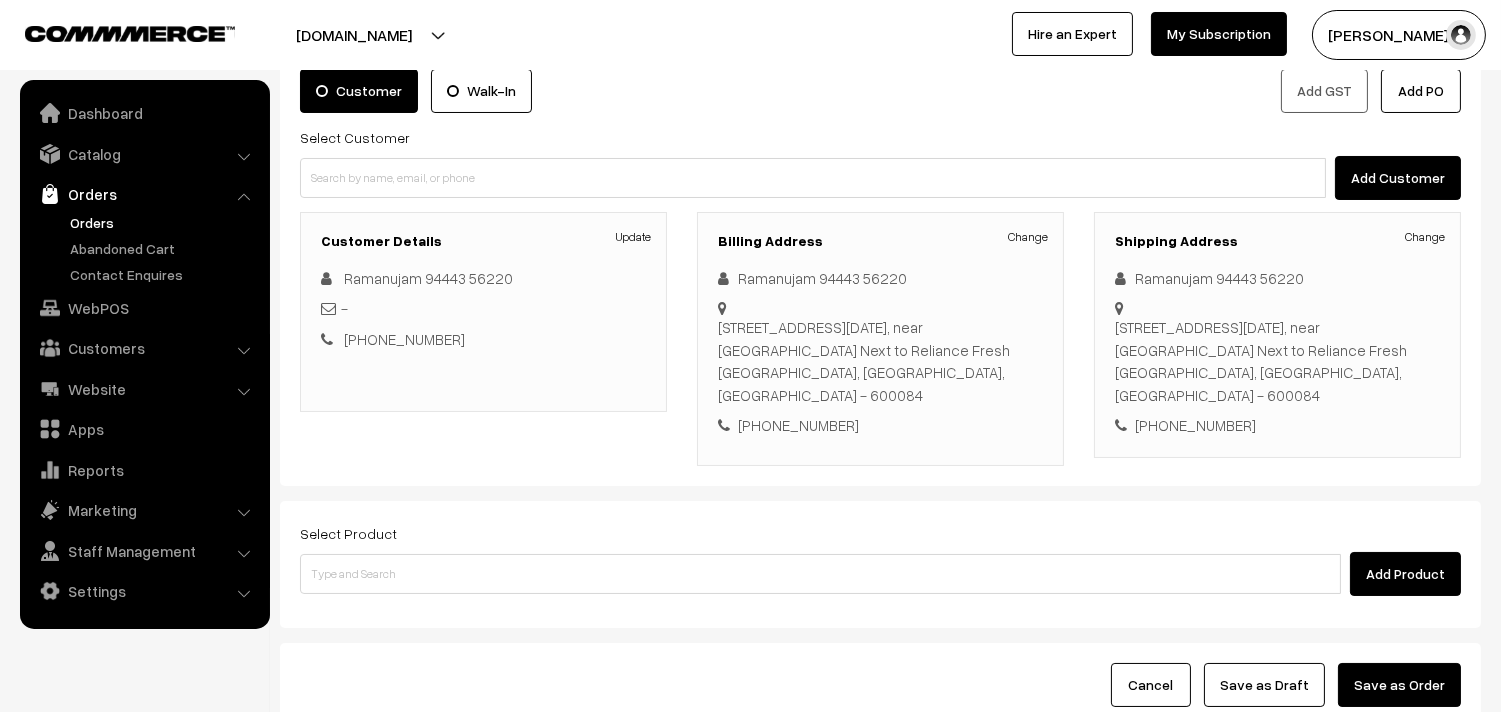 scroll, scrollTop: 272, scrollLeft: 0, axis: vertical 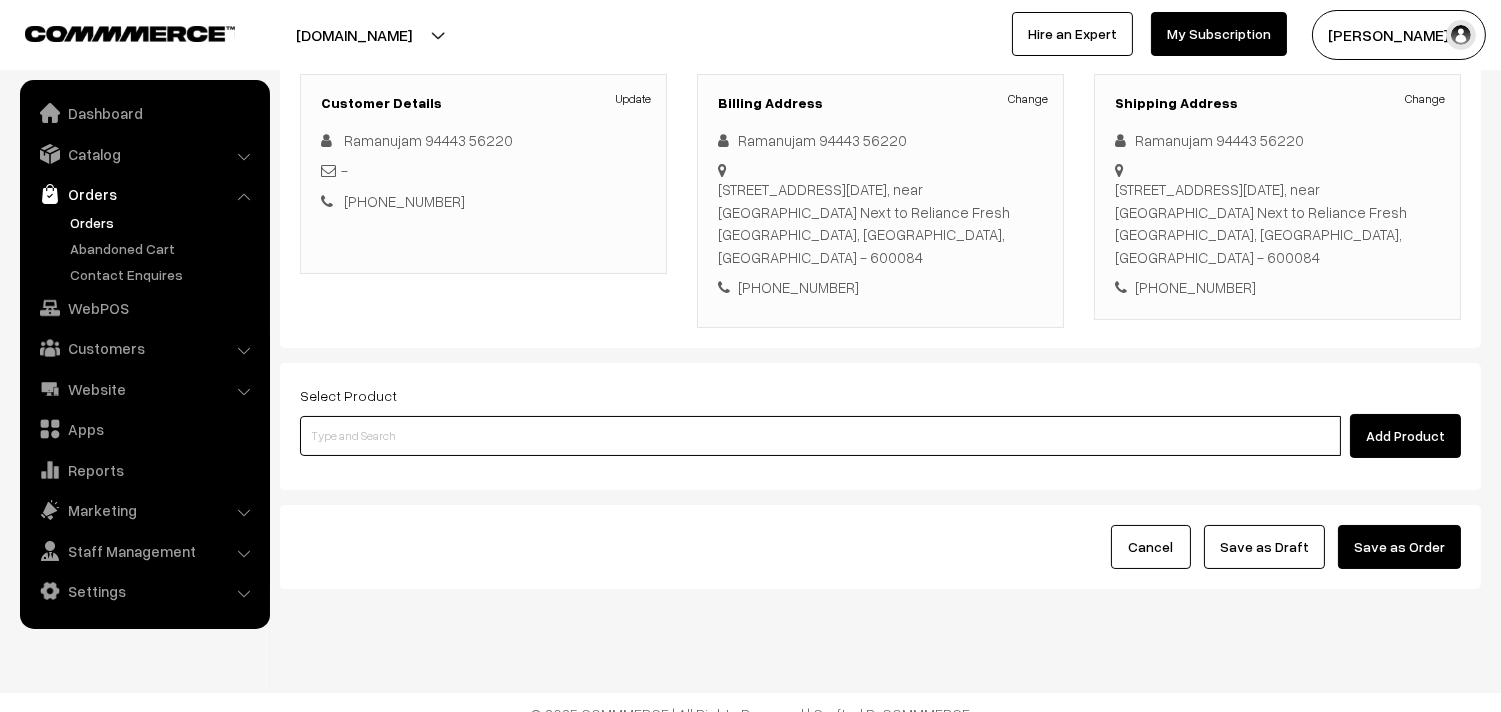 click at bounding box center (820, 436) 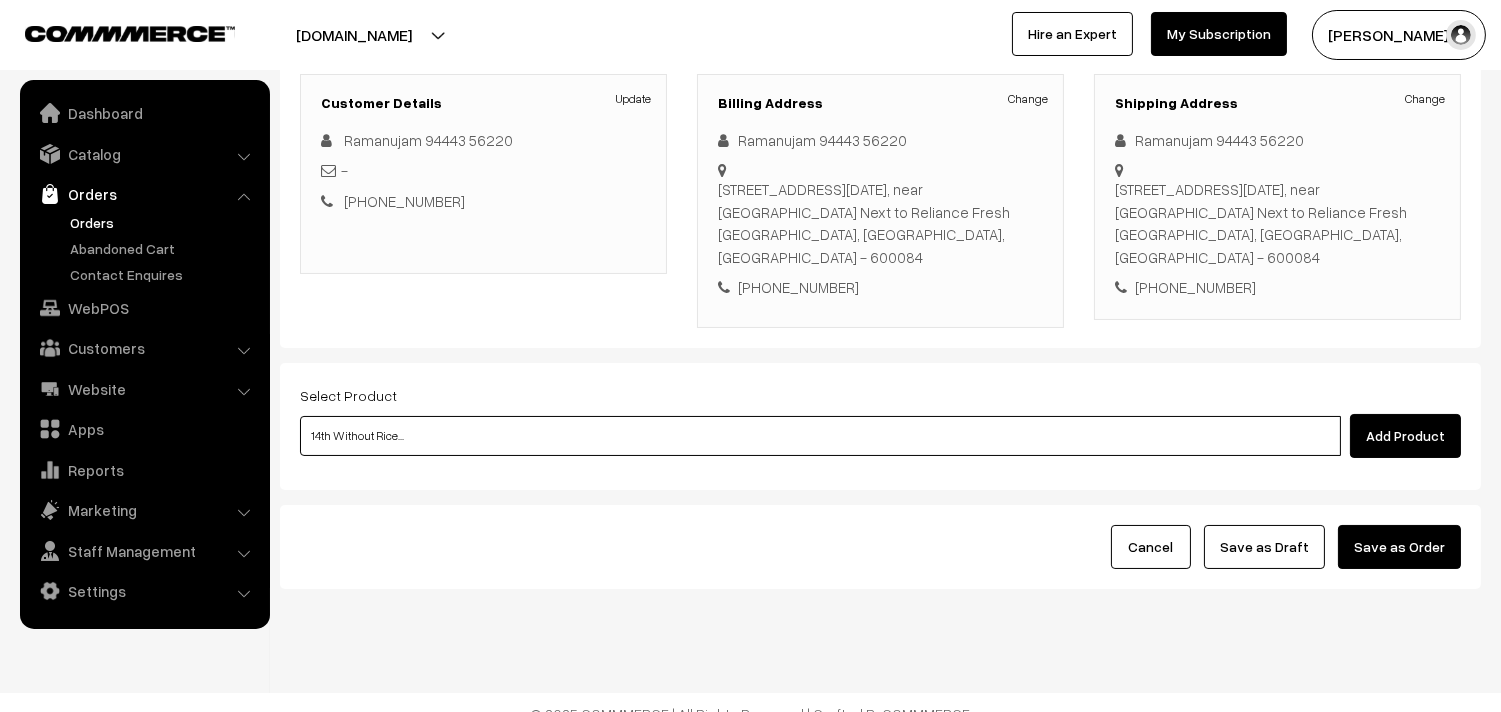 type on "14th Without Rice..." 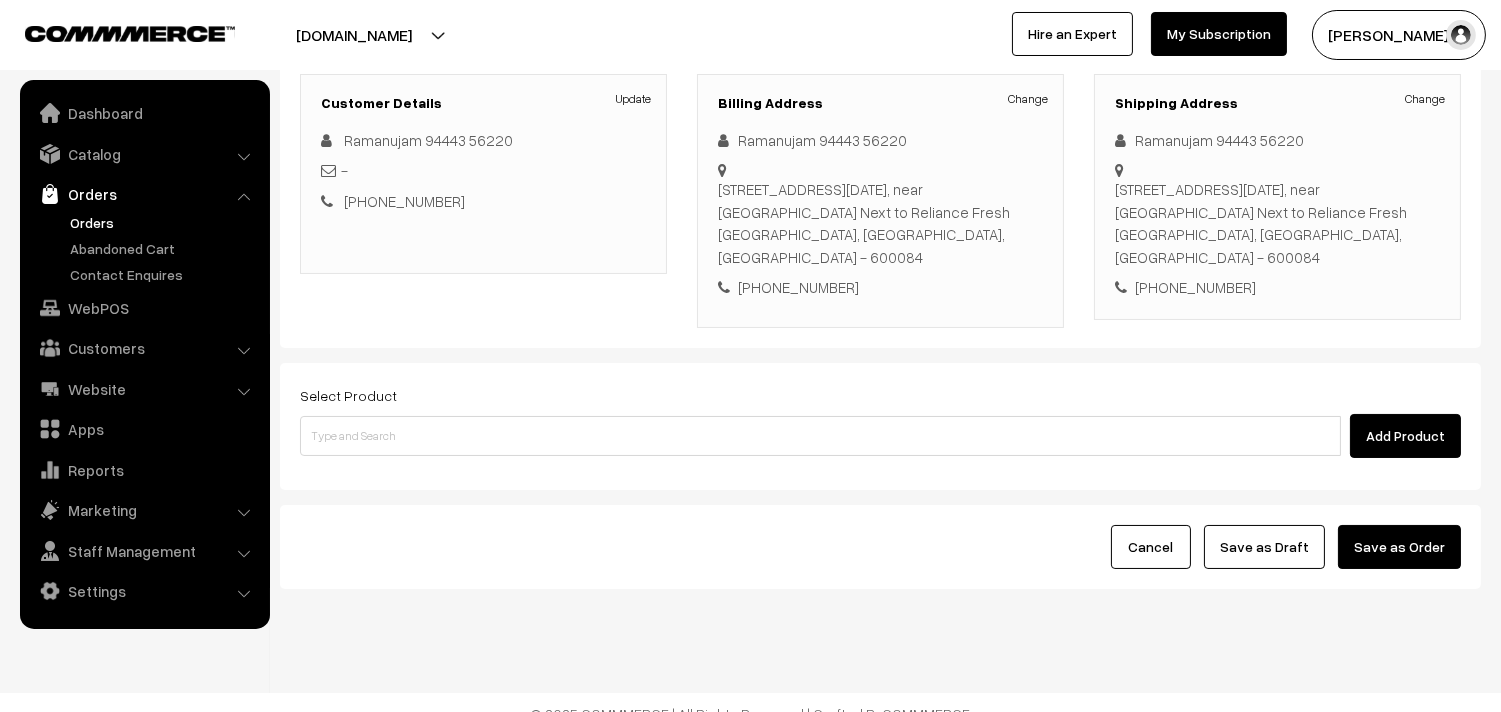 click on "Customer
Walk-In
Add GST
Add PO
Select Customer
Add Customer
Customer Details
Update
Ramanujam 94443 56220" at bounding box center [880, 250] 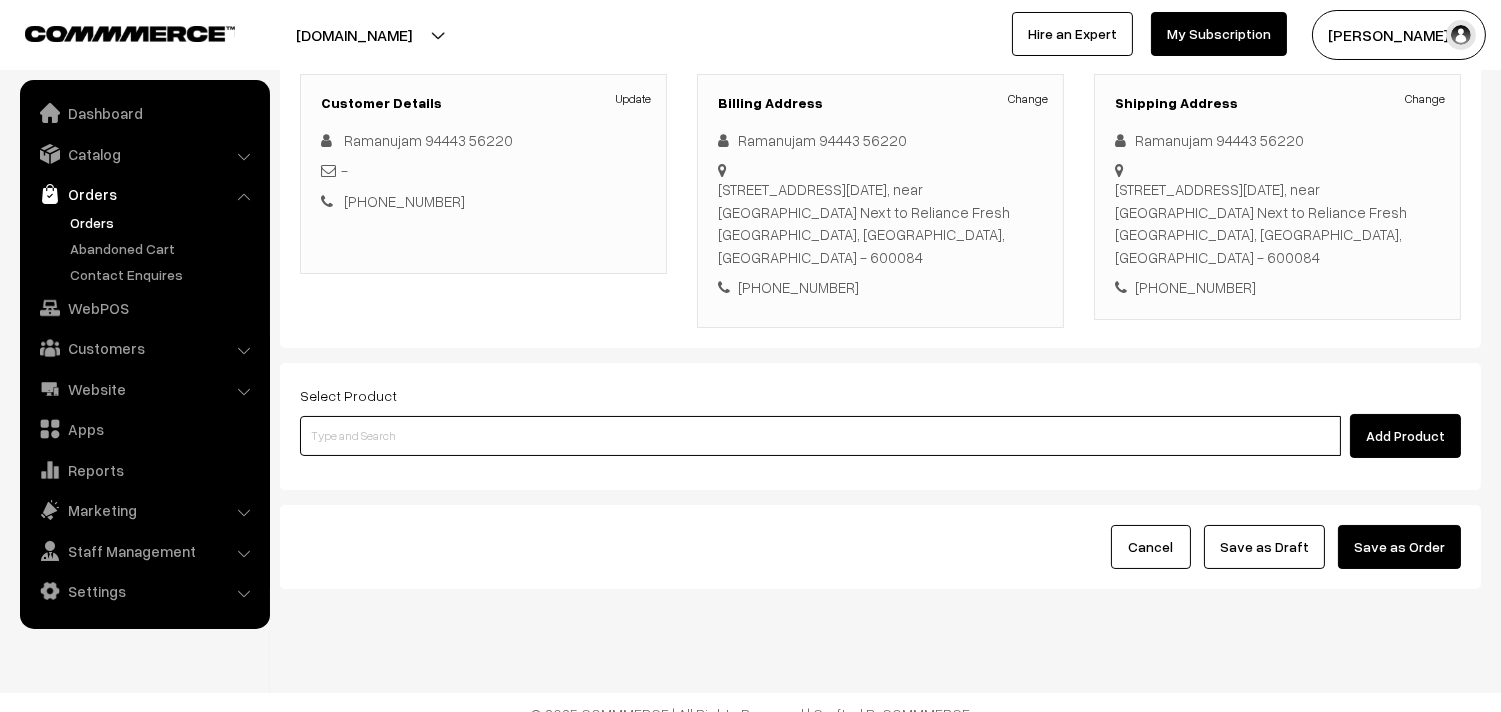 click at bounding box center [820, 436] 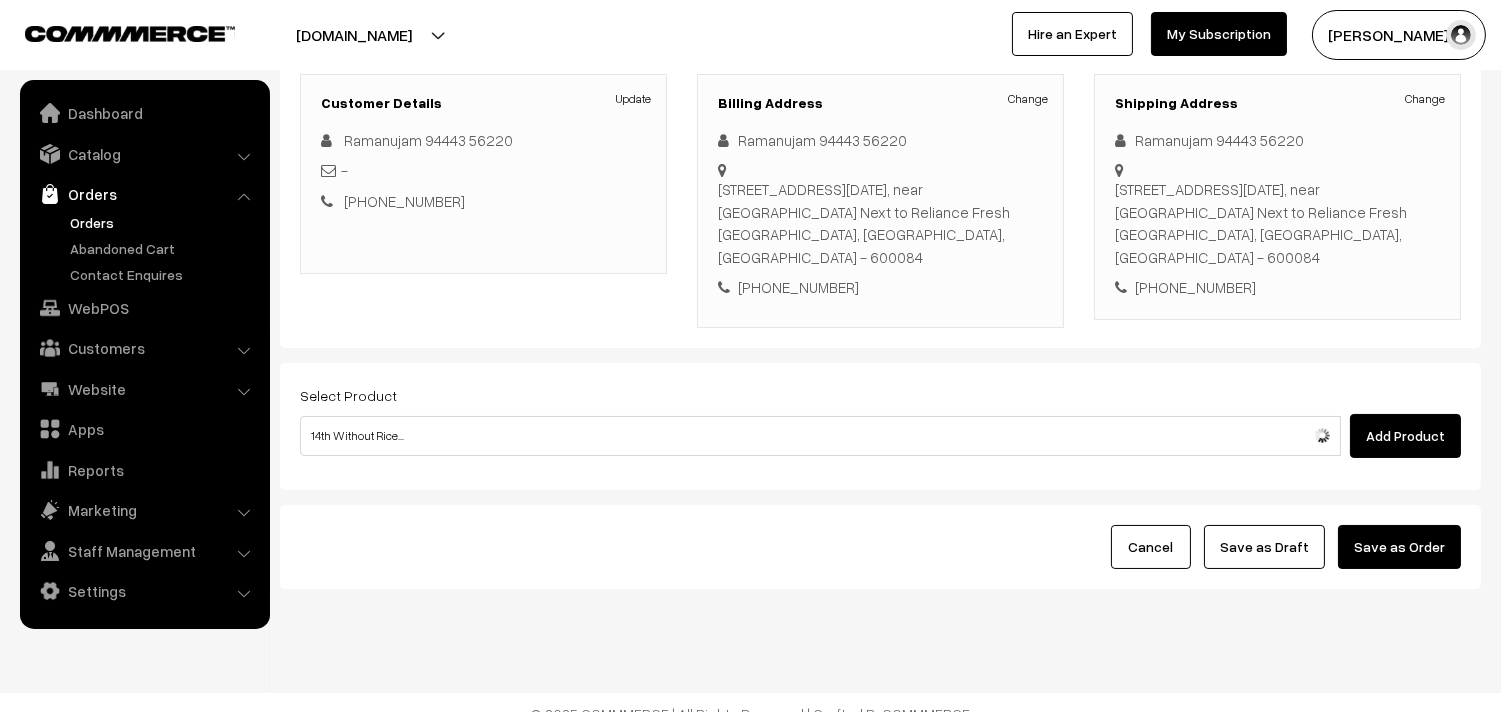 type 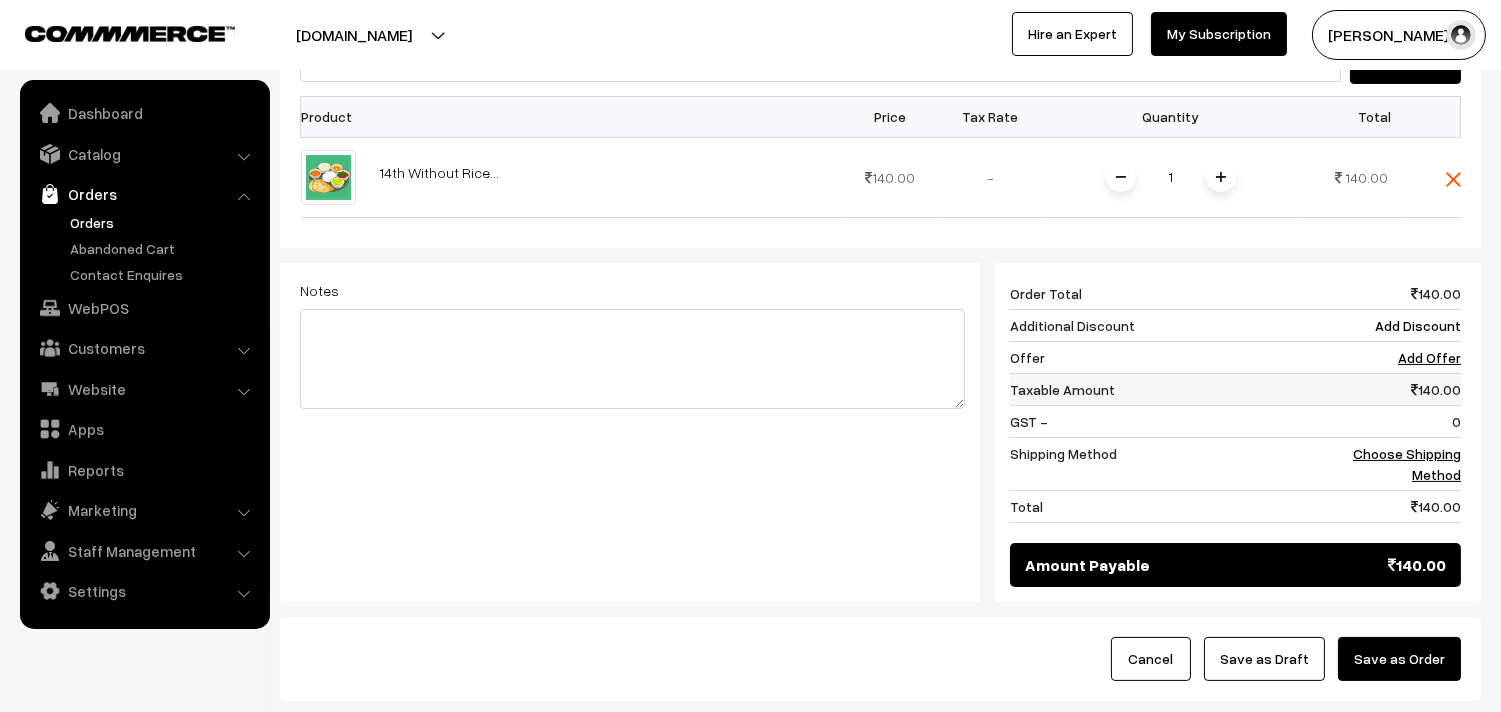 scroll, scrollTop: 648, scrollLeft: 0, axis: vertical 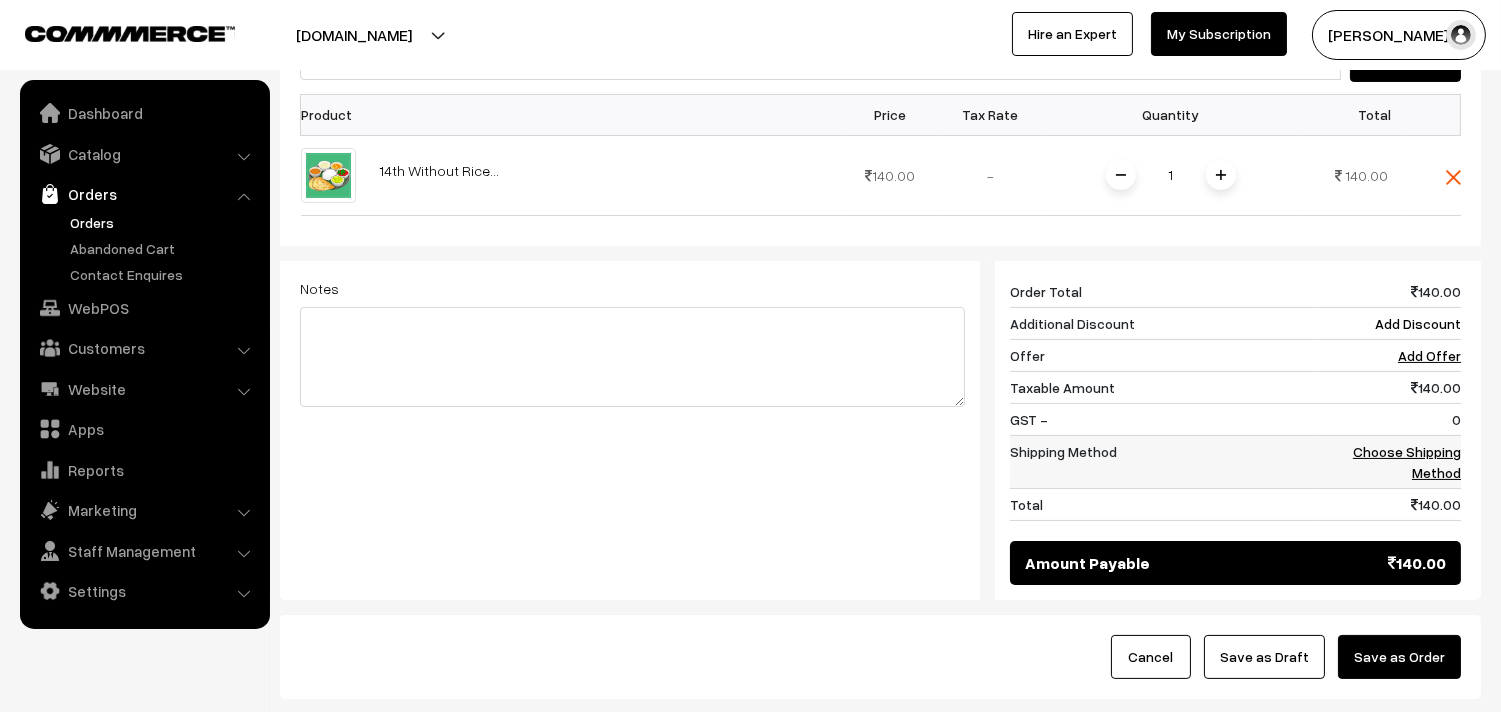 click on "Choose Shipping Method" at bounding box center (1389, 461) 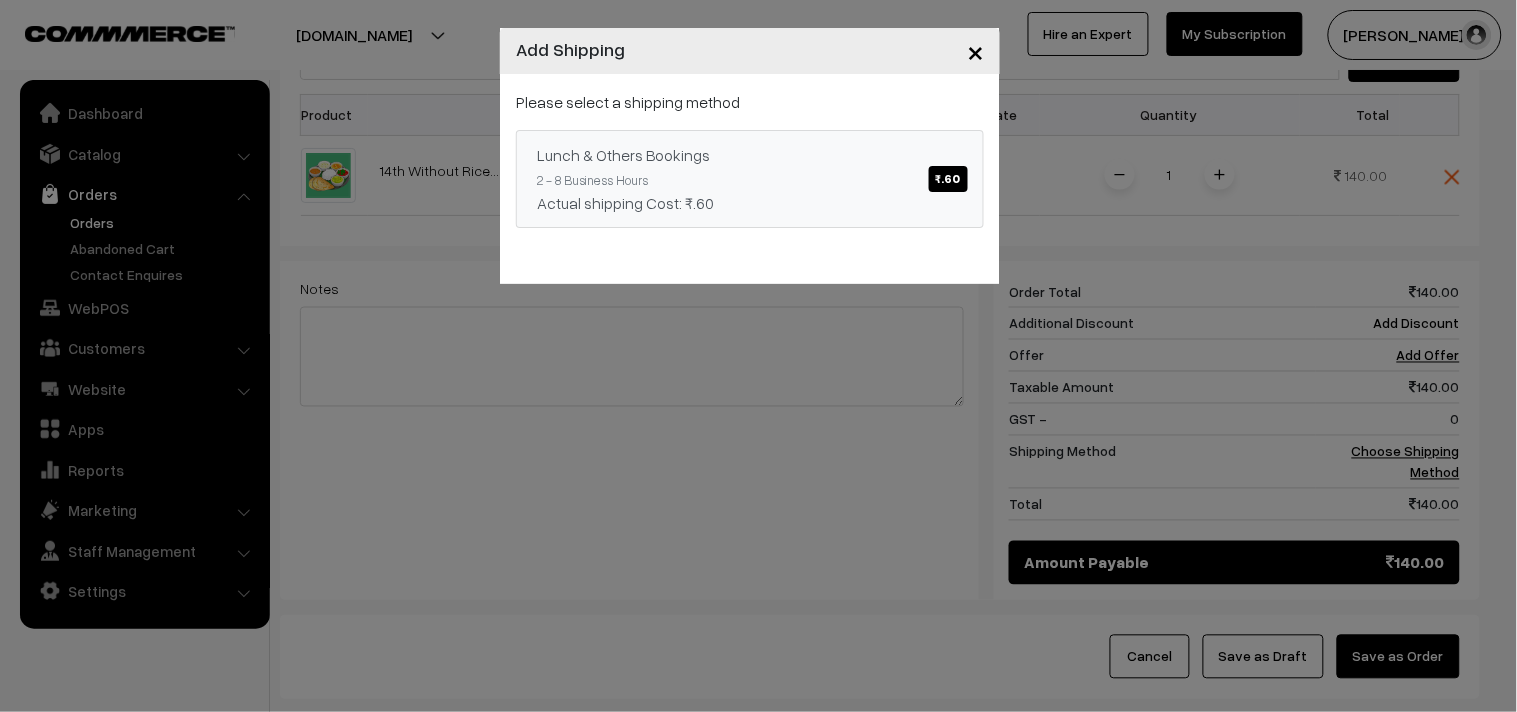 click on "Lunch & Others Bookings
₹.60
2 - 8 Business Hours Actual shipping Cost: ₹.60" at bounding box center (750, 179) 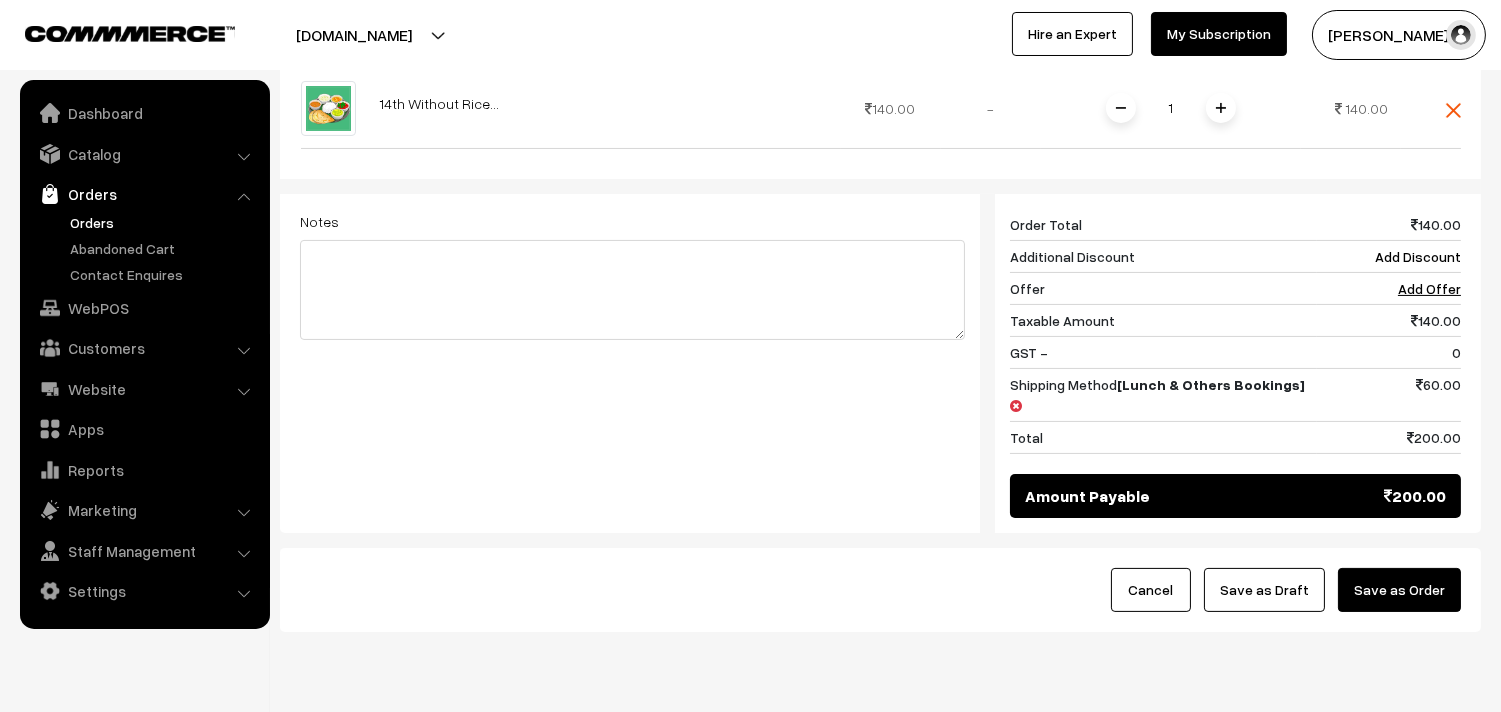 scroll, scrollTop: 738, scrollLeft: 0, axis: vertical 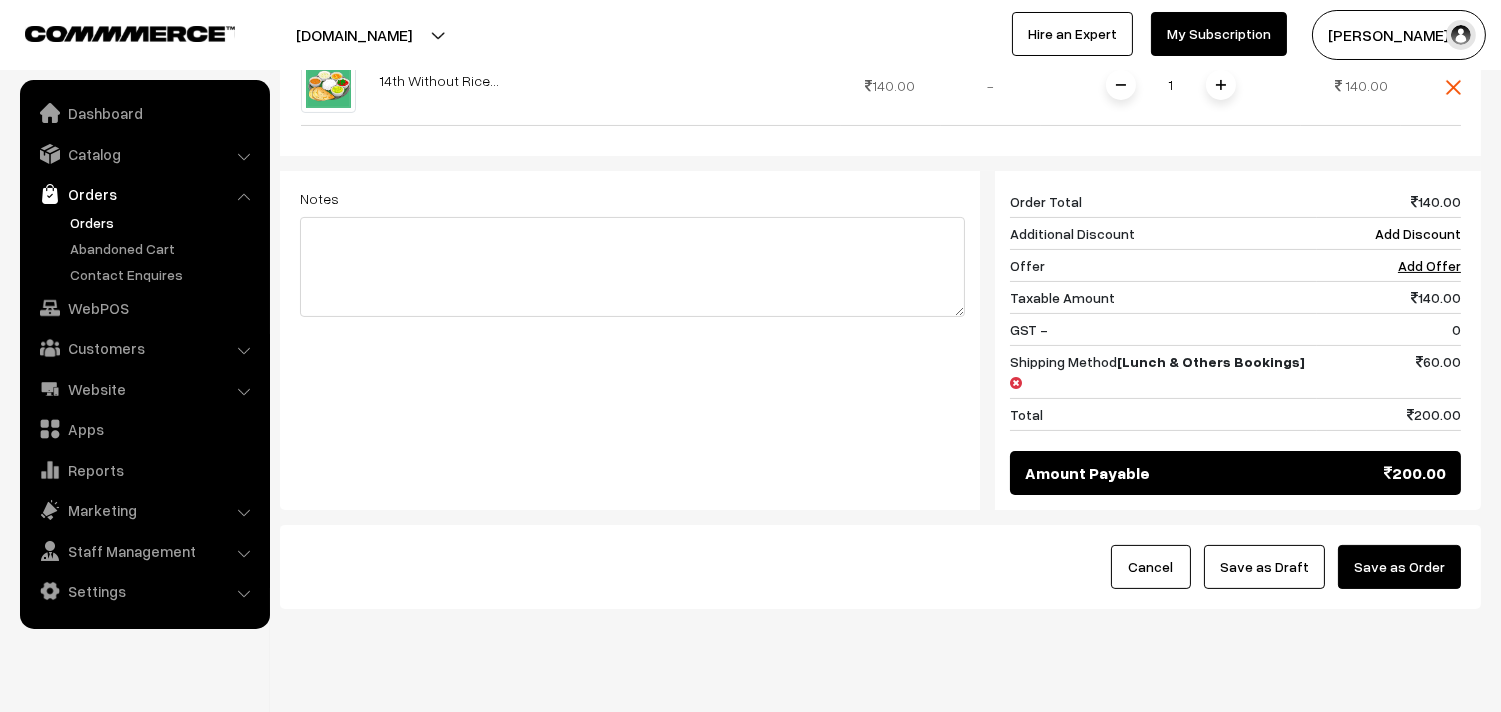 click on "Save as Draft" at bounding box center (1264, 567) 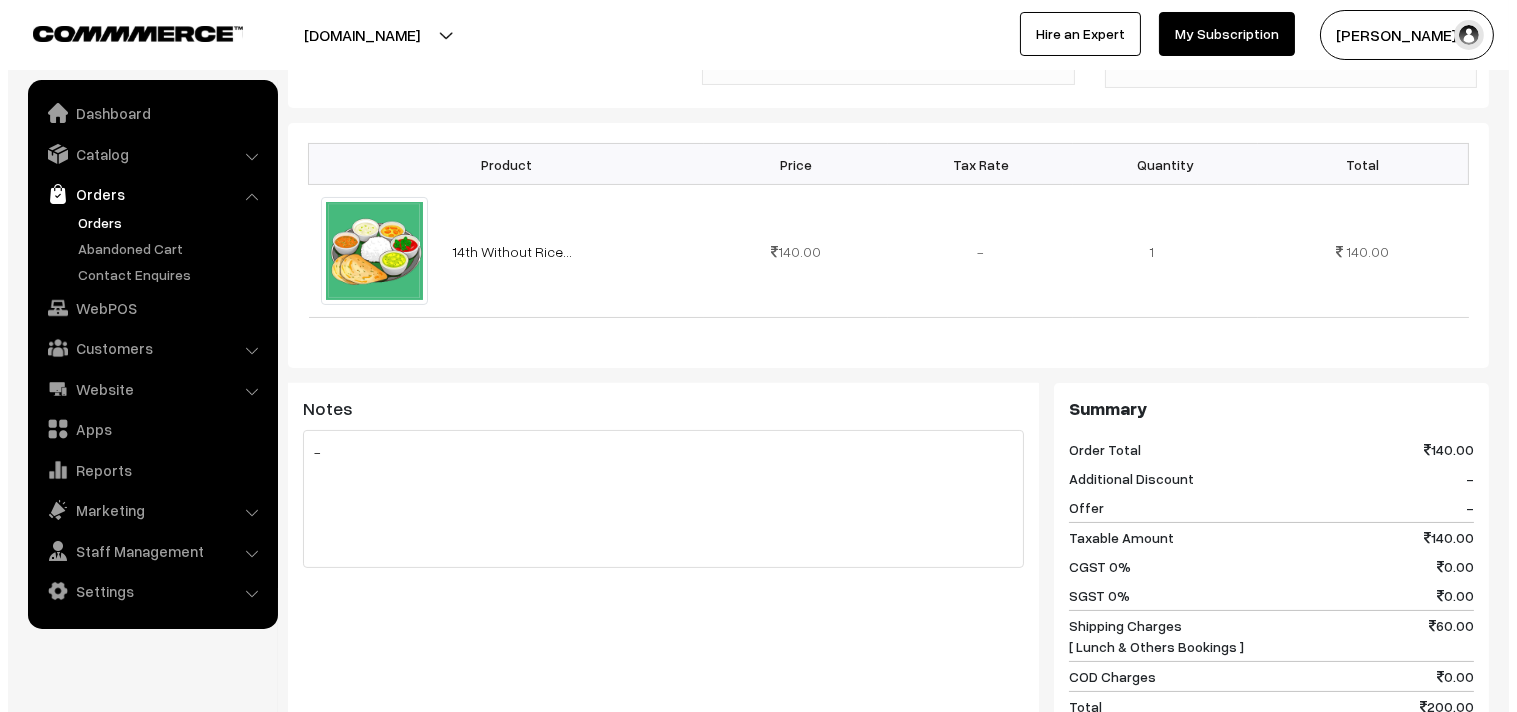 scroll, scrollTop: 888, scrollLeft: 0, axis: vertical 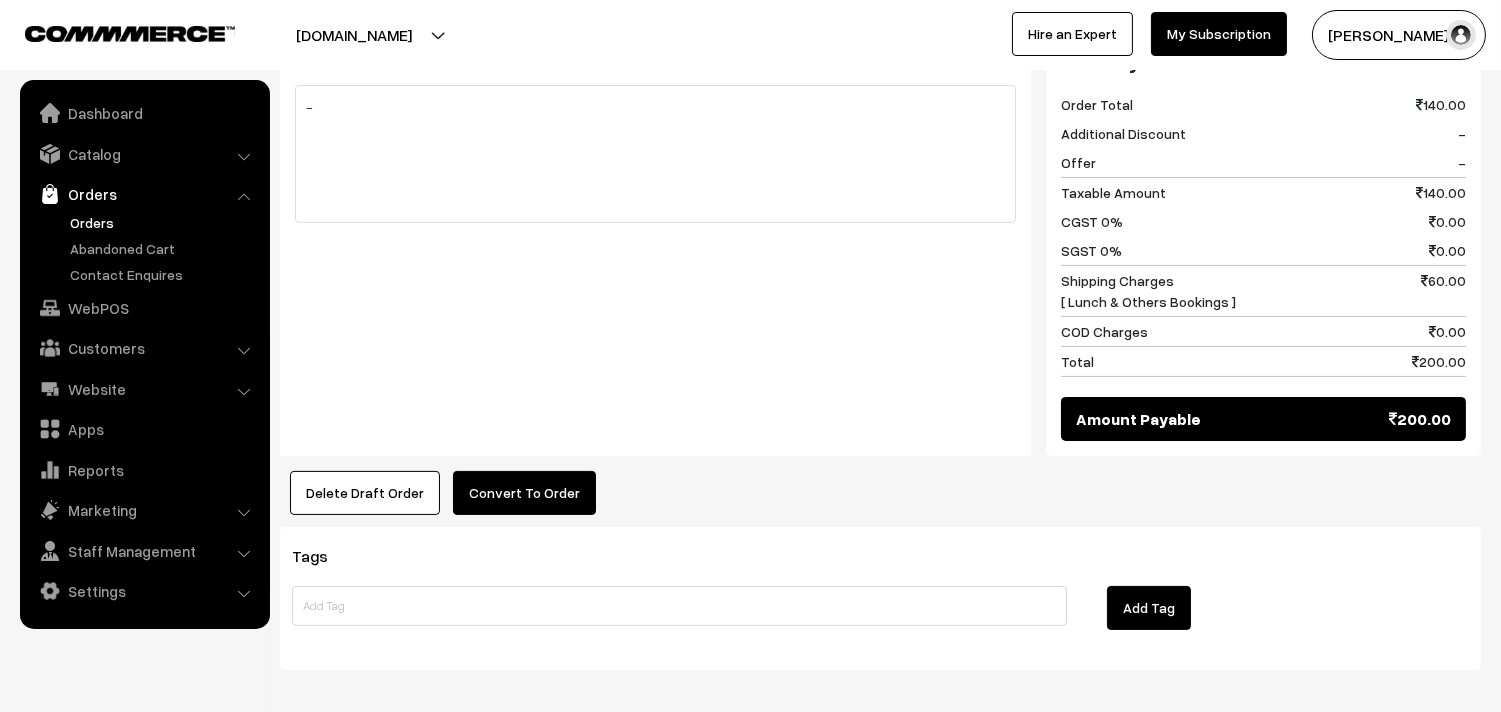 click on "Convert To Order" at bounding box center (524, 493) 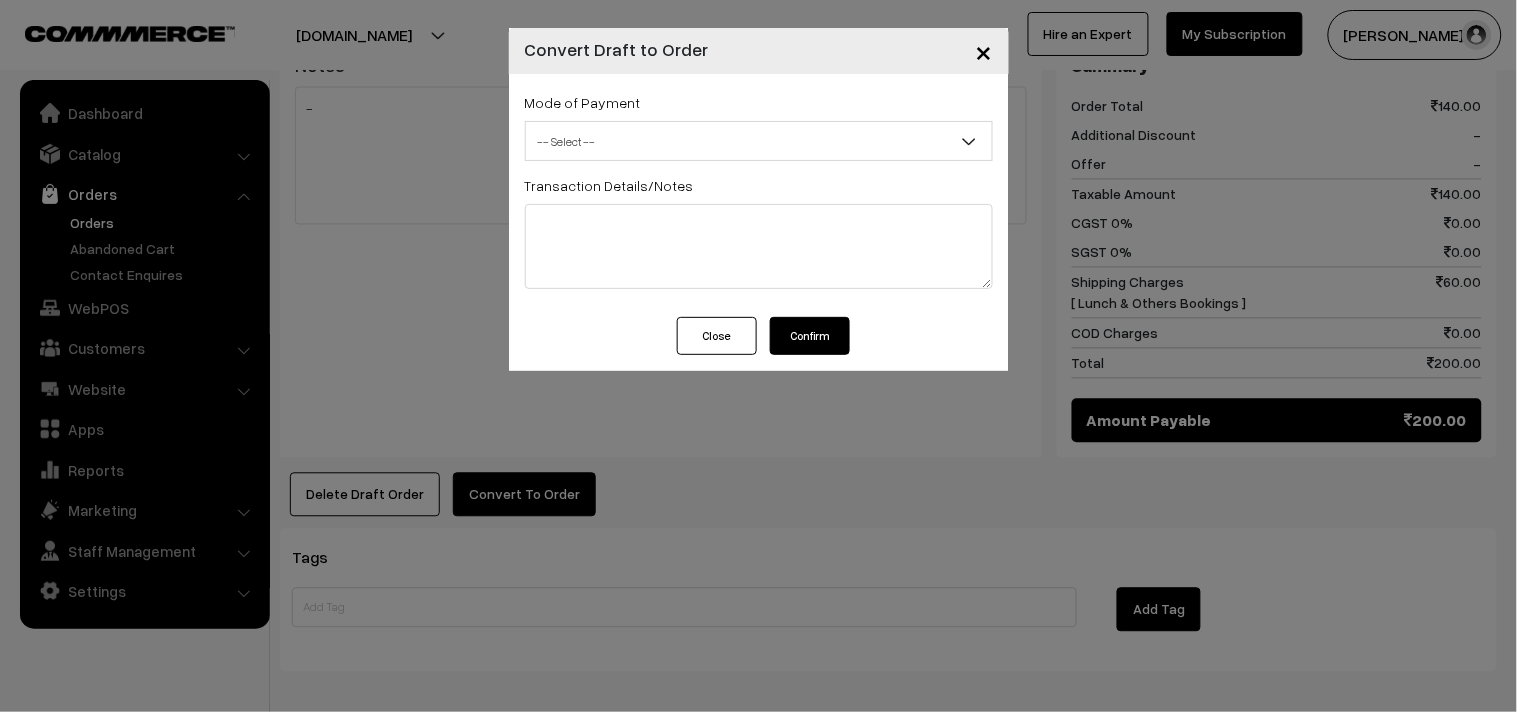 click on "Mode of Payment
-- Select --
COD
Cash
Cheque
-- Select --" at bounding box center [759, 125] 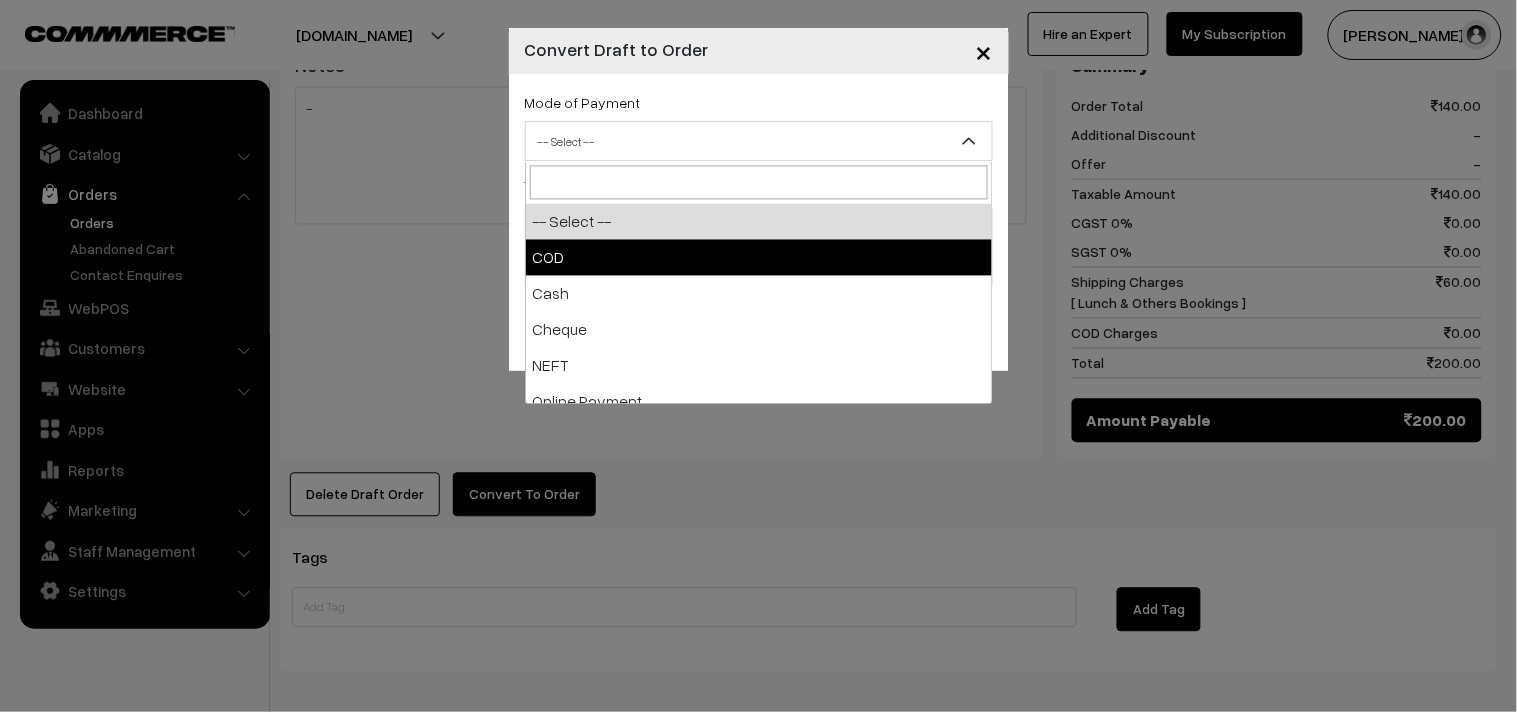 drag, startPoint x: 607, startPoint y: 274, endPoint x: 615, endPoint y: 262, distance: 14.422205 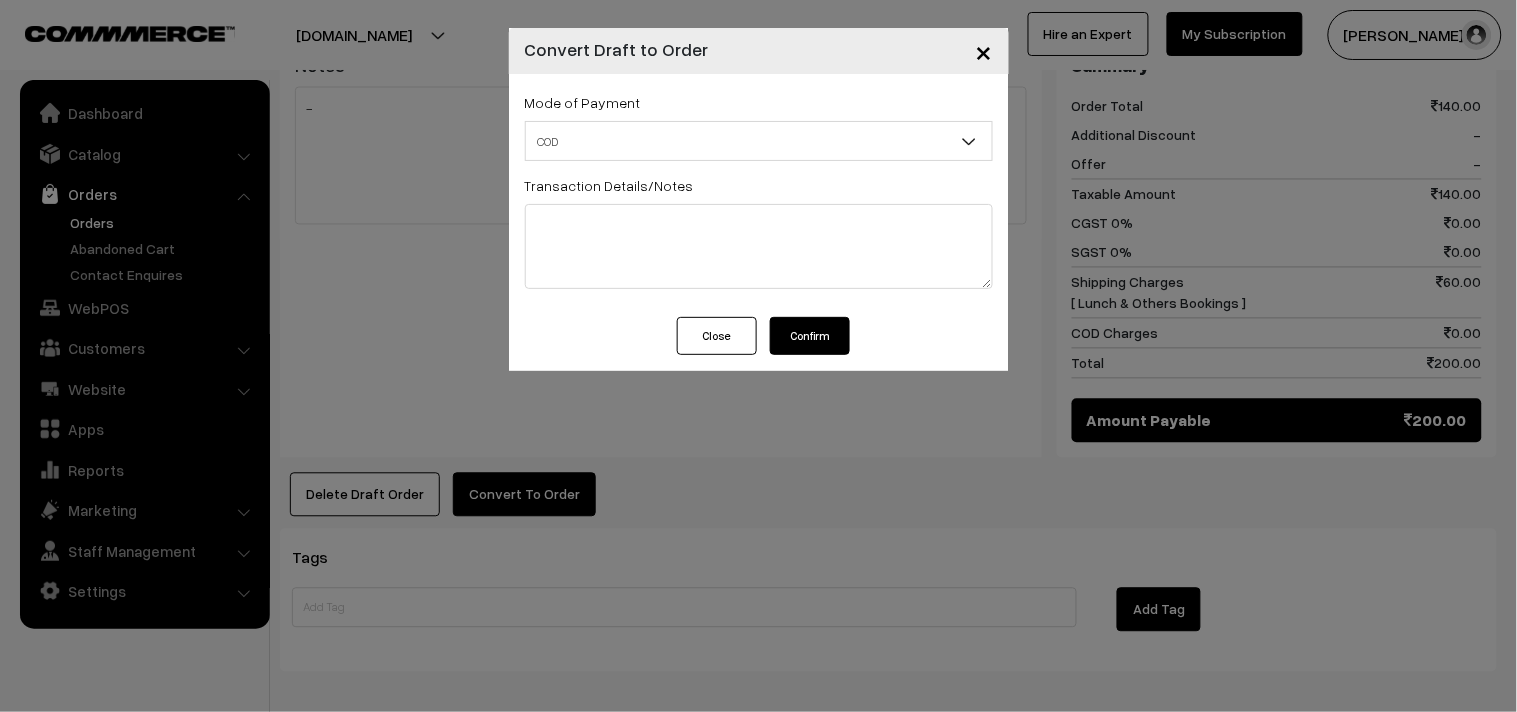 click on "Confirm" at bounding box center (810, 336) 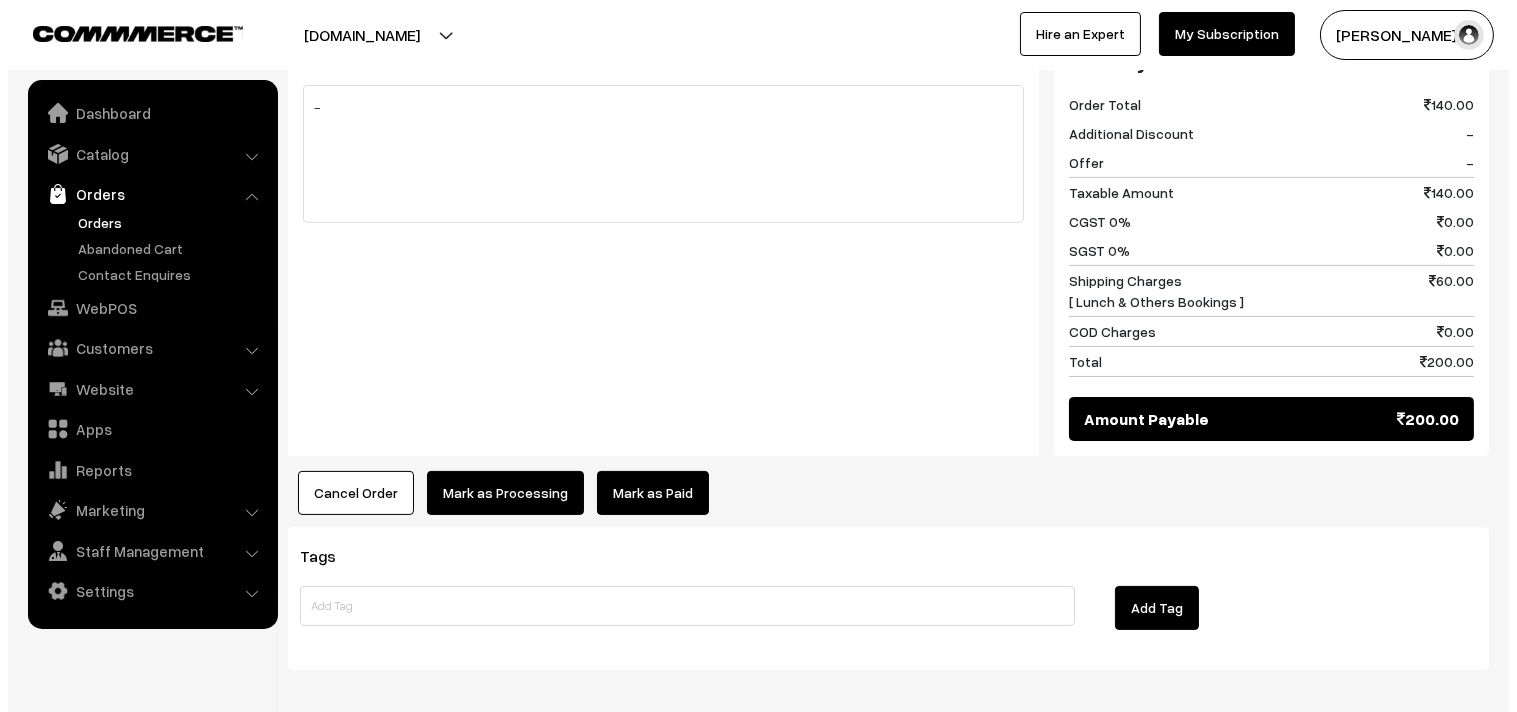 scroll, scrollTop: 888, scrollLeft: 0, axis: vertical 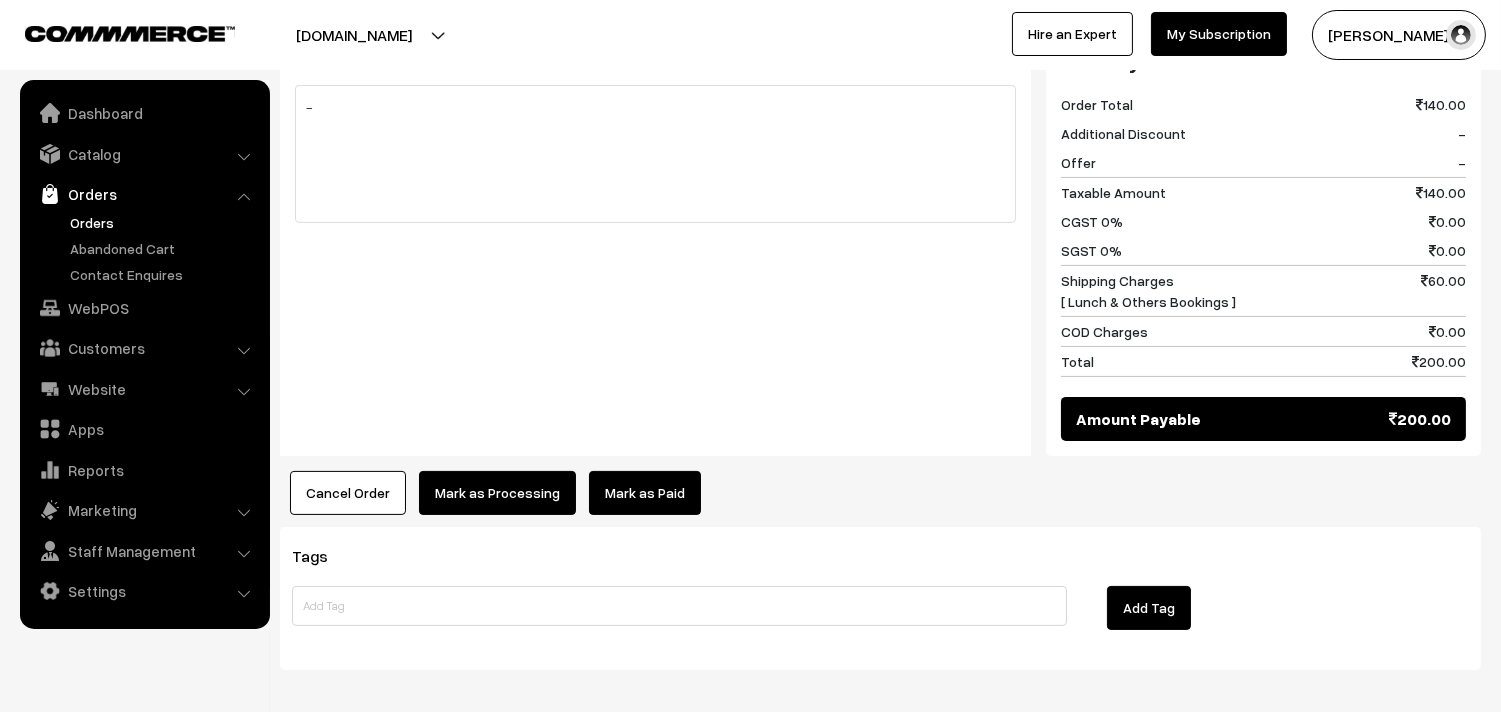 click on "Mark as Processing" at bounding box center (497, 493) 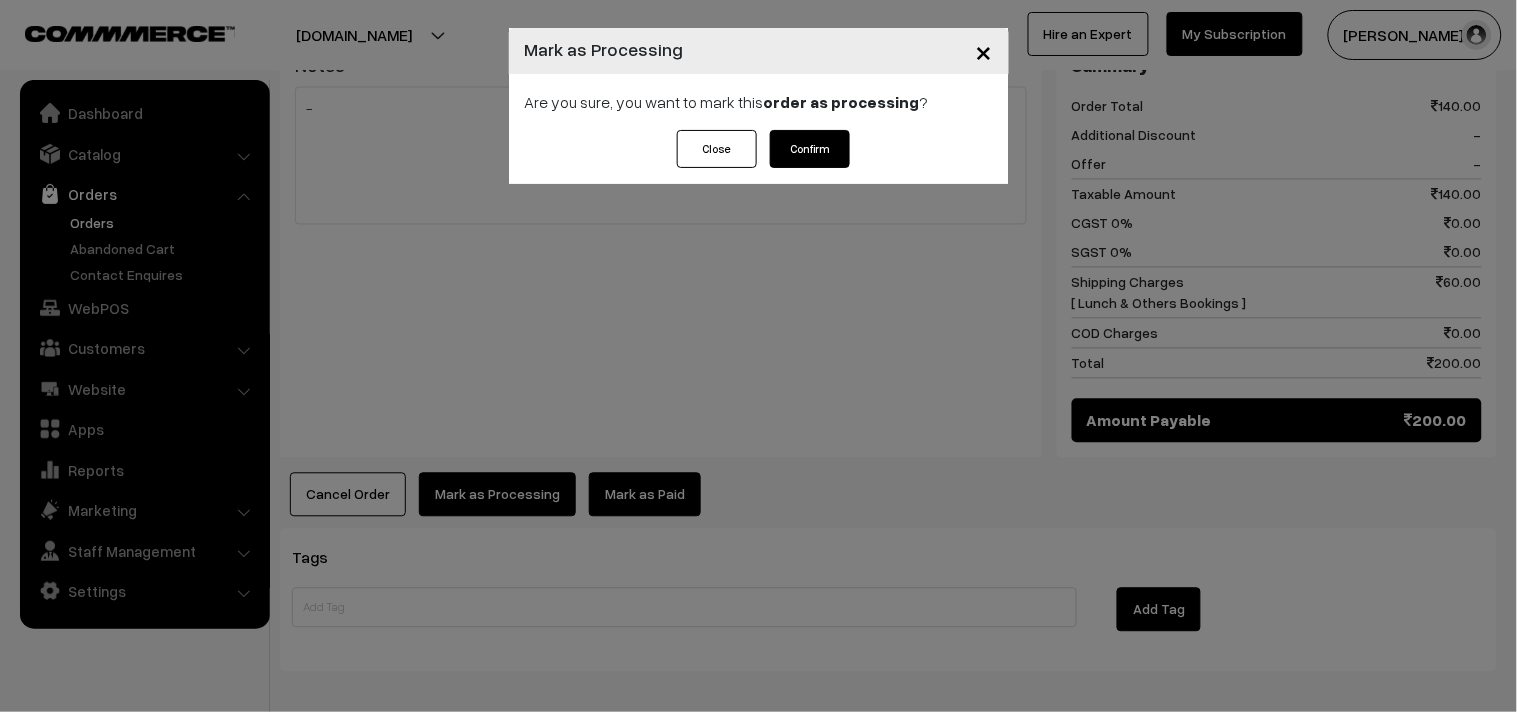 click on "Confirm" at bounding box center [810, 149] 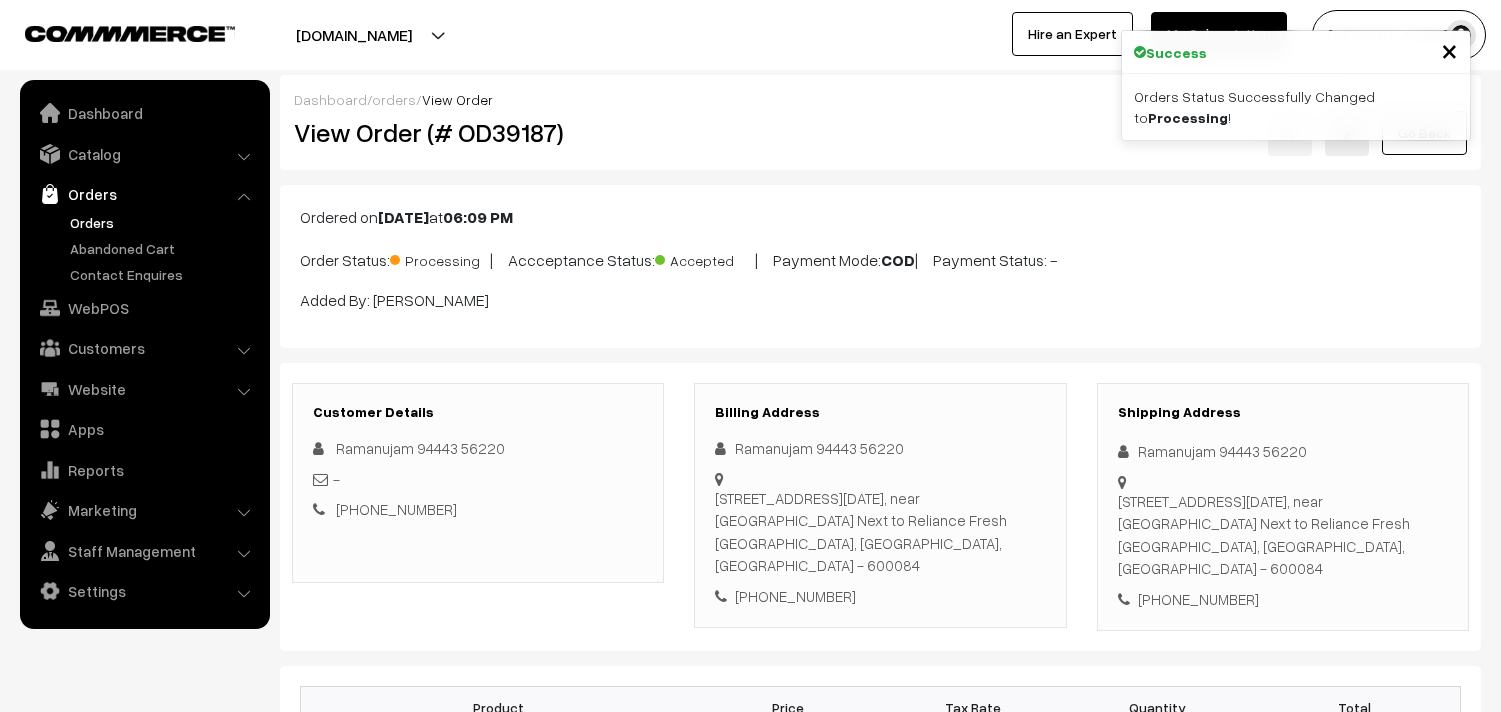 scroll, scrollTop: 0, scrollLeft: 0, axis: both 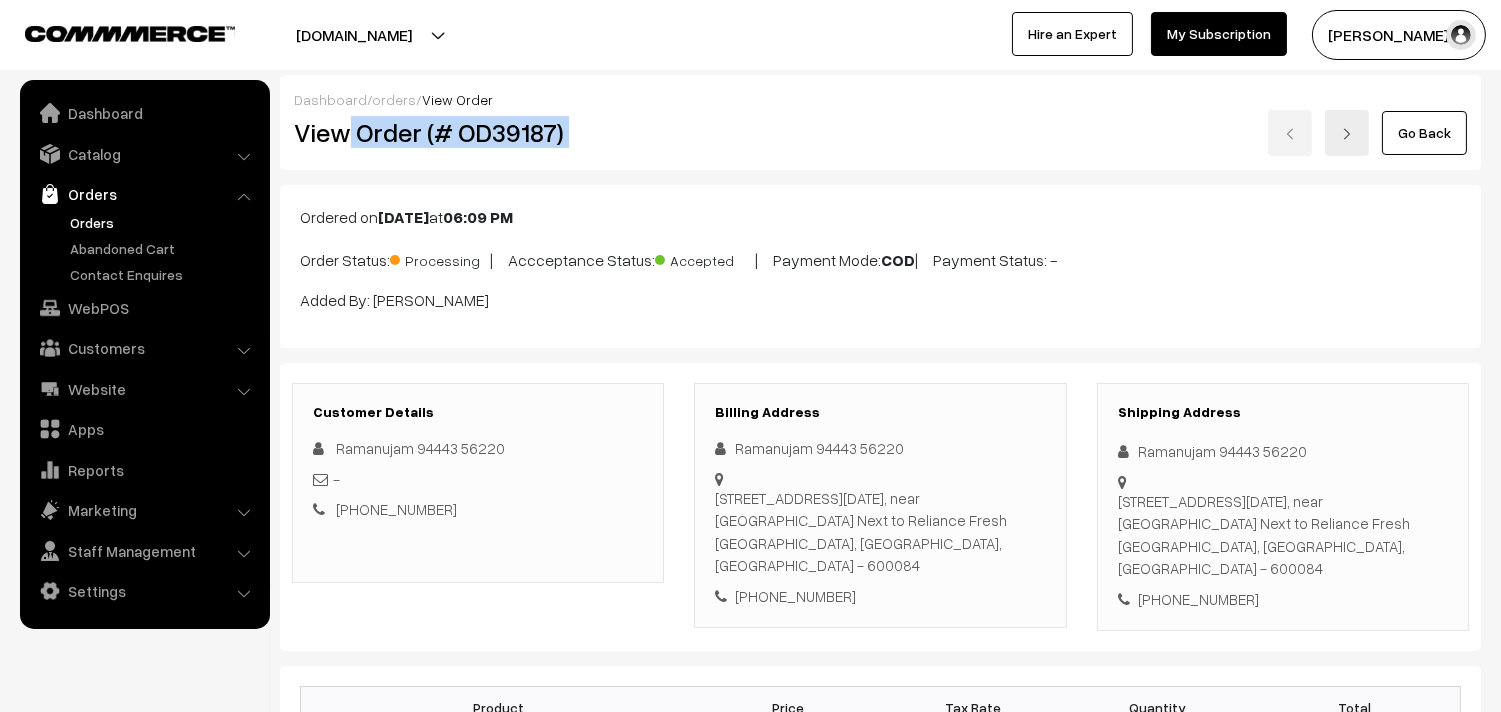 drag, startPoint x: 356, startPoint y: 137, endPoint x: 692, endPoint y: 140, distance: 336.0134 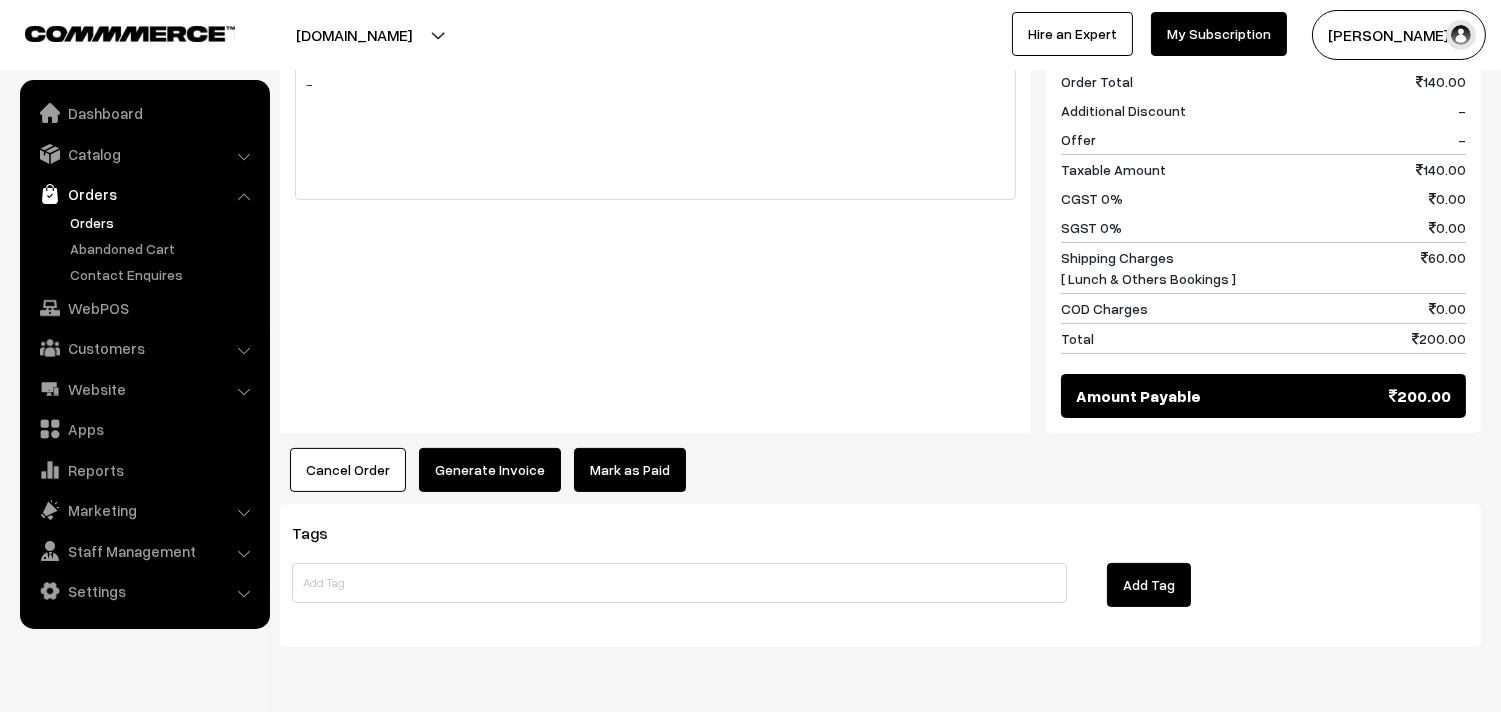 scroll, scrollTop: 954, scrollLeft: 0, axis: vertical 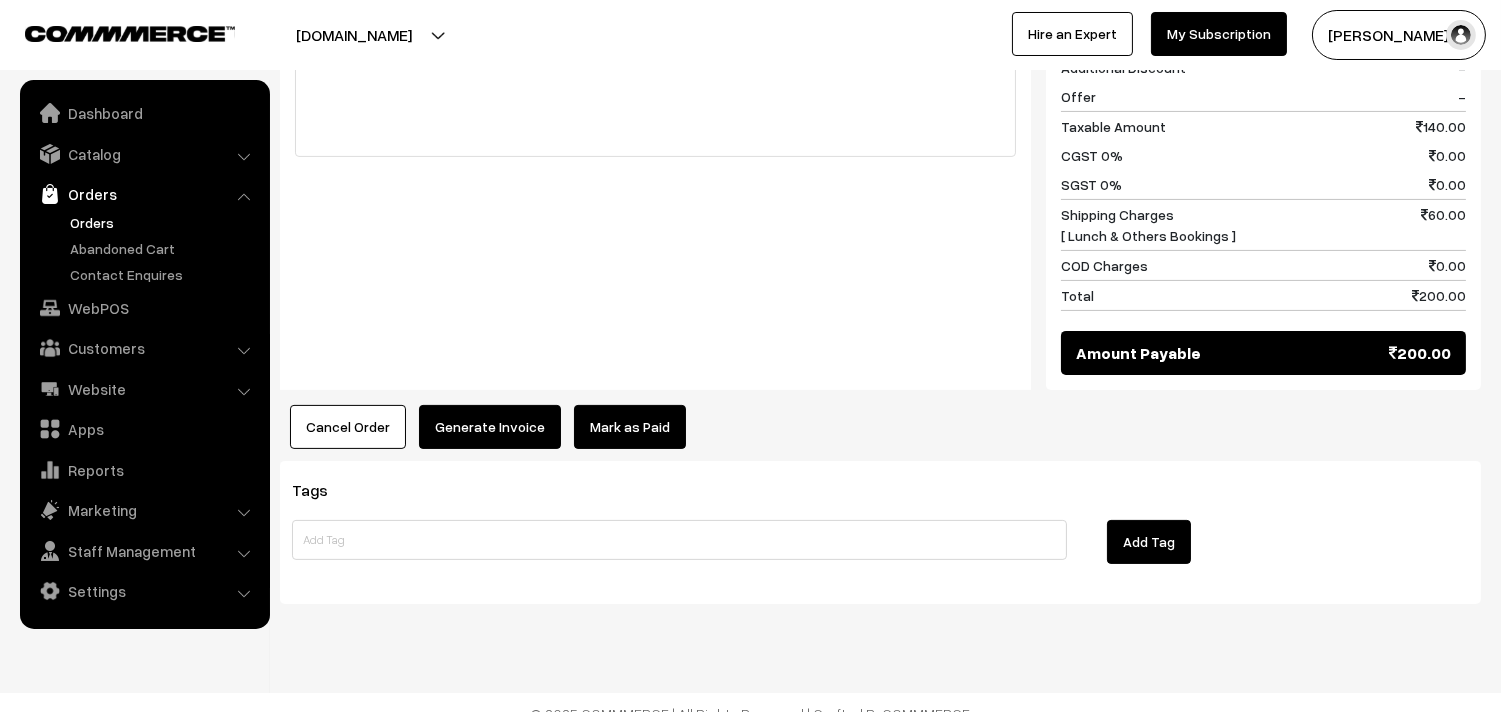 click on "Generate Invoice" at bounding box center [490, 427] 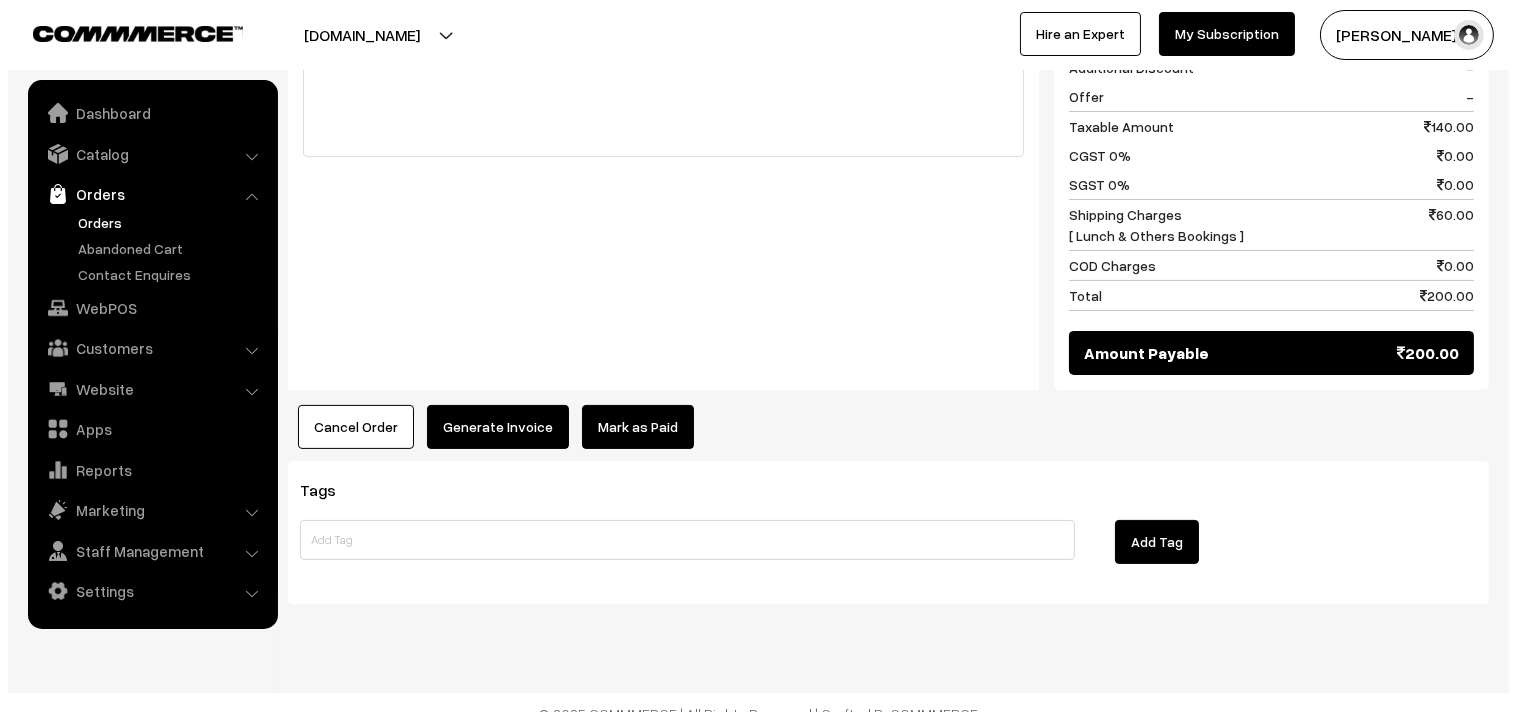 scroll, scrollTop: 956, scrollLeft: 0, axis: vertical 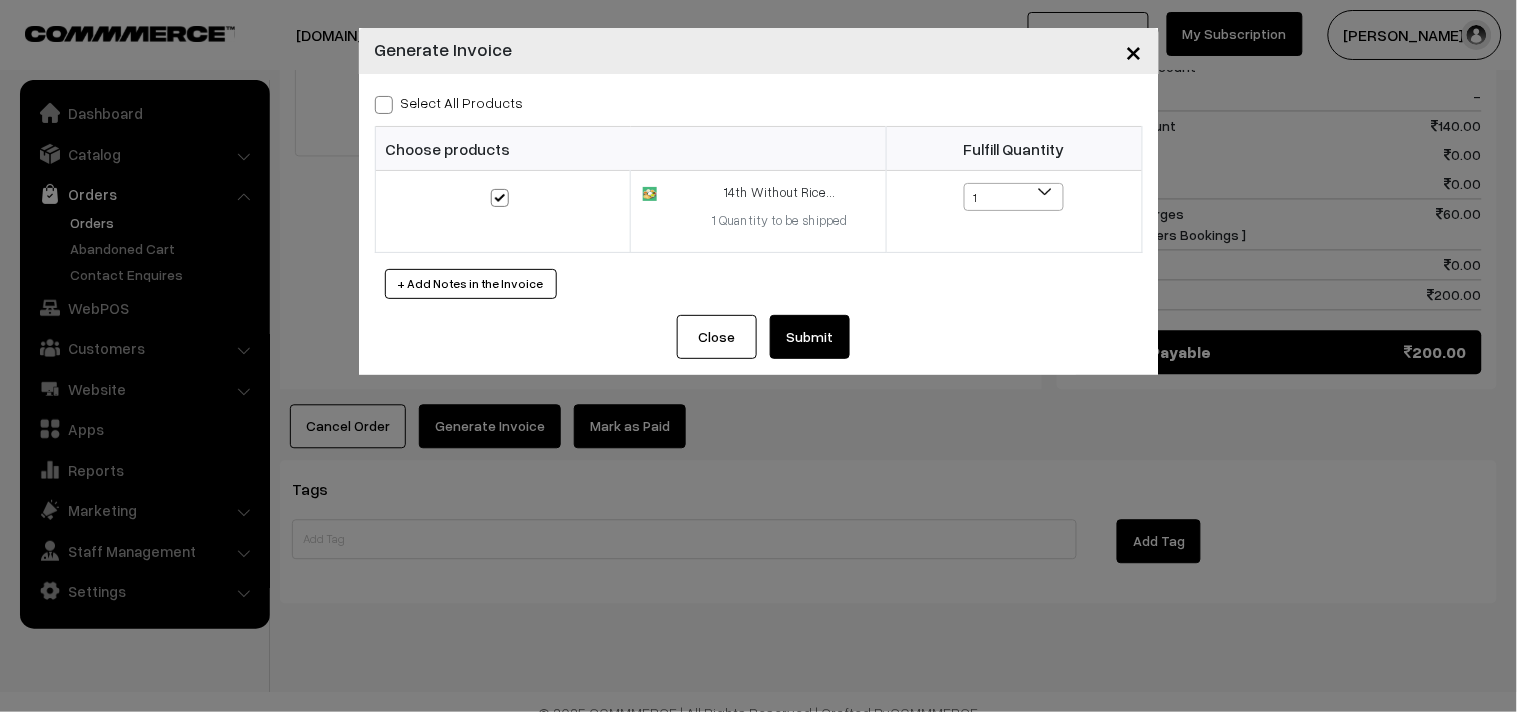 click on "Submit" at bounding box center [810, 337] 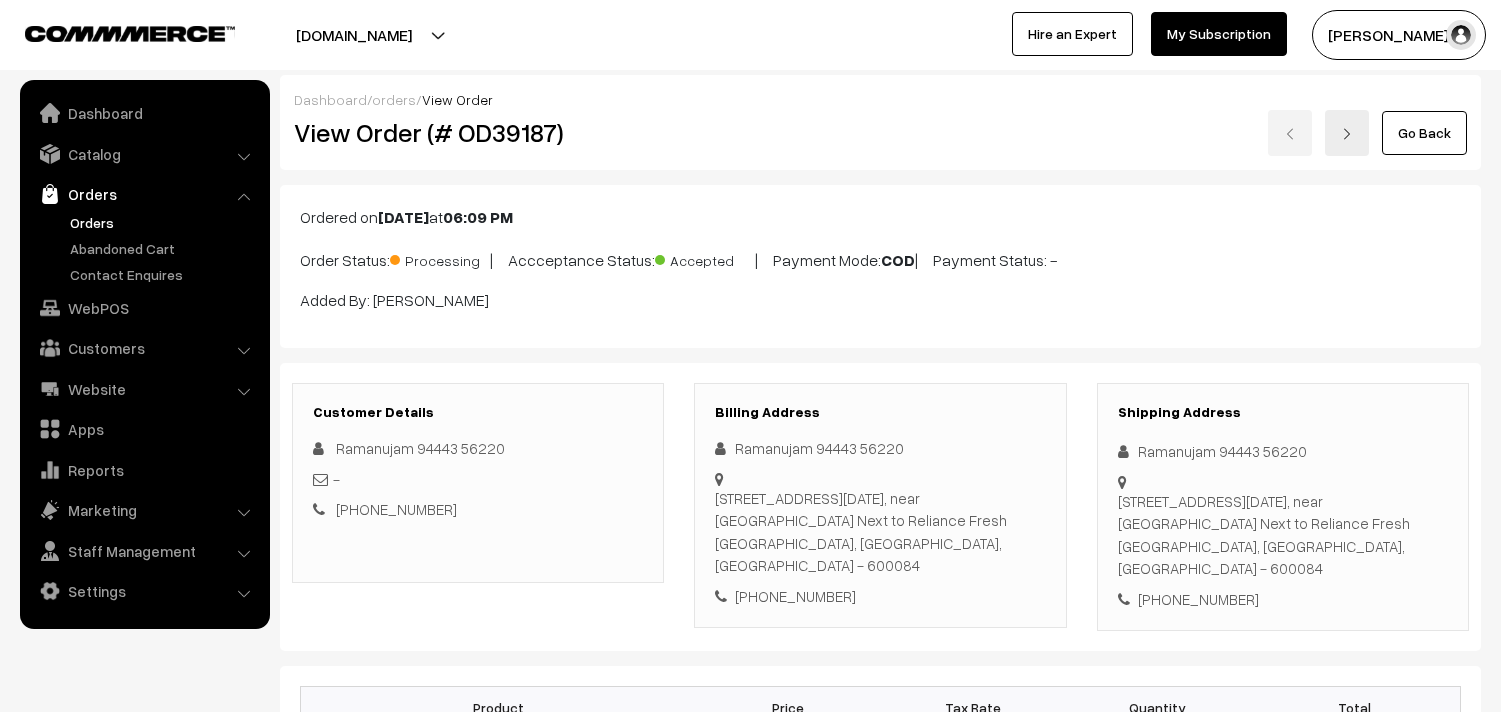 scroll, scrollTop: 956, scrollLeft: 0, axis: vertical 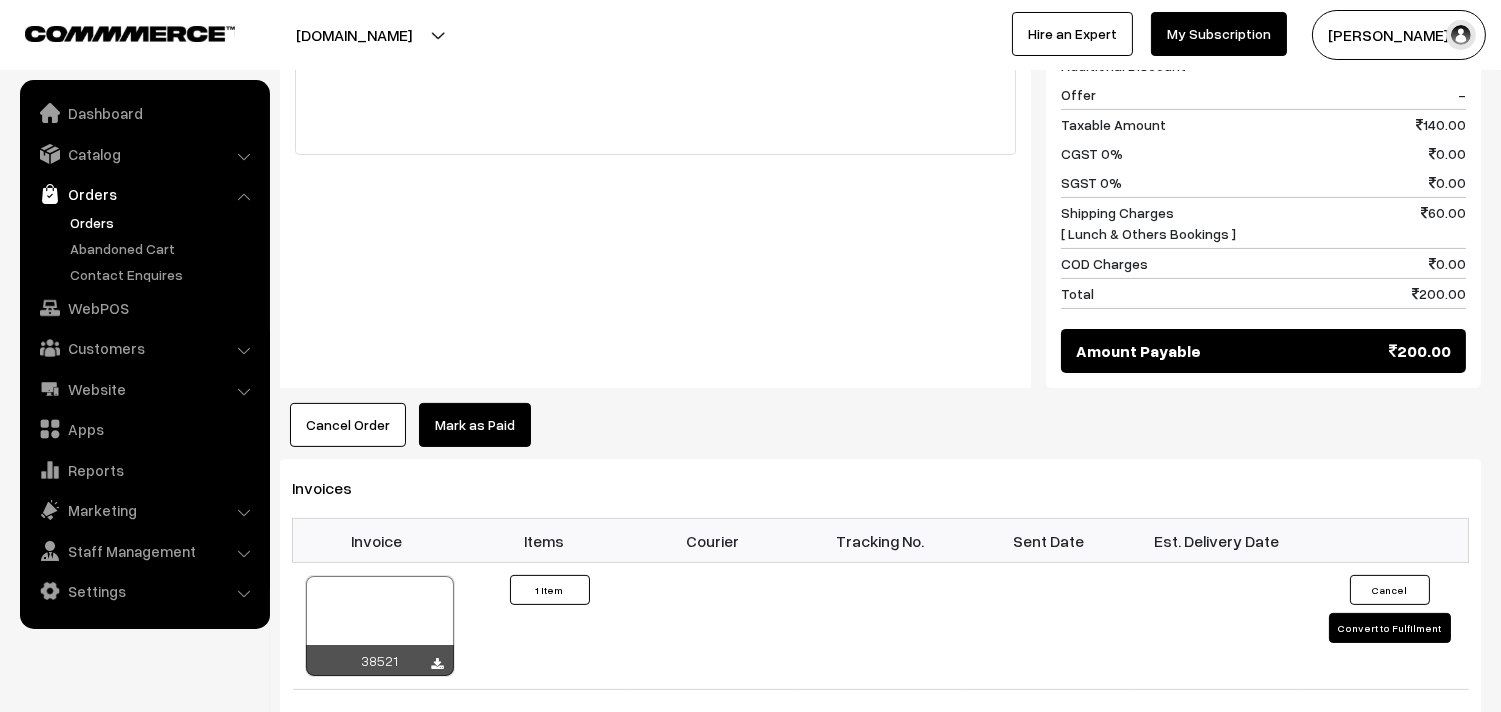 click at bounding box center [380, 626] 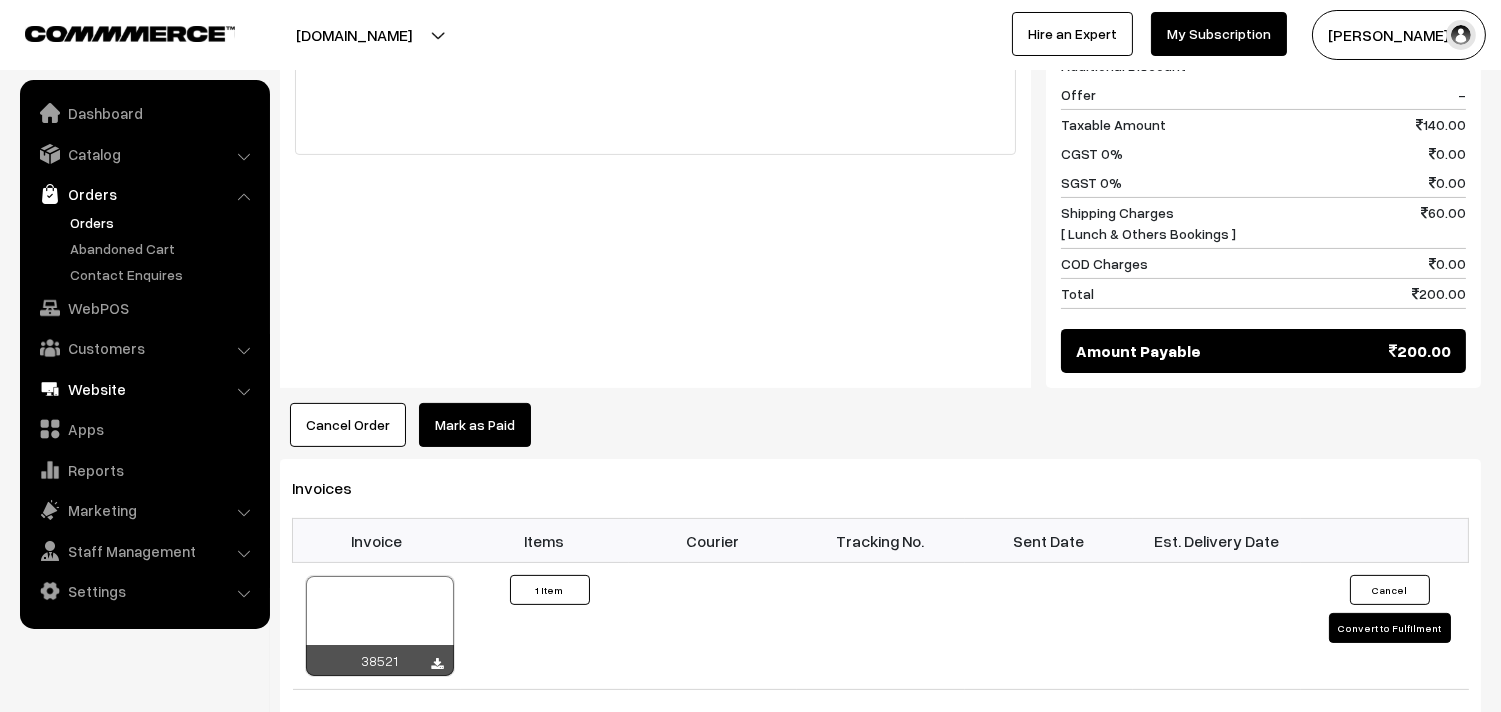 click on "WebPOS" at bounding box center [144, 308] 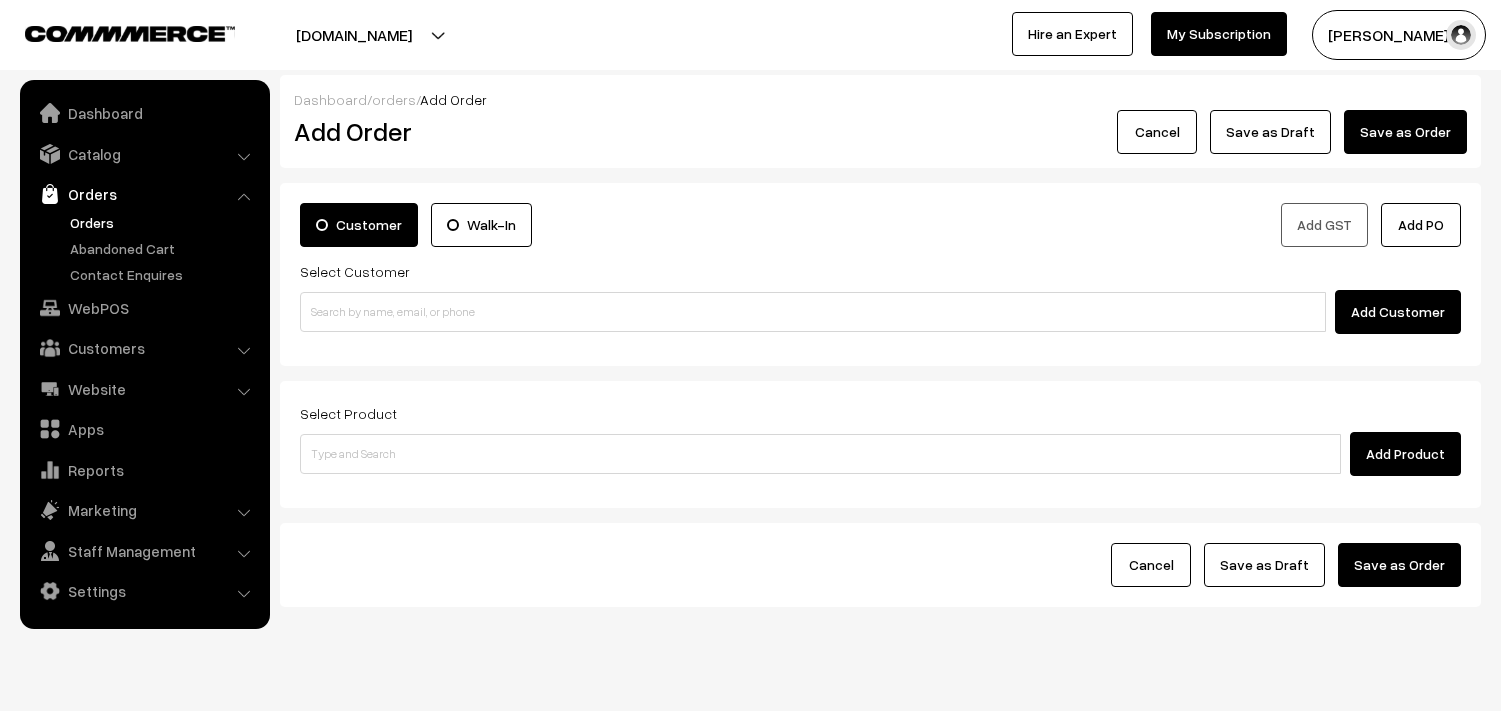 scroll, scrollTop: 0, scrollLeft: 0, axis: both 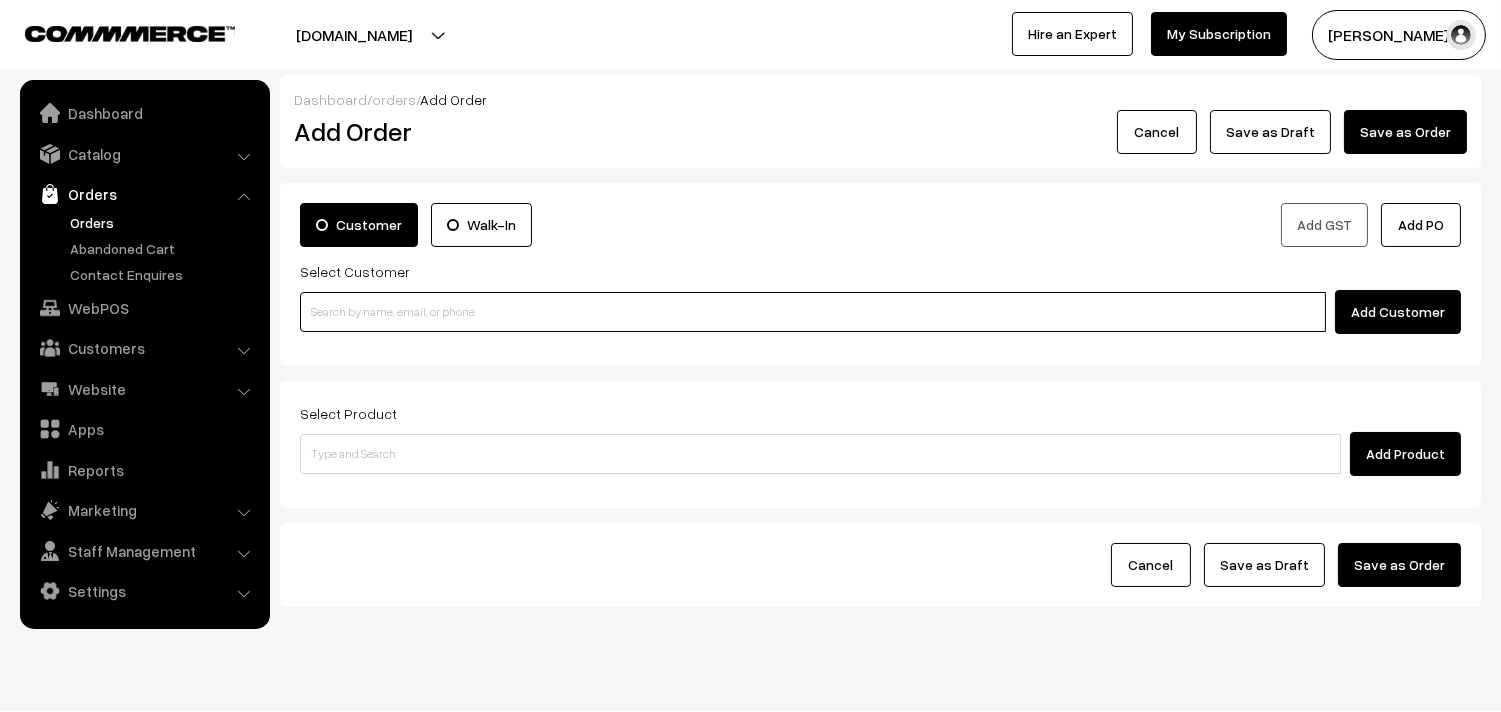 click at bounding box center [813, 312] 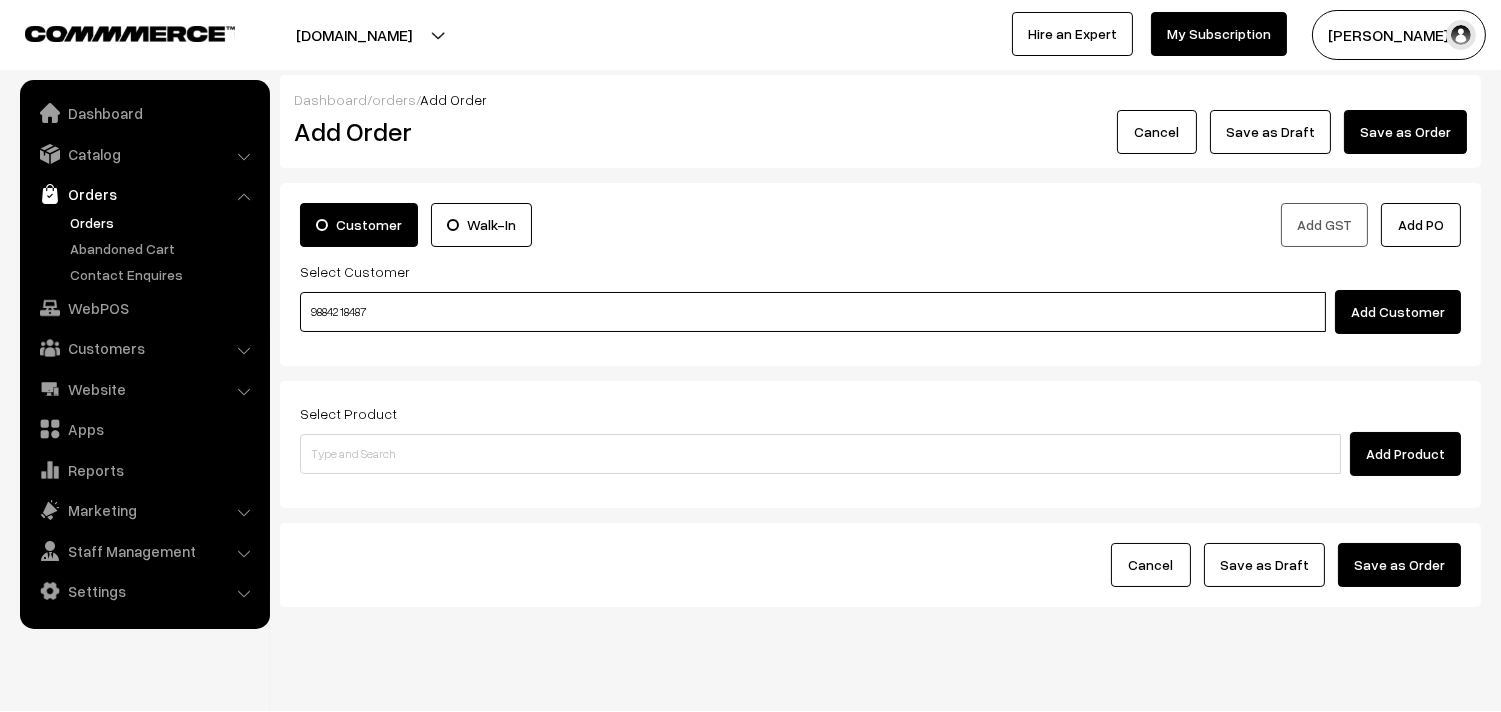 click on "98842 18487" at bounding box center [813, 312] 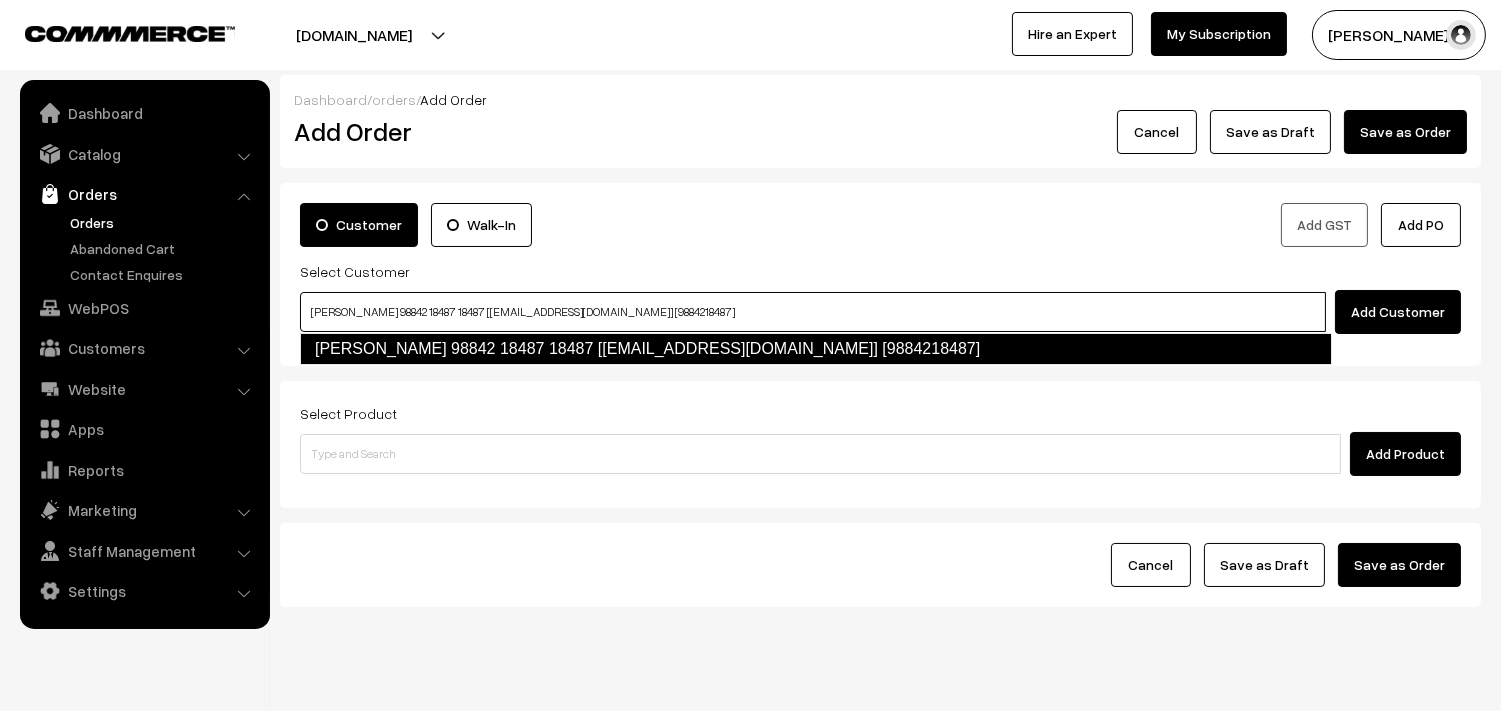 type on "vijayalakshmi 98842 18487 18487 [test513@gmail.com] [9884218487]" 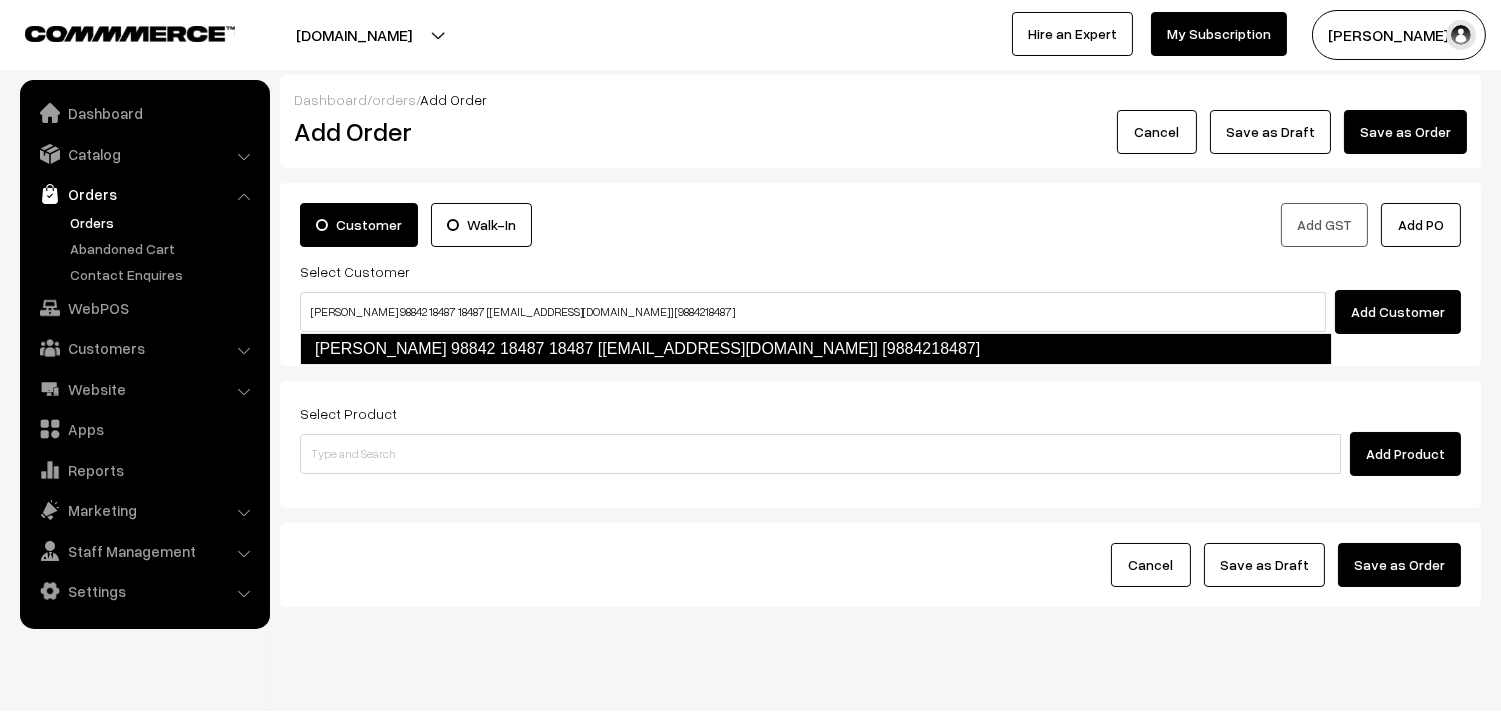 type 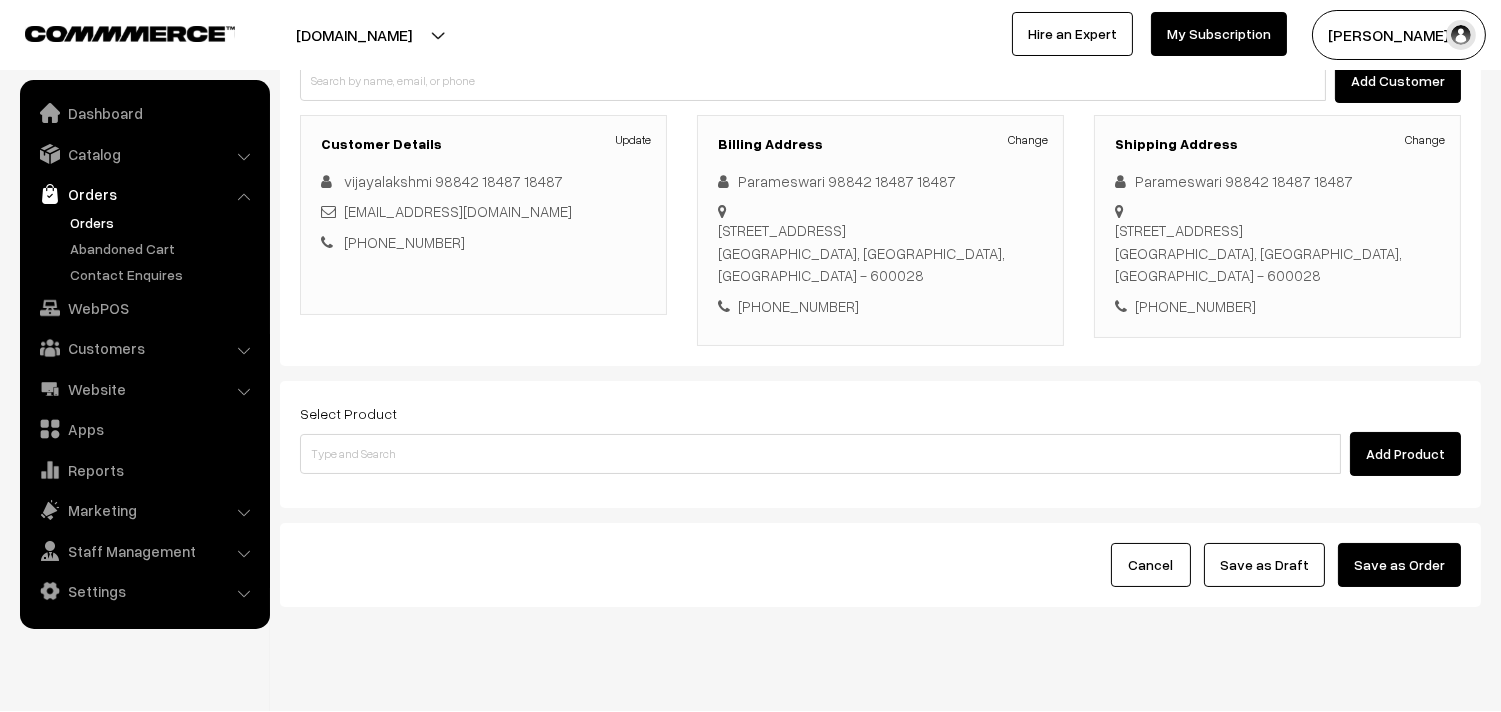 scroll, scrollTop: 241, scrollLeft: 0, axis: vertical 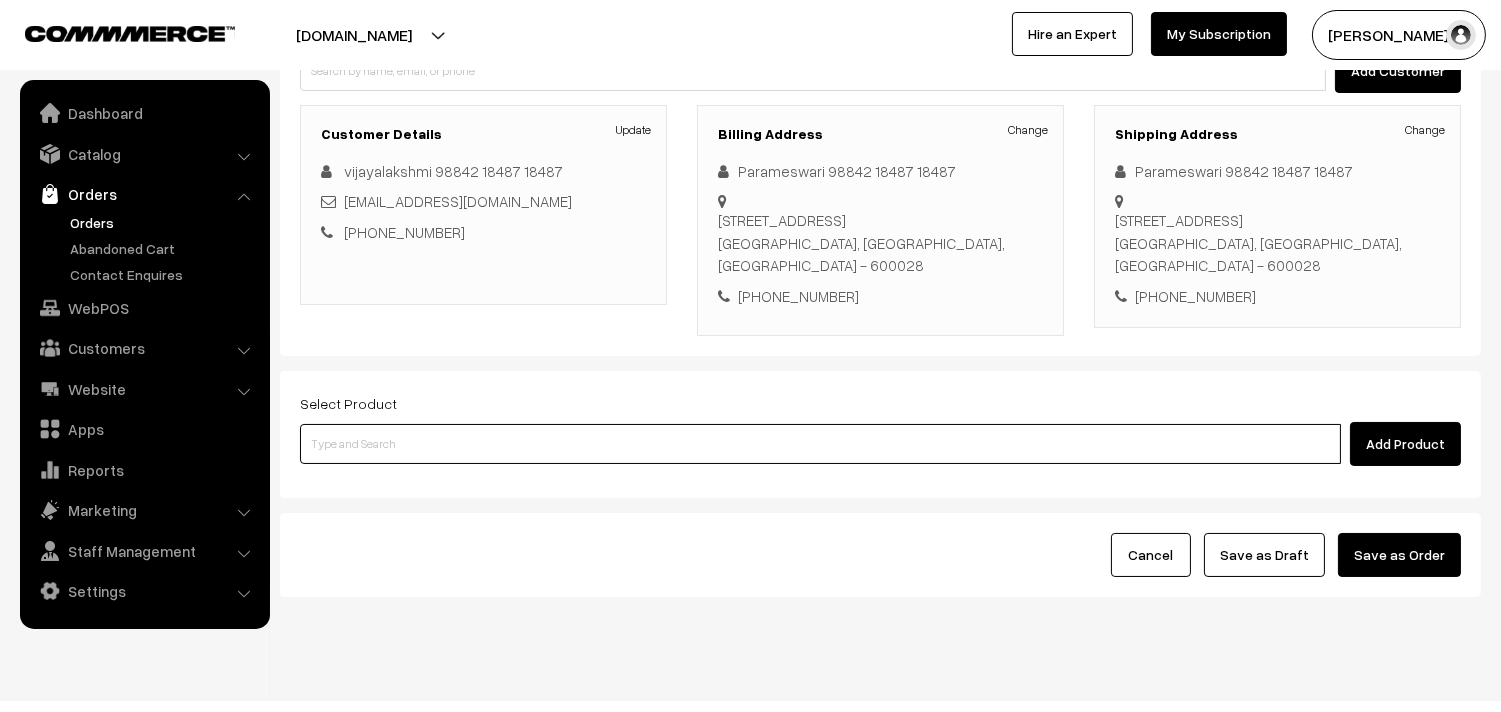 click at bounding box center (820, 444) 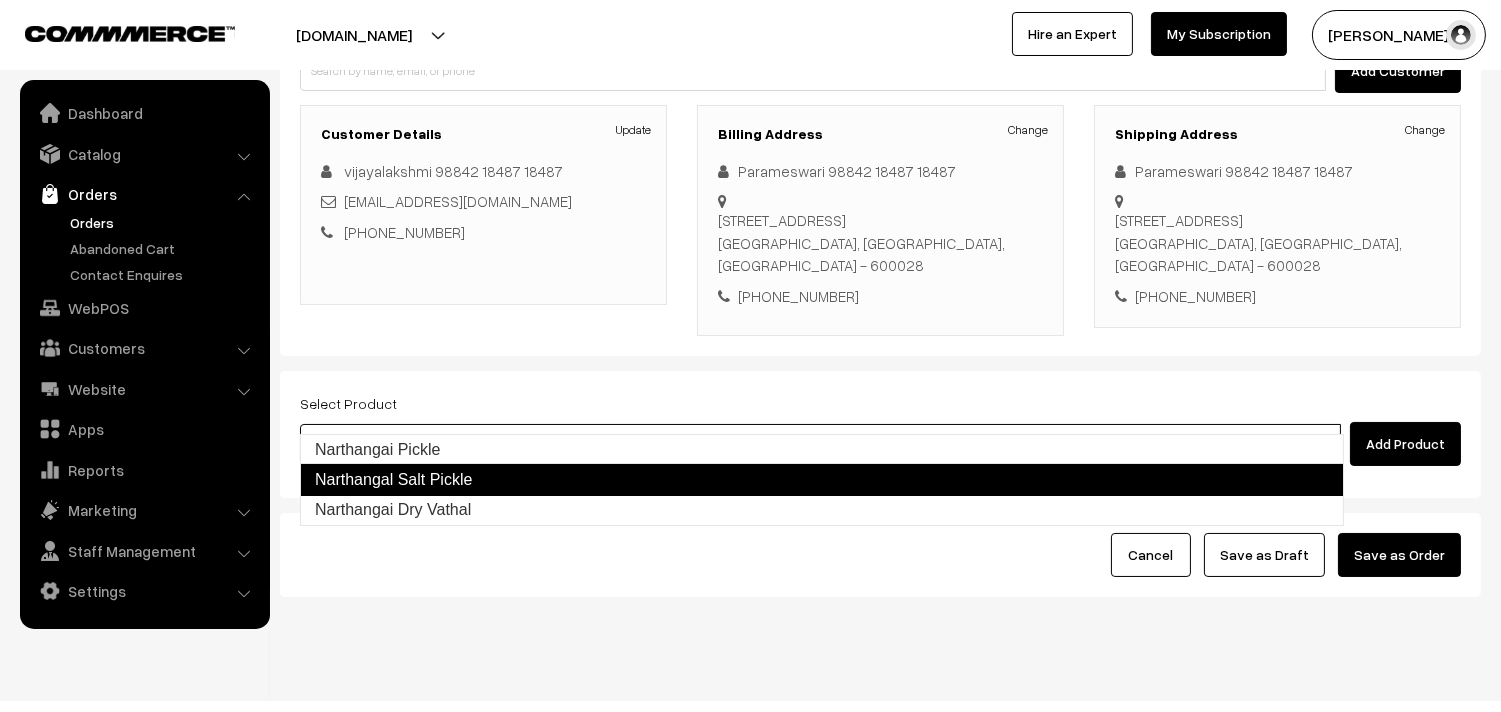 type on "Narthangai Pickle" 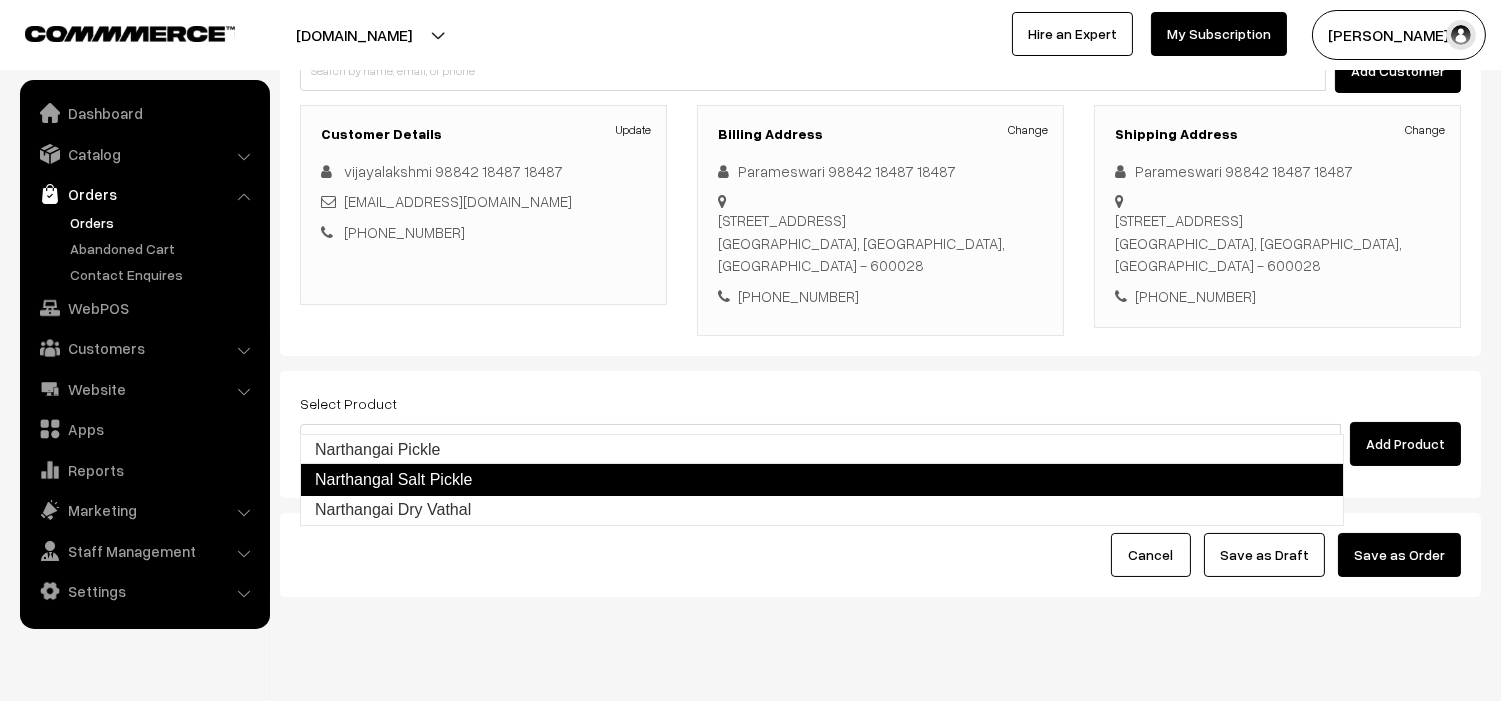 type 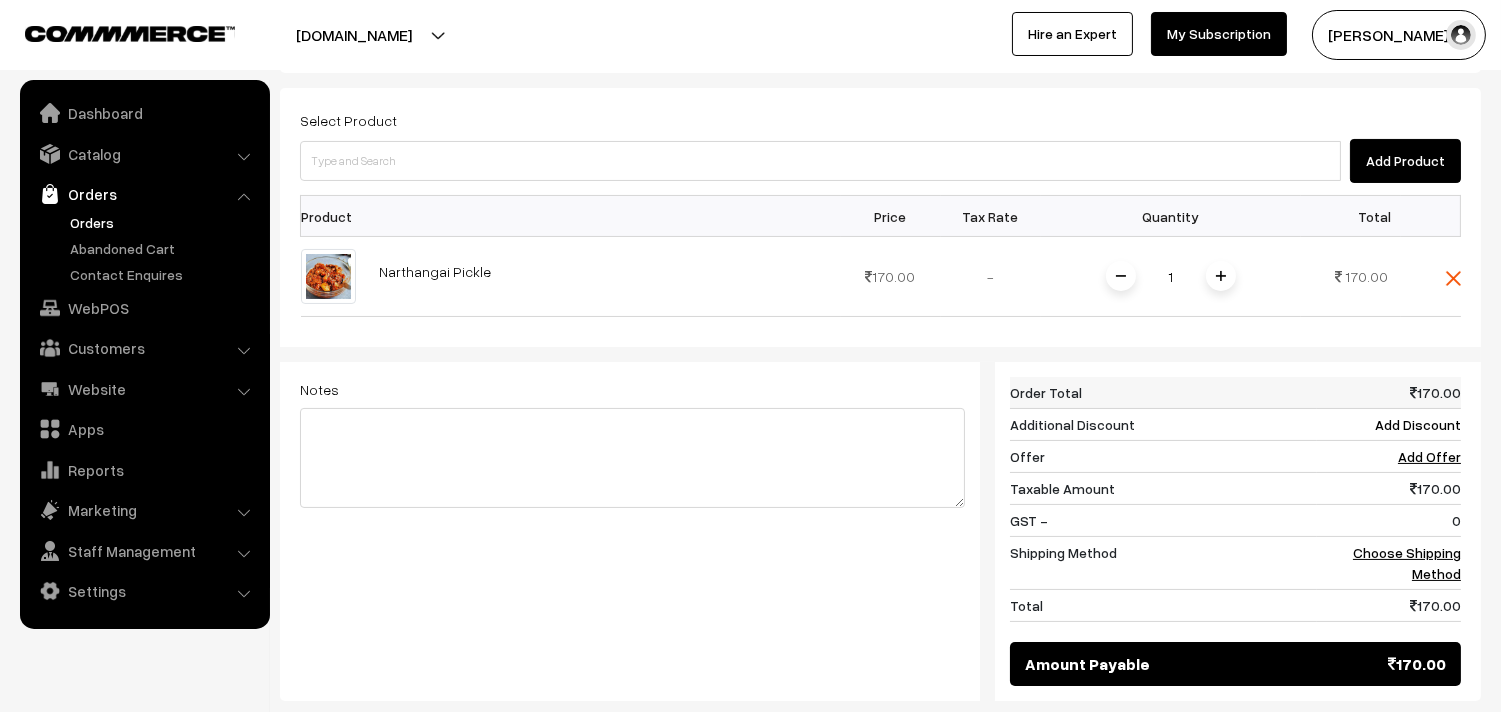 scroll, scrollTop: 685, scrollLeft: 0, axis: vertical 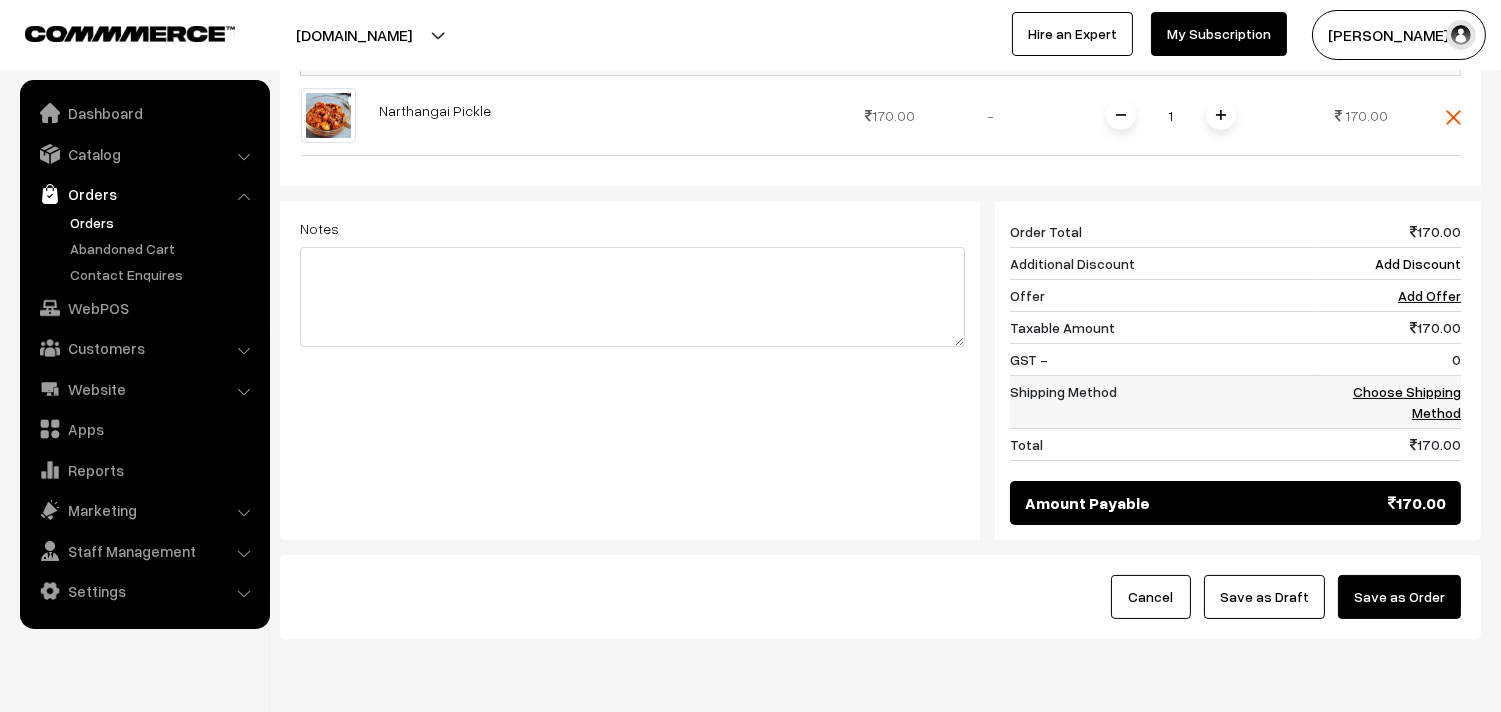 click on "Choose Shipping Method" at bounding box center [1407, 402] 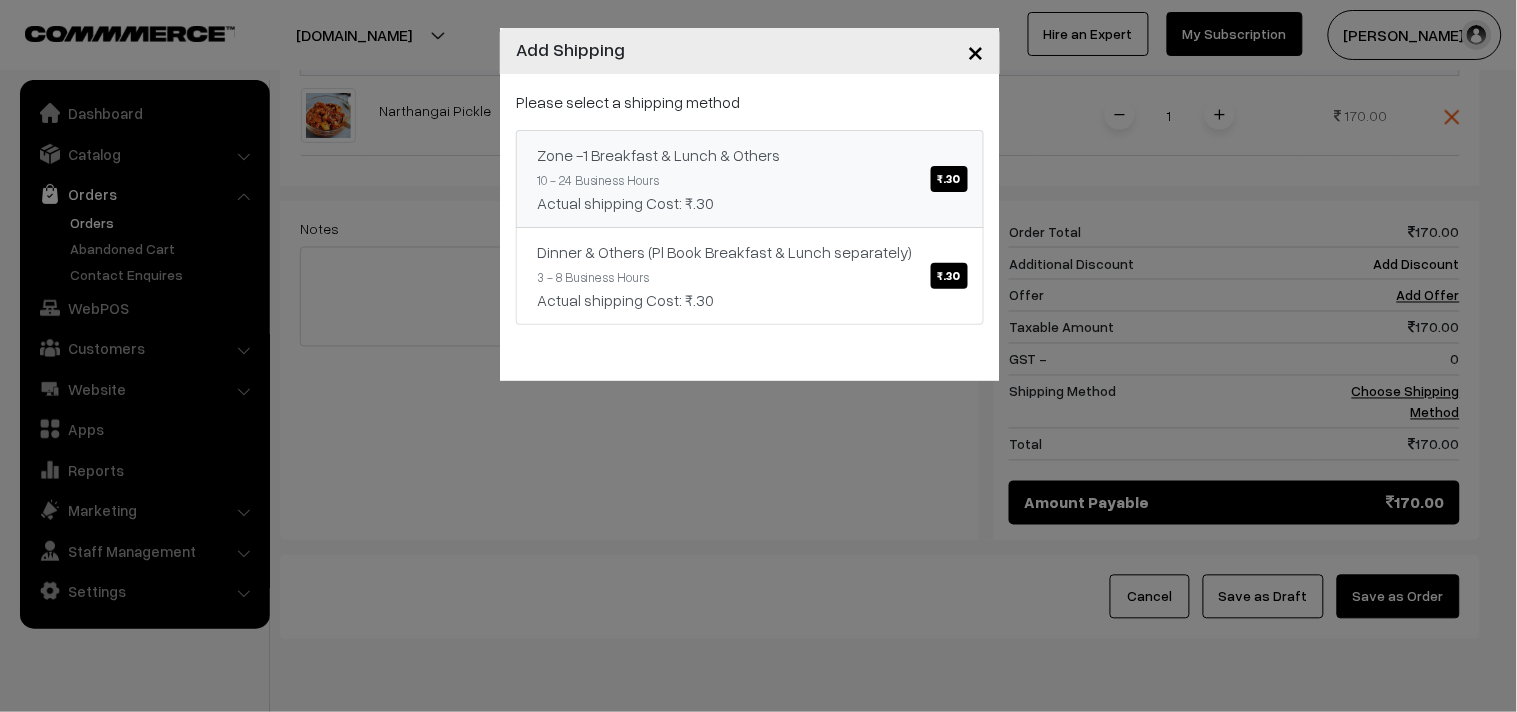 click on "Actual shipping Cost: ₹.30" at bounding box center (750, 203) 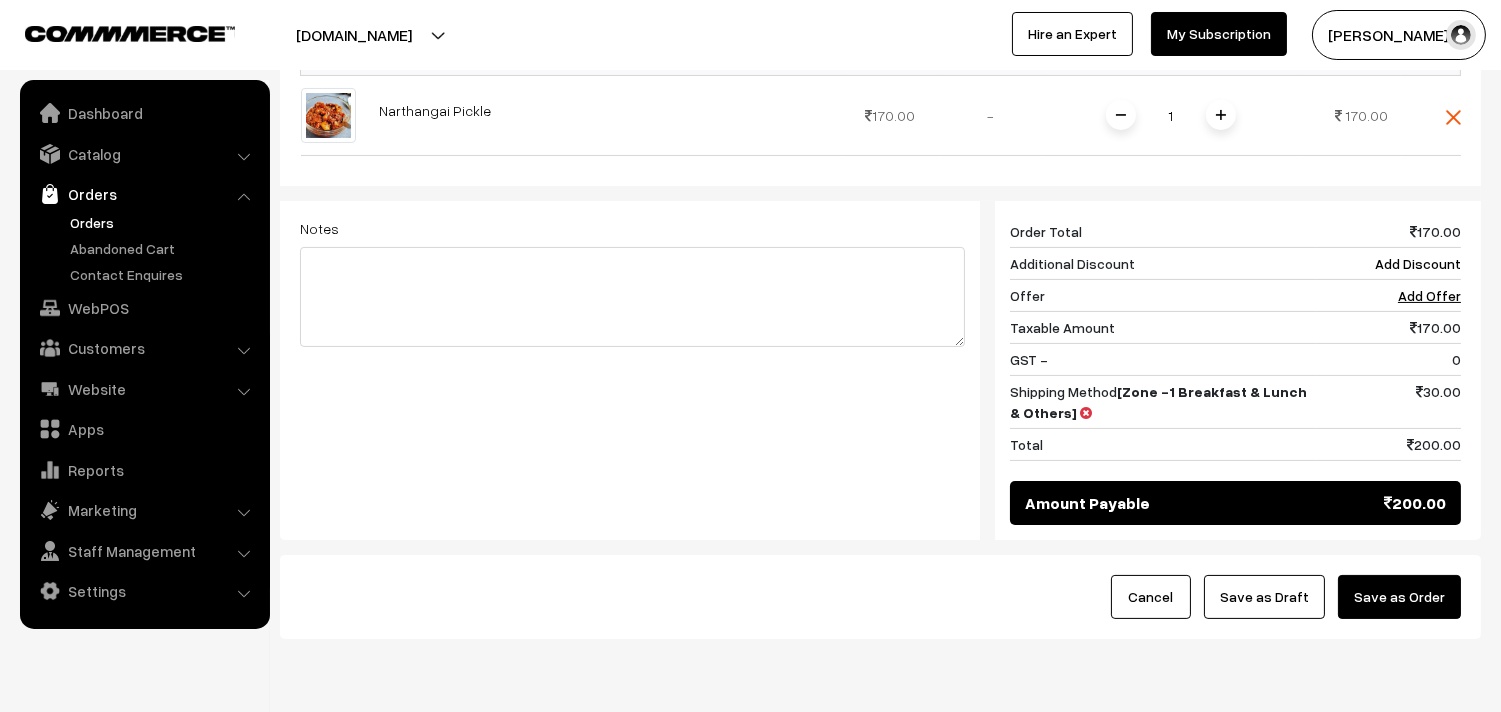 click on "Save as Draft" at bounding box center [1264, 597] 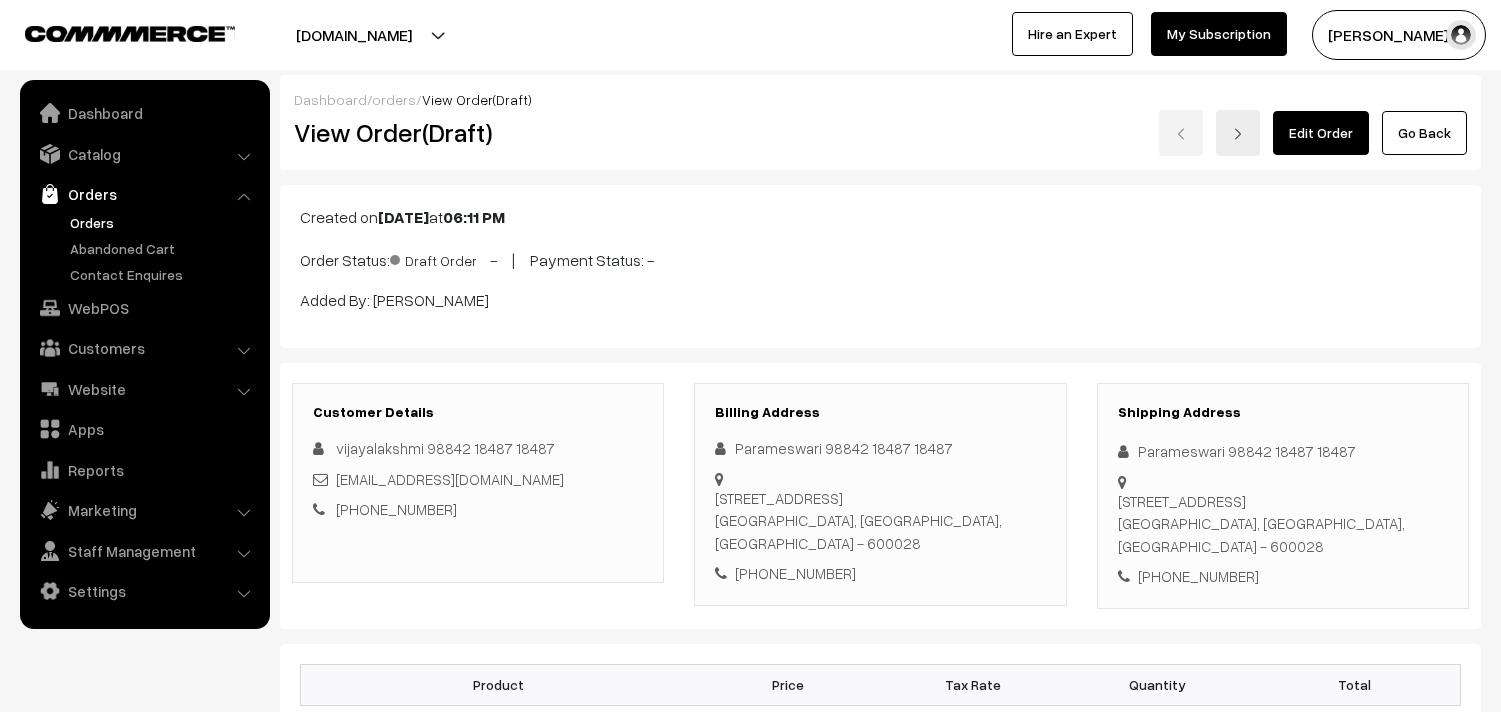 scroll, scrollTop: 0, scrollLeft: 0, axis: both 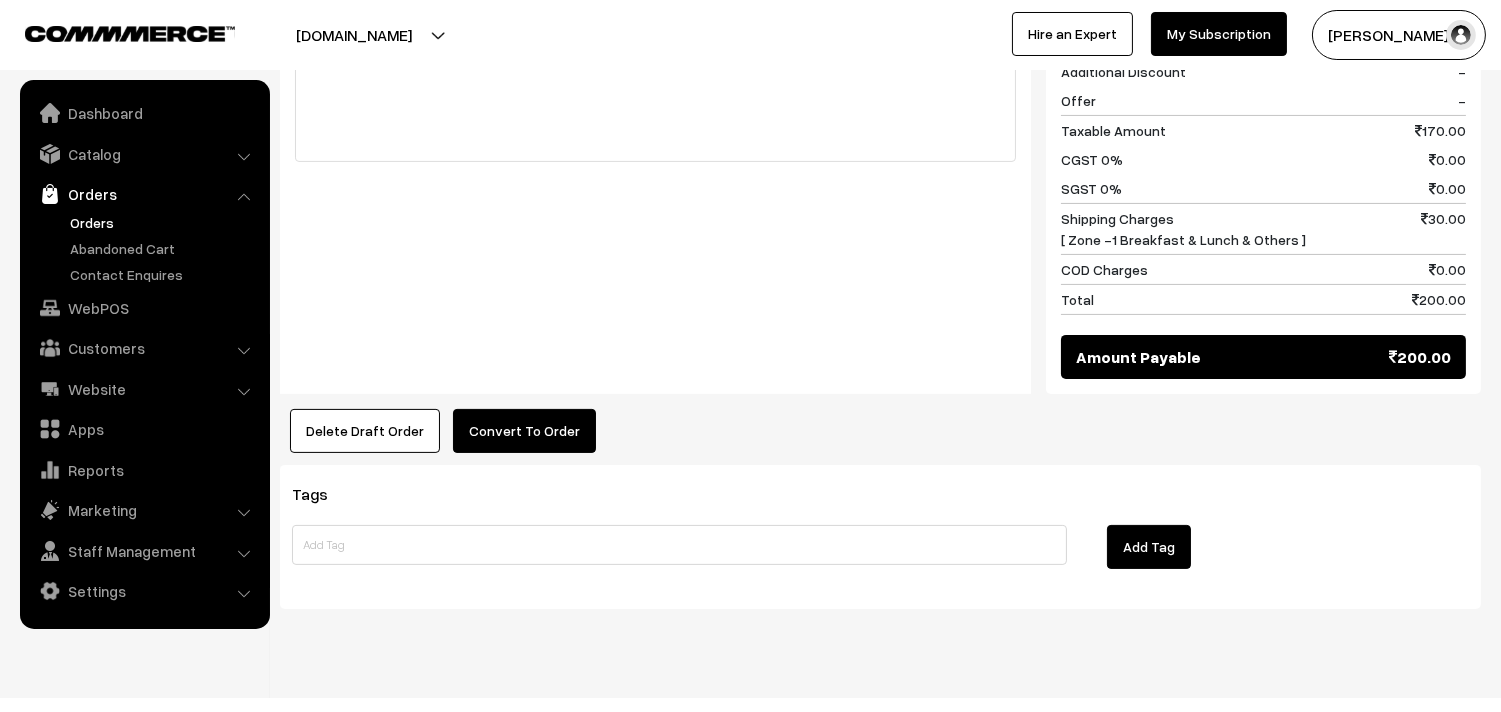 click on "Convert To Order" at bounding box center (524, 431) 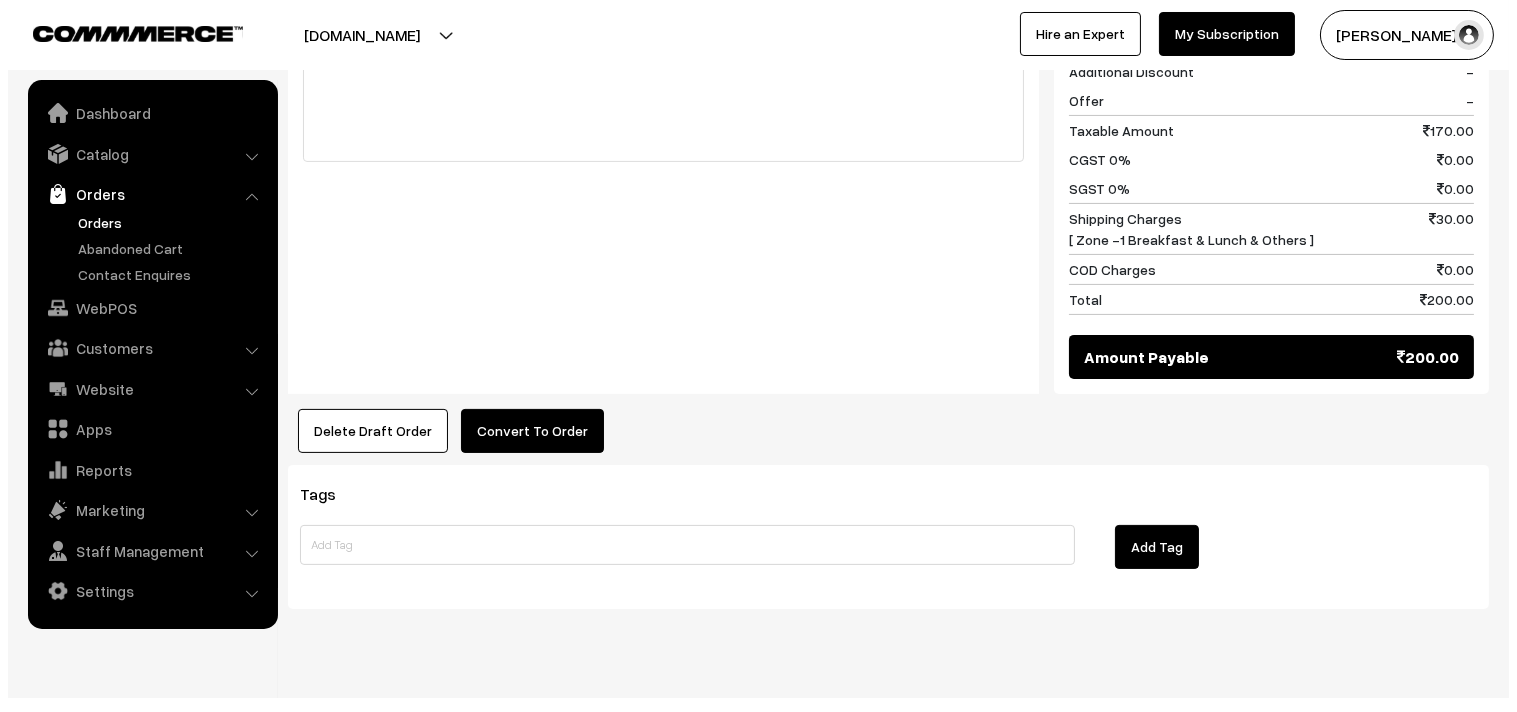 scroll, scrollTop: 930, scrollLeft: 0, axis: vertical 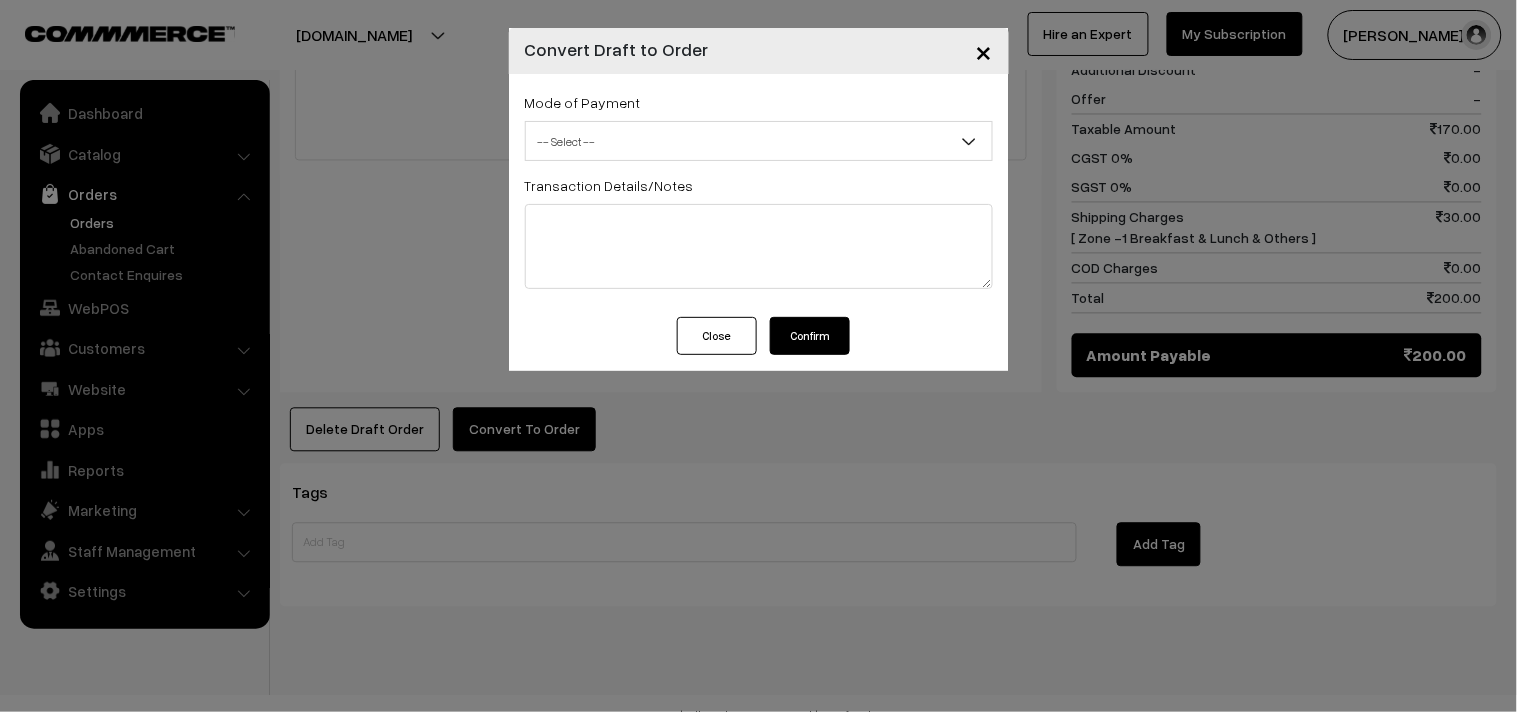 click on "-- Select --" at bounding box center (759, 141) 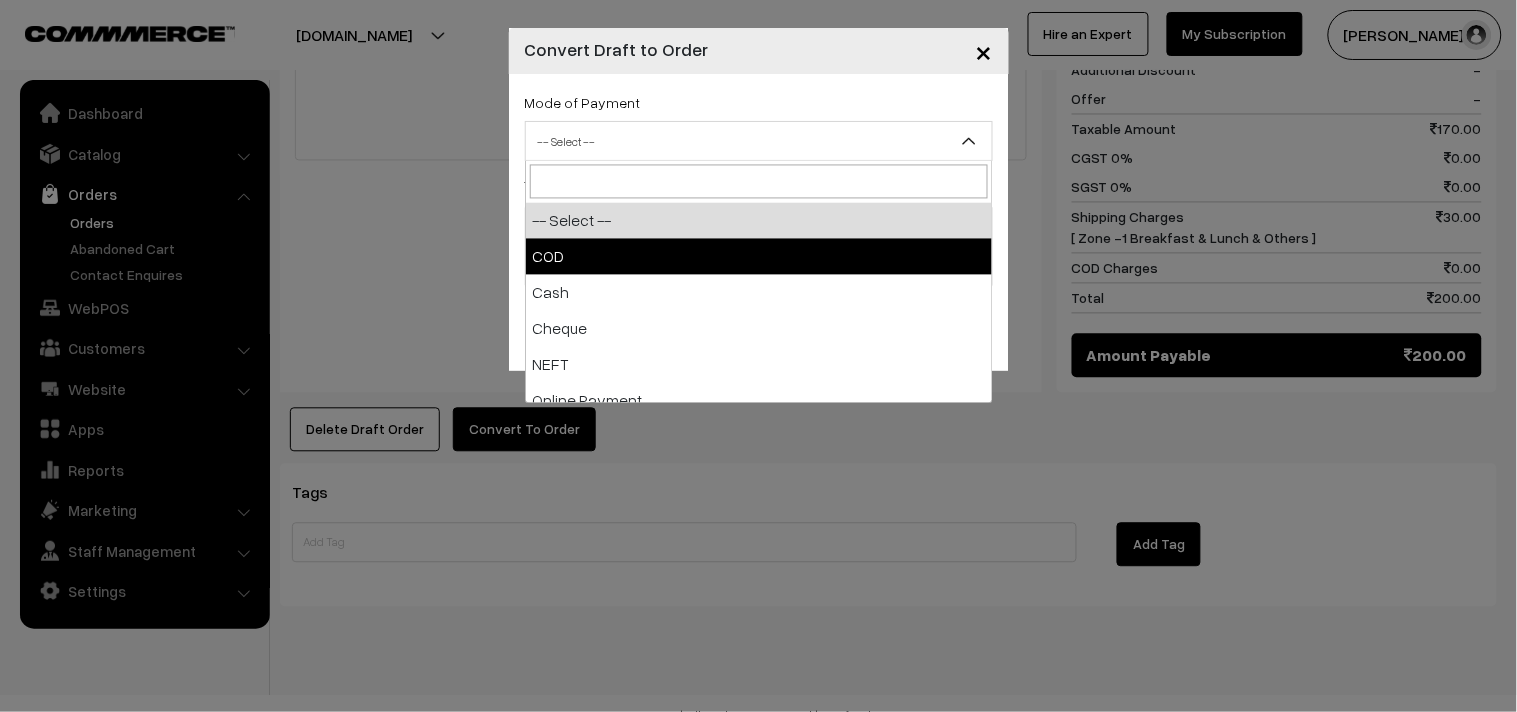 select on "1" 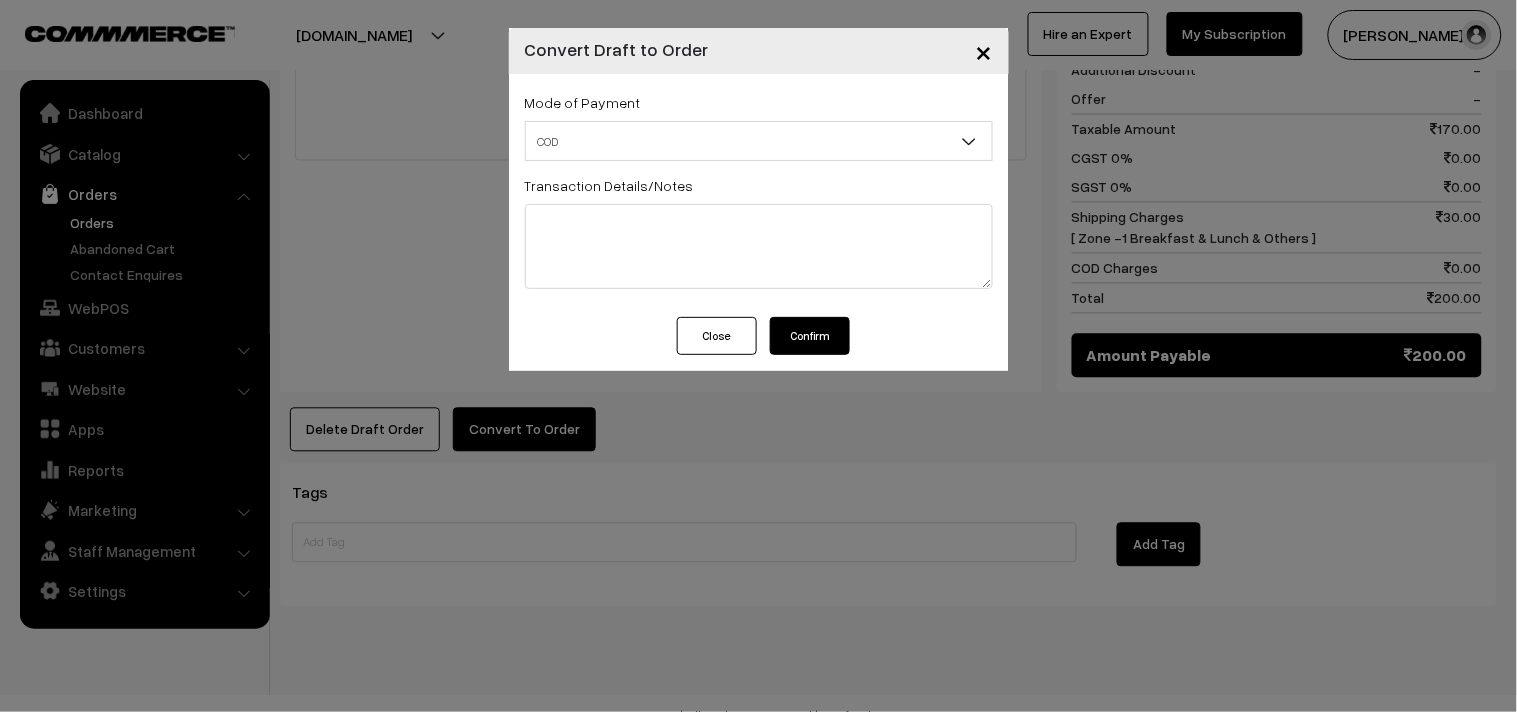 click on "Confirm" at bounding box center [810, 336] 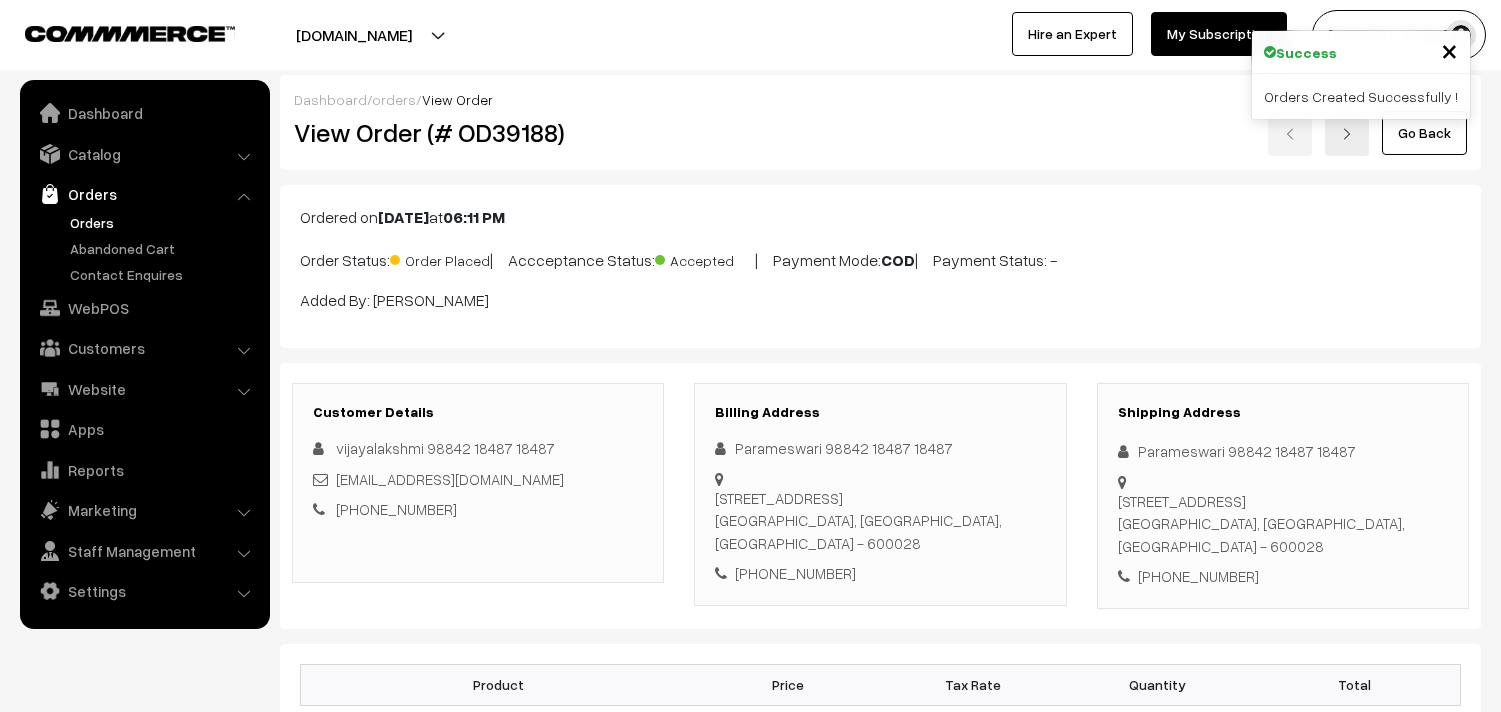 scroll, scrollTop: 927, scrollLeft: 0, axis: vertical 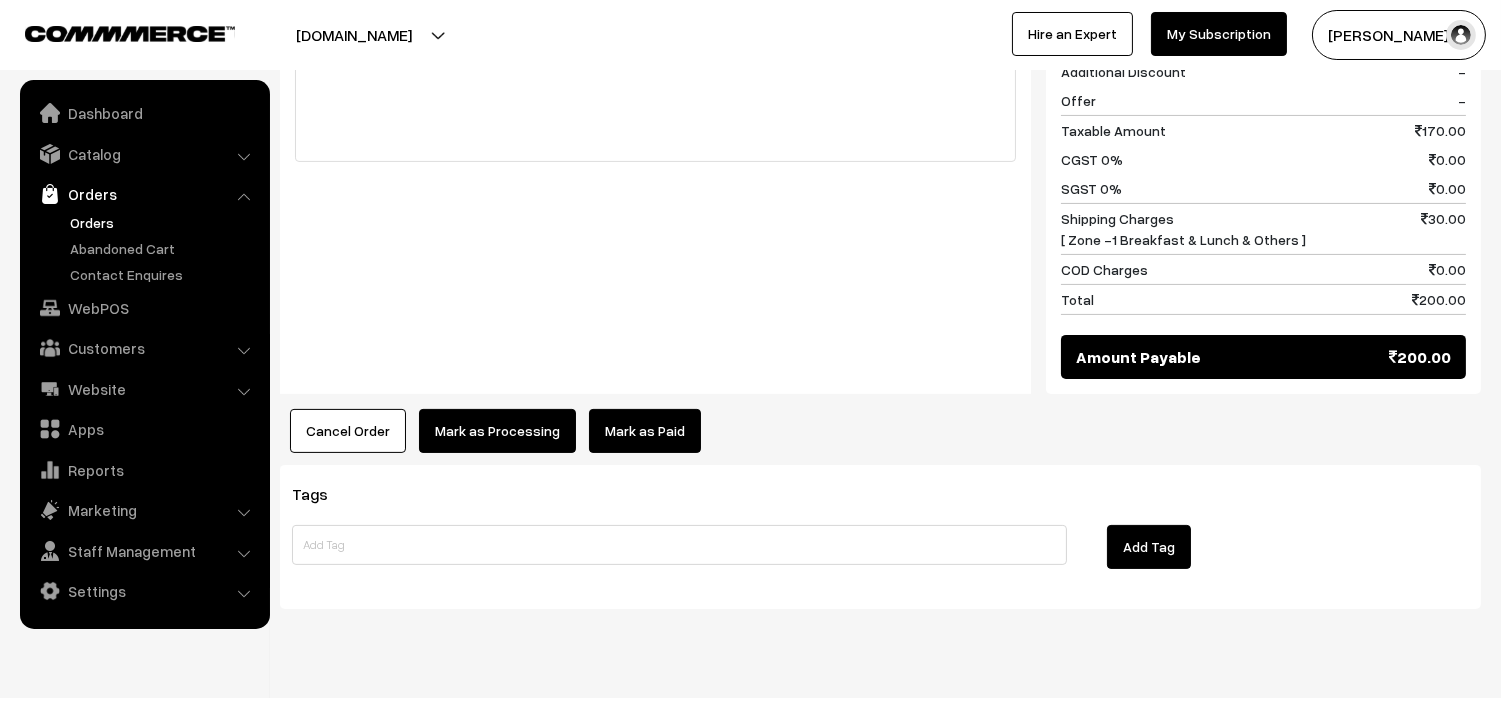 click on "Mark as Processing" at bounding box center (497, 431) 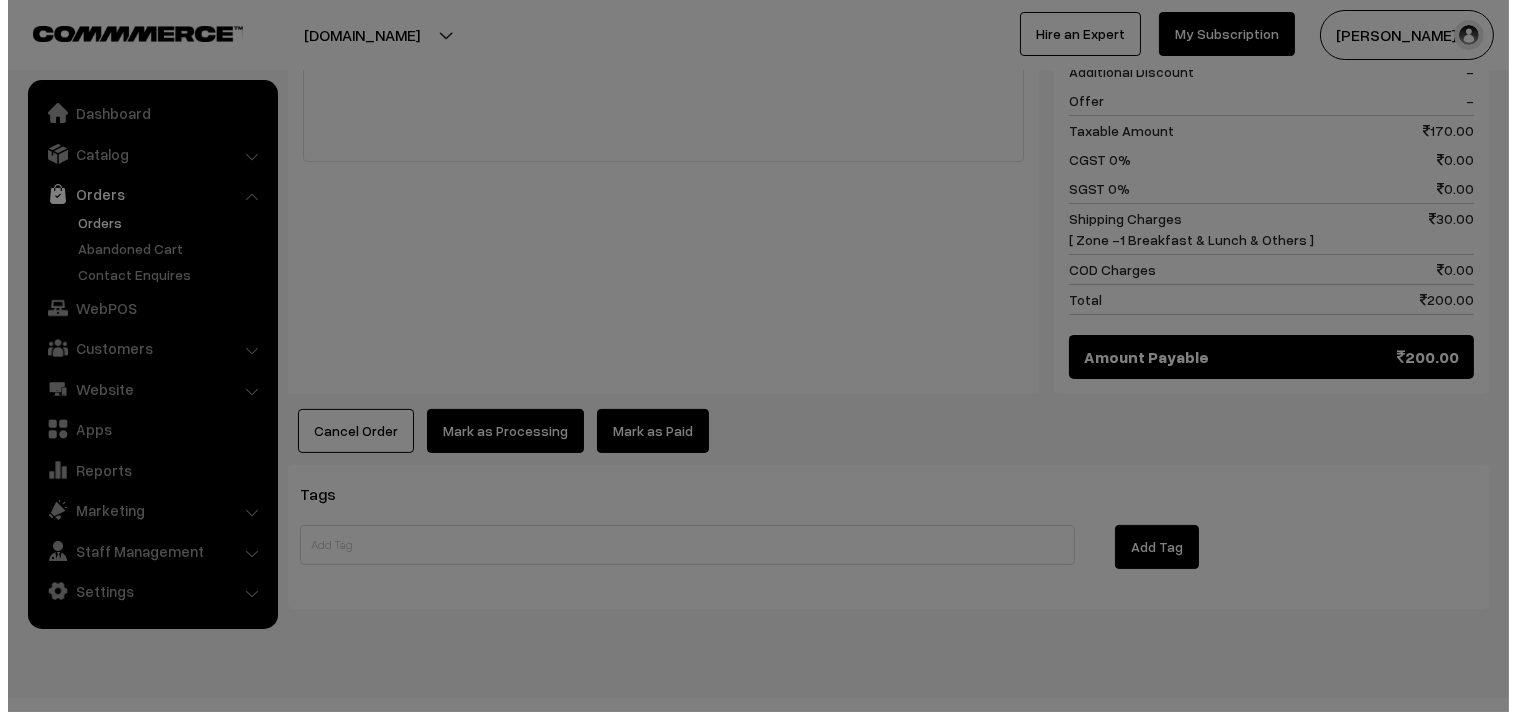 scroll, scrollTop: 930, scrollLeft: 0, axis: vertical 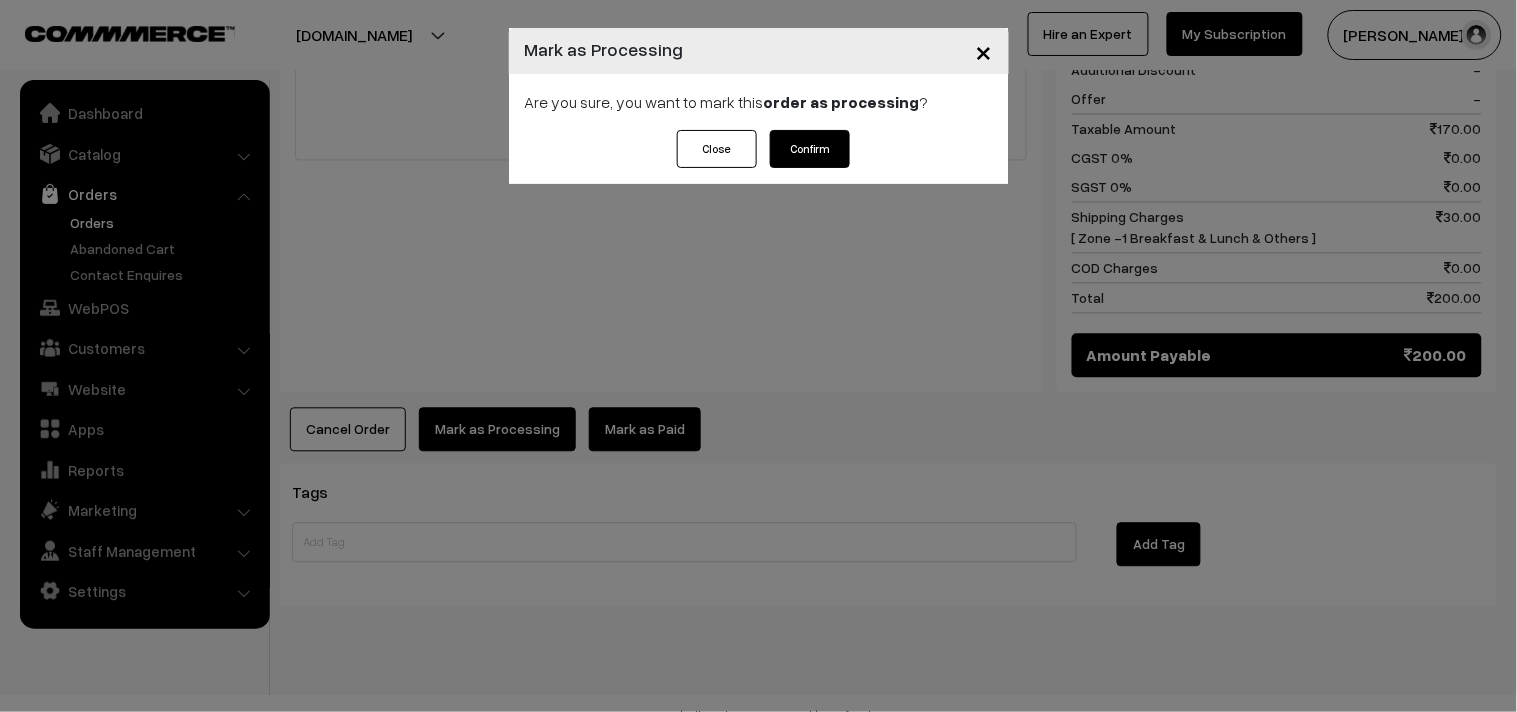 click on "Confirm" at bounding box center (810, 149) 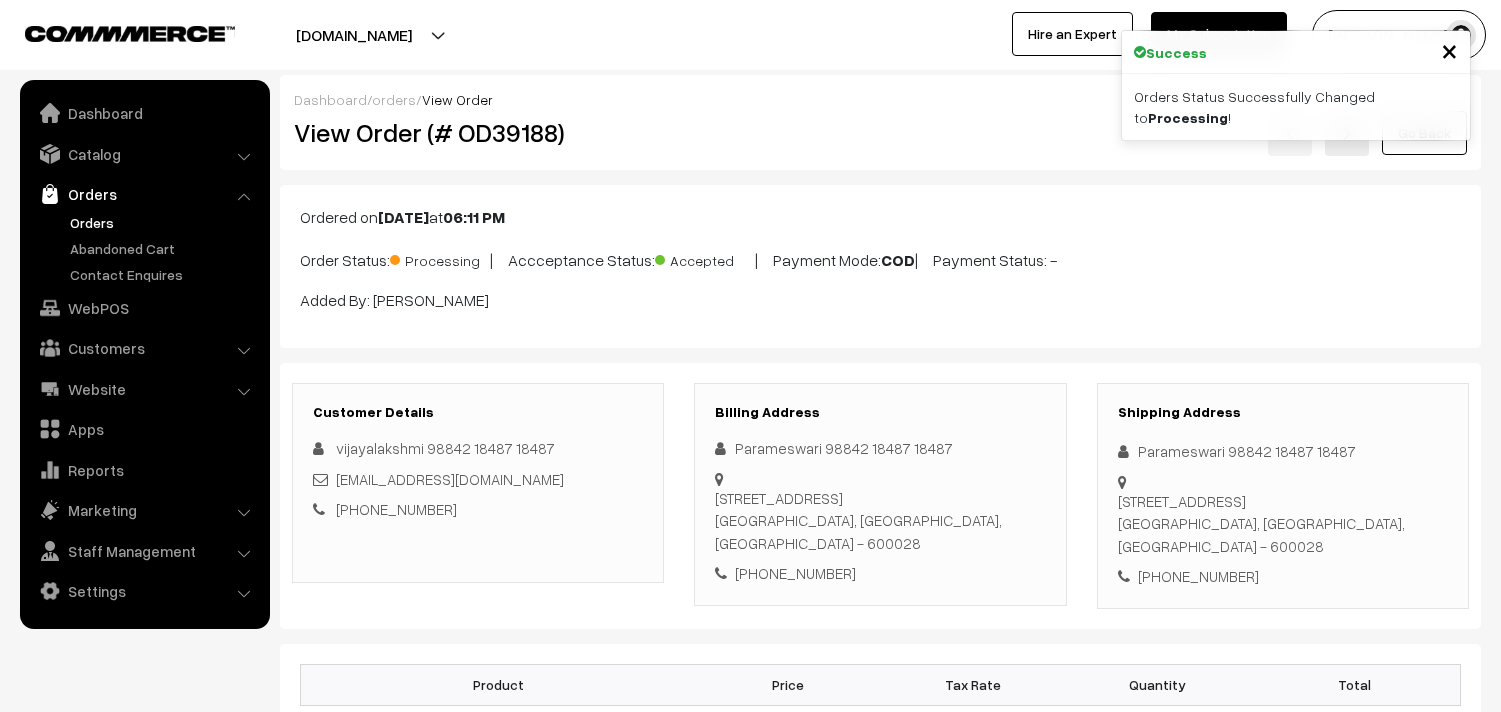 scroll, scrollTop: 0, scrollLeft: 0, axis: both 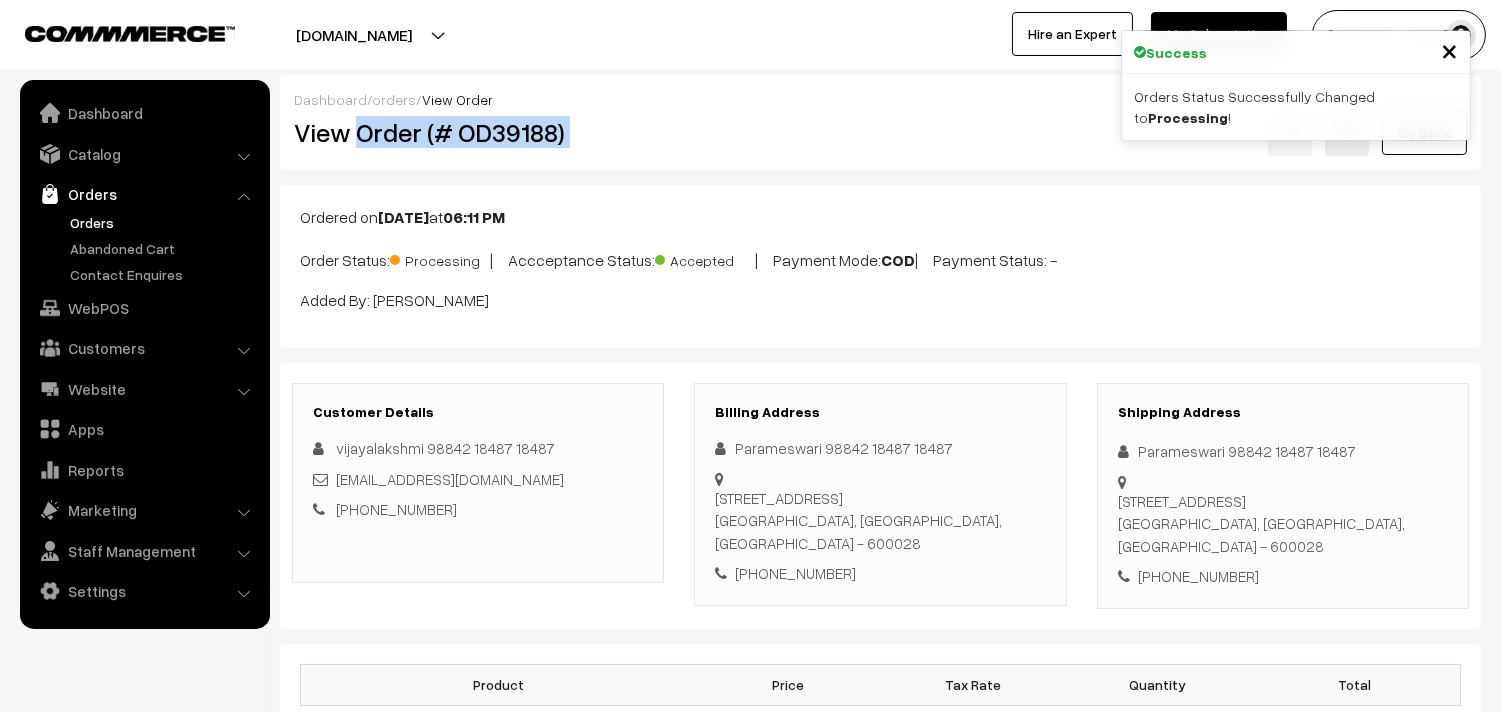 drag, startPoint x: 360, startPoint y: 140, endPoint x: 818, endPoint y: 156, distance: 458.2794 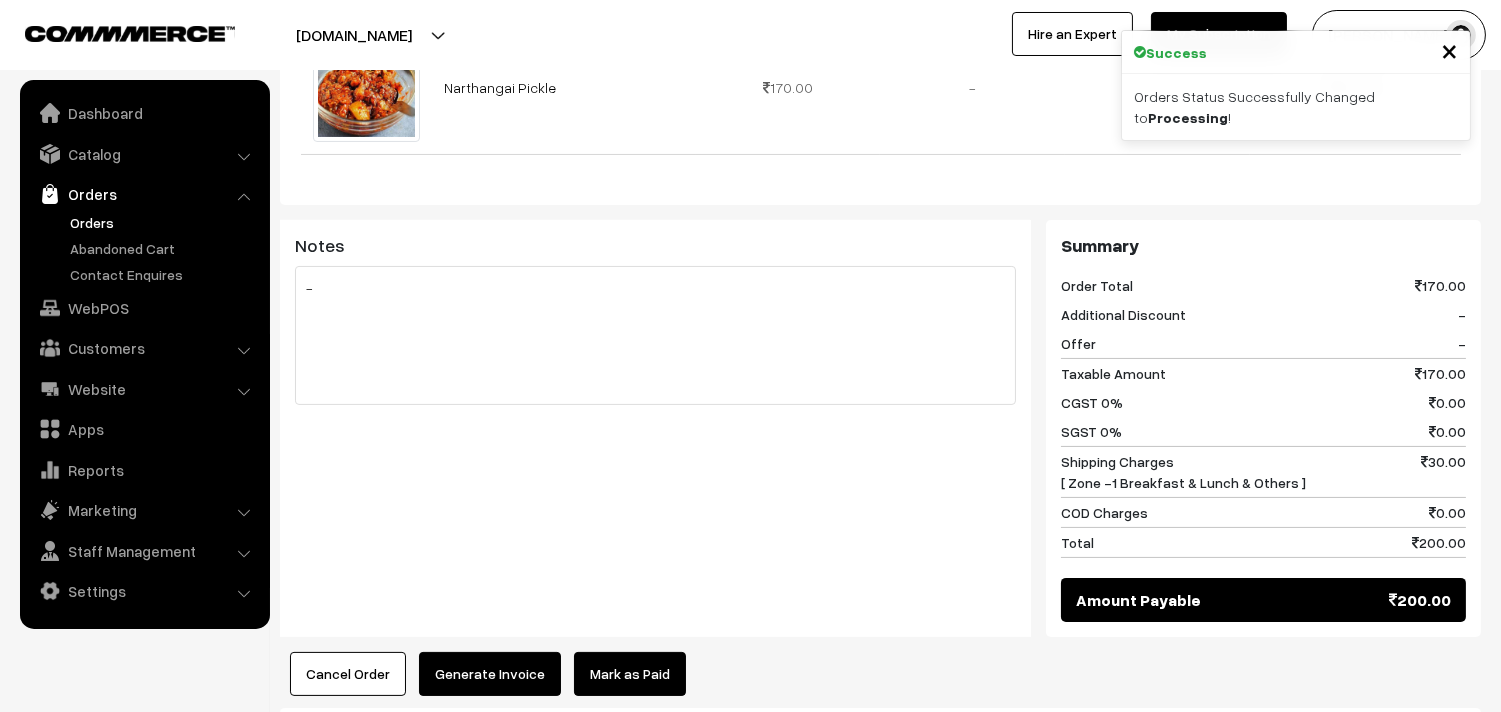 scroll, scrollTop: 927, scrollLeft: 0, axis: vertical 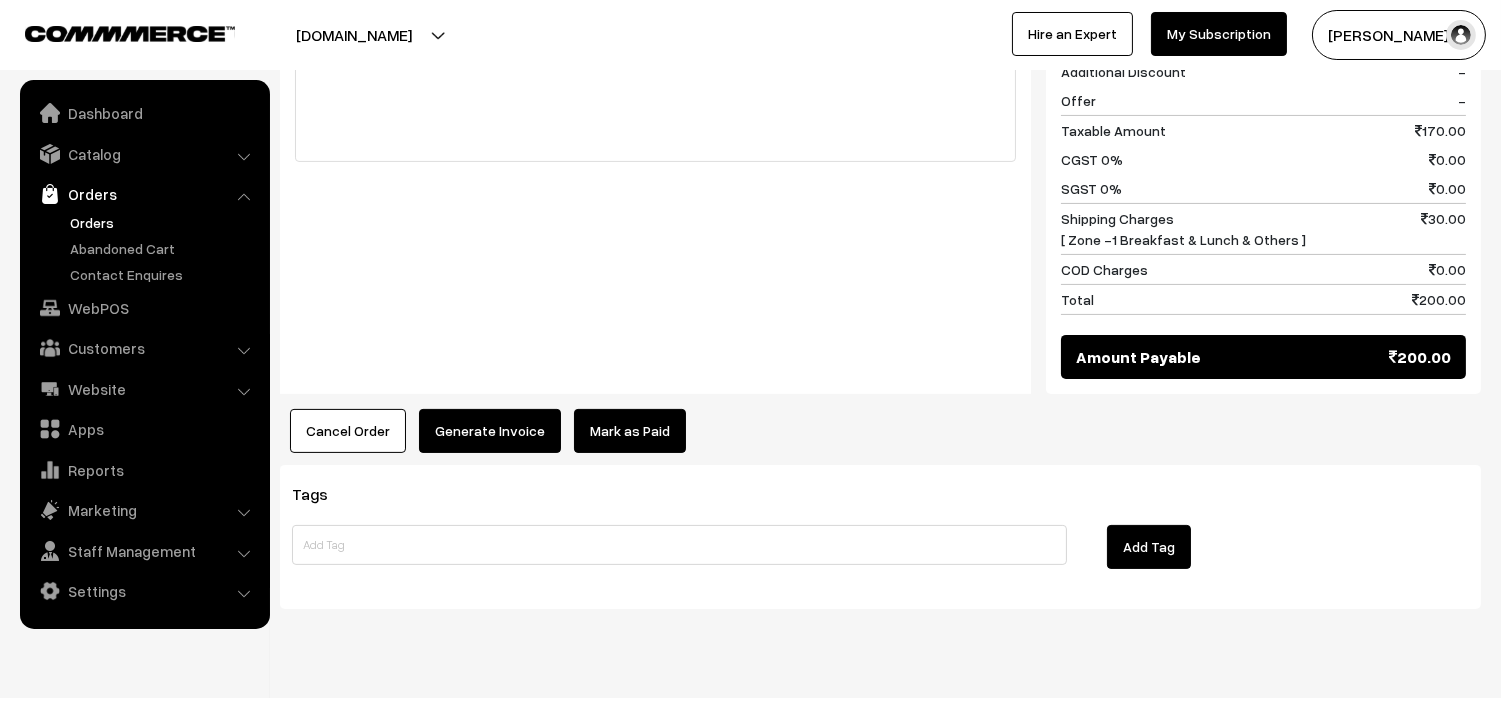 click on "Generate Invoice" at bounding box center [490, 431] 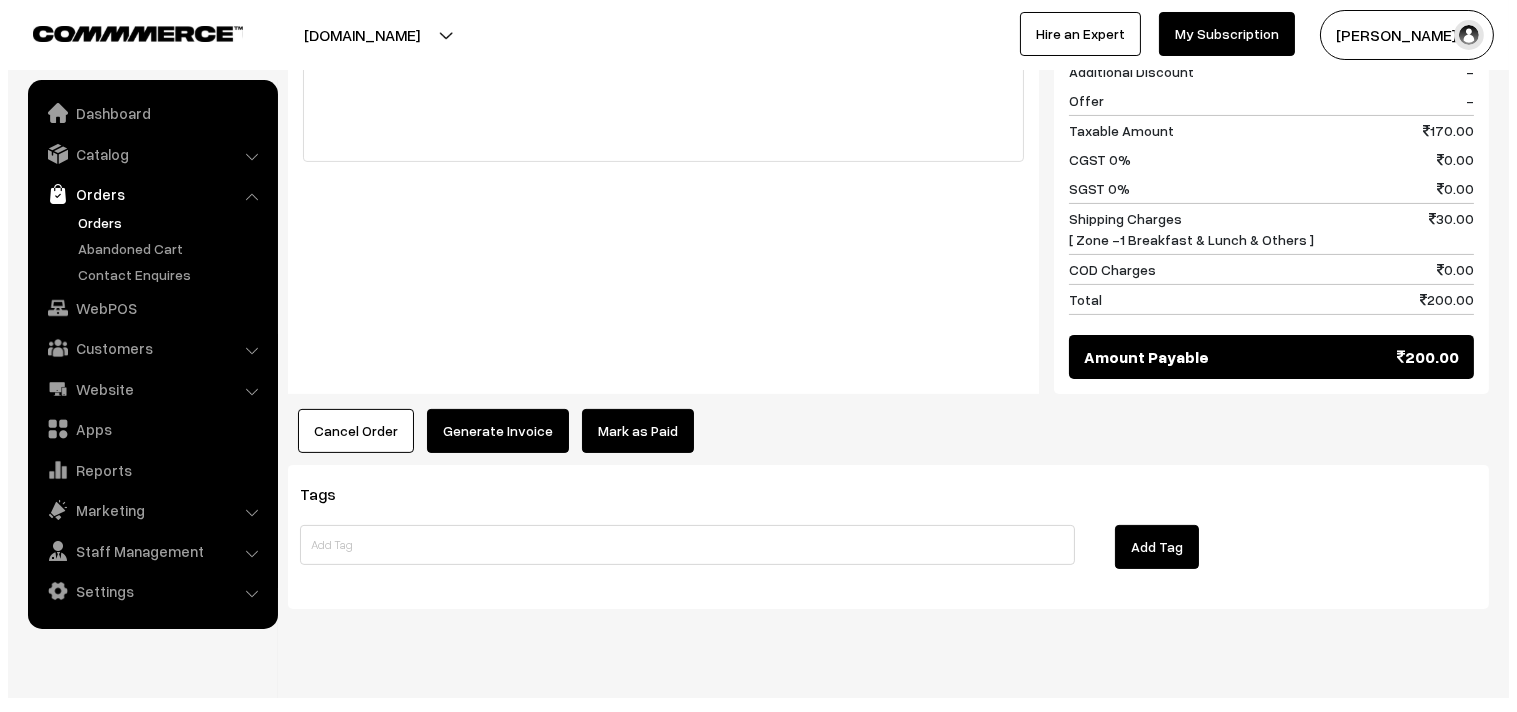 scroll, scrollTop: 930, scrollLeft: 0, axis: vertical 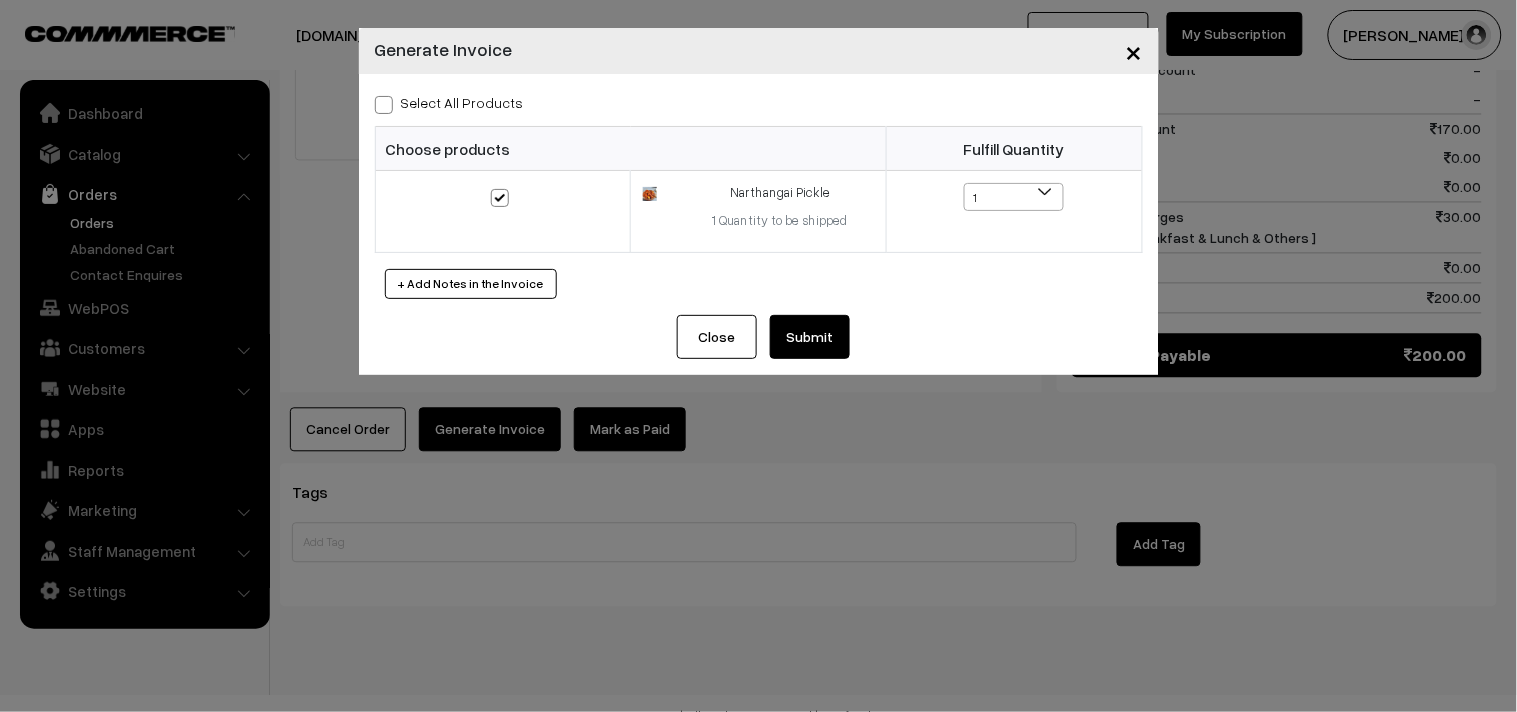 click on "Close
Submit
Back
Fulfill Items" at bounding box center (759, 345) 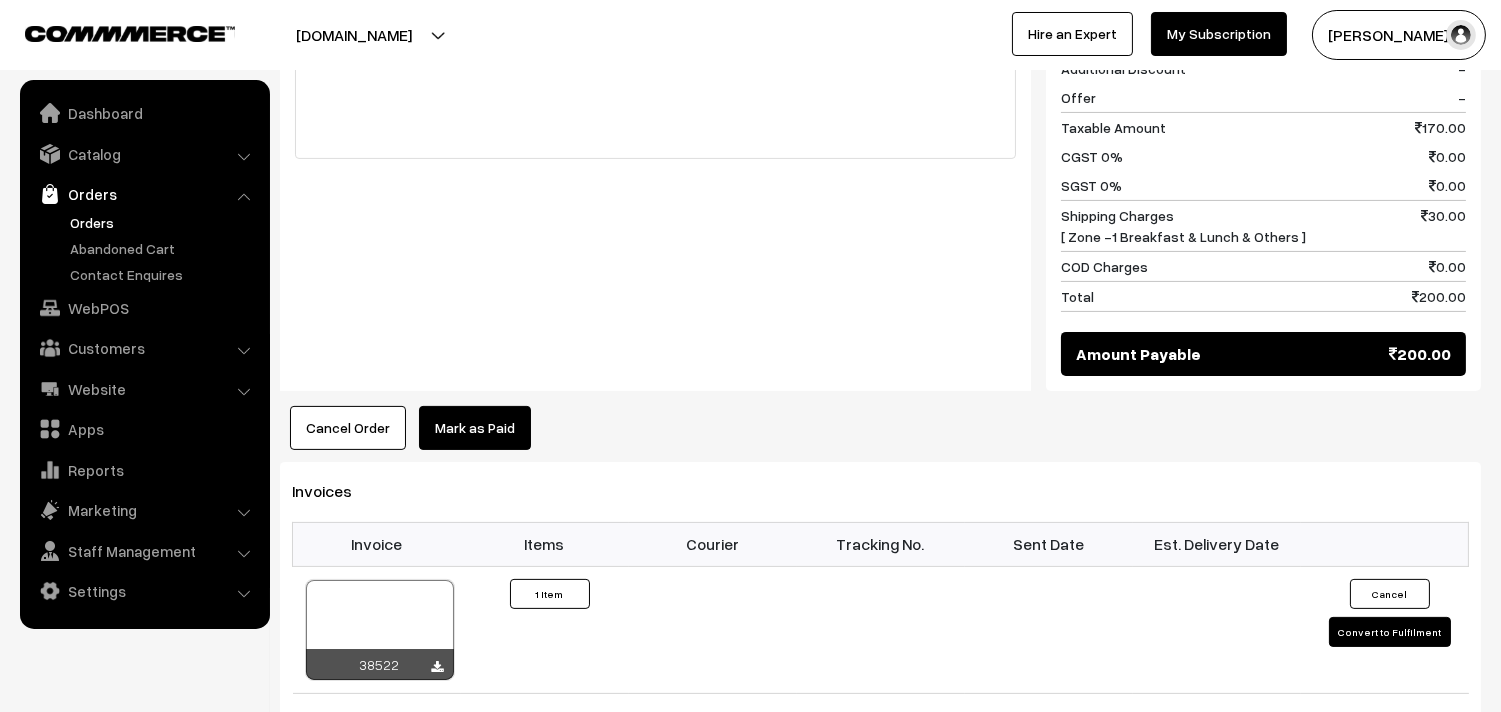 scroll, scrollTop: 930, scrollLeft: 0, axis: vertical 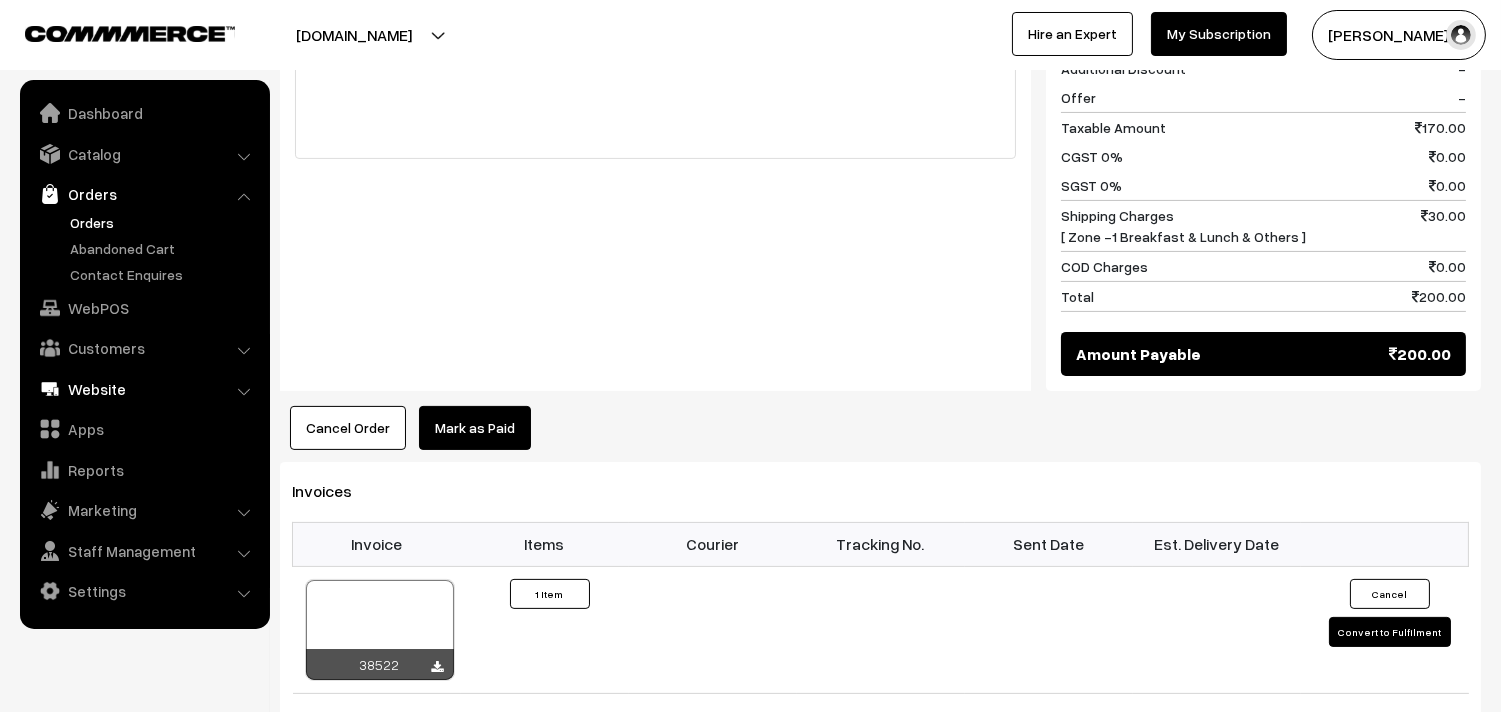 drag, startPoint x: 103, startPoint y: 308, endPoint x: 103, endPoint y: 297, distance: 11 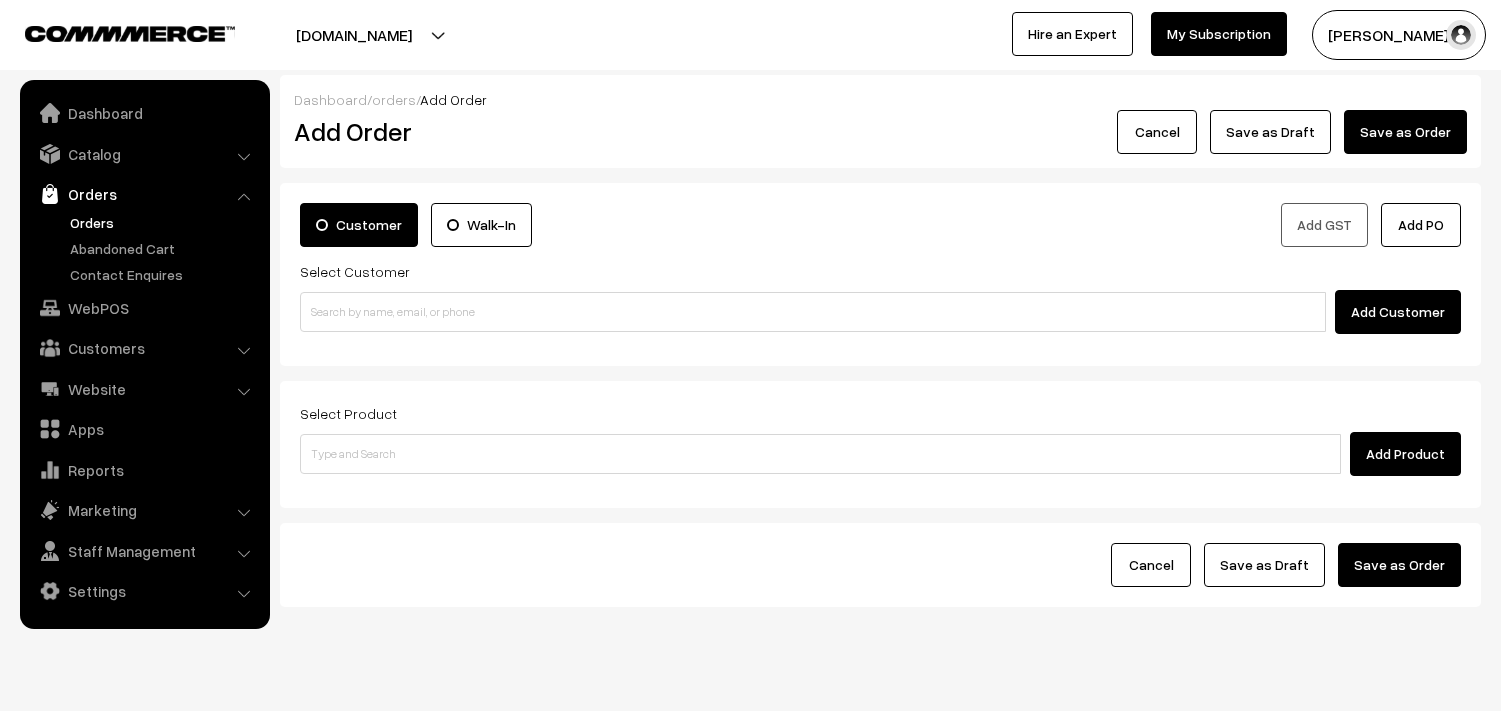 scroll, scrollTop: 0, scrollLeft: 0, axis: both 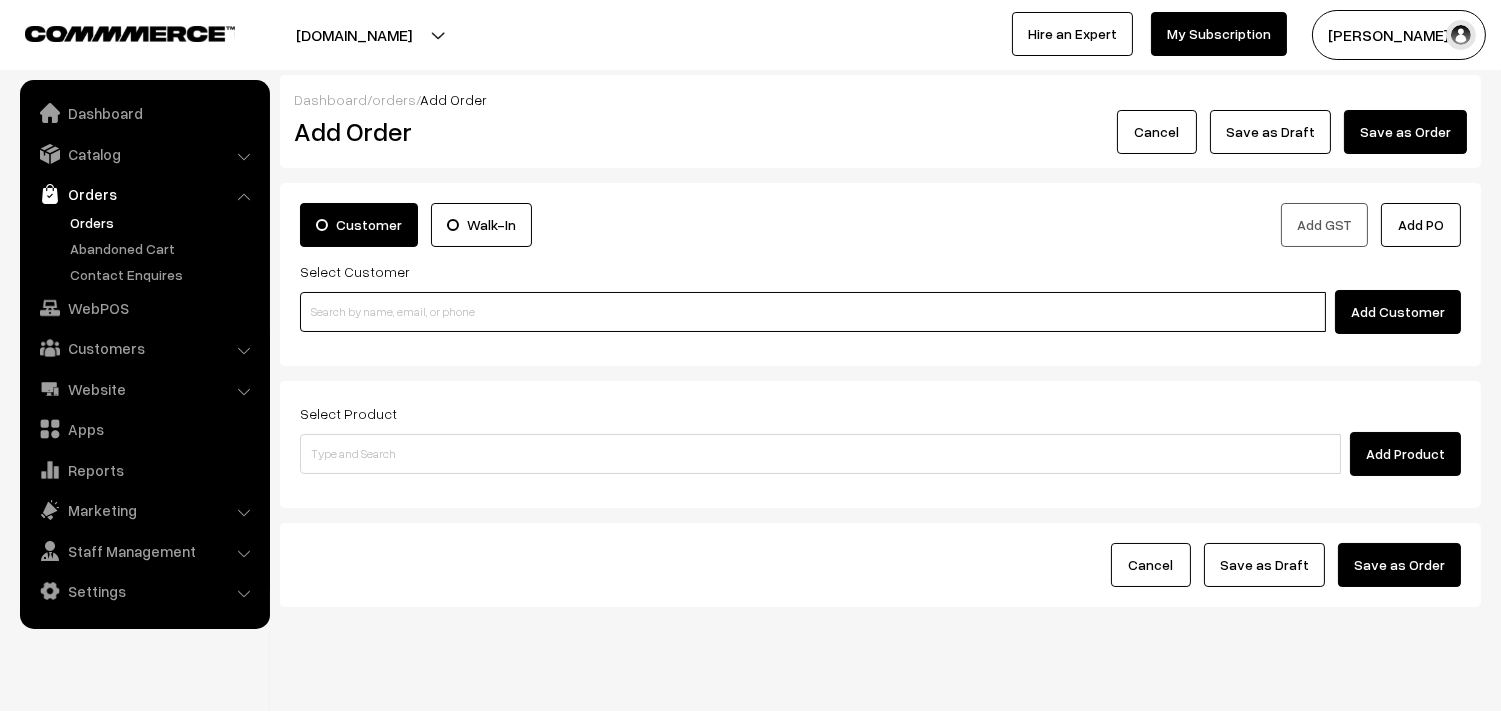 click at bounding box center [813, 312] 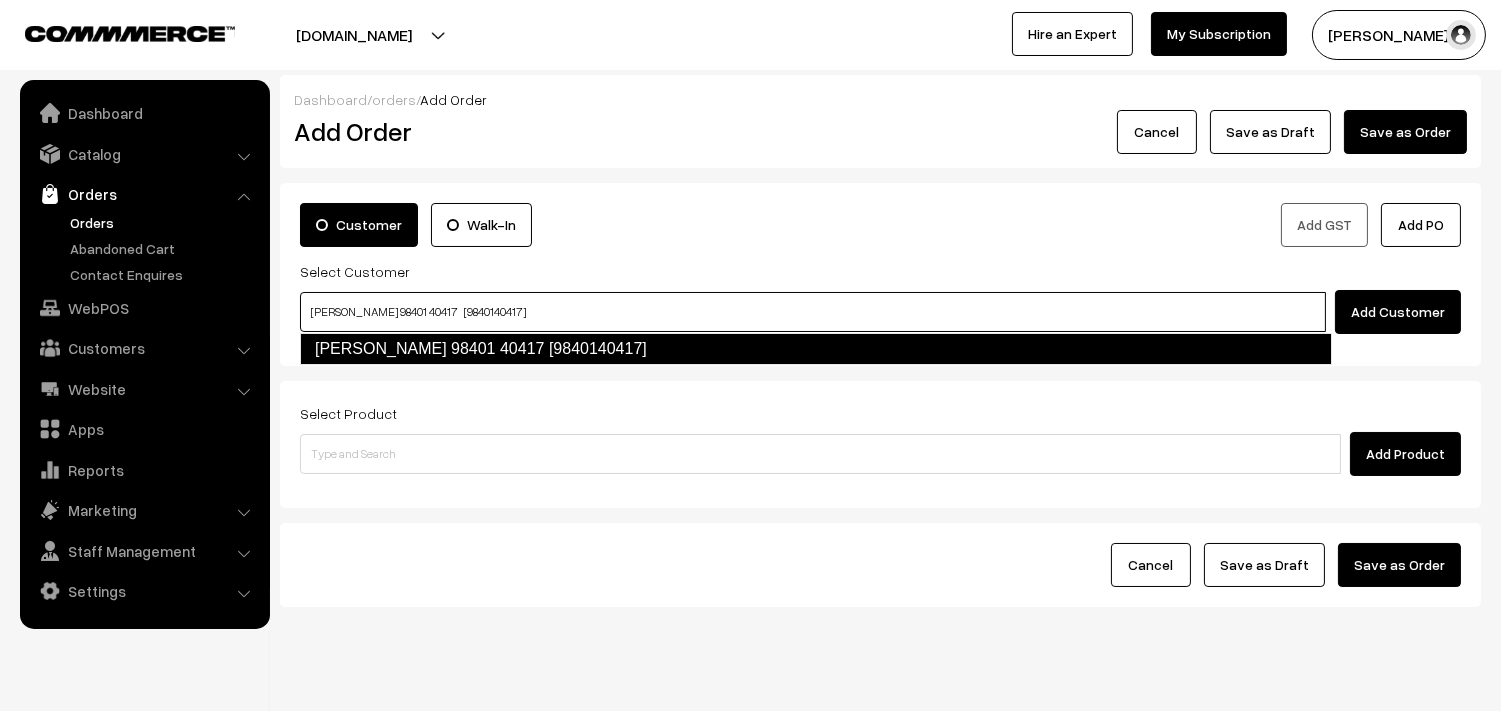type on "Sugantha 98401 40417   [9840140417]" 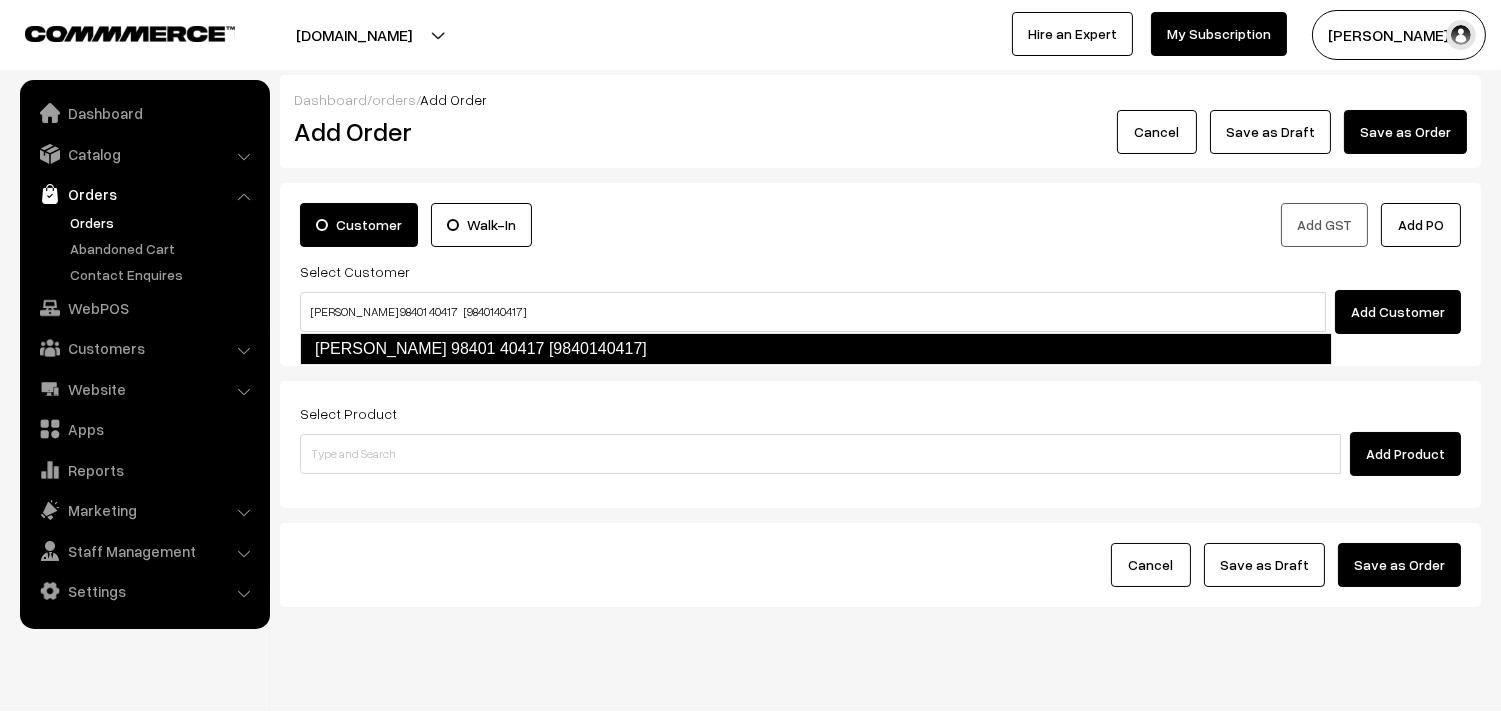 type 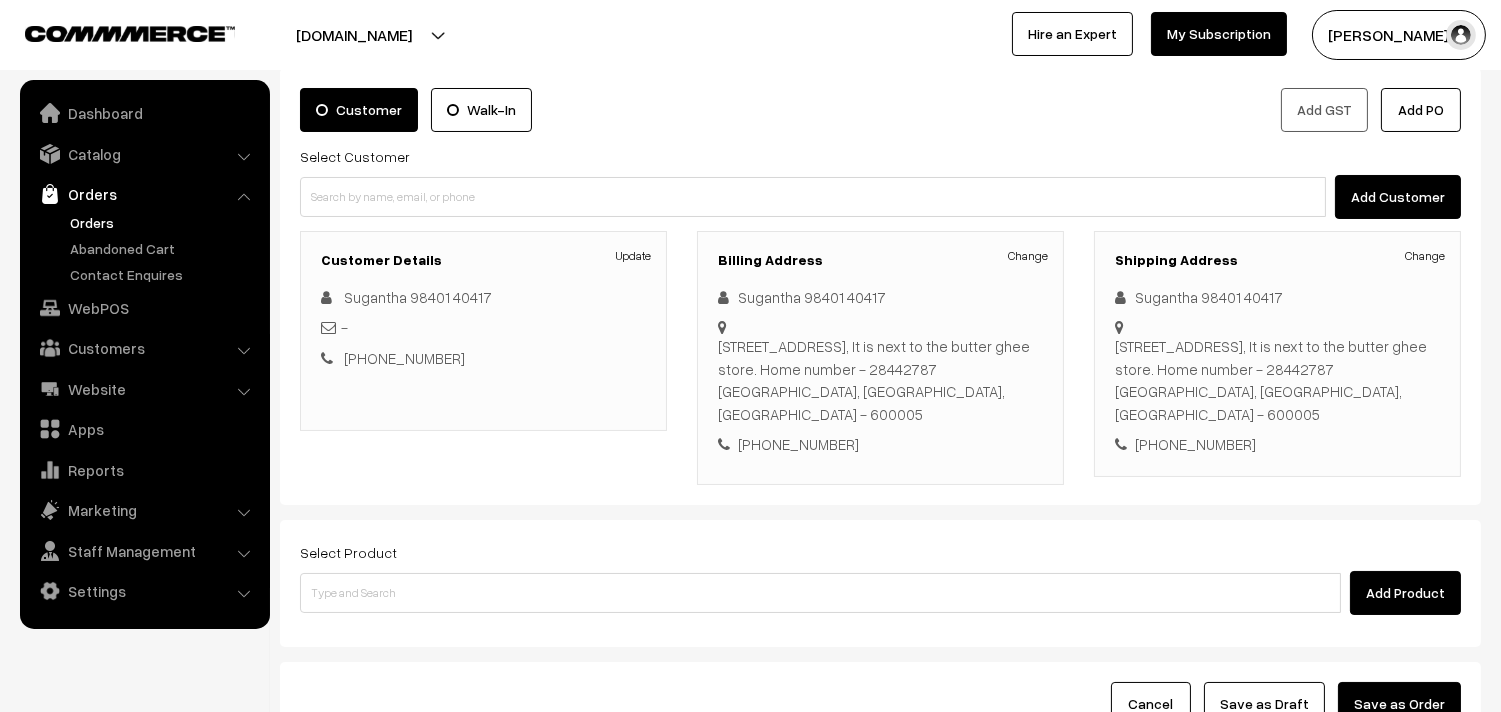 scroll, scrollTop: 272, scrollLeft: 0, axis: vertical 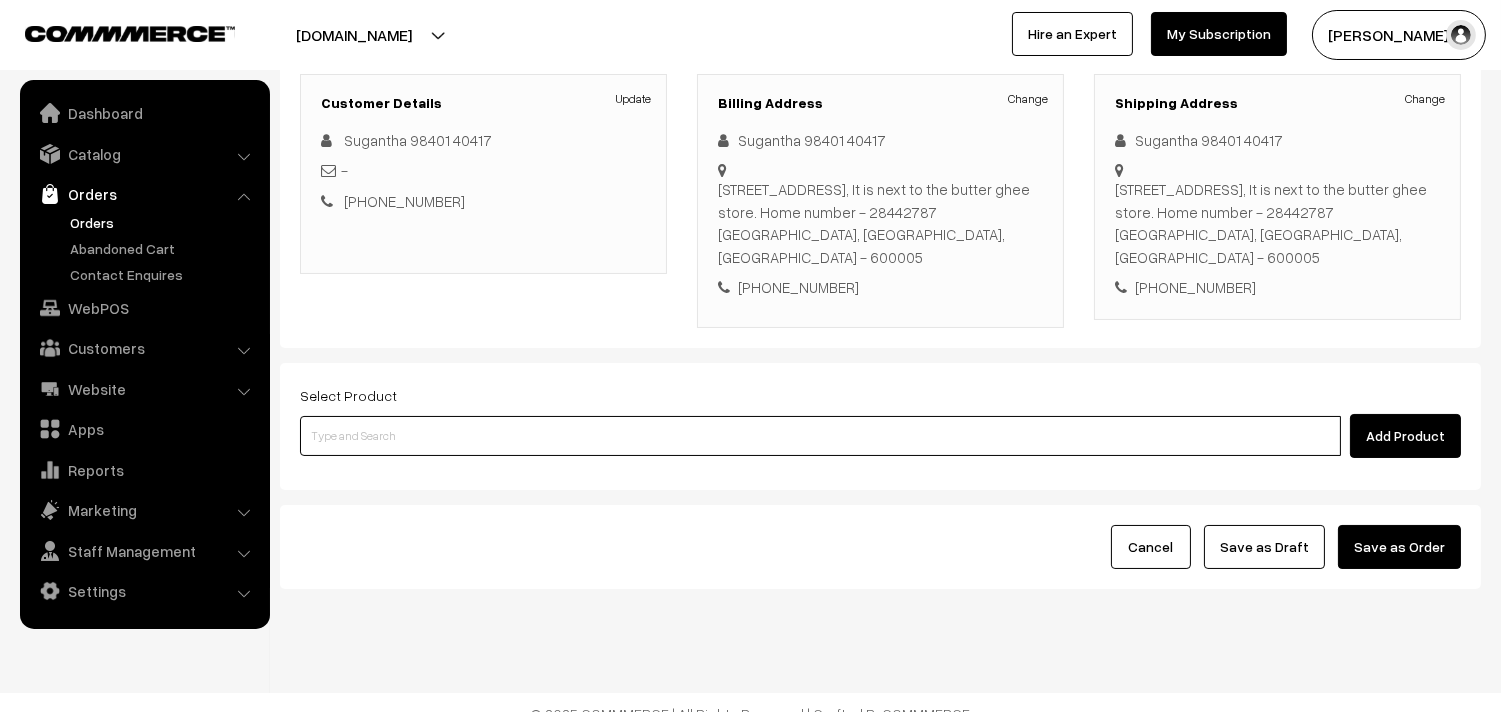 click at bounding box center (820, 436) 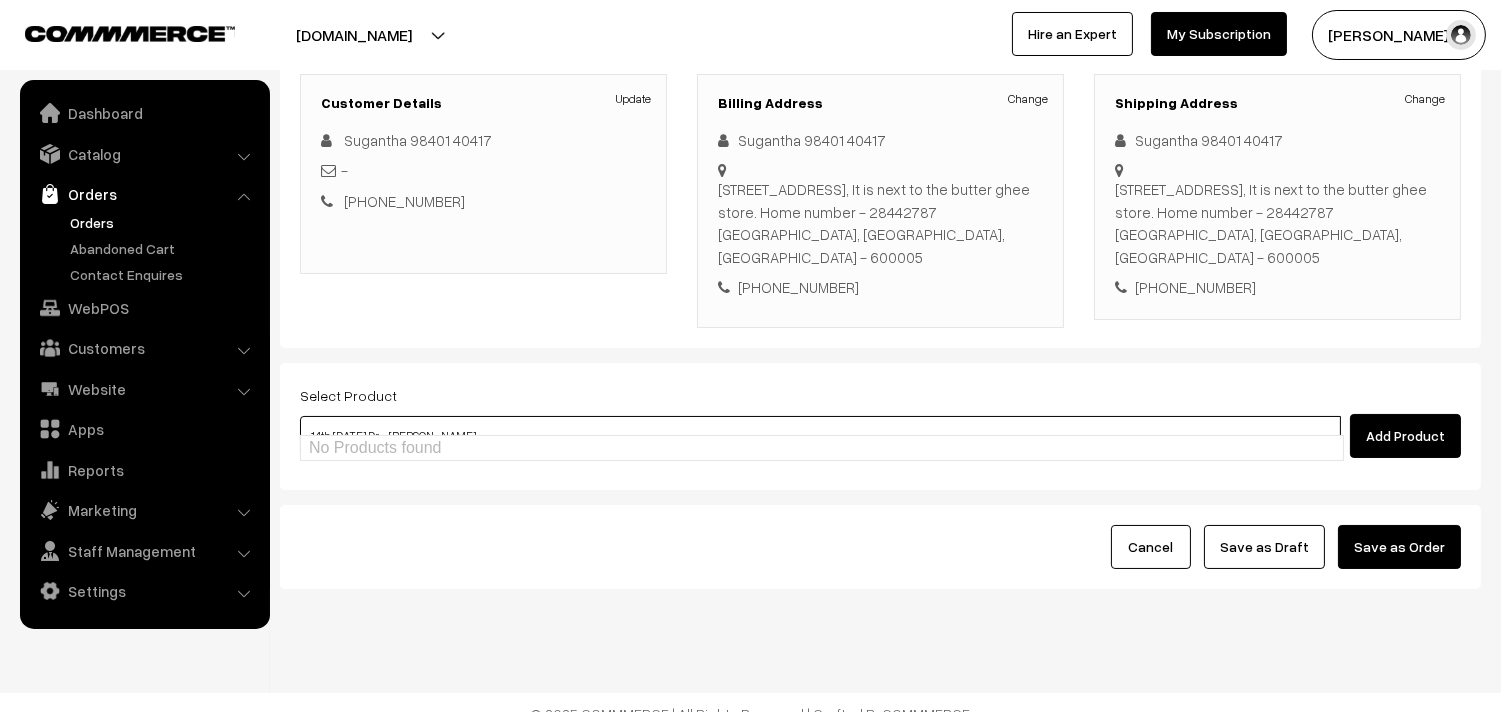 click on "No Products found" at bounding box center [822, 448] 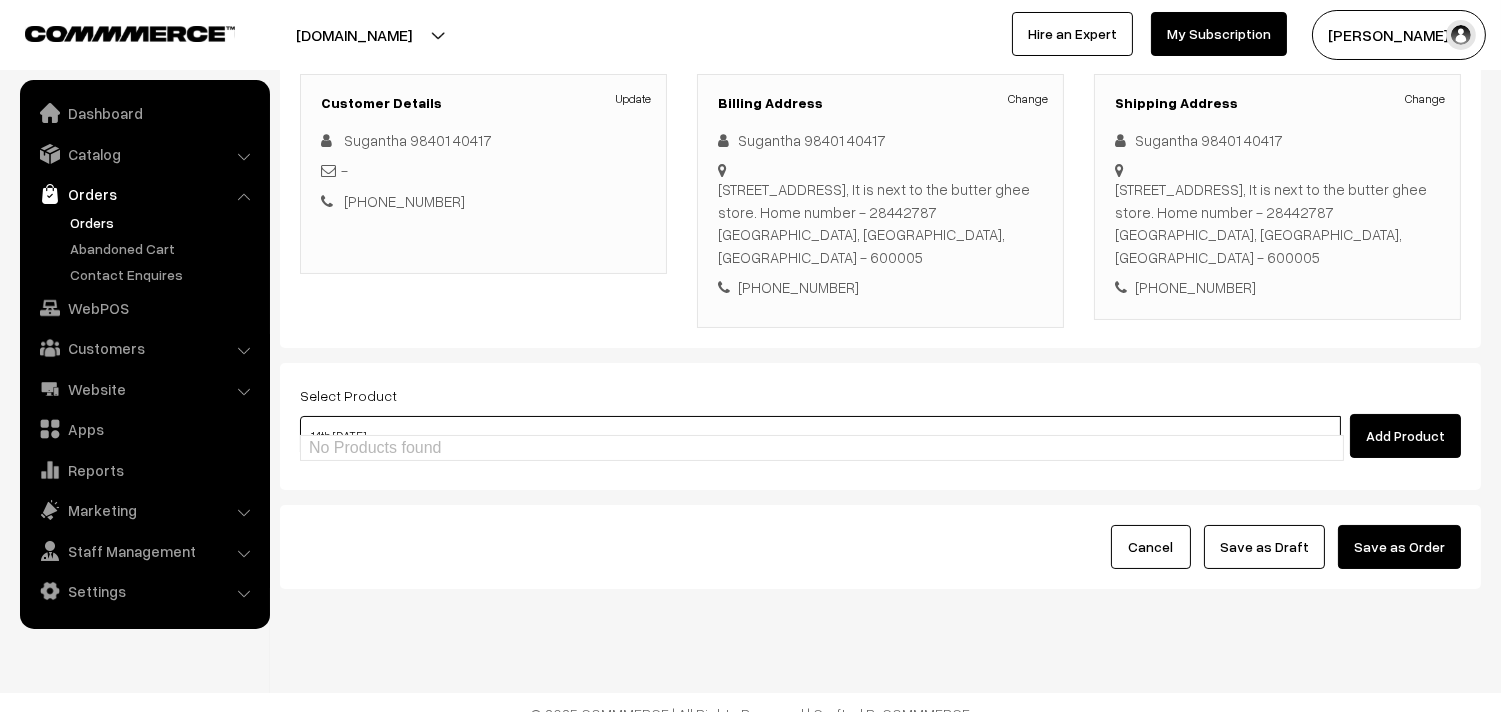 type on "14th Monday" 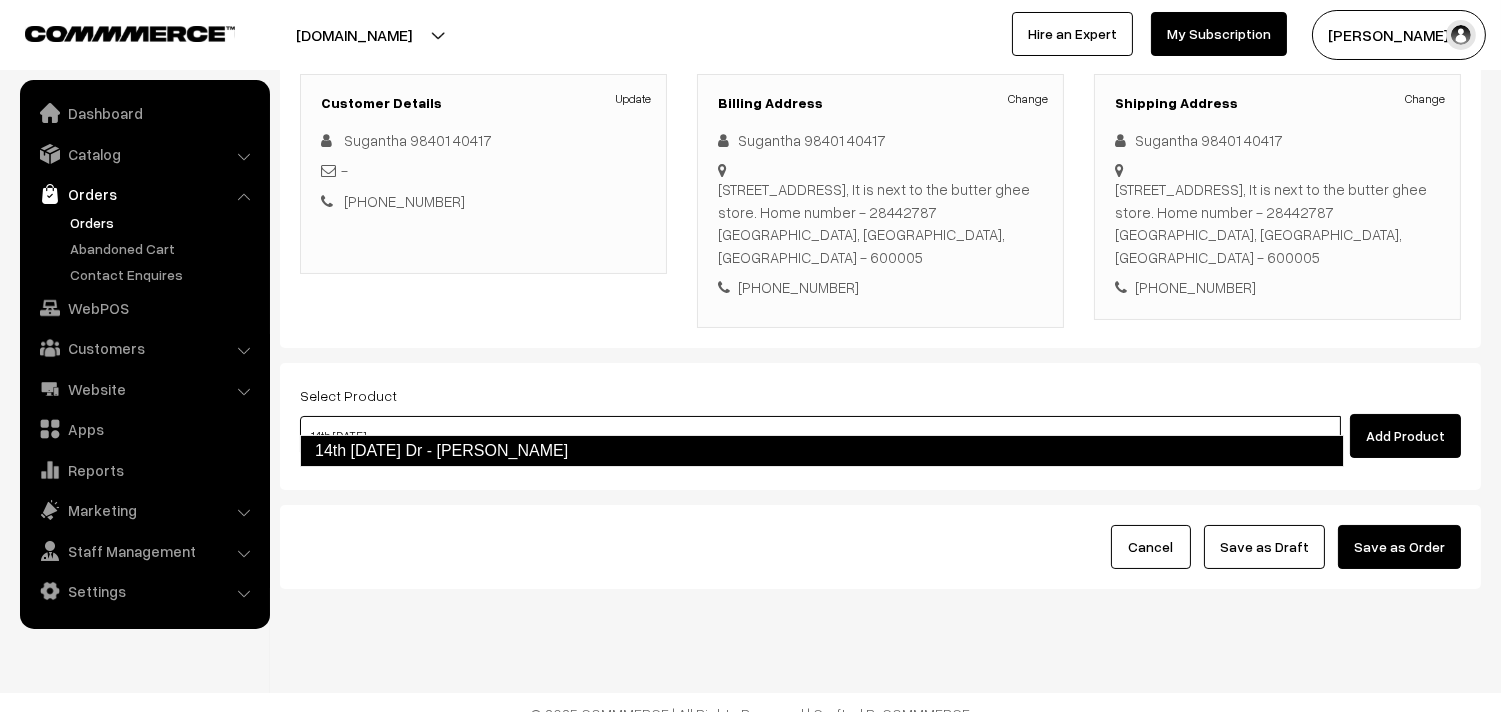 click on "14th [DATE]  Dr - [PERSON_NAME]" at bounding box center [822, 451] 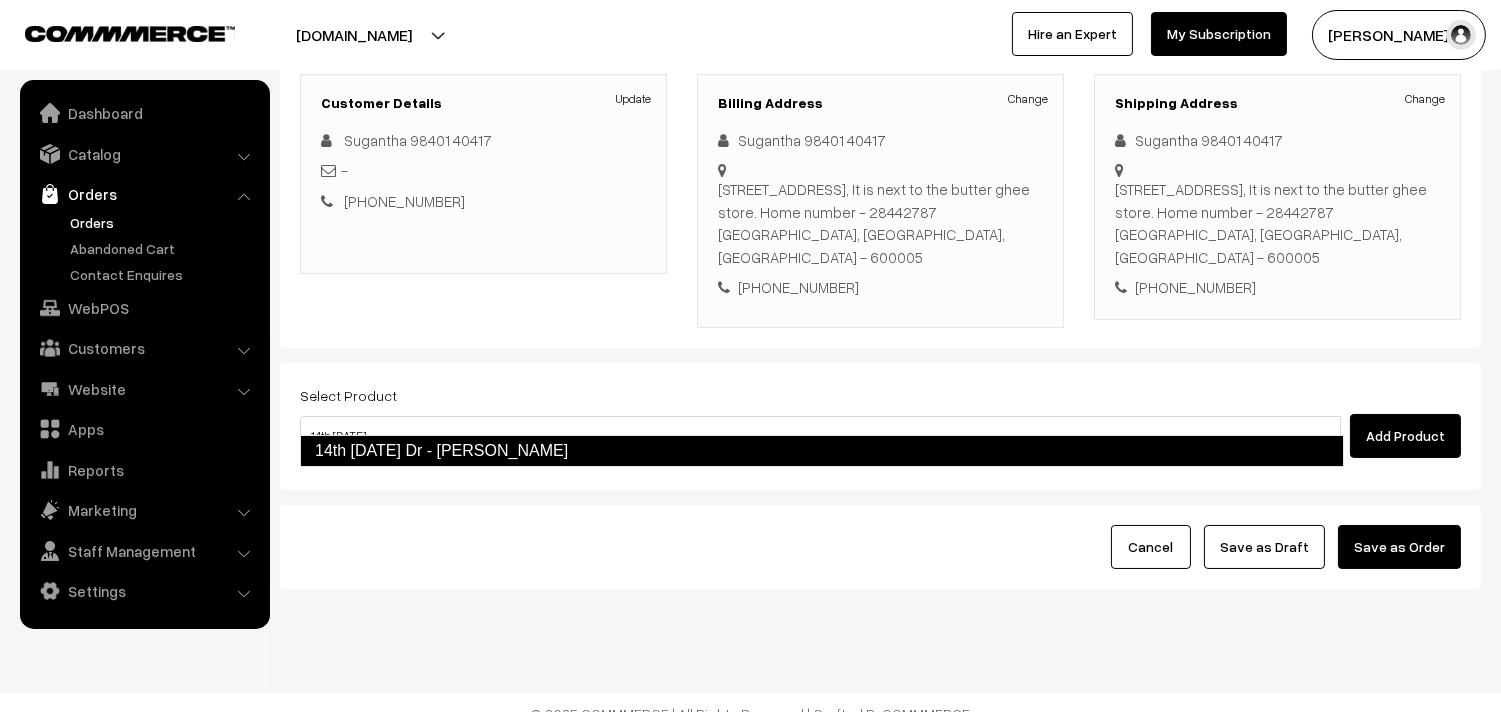 type 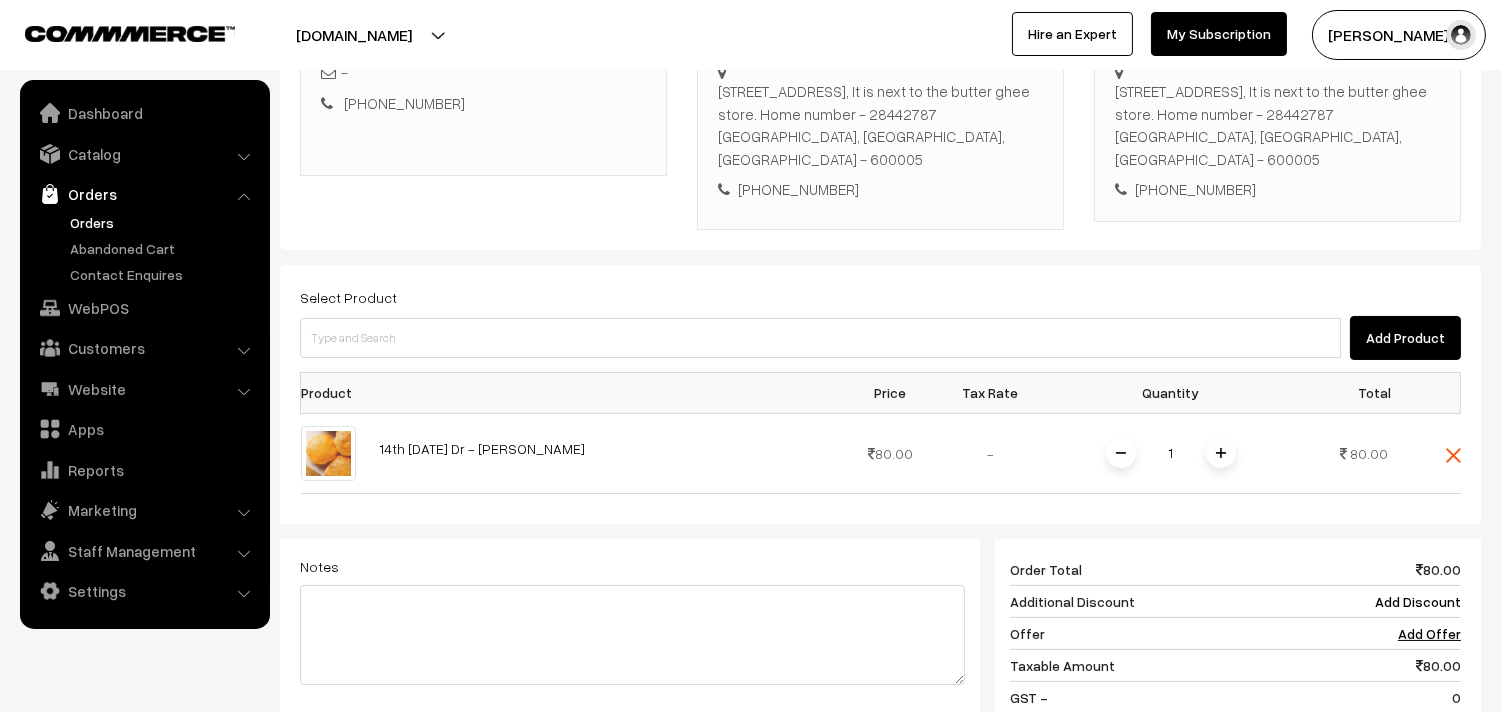 scroll, scrollTop: 760, scrollLeft: 0, axis: vertical 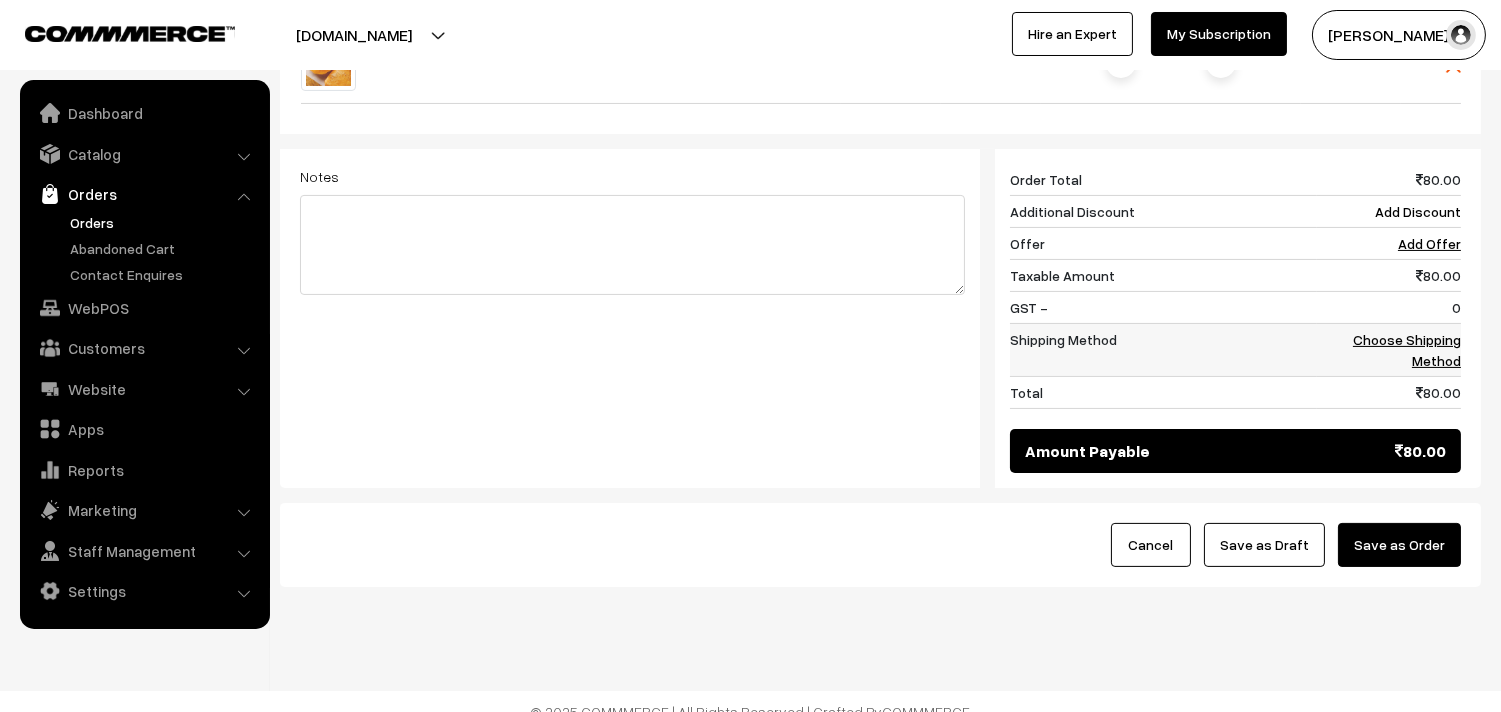 click on "Choose Shipping Method" at bounding box center [1407, 350] 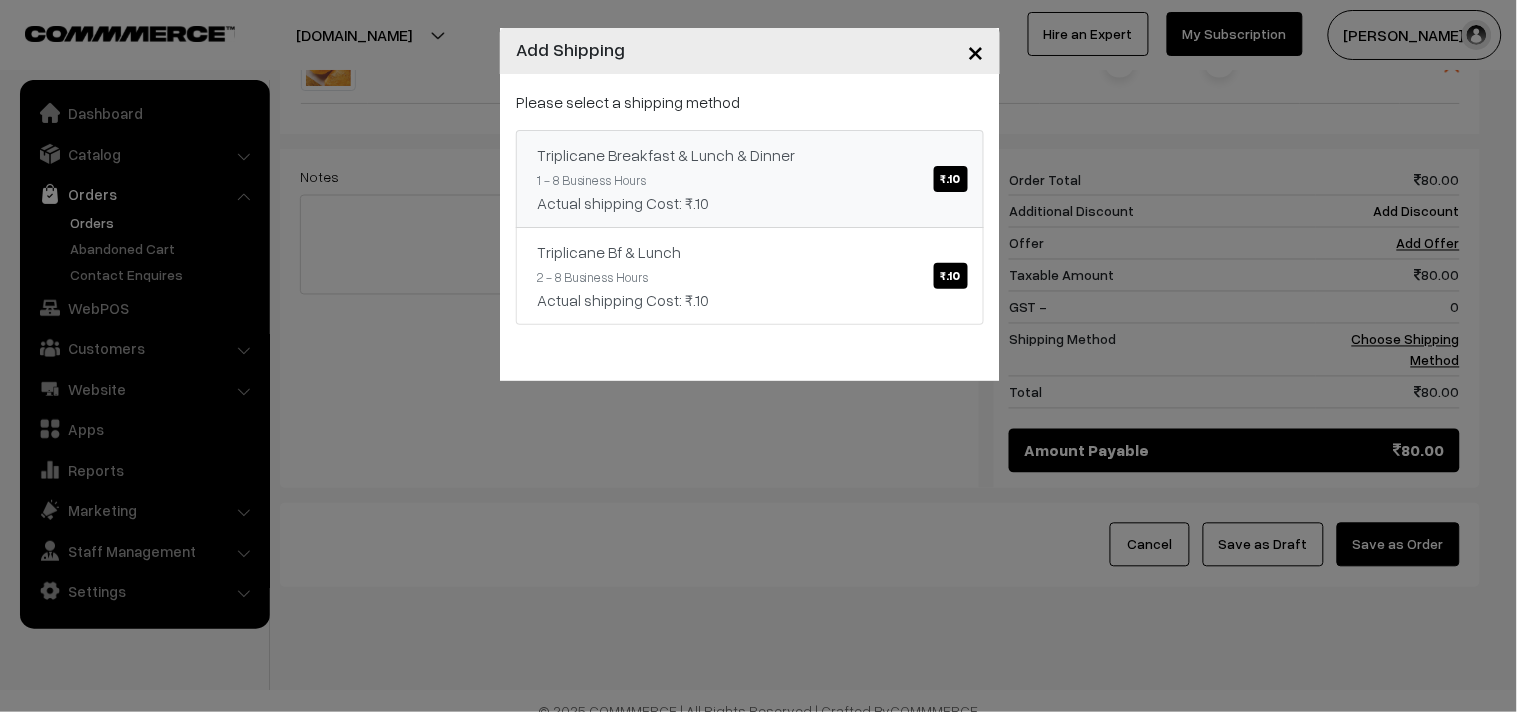 click on "Triplicane Breakfast & Lunch & Dinner
₹.10" at bounding box center [750, 155] 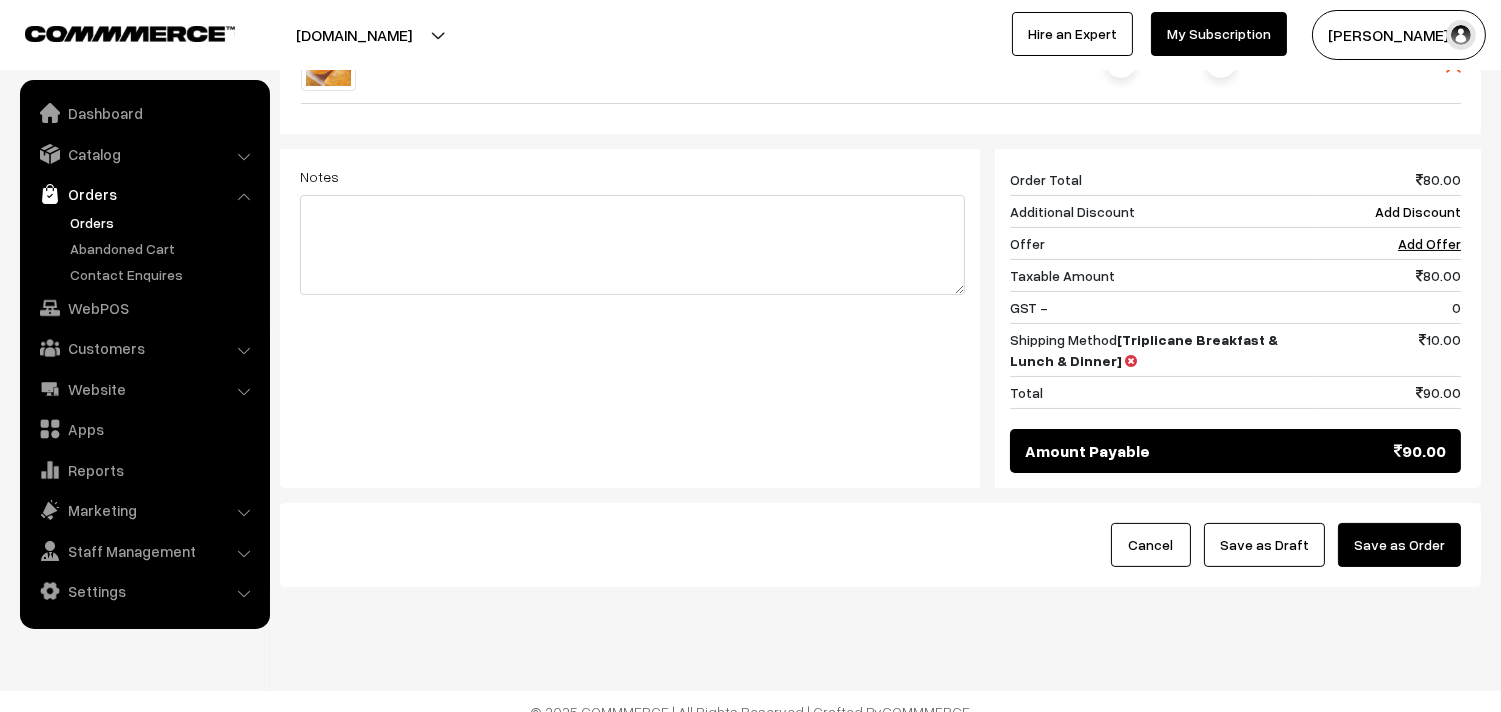 click on "Save as Draft" at bounding box center (1264, 545) 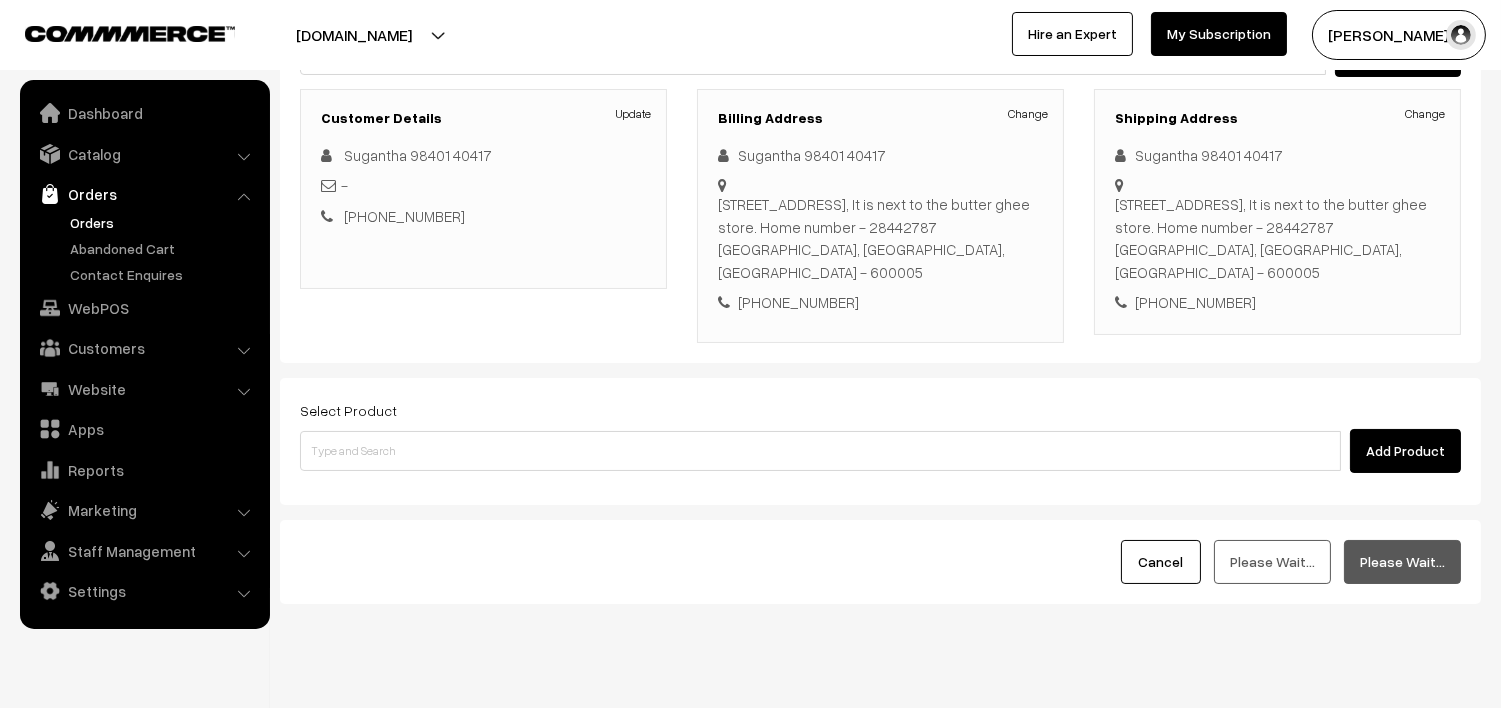 scroll, scrollTop: 272, scrollLeft: 0, axis: vertical 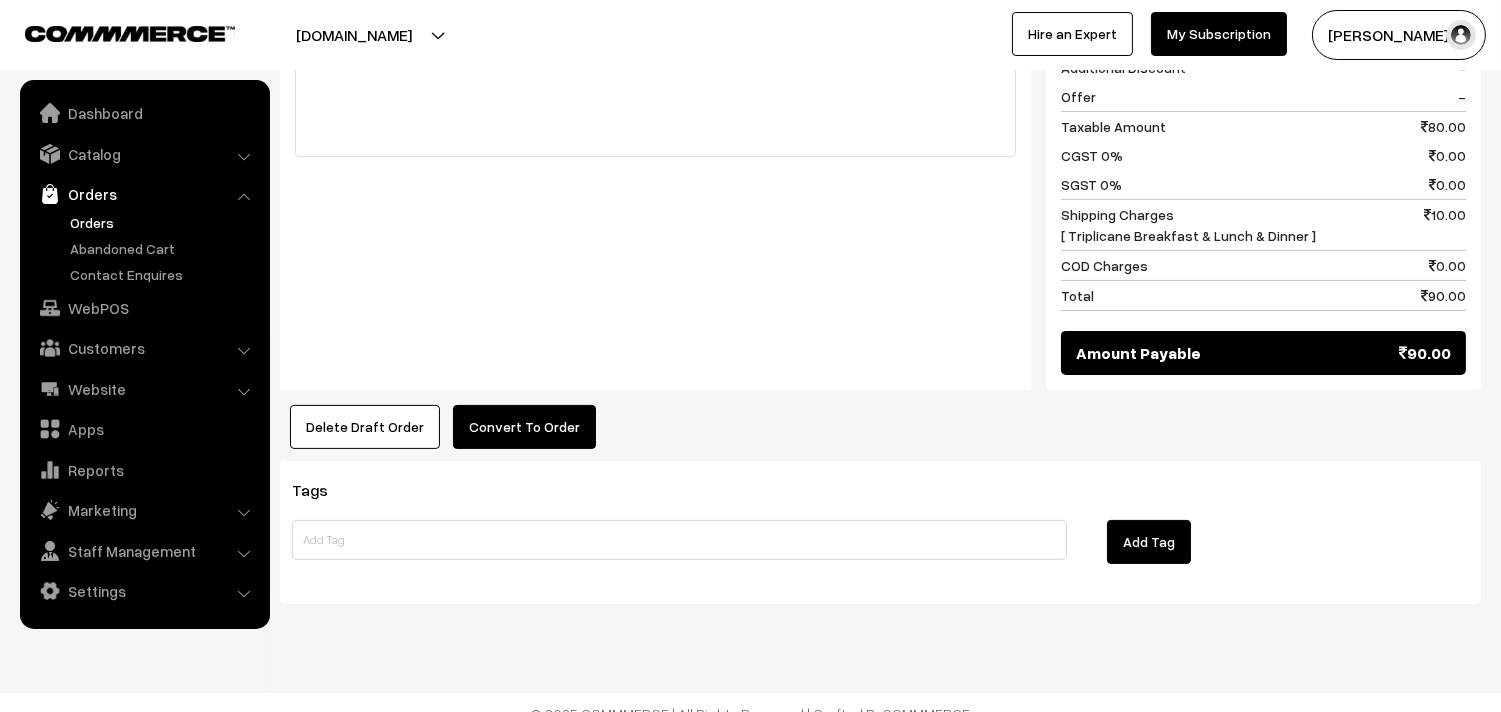 click on "Convert To Order" at bounding box center (524, 427) 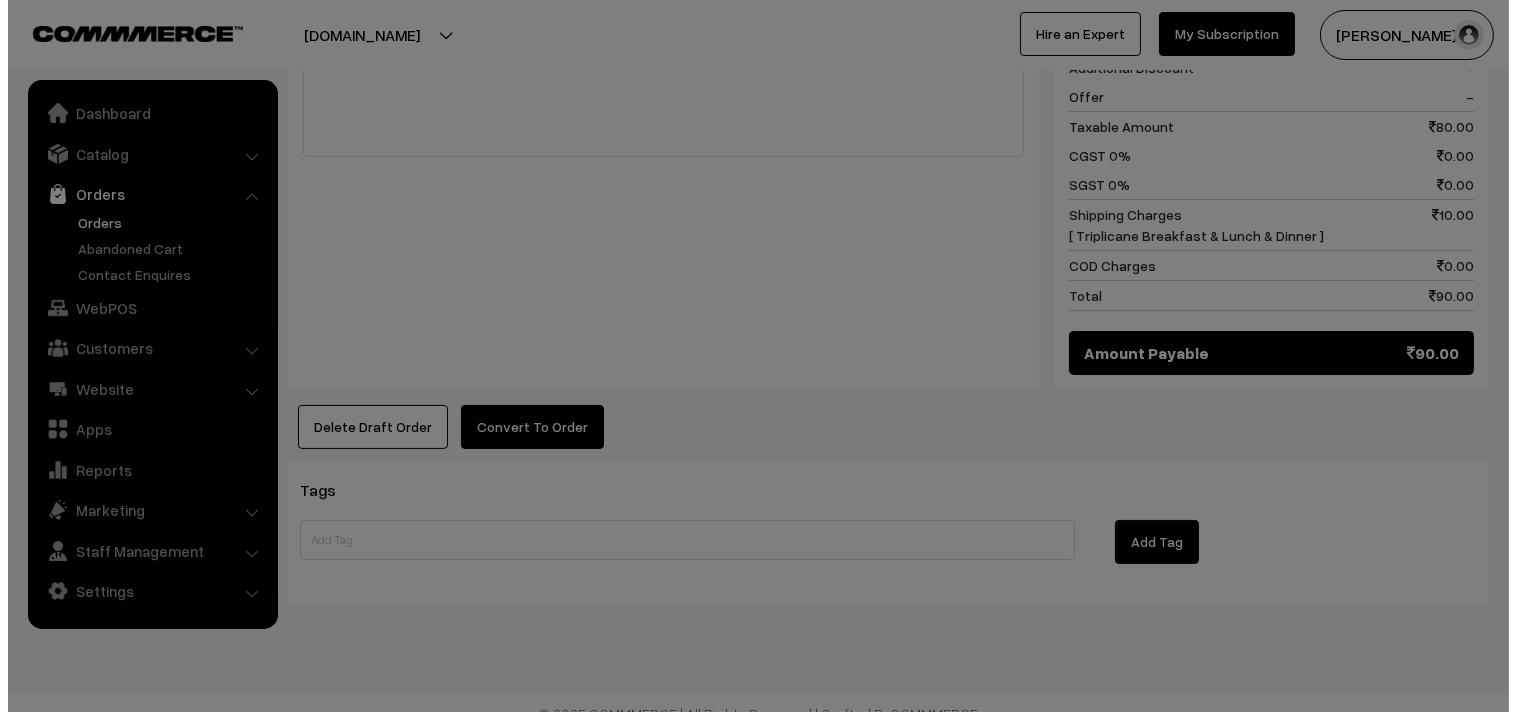 scroll, scrollTop: 956, scrollLeft: 0, axis: vertical 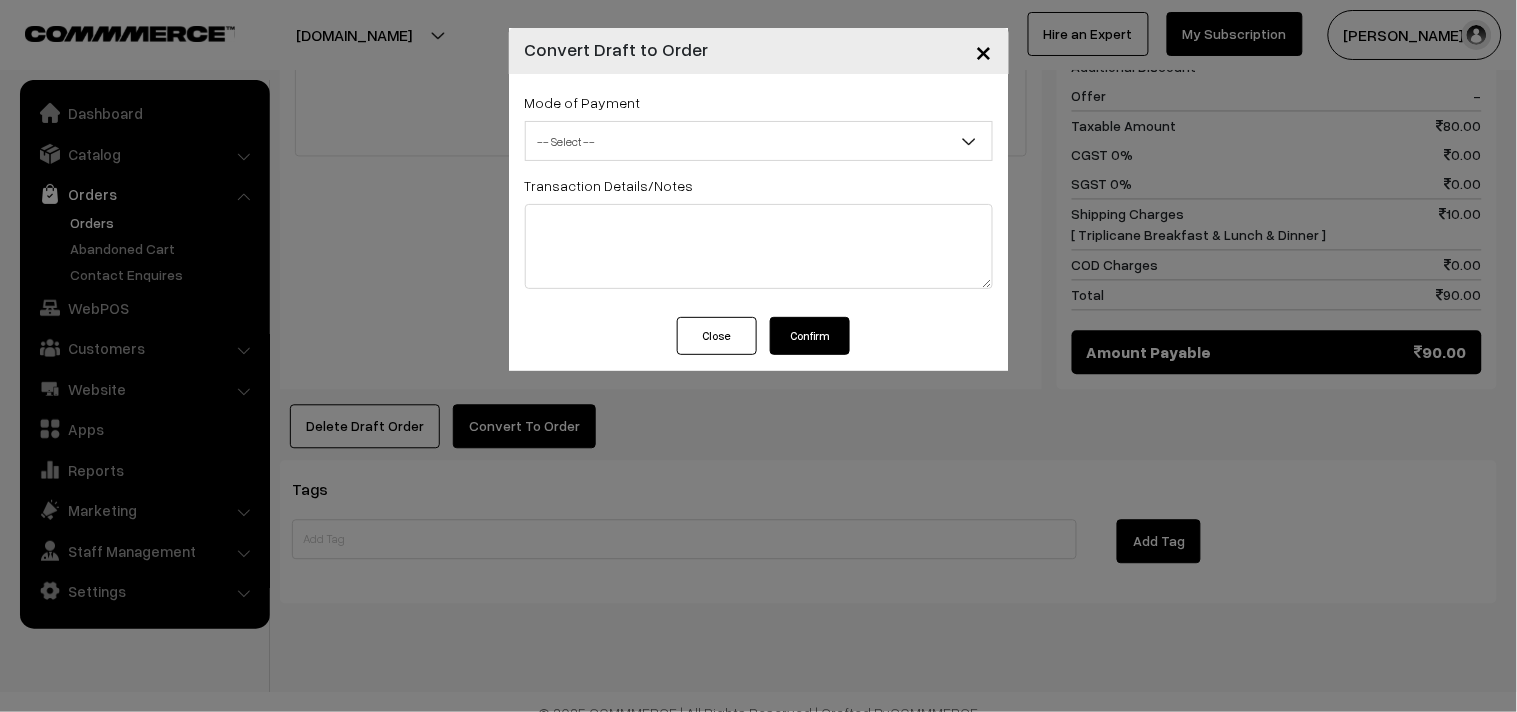 click on "-- Select --" at bounding box center [759, 141] 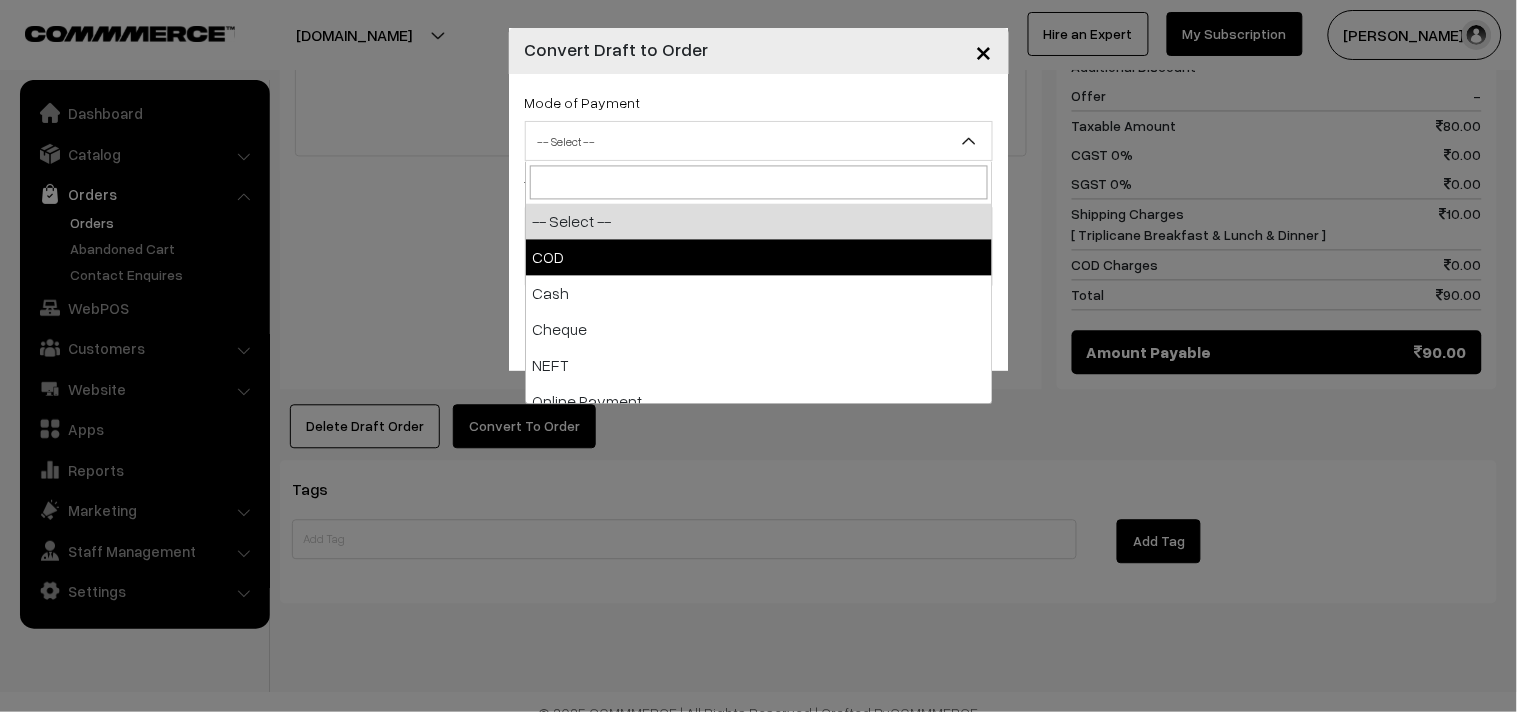 select on "1" 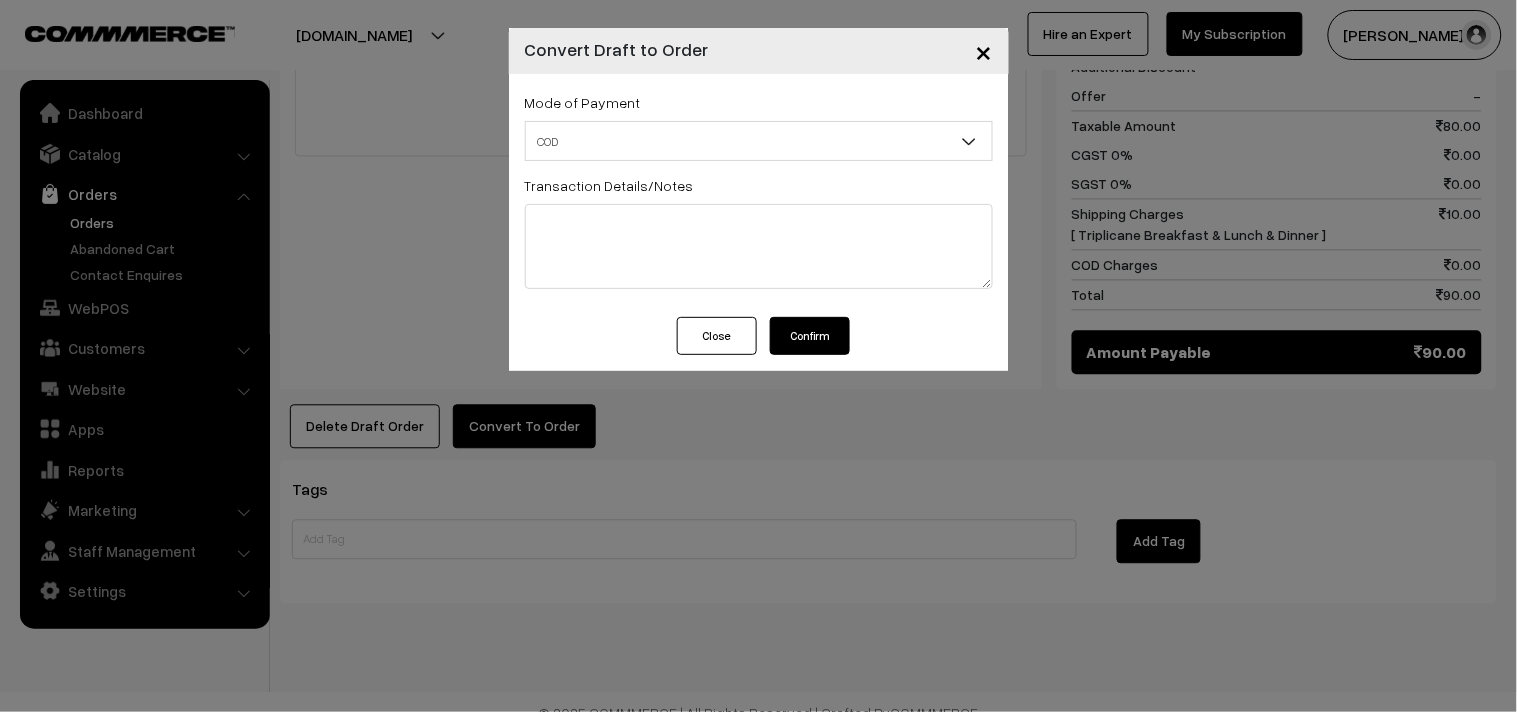 click on "Confirm" at bounding box center [810, 336] 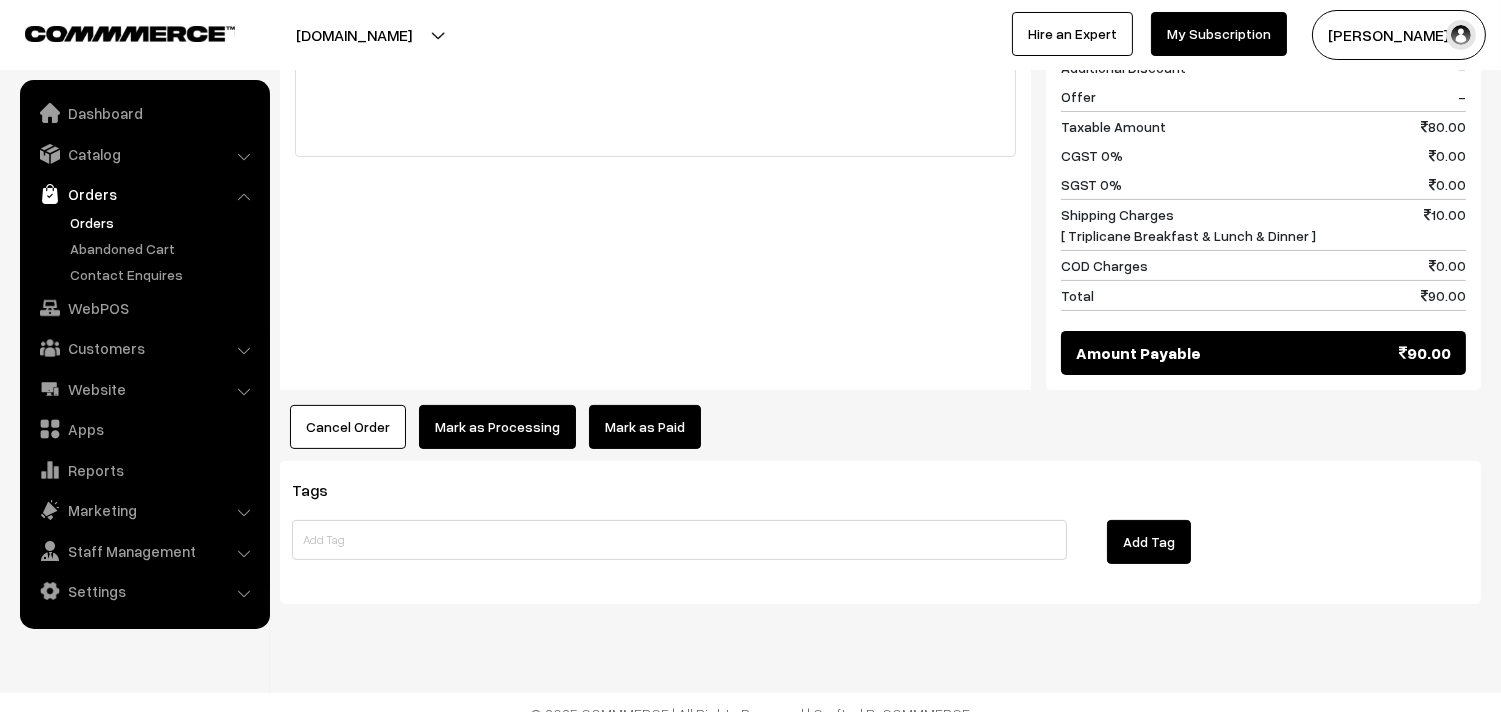 click on "Mark as Processing" at bounding box center (497, 427) 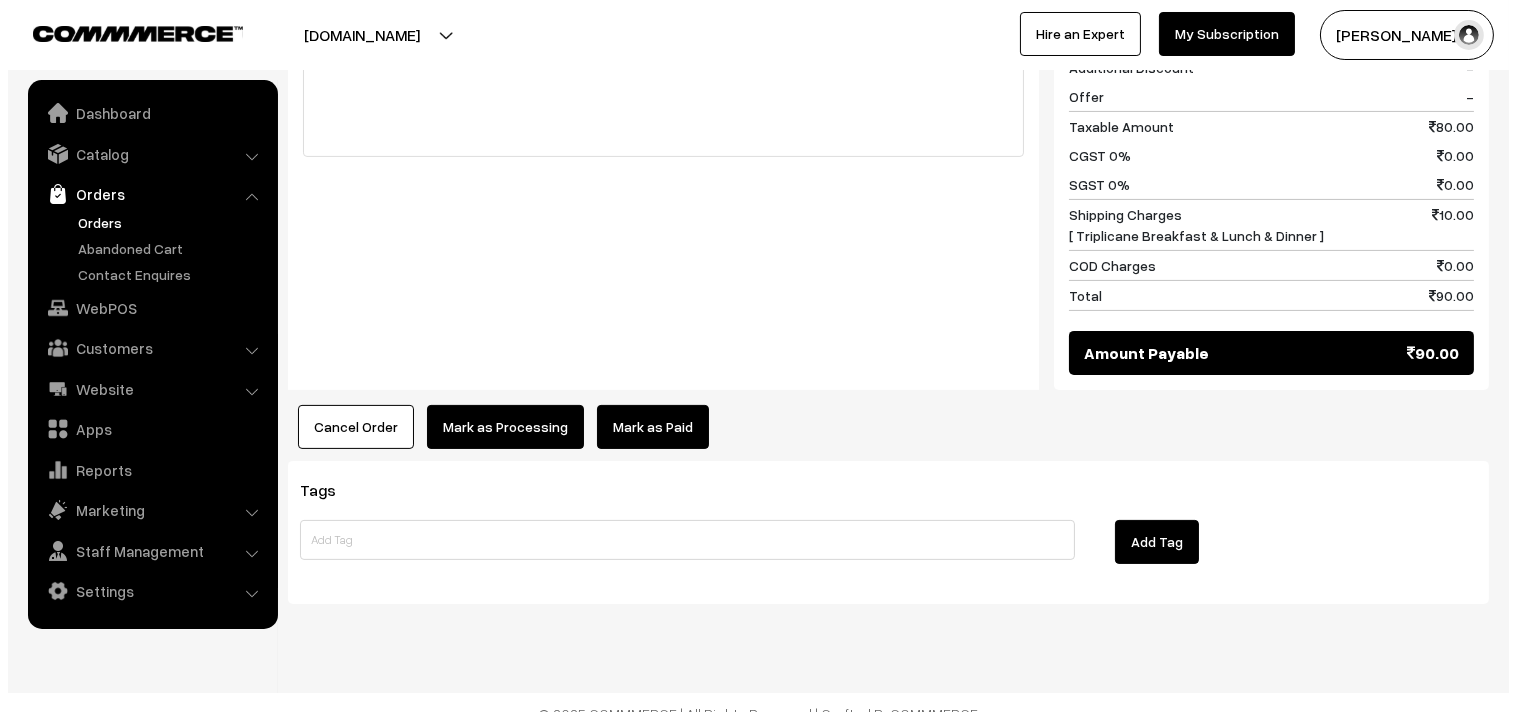 scroll, scrollTop: 956, scrollLeft: 0, axis: vertical 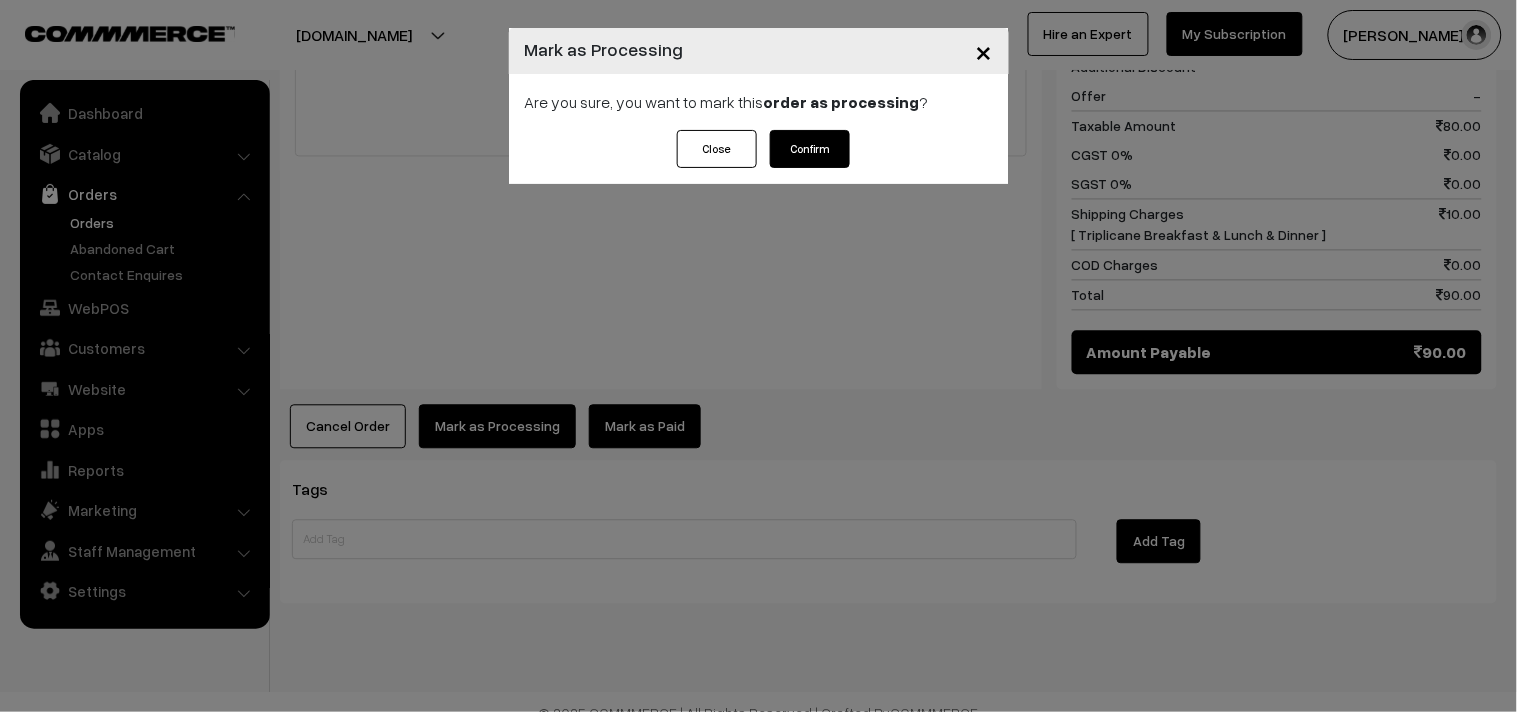 click on "Confirm" at bounding box center (810, 149) 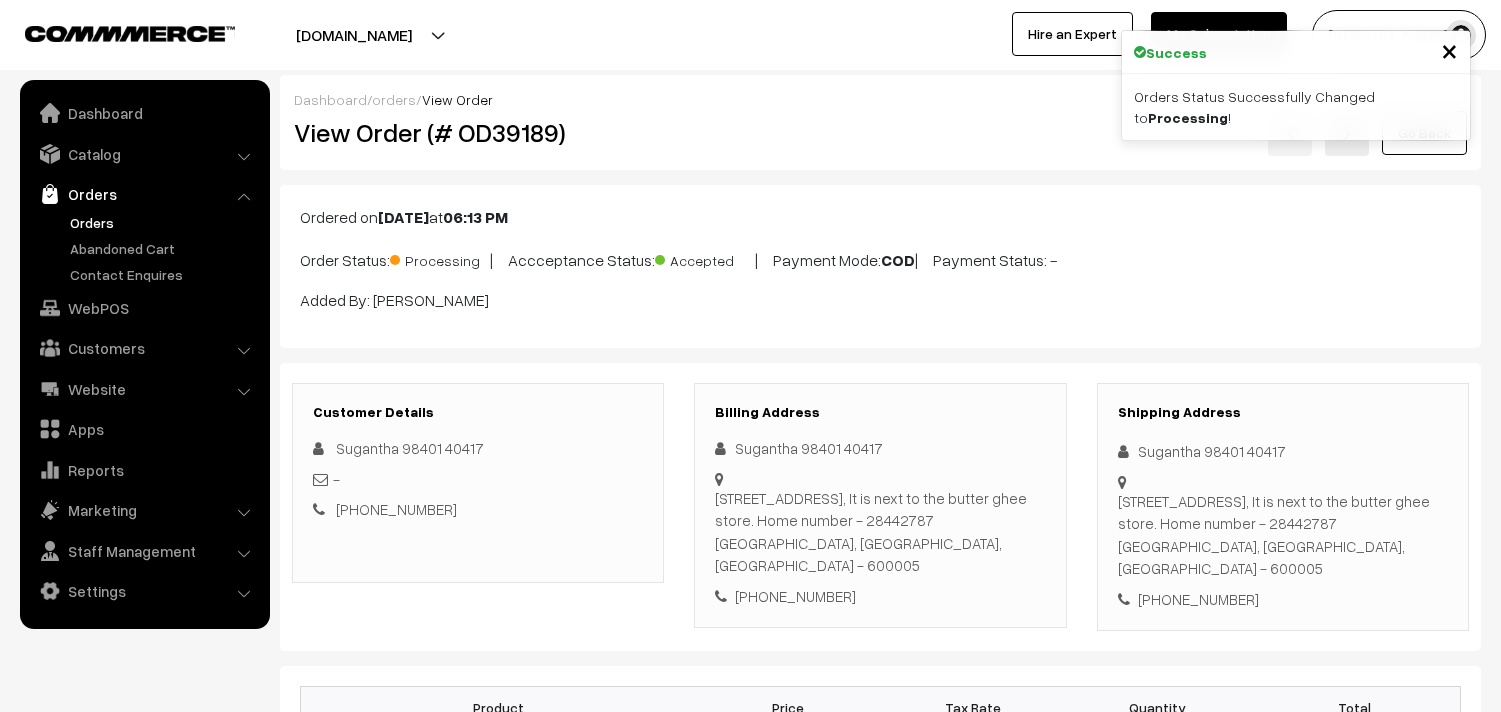 scroll, scrollTop: 0, scrollLeft: 0, axis: both 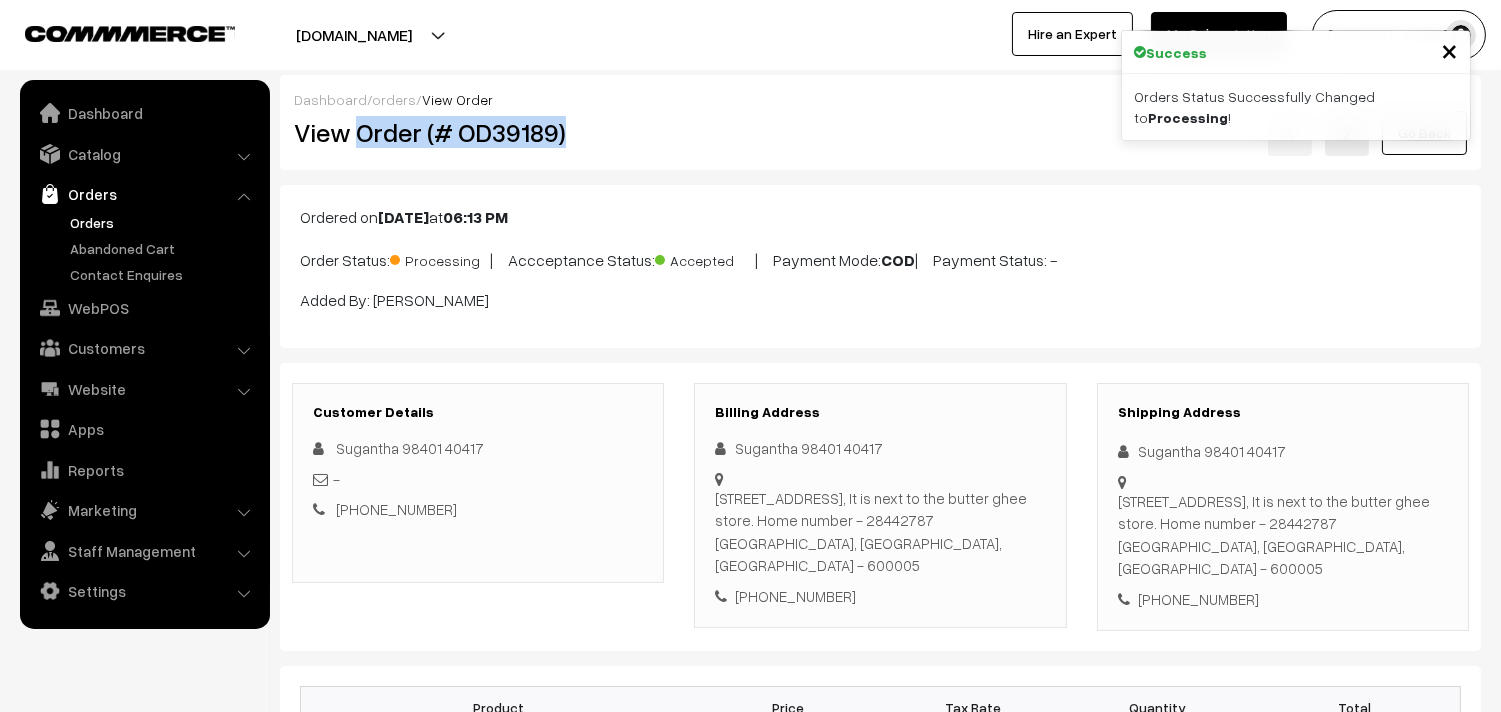 drag, startPoint x: 376, startPoint y: 134, endPoint x: 592, endPoint y: 167, distance: 218.50629 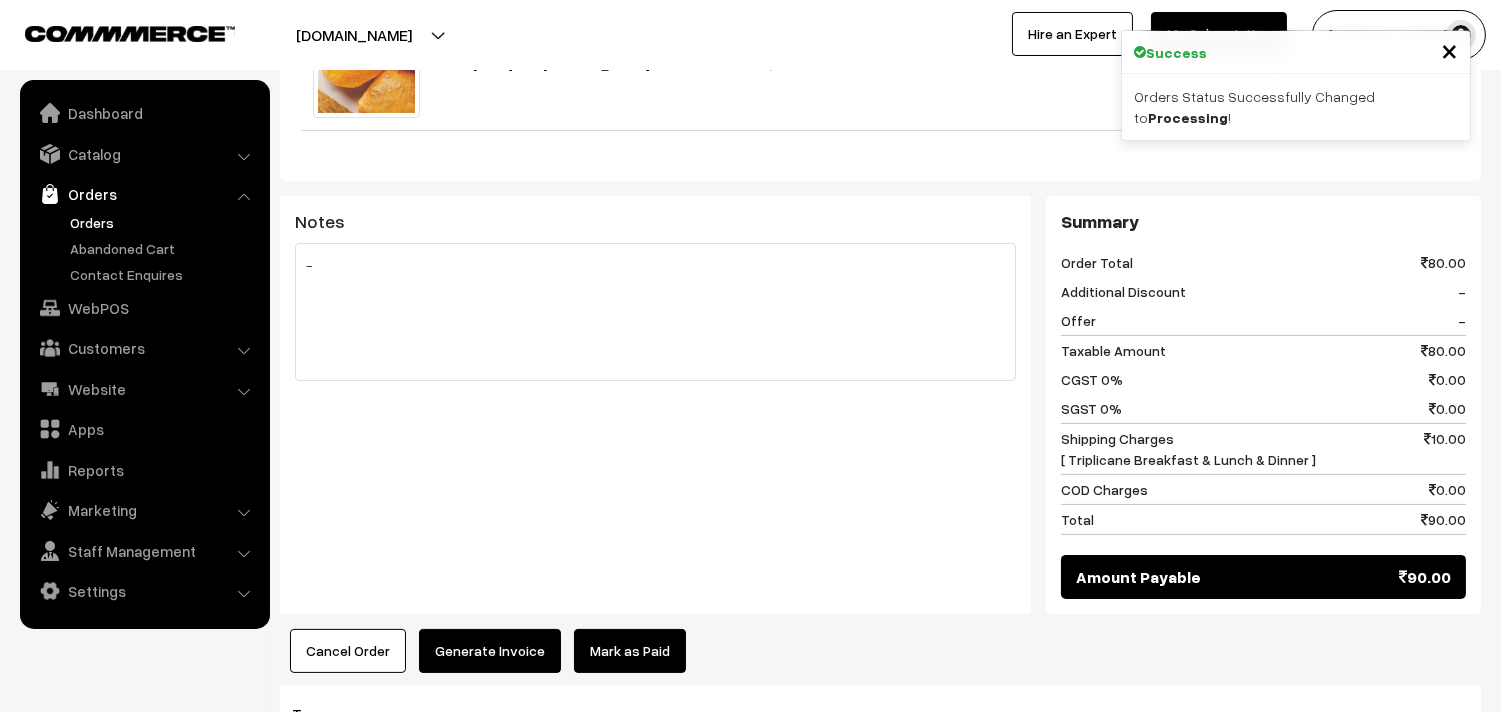scroll, scrollTop: 954, scrollLeft: 0, axis: vertical 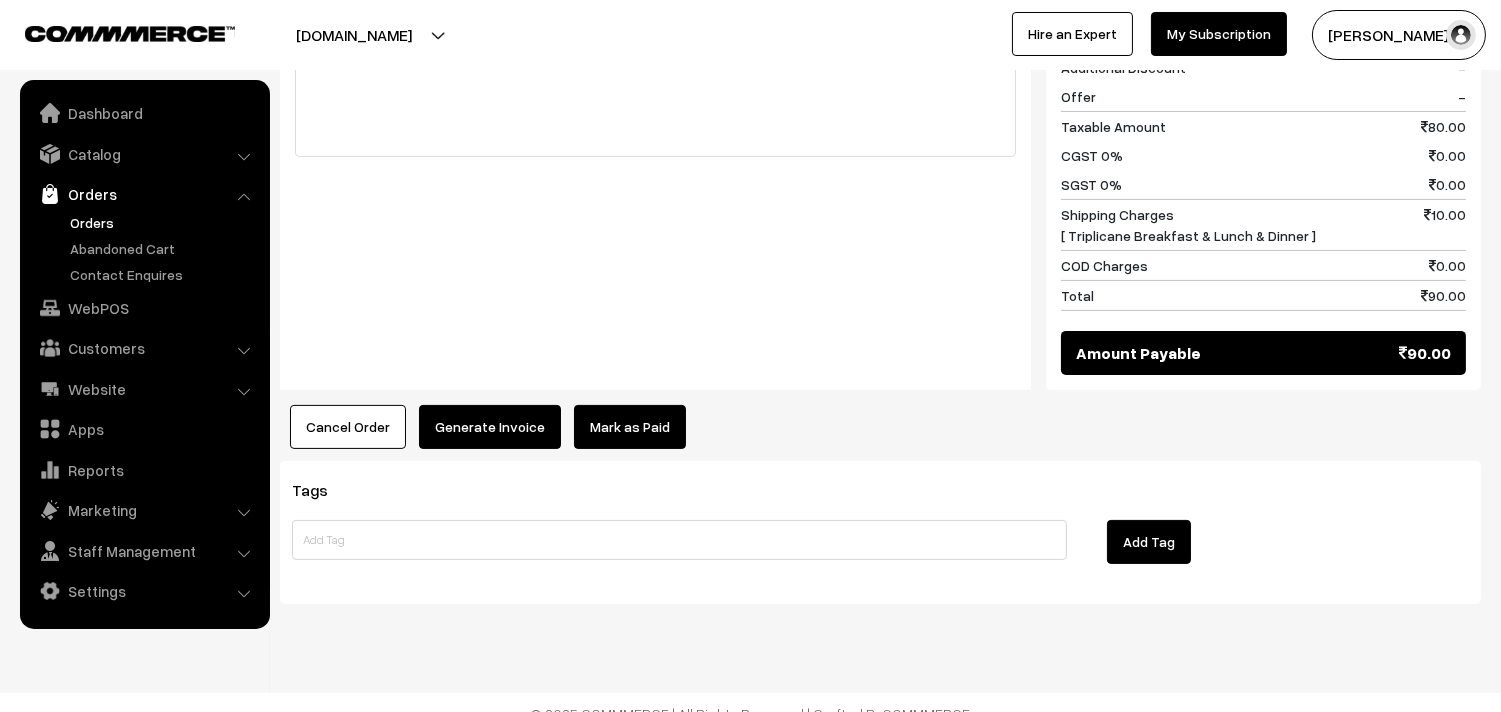 click on "Generate Invoice" at bounding box center [490, 427] 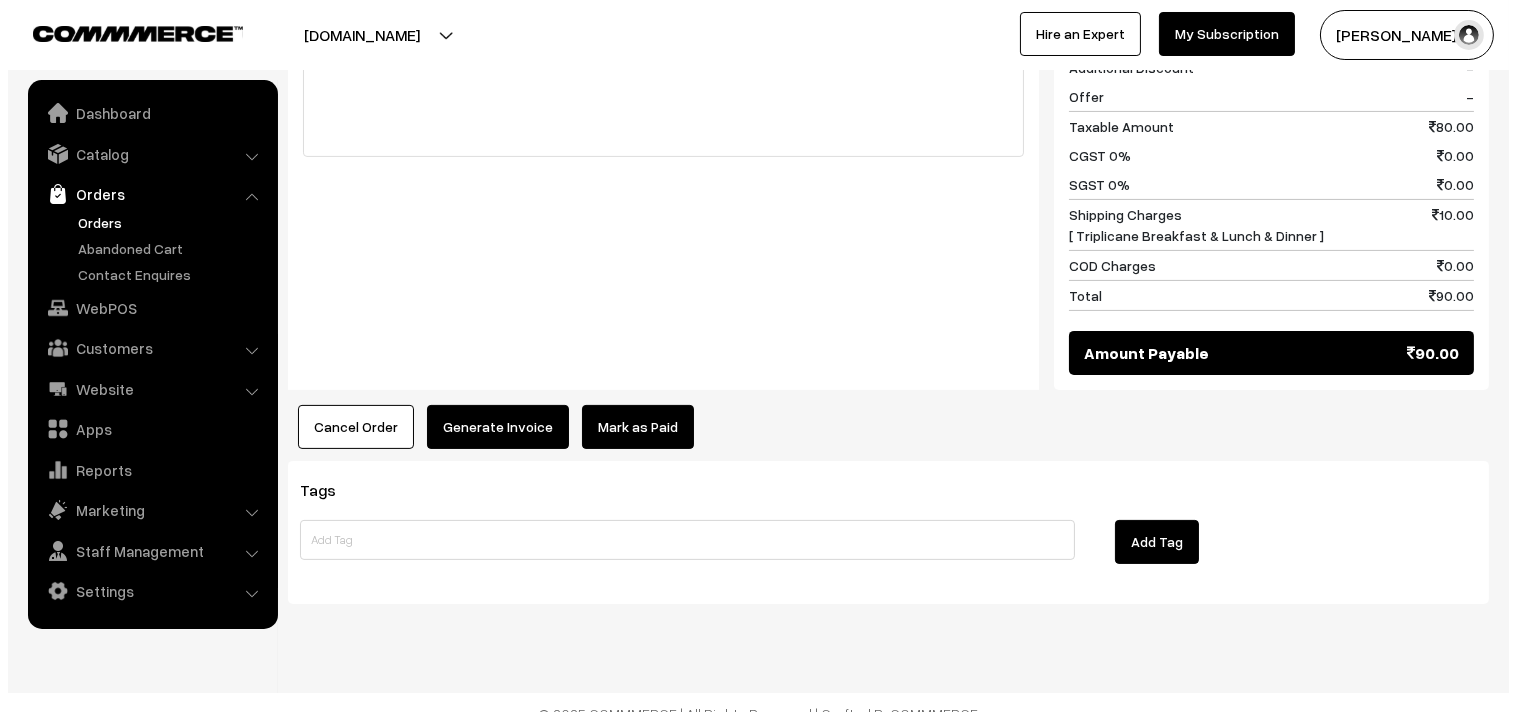 scroll, scrollTop: 956, scrollLeft: 0, axis: vertical 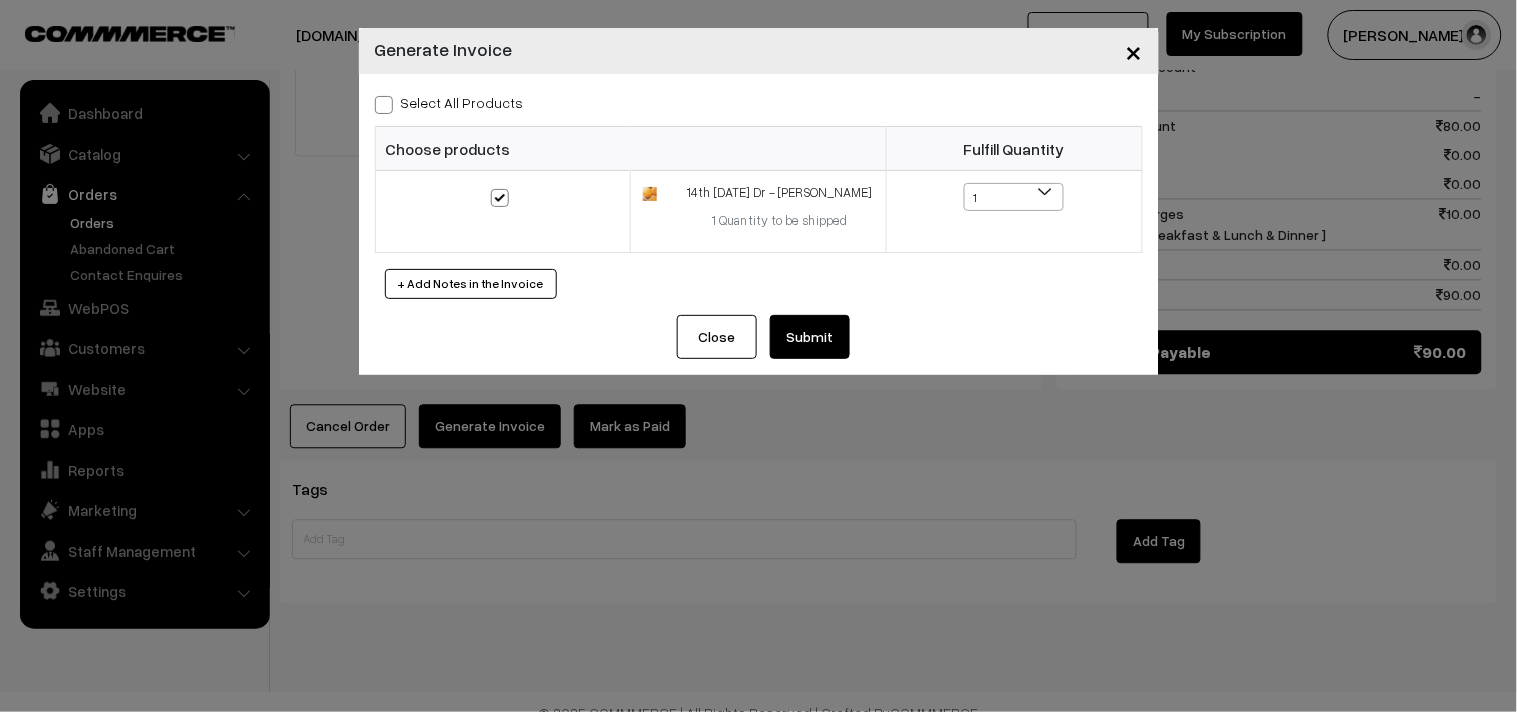 click on "Submit" at bounding box center (810, 337) 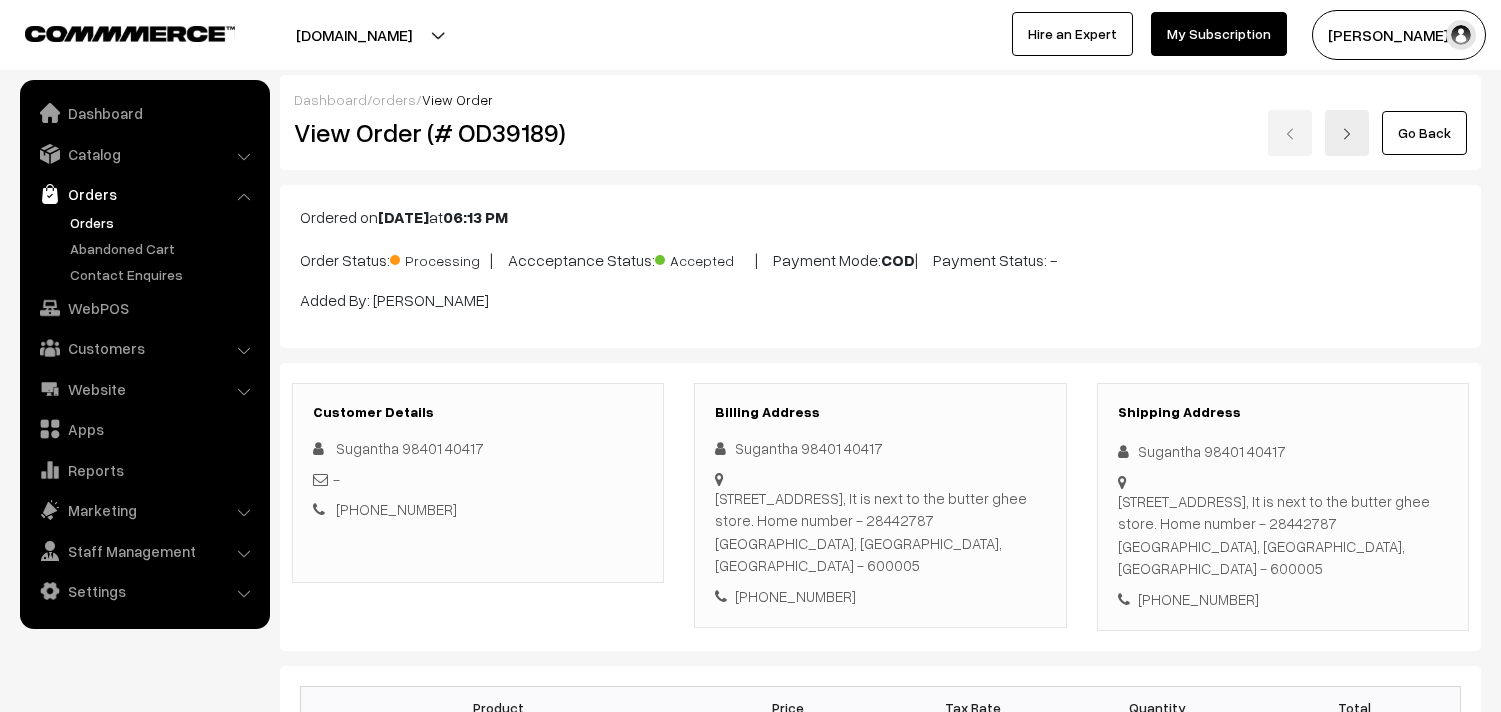 scroll, scrollTop: 956, scrollLeft: 0, axis: vertical 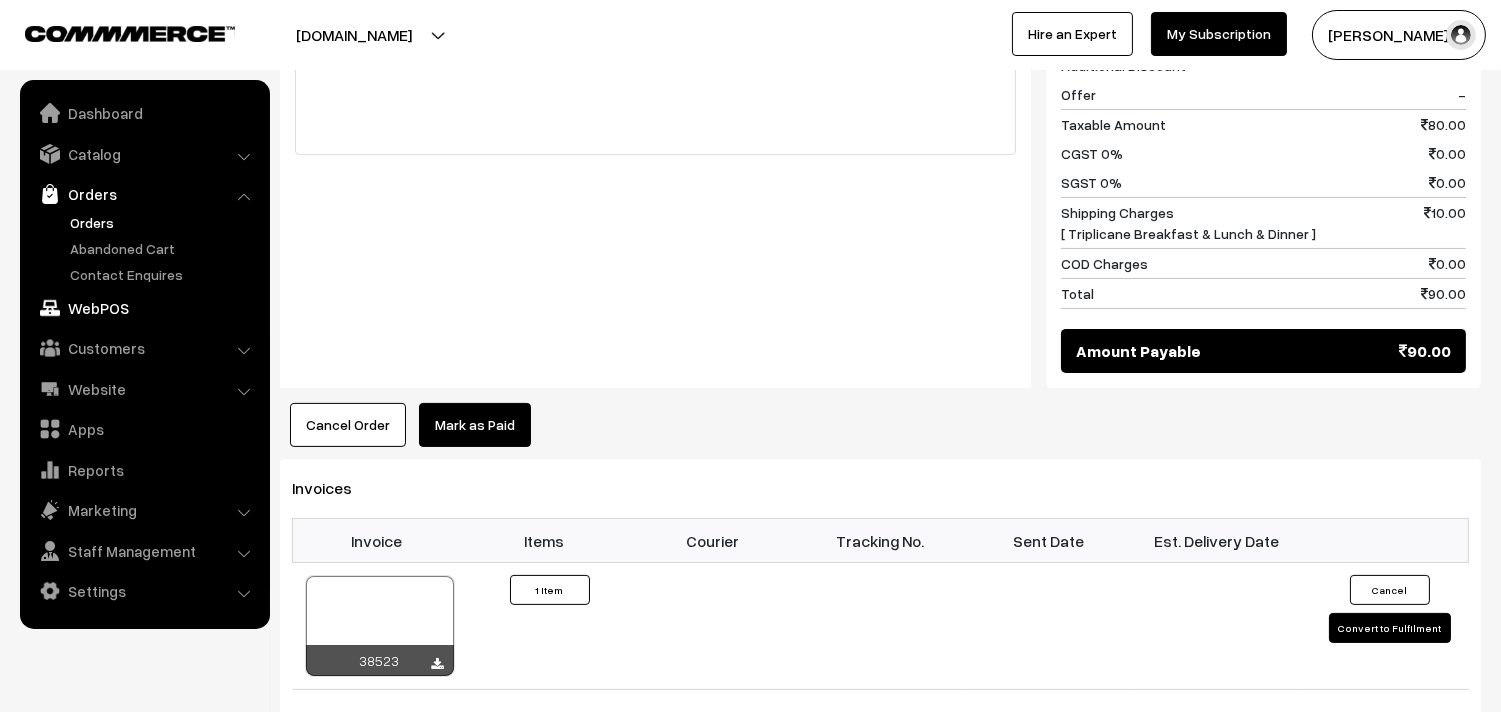 click on "WebPOS" at bounding box center [144, 308] 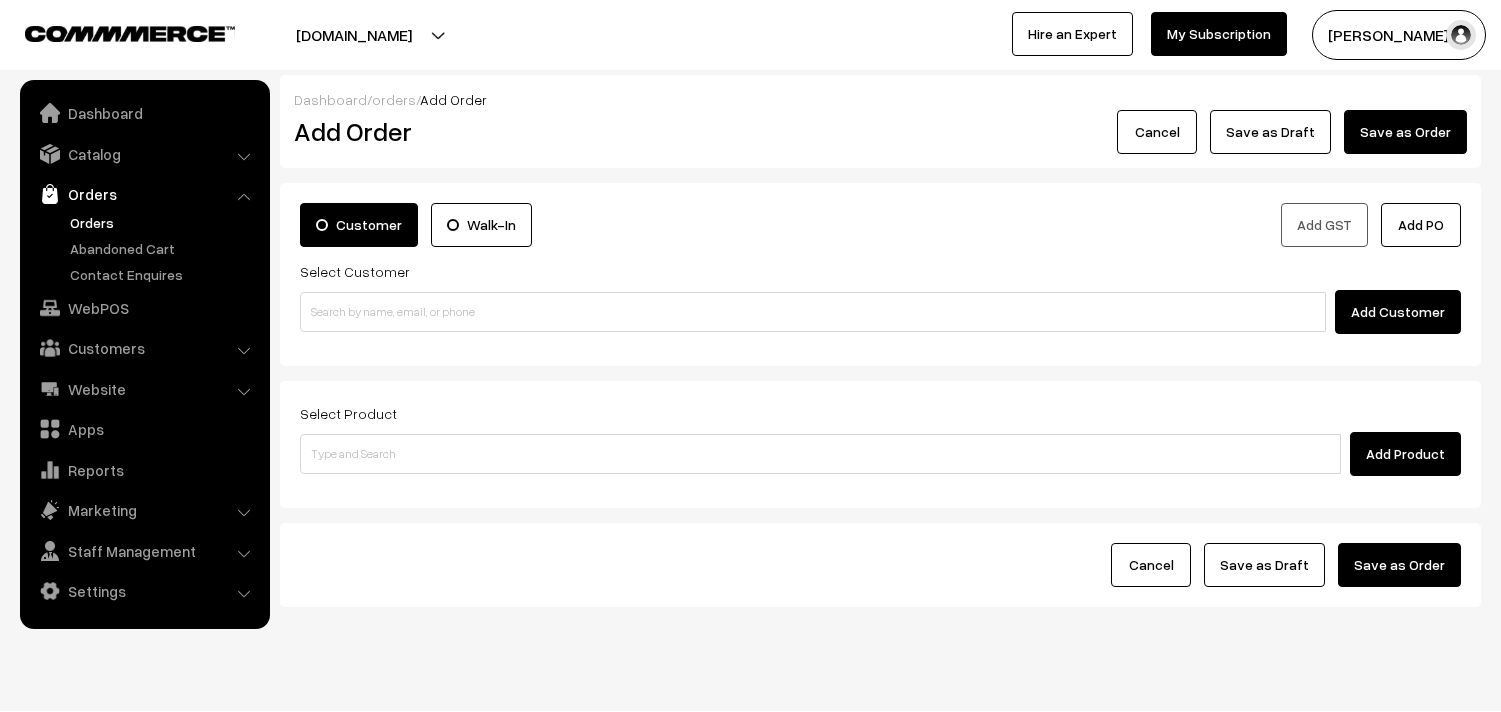 click at bounding box center (813, 312) 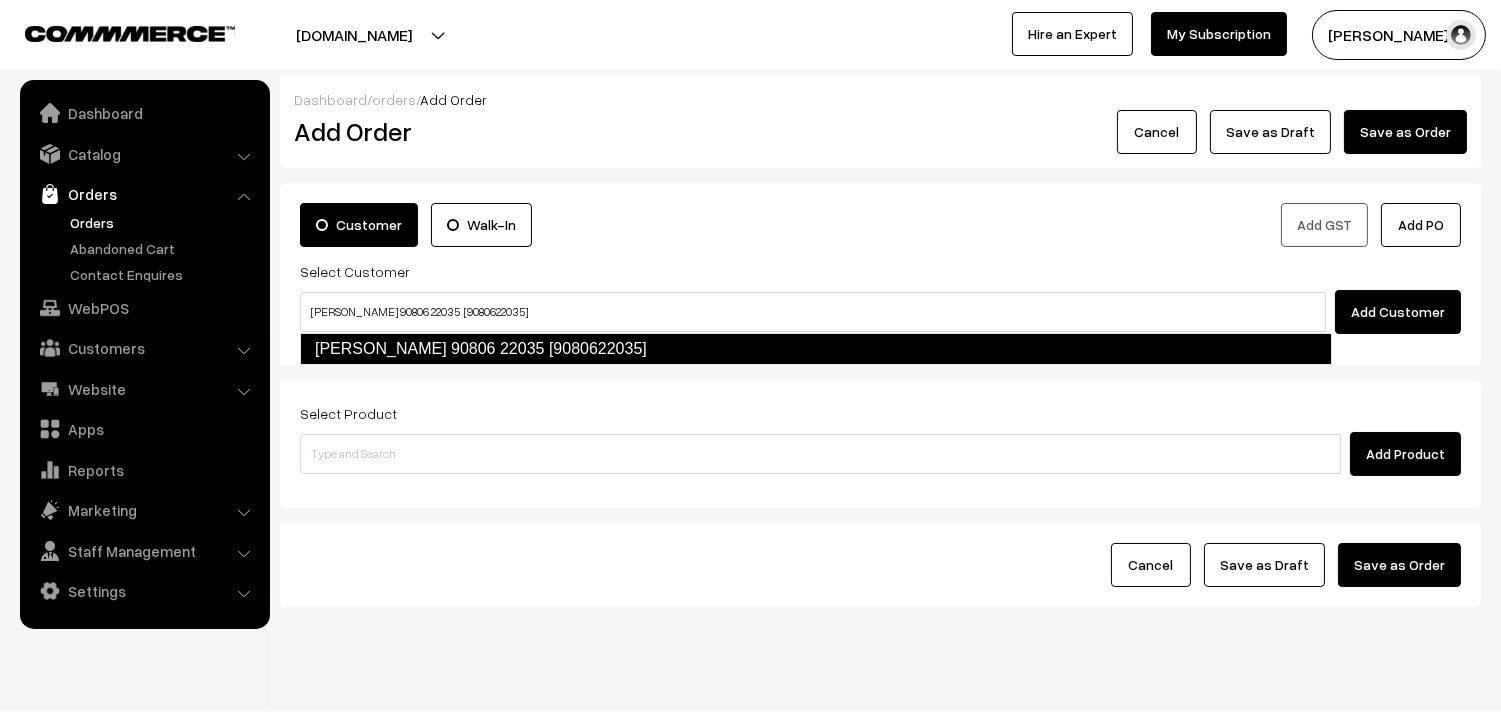 type on "Ganesh venkatarananan 90806 22035  [9080622035]" 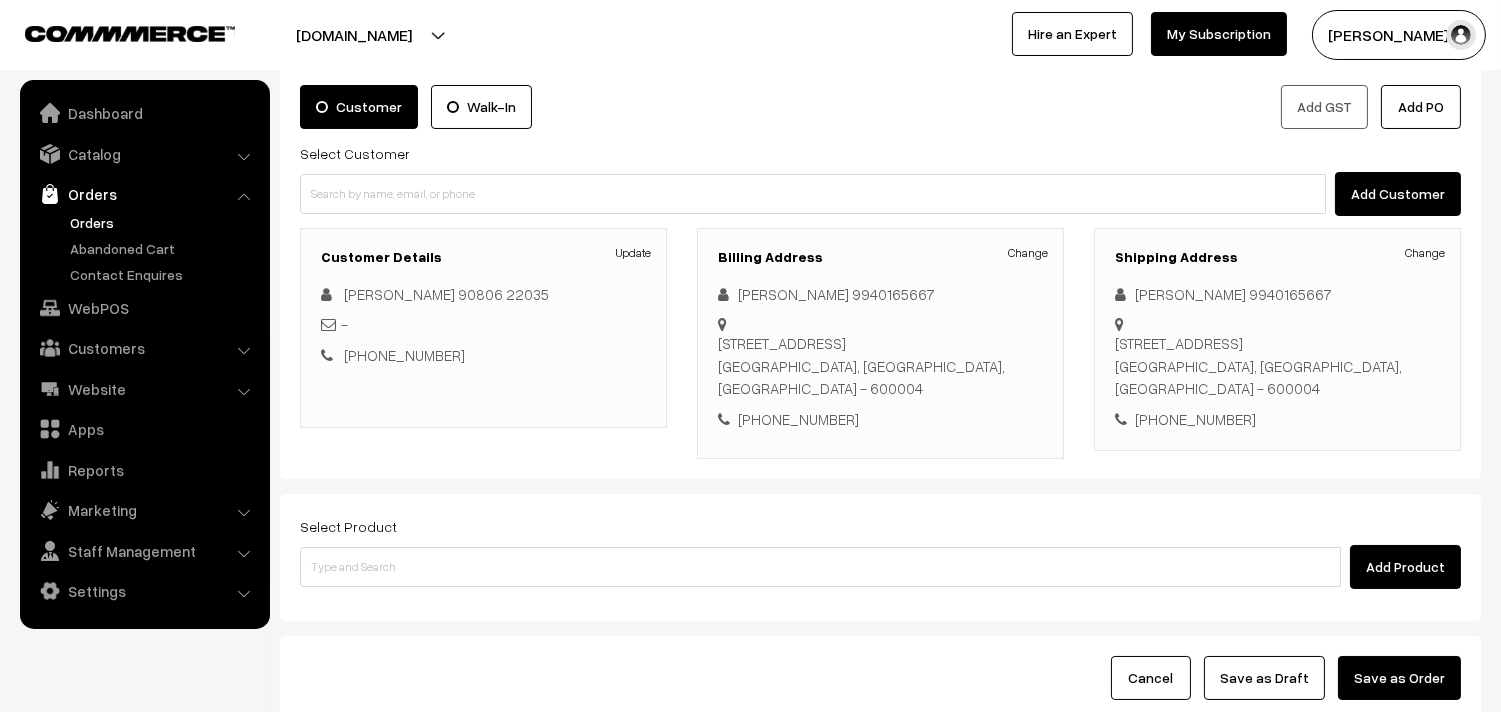 scroll, scrollTop: 272, scrollLeft: 0, axis: vertical 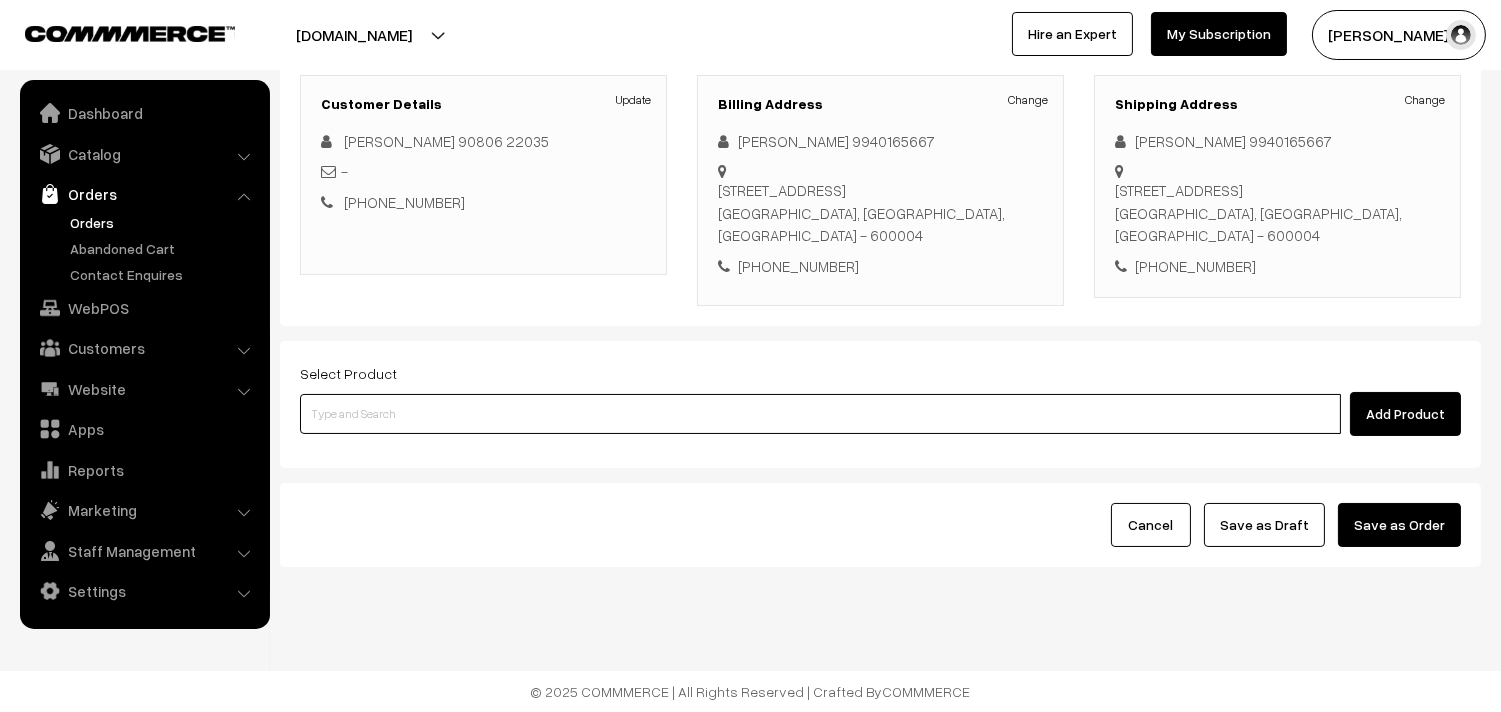click at bounding box center (820, 414) 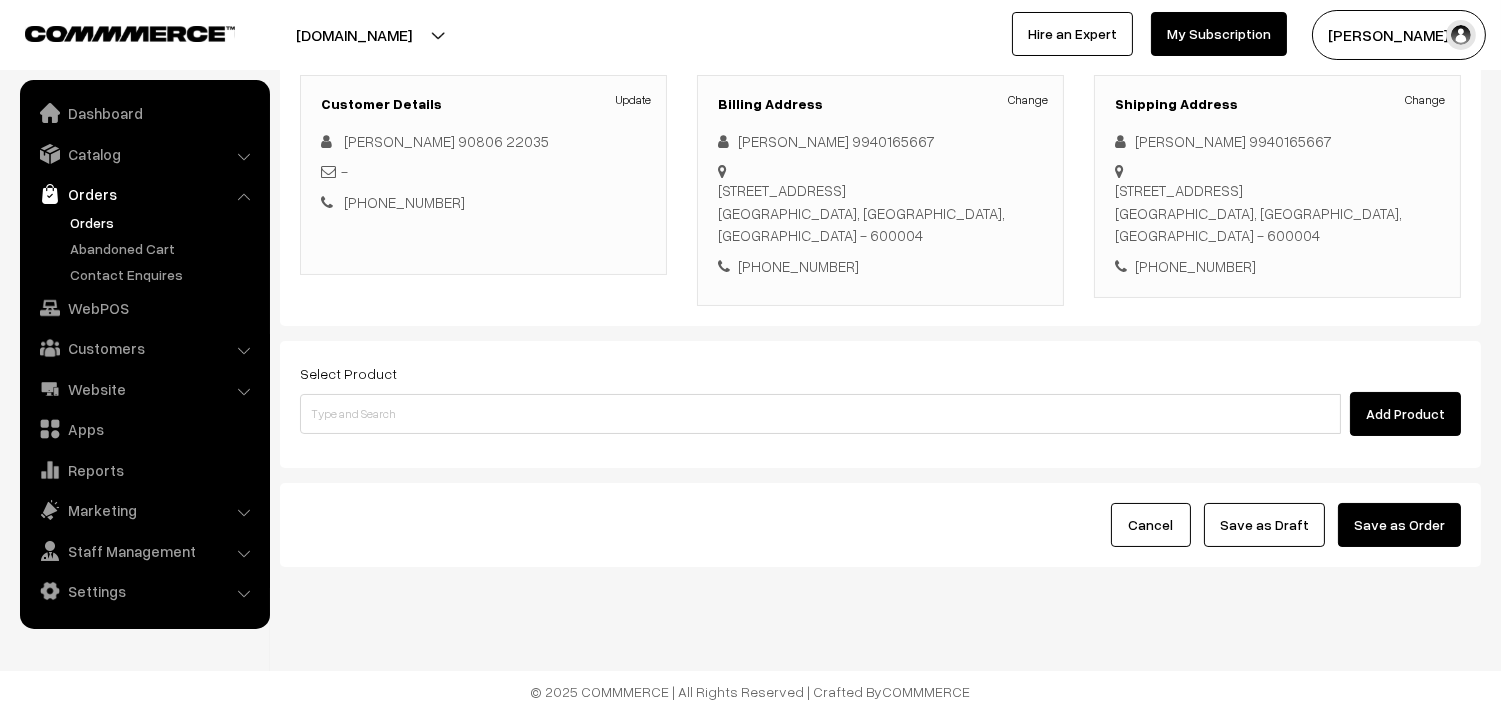 click on "Select Product
Add Product" at bounding box center [880, 398] 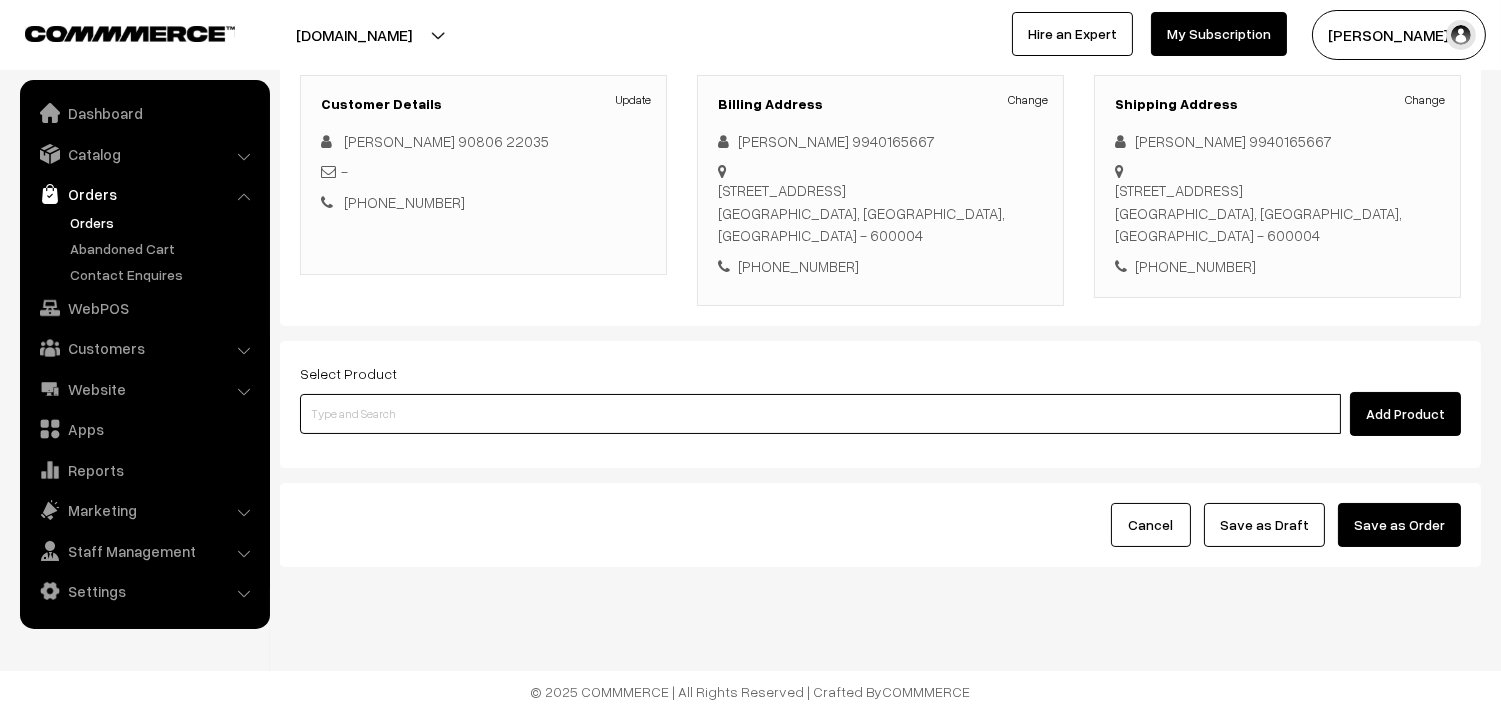 click at bounding box center (820, 414) 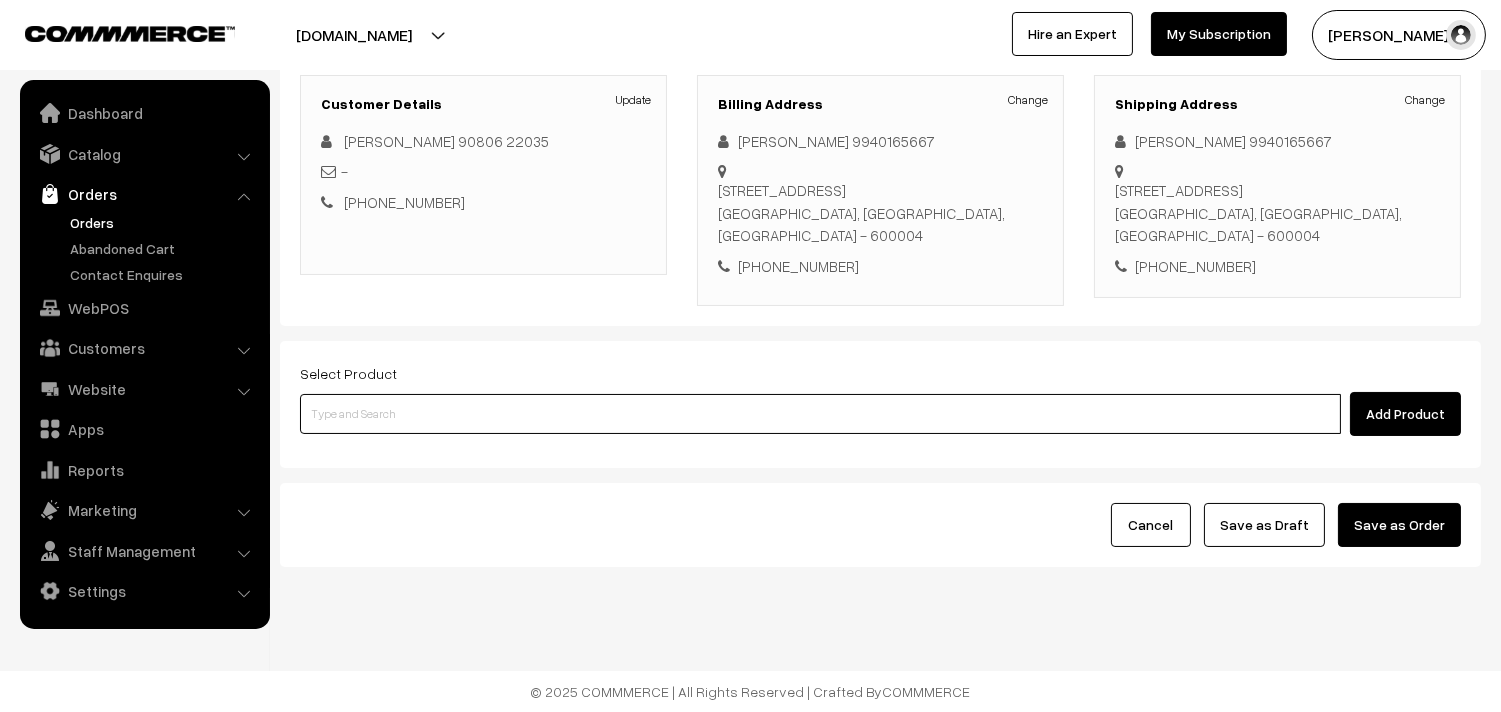 click at bounding box center [820, 414] 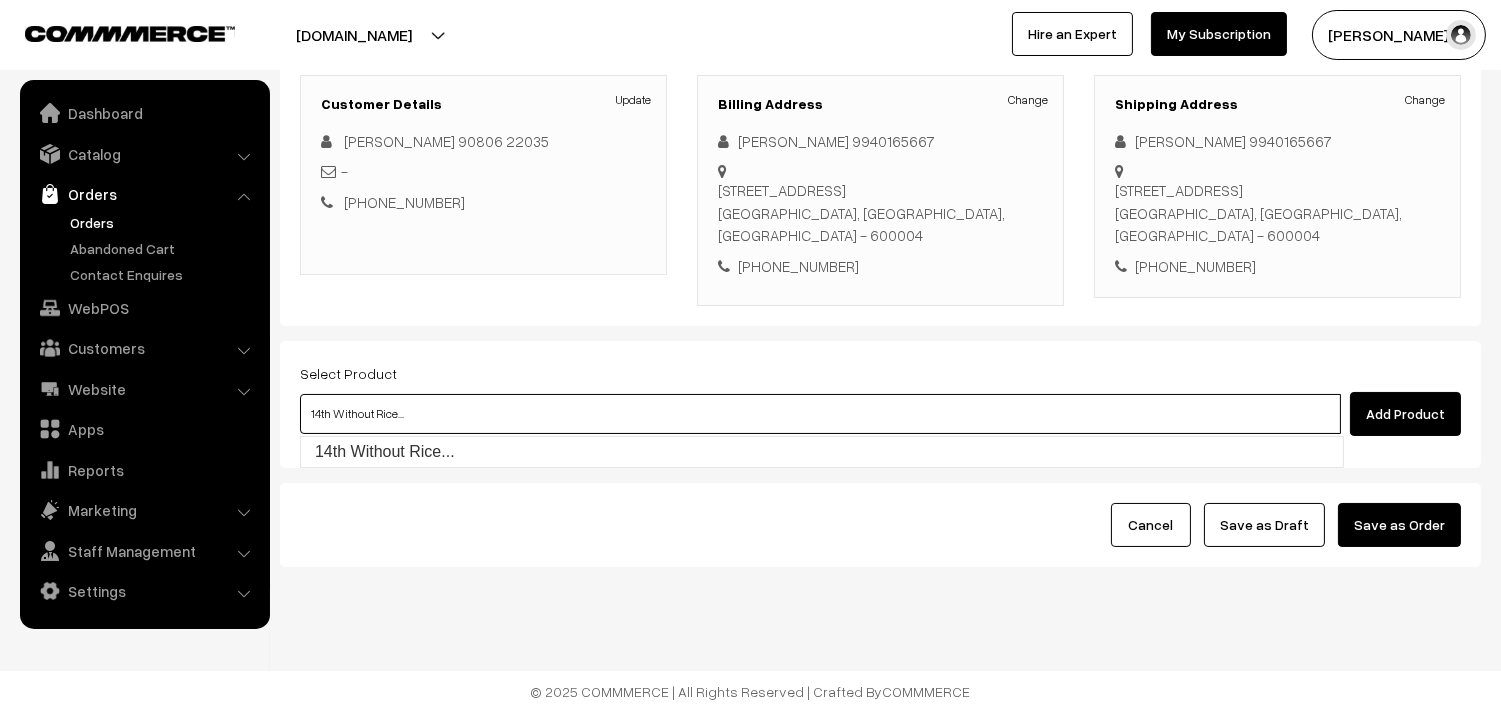 click on "14th Without Rice..." at bounding box center [822, 452] 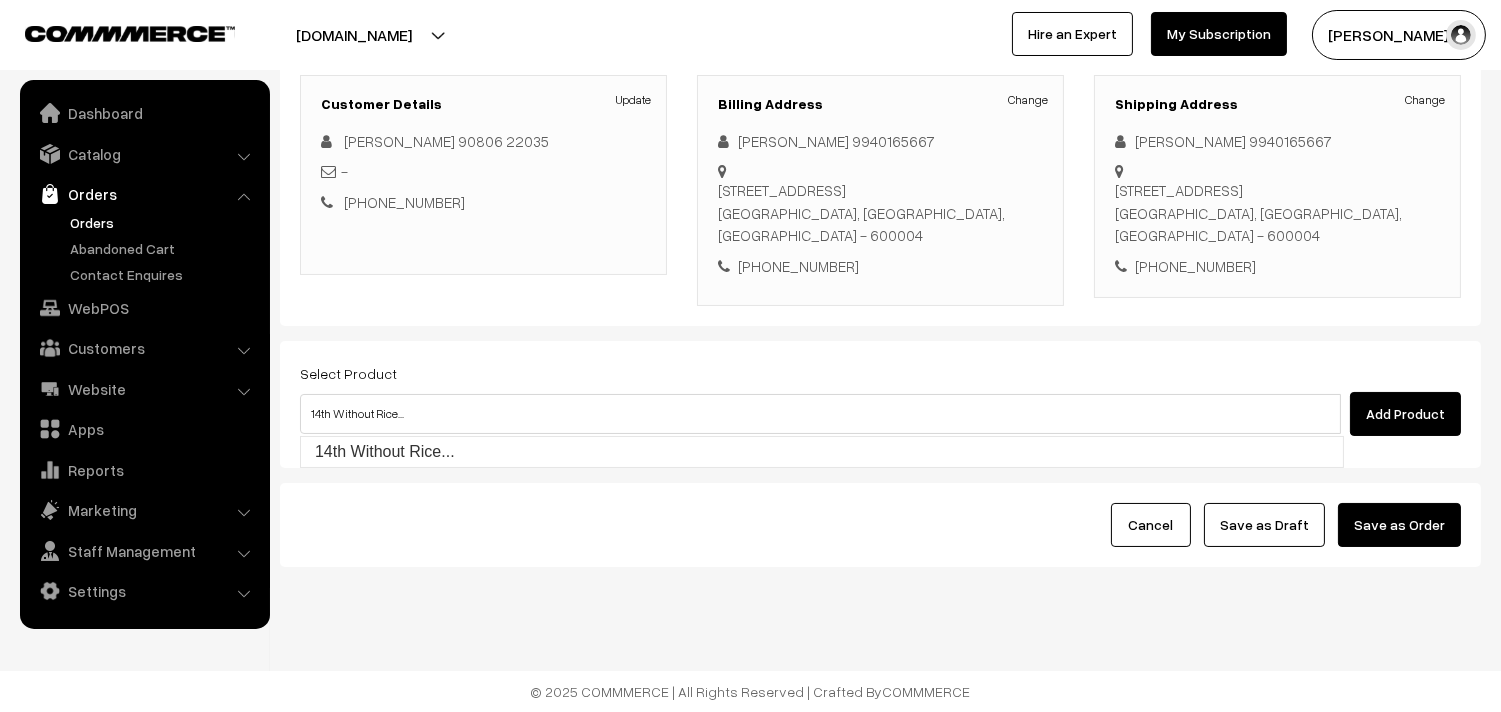 type 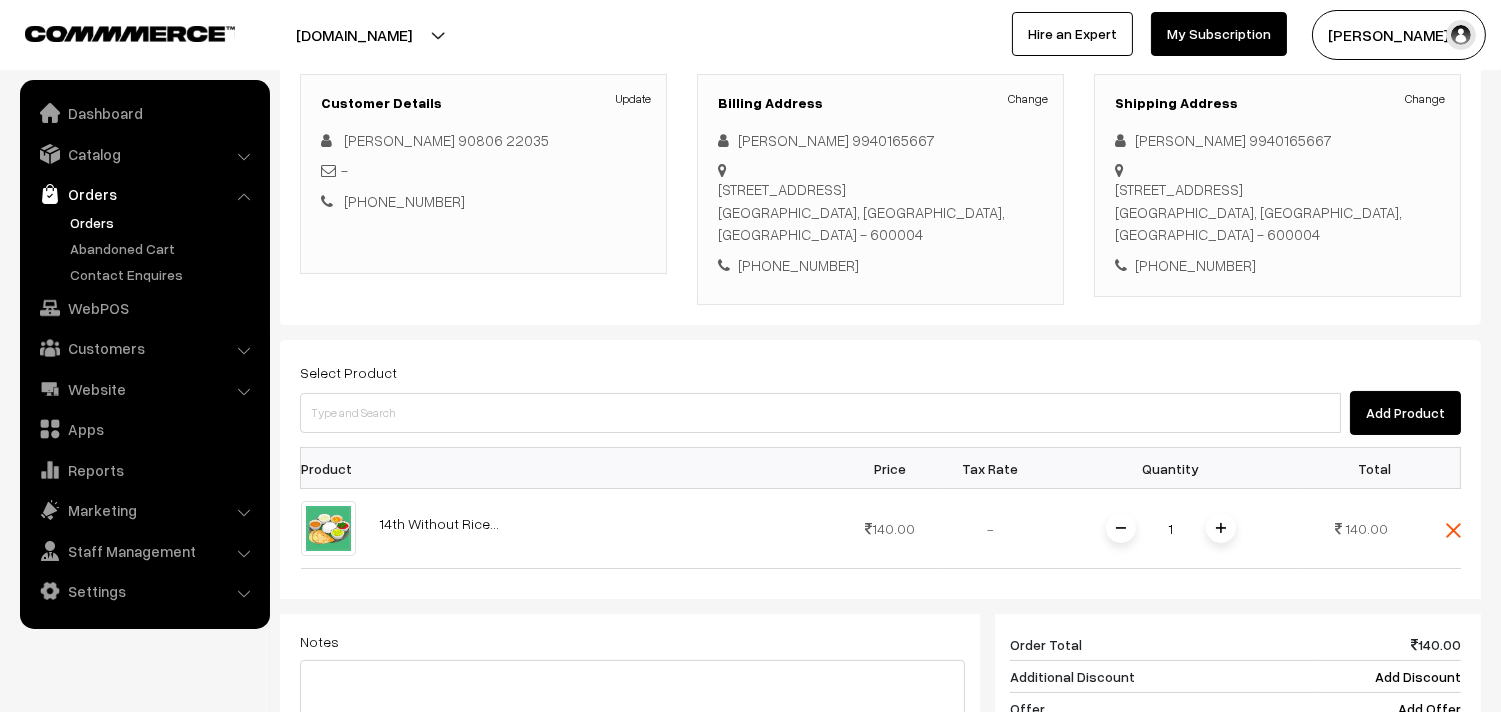 scroll, scrollTop: 760, scrollLeft: 0, axis: vertical 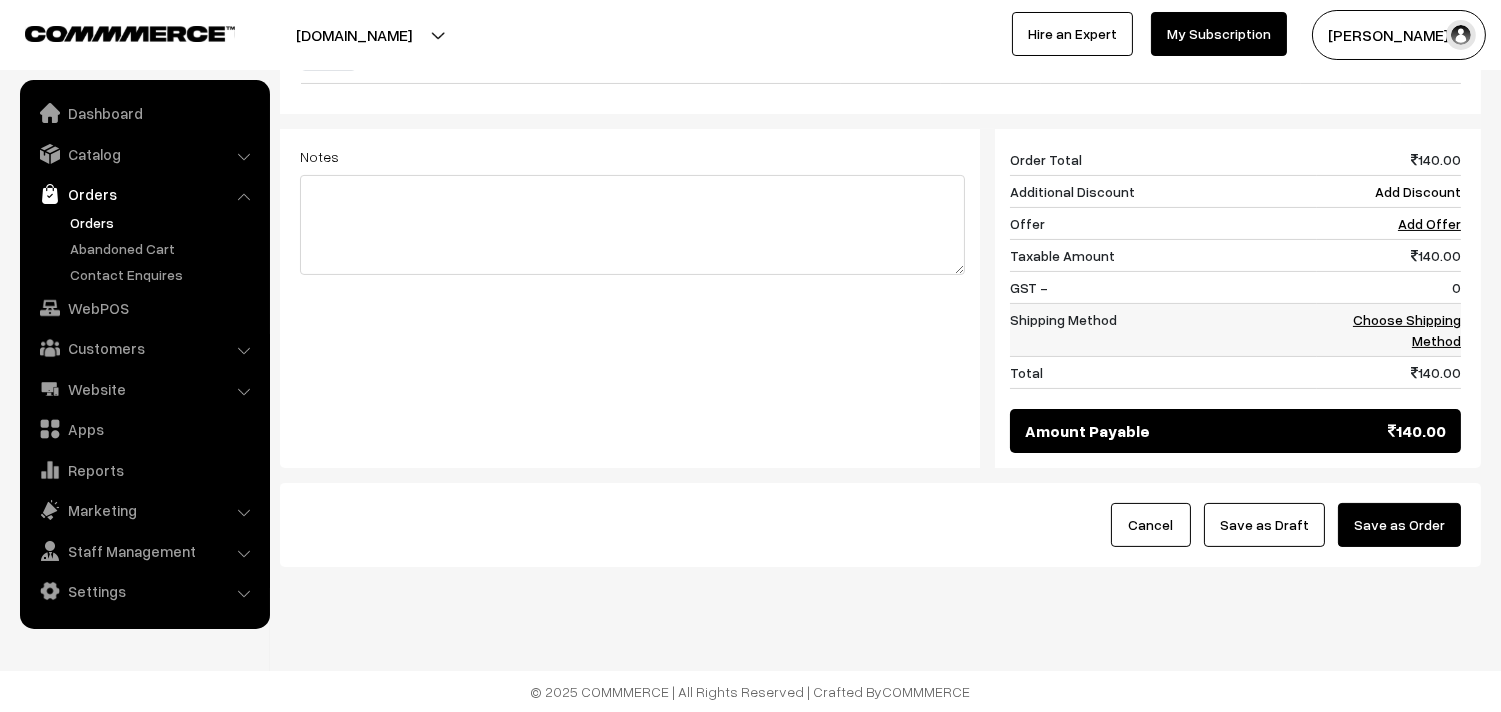 click on "Choose Shipping Method" at bounding box center (1407, 330) 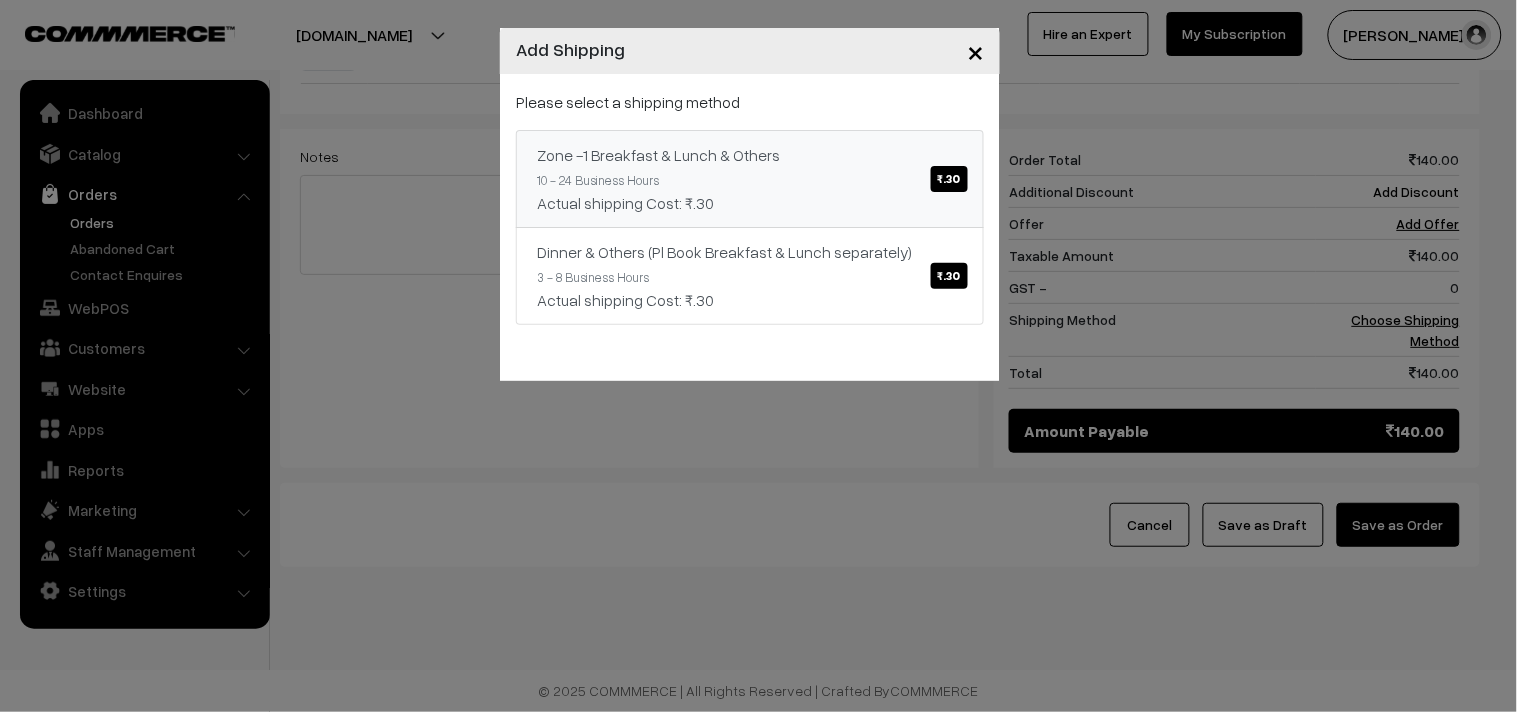 click on "Actual shipping Cost: ₹.30" at bounding box center (750, 203) 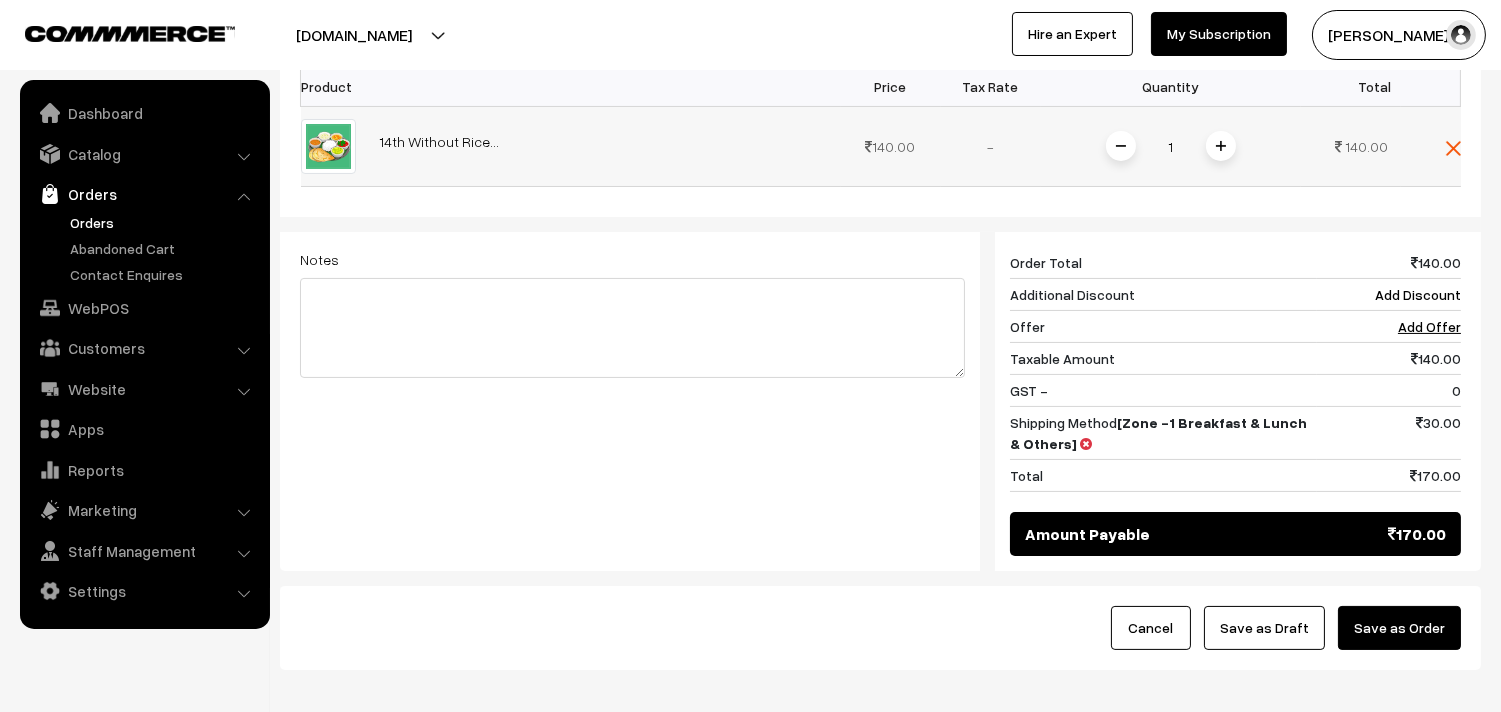 scroll, scrollTop: 537, scrollLeft: 0, axis: vertical 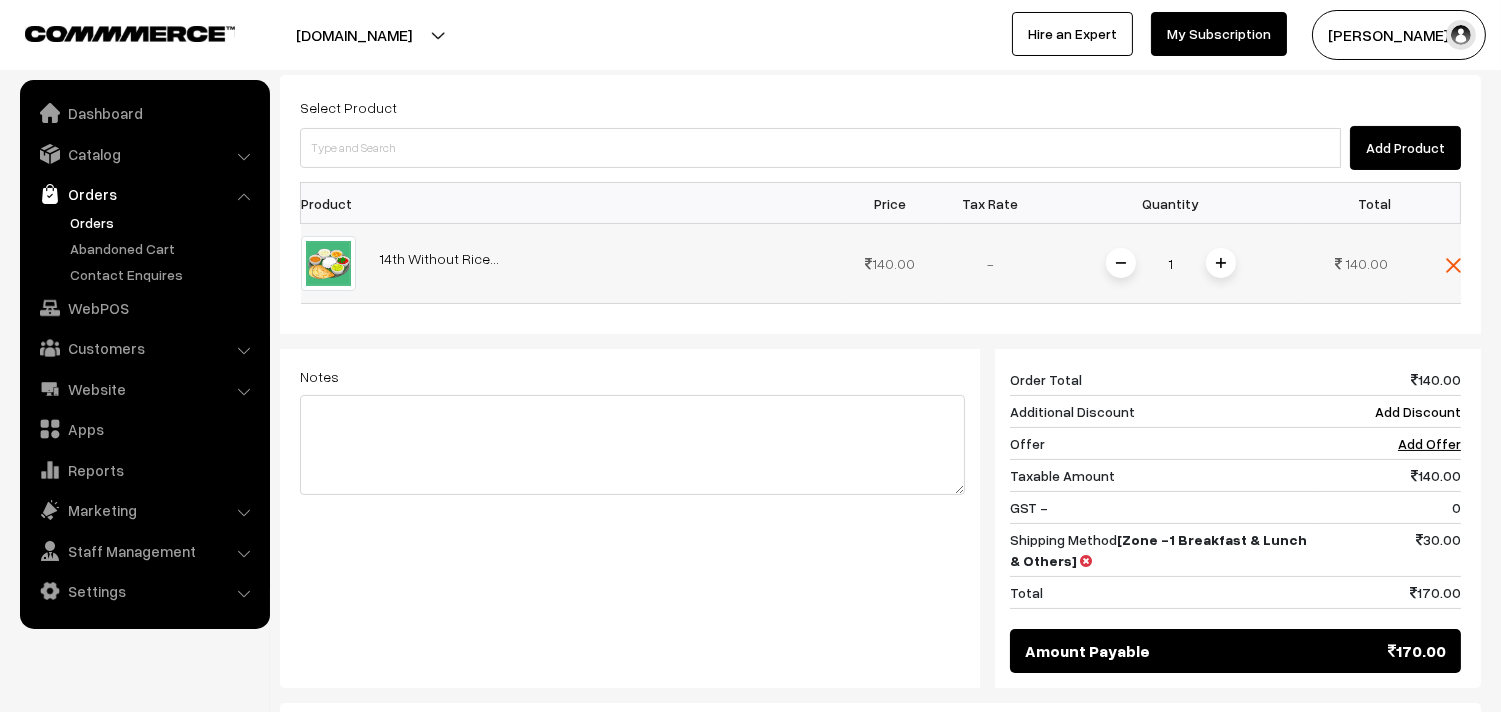 click on "1" at bounding box center [1171, 263] 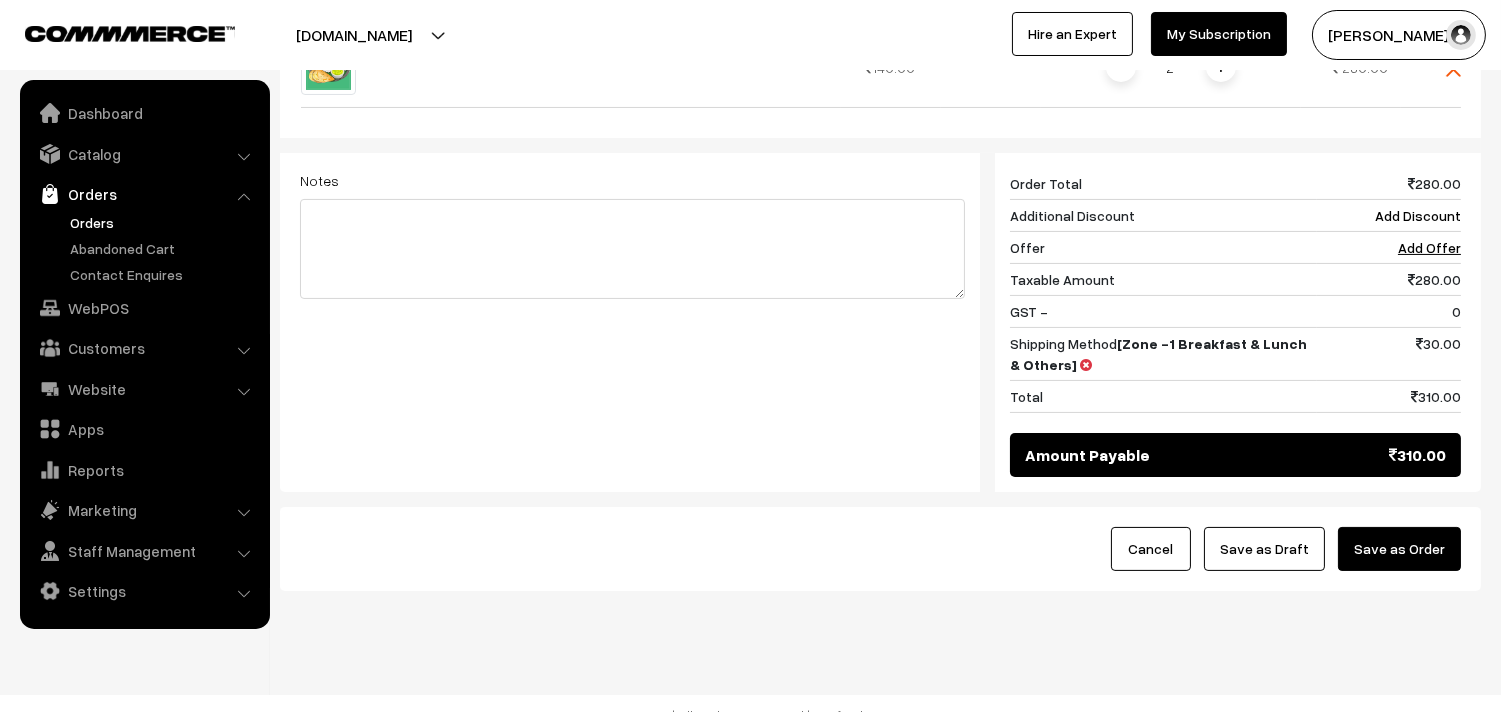 scroll, scrollTop: 760, scrollLeft: 0, axis: vertical 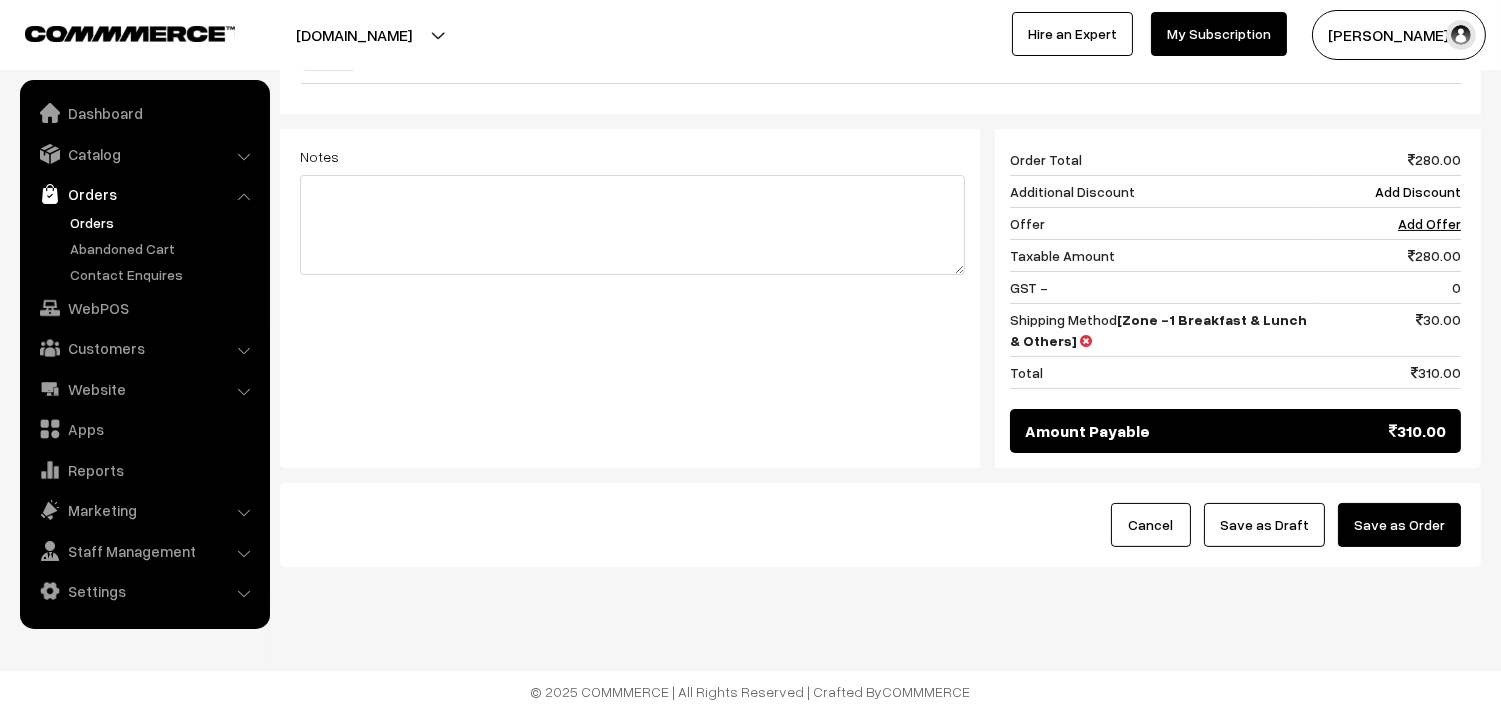 click on "Save as Draft" at bounding box center (1264, 525) 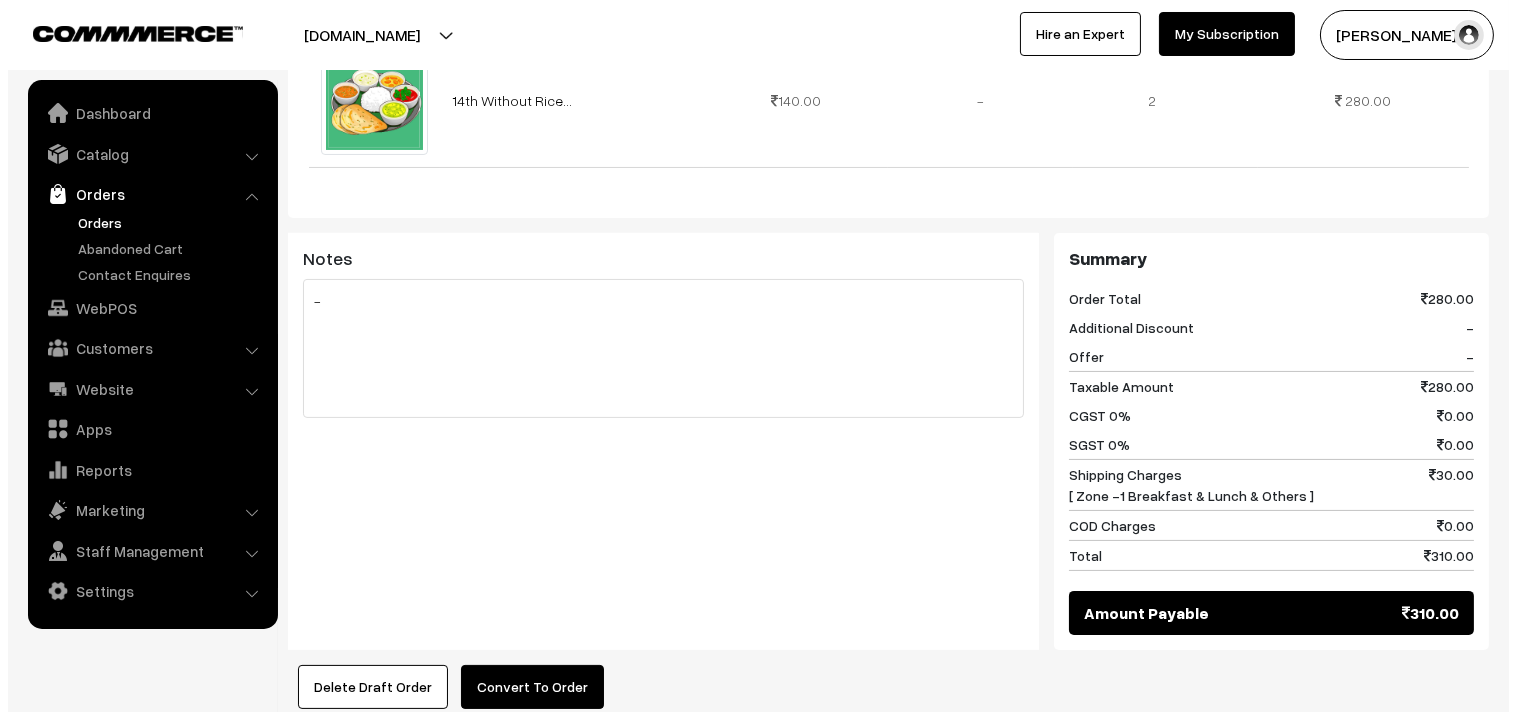 scroll, scrollTop: 888, scrollLeft: 0, axis: vertical 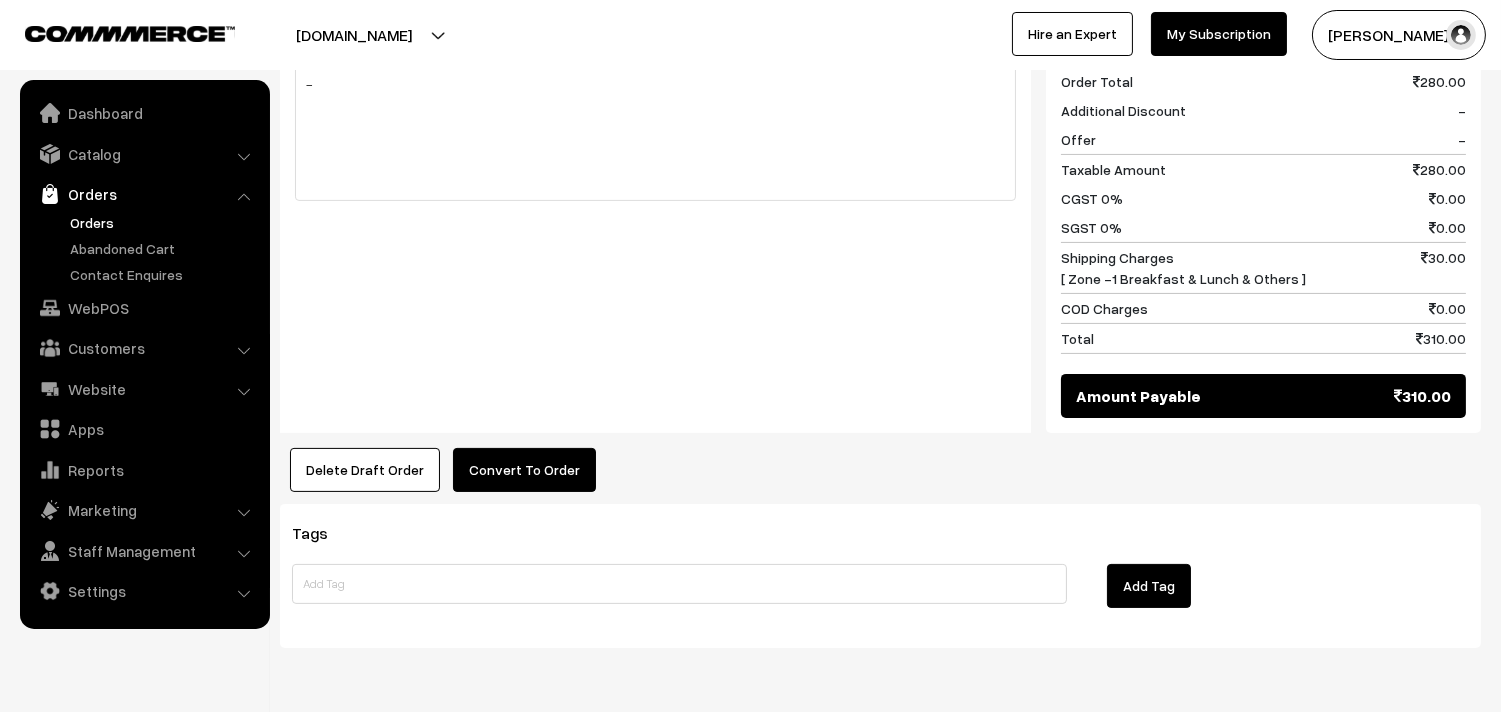 click on "Convert To Order" at bounding box center (524, 470) 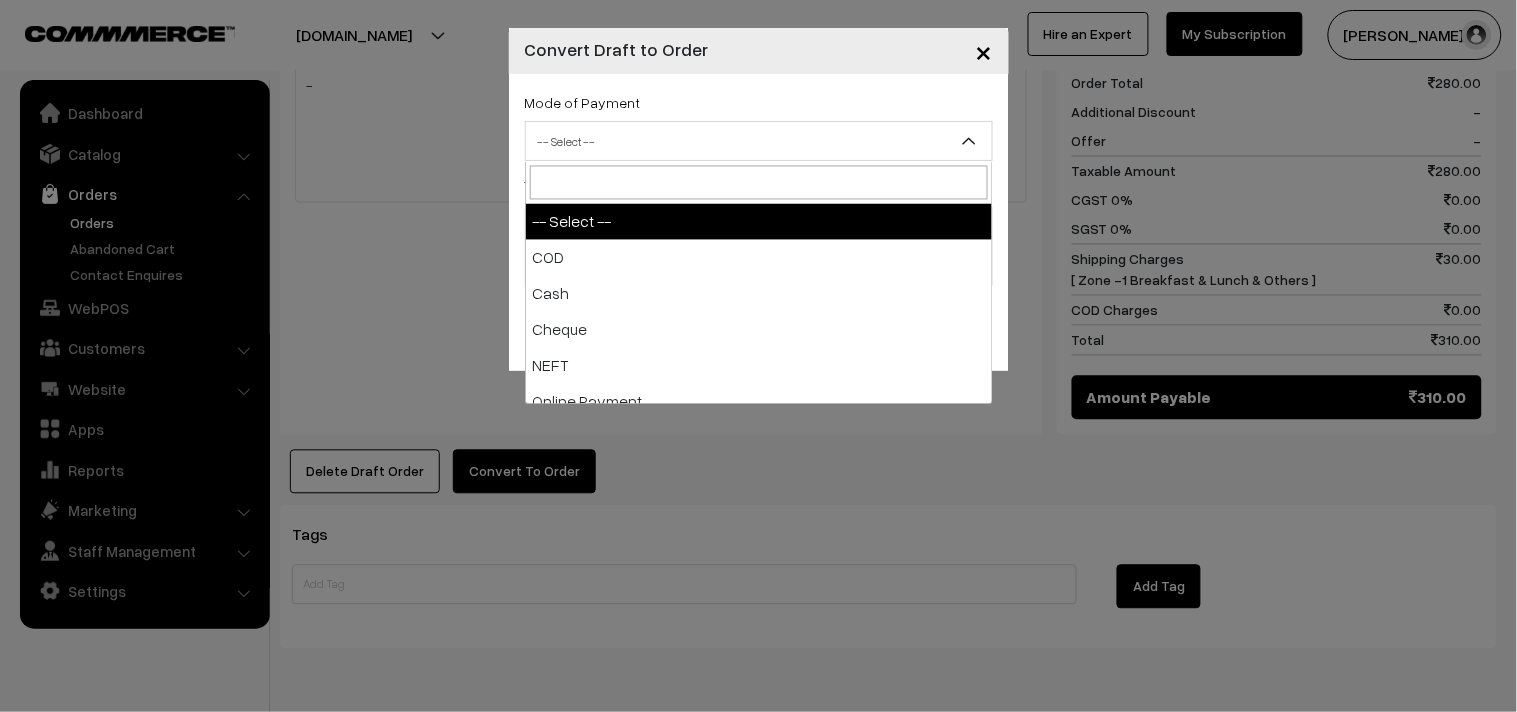 click on "-- Select --" at bounding box center (759, 141) 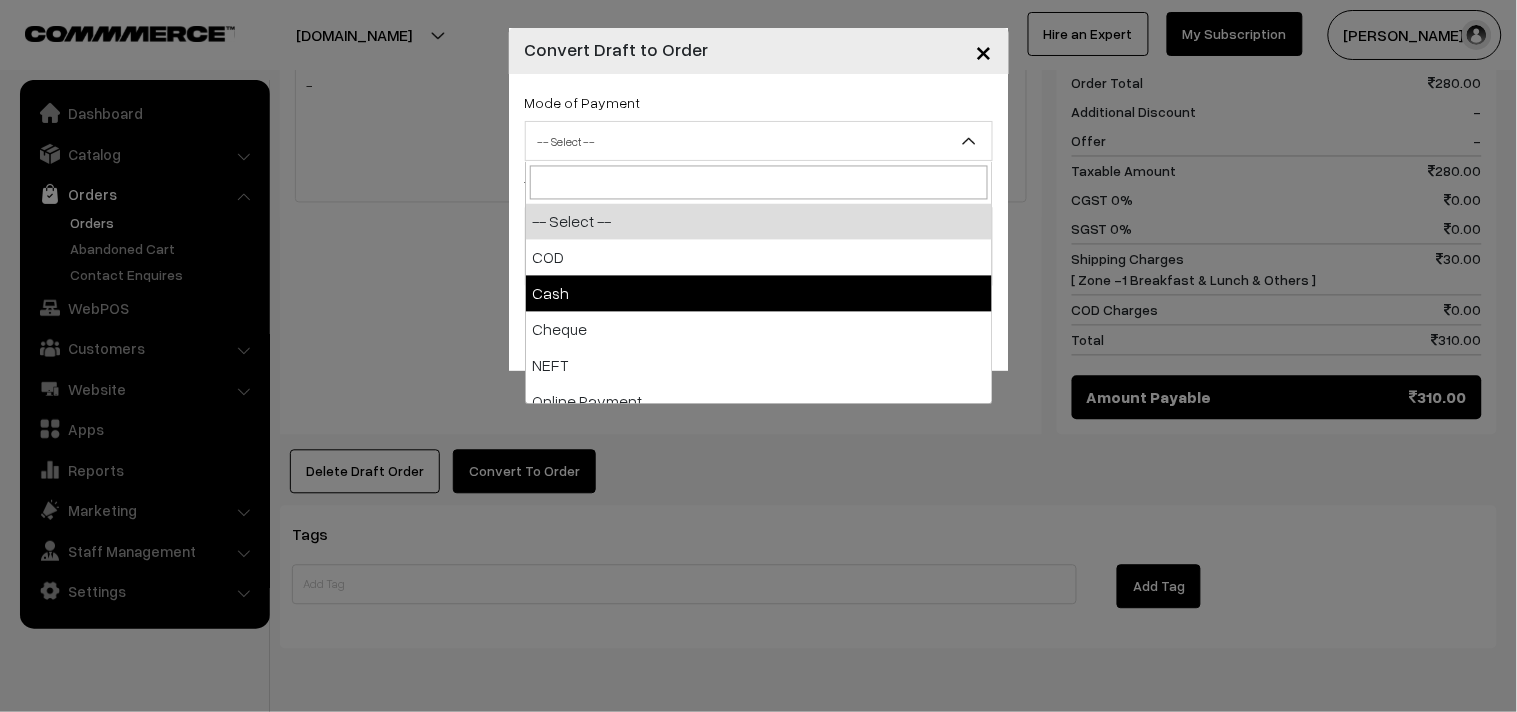 select on "2" 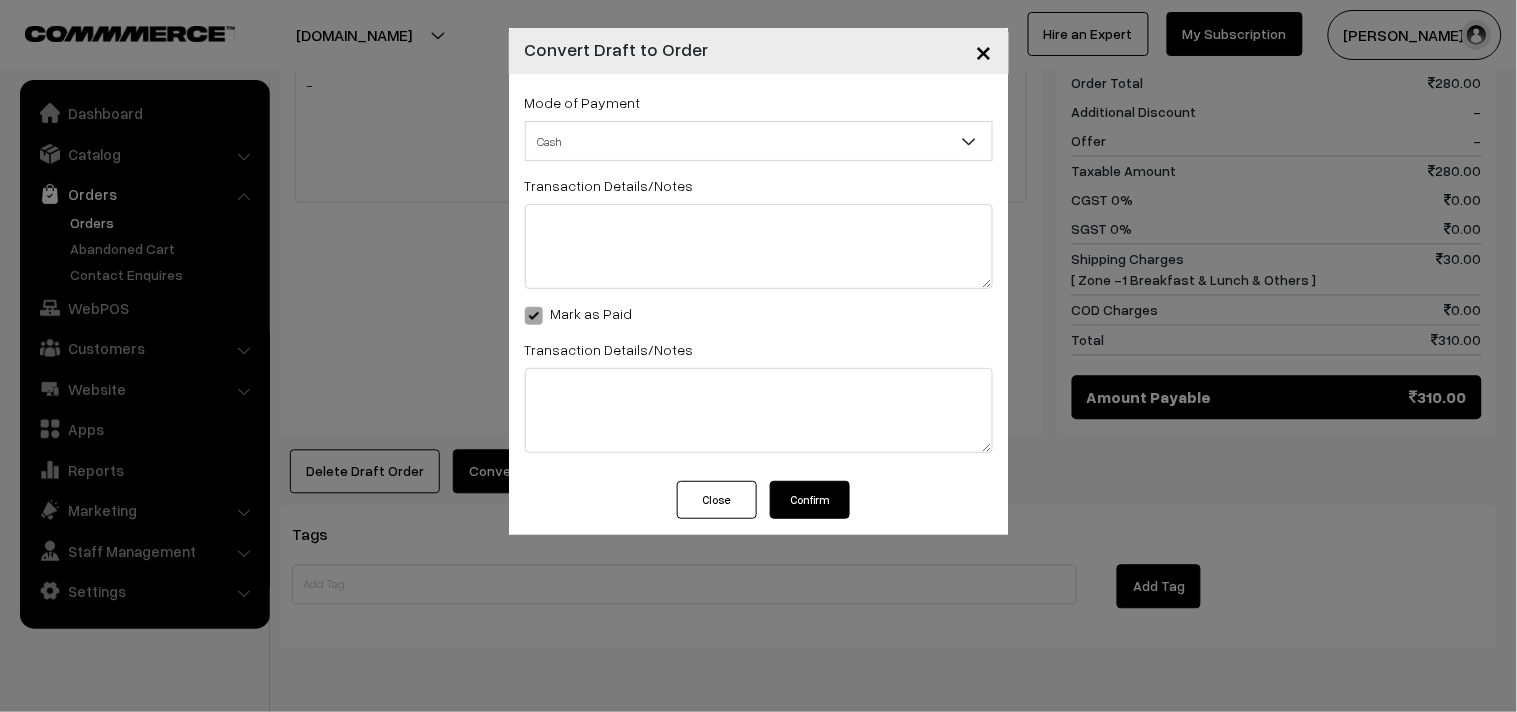 click on "Confirm" at bounding box center (810, 500) 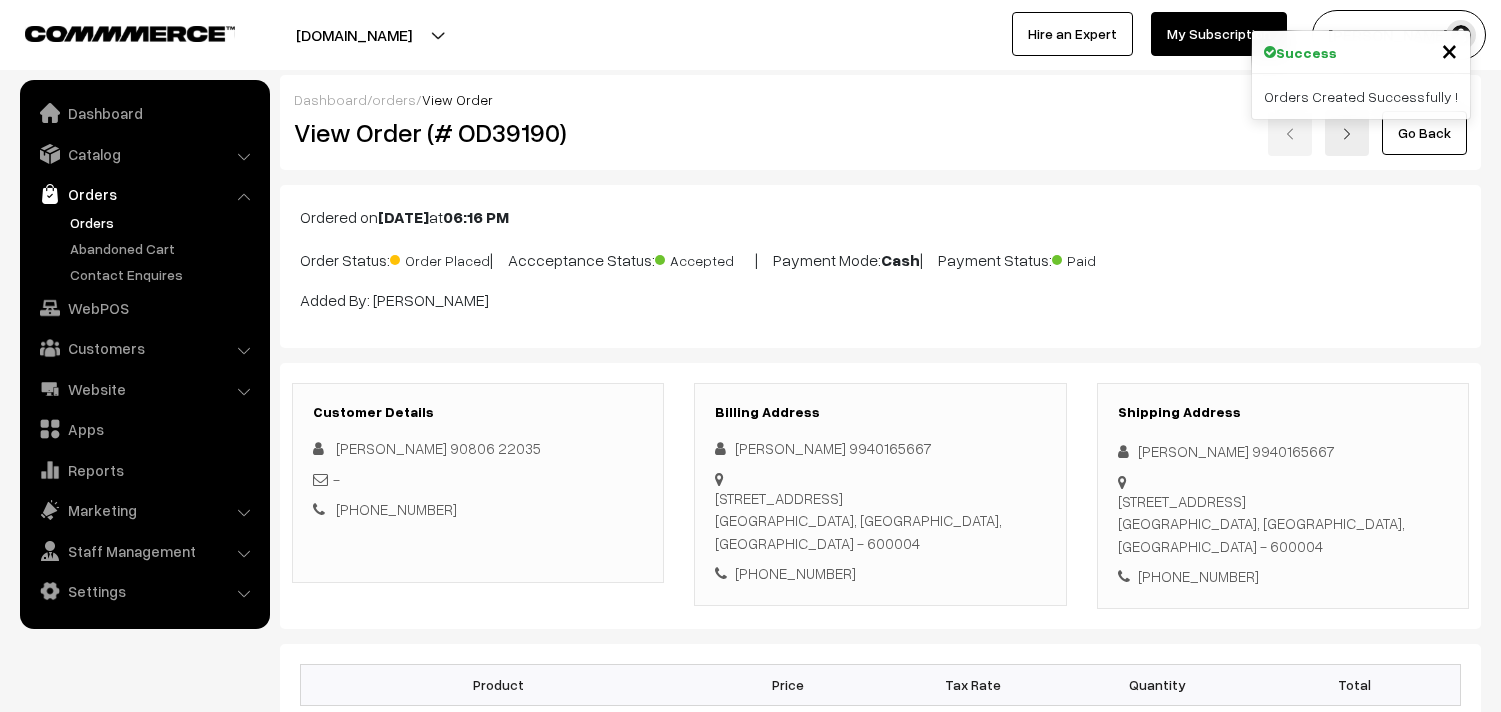click on "Mark as Processing" at bounding box center [497, 1358] 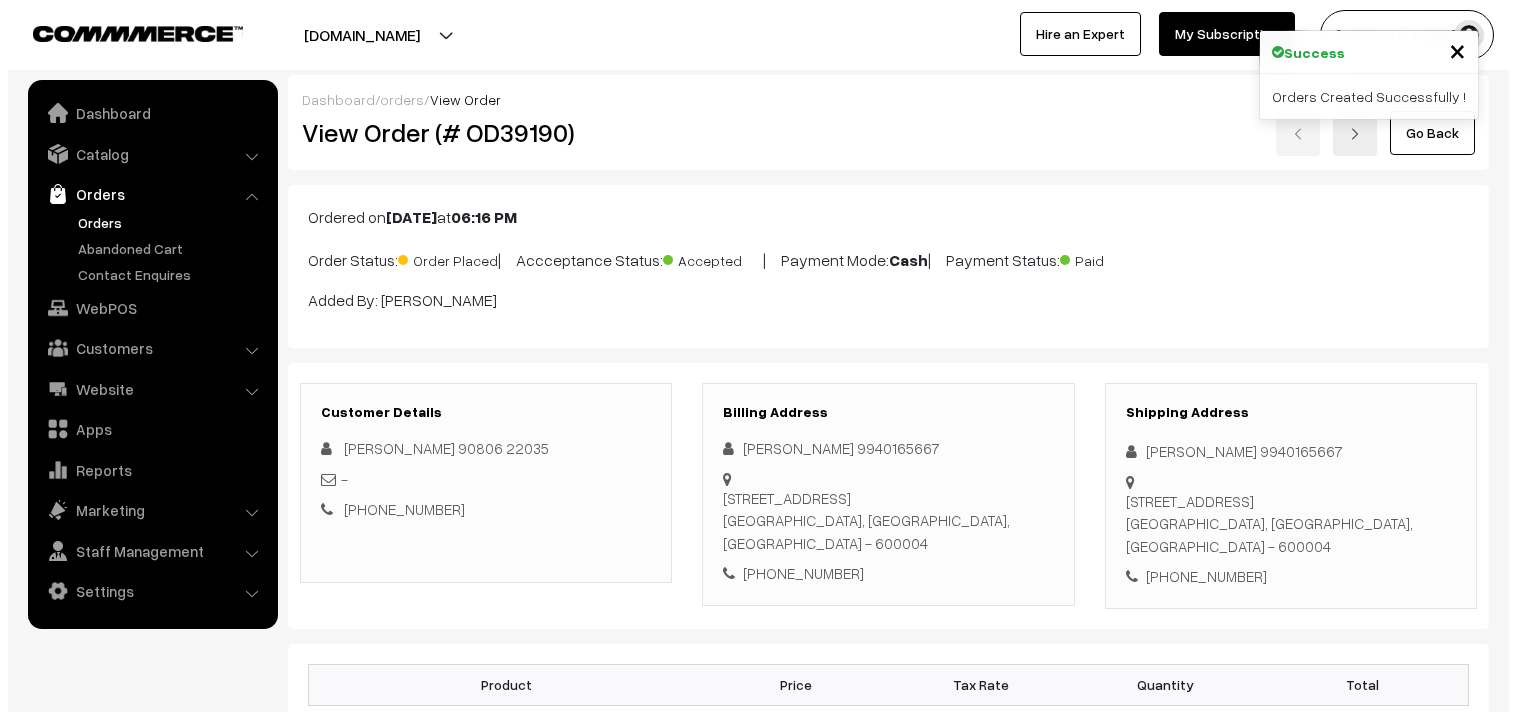 scroll, scrollTop: 888, scrollLeft: 0, axis: vertical 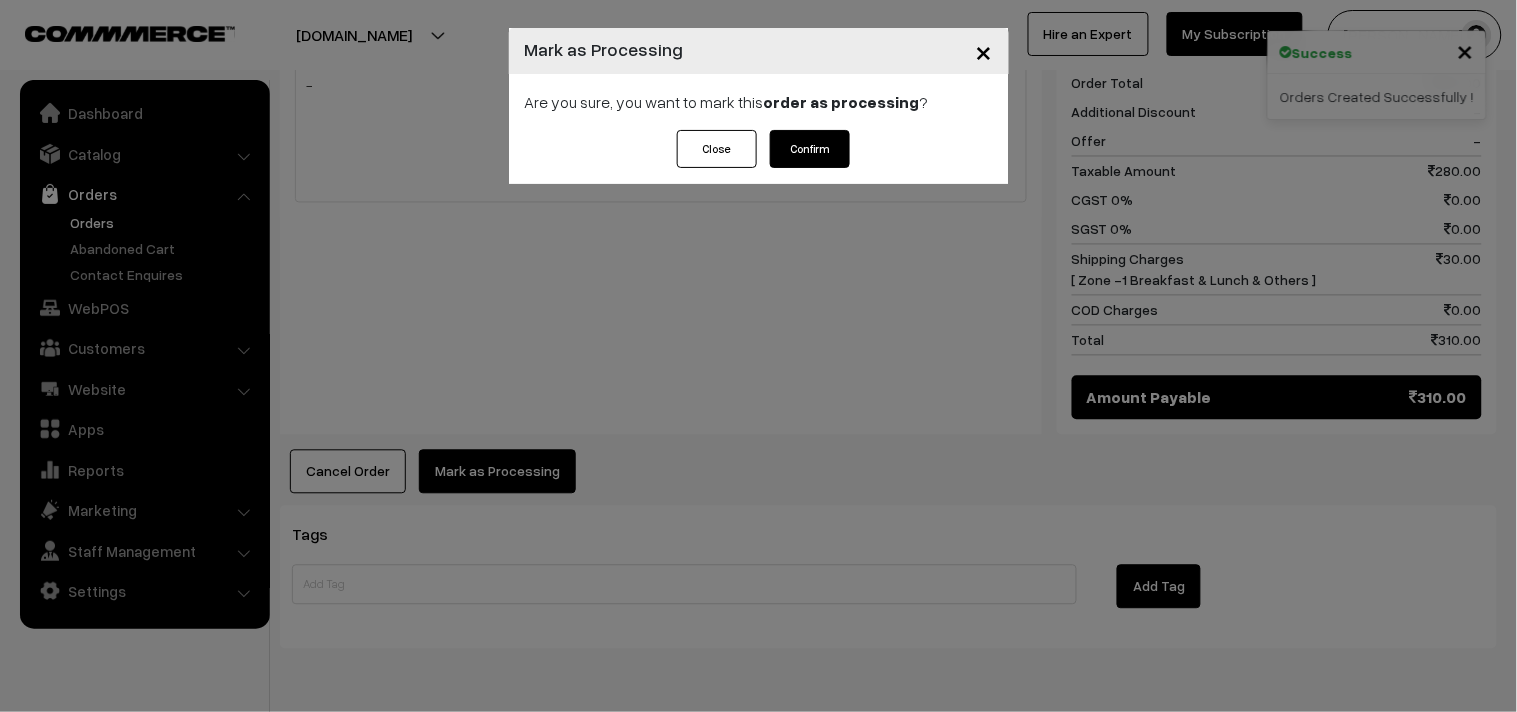 click on "Confirm" at bounding box center (810, 149) 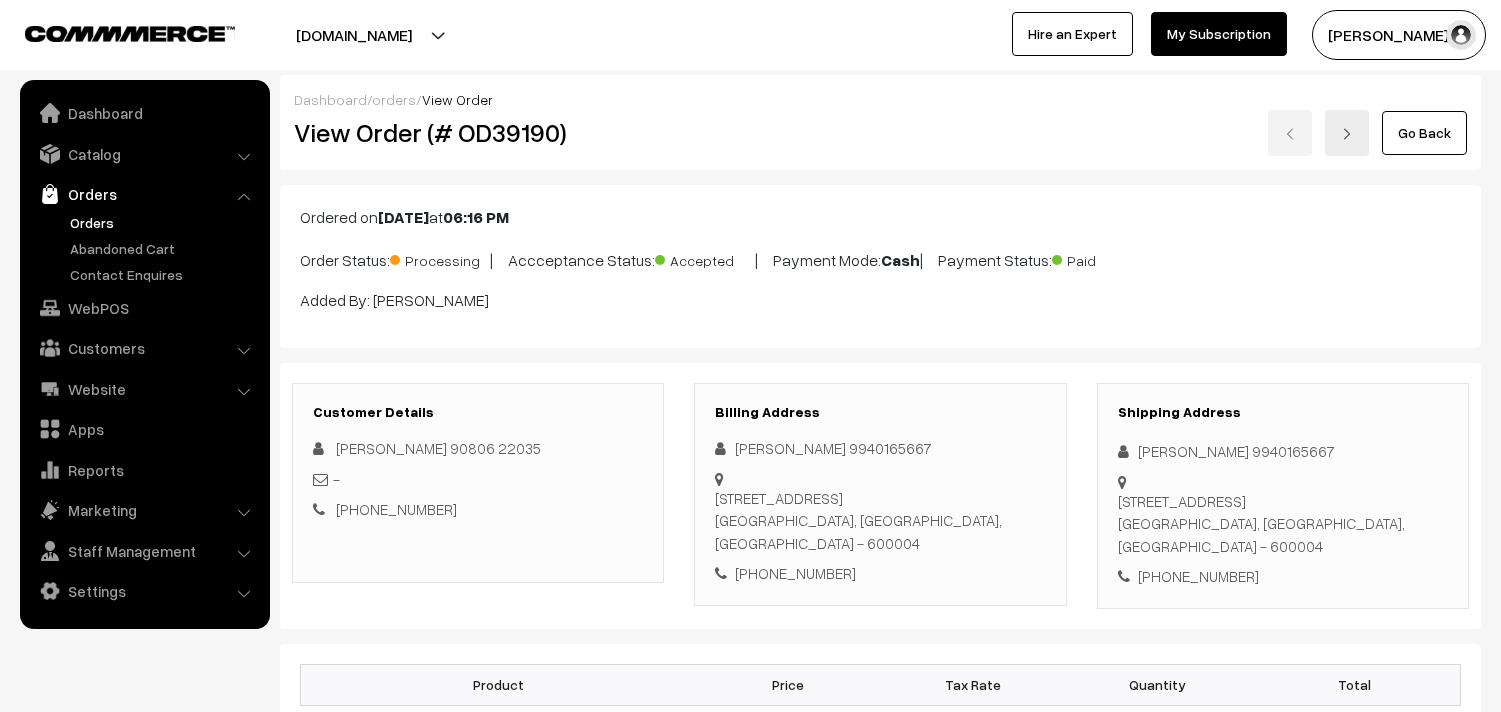 scroll, scrollTop: 0, scrollLeft: 0, axis: both 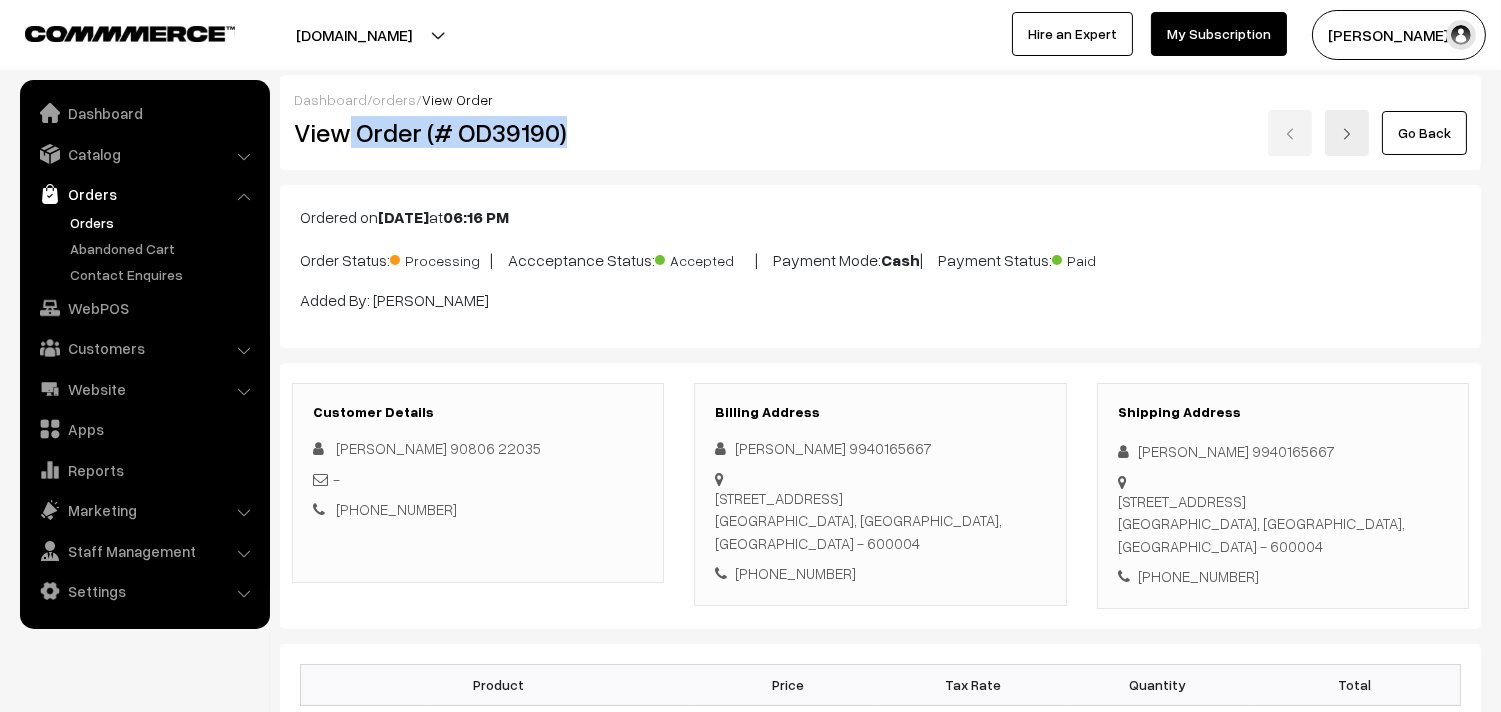 drag, startPoint x: 351, startPoint y: 135, endPoint x: 636, endPoint y: 157, distance: 285.84787 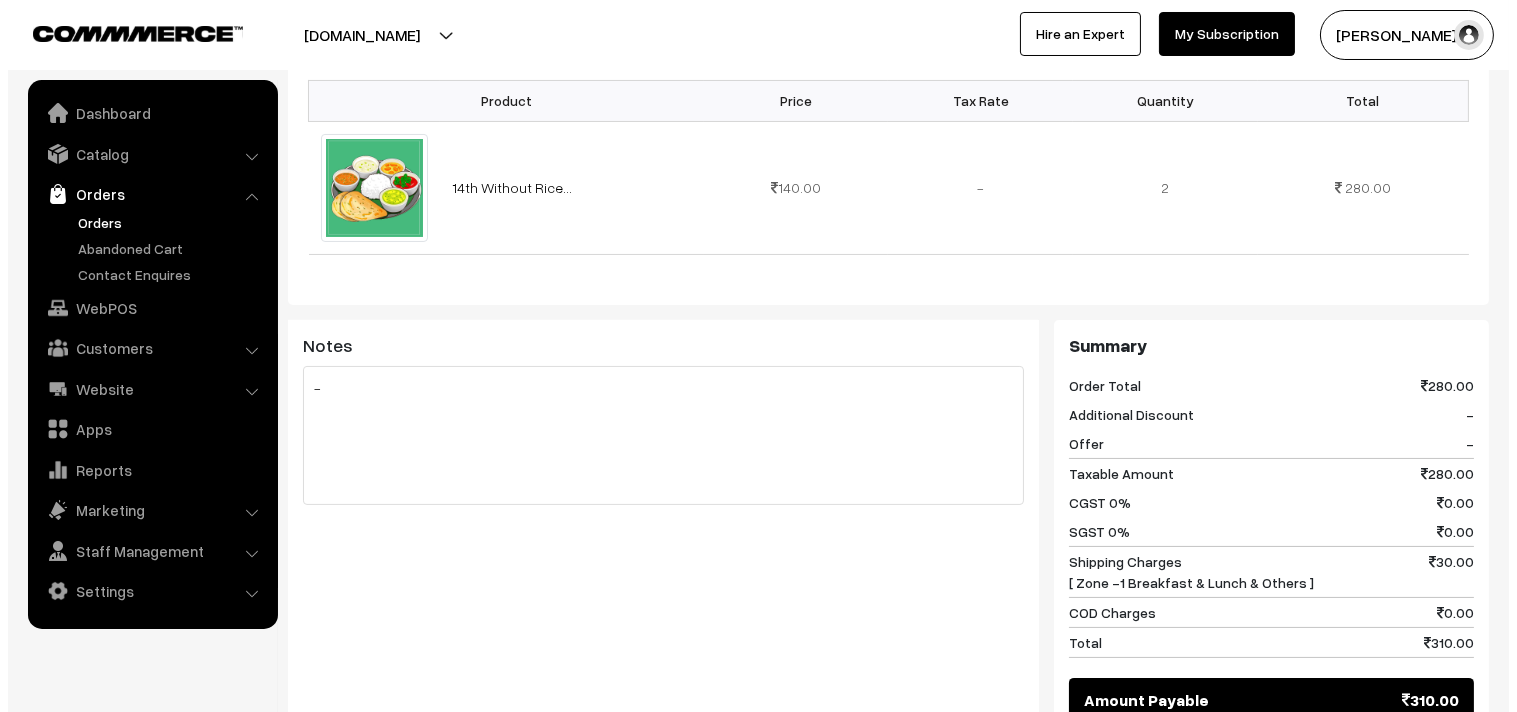 scroll, scrollTop: 888, scrollLeft: 0, axis: vertical 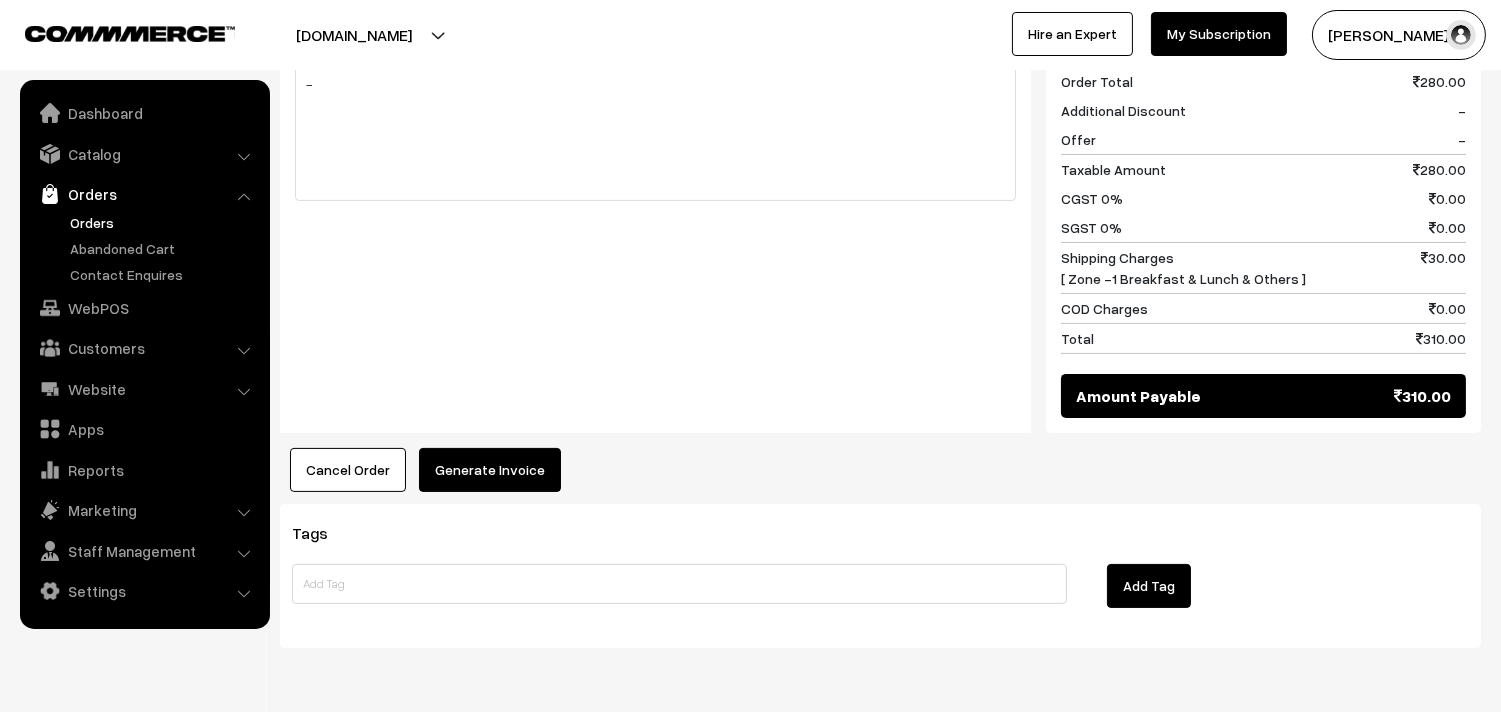 click on "Generate Invoice" at bounding box center (490, 470) 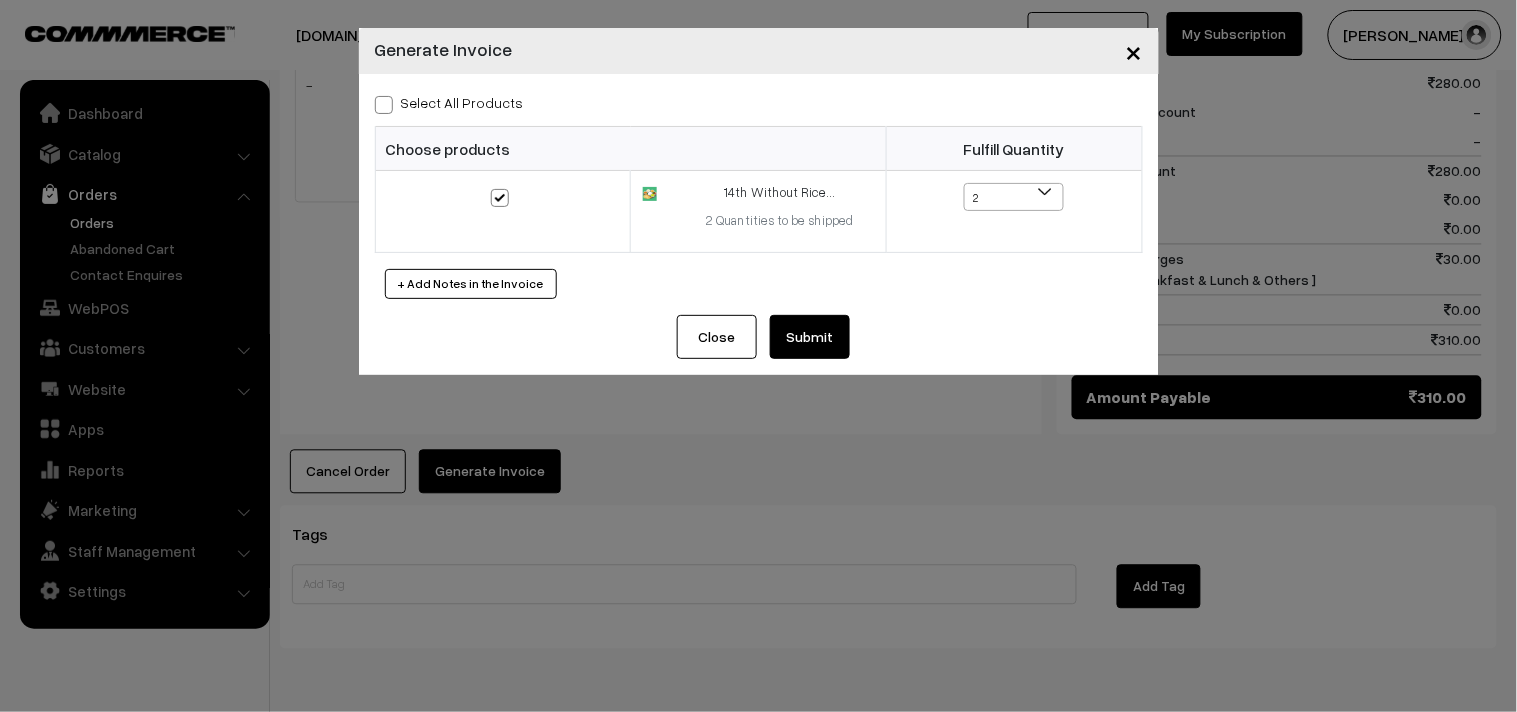 click on "Select All Products
Choose products
Fulfill Quantity
2 1 2" at bounding box center [759, 194] 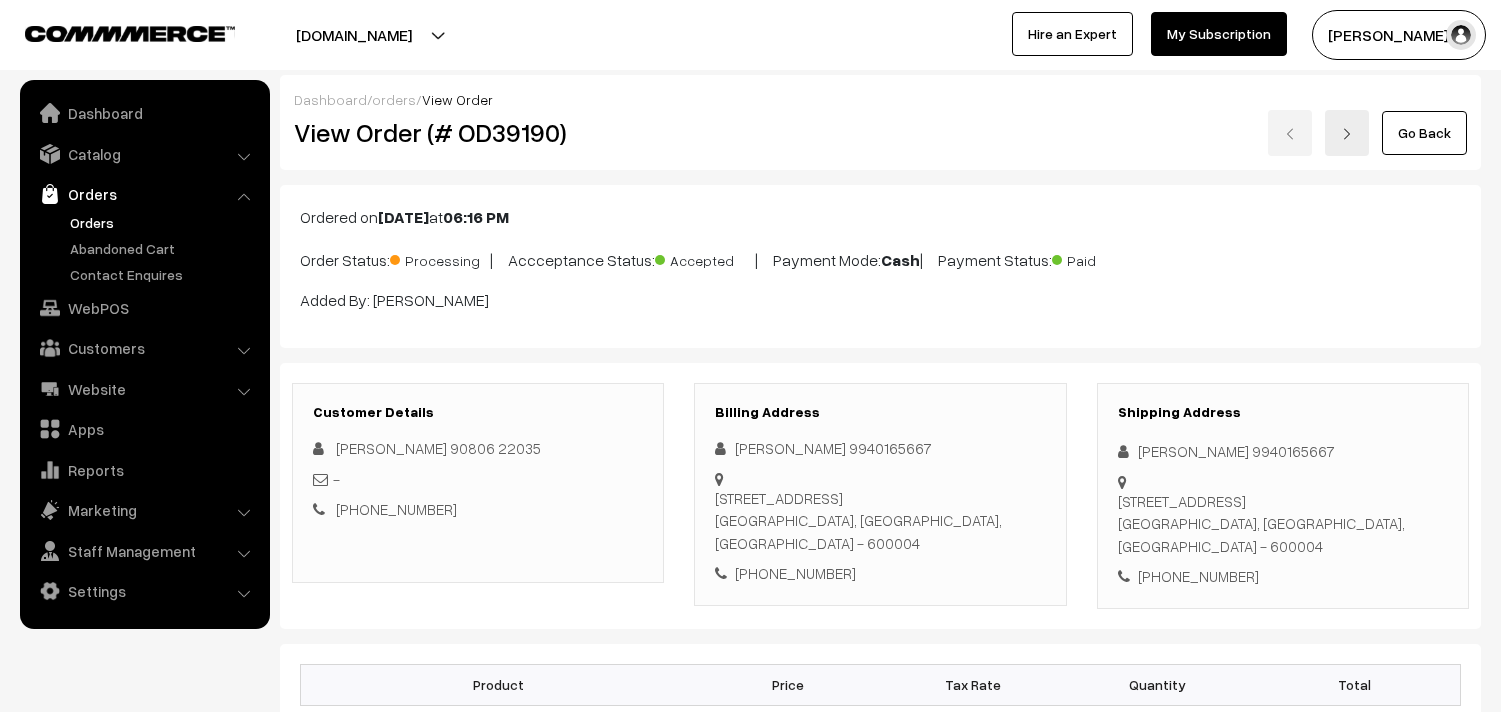 scroll, scrollTop: 888, scrollLeft: 0, axis: vertical 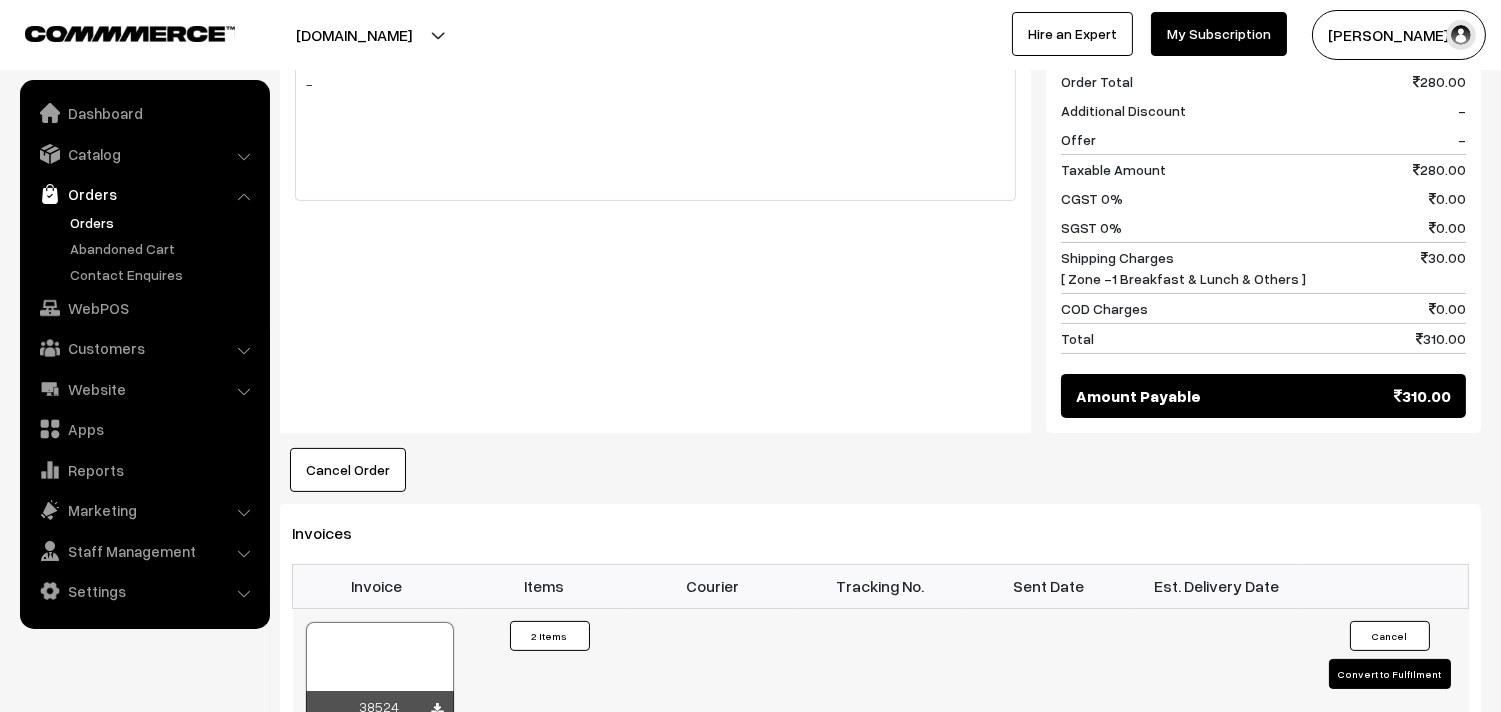 click at bounding box center (380, 672) 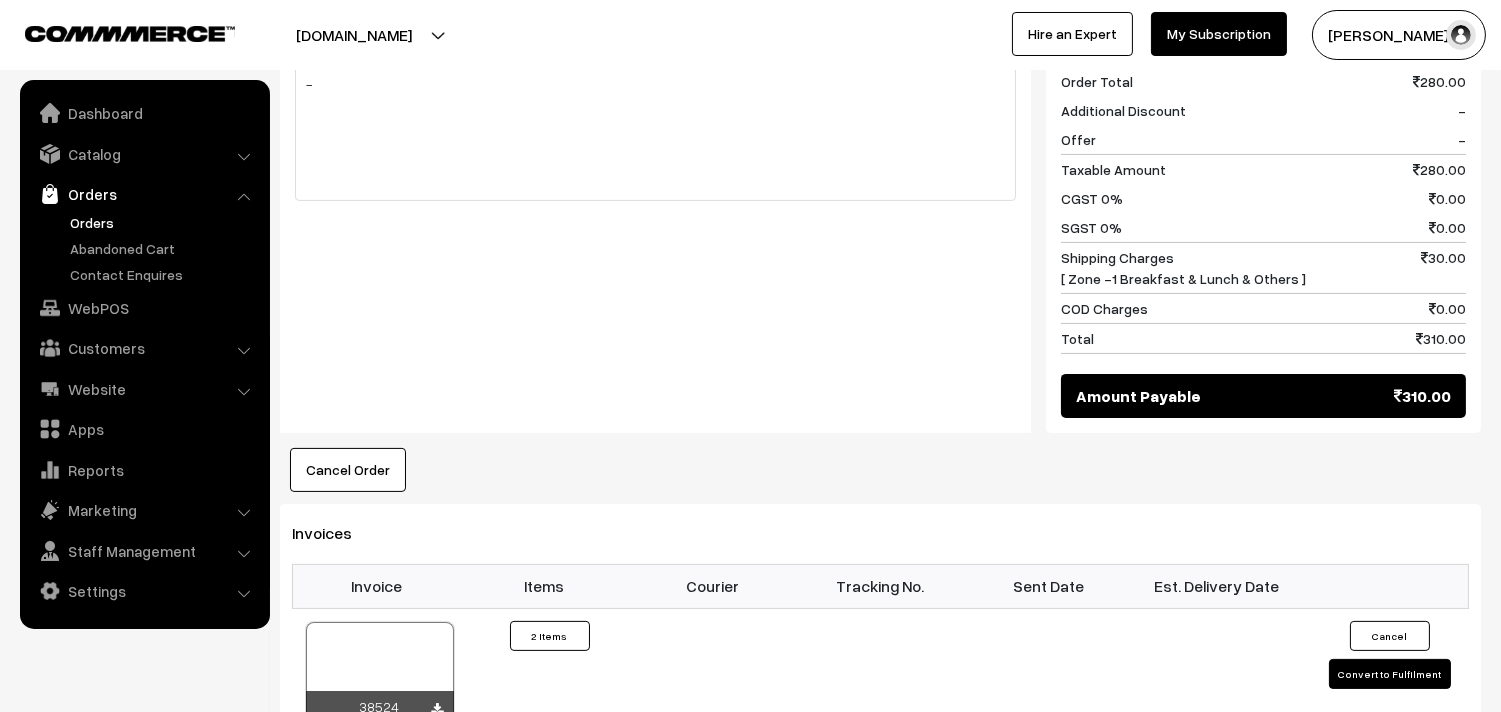 click on "Orders" at bounding box center (164, 222) 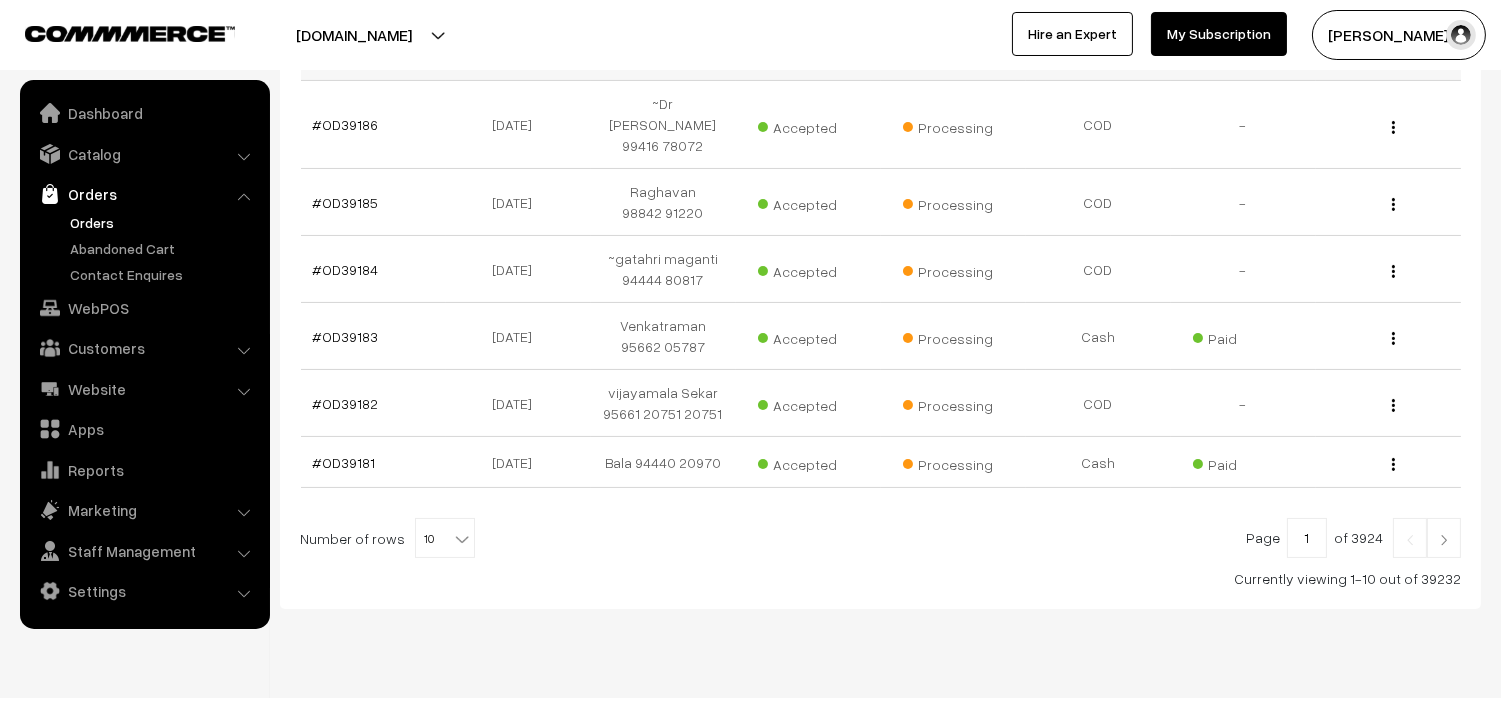 scroll, scrollTop: 666, scrollLeft: 0, axis: vertical 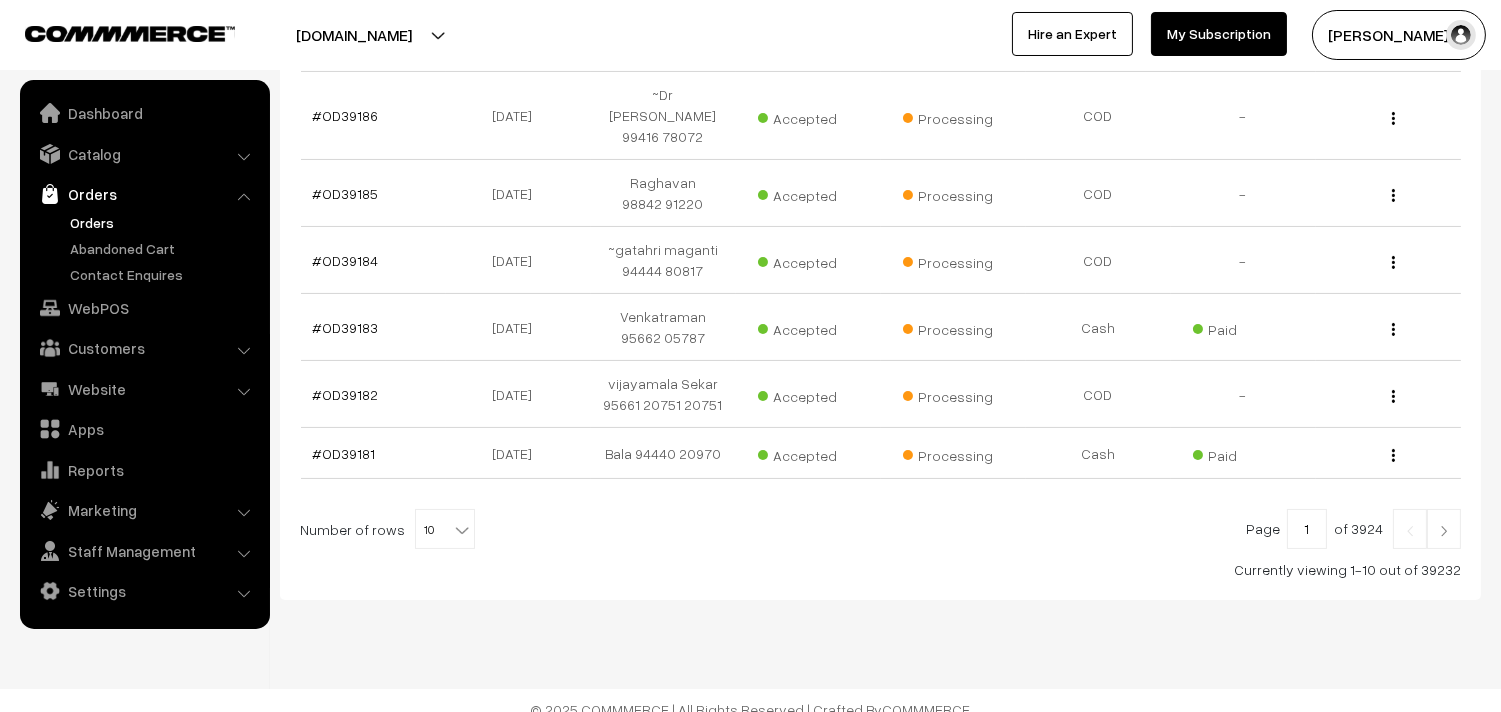 click on "Bulk Options
Delete Selected
Bulk Options
Order No
Order Date
Customer Name
Accepted / Rejected
Order Status
Payment Method
Payment Status
Action
Accepted" at bounding box center (880, 160) 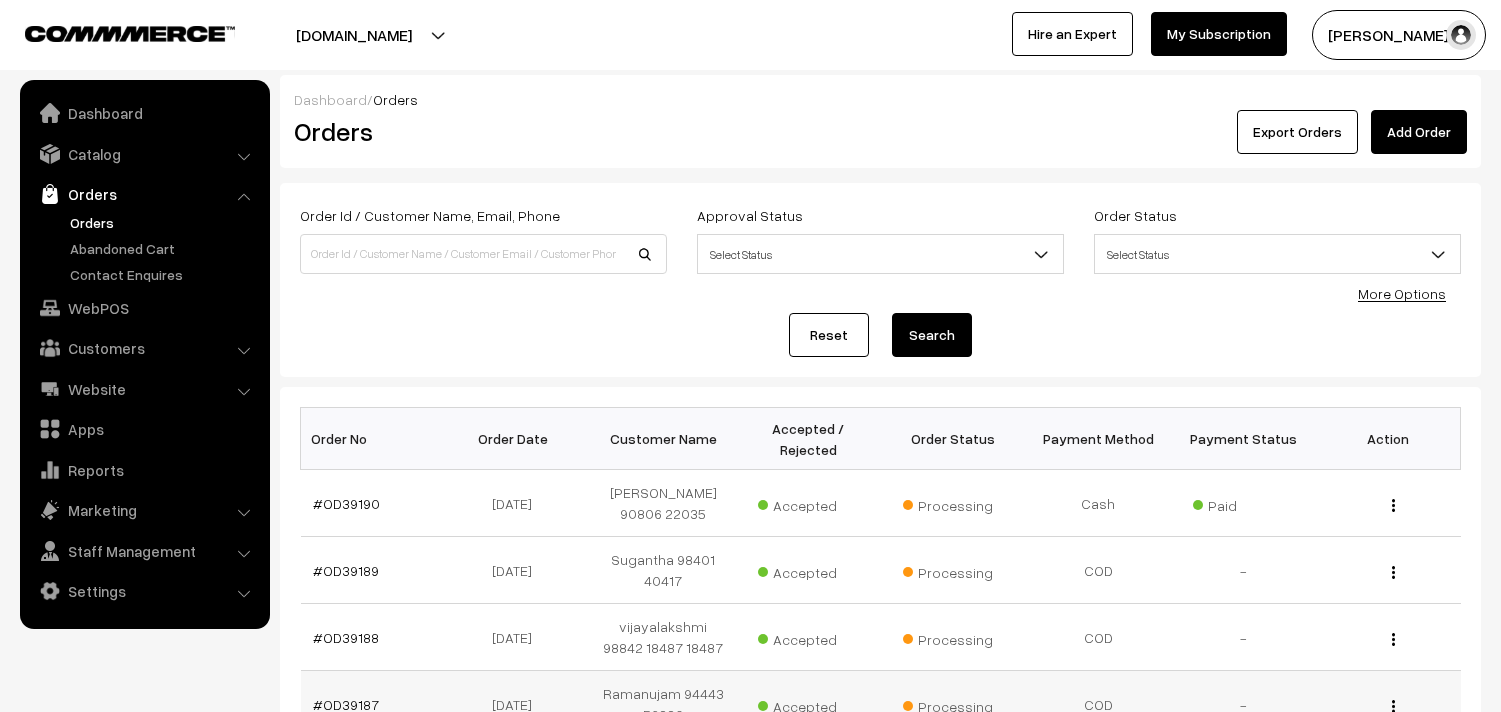 scroll, scrollTop: 0, scrollLeft: 0, axis: both 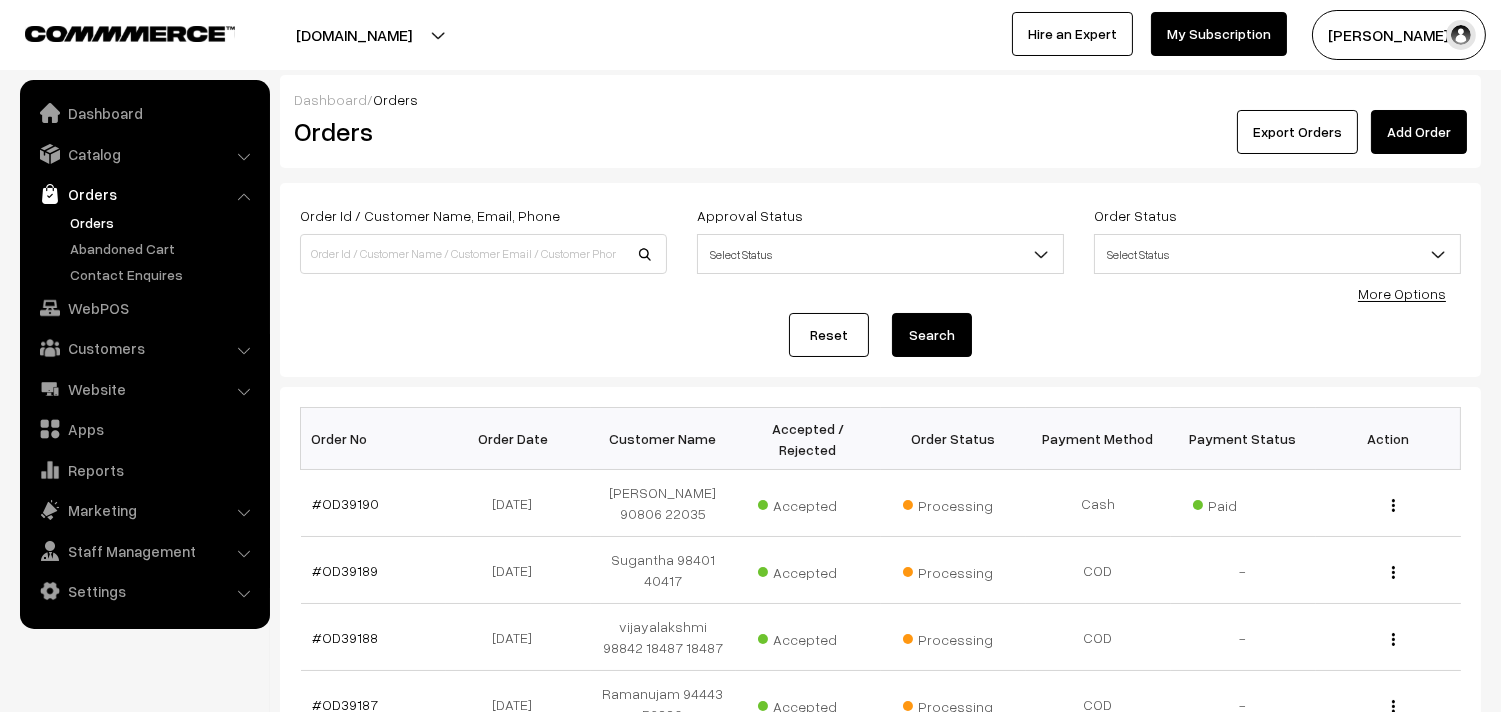 click on "Orders" at bounding box center (164, 222) 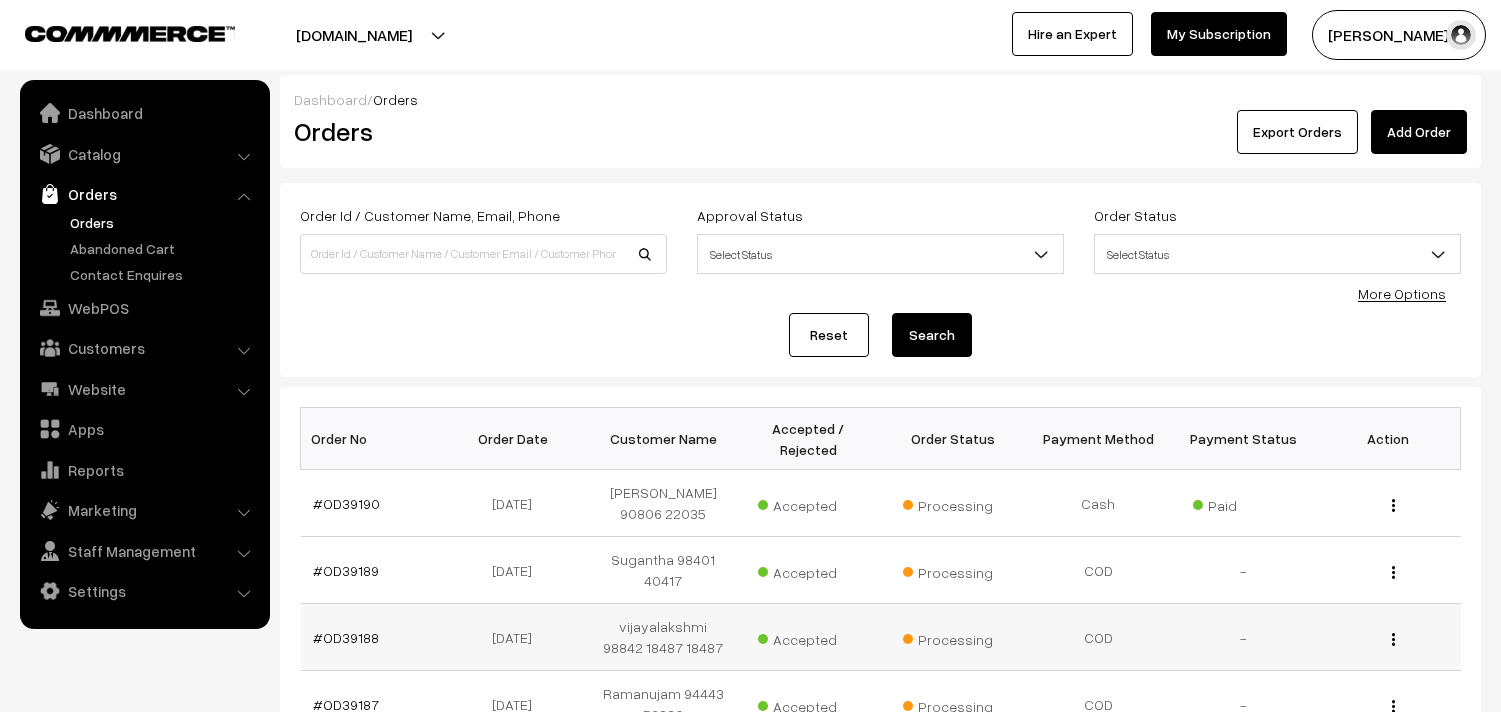 scroll, scrollTop: 0, scrollLeft: 0, axis: both 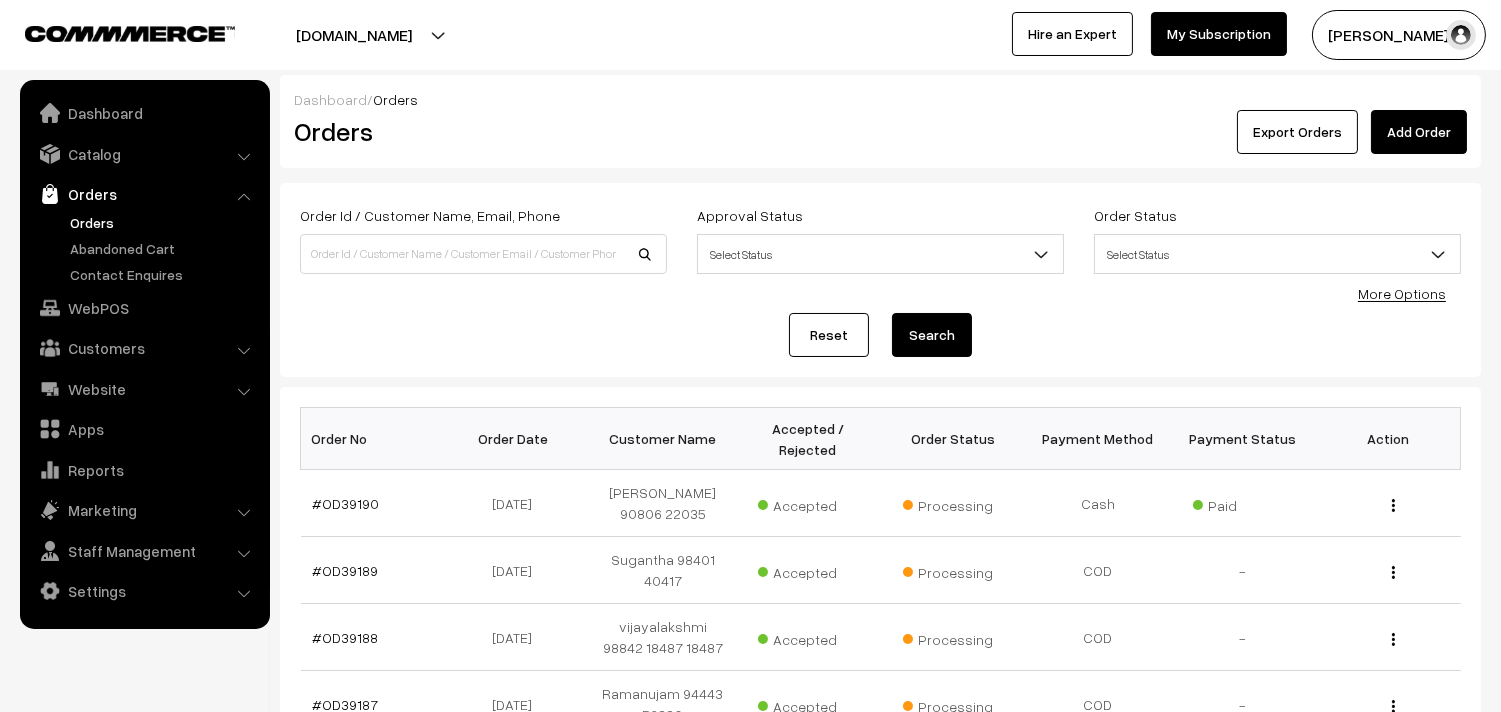 click on "Orders" at bounding box center [164, 222] 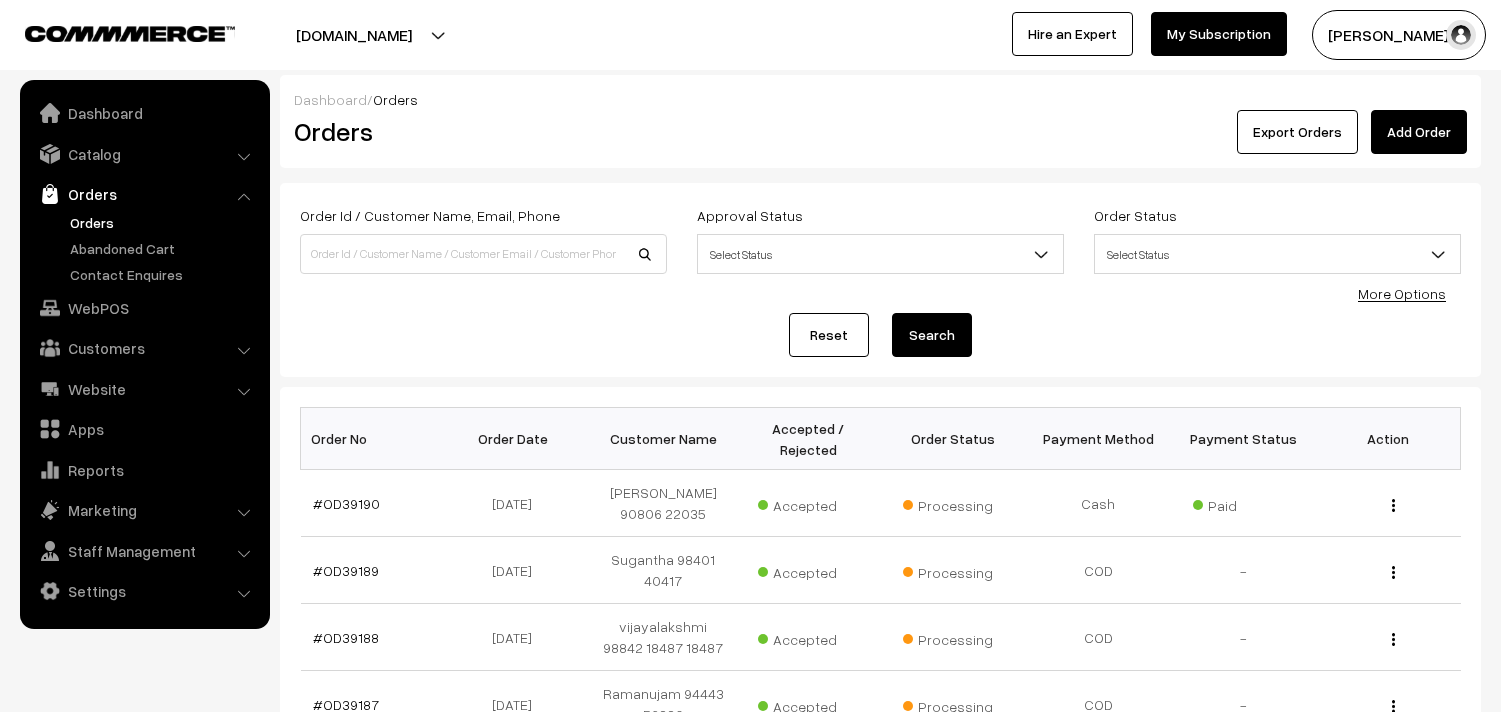scroll, scrollTop: 0, scrollLeft: 0, axis: both 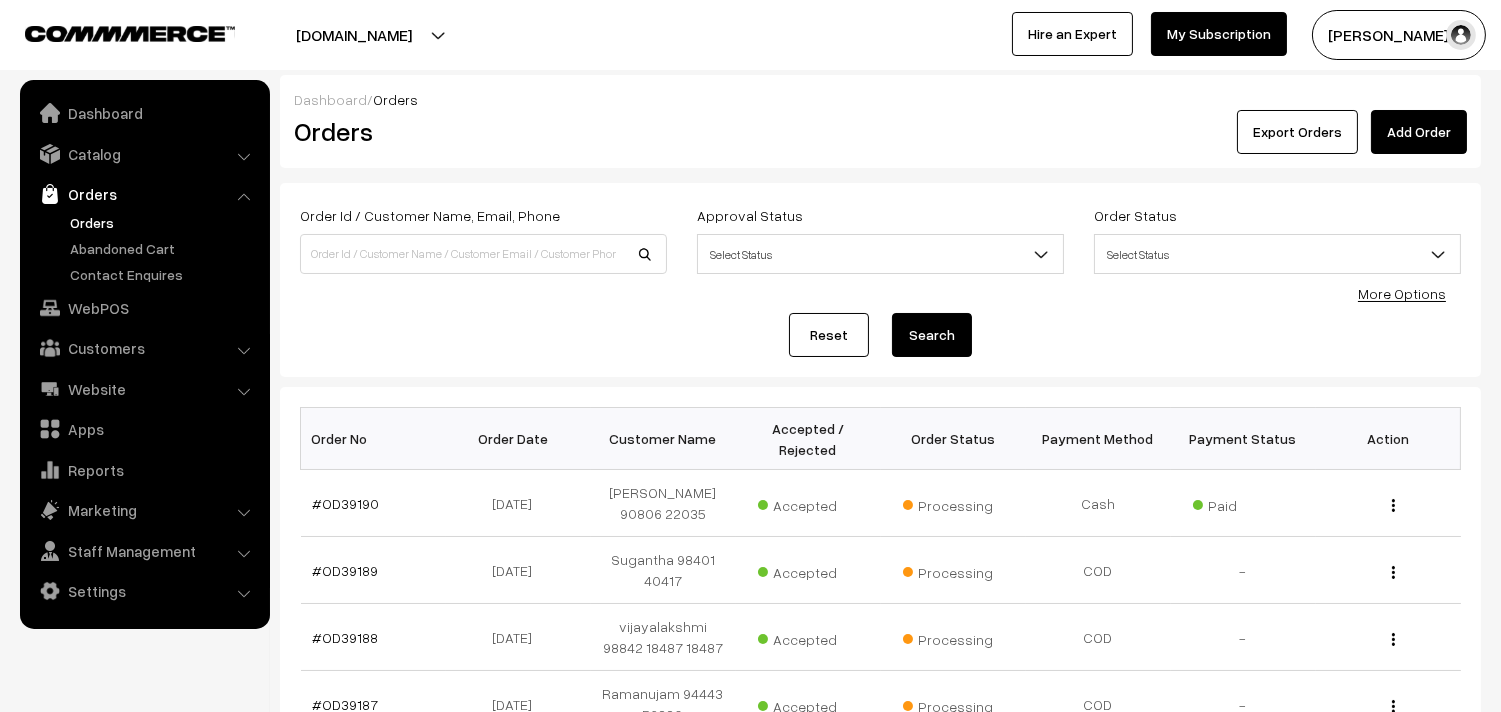click on "Orders" at bounding box center (164, 222) 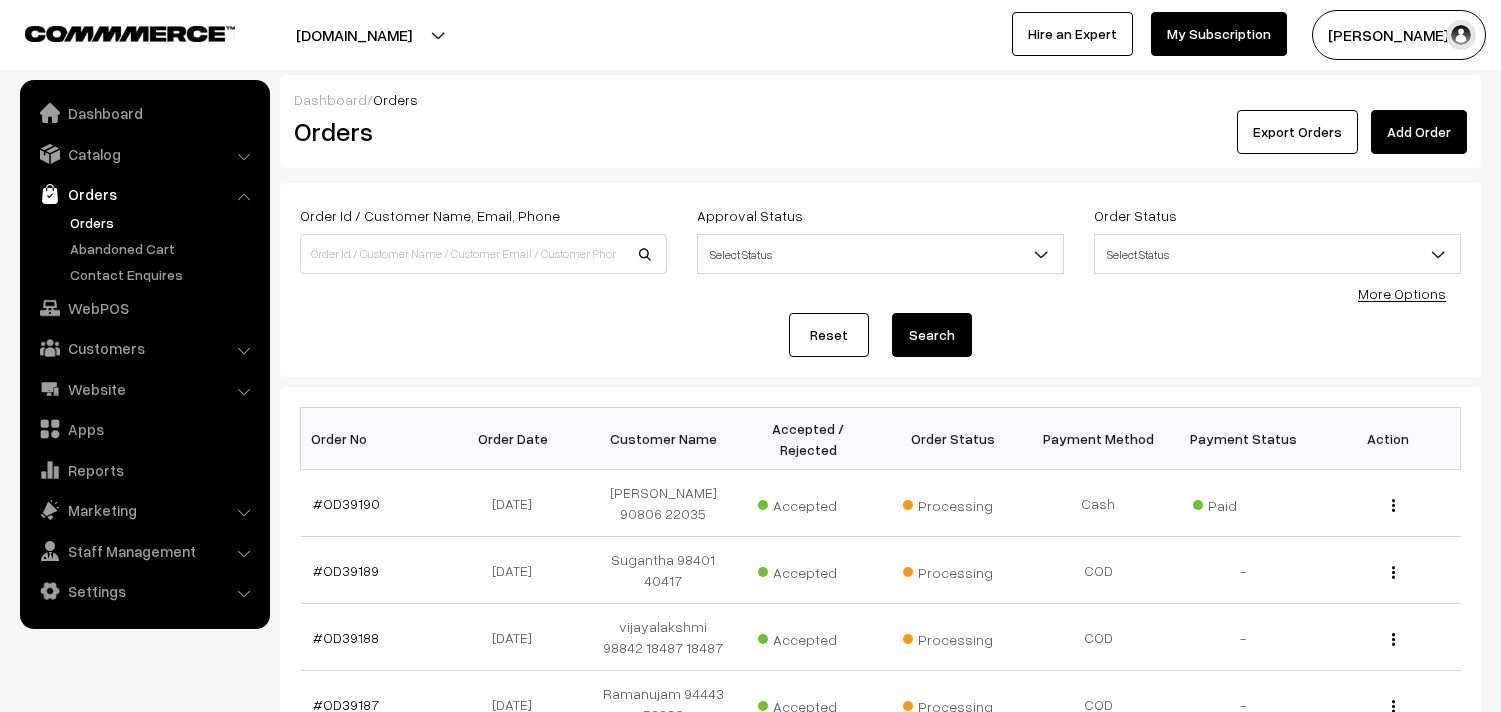scroll, scrollTop: 0, scrollLeft: 0, axis: both 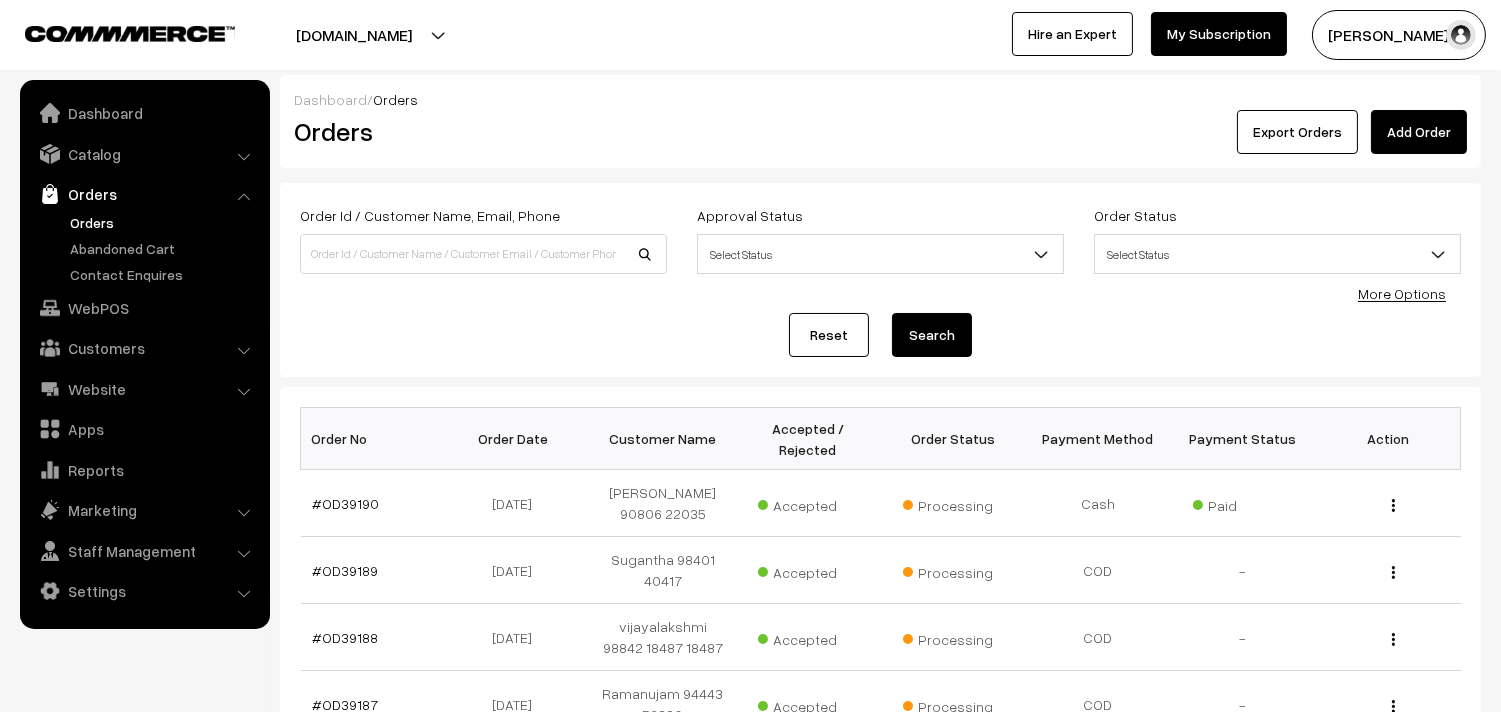click on "Orders" at bounding box center (164, 222) 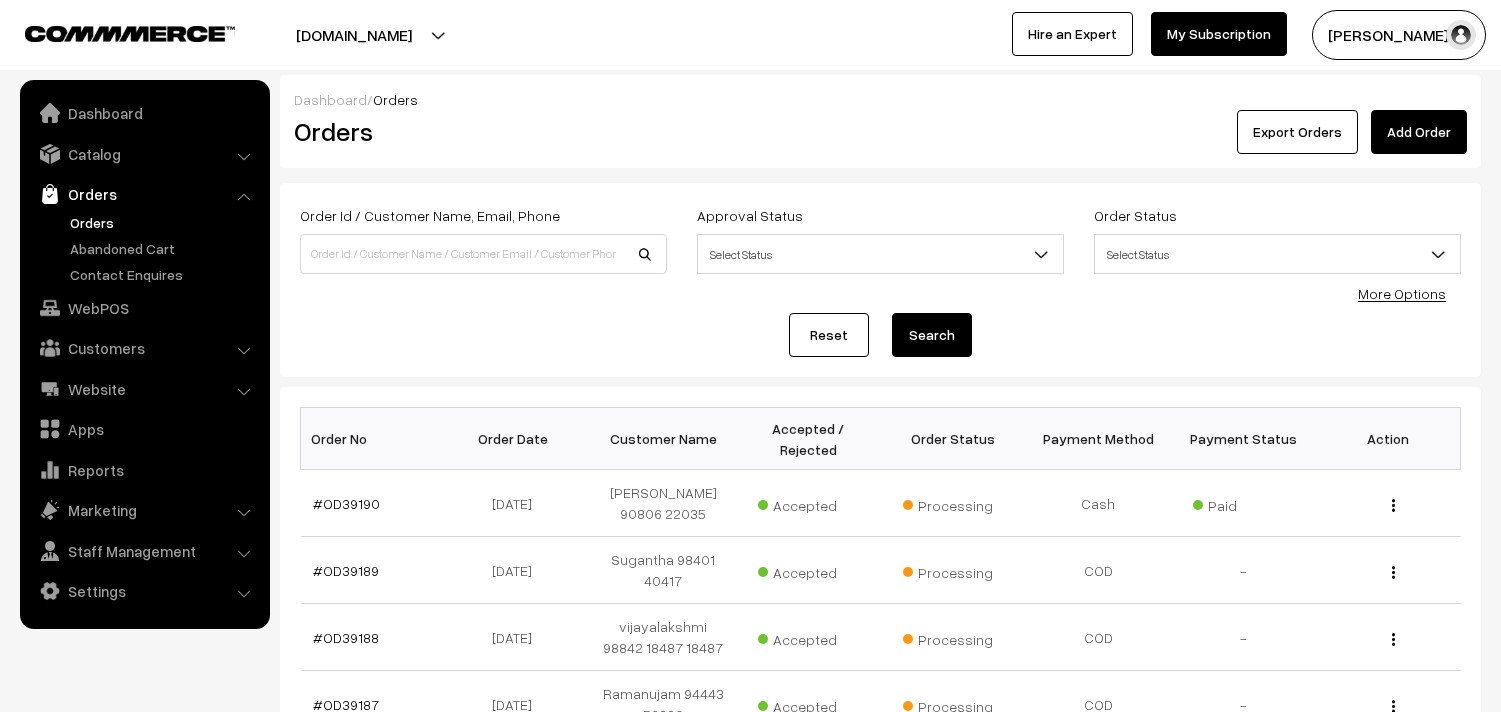scroll, scrollTop: 0, scrollLeft: 0, axis: both 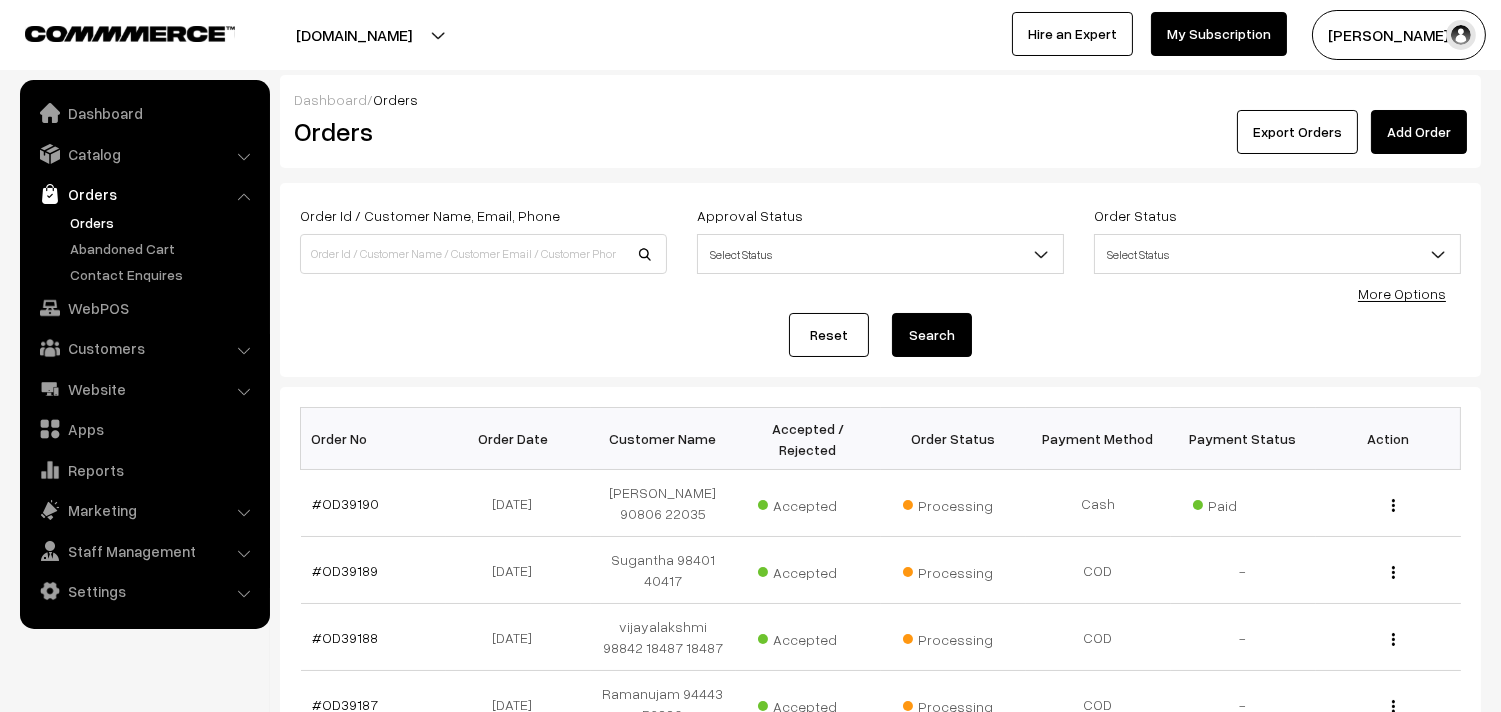 click on "Orders" at bounding box center [164, 222] 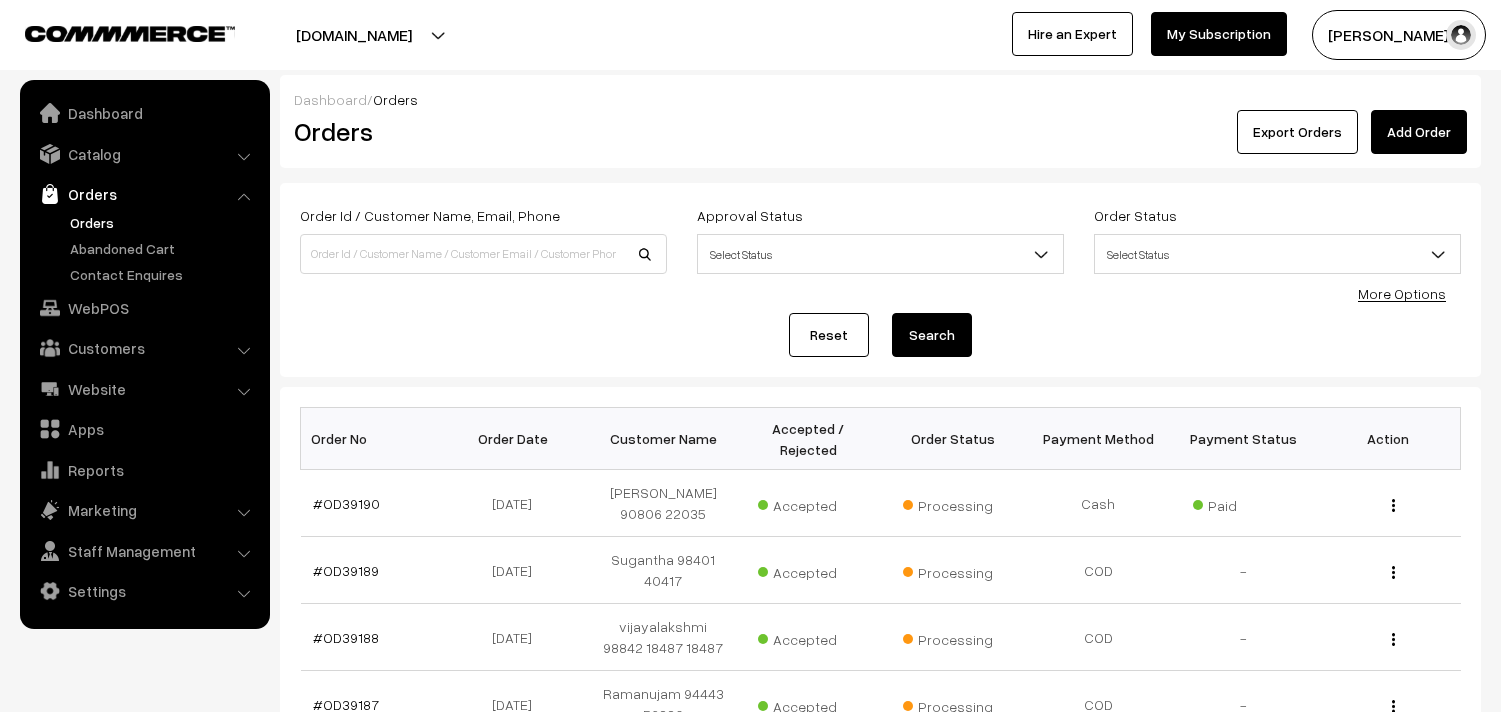 scroll, scrollTop: 0, scrollLeft: 0, axis: both 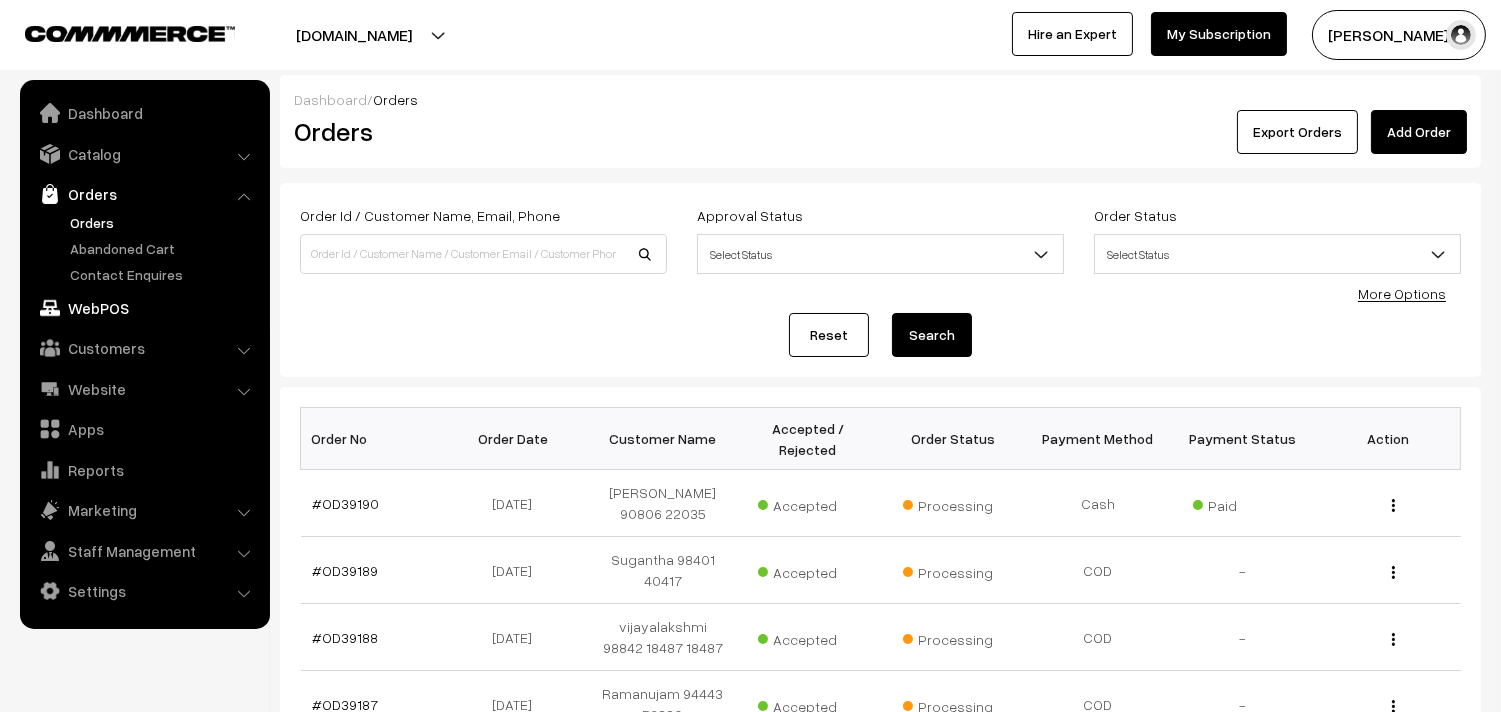 click on "WebPOS" at bounding box center (144, 308) 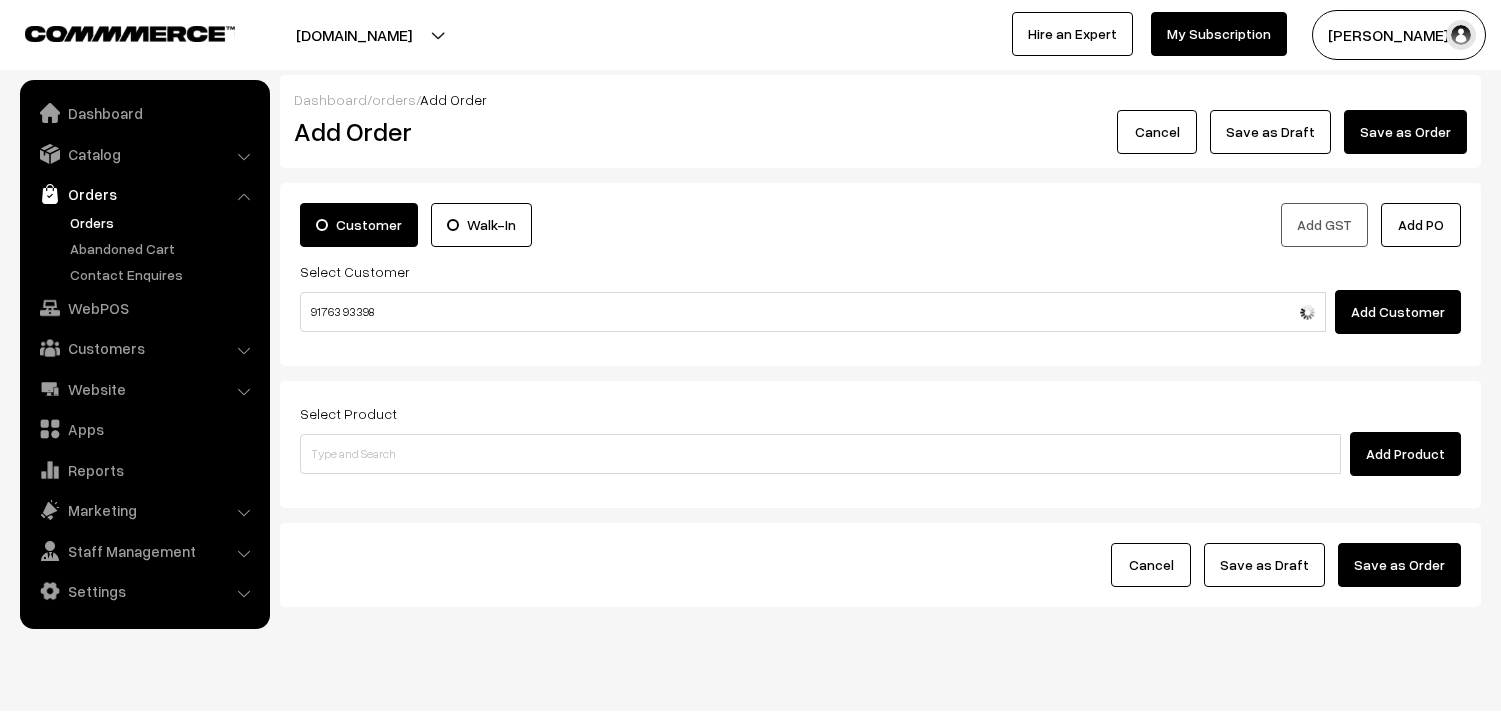 scroll, scrollTop: 0, scrollLeft: 0, axis: both 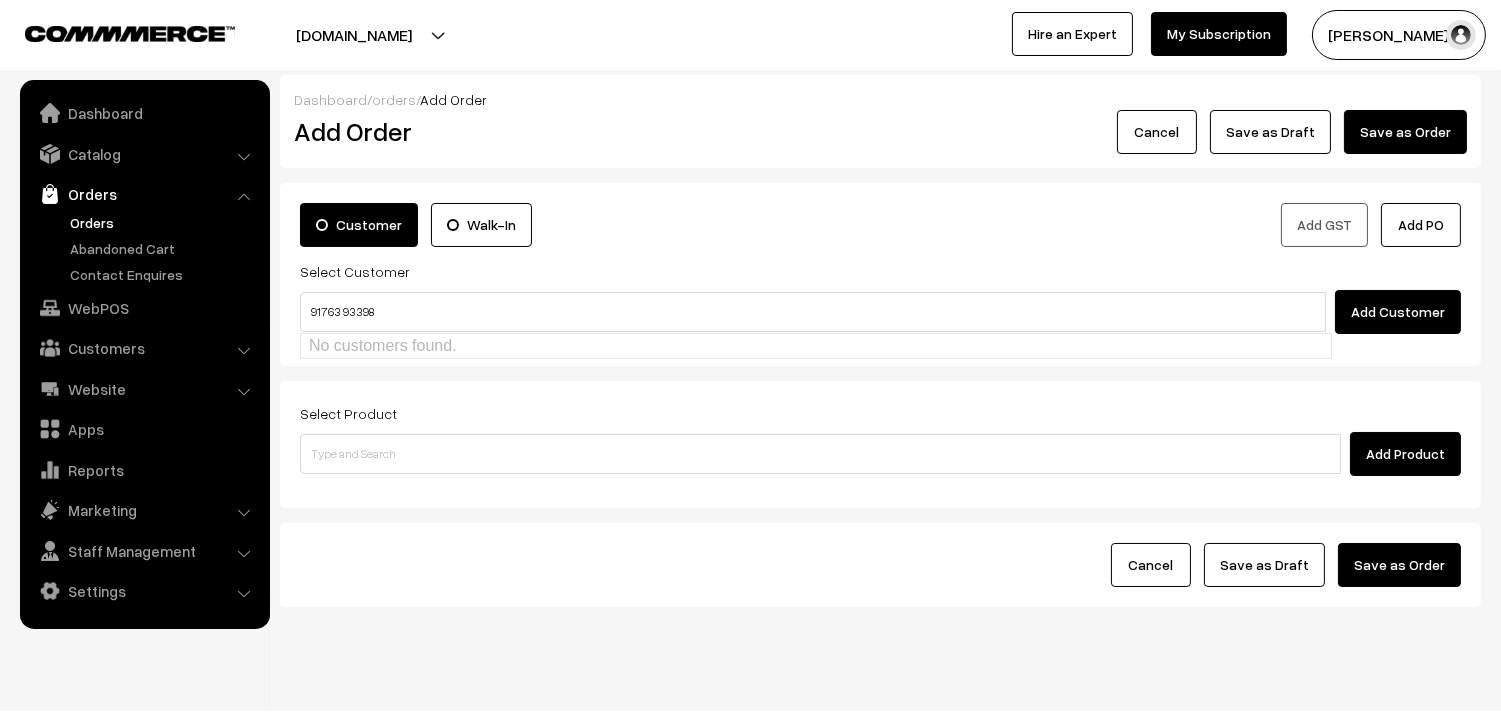 click on "No customers found." at bounding box center (816, 346) 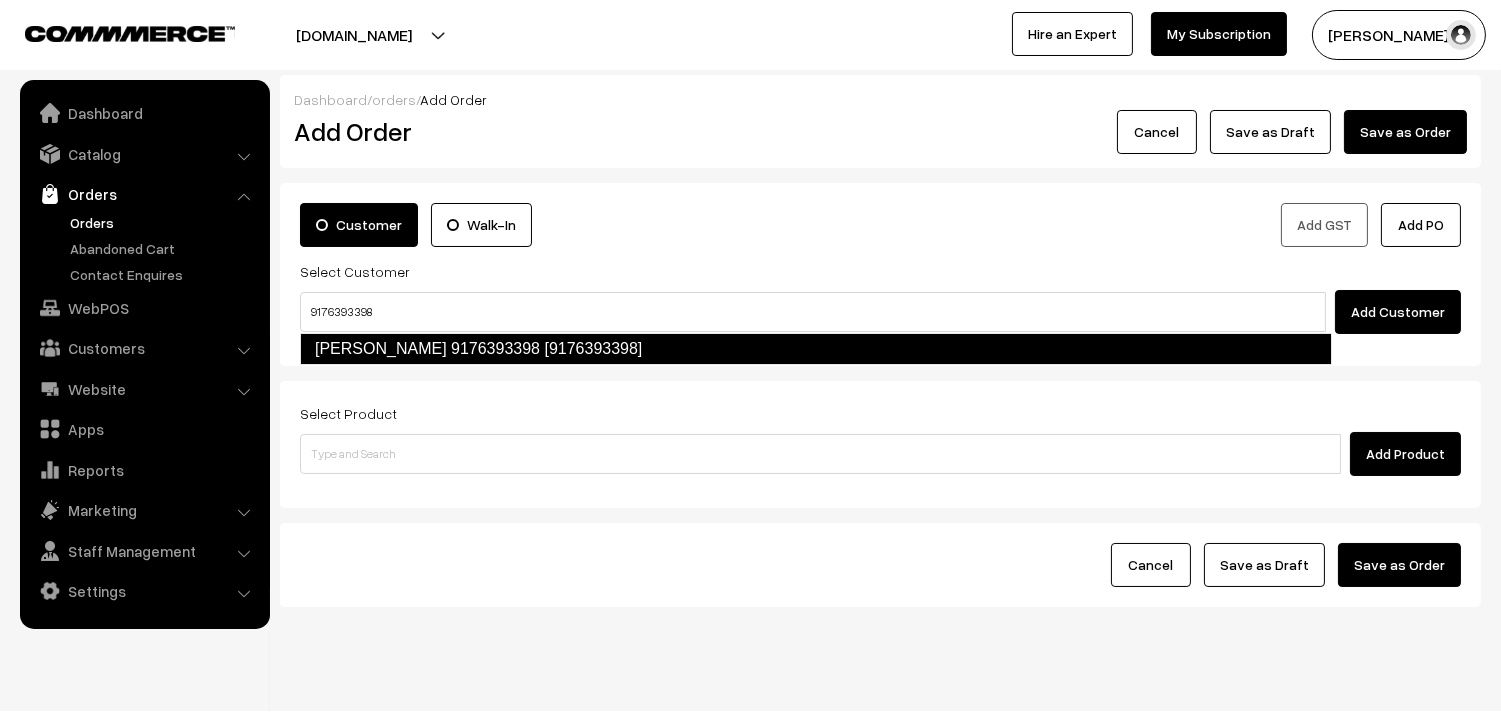drag, startPoint x: 352, startPoint y: 336, endPoint x: 386, endPoint y: 373, distance: 50.24938 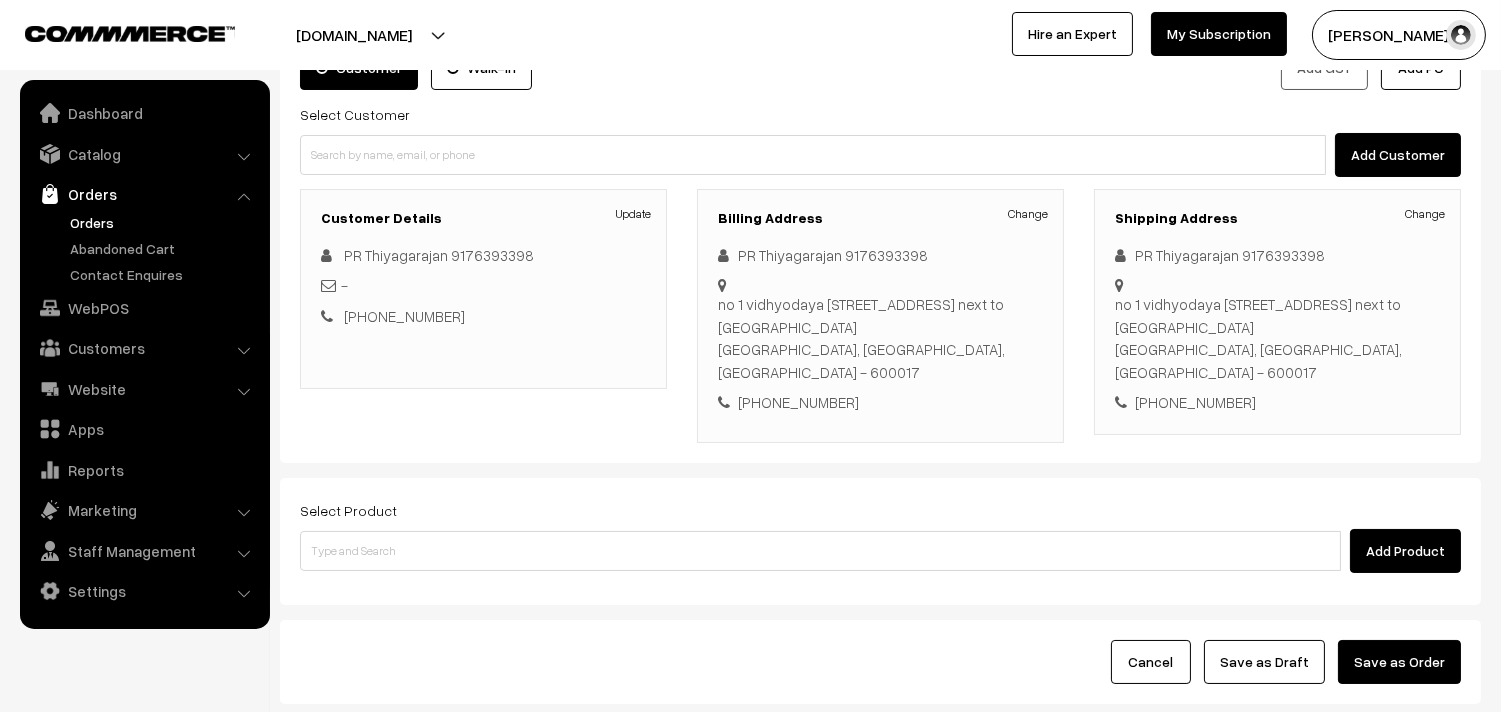 scroll, scrollTop: 272, scrollLeft: 0, axis: vertical 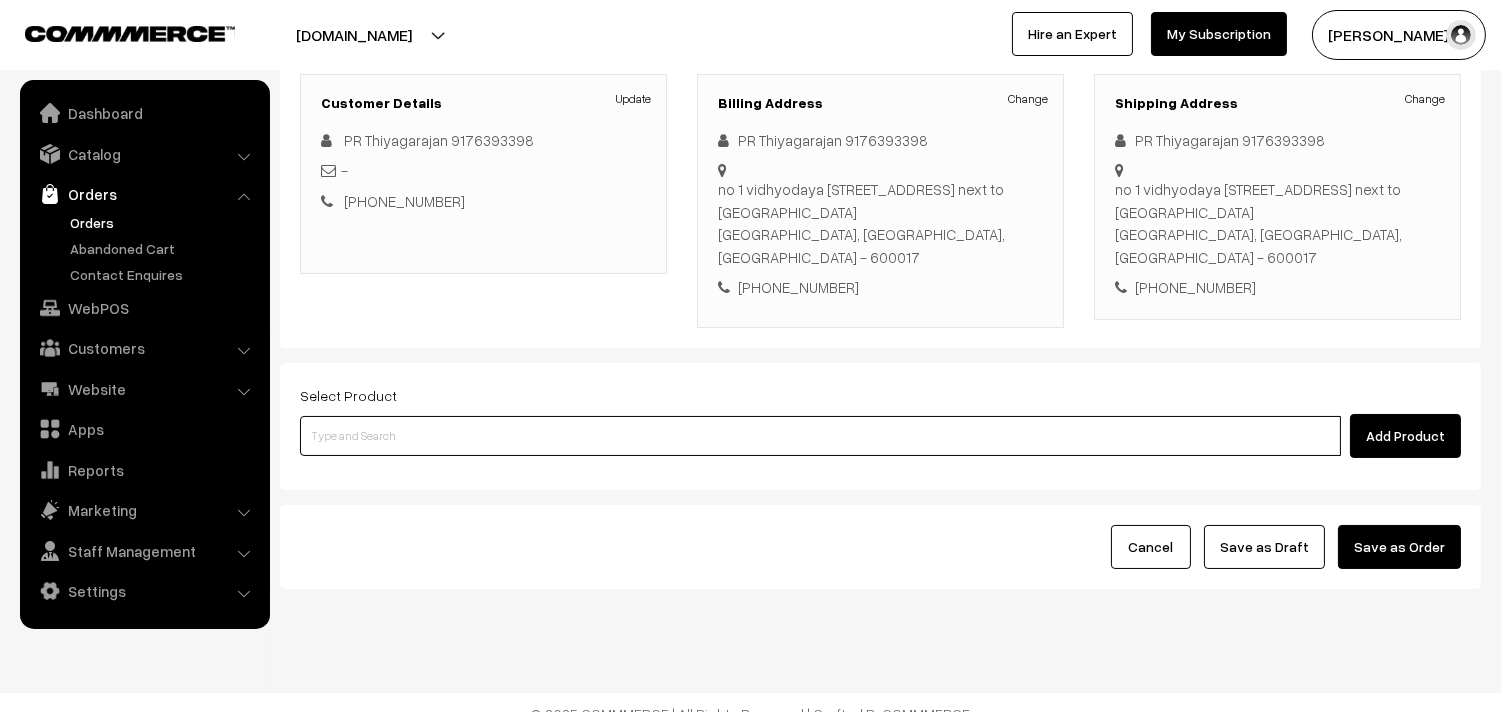 click at bounding box center (820, 436) 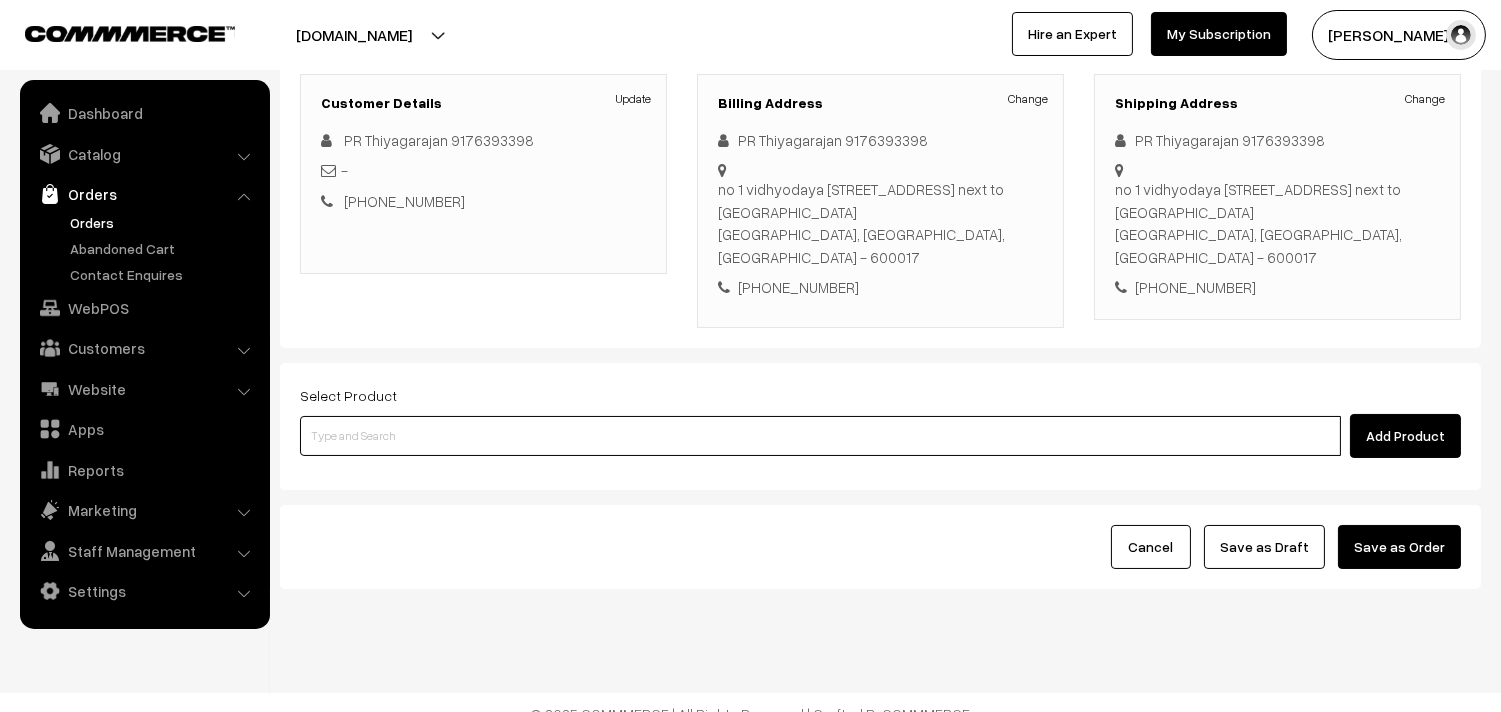 paste on "14th Without Rice..." 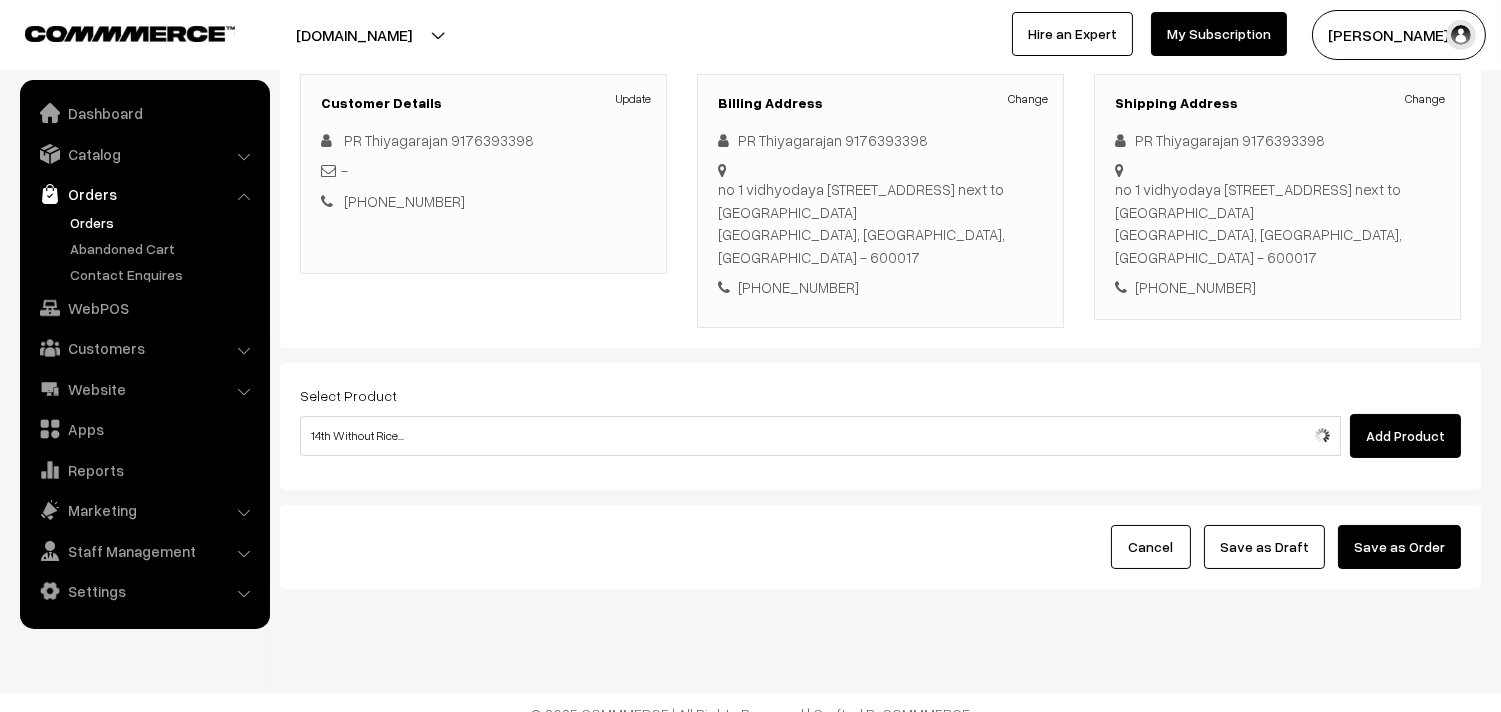 type 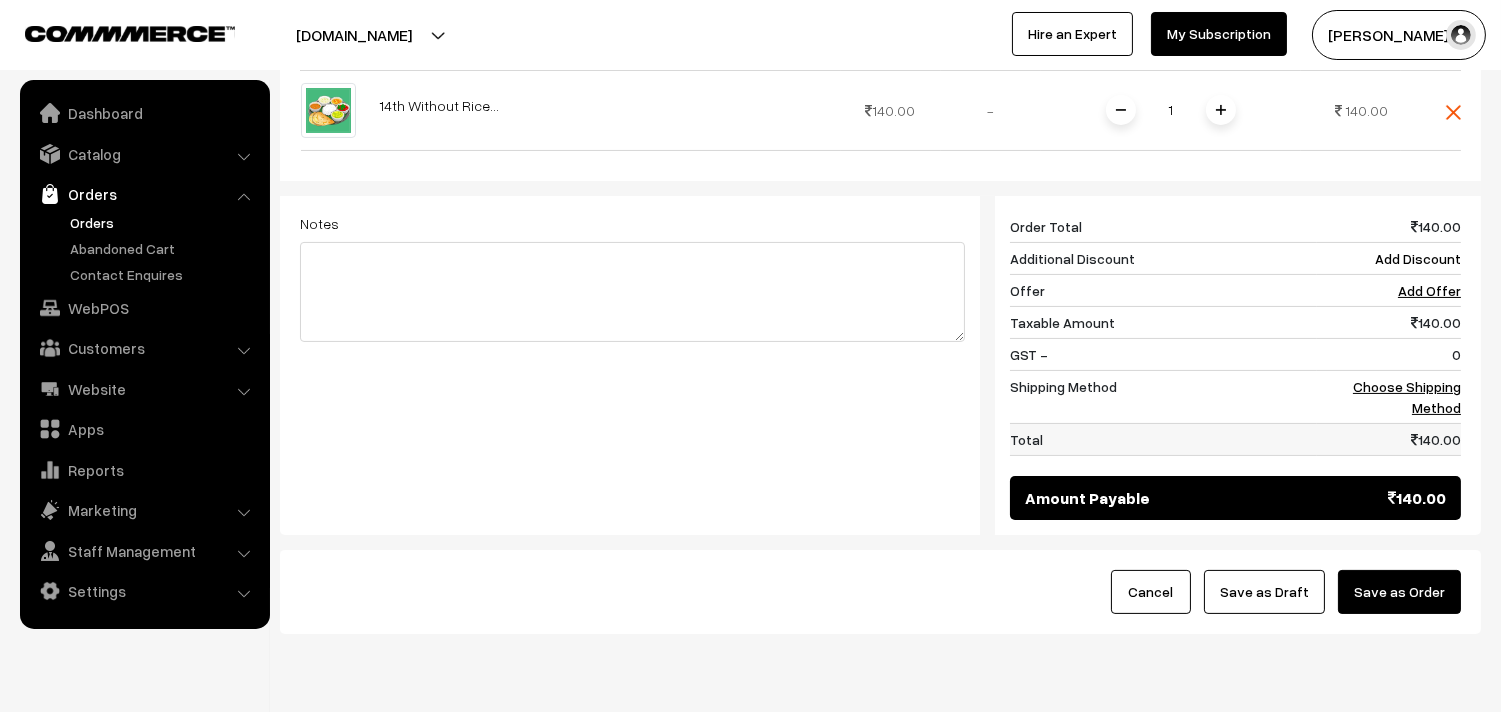 scroll, scrollTop: 716, scrollLeft: 0, axis: vertical 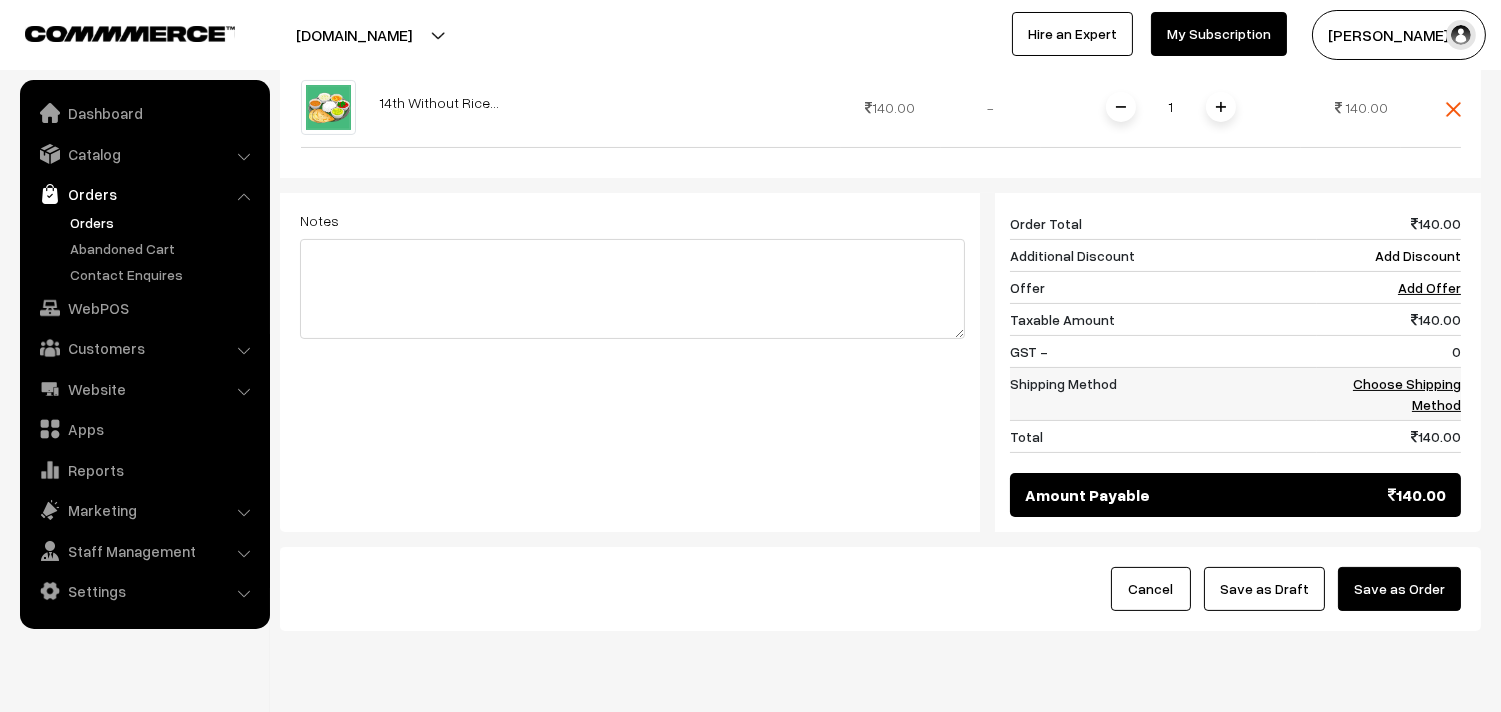 click on "Choose Shipping Method" at bounding box center (1407, 394) 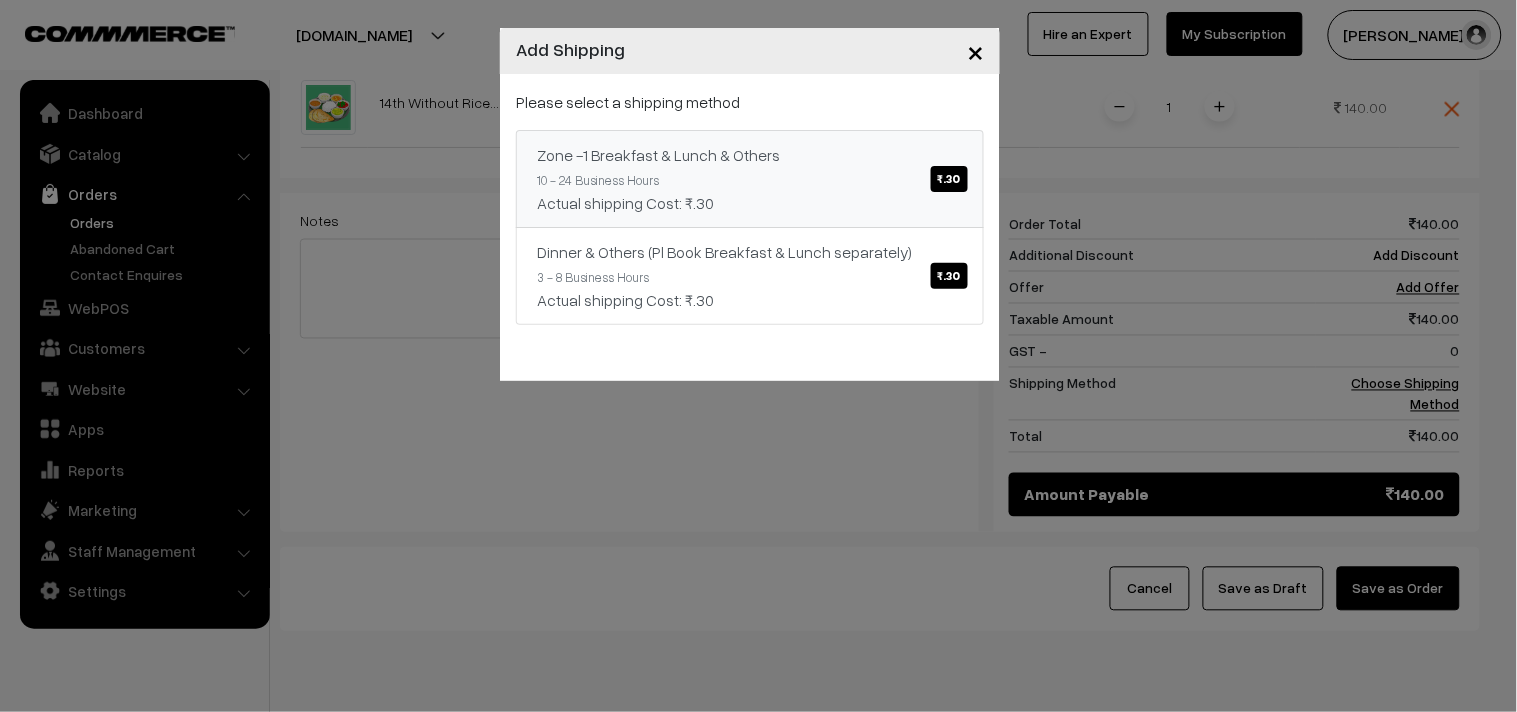 click on "Zone -1  Breakfast & Lunch & Others
₹.30" at bounding box center [750, 155] 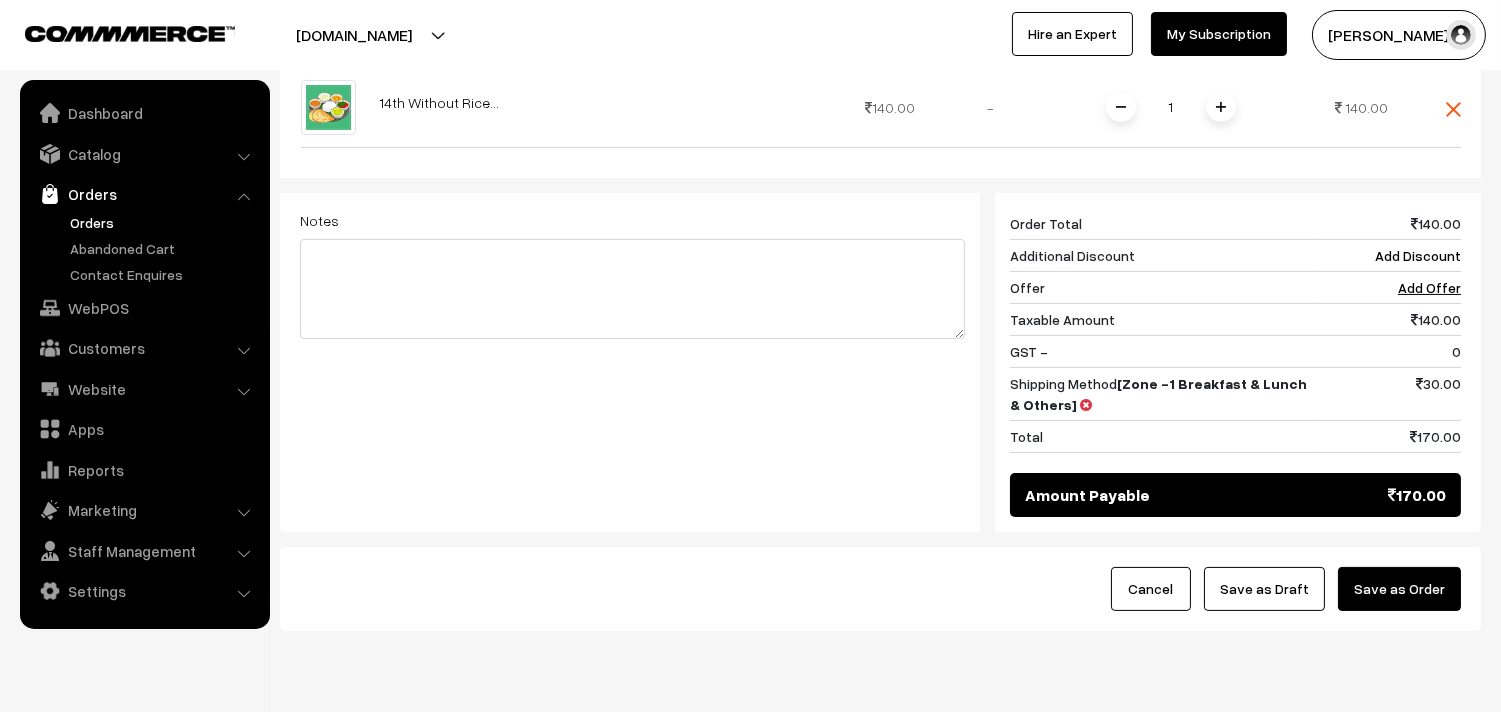 scroll, scrollTop: 760, scrollLeft: 0, axis: vertical 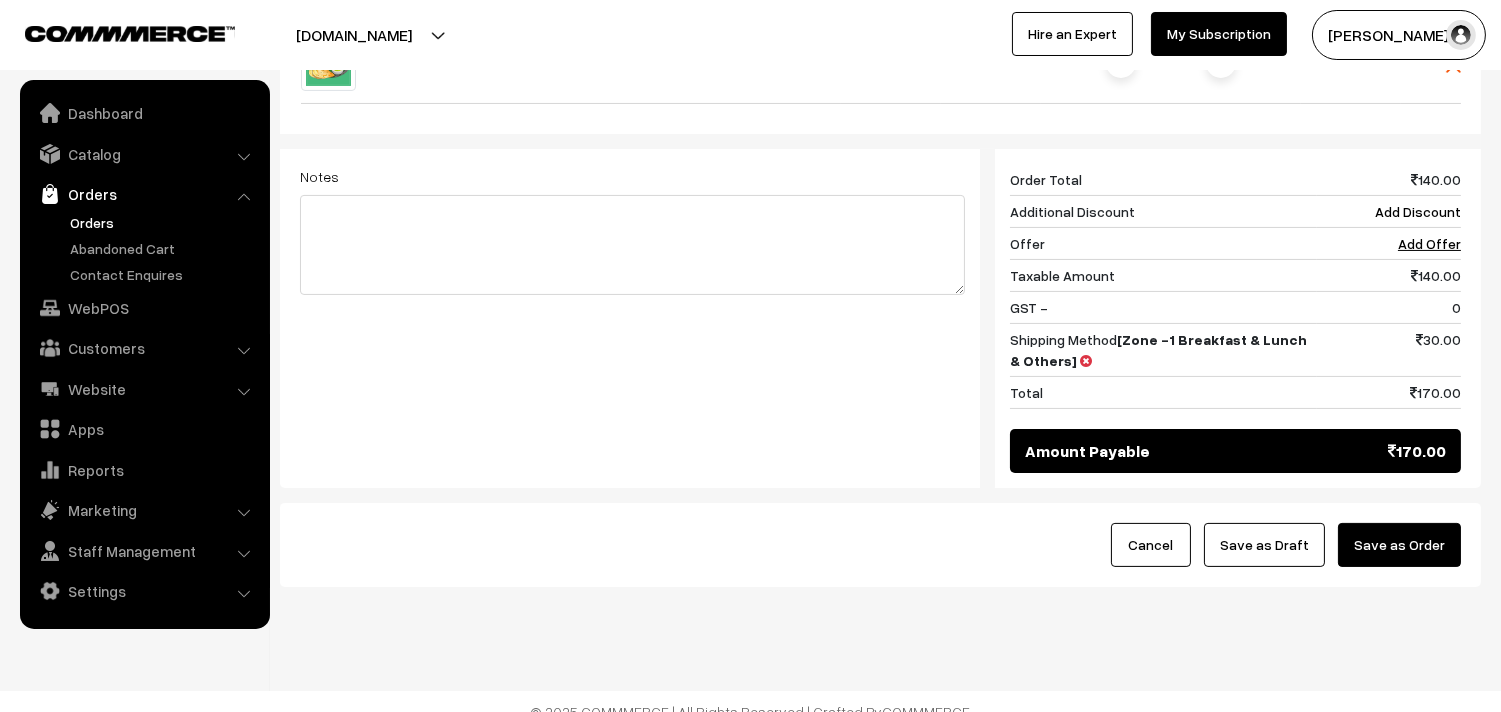 click on "Cancel
Save as Draft
Save as Order" at bounding box center (880, 545) 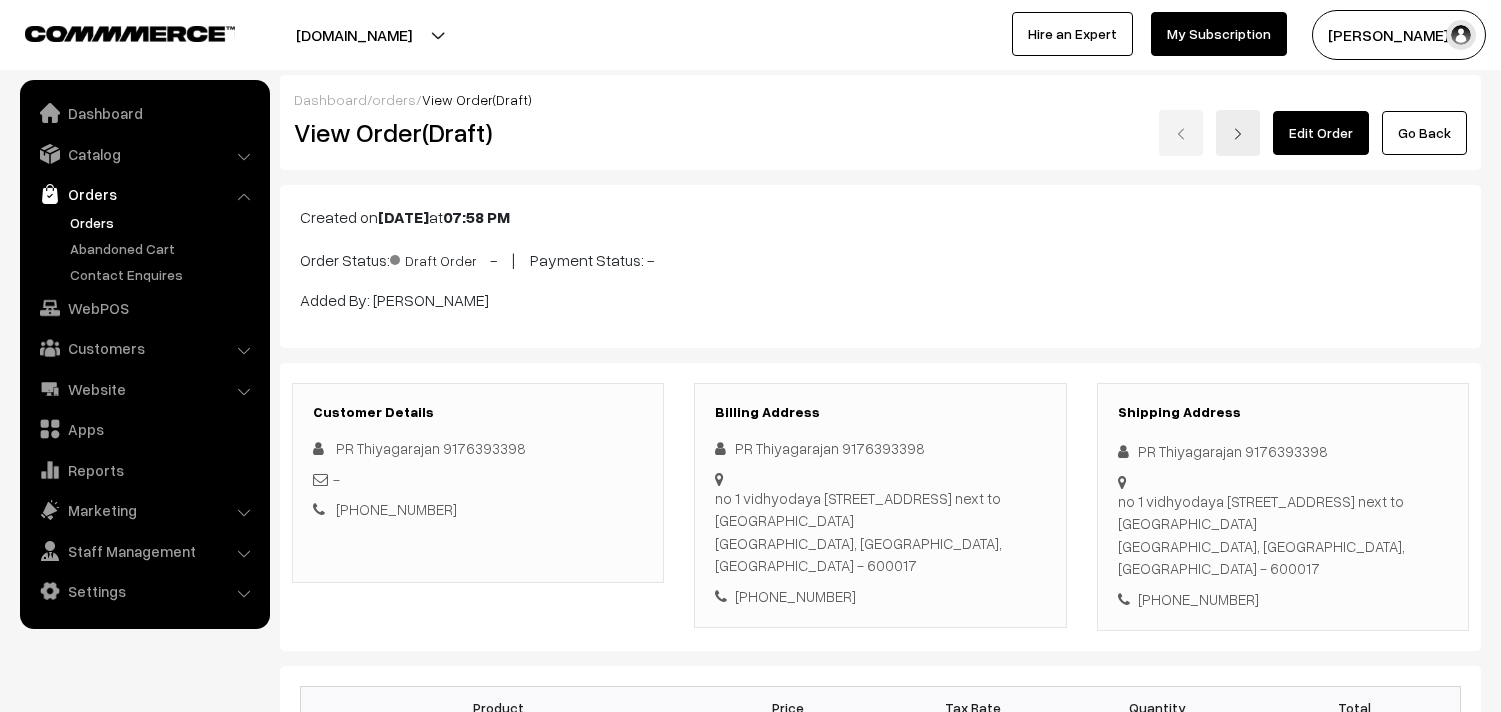 scroll, scrollTop: 0, scrollLeft: 0, axis: both 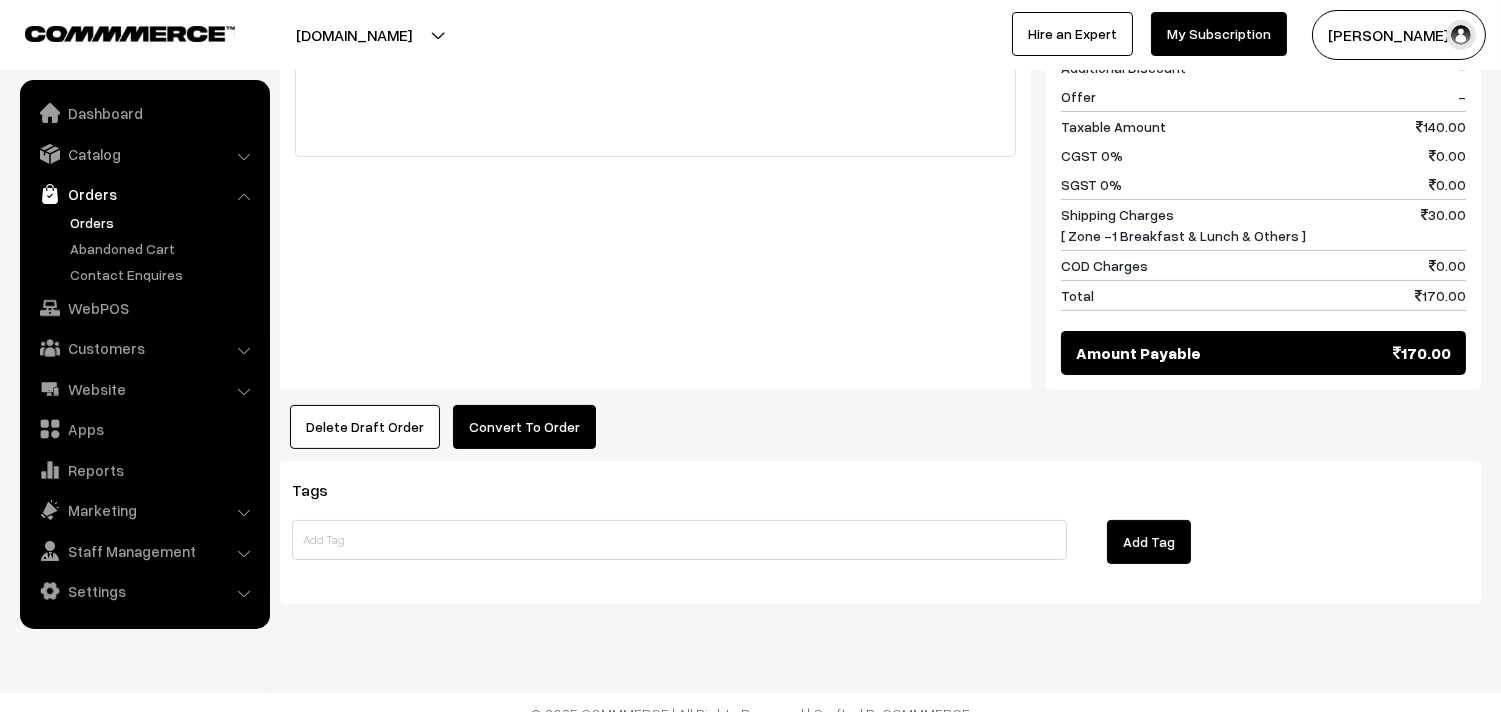 click on "Convert To Order" at bounding box center (524, 427) 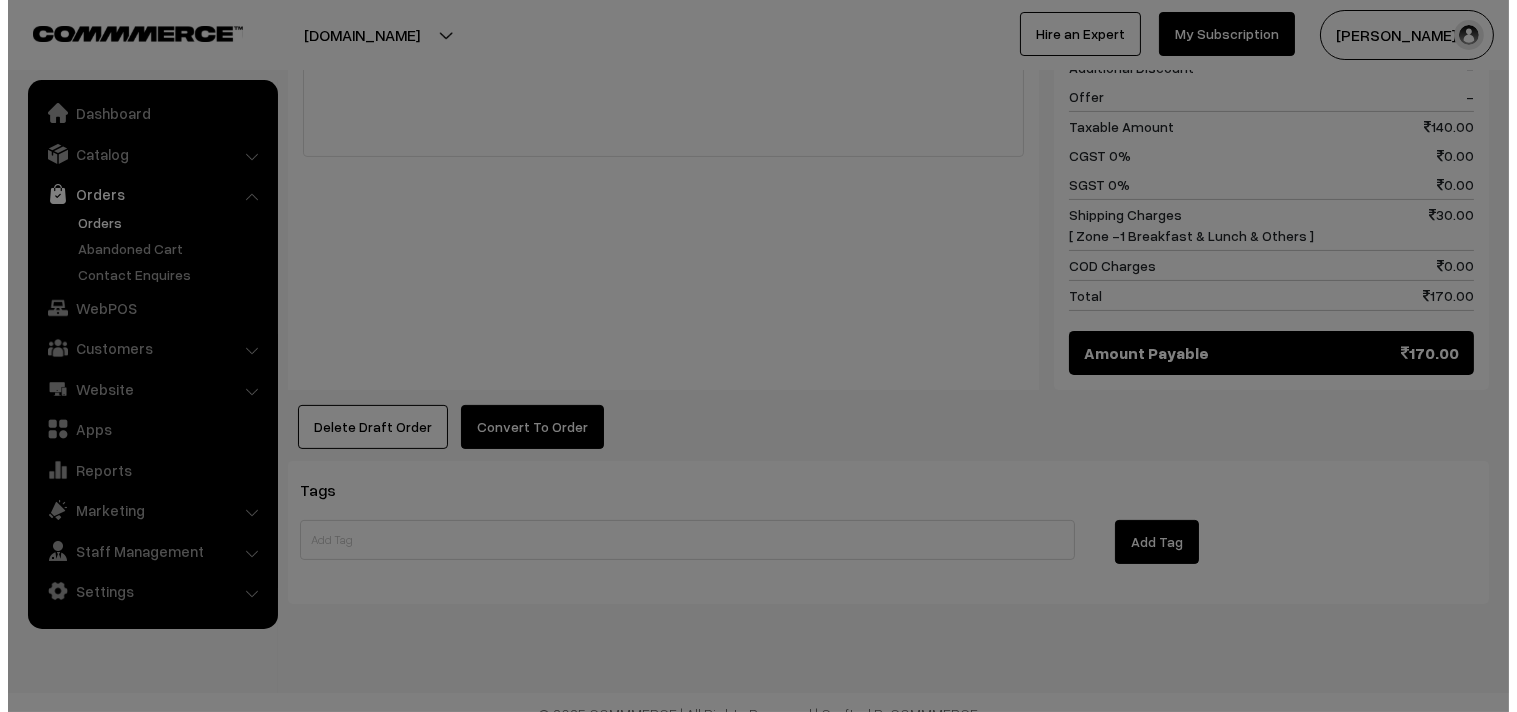 scroll, scrollTop: 956, scrollLeft: 0, axis: vertical 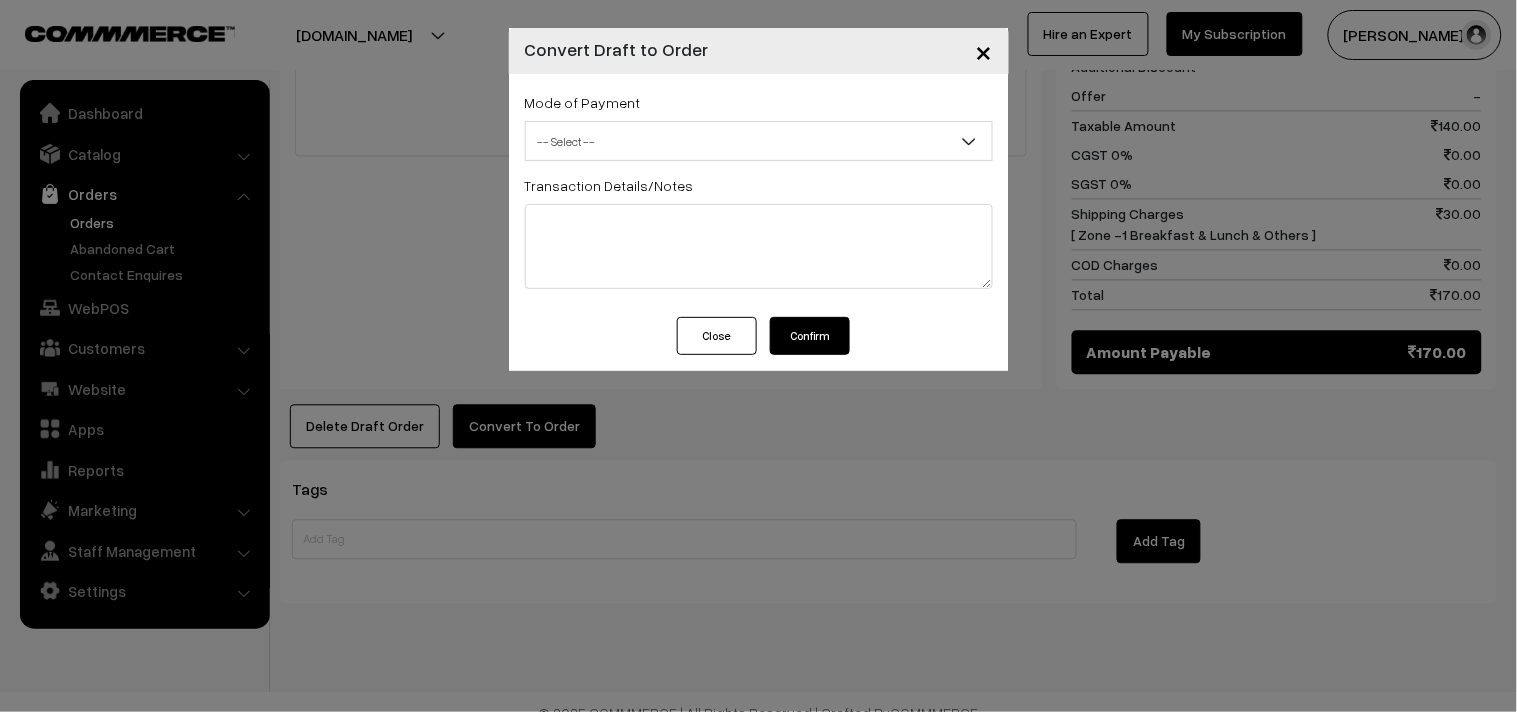 click on "Mode of Payment
-- Select --
COD
Cash
Cheque
-- Select --" at bounding box center (759, 125) 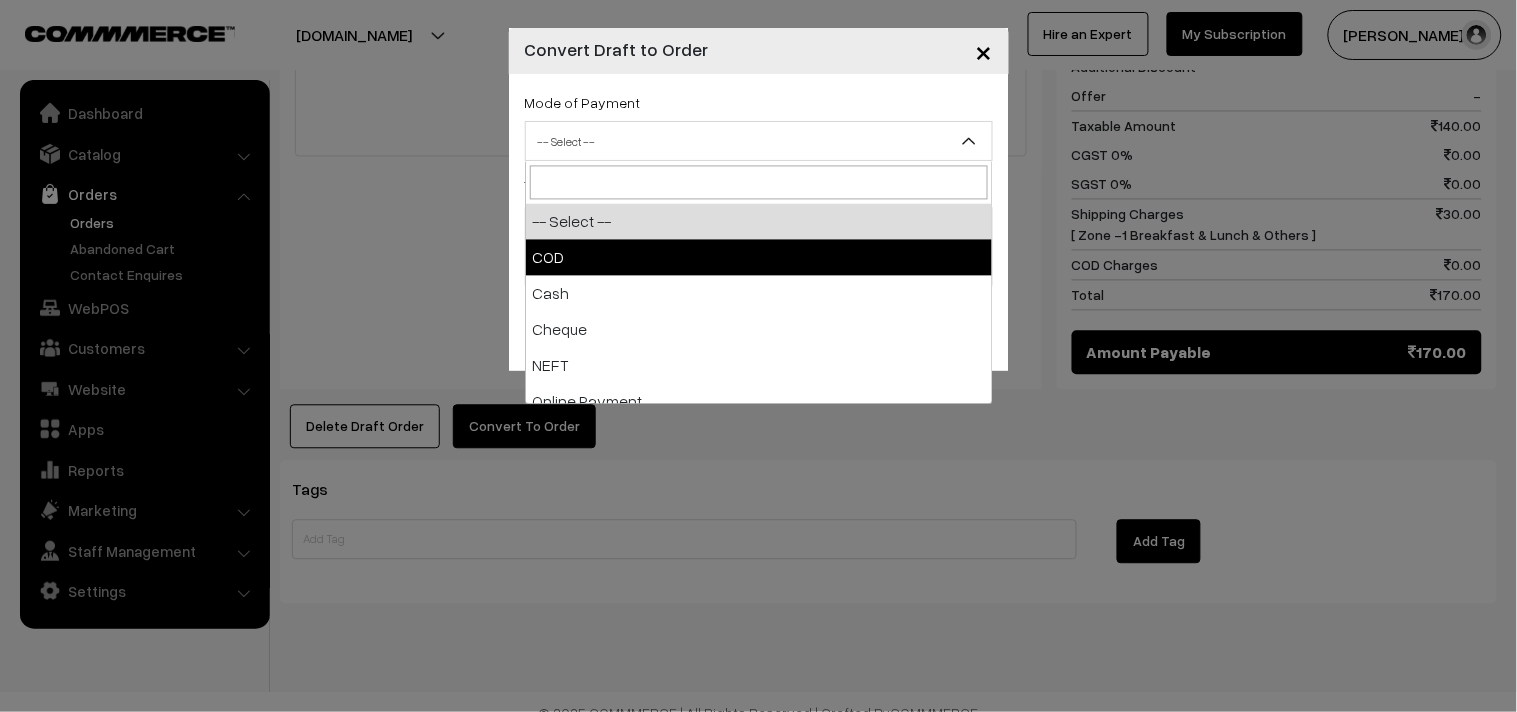 select on "1" 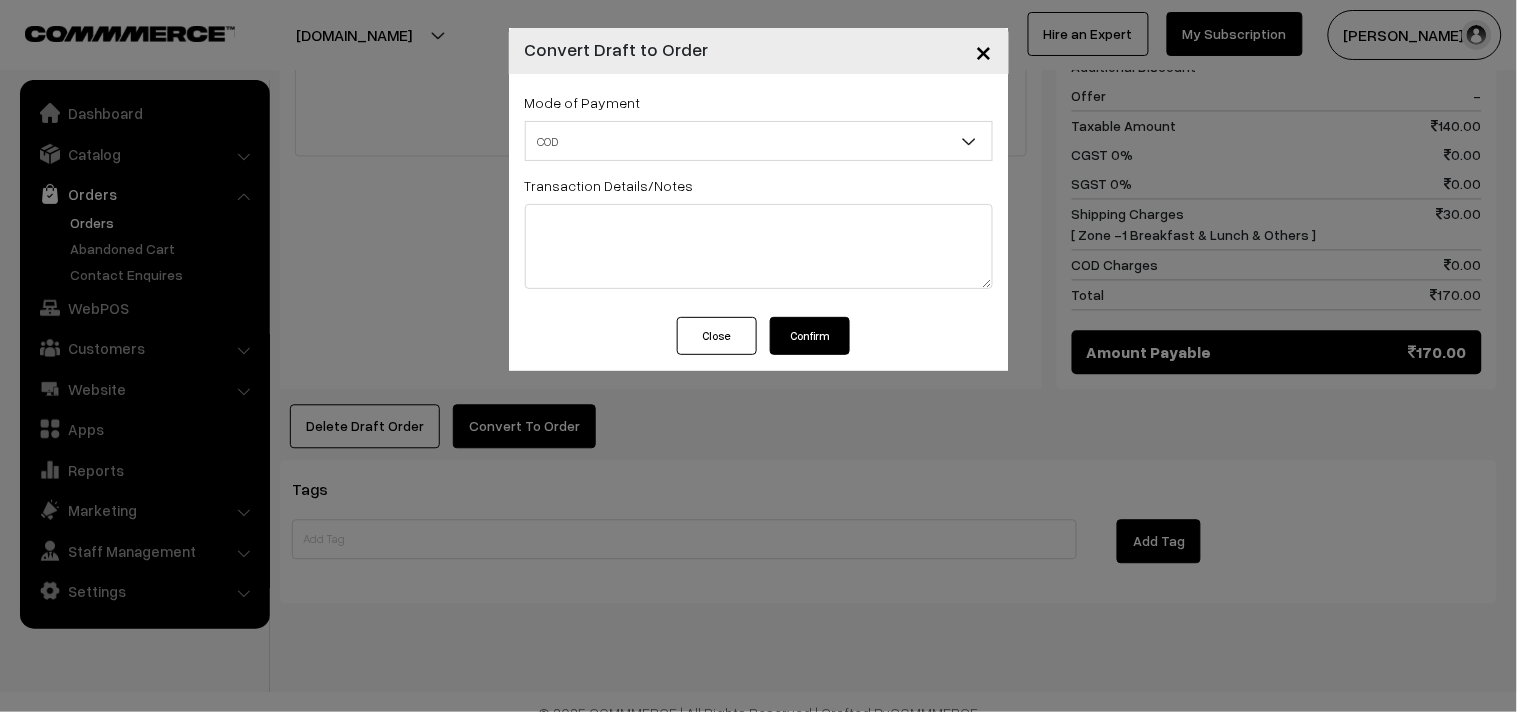 click on "Confirm" at bounding box center [810, 336] 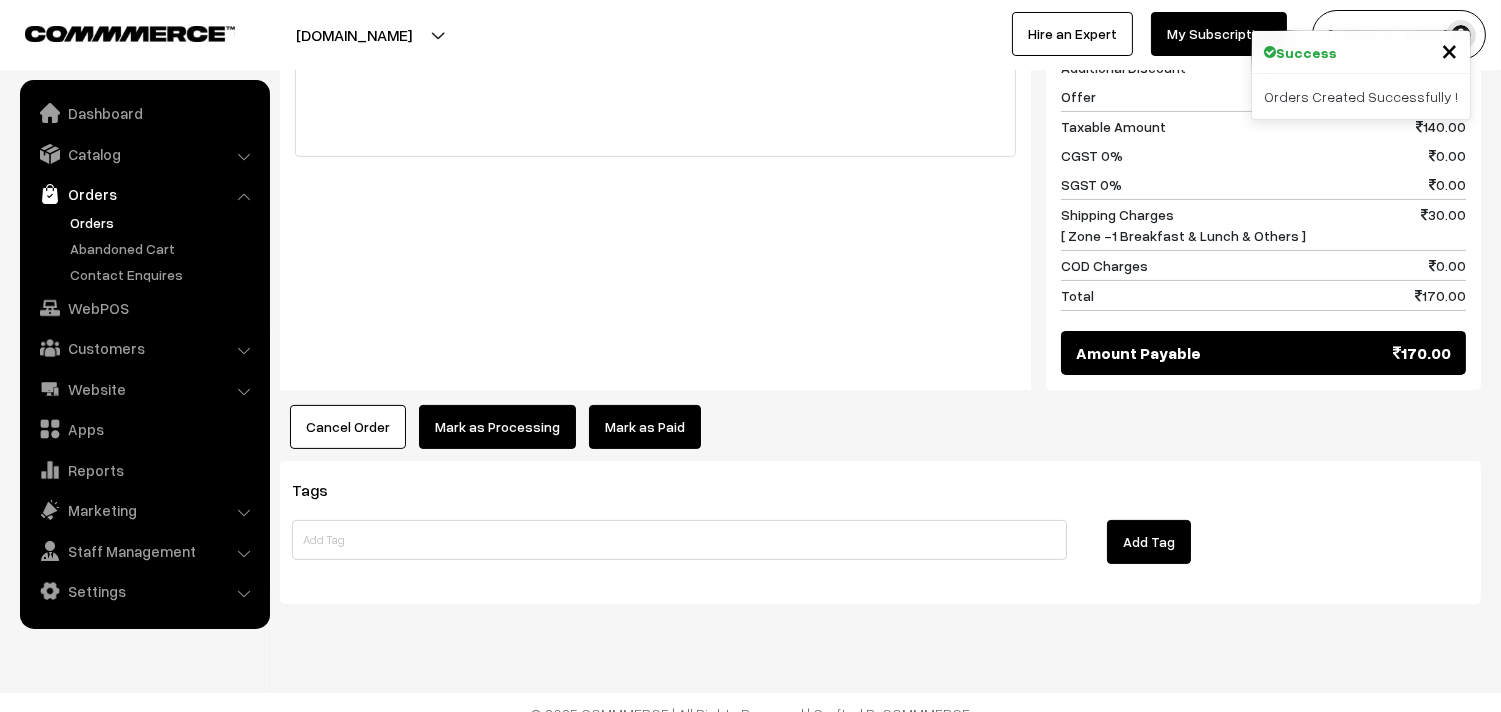 click on "Mark as Processing" at bounding box center [497, 427] 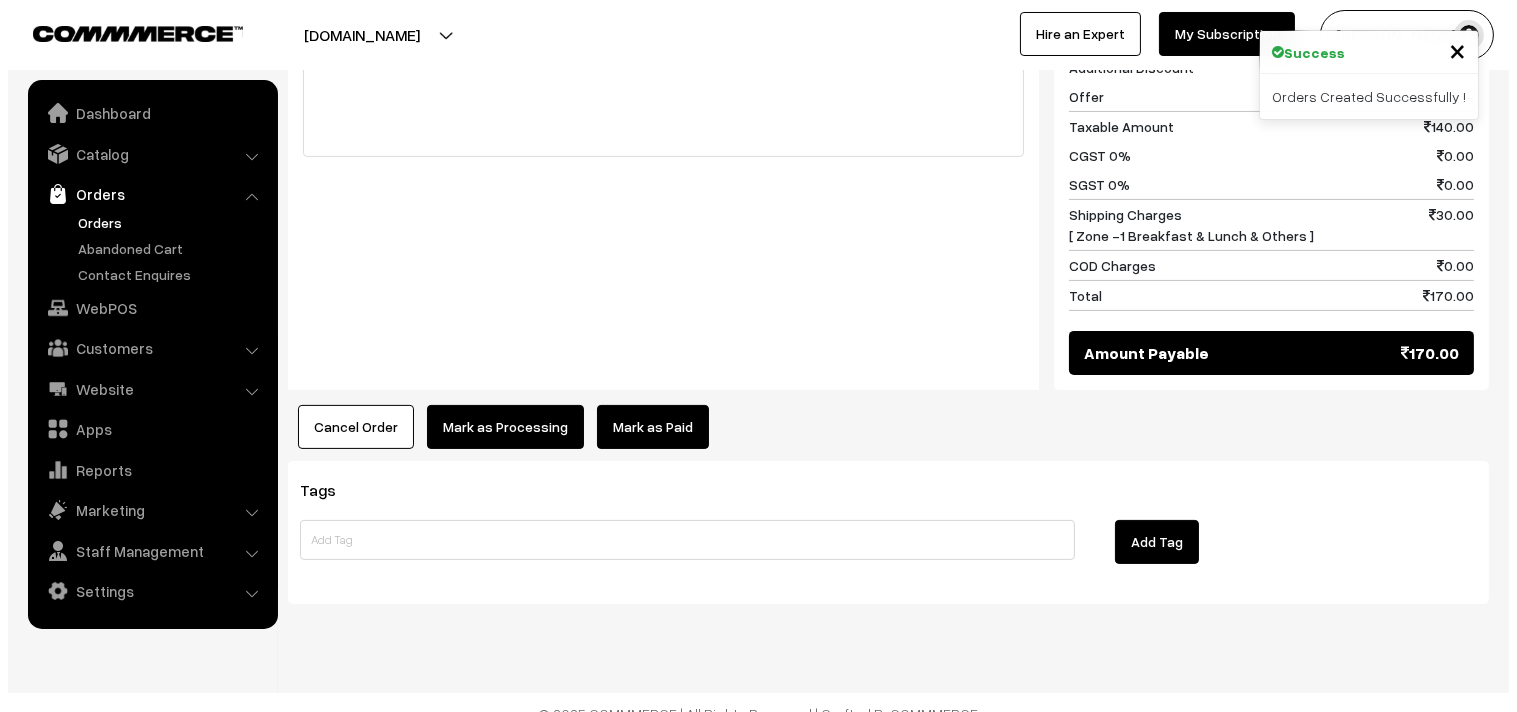 scroll, scrollTop: 956, scrollLeft: 0, axis: vertical 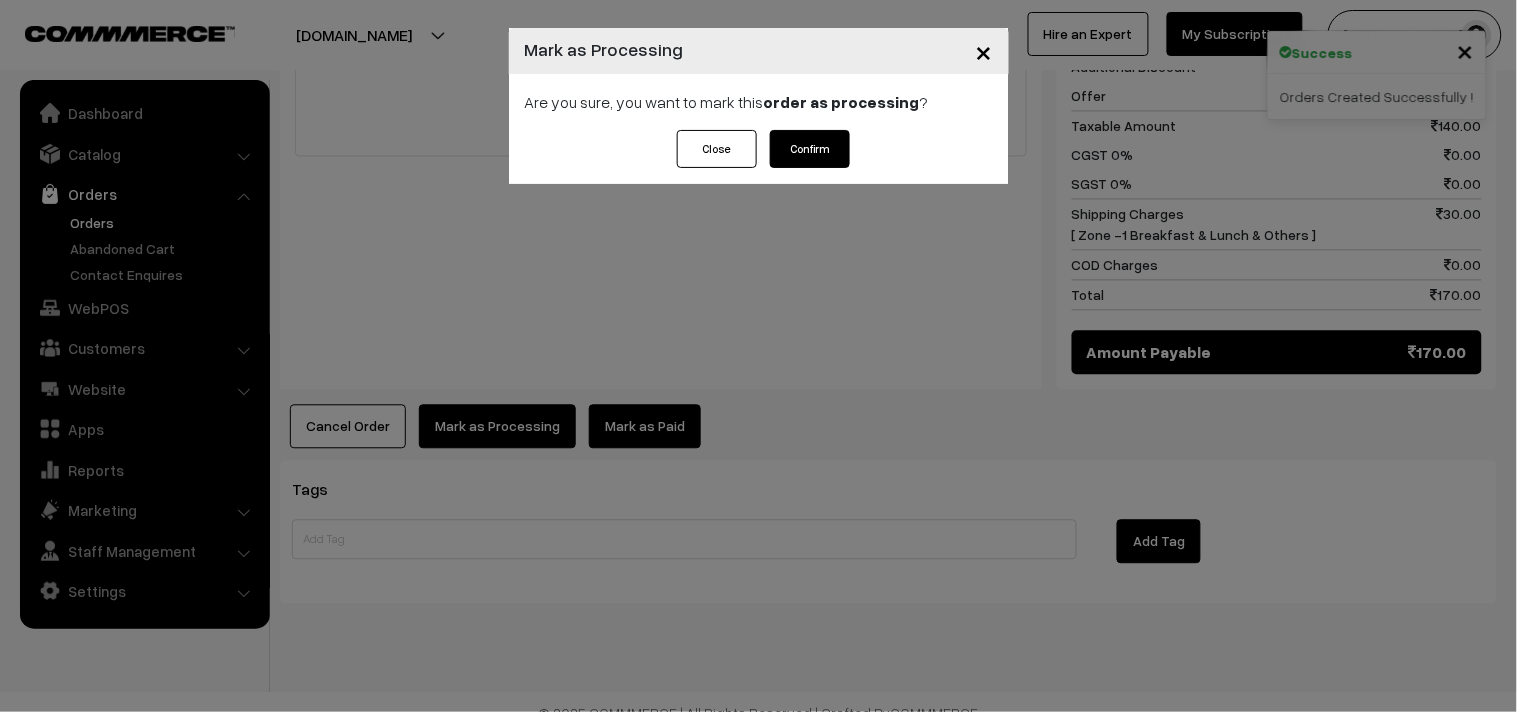 click on "Confirm" at bounding box center [810, 149] 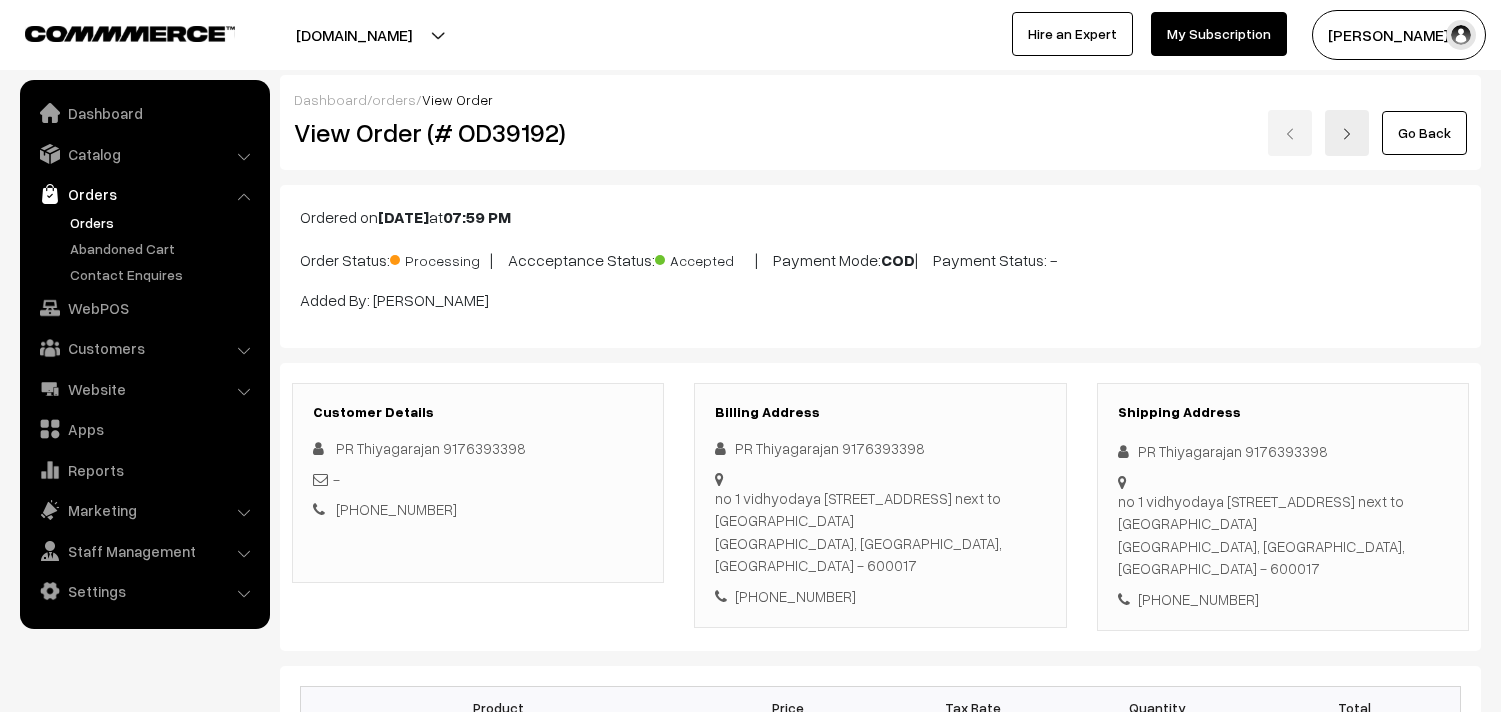 scroll, scrollTop: 0, scrollLeft: 0, axis: both 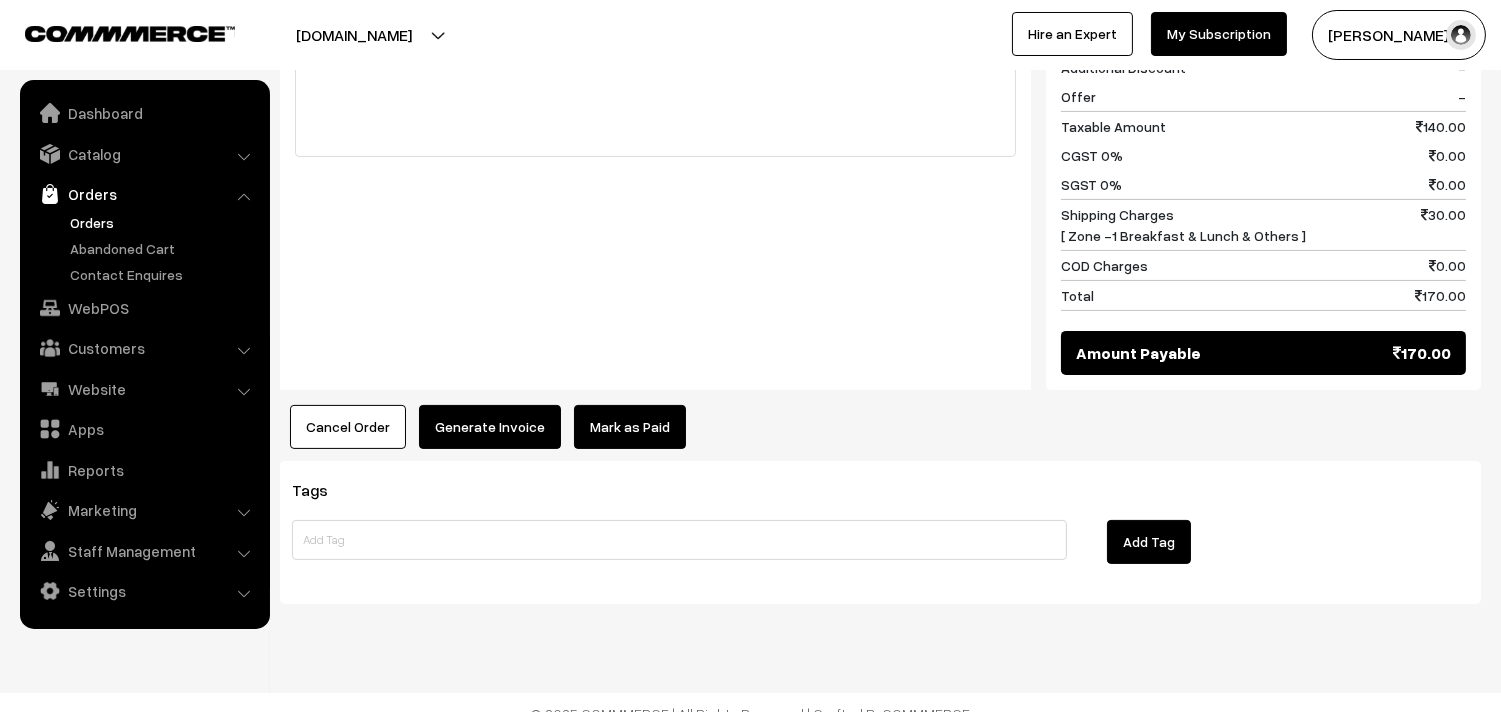 click on "Generate Invoice" at bounding box center (490, 427) 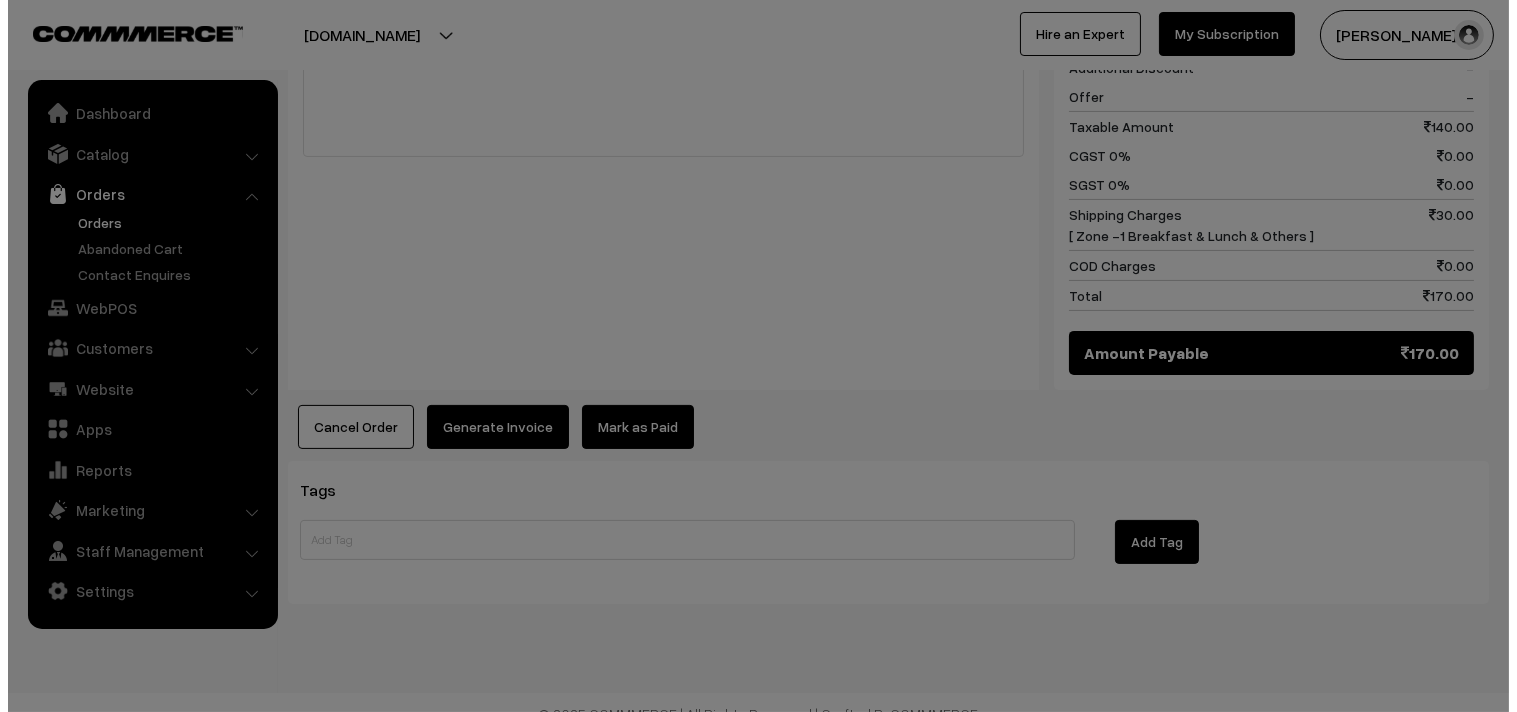 scroll, scrollTop: 956, scrollLeft: 0, axis: vertical 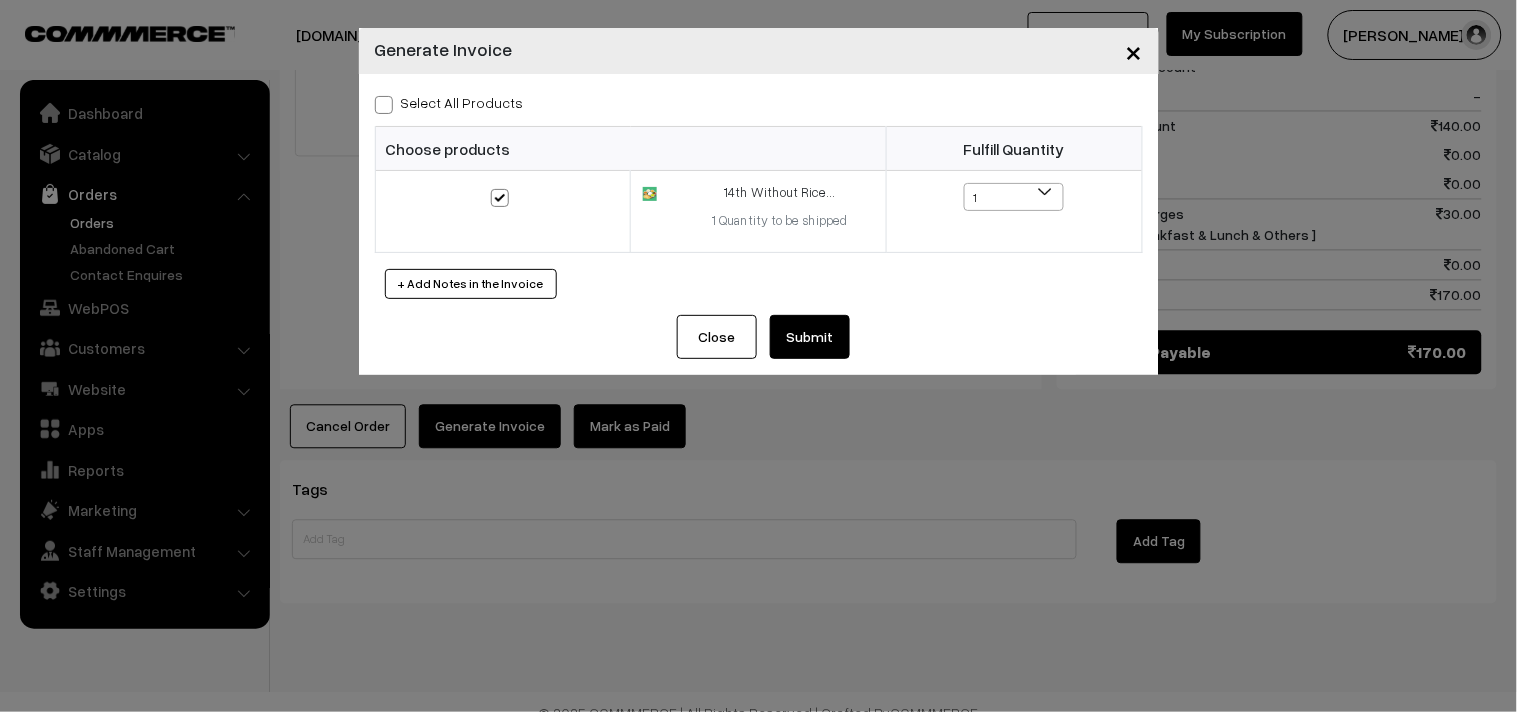 click on "Submit" at bounding box center (810, 337) 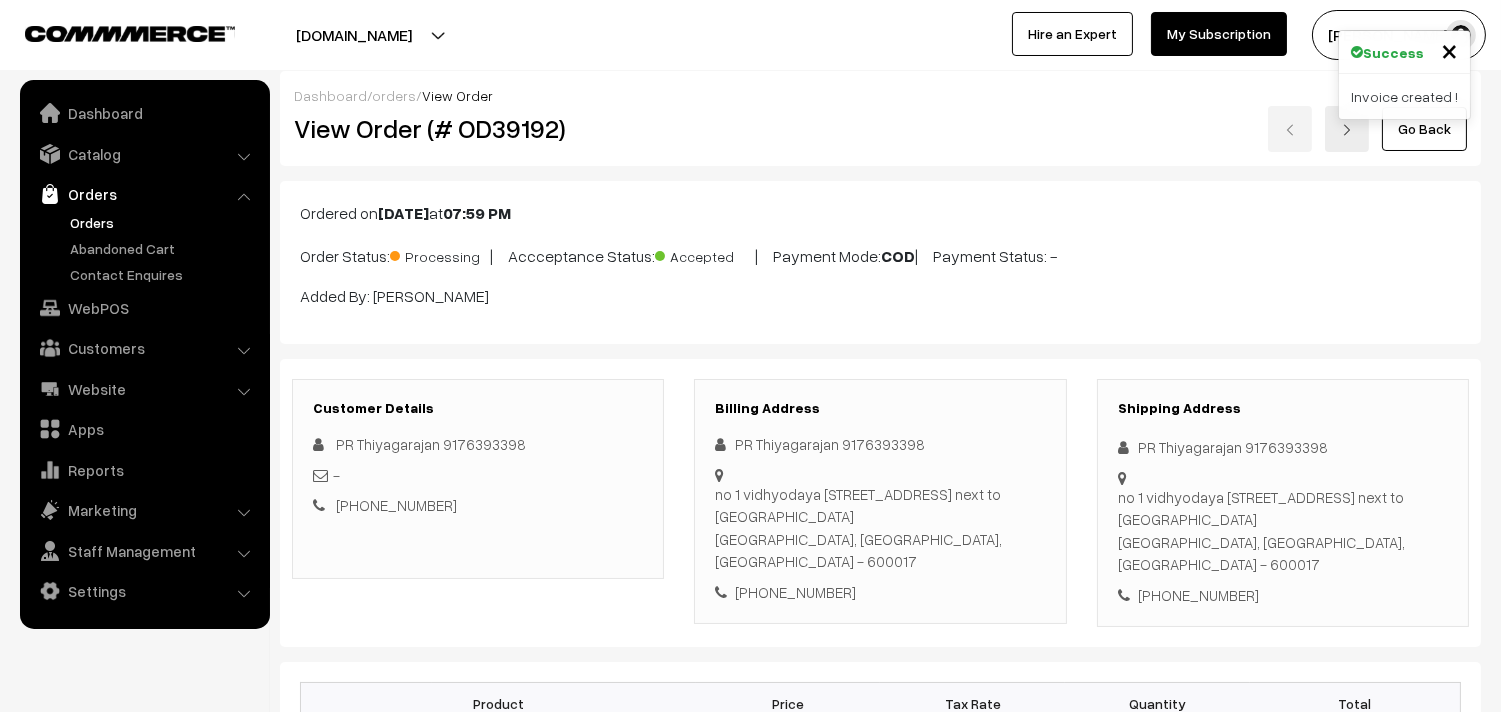 scroll, scrollTop: 0, scrollLeft: 0, axis: both 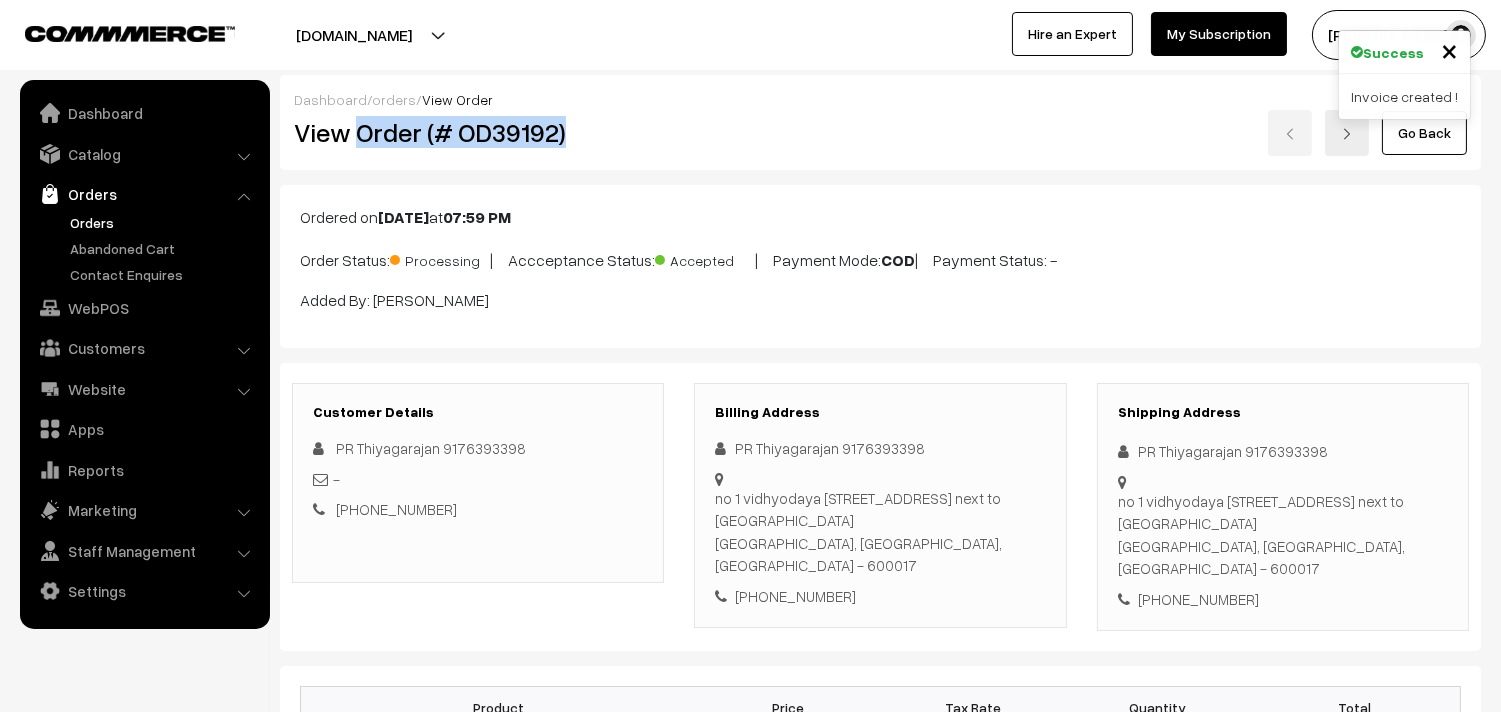 copy on "Order (# OD39192)" 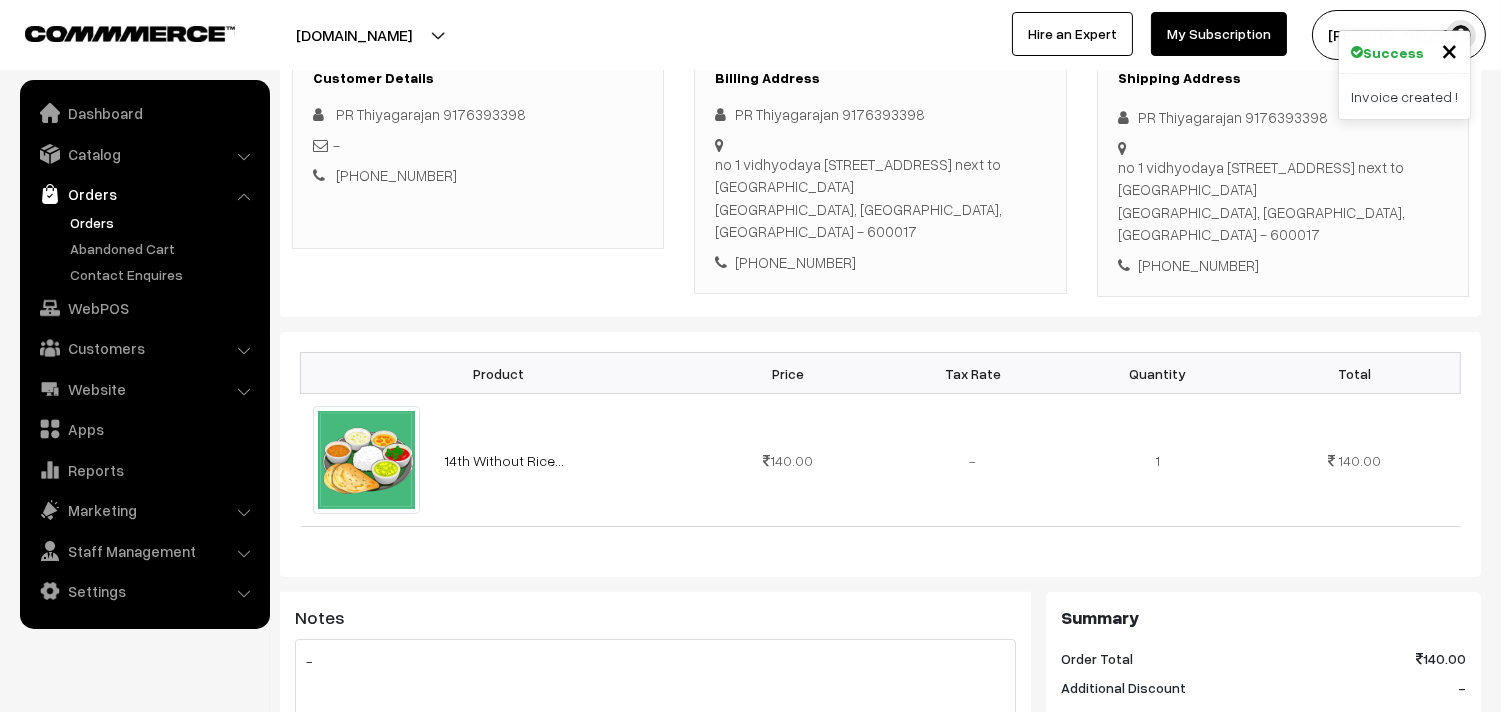 scroll, scrollTop: 1000, scrollLeft: 0, axis: vertical 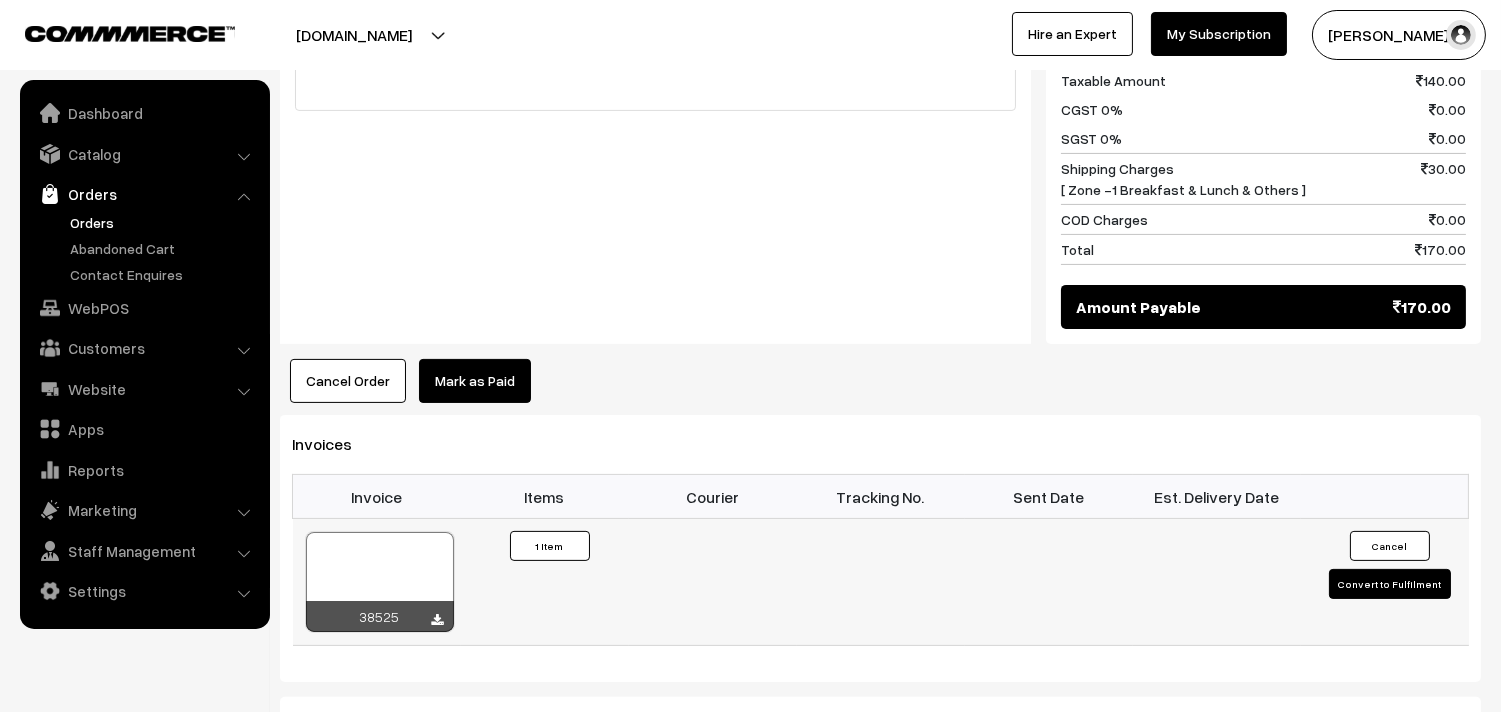 click on "38525" at bounding box center (380, 616) 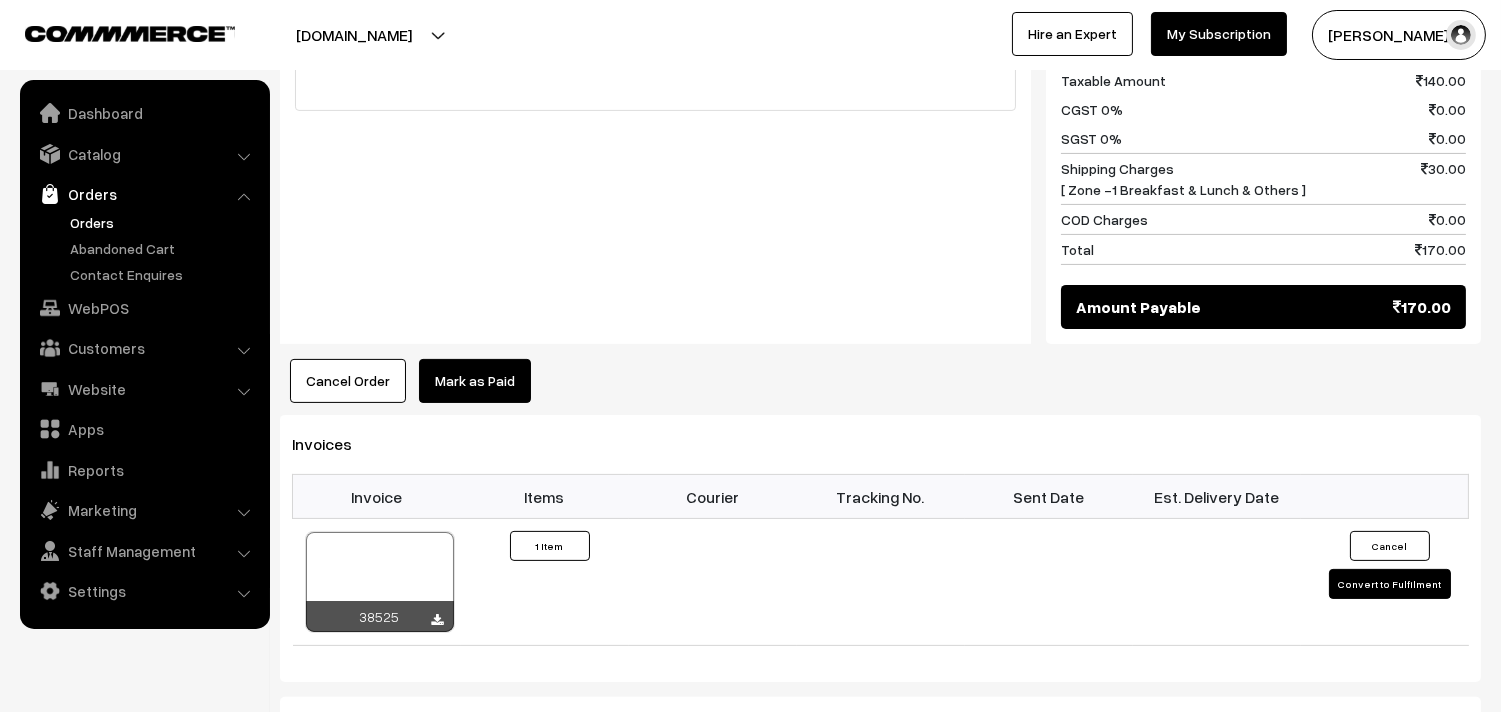 click on "Orders" at bounding box center [164, 222] 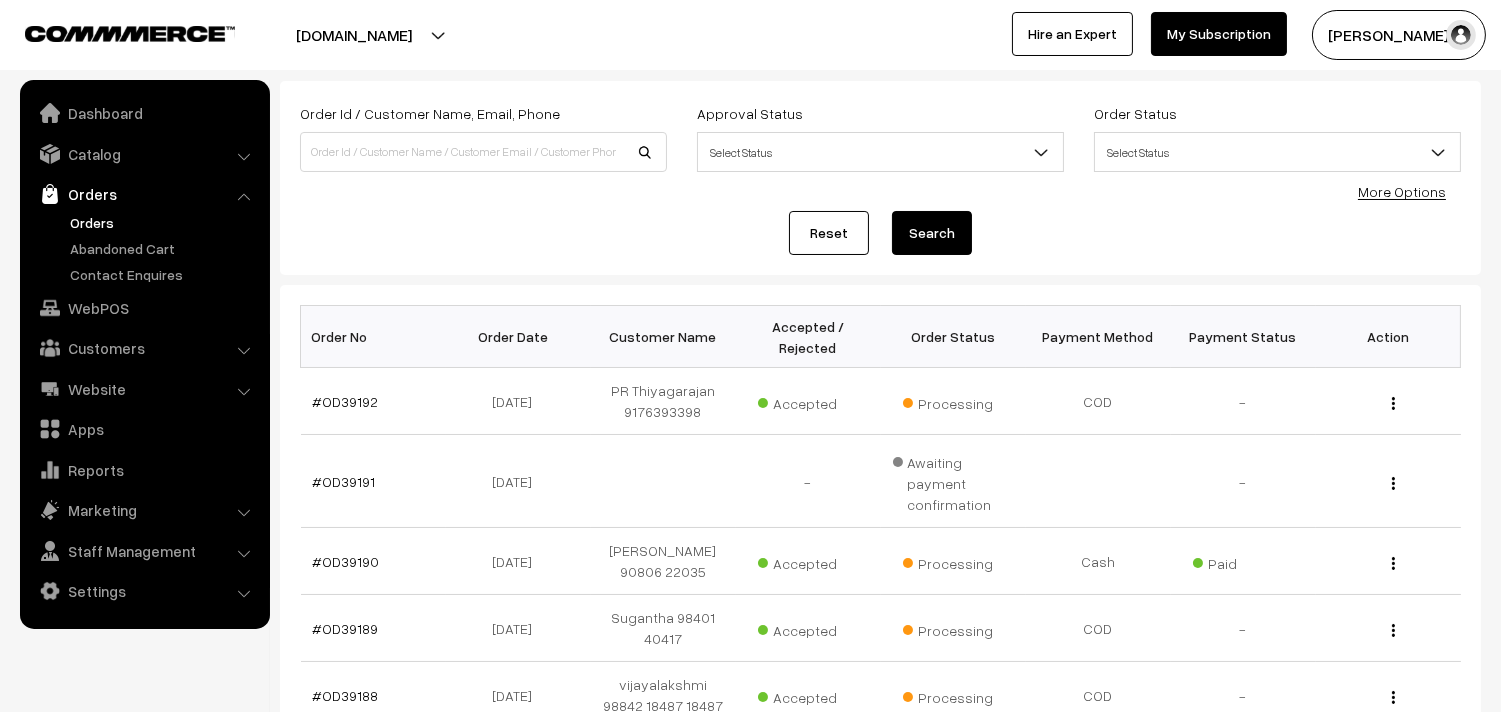 scroll, scrollTop: 222, scrollLeft: 0, axis: vertical 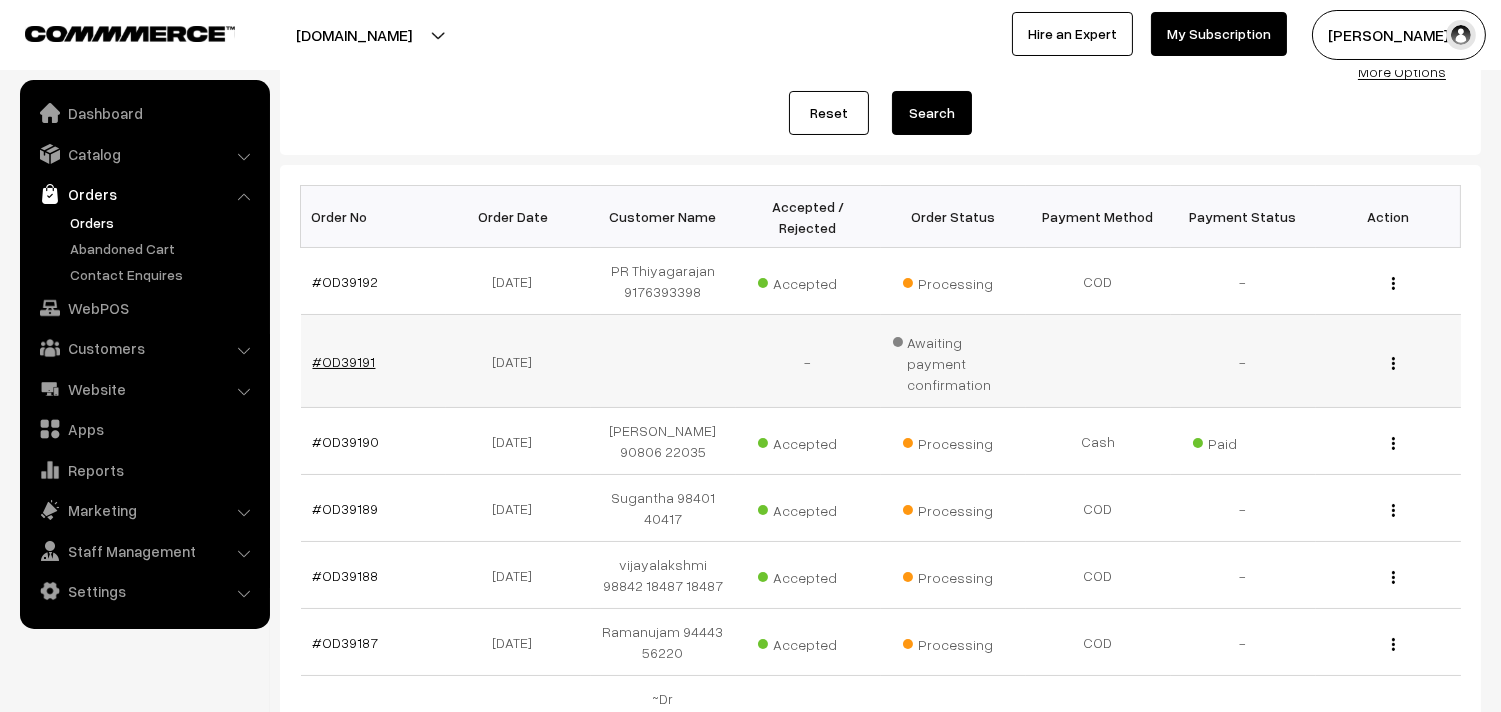 click on "#OD39191" at bounding box center [344, 361] 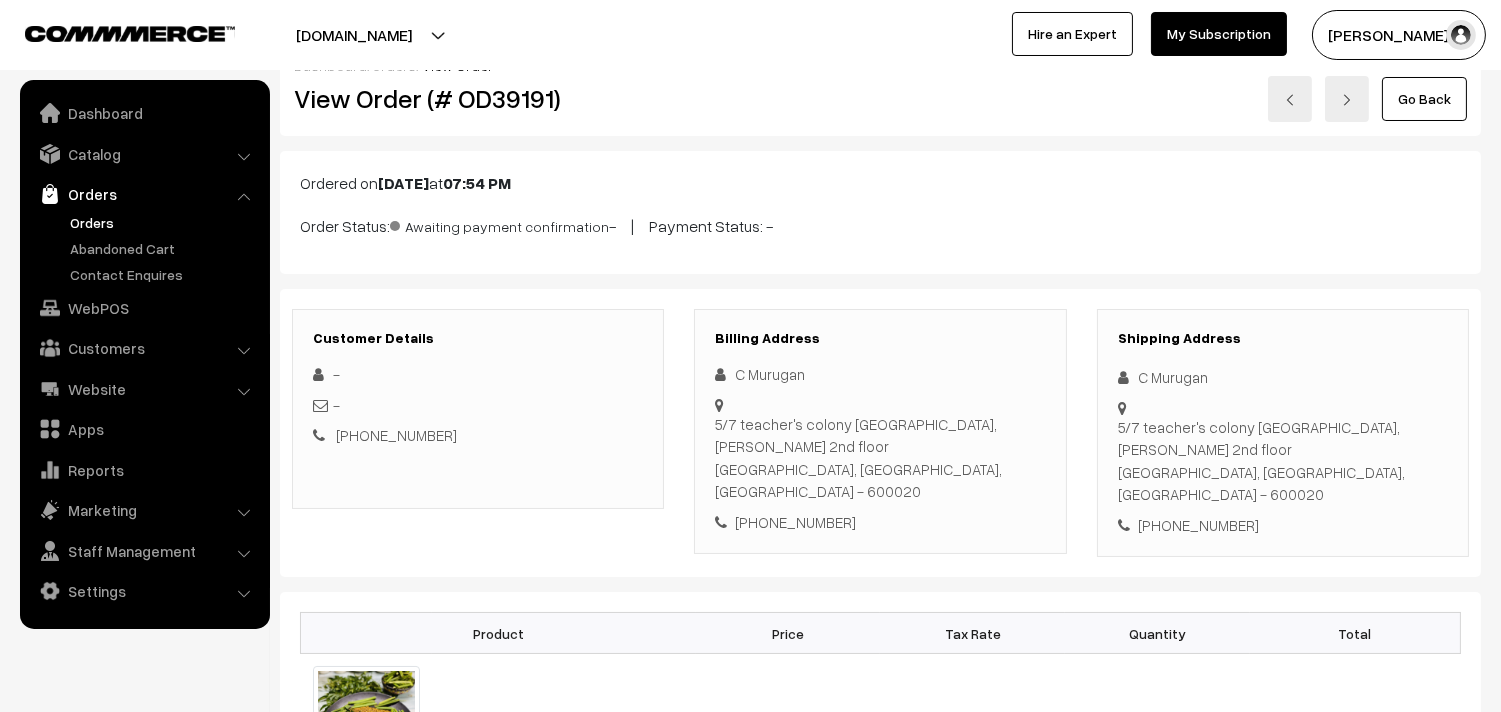 scroll, scrollTop: 0, scrollLeft: 0, axis: both 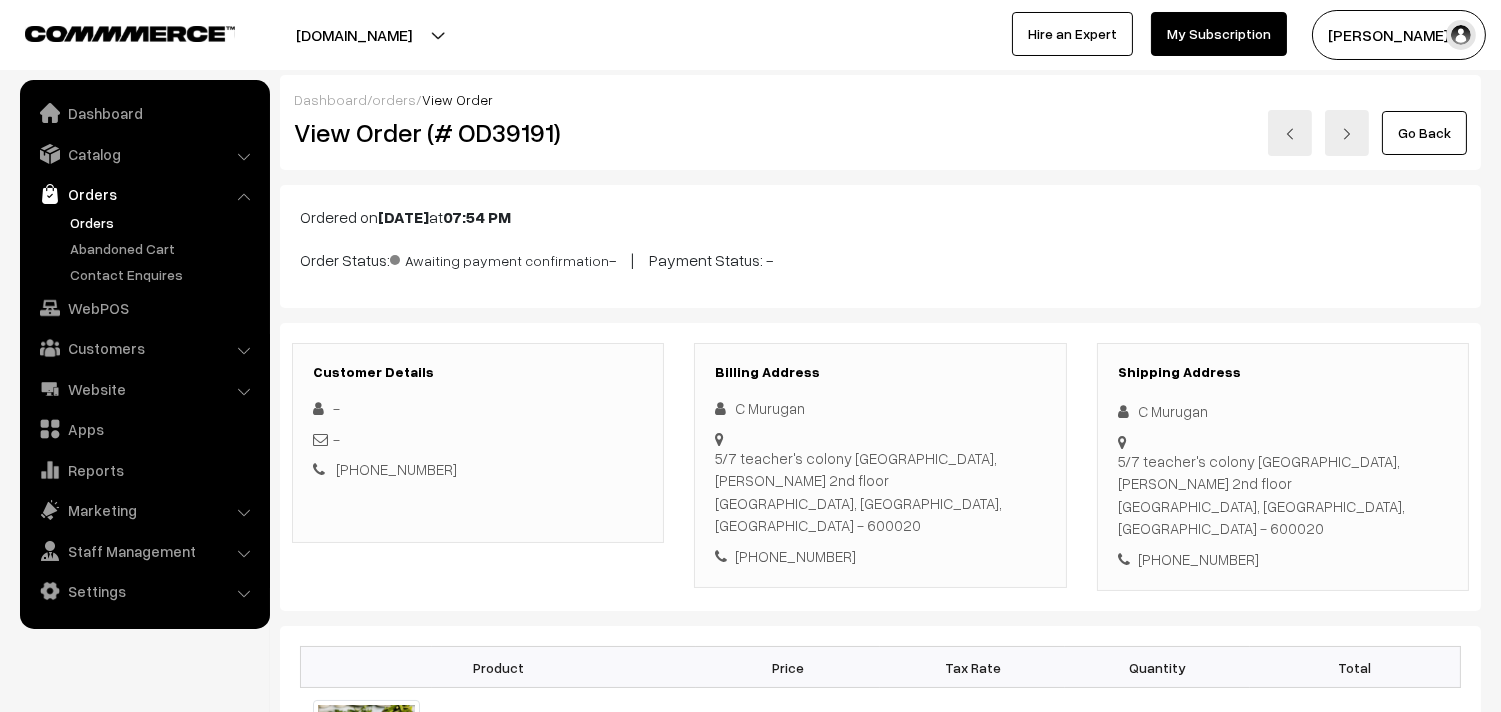 click on "Orders" at bounding box center [164, 222] 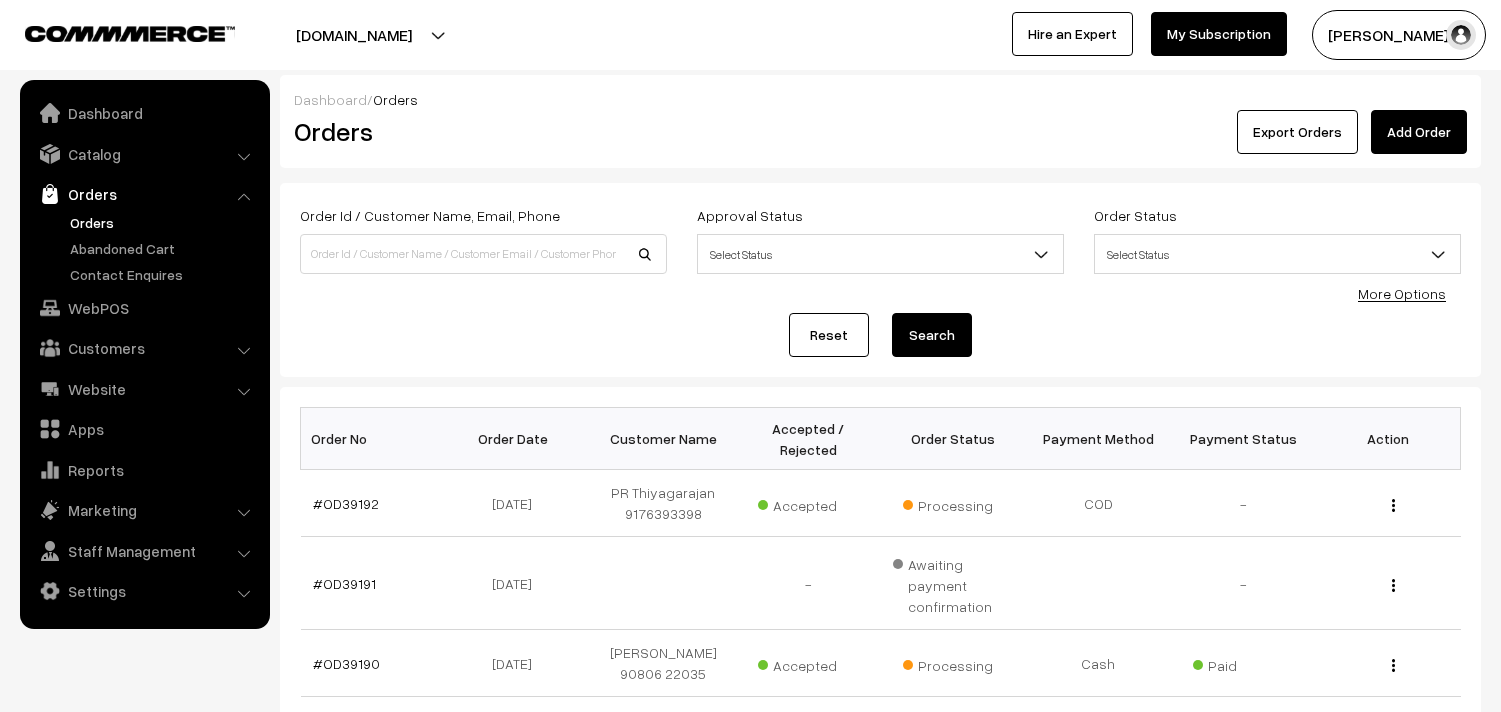 scroll, scrollTop: 0, scrollLeft: 0, axis: both 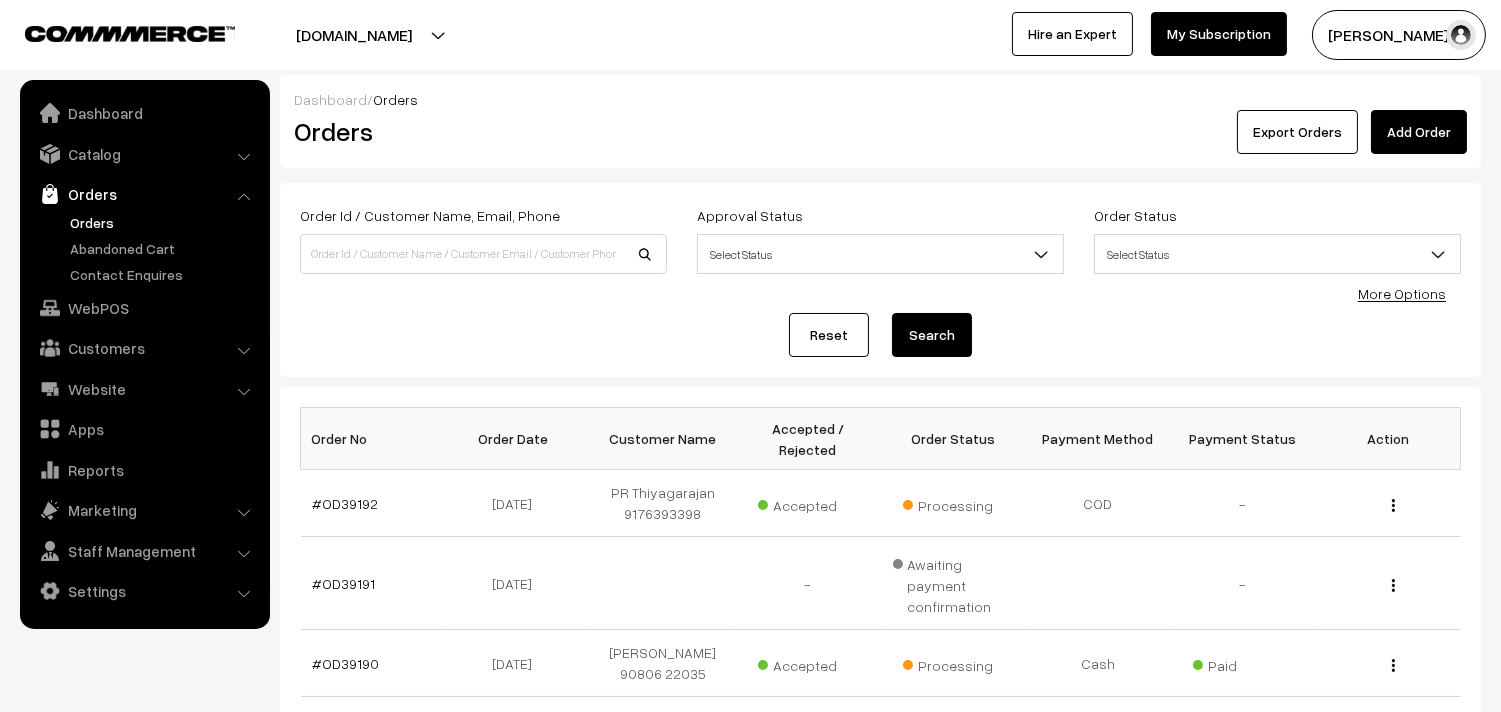 click on "Orders" at bounding box center (164, 222) 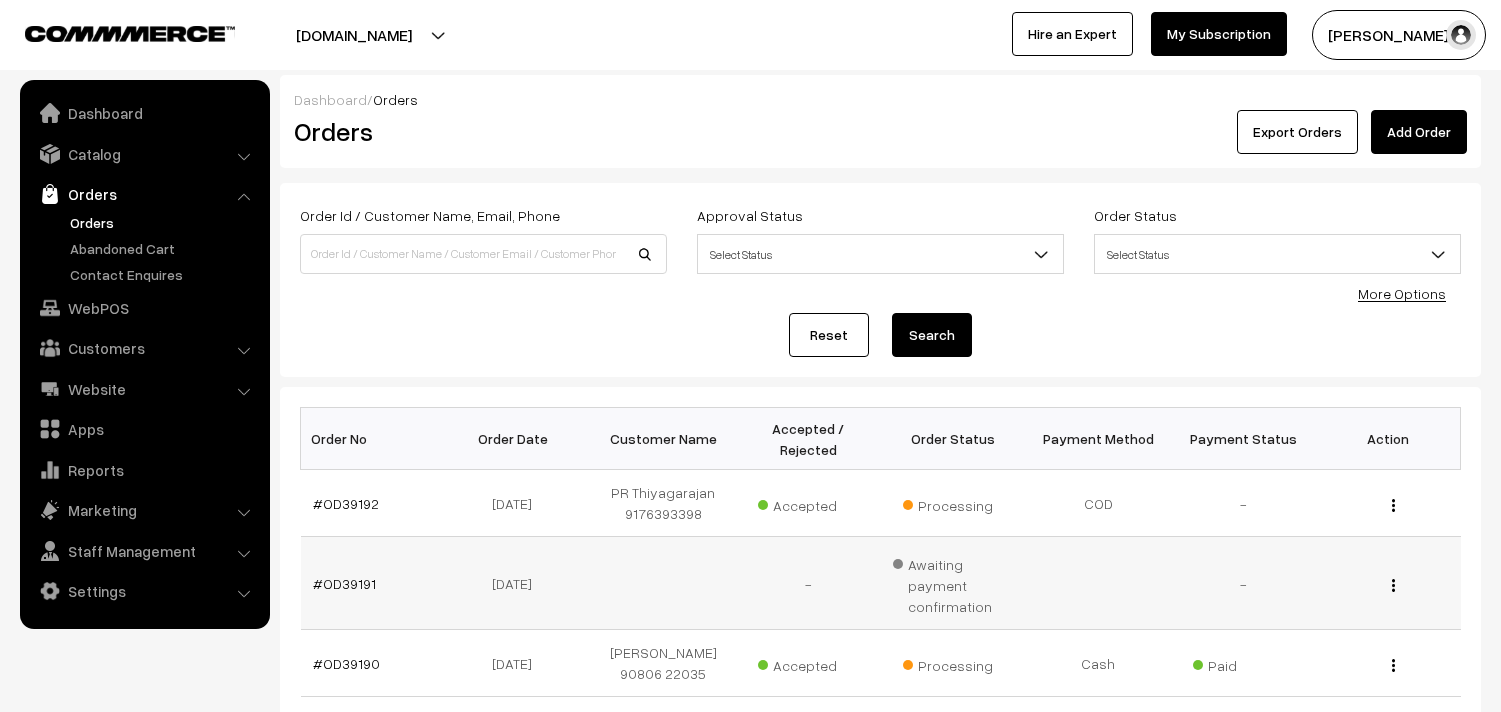 scroll, scrollTop: 0, scrollLeft: 0, axis: both 